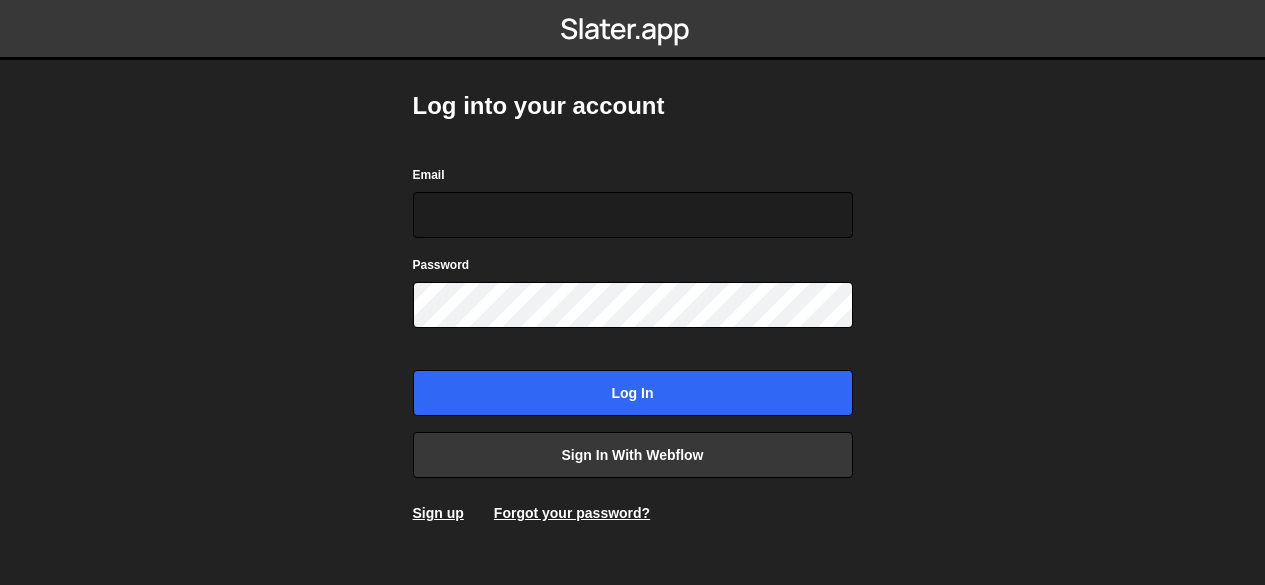 scroll, scrollTop: 0, scrollLeft: 0, axis: both 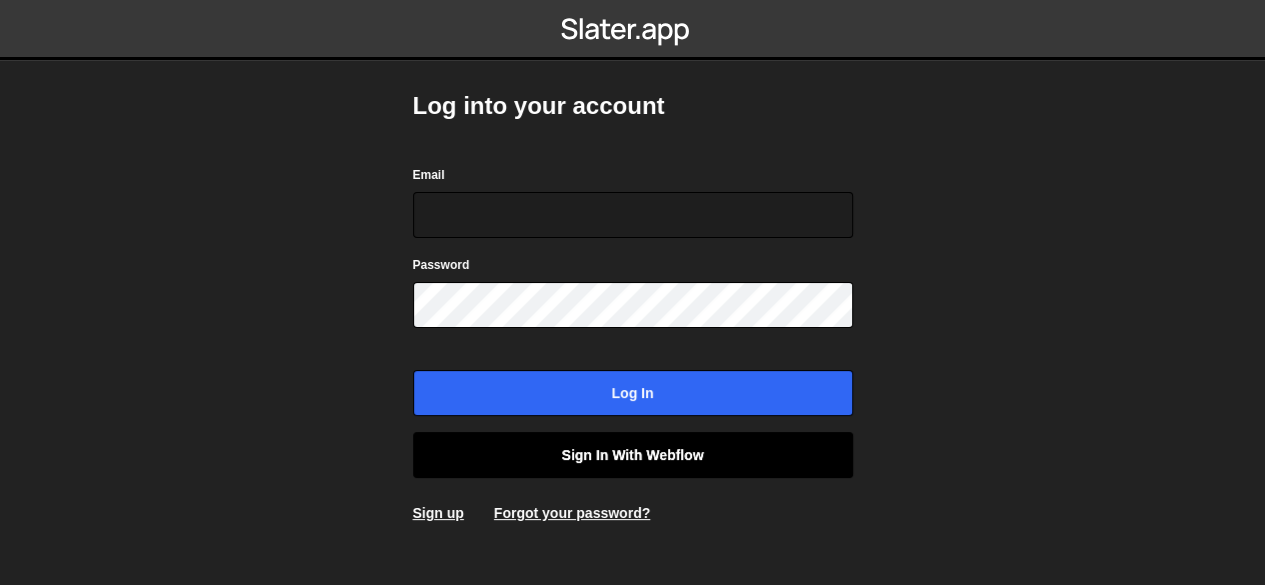 click on "Sign in with Webflow" at bounding box center (633, 455) 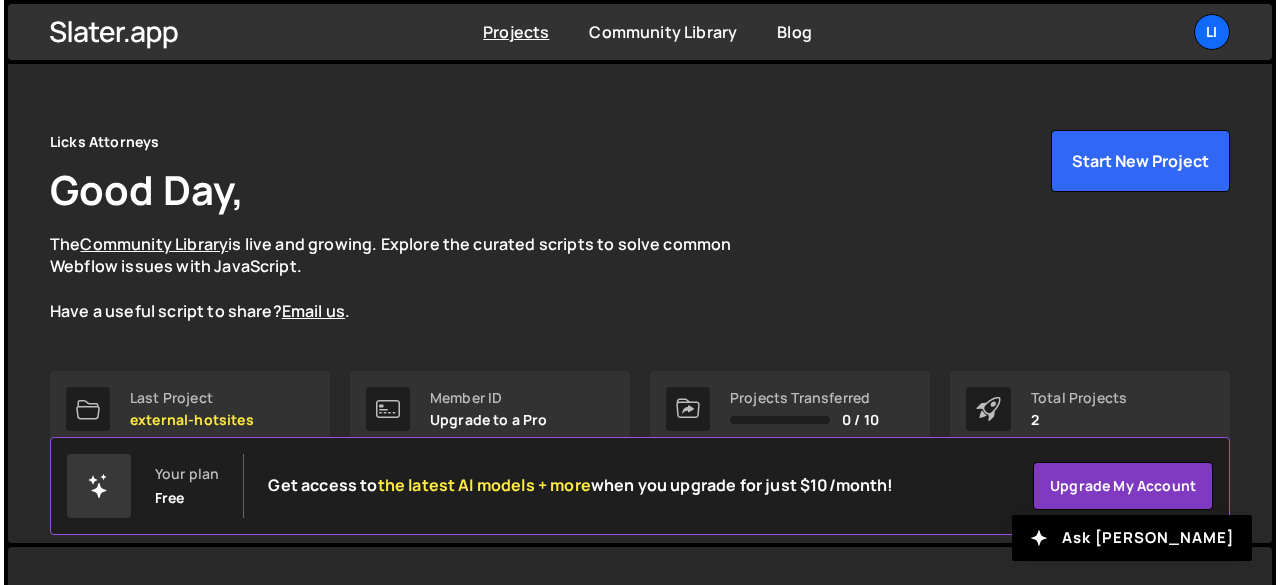 scroll, scrollTop: 0, scrollLeft: 0, axis: both 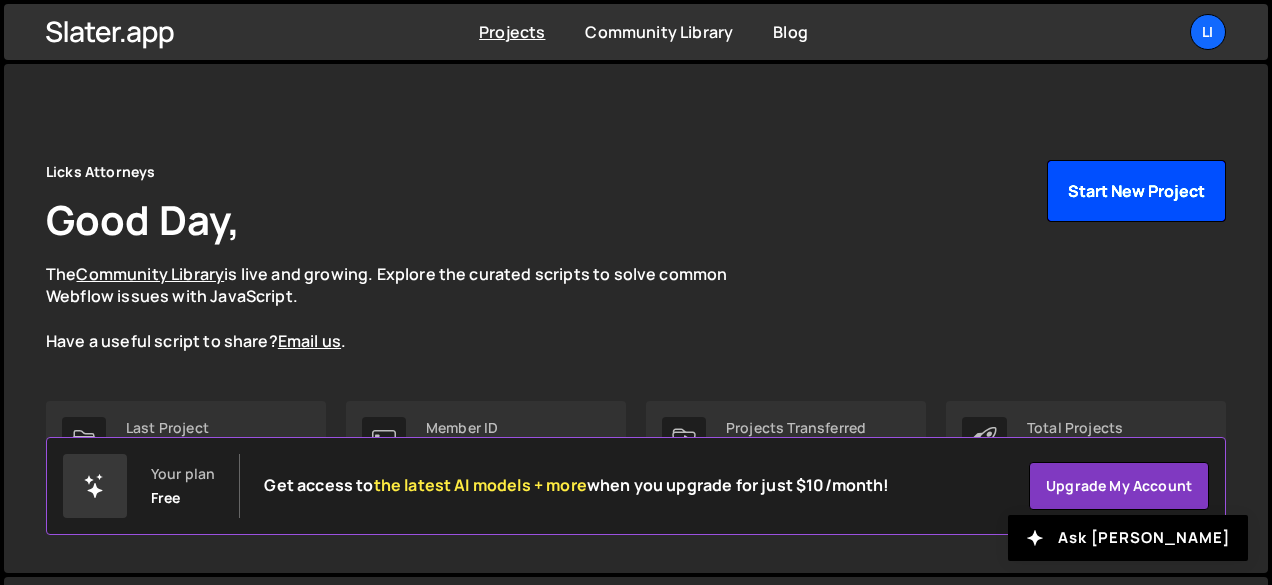 click on "Start New Project" at bounding box center (1136, 191) 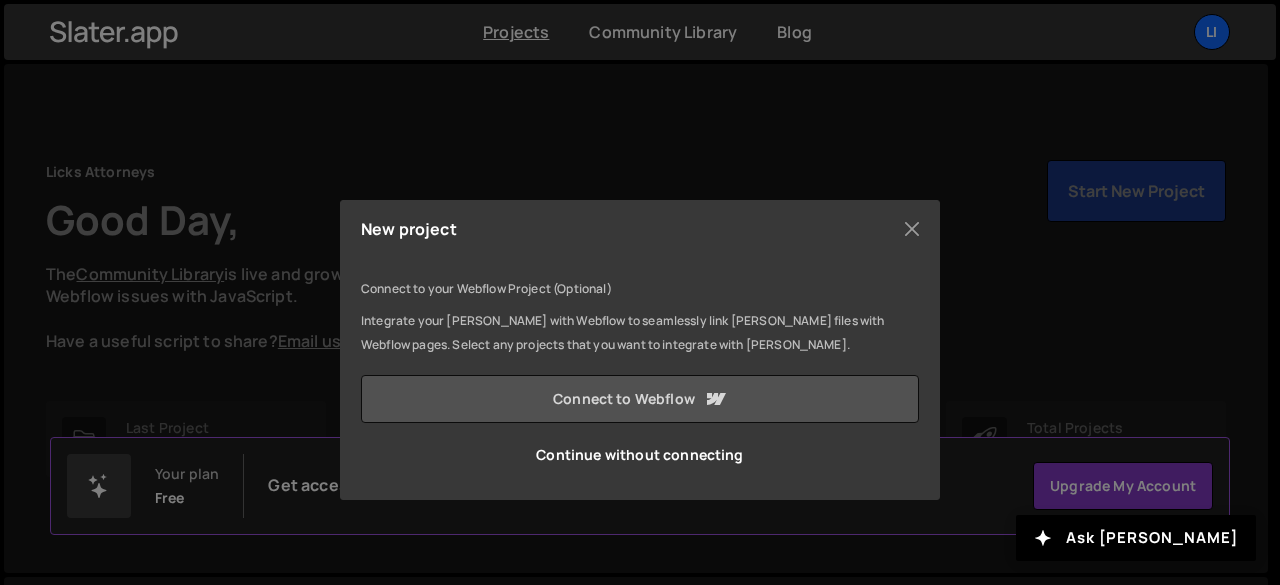 click on "Connect to Webflow" at bounding box center (640, 399) 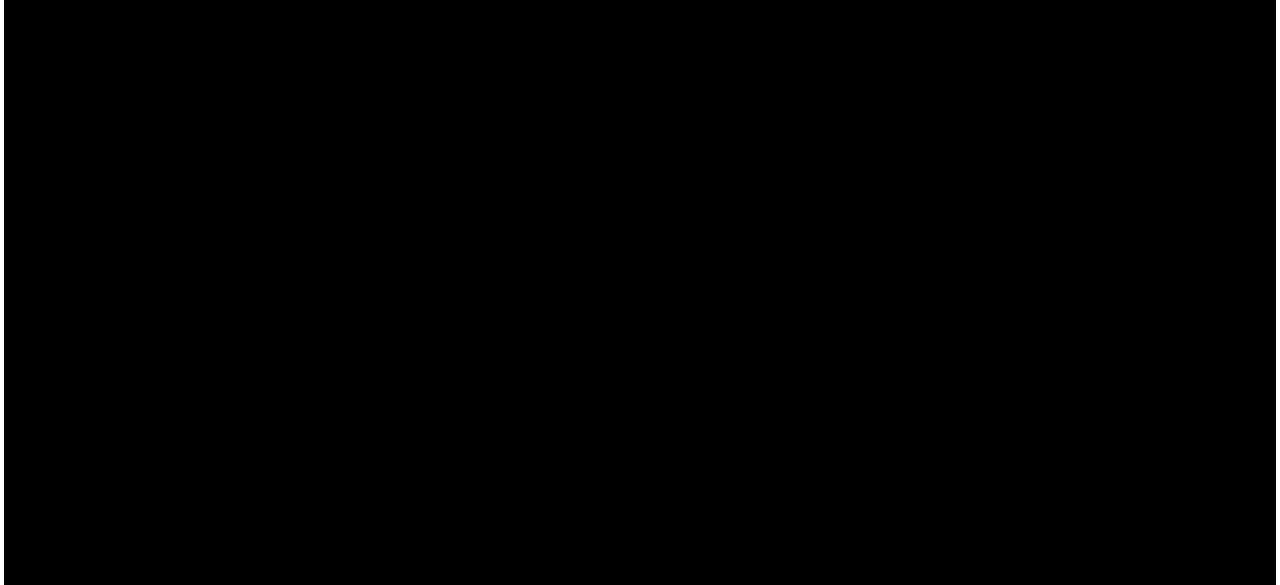 scroll, scrollTop: 0, scrollLeft: 0, axis: both 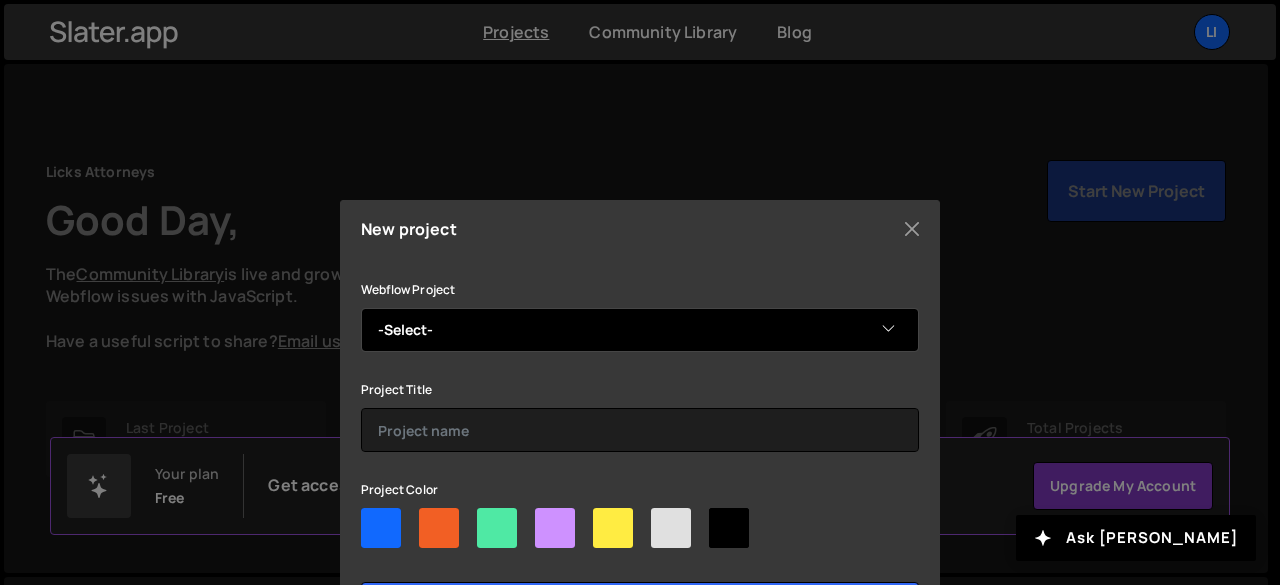 click on "-Select-
Licks" at bounding box center (640, 330) 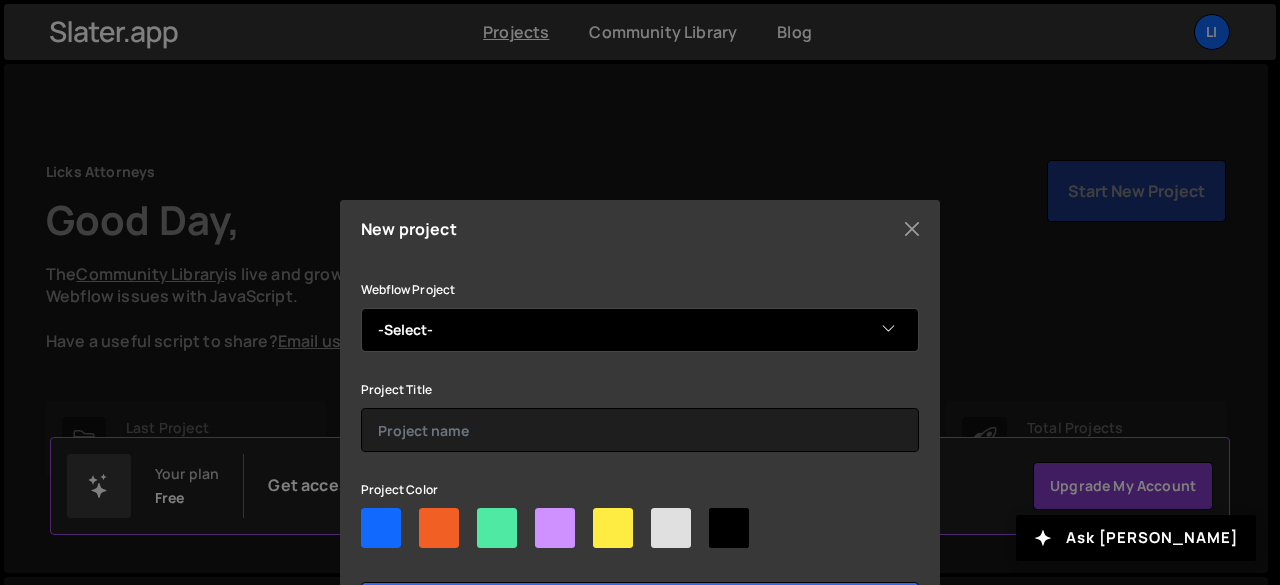 select on "59dc2576542805000192970f" 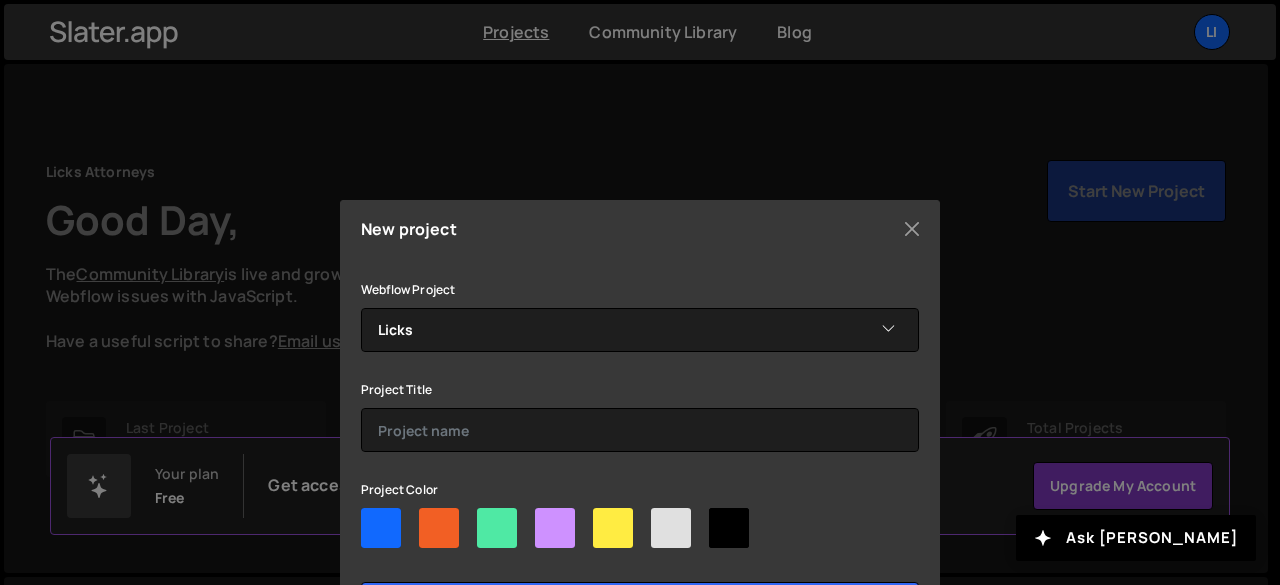 click on "Webflow Project
-Select-
Licks
Project Title
Project Color
Create project" at bounding box center (640, 453) 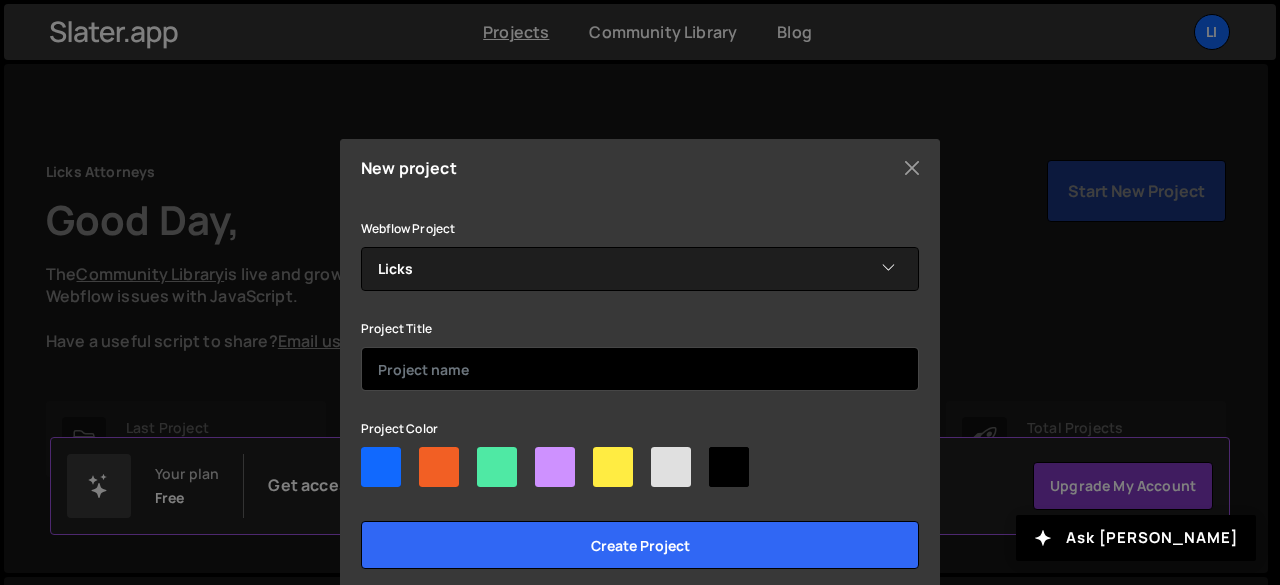 scroll, scrollTop: 92, scrollLeft: 0, axis: vertical 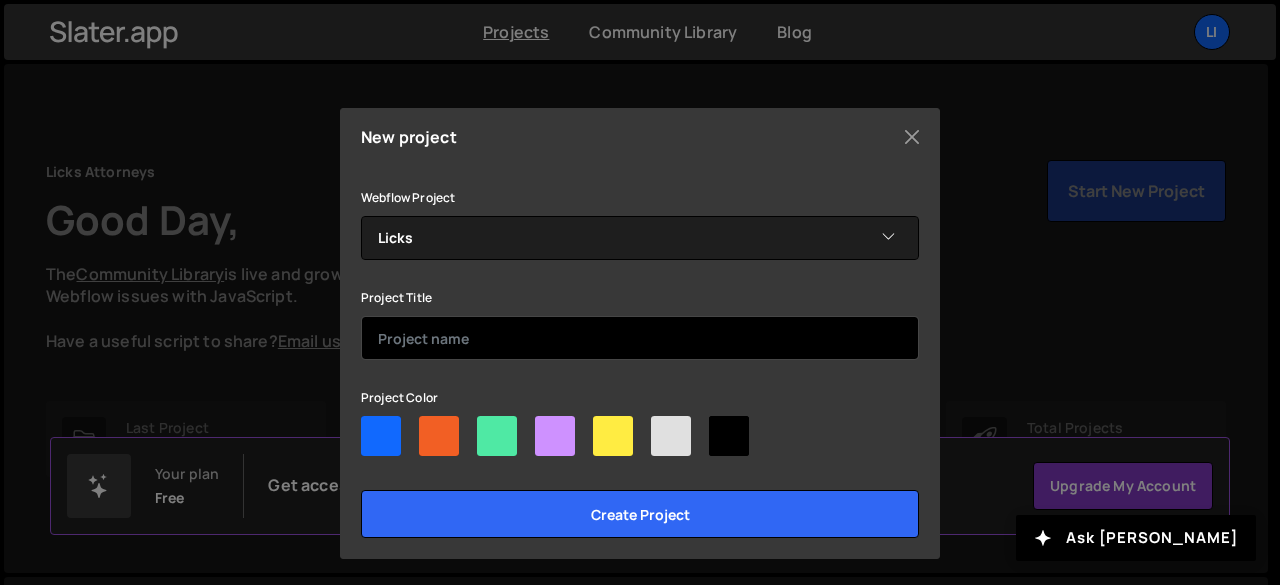 click at bounding box center (640, 338) 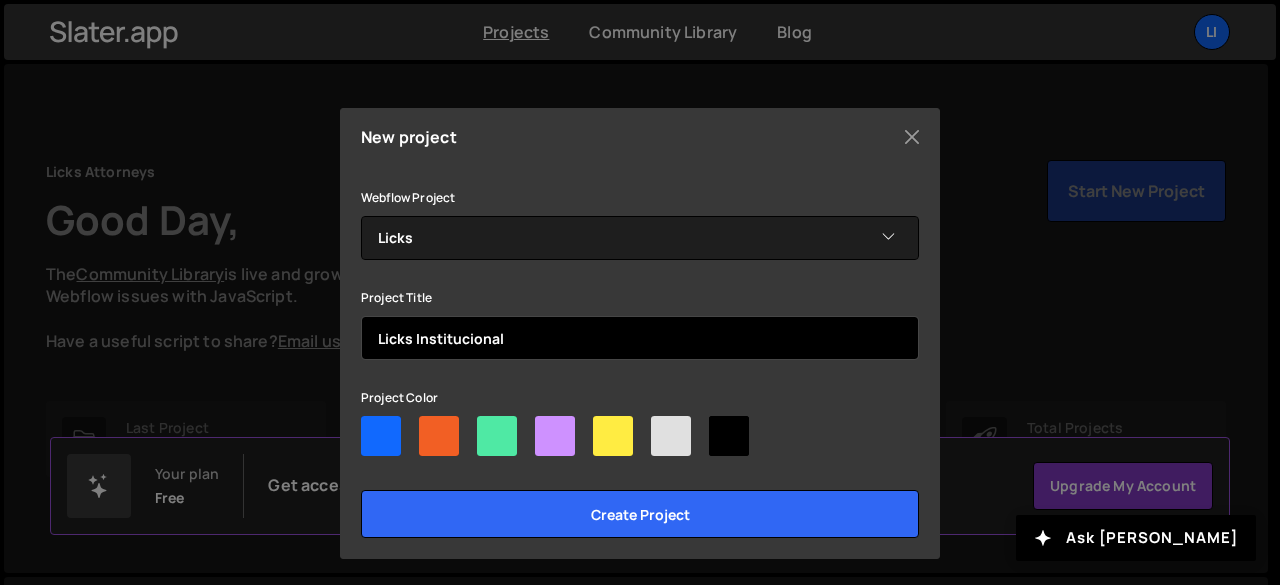 type on "Licks Institucional" 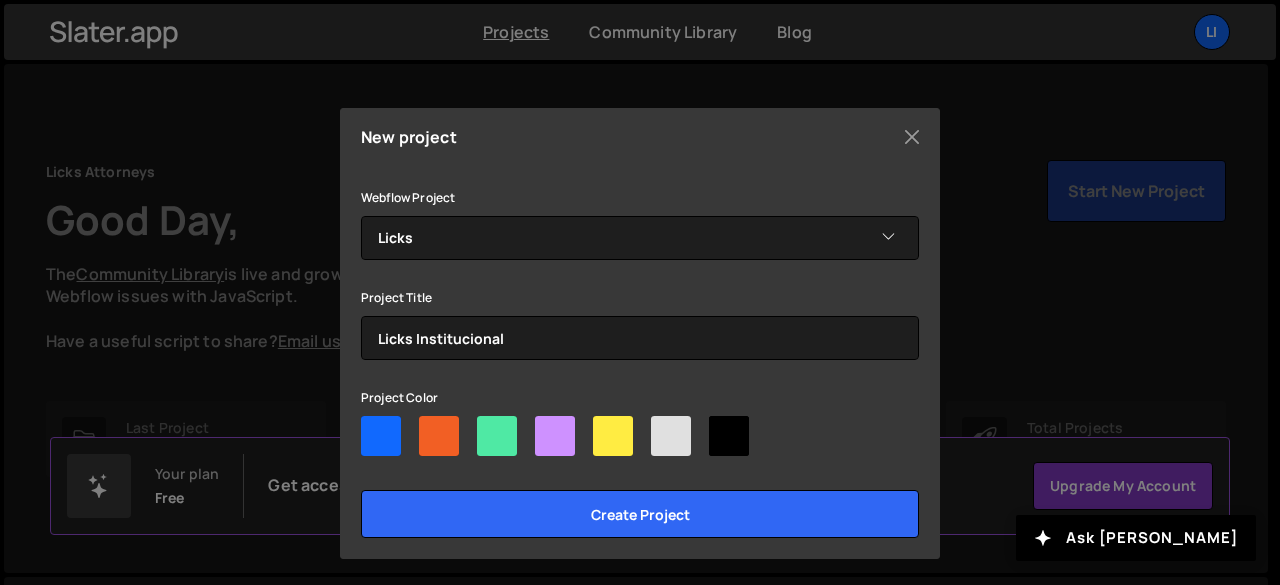 click on "Webflow Project
-Select-
Licks
Project Title
Licks Institucional
Project Color
Create project" at bounding box center [640, 361] 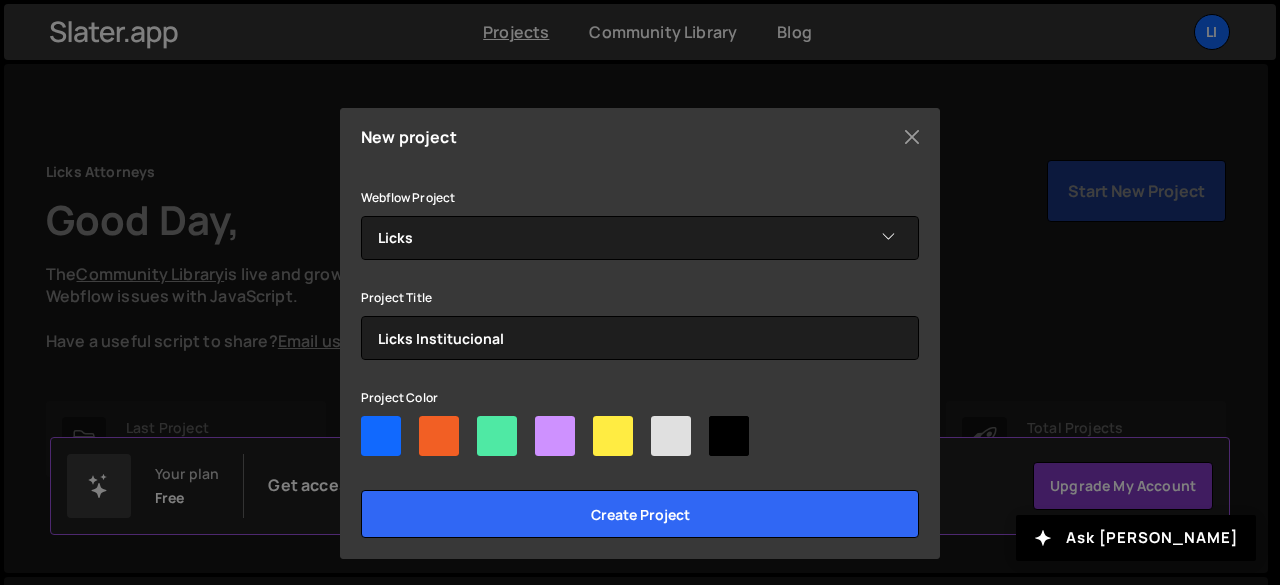 click at bounding box center [439, 436] 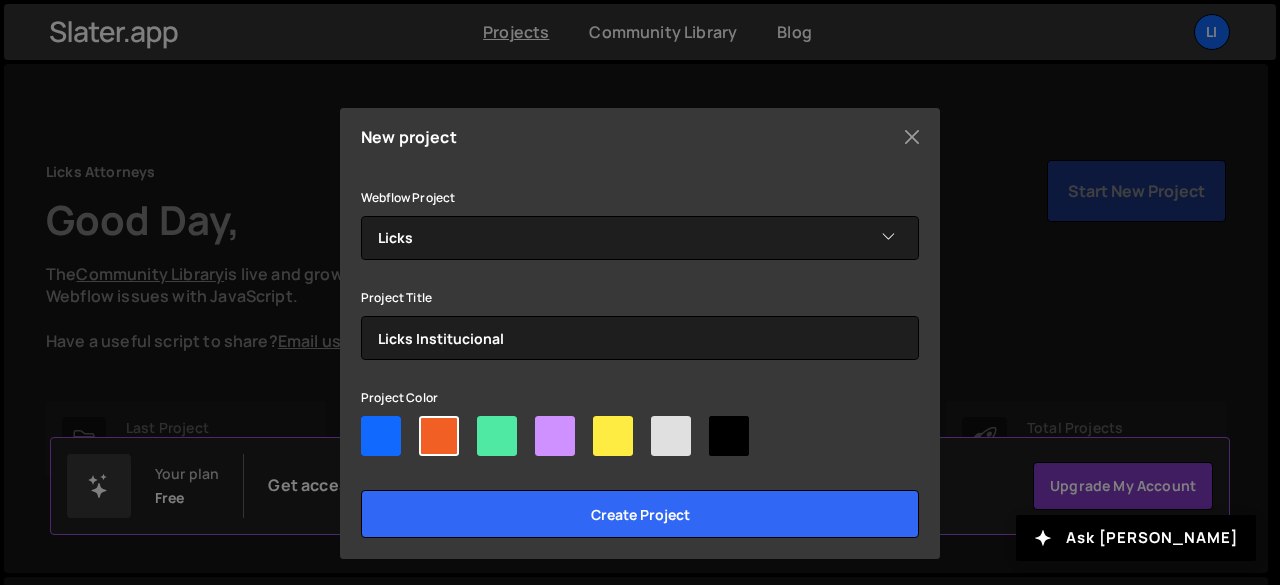 click at bounding box center (497, 436) 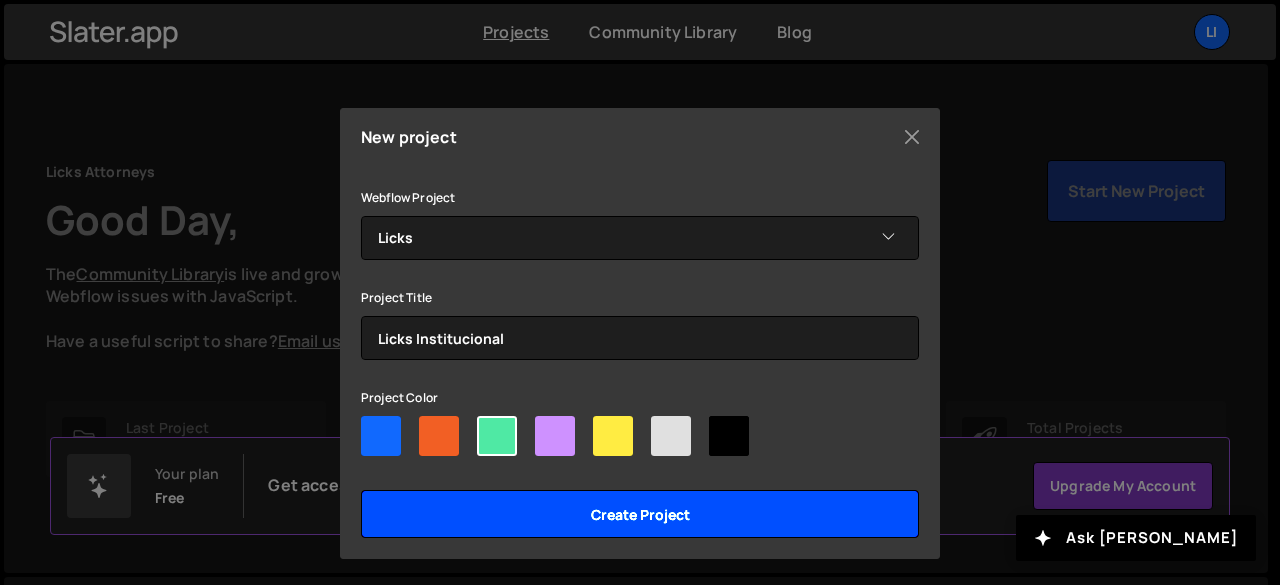 click on "Create project" at bounding box center (640, 514) 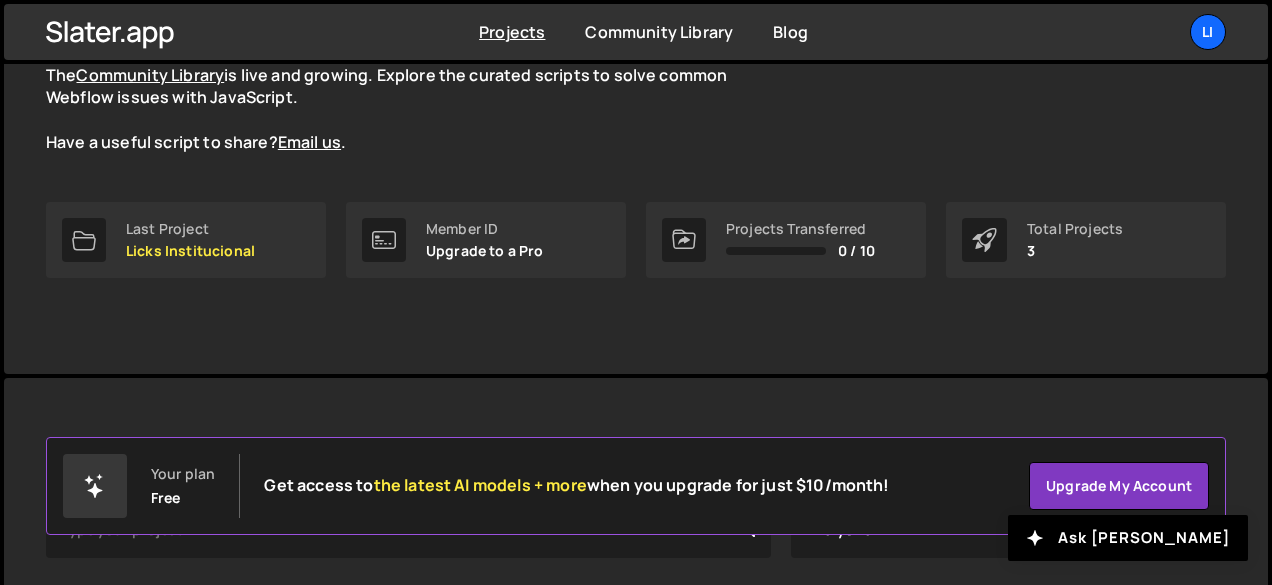 scroll, scrollTop: 200, scrollLeft: 0, axis: vertical 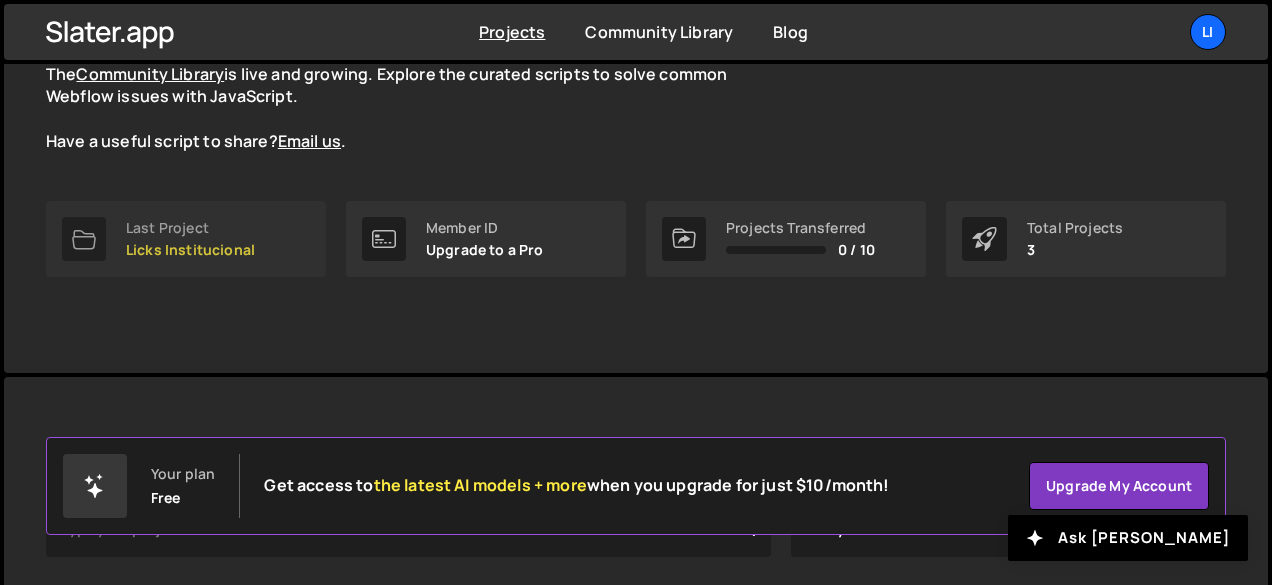click on "Licks Institucional" at bounding box center (190, 250) 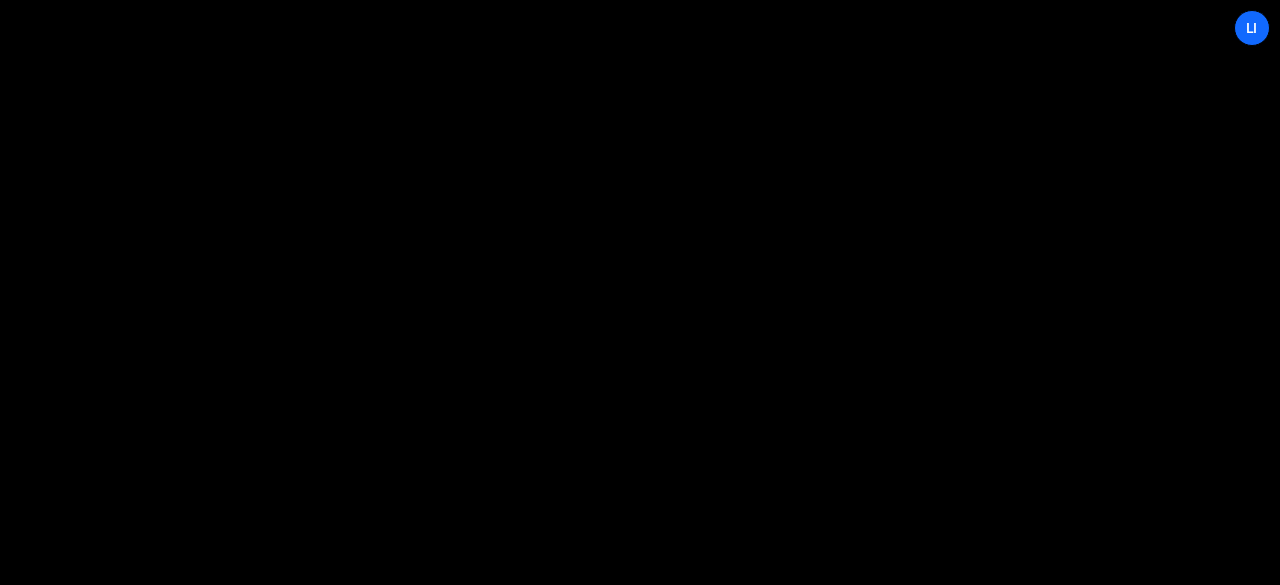 scroll, scrollTop: 0, scrollLeft: 0, axis: both 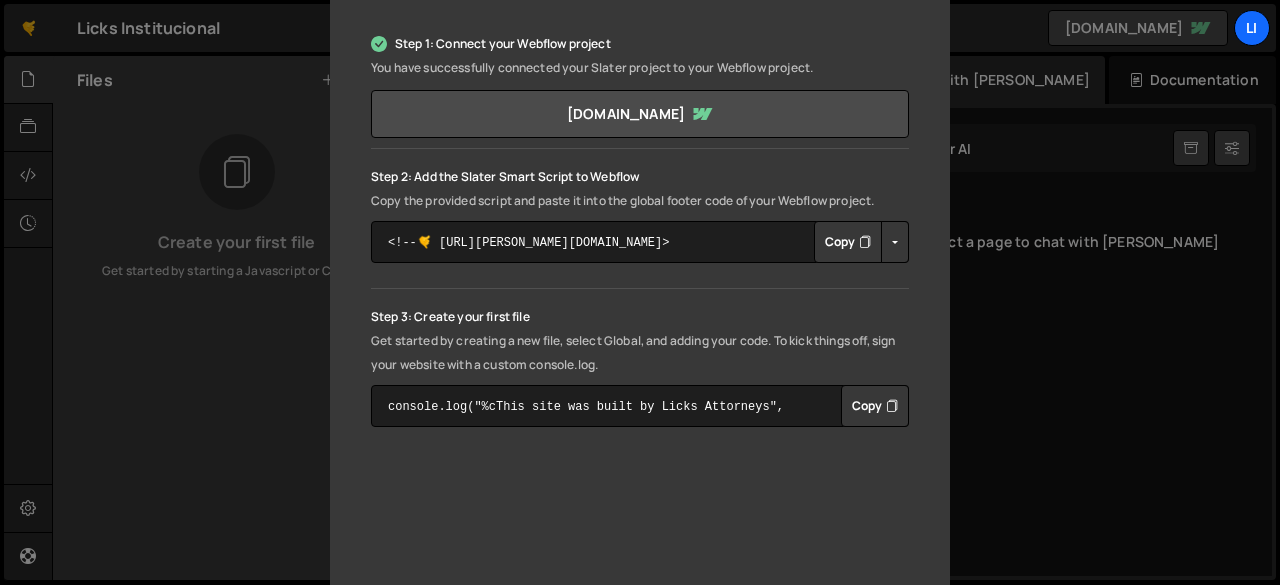 click on "Copy" at bounding box center (848, 242) 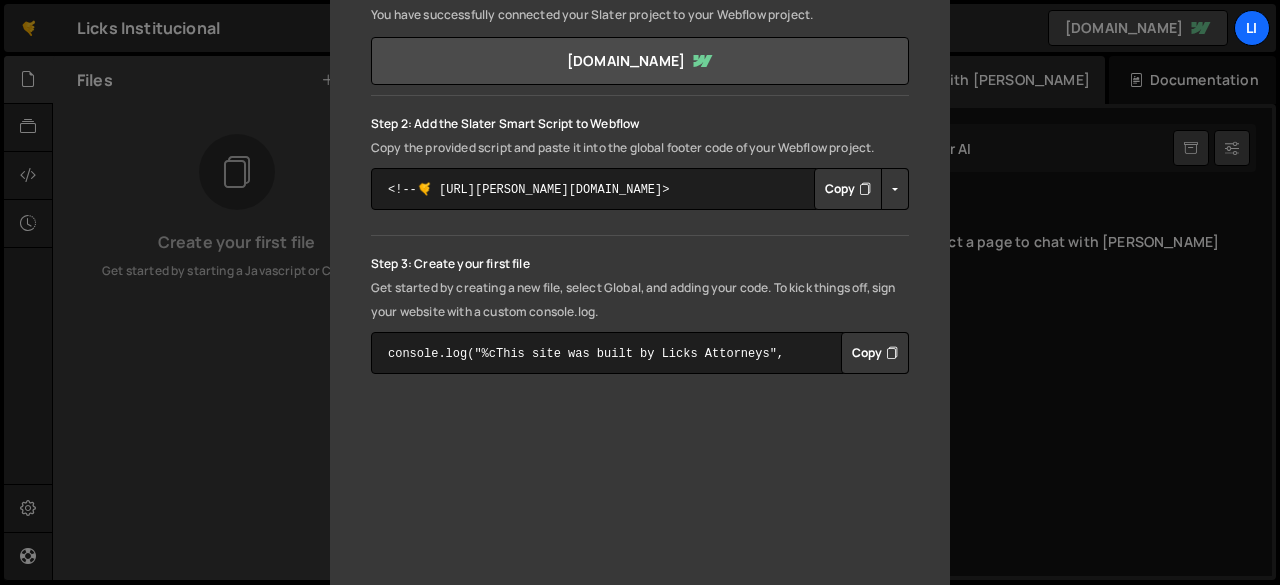 scroll, scrollTop: 253, scrollLeft: 0, axis: vertical 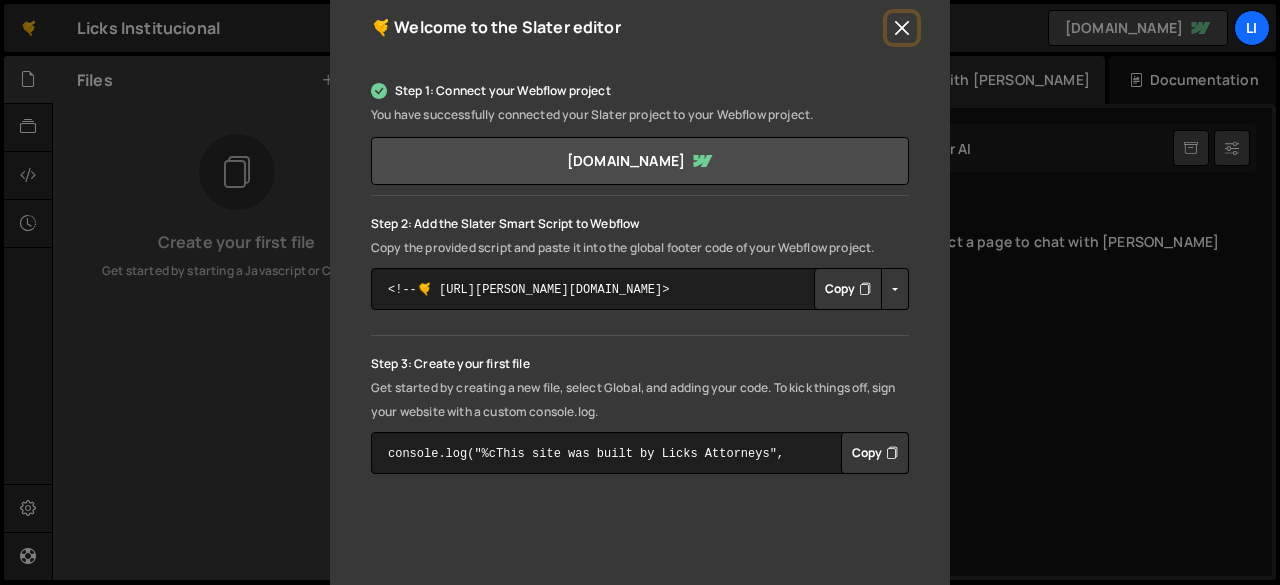 click at bounding box center (902, 28) 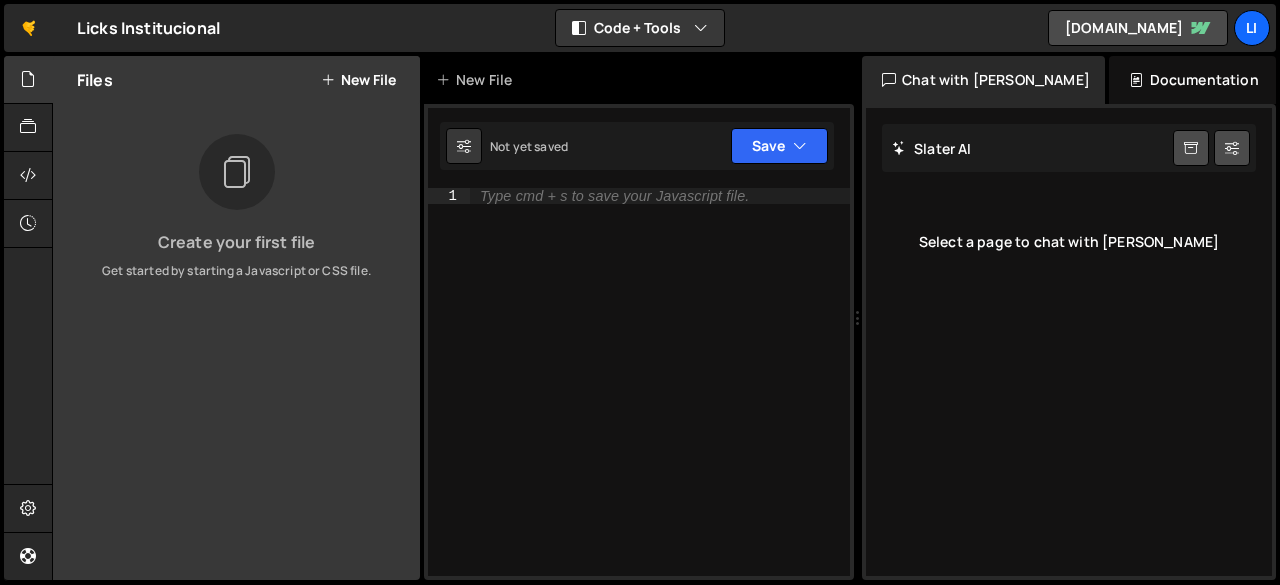 click on "New File" at bounding box center (358, 80) 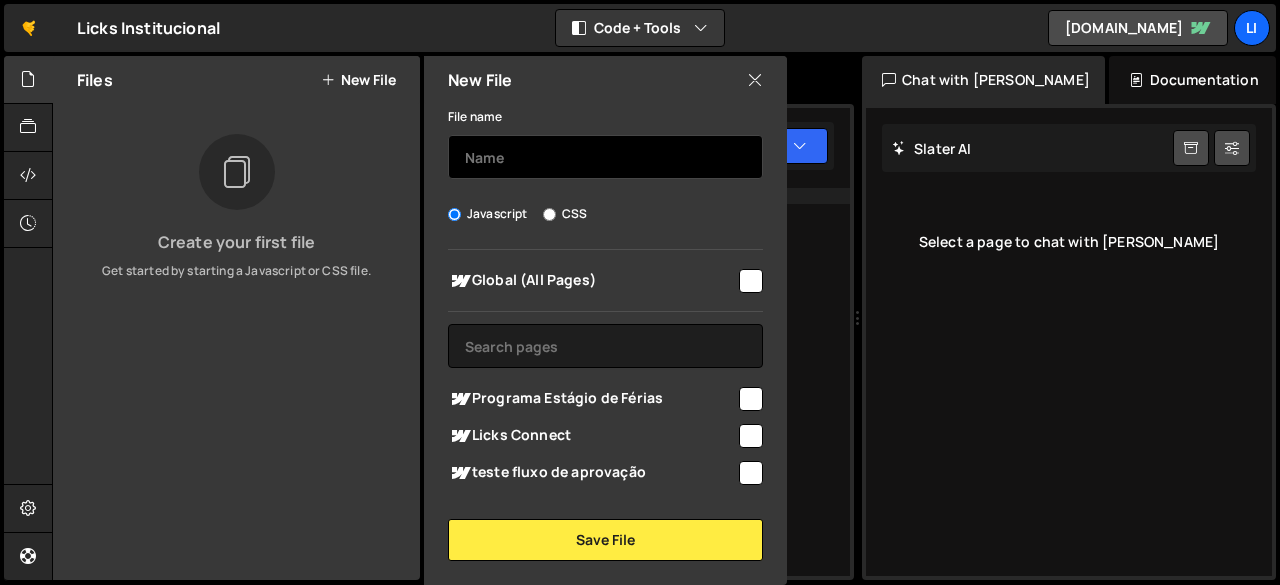 click at bounding box center (605, 157) 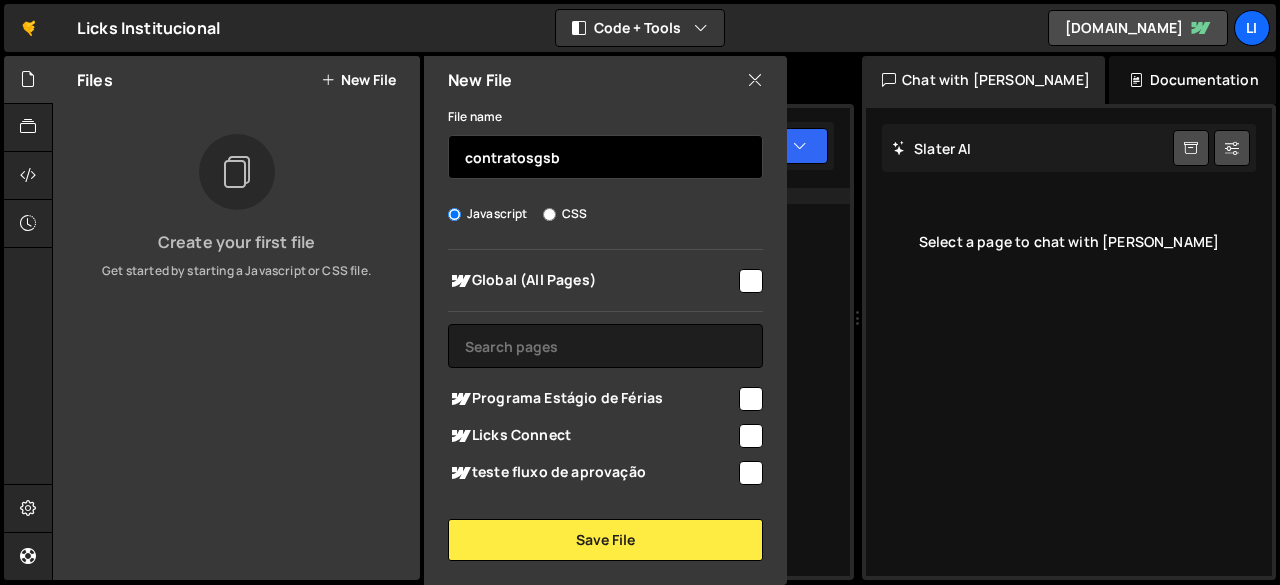 type on "contratosgsb" 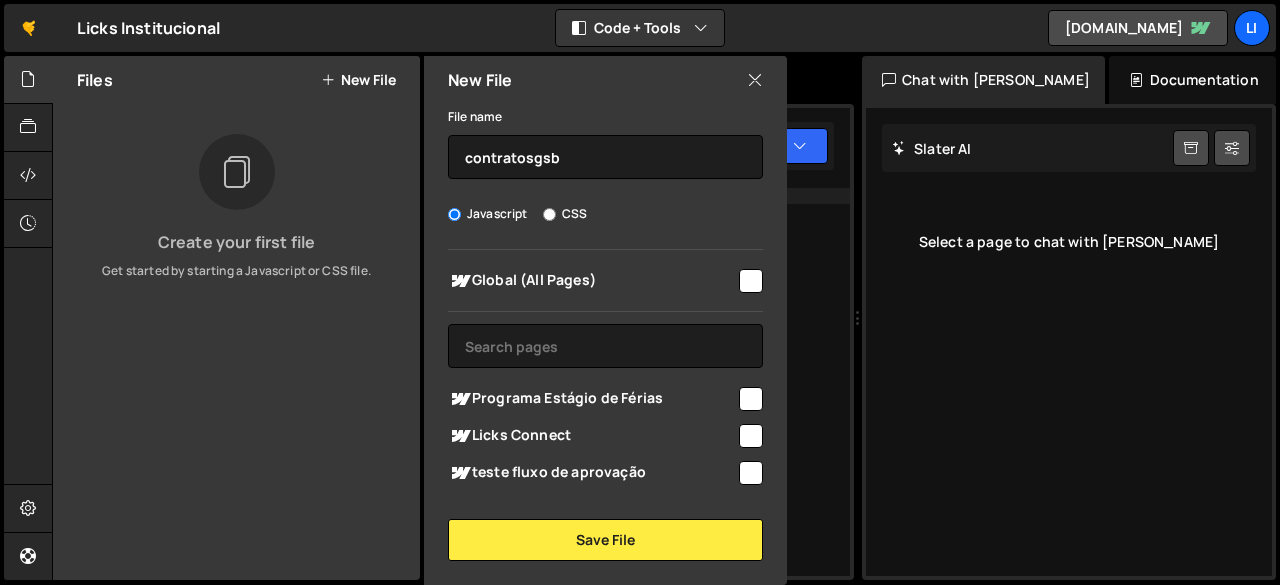 click on "File name
contratosgsb" at bounding box center [605, 141] 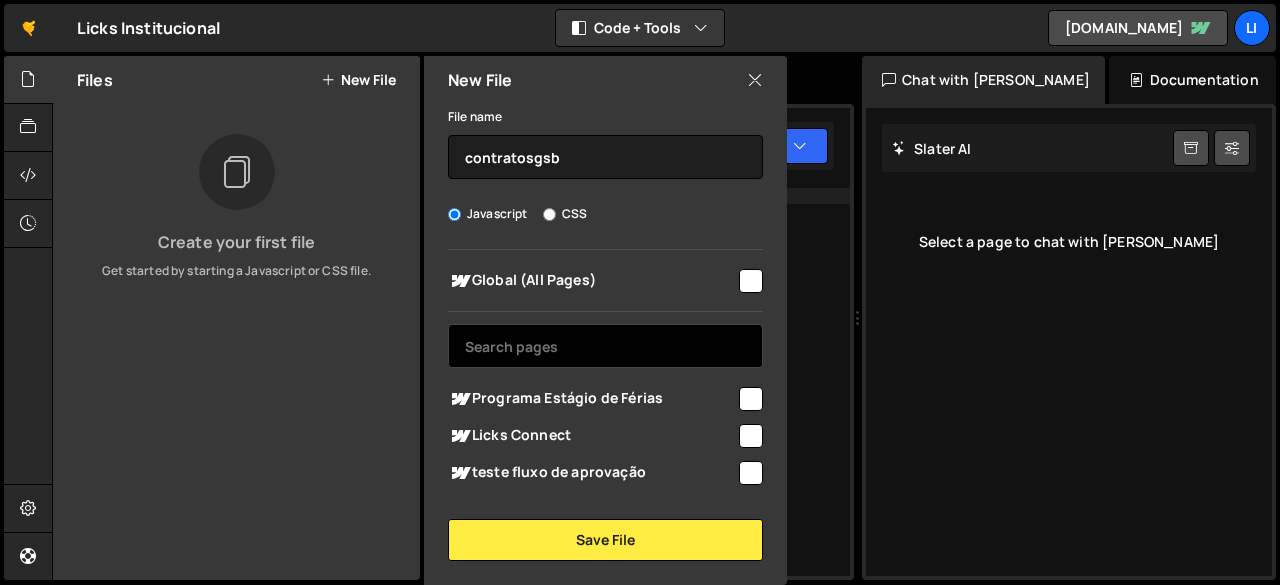 click at bounding box center [605, 346] 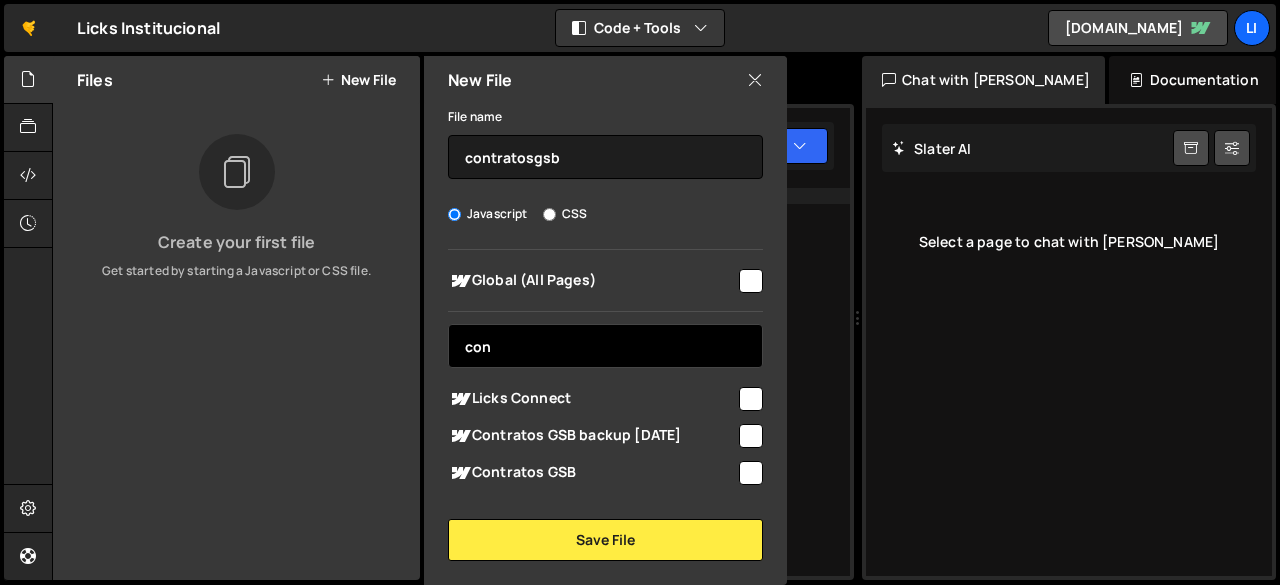 type on "con" 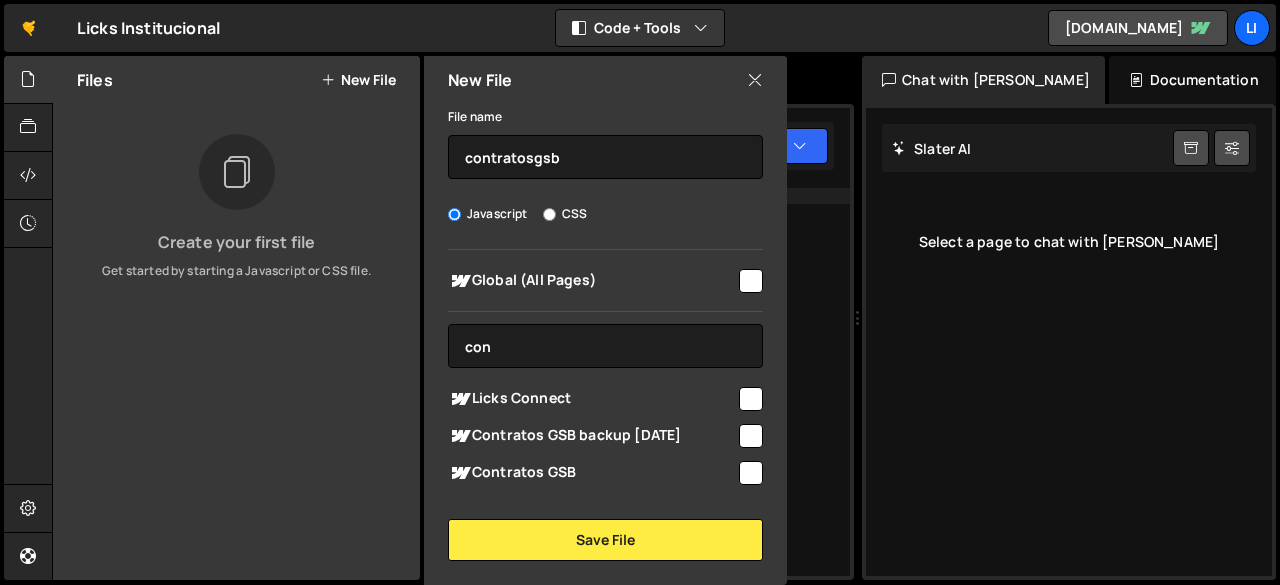 click at bounding box center (751, 473) 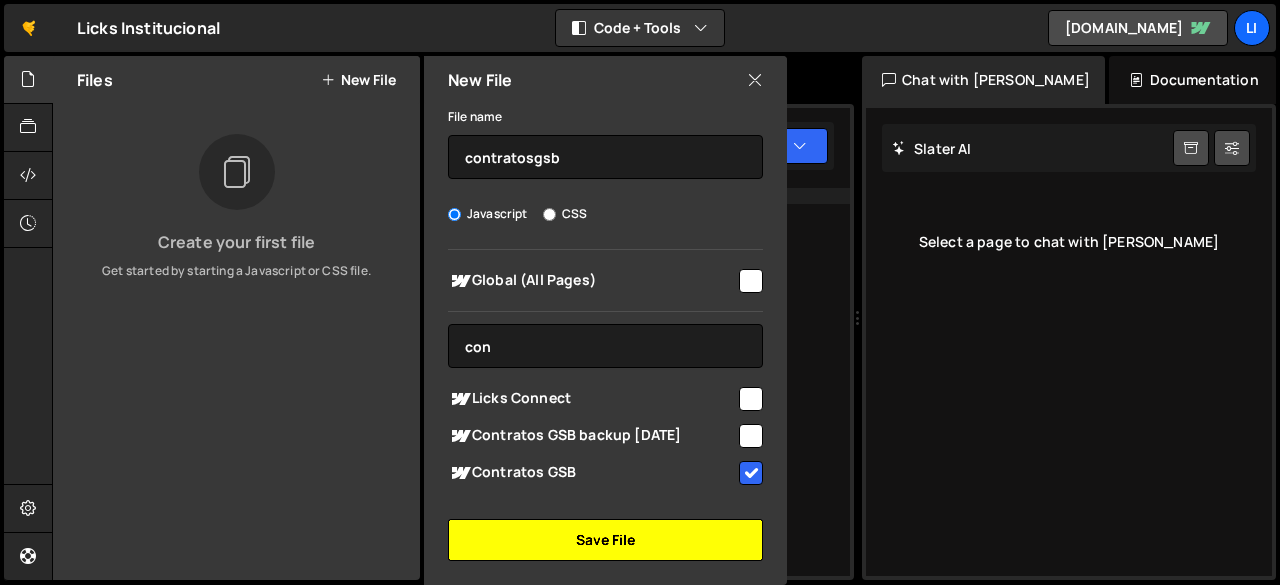 click on "Save File" at bounding box center (605, 540) 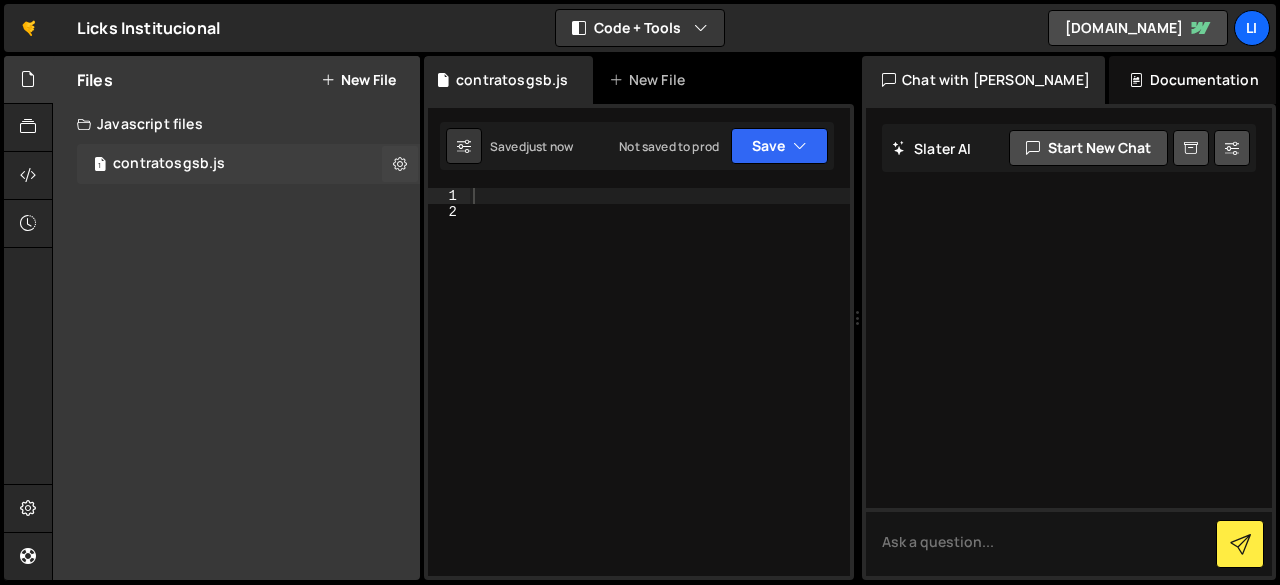 click on "contratosgsb.js" at bounding box center [169, 164] 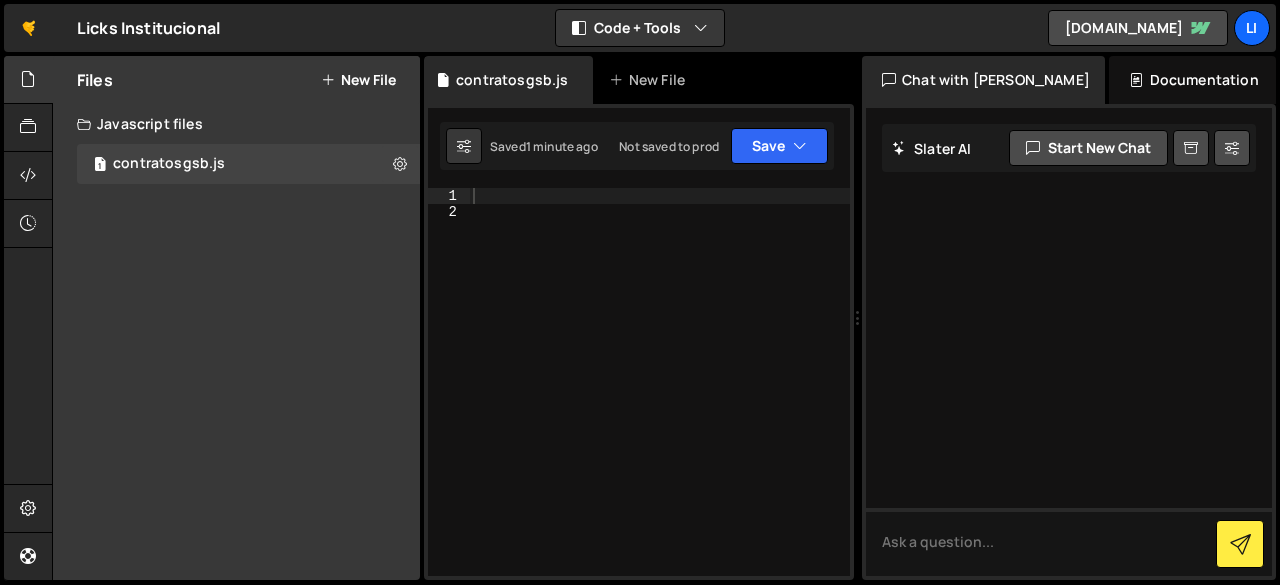 click at bounding box center [659, 398] 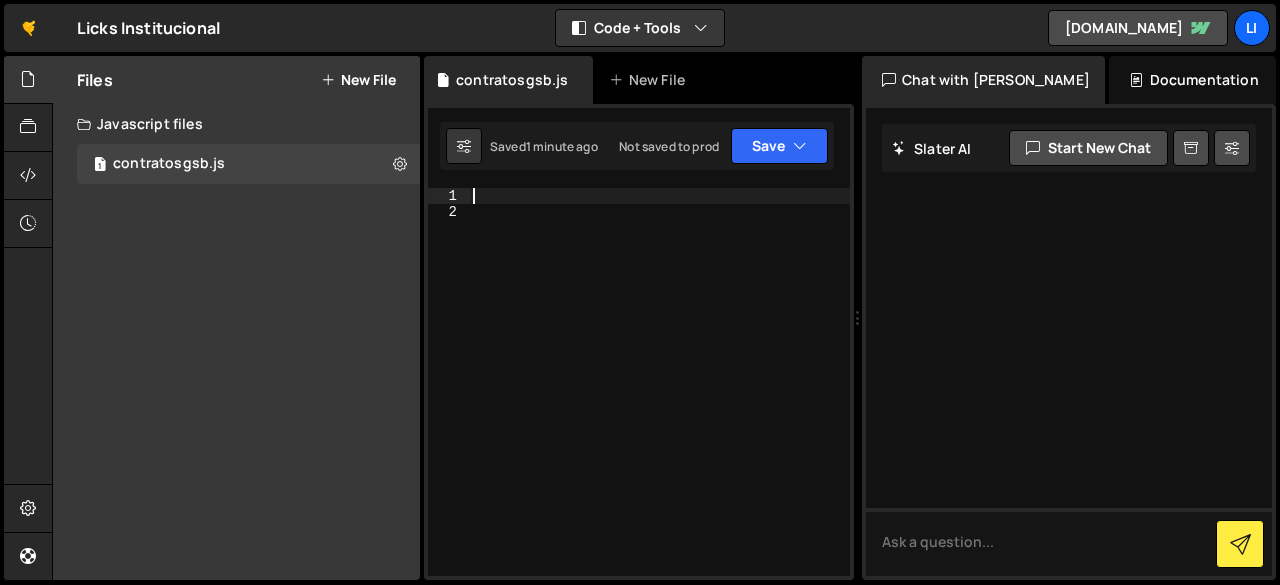 click at bounding box center (659, 398) 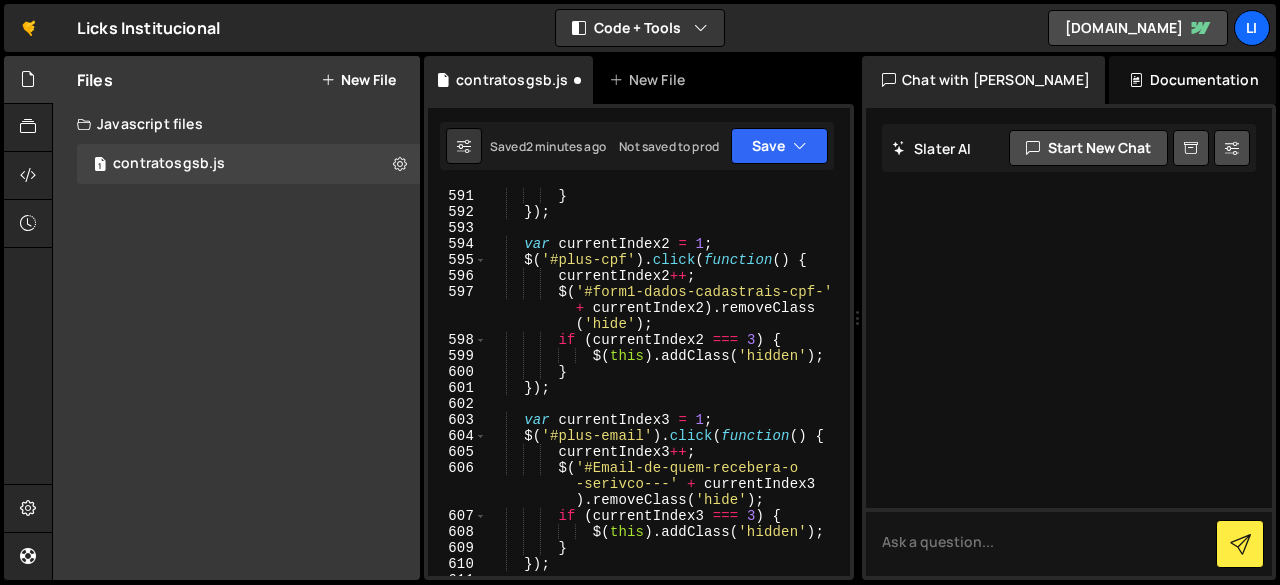 scroll, scrollTop: 13108, scrollLeft: 0, axis: vertical 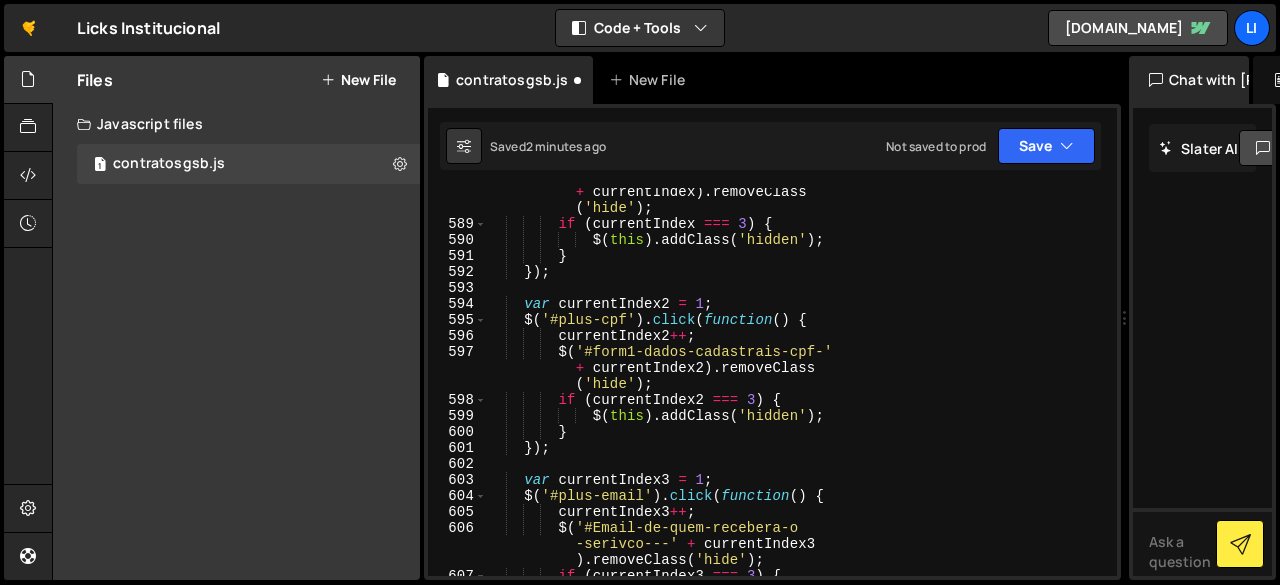 drag, startPoint x: 860, startPoint y: 317, endPoint x: 1113, endPoint y: 313, distance: 253.03162 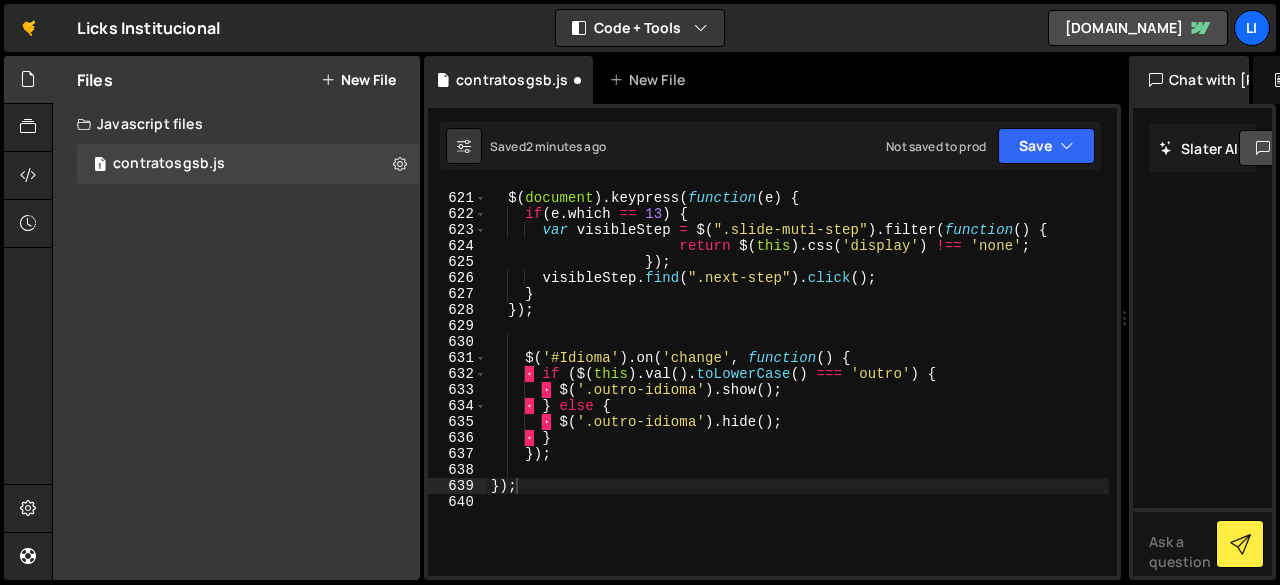 scroll, scrollTop: 10666, scrollLeft: 0, axis: vertical 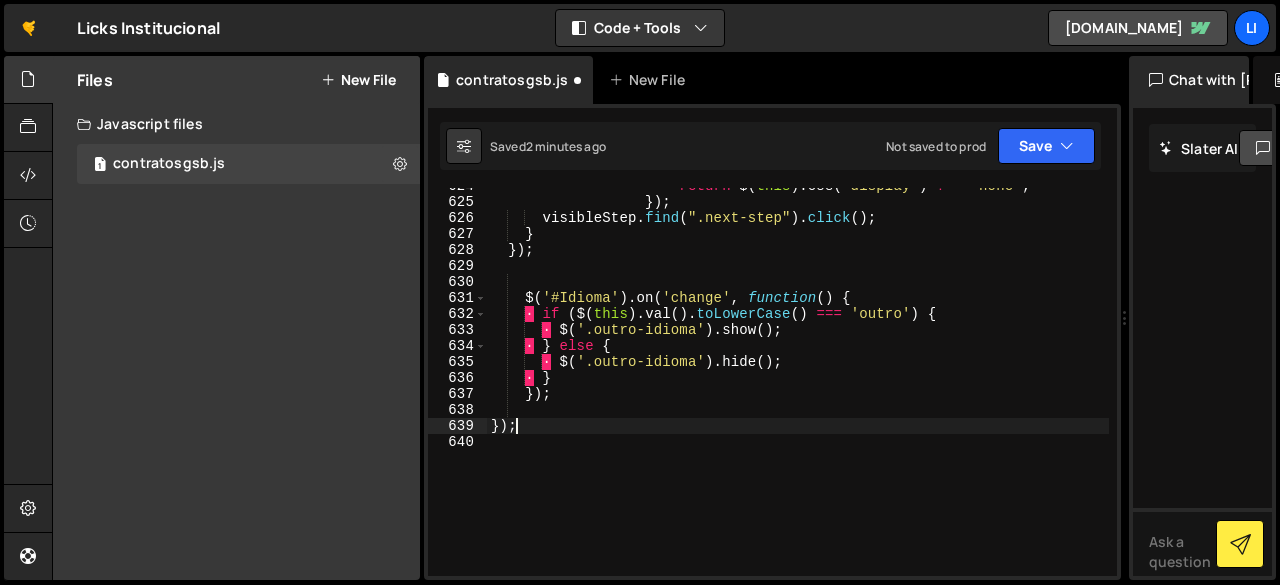 click on "return   $ ( this ) . css ( 'display' )   !==   'none' ;                     }) ;          visibleStep . find ( ".next-step" ) . click ( ) ;       }    }) ;             $ ( '#Idioma' ) . on ( 'change' ,   function ( )   {       ·   if   ( $ ( this ) . val ( ) . toLowerCase ( )   ===   'outro' )   {          ·   $ ( '.outro-idioma' ) . show ( ) ;       ·   }   else   {          ·   $ ( '.outro-idioma' ) . hide ( ) ;       ·   }       }) ;       }) ;" at bounding box center [798, 388] 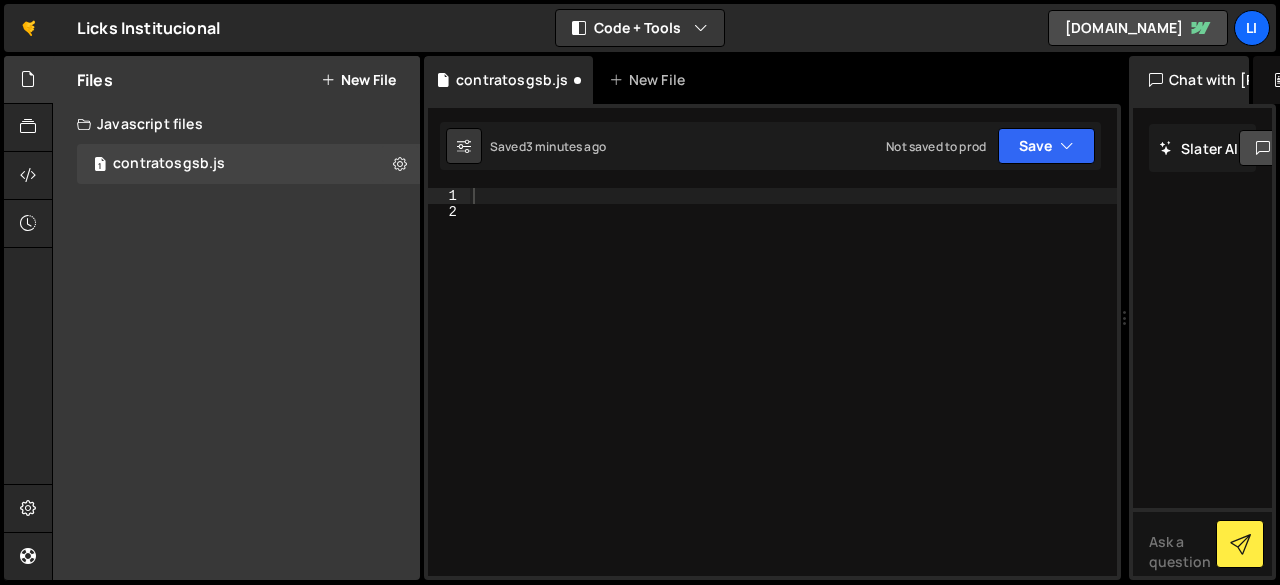 click at bounding box center (793, 398) 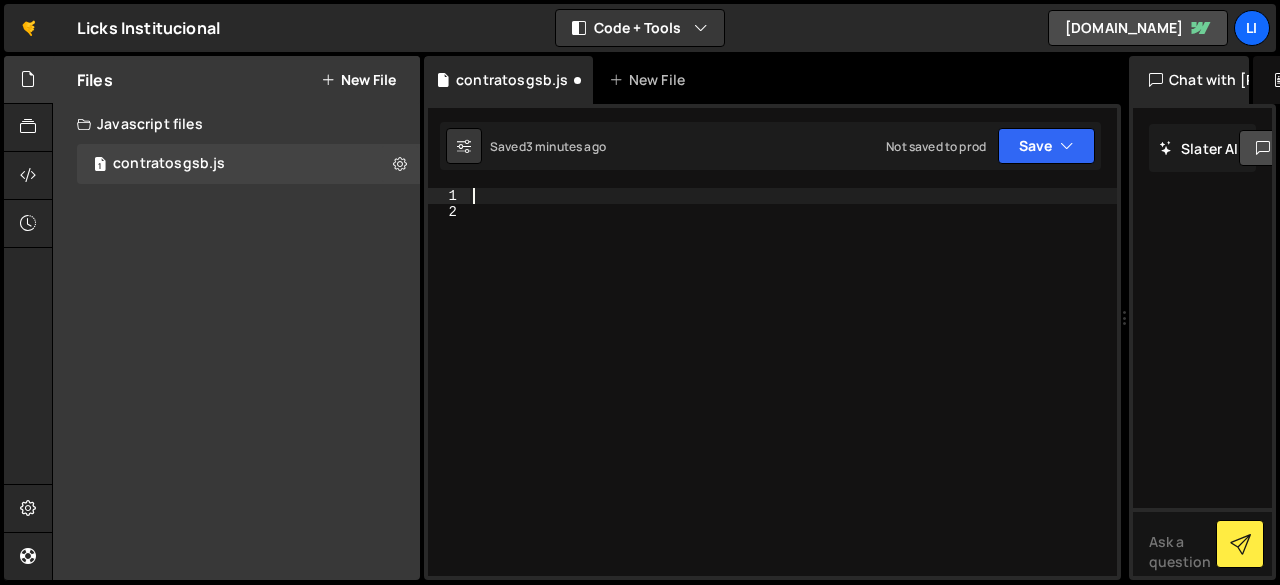 click at bounding box center (793, 398) 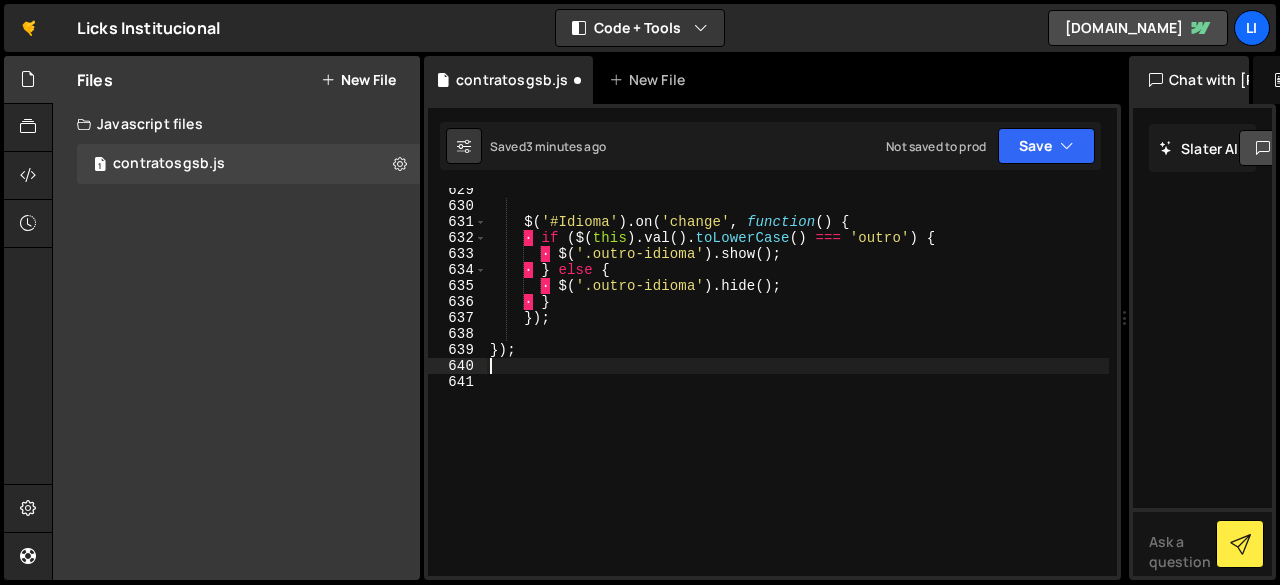 scroll, scrollTop: 10682, scrollLeft: 0, axis: vertical 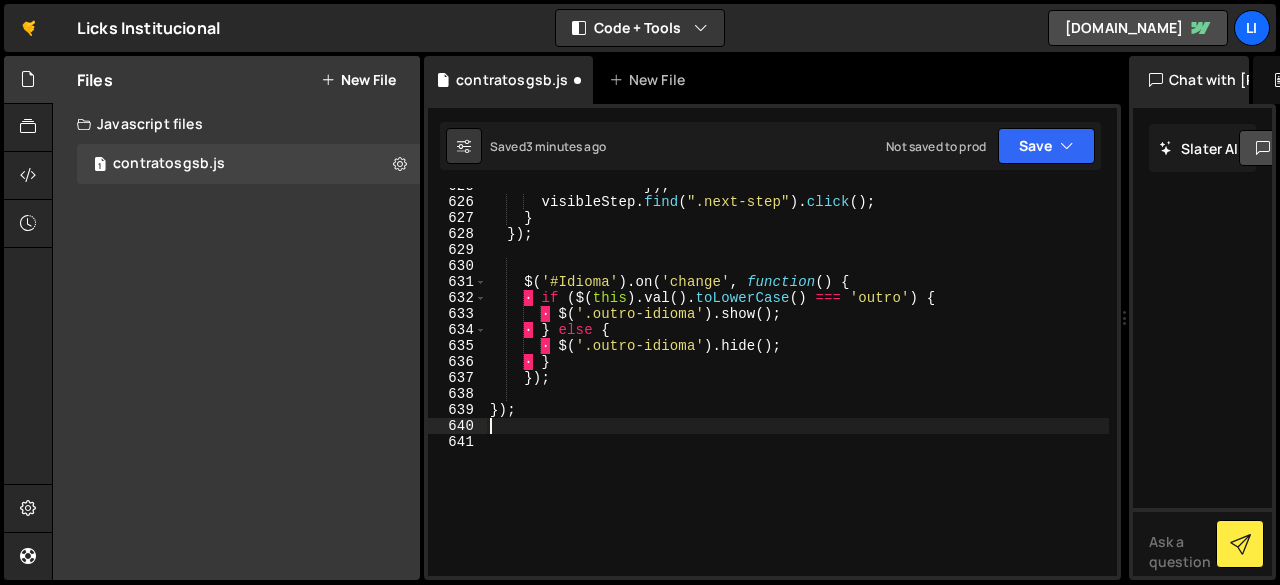 click on "}) ;          visibleStep . find ( ".next-step" ) . click ( ) ;       }    }) ;             $ ( '#Idioma' ) . on ( 'change' ,   function ( )   {       ·   if   ( $ ( this ) . val ( ) . toLowerCase ( )   ===   'outro' )   {          ·   $ ( '.outro-idioma' ) . show ( ) ;       ·   }   else   {          ·   $ ( '.outro-idioma' ) . hide ( ) ;       ·   }       }) ;       }) ;" at bounding box center (797, 388) 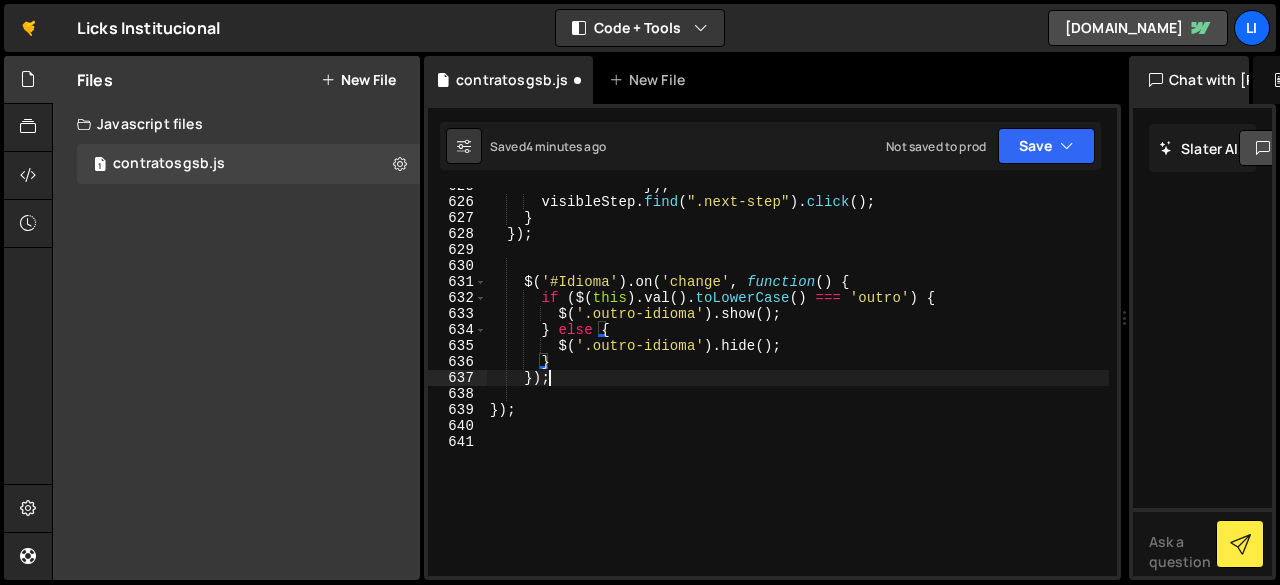 click on "}) ;          visibleStep . find ( ".next-step" ) . click ( ) ;       }    }) ;             $ ( '#Idioma' ) . on ( 'change' ,   function ( )   {          if   ( $ ( this ) . val ( ) . toLowerCase ( )   ===   'outro' )   {             $ ( '.outro-idioma' ) . show ( ) ;          }   else   {             $ ( '.outro-idioma' ) . hide ( ) ;          }       }) ;       }) ;" at bounding box center (797, 388) 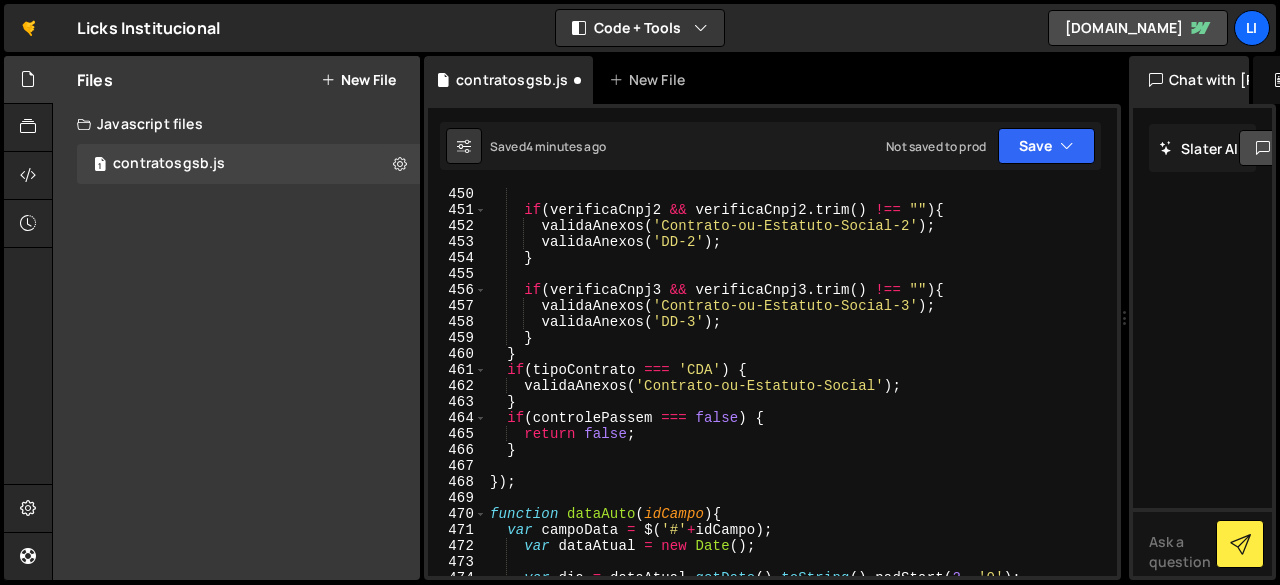 scroll, scrollTop: 7502, scrollLeft: 0, axis: vertical 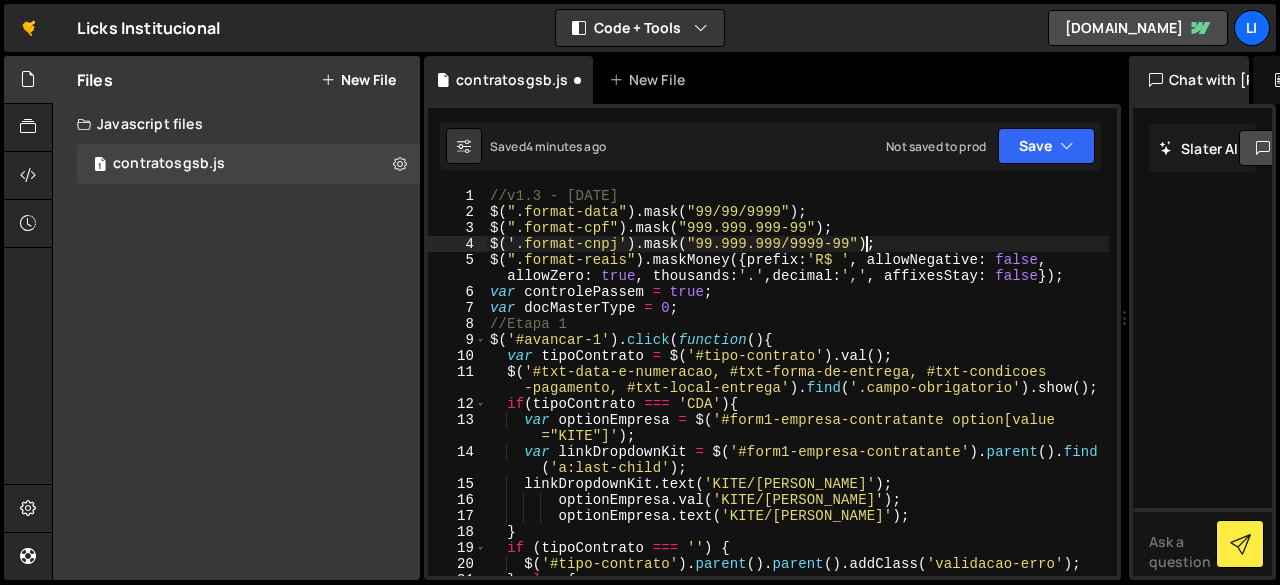click on "//v1.3 - [DATE] $ ( ".format-data" ) . mask ( "99/99/9999" ) ; $ ( ".format-cpf" ) . mask ( "999.999.999-99" ) ; $ ( '.format-cnpj' ) . mask ( "99.999.999/9999-99" ) ; $ ( ".format-reais" ) . maskMoney ({ prefix : 'R$ ' ,   allowNegative :   false ,      allowZero :   true ,   thousands : '.' , decimal : ',' ,   affixesStay :   false }) ; var   controlePassem   =   true ; var   docMasterType   =   0 ; //Etapa 1 $ ( '#avancar-1' ) . click ( function ( ) {    var   tipoContrato   =   $ ( '#tipo-contrato' ) . val ( ) ;    $ ( '#txt-data-e-numeracao, #txt-forma-de-entrega, #txt-condicoes      -pagamento, #txt-local-entrega' ) . find ( '.campo-obrigatorio' ) . show ( ) ;    if ( tipoContrato   ===   'CDA' ) {       var   optionEmpresa   =   $ ( '#form1-empresa-contratante option[value        ="KITE"]' ) ;       var   linkDropdownKit   =   $ ( '#form1-empresa-contratante' ) . parent ( ) . find        ( 'a:last-child' ) ;       linkDropdownKit . text ( 'KITE/[PERSON_NAME]' ) ;             . val ( ) ;" at bounding box center [797, 398] 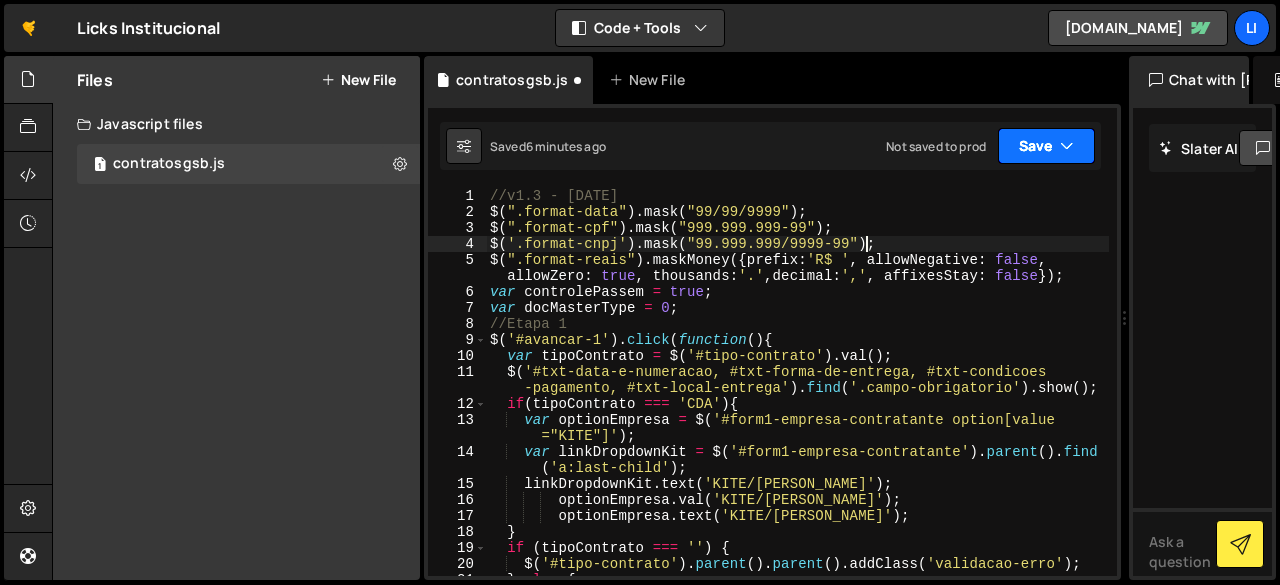 click at bounding box center [1067, 146] 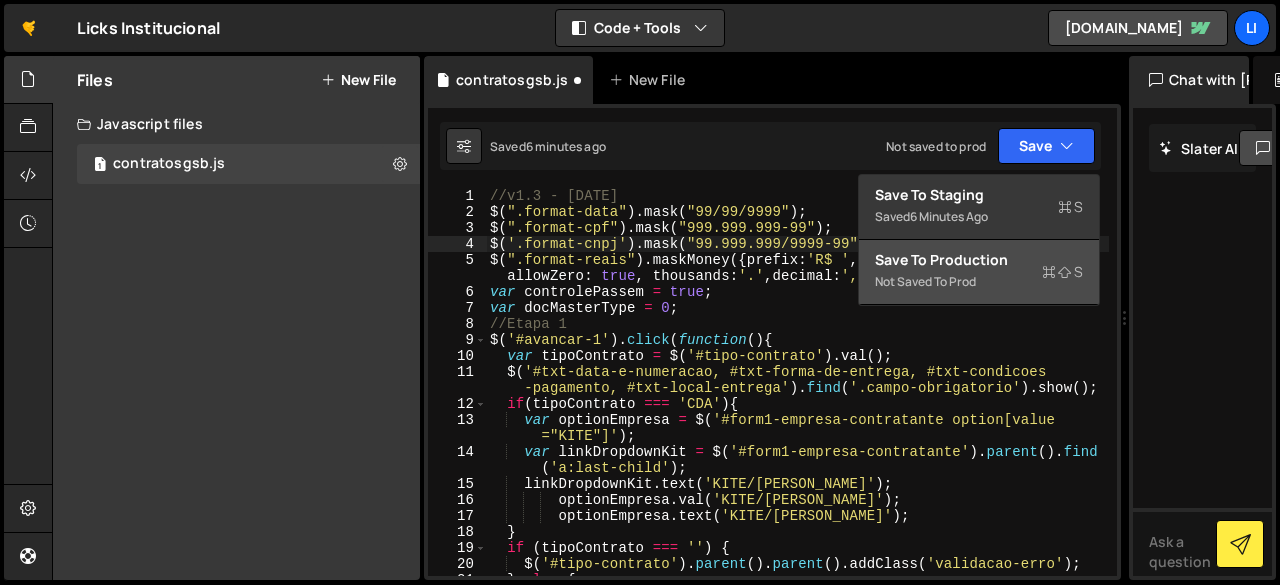 click on "Not saved to prod" at bounding box center [979, 282] 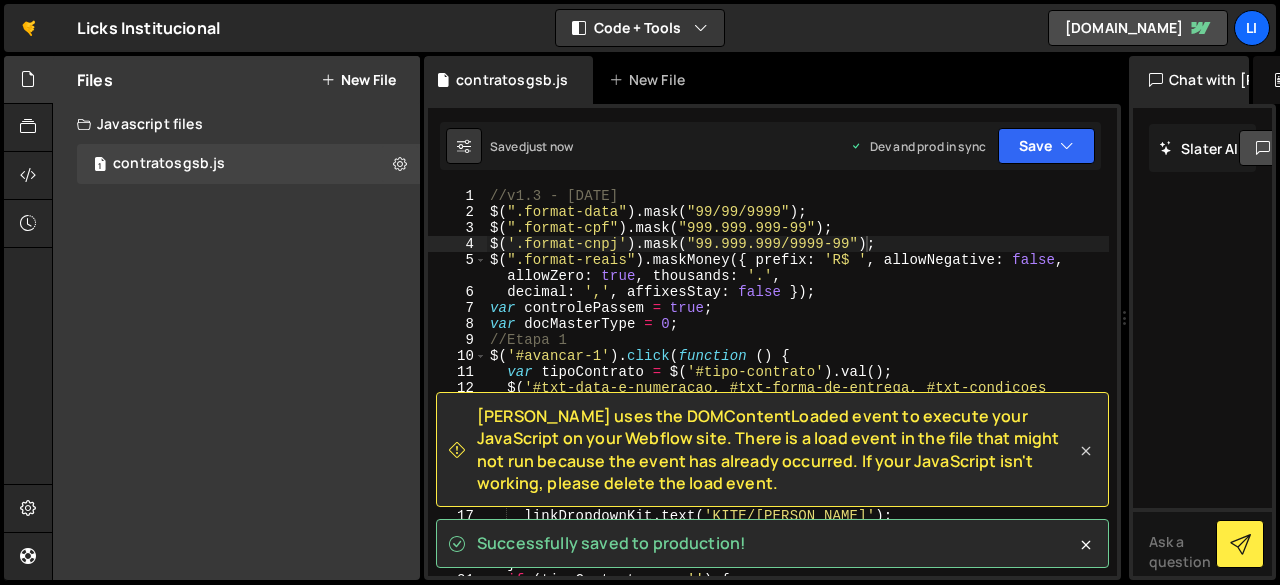 click 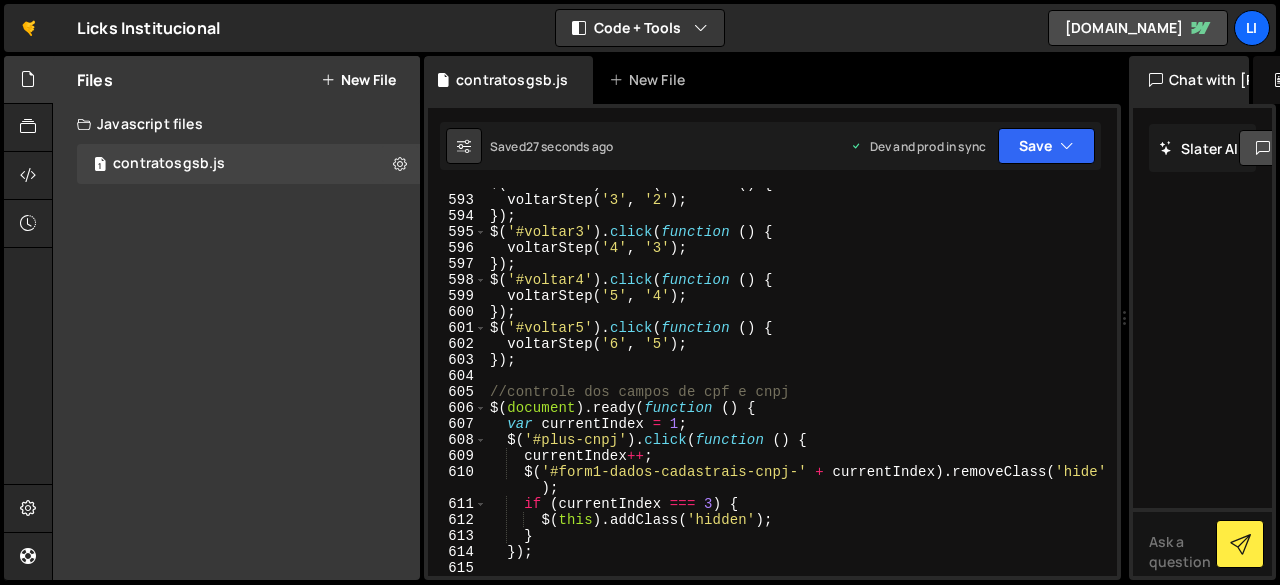 scroll, scrollTop: 10320, scrollLeft: 0, axis: vertical 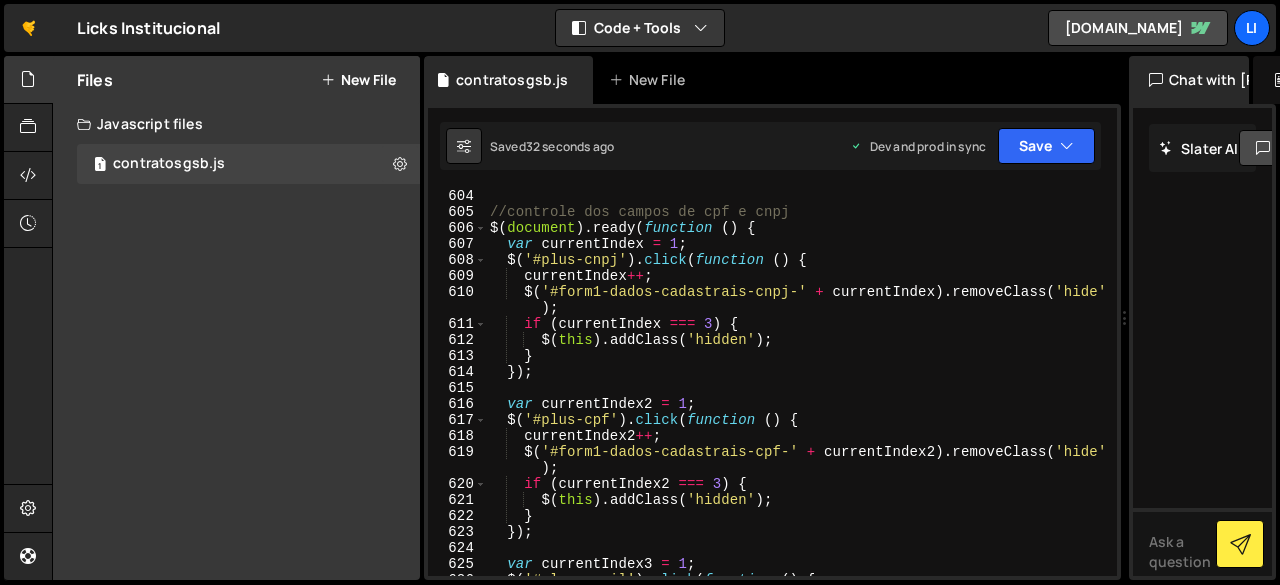 click on "//controle dos campos de cpf e cnpj $ ( document ) . ready ( function   ( )   {    var   currentIndex   =   1 ;    $ ( '#plus-cnpj' ) . click ( function   ( )   {       currentIndex ++ ;       $ ( '#form1-dados-cadastrais-cnpj-'   +   currentIndex ) . removeClass ( 'hide'        ) ;       if   ( currentIndex   ===   3 )   {          $ ( this ) . addClass ( 'hidden' ) ;       }    }) ;    var   currentIndex2   =   1 ;    $ ( '#plus-cpf' ) . click ( function   ( )   {       currentIndex2 ++ ;       $ ( '#form1-dados-cadastrais-cpf-'   +   currentIndex2 ) . removeClass ( 'hide'        ) ;       if   ( currentIndex2   ===   3 )   {          $ ( this ) . addClass ( 'hidden' ) ;       }    }) ;    var   currentIndex3   =   1 ;    $ ( '#plus-email' ) . click ( function   ( )   {       currentIndex3 ++ ;" at bounding box center [797, 398] 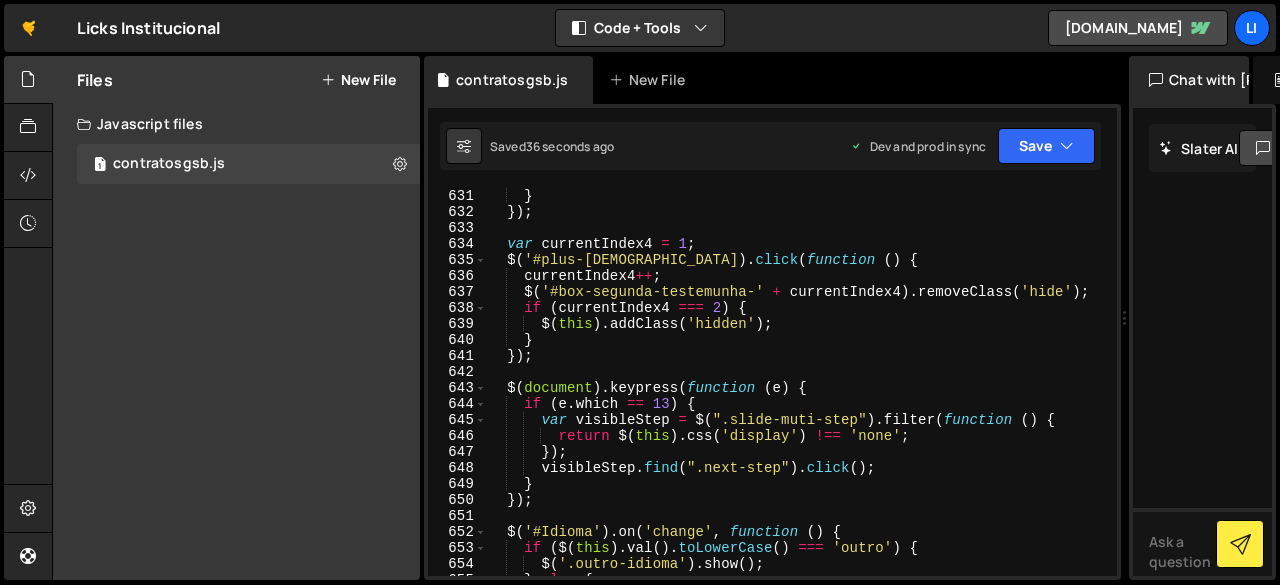 scroll, scrollTop: 10980, scrollLeft: 0, axis: vertical 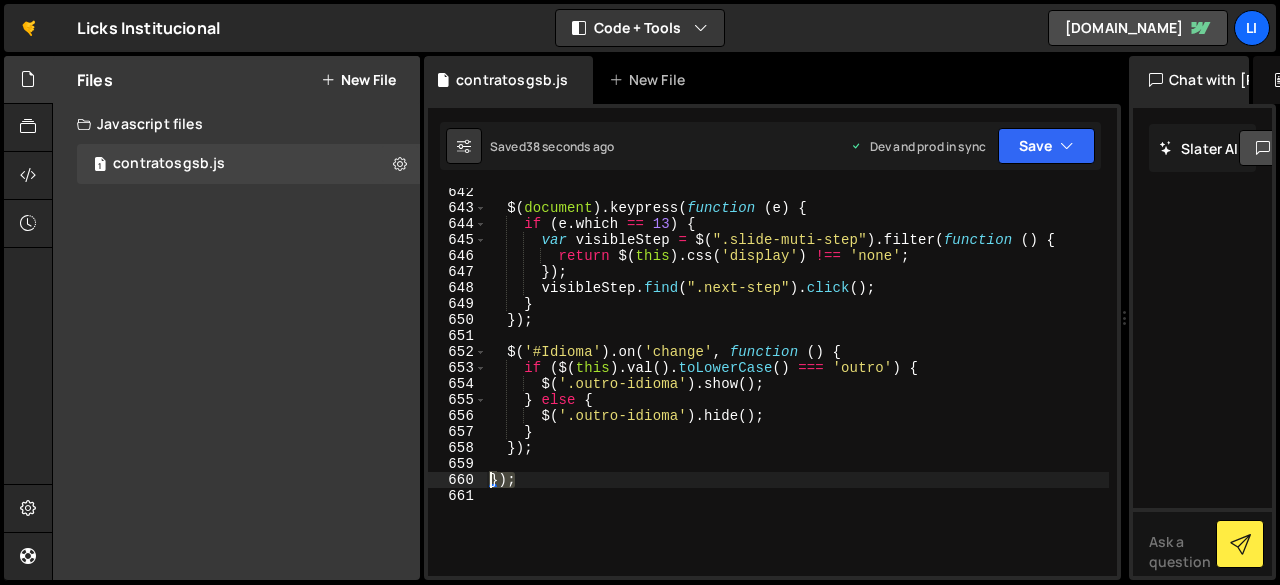 drag, startPoint x: 525, startPoint y: 477, endPoint x: 468, endPoint y: 480, distance: 57.07889 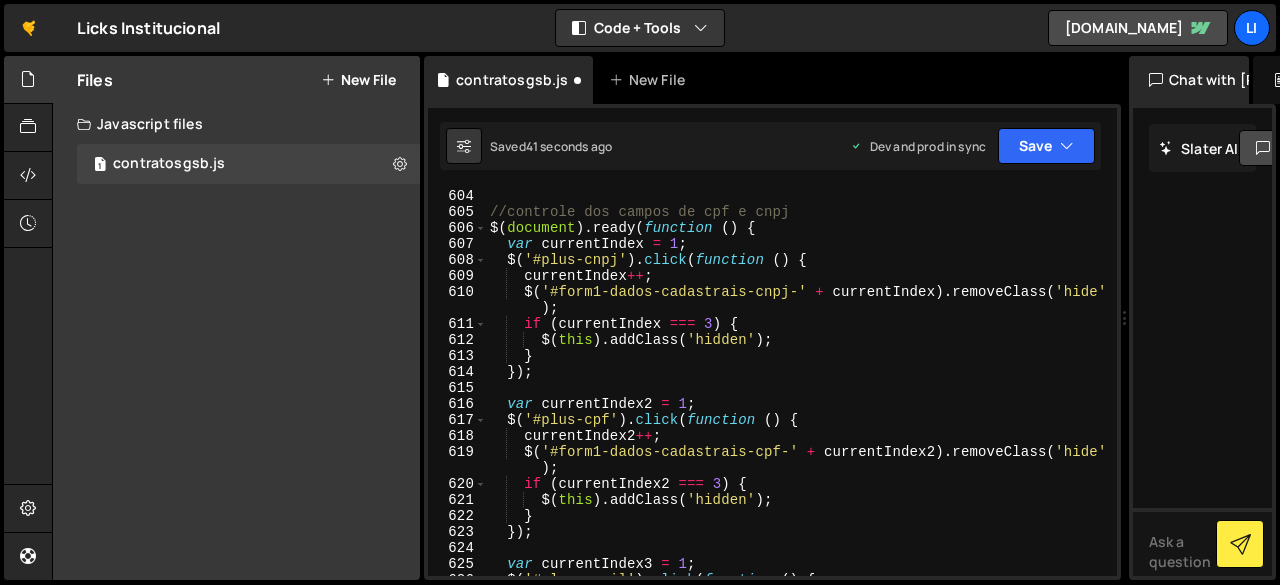 scroll, scrollTop: 10200, scrollLeft: 0, axis: vertical 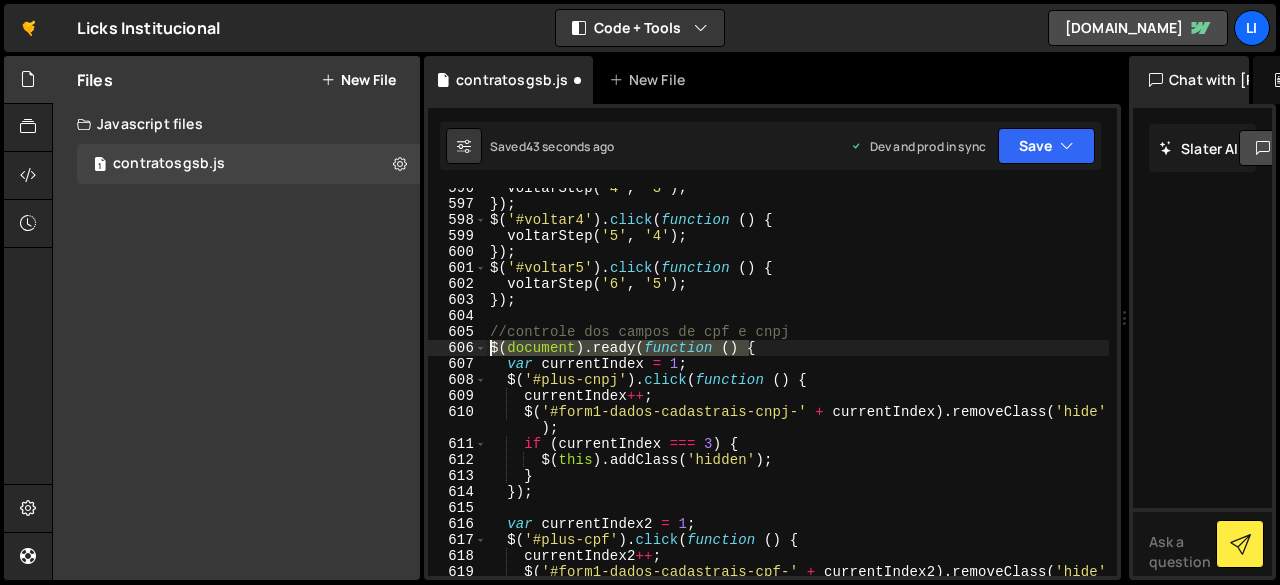 drag, startPoint x: 752, startPoint y: 346, endPoint x: 462, endPoint y: 347, distance: 290.0017 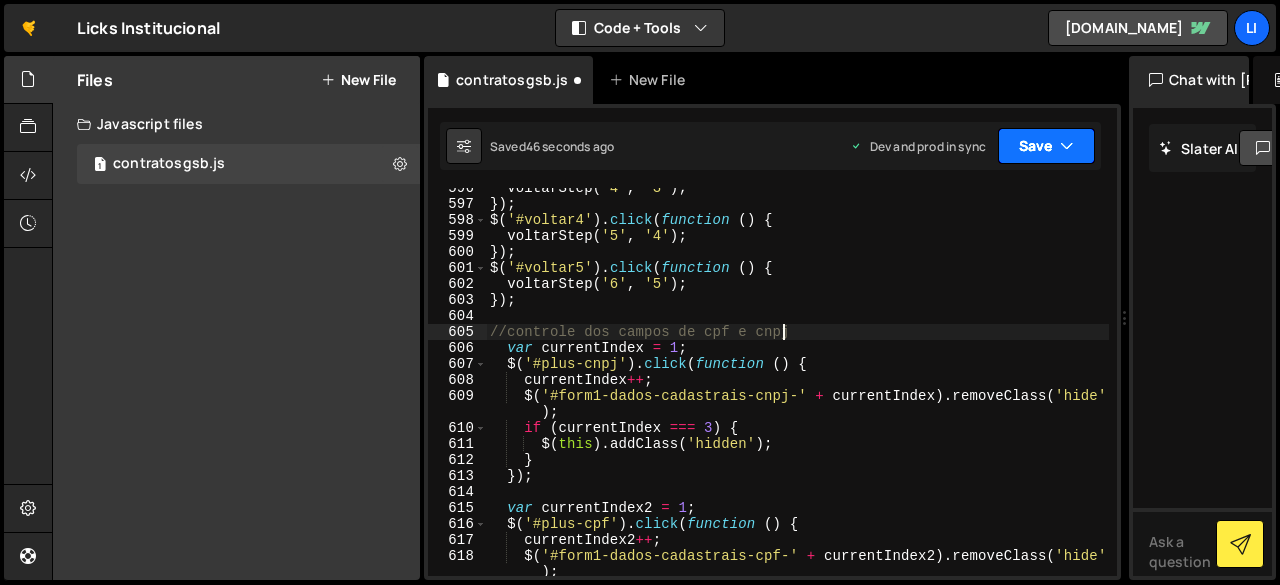 click on "Save" at bounding box center (1046, 146) 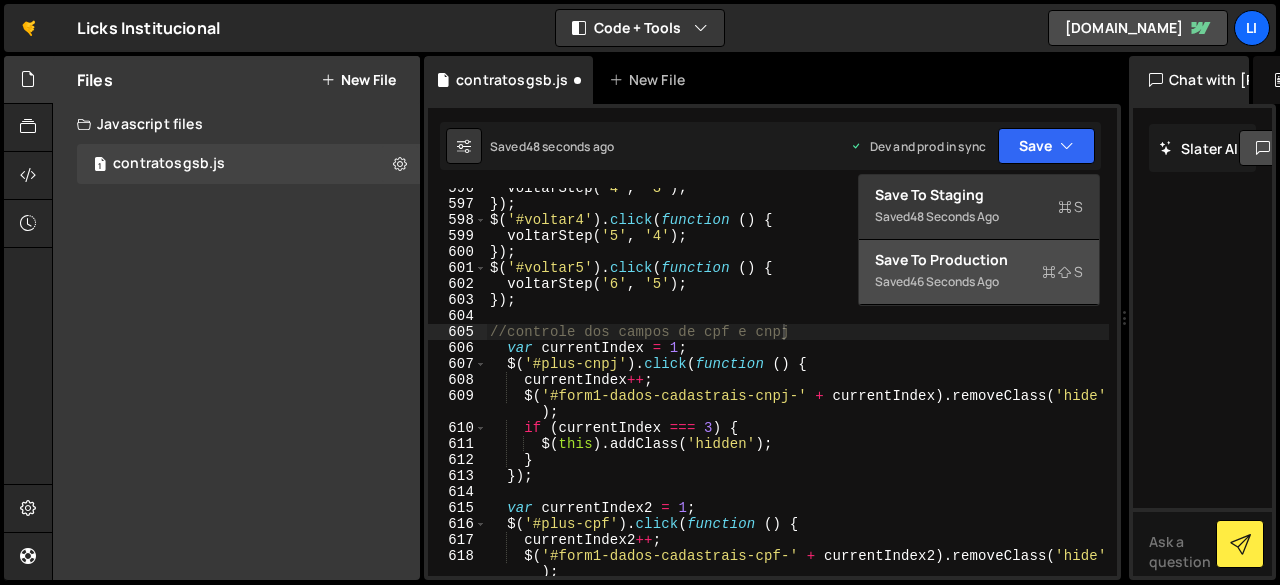 click on "Save to Production
S" at bounding box center [979, 260] 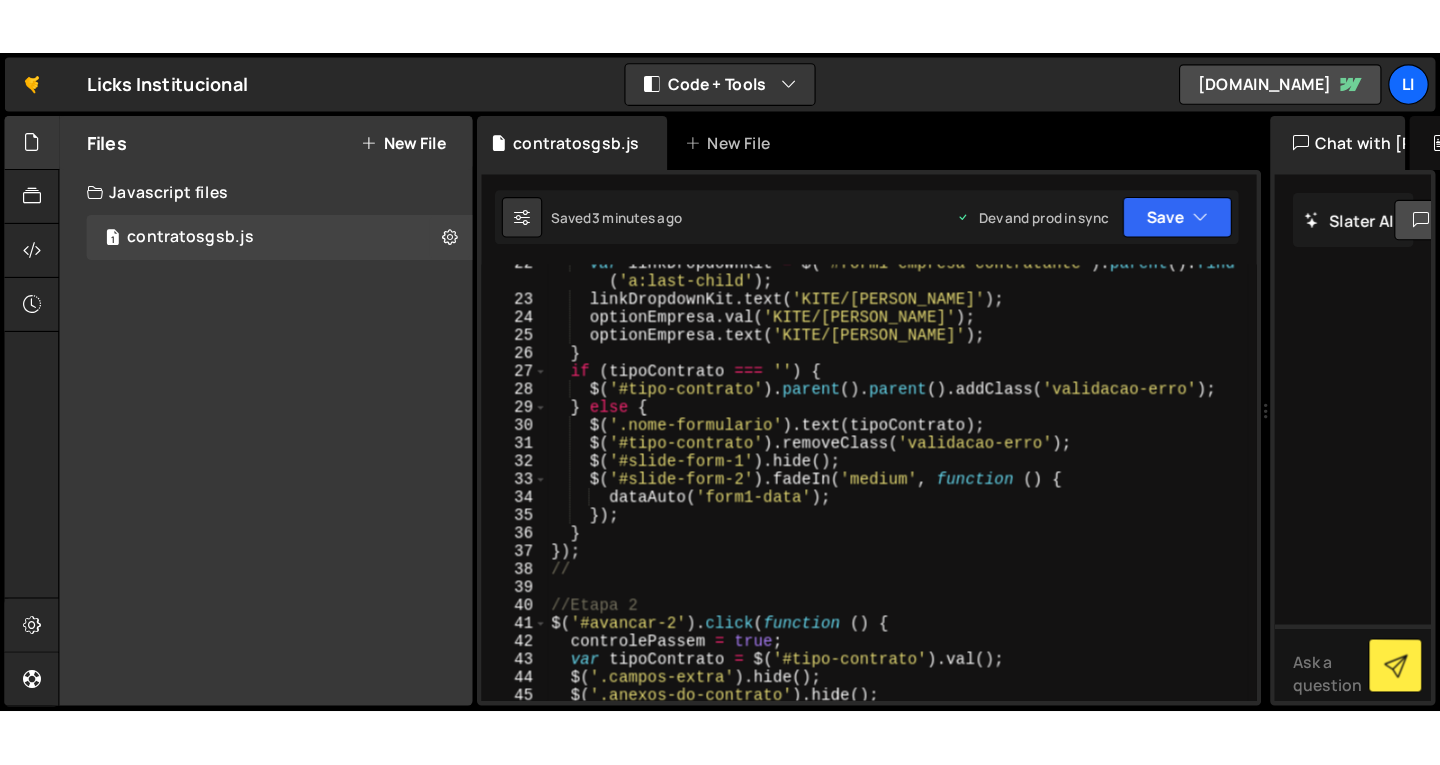 scroll, scrollTop: 0, scrollLeft: 0, axis: both 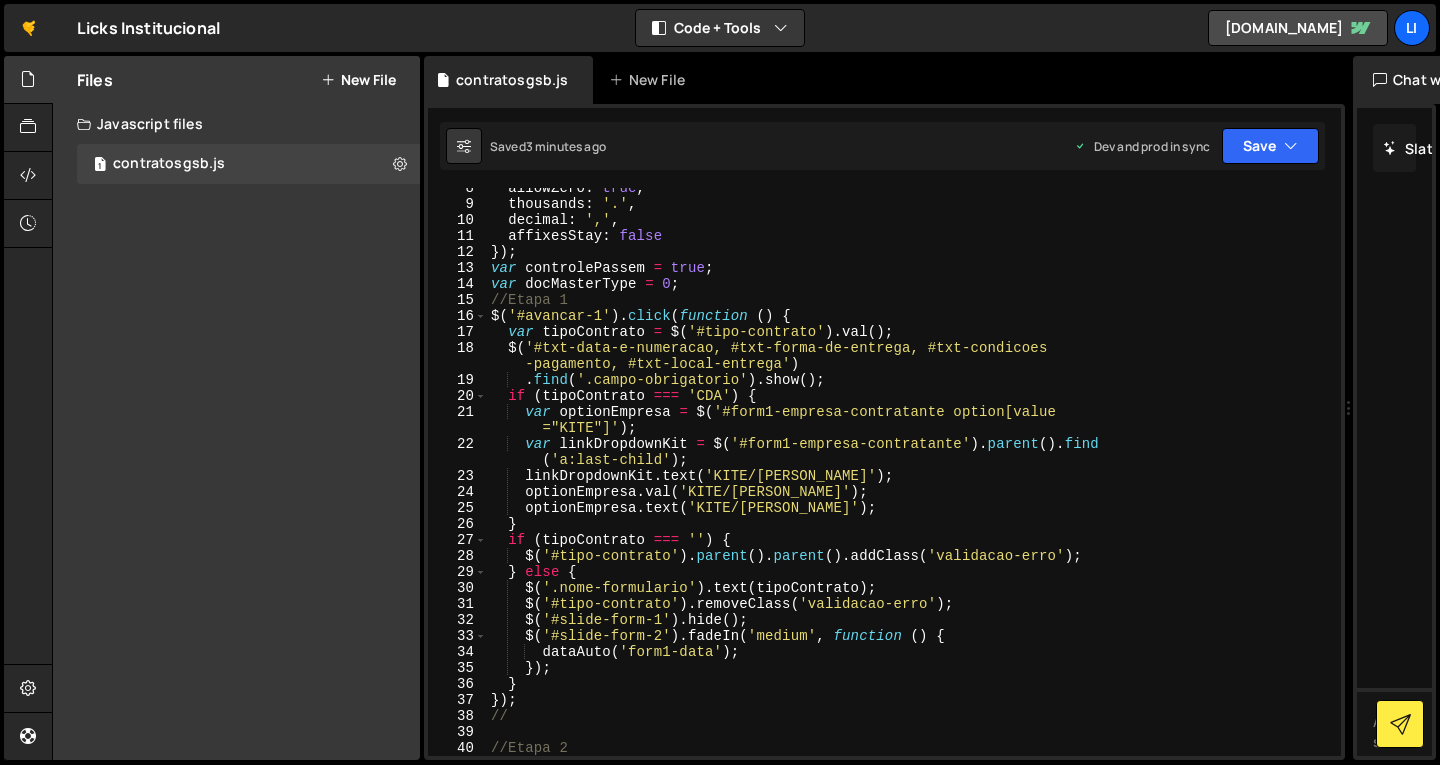 drag, startPoint x: 1128, startPoint y: 400, endPoint x: 1337, endPoint y: 385, distance: 209.53758 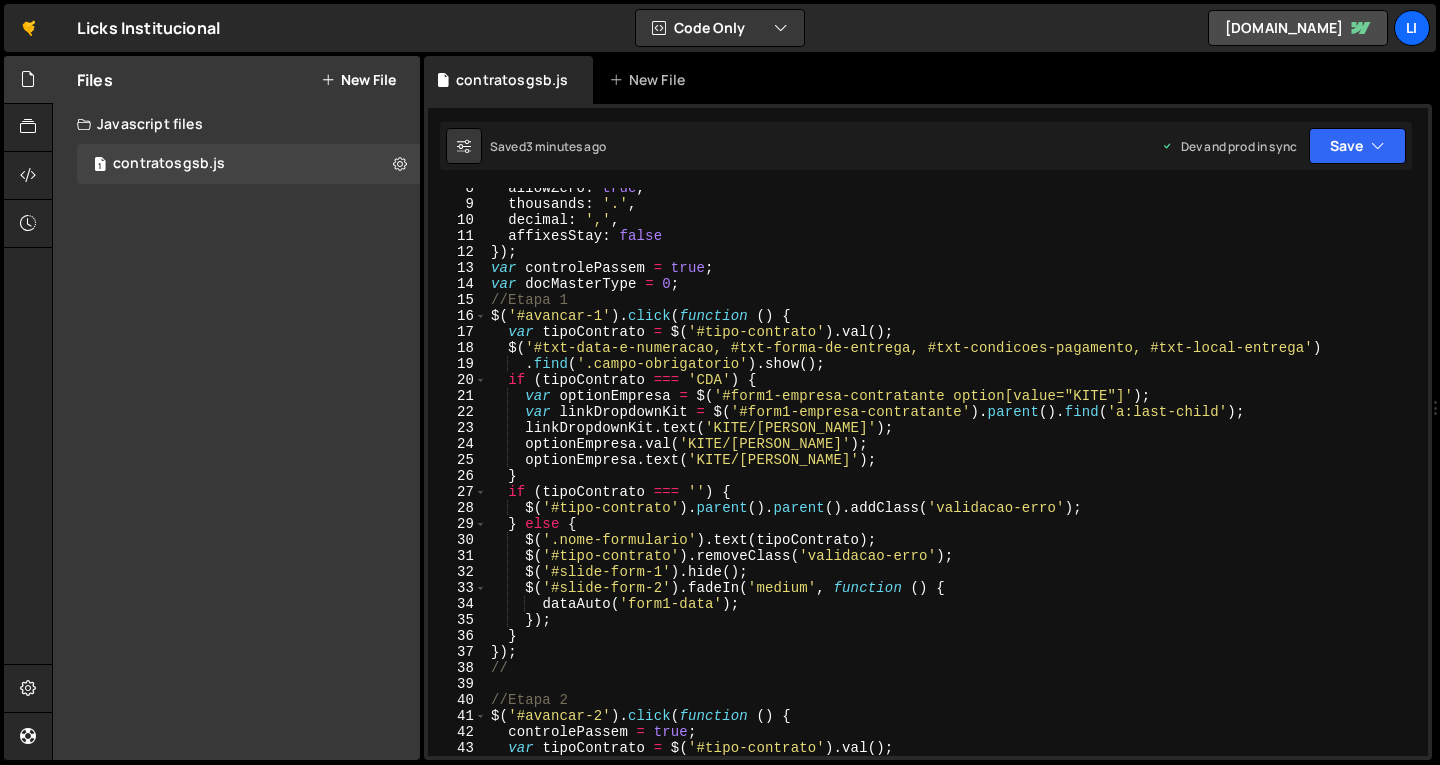 drag, startPoint x: 1349, startPoint y: 401, endPoint x: 1412, endPoint y: 400, distance: 63.007935 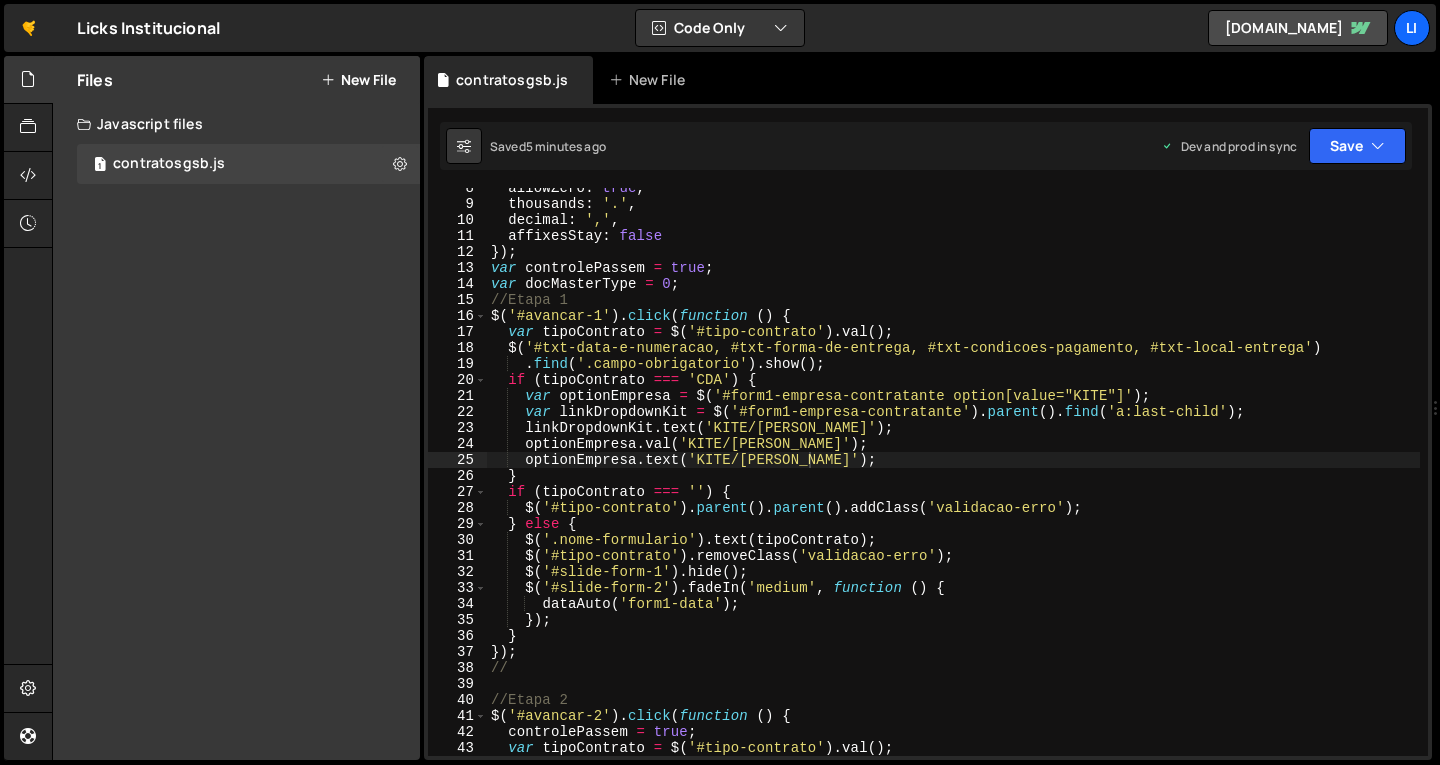 scroll, scrollTop: 0, scrollLeft: 0, axis: both 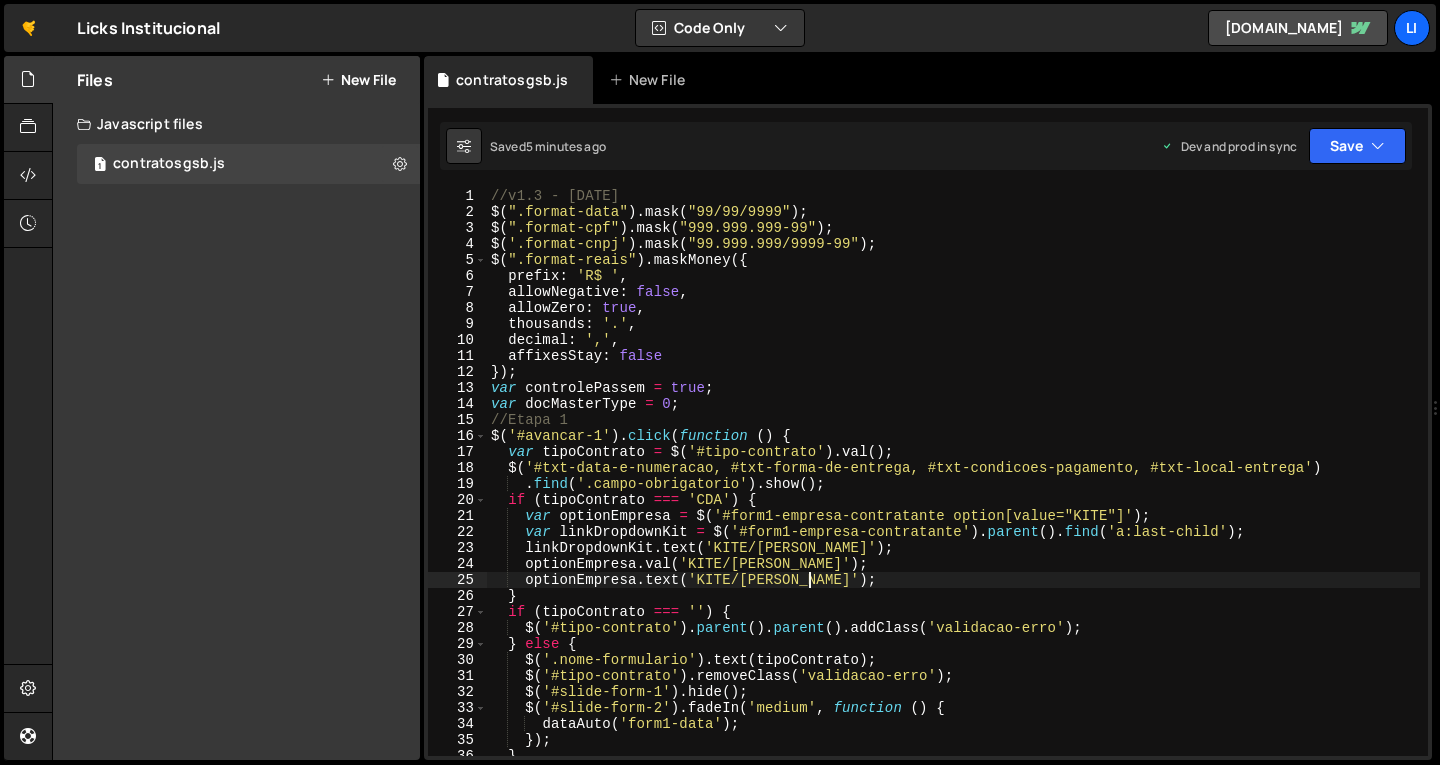 click on "//v1.3 - [DATE] $ ( ".format-data" ) . mask ( "99/99/9999" ) ; $ ( ".format-cpf" ) . mask ( "999.999.999-99" ) ; $ ( '.format-cnpj' ) . mask ( "99.999.999/9999-99" ) ; $ ( ".format-reais" ) . maskMoney ({    prefix :   'R$ ' ,    allowNegative :   false ,    allowZero :   true ,    thousands :   '.' ,    decimal :   ',' ,    affixesStay :   false }) ; var   controlePassem   =   true ; var   docMasterType   =   0 ; //Etapa 1 $ ( '#avancar-1' ) . click ( function   ( )   {    var   tipoContrato   =   $ ( '#tipo-contrato' ) . val ( ) ;    $ ( '#txt-data-e-numeracao, #txt-forma-de-entrega, #txt-condicoes-pagamento, #txt-local-entrega' )       . find ( '.campo-obrigatorio' ) . show ( ) ;    if   ( tipoContrato   ===   'CDA' )   {       var   optionEmpresa   =   $ ( '#form1-empresa-contratante option[value="KITE"]' ) ;       var   linkDropdownKit   =   $ ( '#form1-empresa-contratante' ) . parent ( ) . find ( 'a:last-child' ) ;       linkDropdownKit . text ( 'KITE/GILEAD' ) ;       optionEmpresa . val ( ) ;    ." at bounding box center [953, 488] 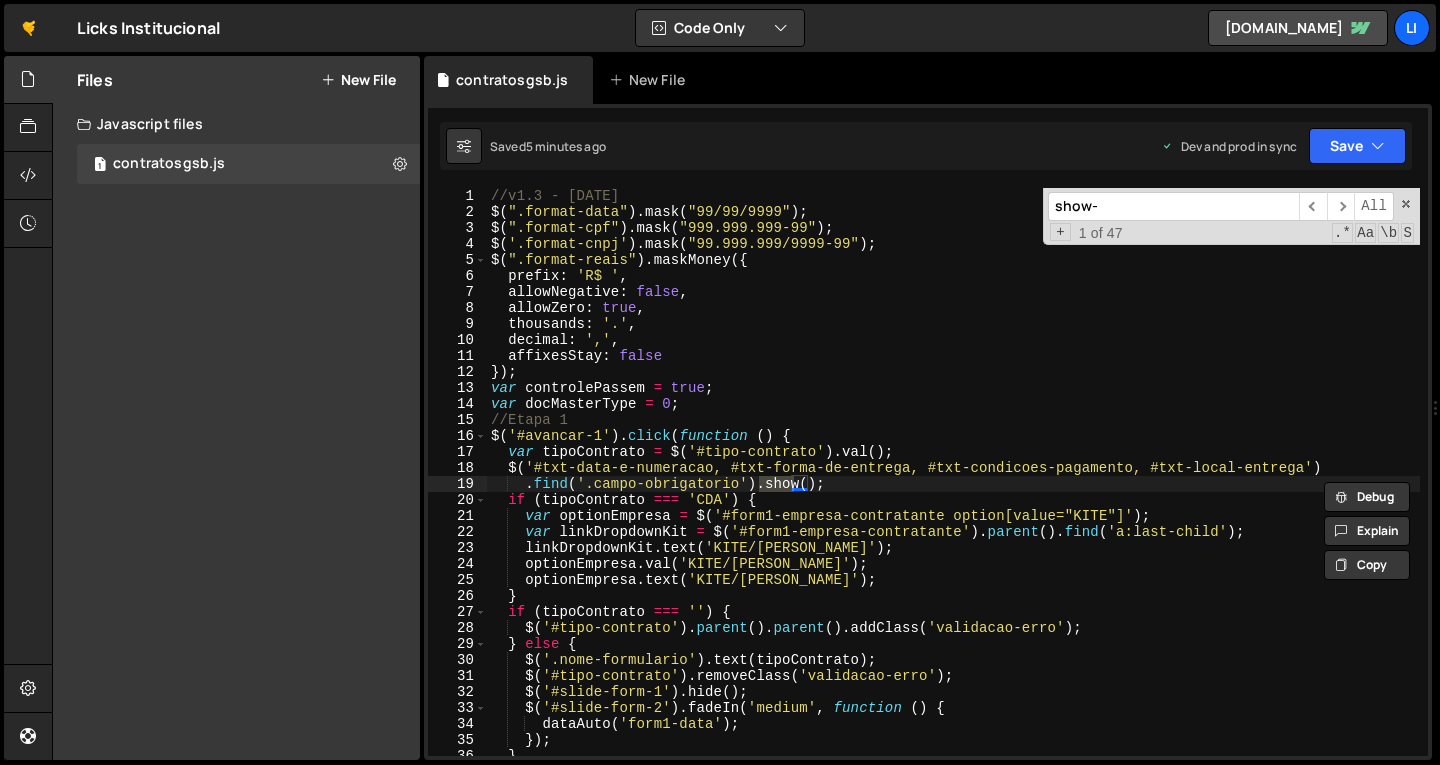 scroll, scrollTop: 484, scrollLeft: 0, axis: vertical 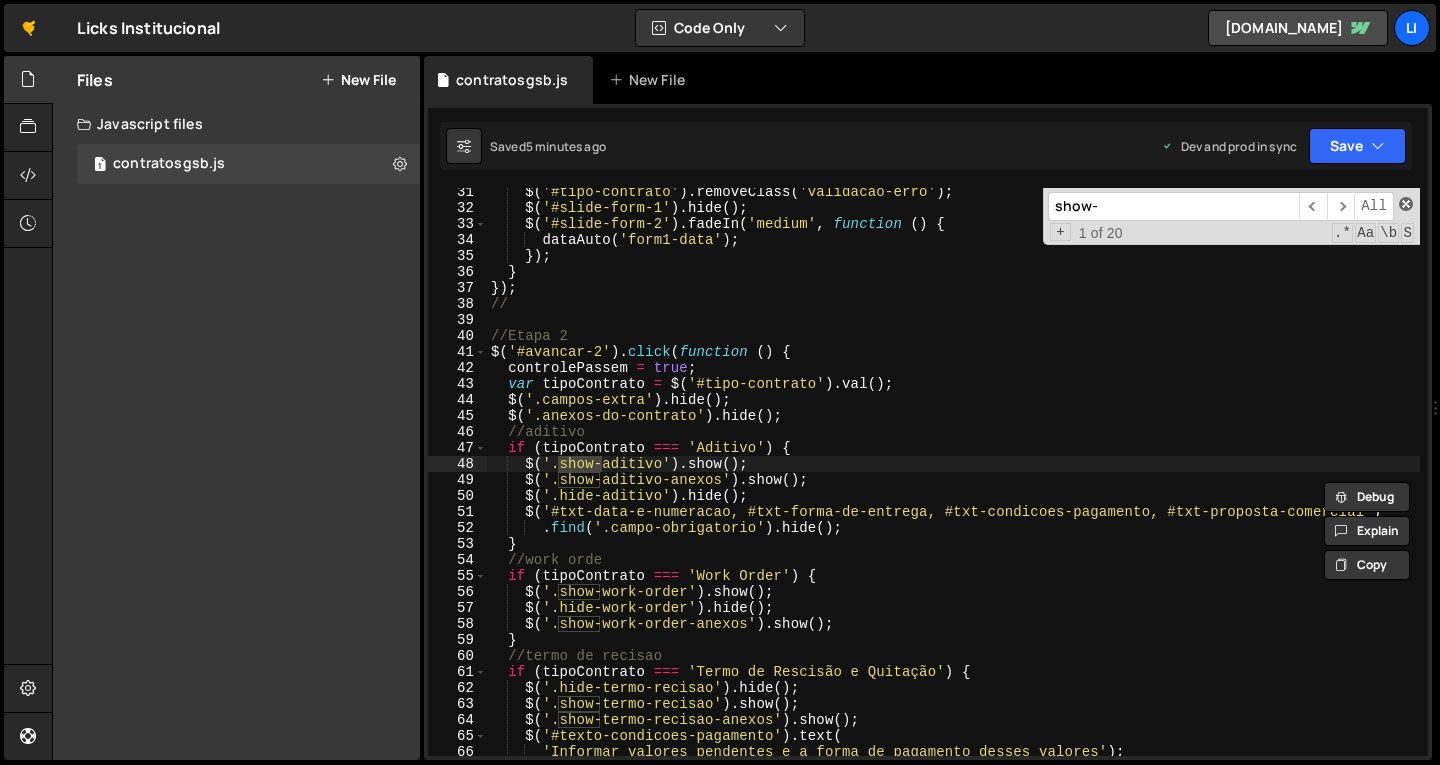 type on "show-" 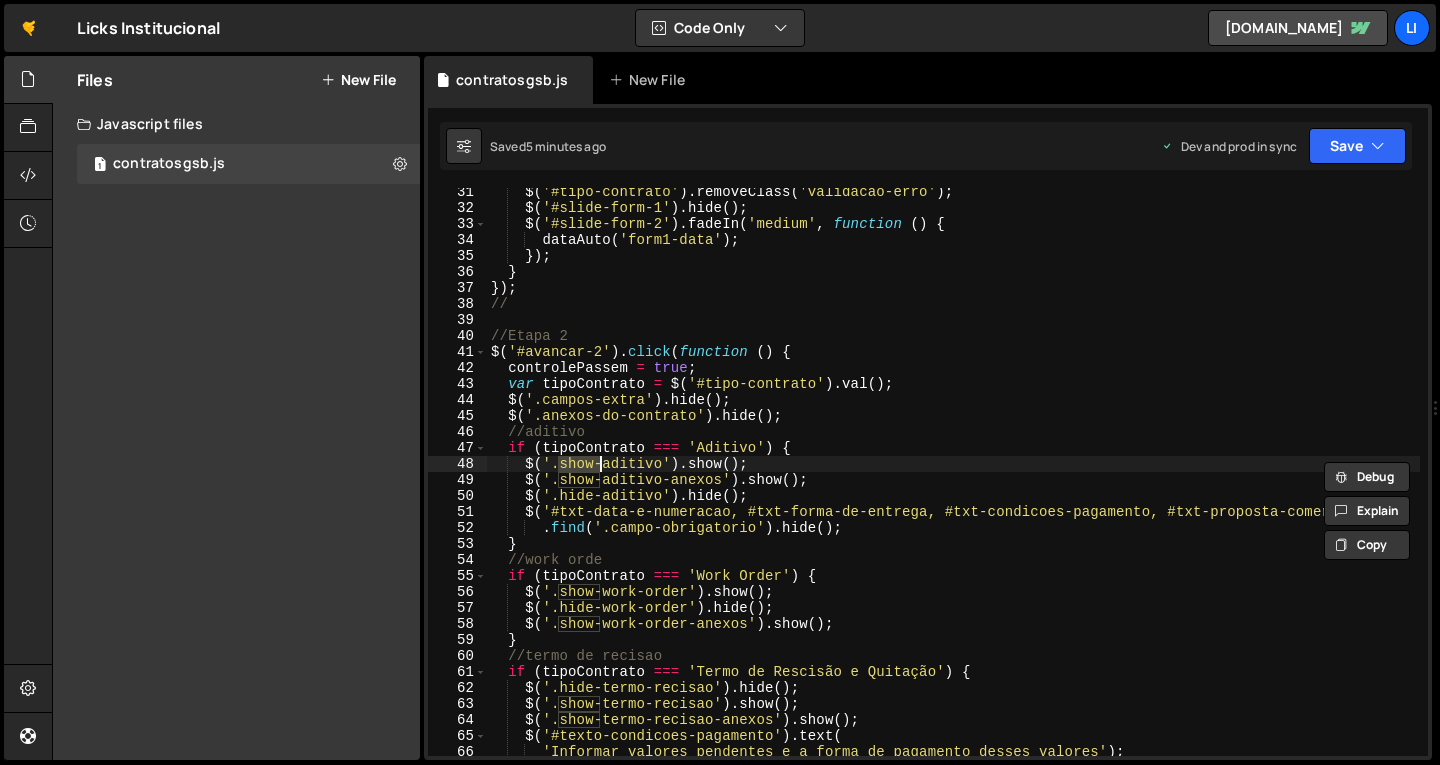 click on "$ ( '#tipo-contrato' ) . removeClass ( 'validacao-erro' ) ;       $ ( '#slide-form-1' ) . hide ( ) ;       $ ( '#slide-form-2' ) . fadeIn ( 'medium' ,   function   ( )   {          dataAuto ( 'form1-data' ) ;       }) ;    } }) ; // //Etapa 2 $ ( '#avancar-2' ) . click ( function   ( )   {    controlePassem   =   true ;    var   tipoContrato   =   $ ( '#tipo-contrato' ) . val ( ) ;    $ ( '.campos-extra' ) . hide ( ) ;    $ ( '.anexos-do-contrato' ) . hide ( ) ;    //aditivo    if   ( tipoContrato   ===   'Aditivo' )   {       $ ( '.show-aditivo' ) . show ( ) ;       $ ( '.show-aditivo-anexos' ) . show ( ) ;       $ ( '.hide-aditivo' ) . hide ( ) ;       $ ( '#txt-data-e-numeracao, #txt-forma-de-entrega, #txt-condicoes-pagamento, #txt-proposta-comercial' )          . find ( '.campo-obrigatorio' ) . hide ( ) ;    }    //work orde    if   ( tipoContrato   ===   'Work Order' )   {       $ ( '.show-work-order' ) . show ( ) ;       $ ( '.hide-work-order' ) . hide ( ) ;       $ ( '.show-work-order-anexos' ) ." at bounding box center [953, 484] 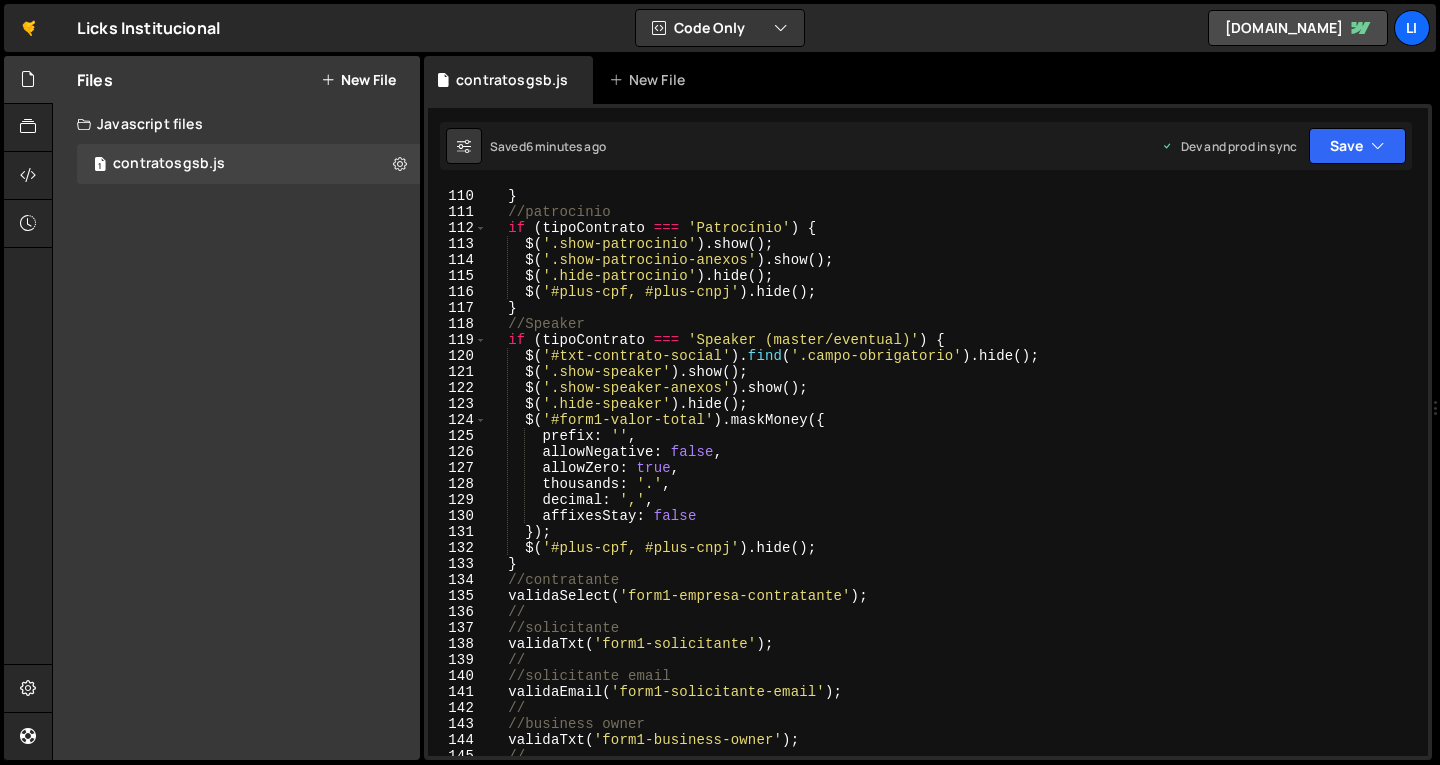 scroll, scrollTop: 1804, scrollLeft: 0, axis: vertical 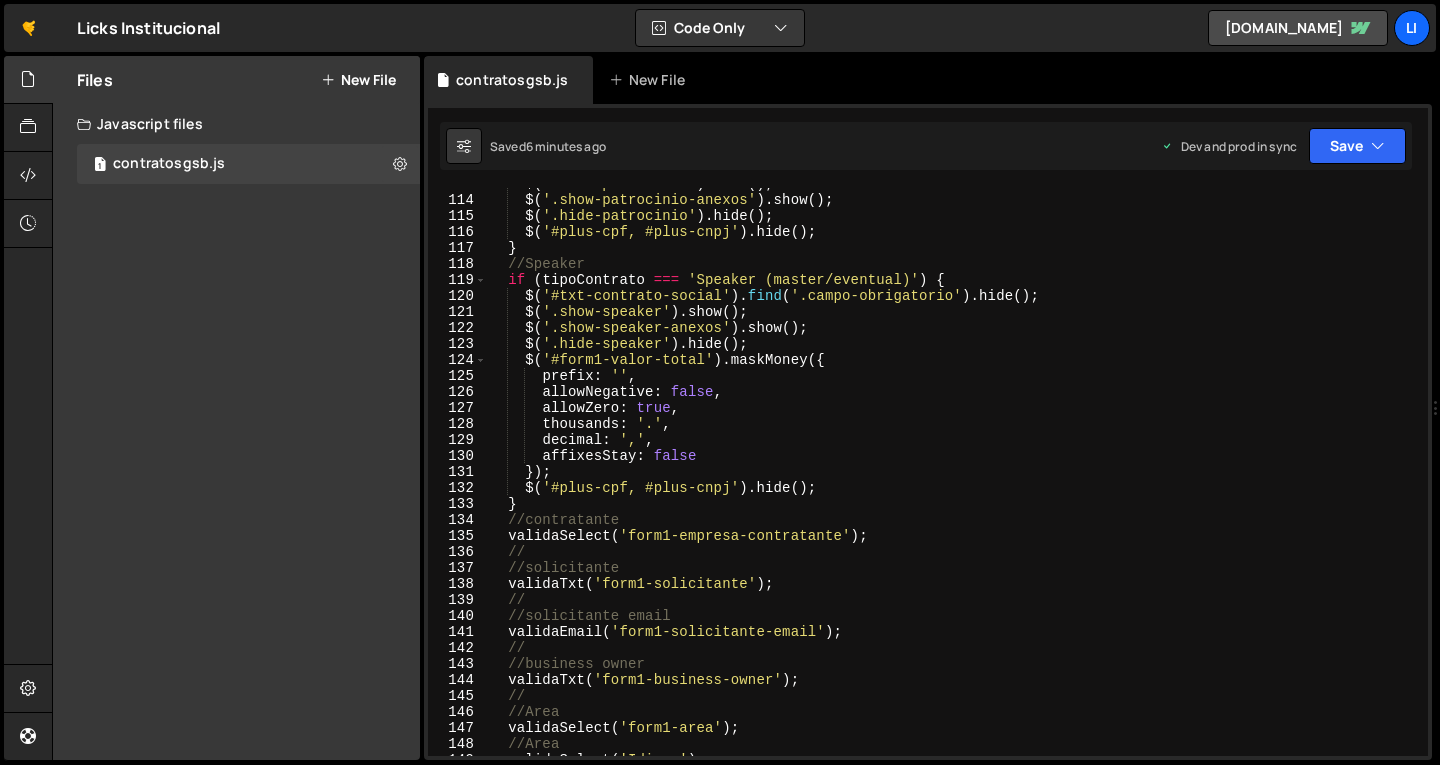 click on "$ ( '.show-patrocinio' ) . show ( ) ;       $ ( '.show-patrocinio-anexos' ) . show ( ) ;       $ ( '.hide-patrocinio' ) . hide ( ) ;       $ ( '#plus-cpf, #plus-cnpj' ) . hide ( ) ;    }    //Speaker    if   ( tipoContrato   ===   'Speaker (master/eventual)' )   {       $ ( '#txt-contrato-social' ) . find ( '.campo-obrigatorio' ) . hide ( ) ;       $ ( '.show-speaker' ) . show ( ) ;       $ ( '.show-speaker-anexos' ) . show ( ) ;       $ ( '.hide-speaker' ) . hide ( ) ;       $ ( '#form1-valor-total' ) . maskMoney ({          prefix :   '' ,          allowNegative :   false ,          allowZero :   true ,          thousands :   '.' ,          decimal :   ',' ,          affixesStay :   false       }) ;       $ ( '#plus-cpf, #plus-cnpj' ) . hide ( ) ;    }    //contratante    validaSelect ( 'form1-empresa-contratante' ) ;    //    //solicitante    validaTxt ( 'form1-solicitante' ) ;    //    //solicitante email    validaEmail ( 'form1-solicitante-email' ) ;    //    //business owner    validaTxt ( ) ;" at bounding box center (953, 476) 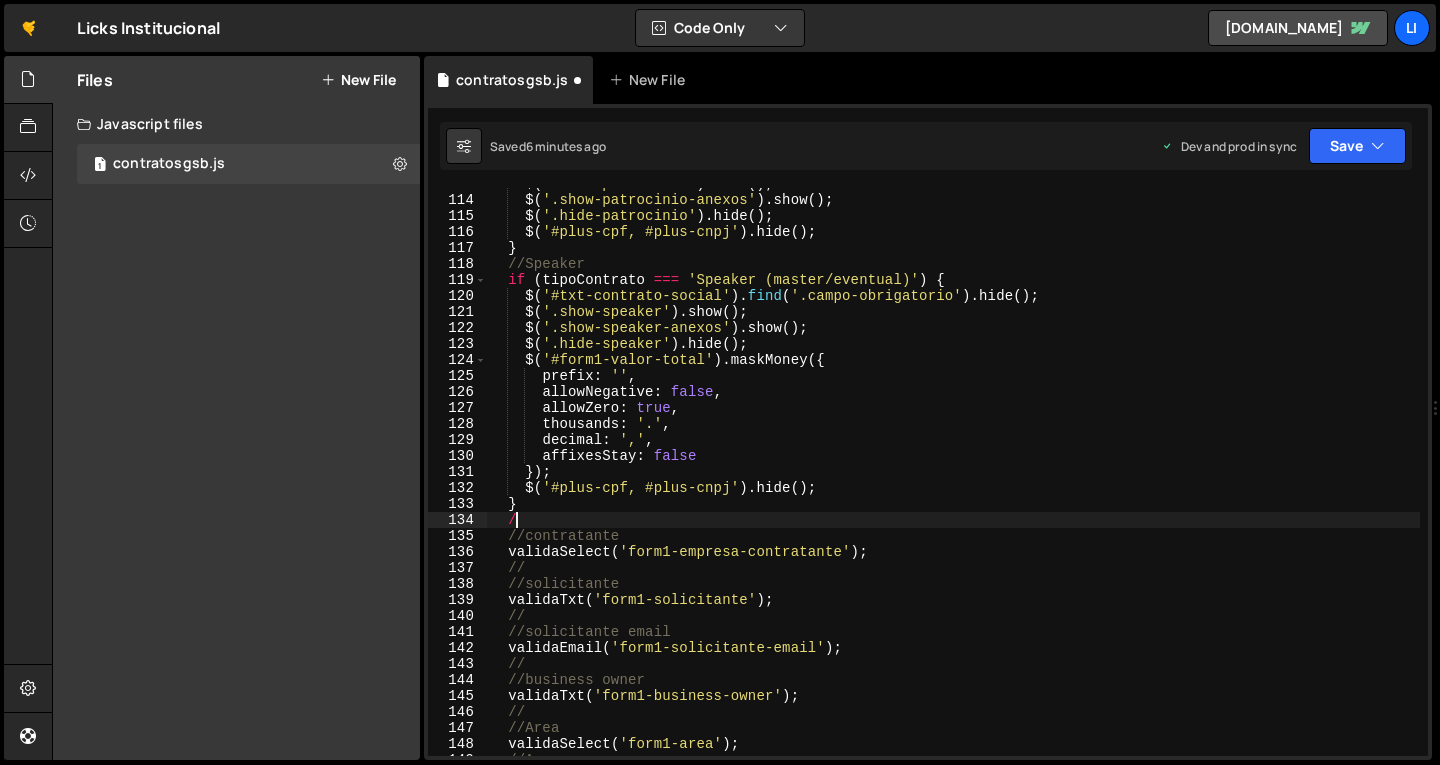 scroll, scrollTop: 0, scrollLeft: 1, axis: horizontal 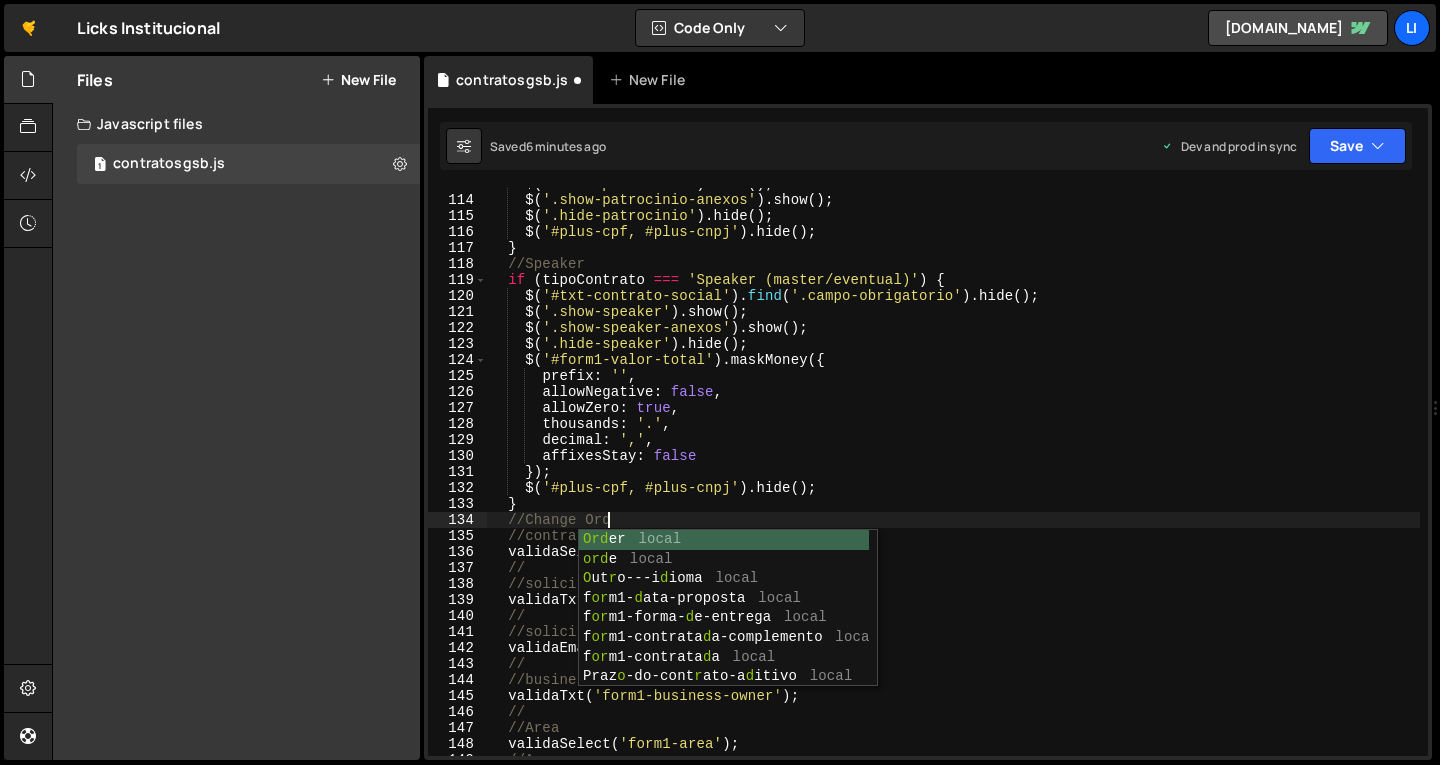 type on "//Change Order" 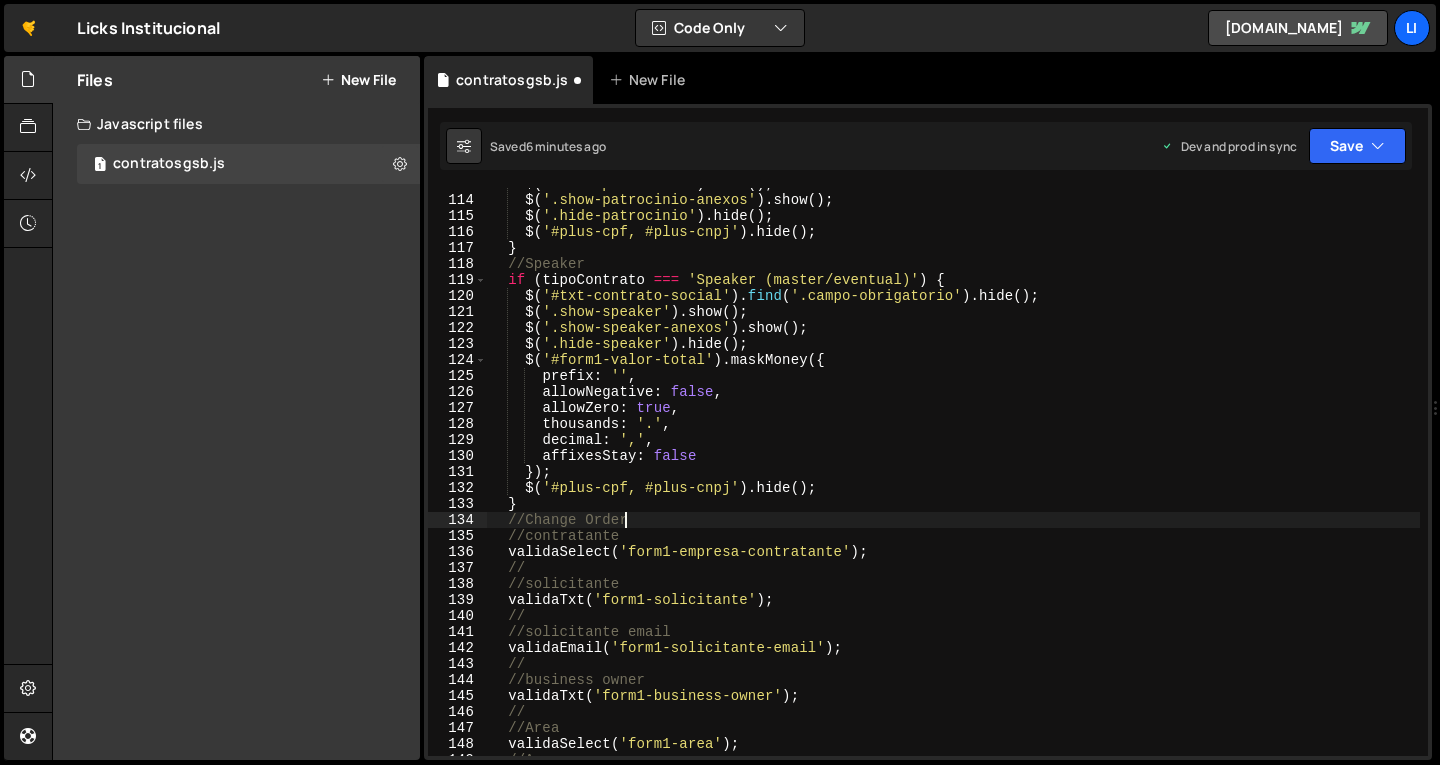 scroll, scrollTop: 0, scrollLeft: 0, axis: both 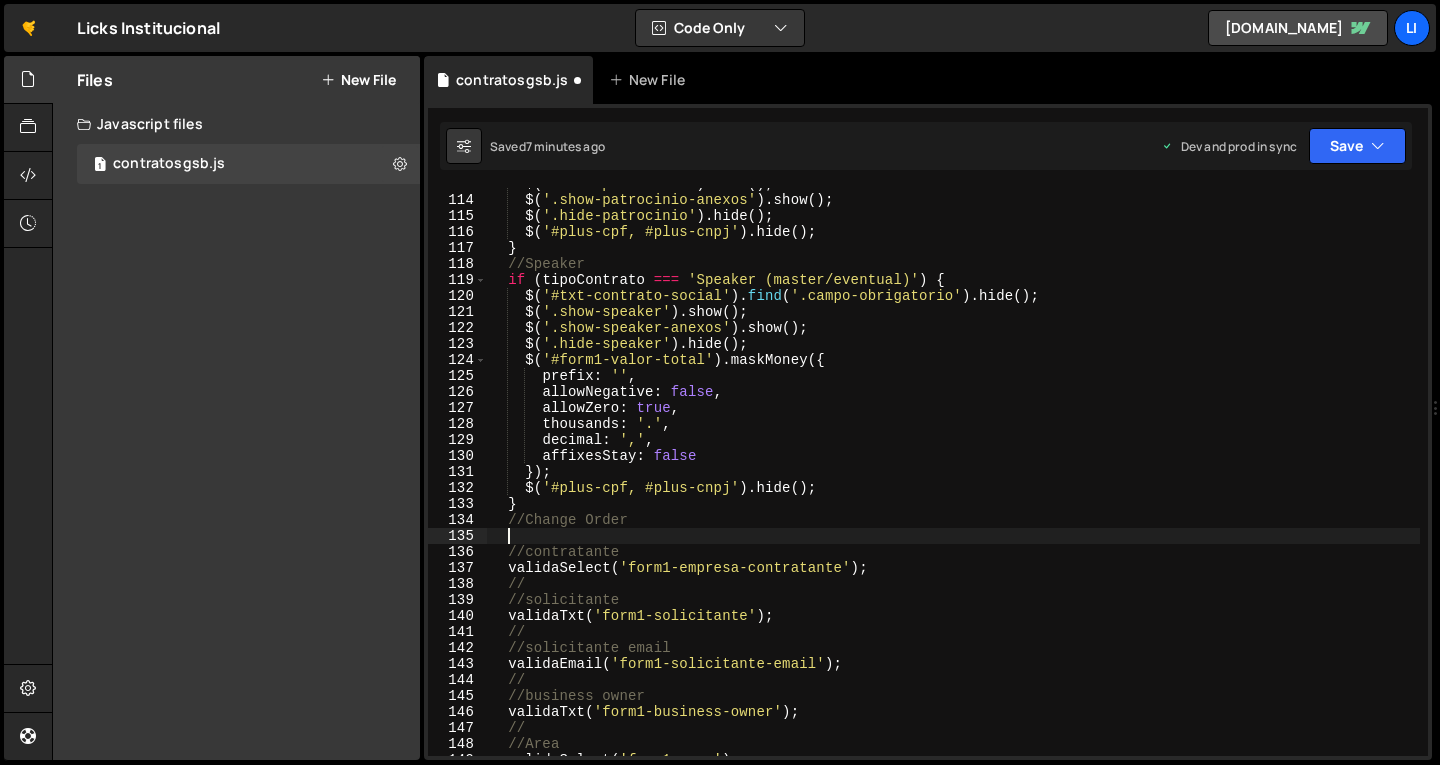 paste on "Change Order" 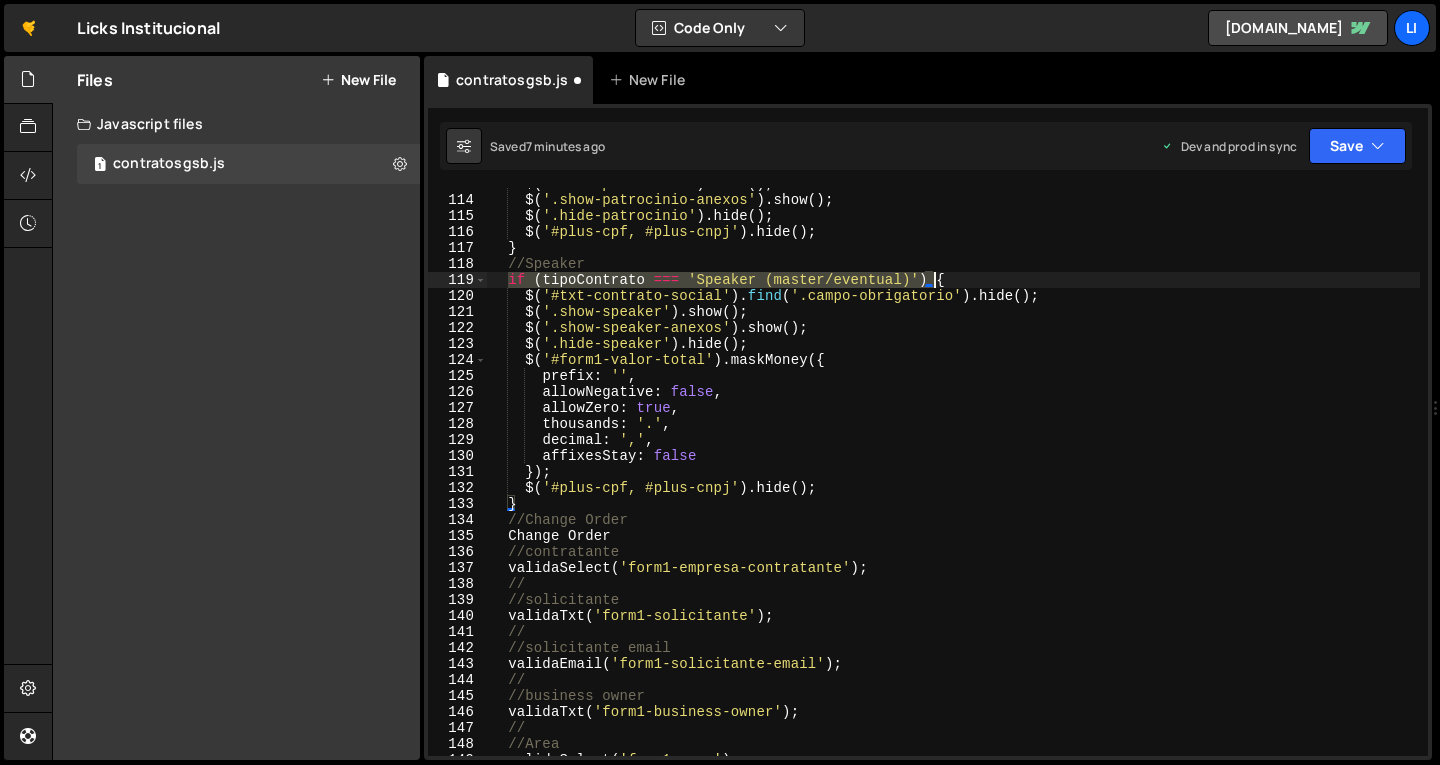 drag, startPoint x: 504, startPoint y: 283, endPoint x: 943, endPoint y: 280, distance: 439.01025 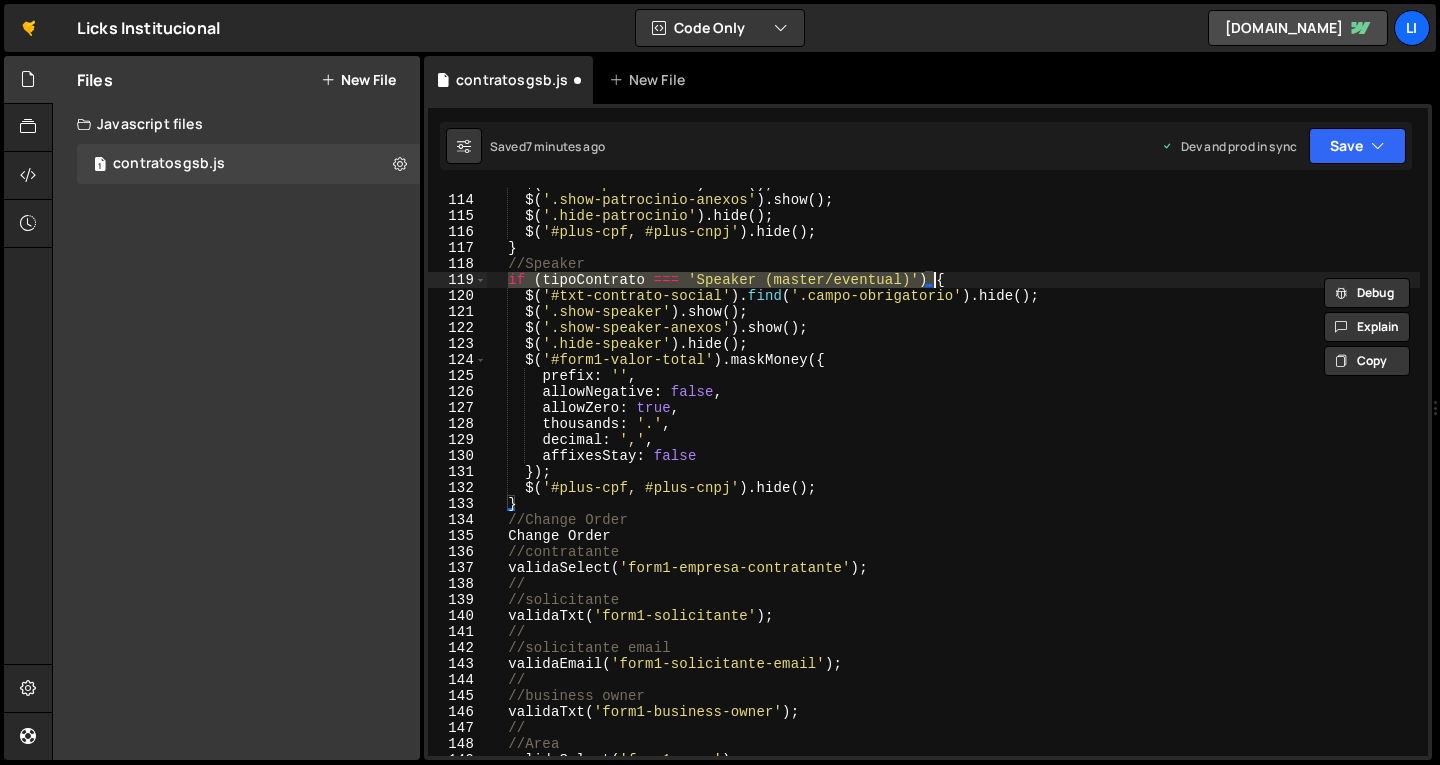 click on "$ ( '.show-patrocinio' ) . show ( ) ;       $ ( '.show-patrocinio-anexos' ) . show ( ) ;       $ ( '.hide-patrocinio' ) . hide ( ) ;       $ ( '#plus-cpf, #plus-cnpj' ) . hide ( ) ;    }    //Speaker    if   ( tipoContrato   ===   'Speaker (master/eventual)' )   {       $ ( '#txt-contrato-social' ) . find ( '.campo-obrigatorio' ) . hide ( ) ;       $ ( '.show-speaker' ) . show ( ) ;       $ ( '.show-speaker-anexos' ) . show ( ) ;       $ ( '.hide-speaker' ) . hide ( ) ;       $ ( '#form1-valor-total' ) . maskMoney ({          prefix :   '' ,          allowNegative :   false ,          allowZero :   true ,          thousands :   '.' ,          decimal :   ',' ,          affixesStay :   false       }) ;       $ ( '#plus-cpf, #plus-cnpj' ) . hide ( ) ;    }    //Change Order    Change   Order    //contratante    validaSelect ( 'form1-empresa-contratante' ) ;    //    //solicitante    validaTxt ( 'form1-solicitante' ) ;    //    //solicitante email    validaEmail ( 'form1-solicitante-email' ) ;    //" at bounding box center [953, 476] 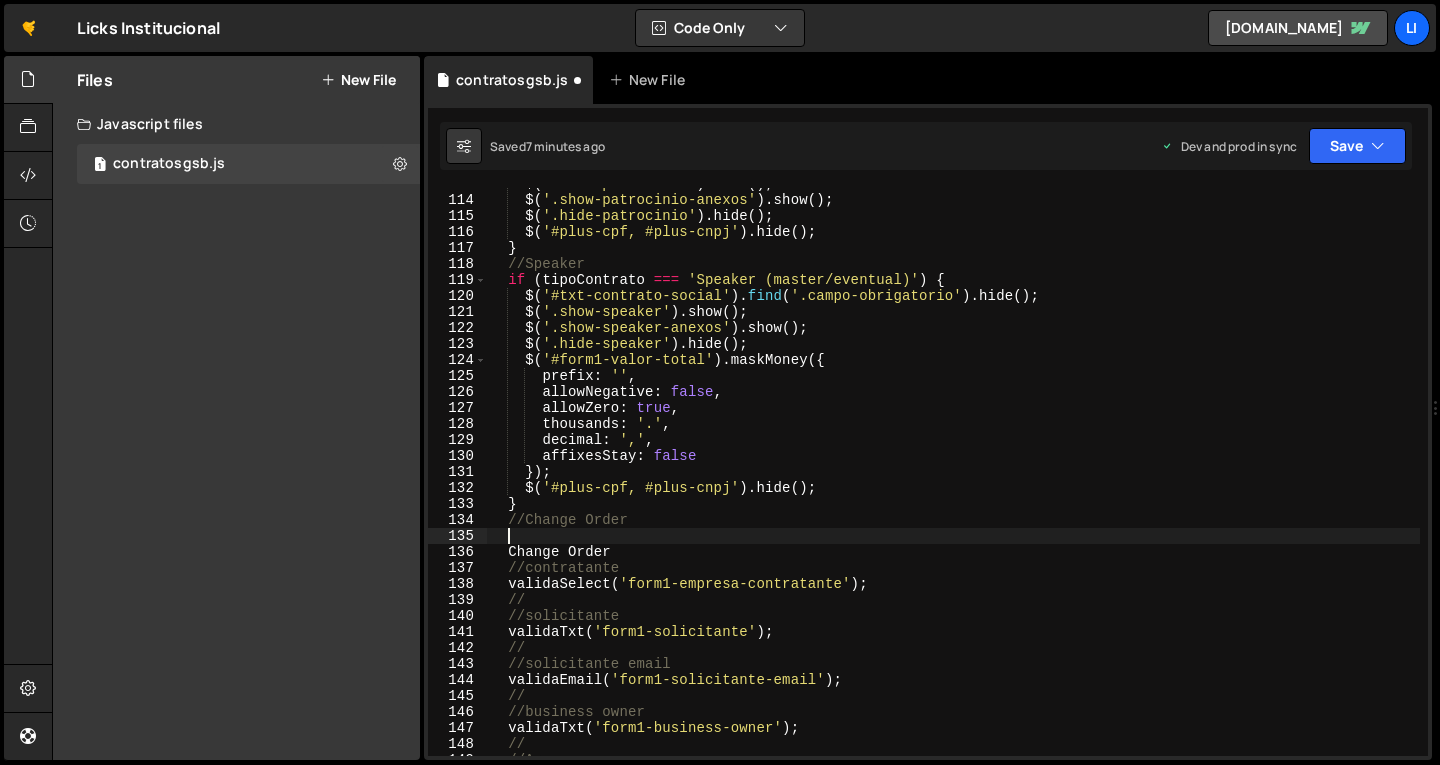 paste on "if (tipoContrato === 'Speaker (master/eventual)') {" 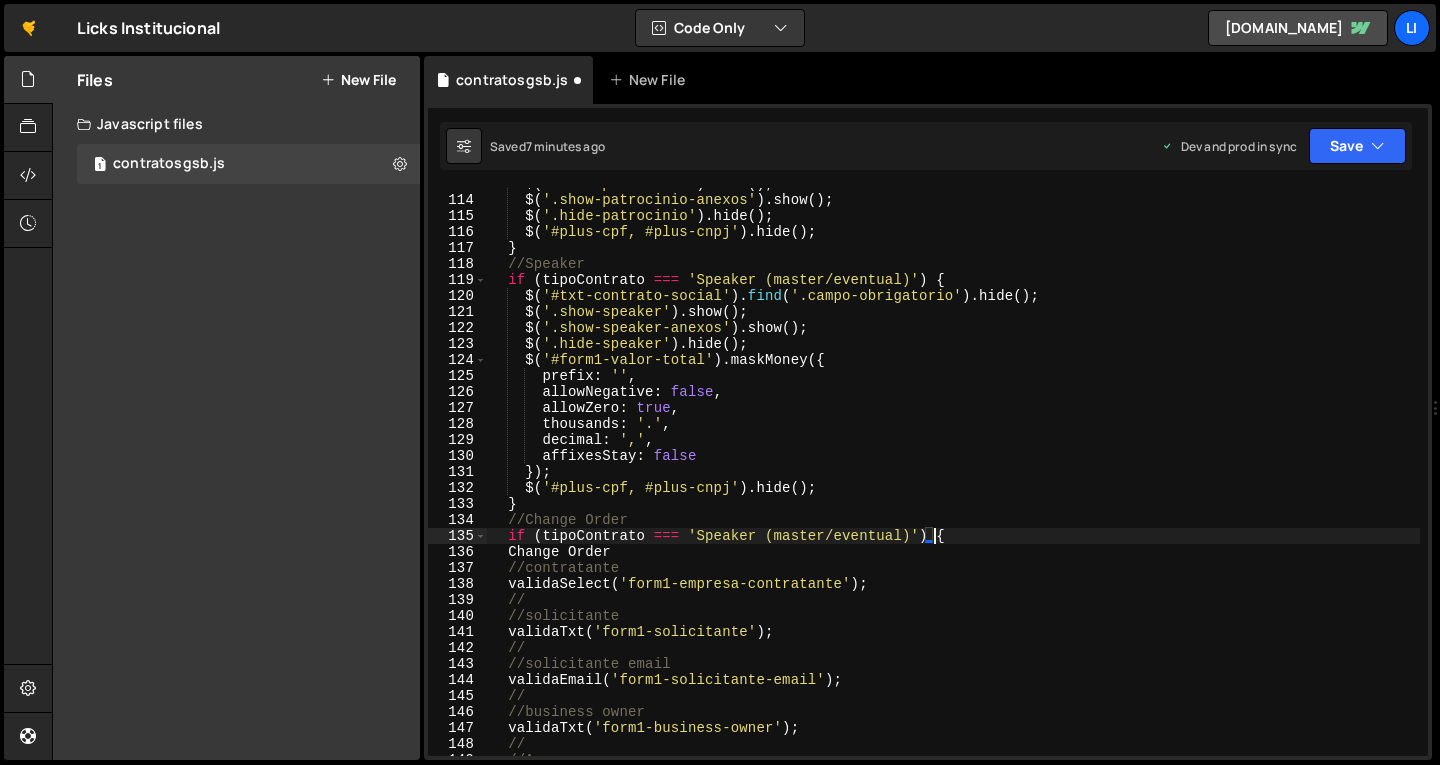 type on "if (tipoContrato === 'Speaker (master/eventual)') {}" 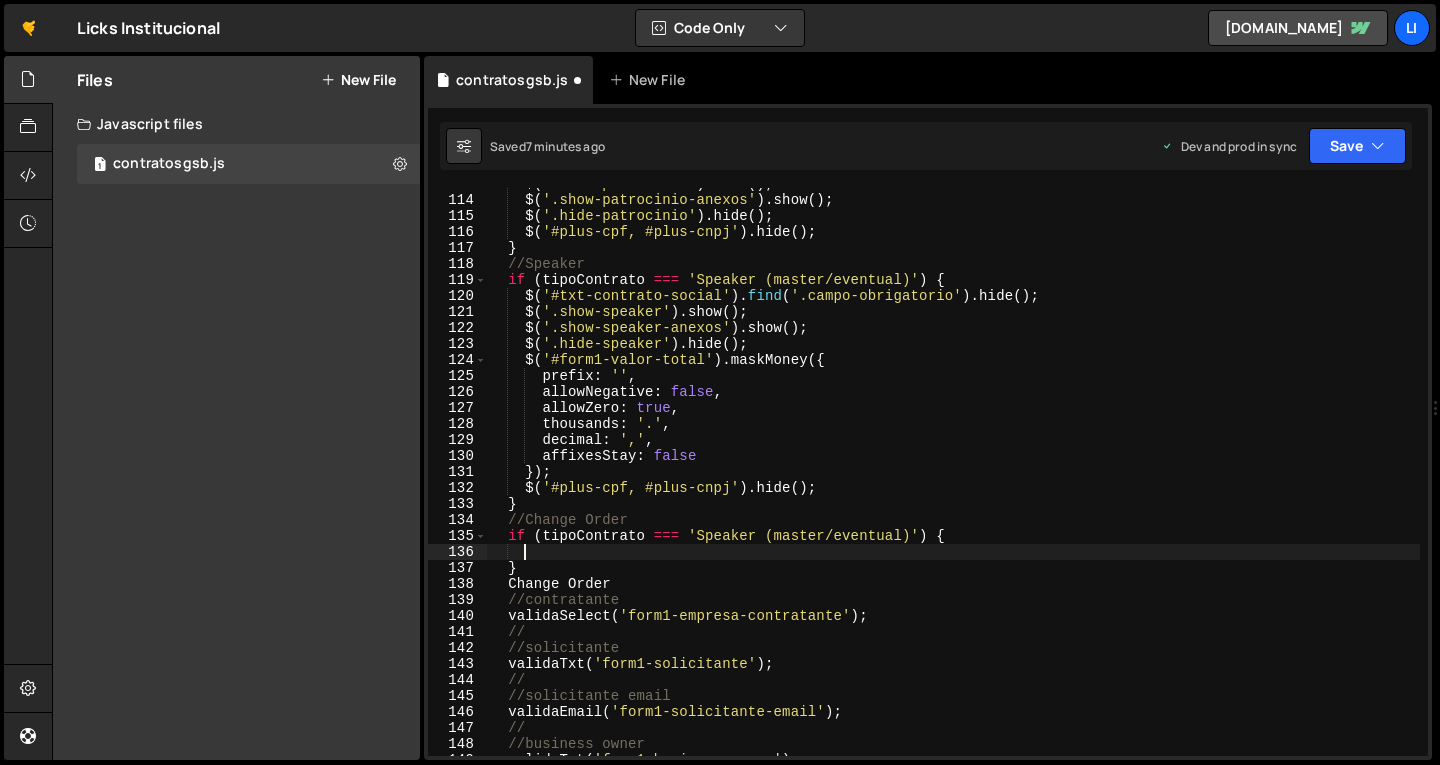 scroll, scrollTop: 0, scrollLeft: 1, axis: horizontal 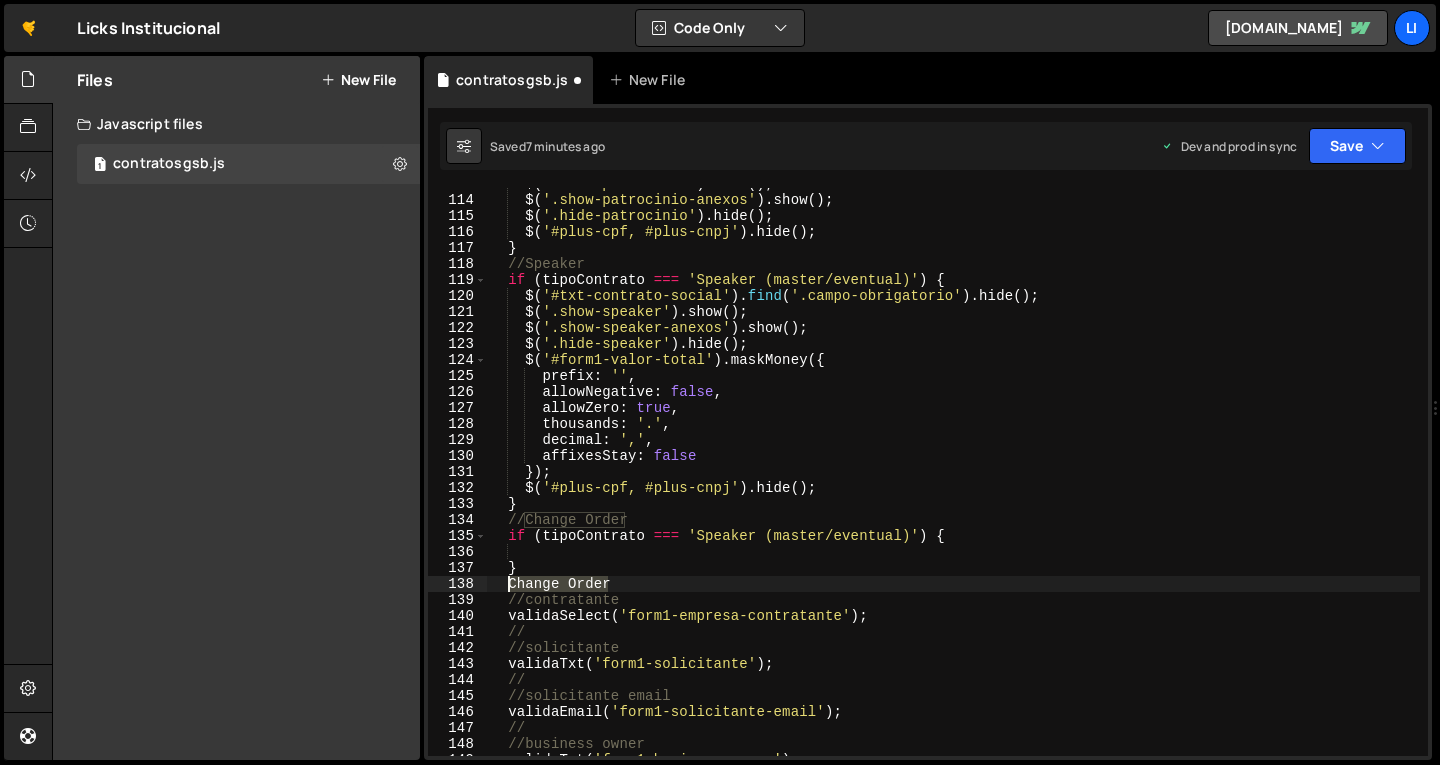 drag, startPoint x: 611, startPoint y: 581, endPoint x: 509, endPoint y: 585, distance: 102.0784 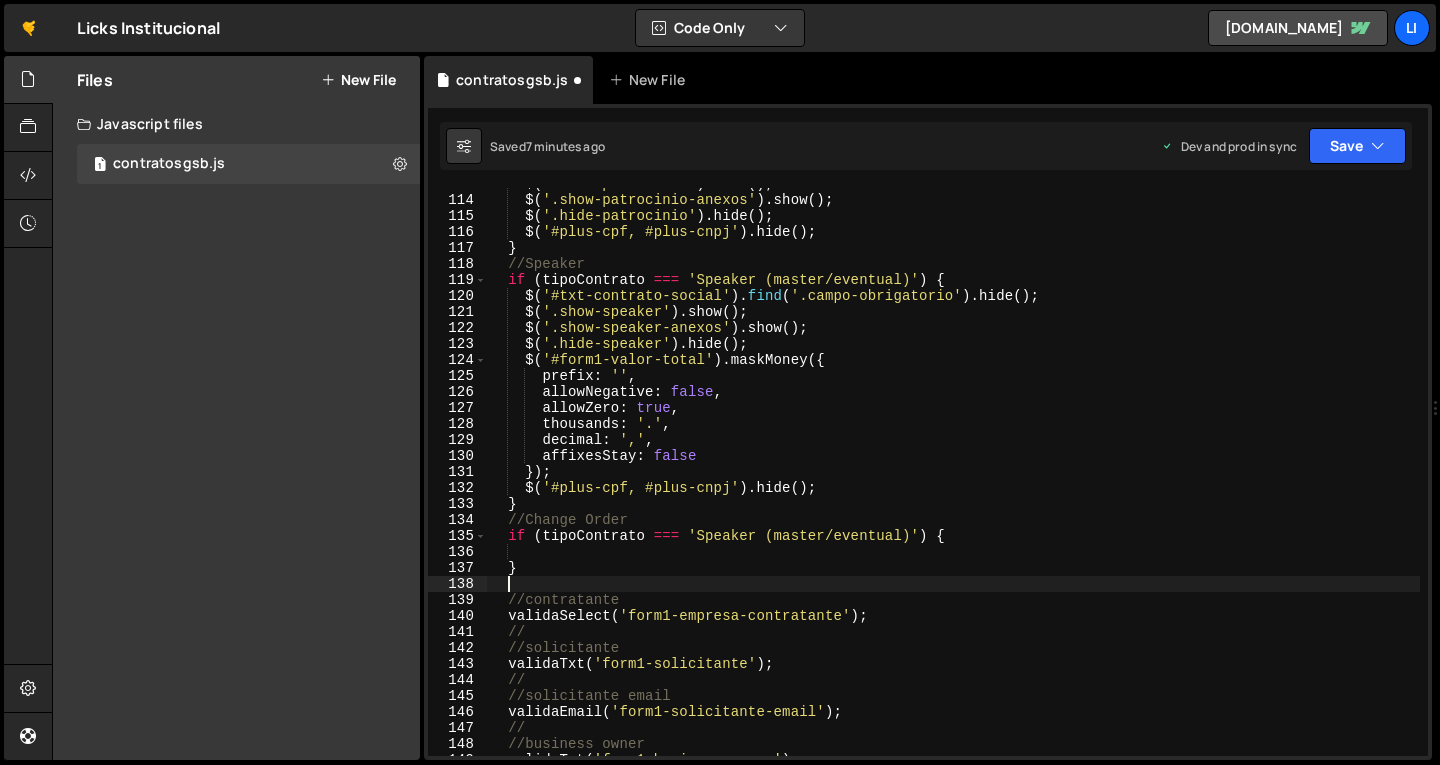 scroll, scrollTop: 0, scrollLeft: 0, axis: both 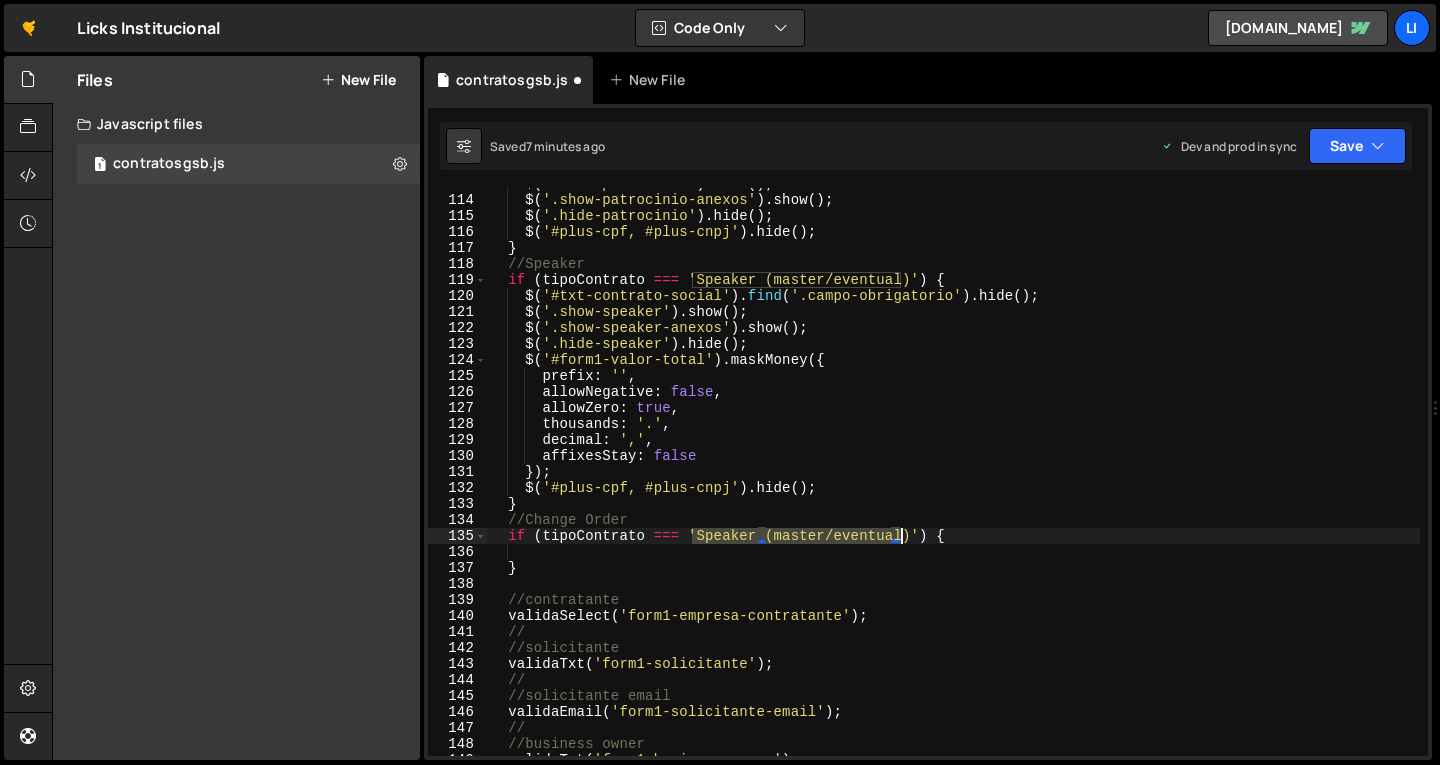 drag, startPoint x: 693, startPoint y: 537, endPoint x: 902, endPoint y: 533, distance: 209.03827 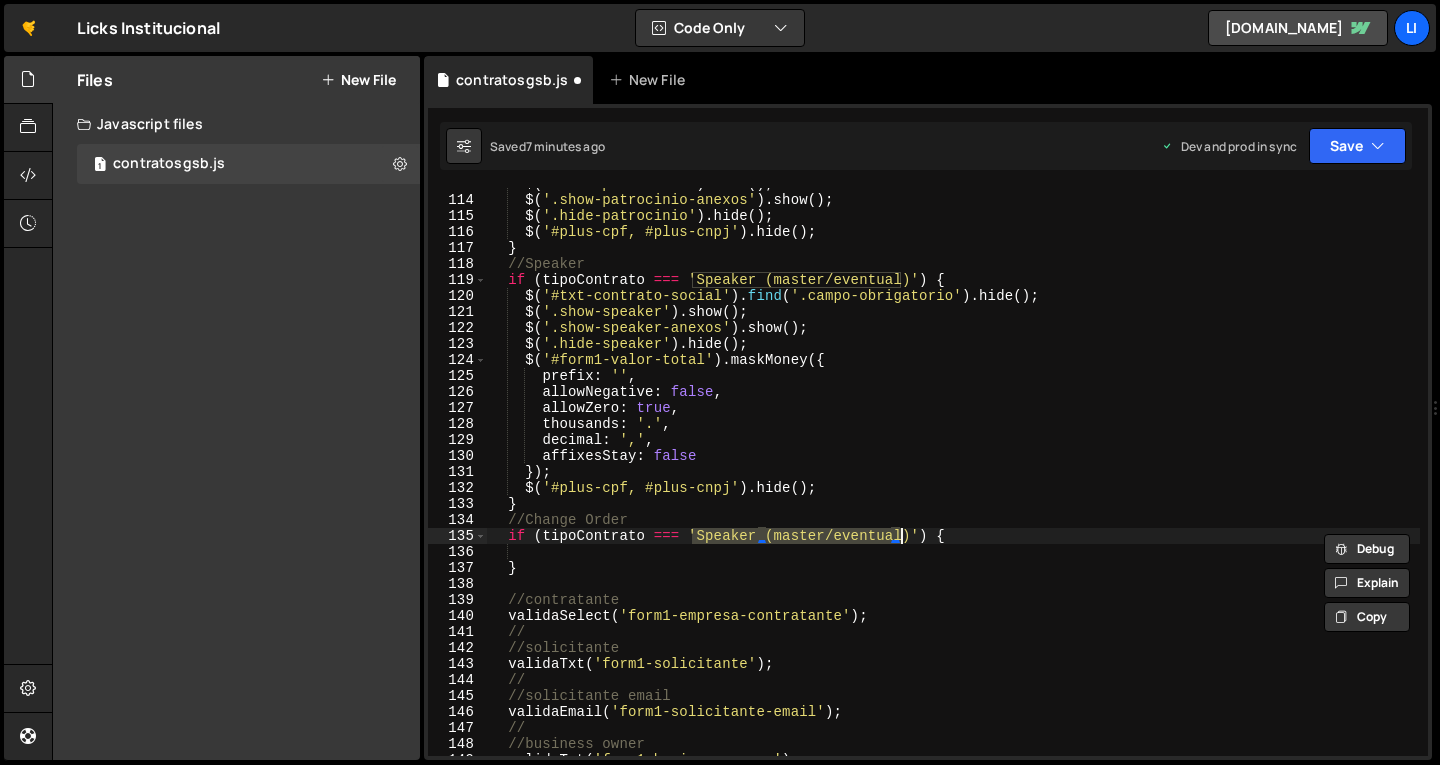 paste on "Change Order" 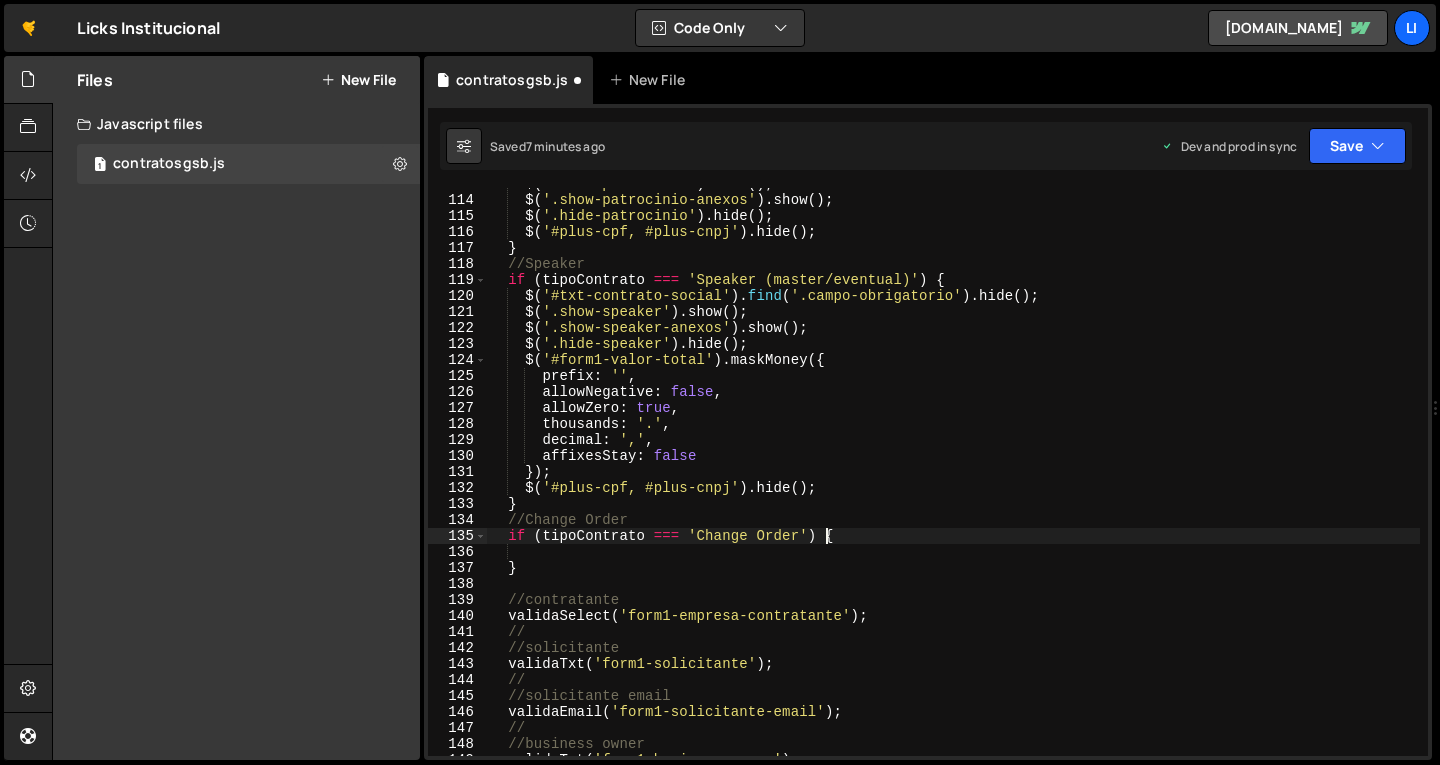 click on "$ ( '.show-patrocinio' ) . show ( ) ;       $ ( '.show-patrocinio-anexos' ) . show ( ) ;       $ ( '.hide-patrocinio' ) . hide ( ) ;       $ ( '#plus-cpf, #plus-cnpj' ) . hide ( ) ;    }    //Speaker    if   ( tipoContrato   ===   'Speaker (master/eventual)' )   {       $ ( '#txt-contrato-social' ) . find ( '.campo-obrigatorio' ) . hide ( ) ;       $ ( '.show-speaker' ) . show ( ) ;       $ ( '.show-speaker-anexos' ) . show ( ) ;       $ ( '.hide-speaker' ) . hide ( ) ;       $ ( '#form1-valor-total' ) . maskMoney ({          prefix :   '' ,          allowNegative :   false ,          allowZero :   true ,          thousands :   '.' ,          decimal :   ',' ,          affixesStay :   false       }) ;       $ ( '#plus-cpf, #plus-cnpj' ) . hide ( ) ;    }    //Change Order    if   ( tipoContrato   ===   'Change Order' )   {          }       //contratante    validaSelect ( 'form1-empresa-contratante' ) ;    //    //solicitante    validaTxt ( 'form1-solicitante' ) ;    //    //solicitante email    ( ) ;" at bounding box center (953, 476) 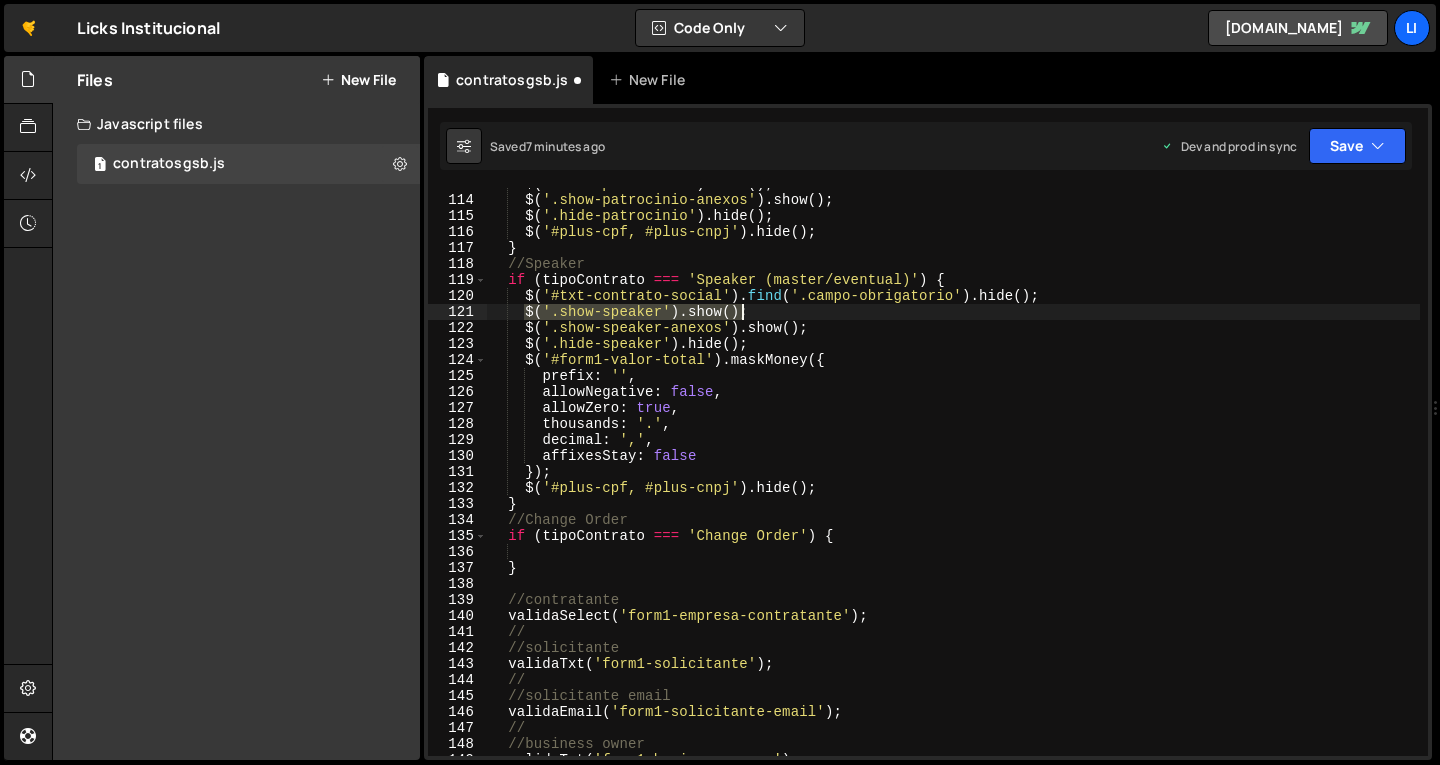 drag, startPoint x: 522, startPoint y: 311, endPoint x: 746, endPoint y: 314, distance: 224.0201 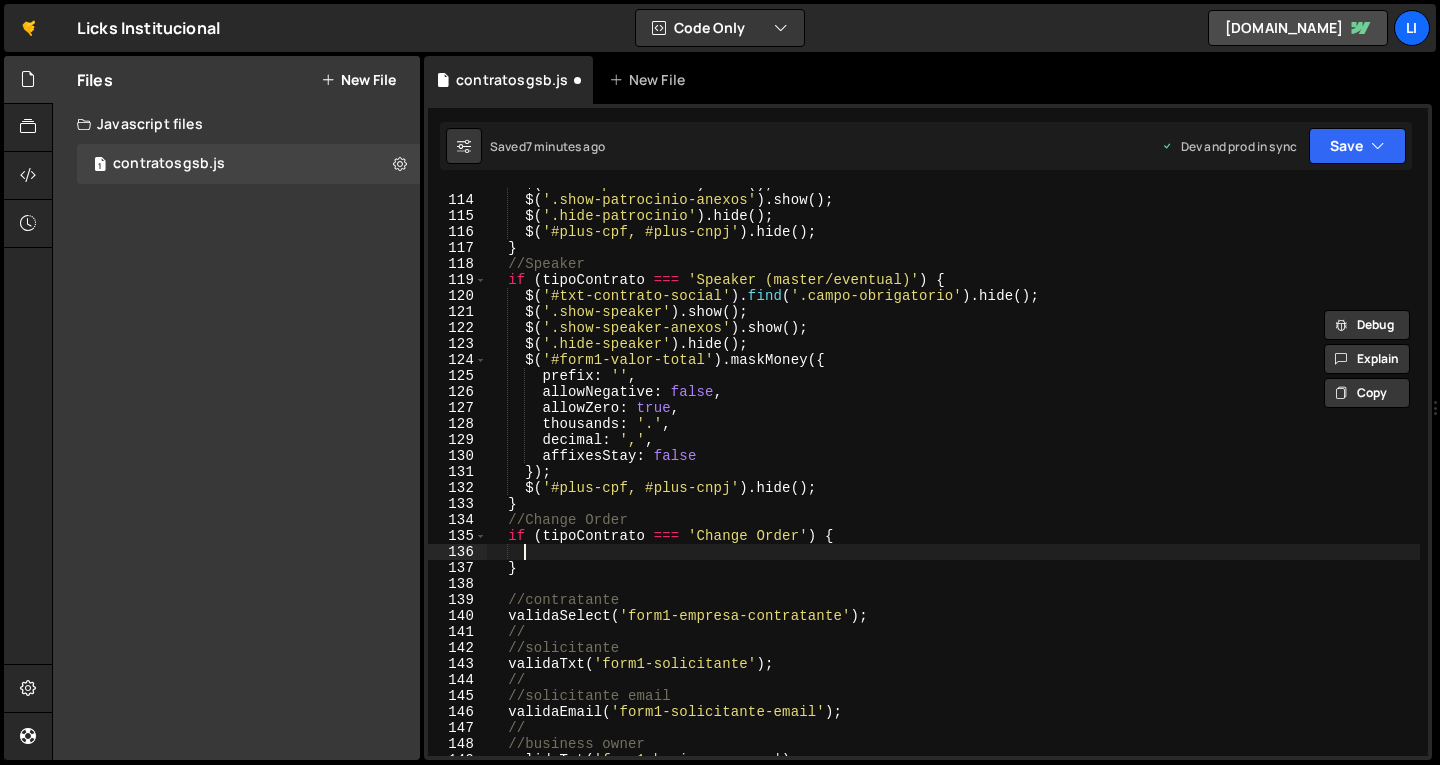 click on "$ ( '.show-patrocinio' ) . show ( ) ;       $ ( '.show-patrocinio-anexos' ) . show ( ) ;       $ ( '.hide-patrocinio' ) . hide ( ) ;       $ ( '#plus-cpf, #plus-cnpj' ) . hide ( ) ;    }    //Speaker    if   ( tipoContrato   ===   'Speaker (master/eventual)' )   {       $ ( '#txt-contrato-social' ) . find ( '.campo-obrigatorio' ) . hide ( ) ;       $ ( '.show-speaker' ) . show ( ) ;       $ ( '.show-speaker-anexos' ) . show ( ) ;       $ ( '.hide-speaker' ) . hide ( ) ;       $ ( '#form1-valor-total' ) . maskMoney ({          prefix :   '' ,          allowNegative :   false ,          allowZero :   true ,          thousands :   '.' ,          decimal :   ',' ,          affixesStay :   false       }) ;       $ ( '#plus-cpf, #plus-cnpj' ) . hide ( ) ;    }    //Change Order    if   ( tipoContrato   ===   'Change Order' )   {          }       //contratante    validaSelect ( 'form1-empresa-contratante' ) ;    //    //solicitante    validaTxt ( 'form1-solicitante' ) ;    //    //solicitante email    ( ) ;" at bounding box center [953, 476] 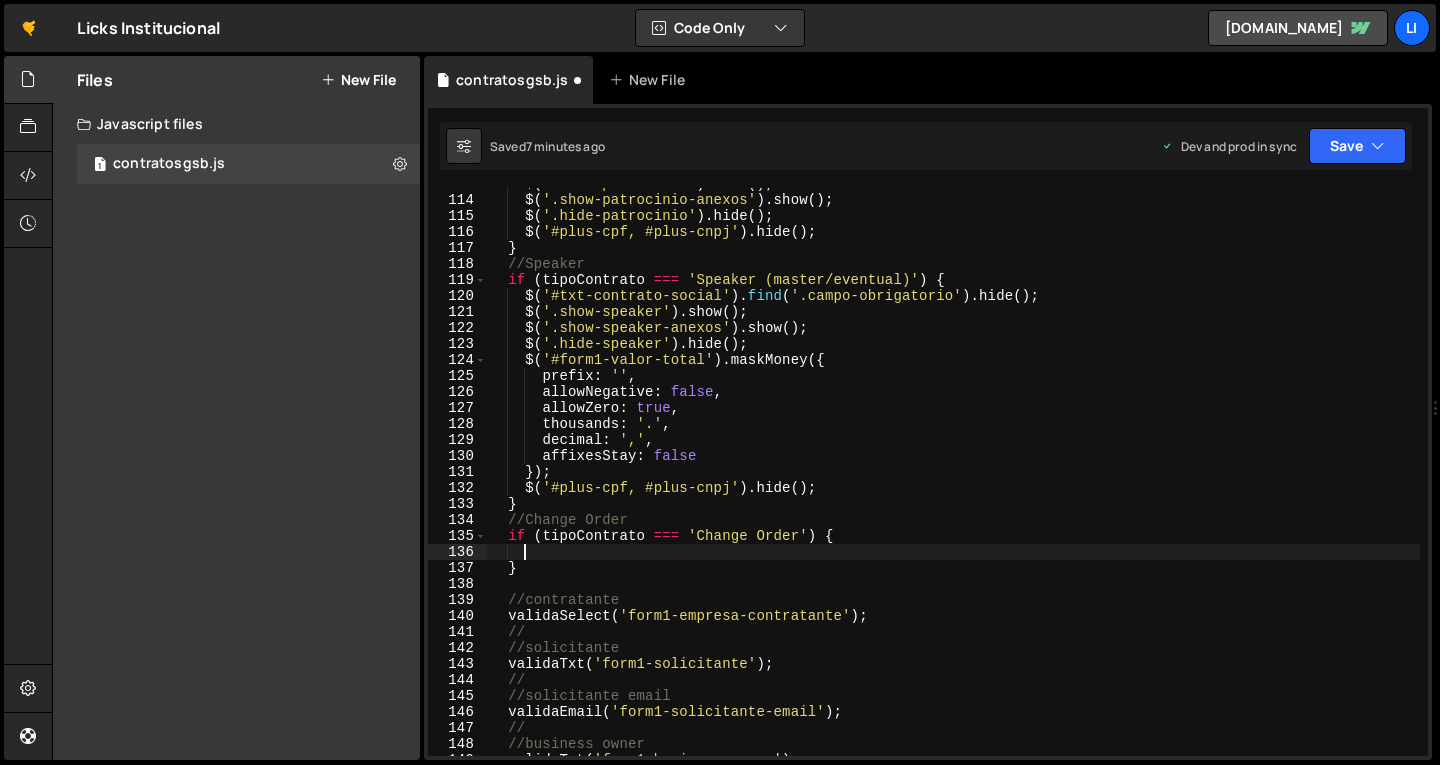 paste on "$('.show-speaker').show();" 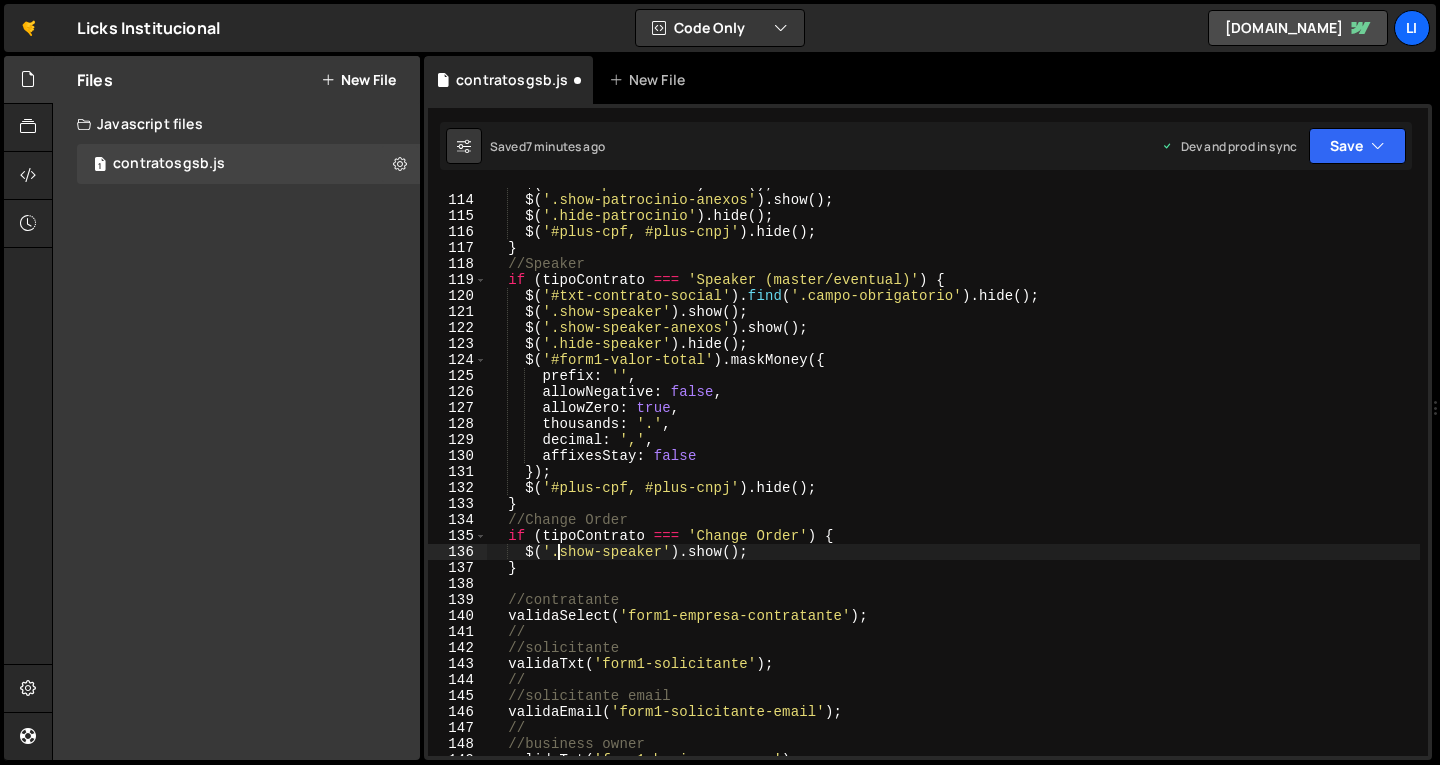 click on "$ ( '.show-patrocinio' ) . show ( ) ;       $ ( '.show-patrocinio-anexos' ) . show ( ) ;       $ ( '.hide-patrocinio' ) . hide ( ) ;       $ ( '#plus-cpf, #plus-cnpj' ) . hide ( ) ;    }    //Speaker    if   ( tipoContrato   ===   'Speaker (master/eventual)' )   {       $ ( '#txt-contrato-social' ) . find ( '.campo-obrigatorio' ) . hide ( ) ;       $ ( '.show-speaker' ) . show ( ) ;       $ ( '.show-speaker-anexos' ) . show ( ) ;       $ ( '.hide-speaker' ) . hide ( ) ;       $ ( '#form1-valor-total' ) . maskMoney ({          prefix :   '' ,          allowNegative :   false ,          allowZero :   true ,          thousands :   '.' ,          decimal :   ',' ,          affixesStay :   false       }) ;       $ ( '#plus-cpf, #plus-cnpj' ) . hide ( ) ;    }    //Change Order    if   ( tipoContrato   ===   'Change Order' )   {       $ ( '.show-speaker' ) . show ( ) ;    }       //contratante    validaSelect ( 'form1-empresa-contratante' ) ;    //    //solicitante    validaTxt ( 'form1-solicitante' ) ;    //" at bounding box center [953, 476] 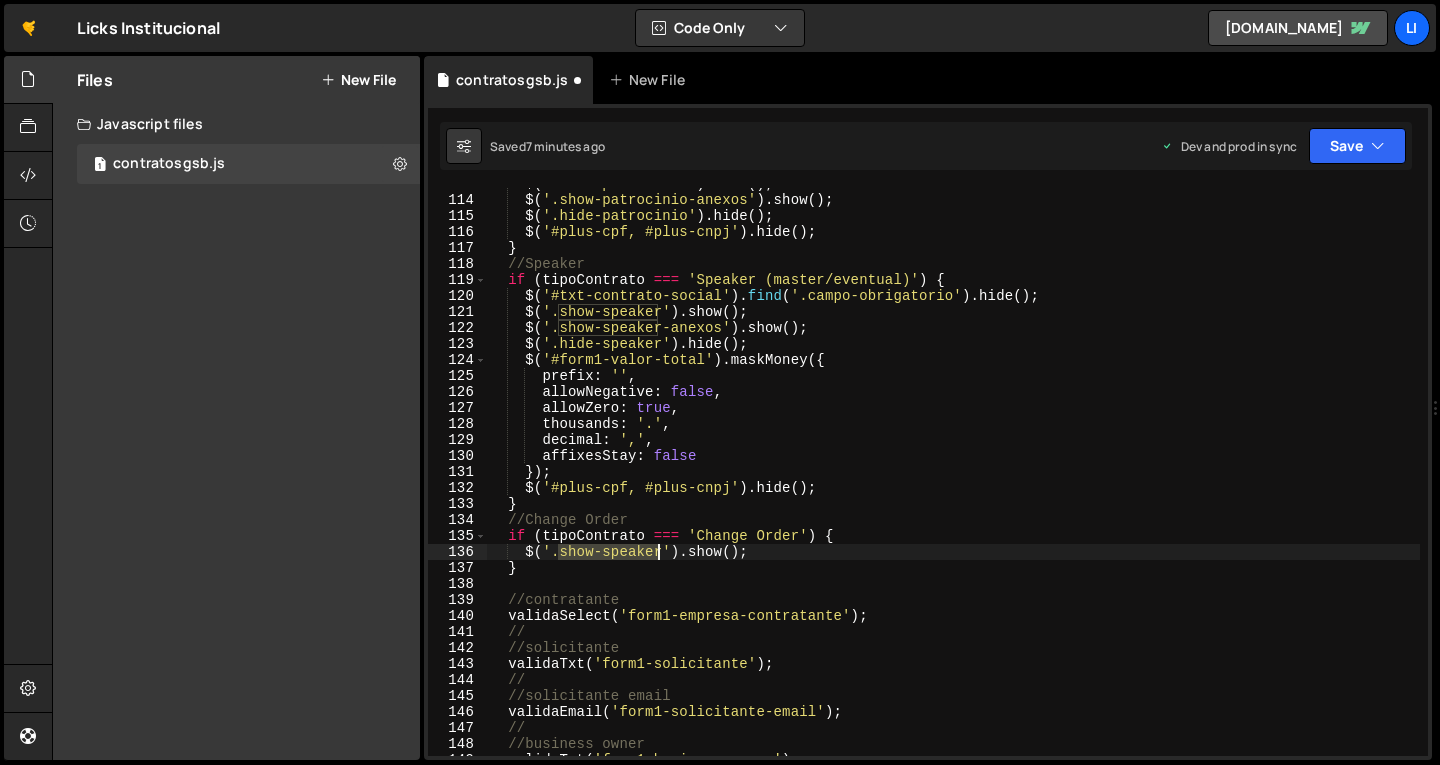 drag, startPoint x: 559, startPoint y: 552, endPoint x: 658, endPoint y: 550, distance: 99.0202 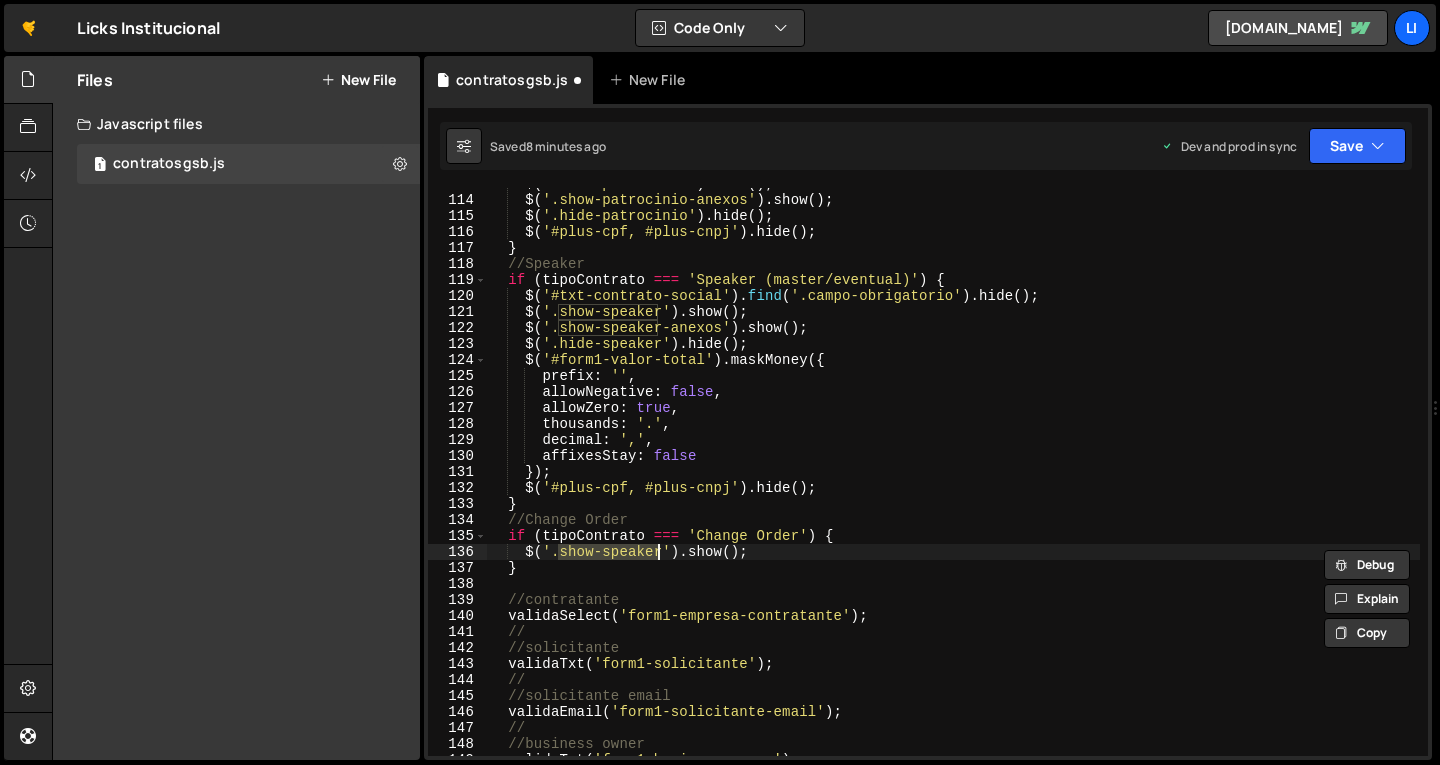 paste on "changeord" 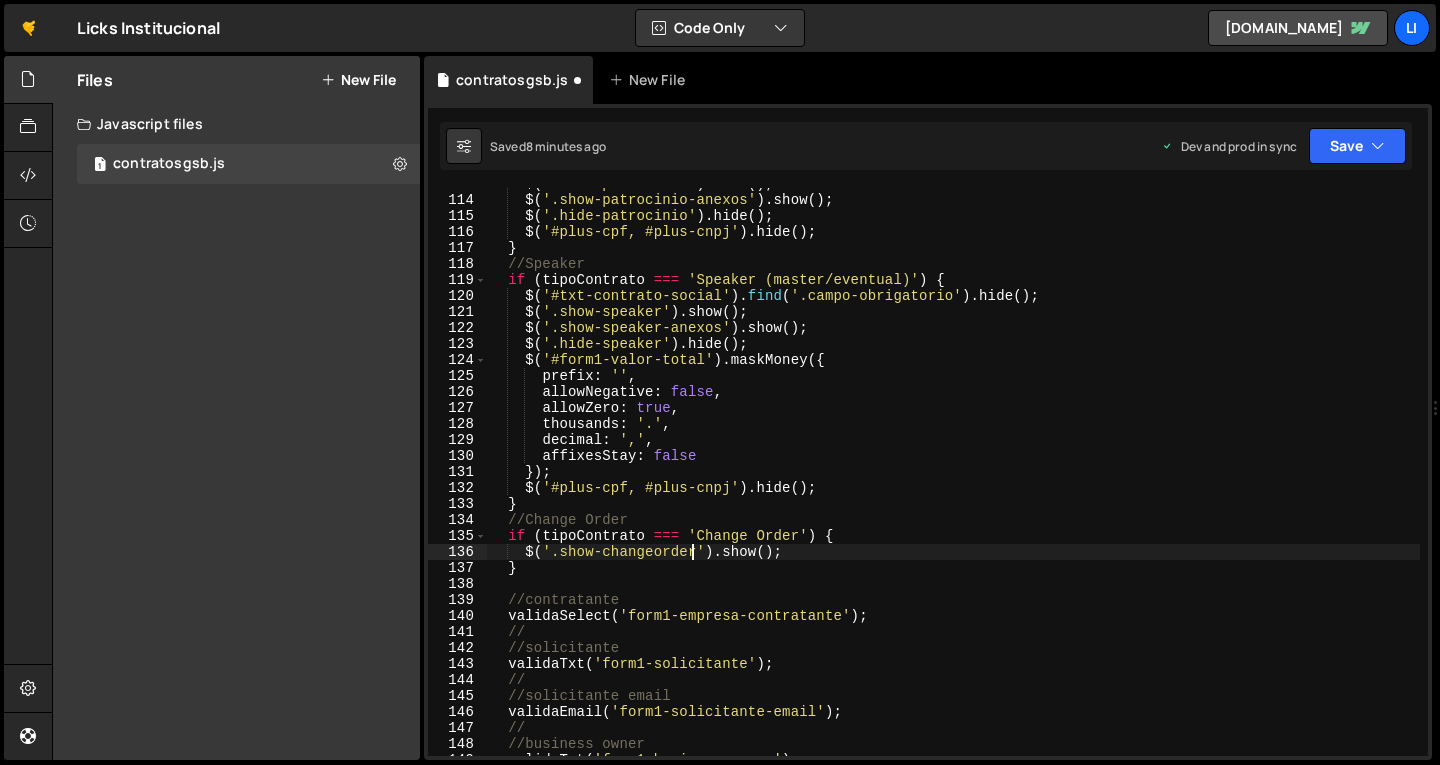 click on "$ ( '.show-patrocinio' ) . show ( ) ;       $ ( '.show-patrocinio-anexos' ) . show ( ) ;       $ ( '.hide-patrocinio' ) . hide ( ) ;       $ ( '#plus-cpf, #plus-cnpj' ) . hide ( ) ;    }    //Speaker    if   ( tipoContrato   ===   'Speaker (master/eventual)' )   {       $ ( '#txt-contrato-social' ) . find ( '.campo-obrigatorio' ) . hide ( ) ;       $ ( '.show-speaker' ) . show ( ) ;       $ ( '.show-speaker-anexos' ) . show ( ) ;       $ ( '.hide-speaker' ) . hide ( ) ;       $ ( '#form1-valor-total' ) . maskMoney ({          prefix :   '' ,          allowNegative :   false ,          allowZero :   true ,          thousands :   '.' ,          decimal :   ',' ,          affixesStay :   false       }) ;       $ ( '#plus-cpf, #plus-cnpj' ) . hide ( ) ;    }    //Change Order    if   ( tipoContrato   ===   'Change Order' )   {       $ ( '.show-changeorder' ) . show ( ) ;    }       //contratante    validaSelect ( 'form1-empresa-contratante' ) ;    //    //solicitante    validaTxt ( 'form1-solicitante' ) ; (" at bounding box center (953, 476) 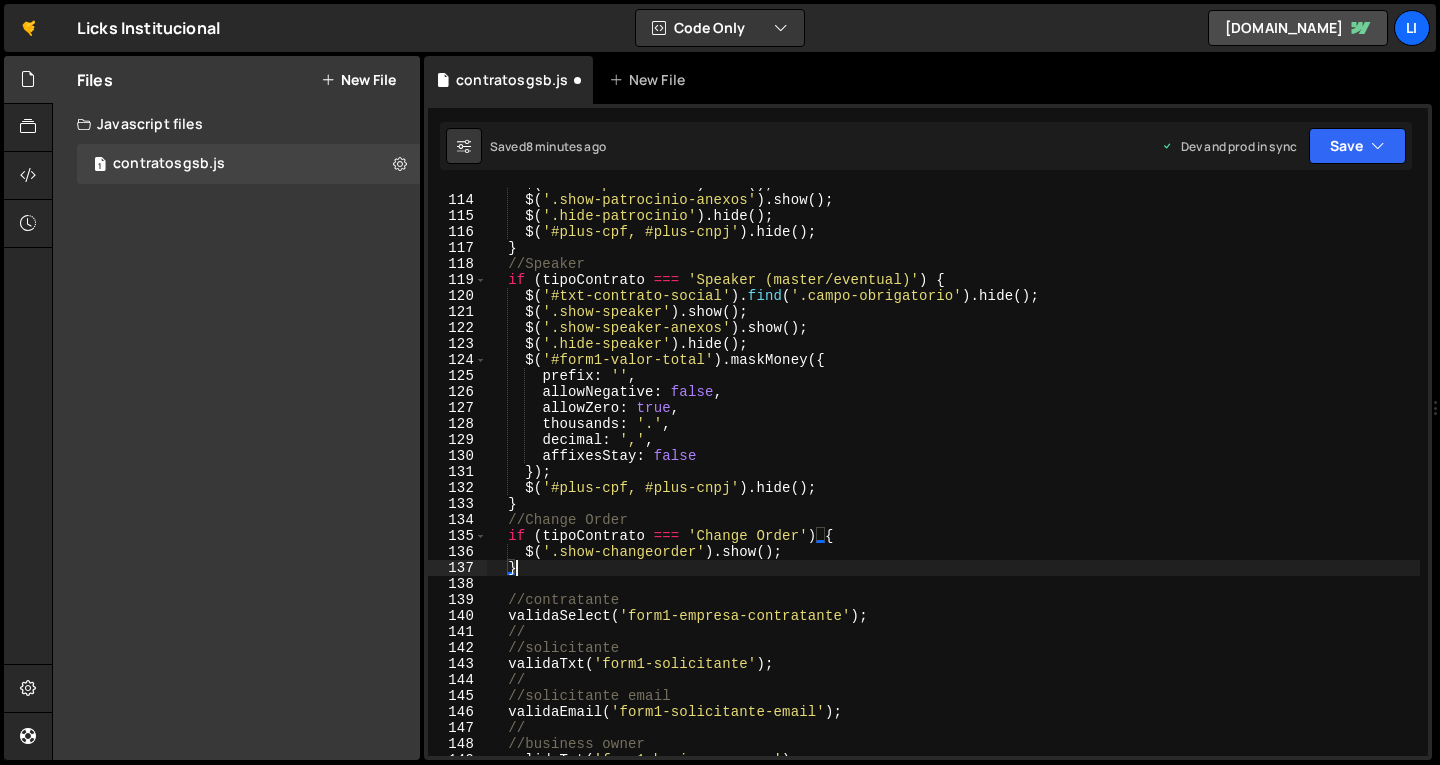 click on "$ ( '.show-patrocinio' ) . show ( ) ;       $ ( '.show-patrocinio-anexos' ) . show ( ) ;       $ ( '.hide-patrocinio' ) . hide ( ) ;       $ ( '#plus-cpf, #plus-cnpj' ) . hide ( ) ;    }    //Speaker    if   ( tipoContrato   ===   'Speaker (master/eventual)' )   {       $ ( '#txt-contrato-social' ) . find ( '.campo-obrigatorio' ) . hide ( ) ;       $ ( '.show-speaker' ) . show ( ) ;       $ ( '.show-speaker-anexos' ) . show ( ) ;       $ ( '.hide-speaker' ) . hide ( ) ;       $ ( '#form1-valor-total' ) . maskMoney ({          prefix :   '' ,          allowNegative :   false ,          allowZero :   true ,          thousands :   '.' ,          decimal :   ',' ,          affixesStay :   false       }) ;       $ ( '#plus-cpf, #plus-cnpj' ) . hide ( ) ;    }    //Change Order    if   ( tipoContrato   ===   'Change Order' )   {       $ ( '.show-changeorder' ) . show ( ) ;    }       //contratante    validaSelect ( 'form1-empresa-contratante' ) ;    //    //solicitante    validaTxt ( 'form1-solicitante' ) ; (" at bounding box center [953, 476] 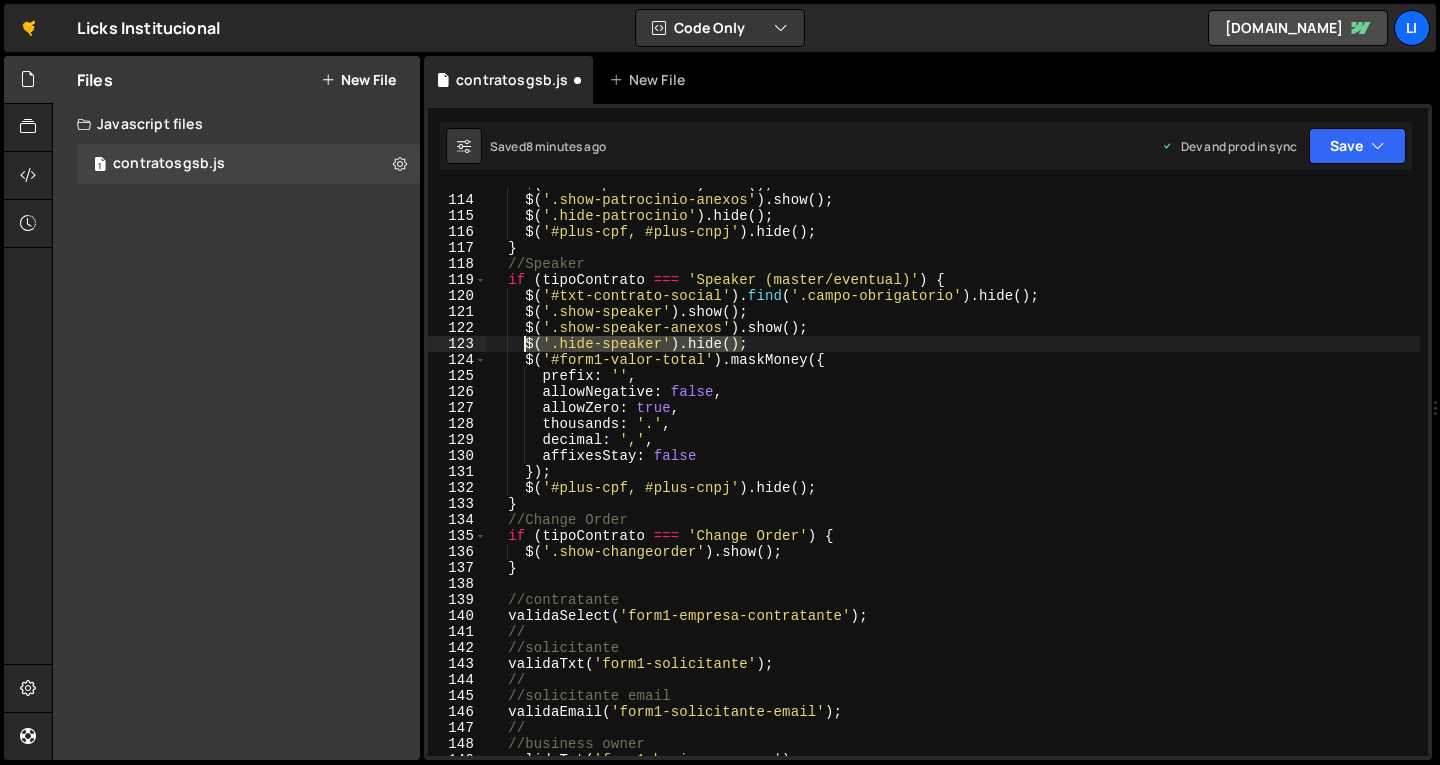 drag, startPoint x: 745, startPoint y: 344, endPoint x: 524, endPoint y: 347, distance: 221.02036 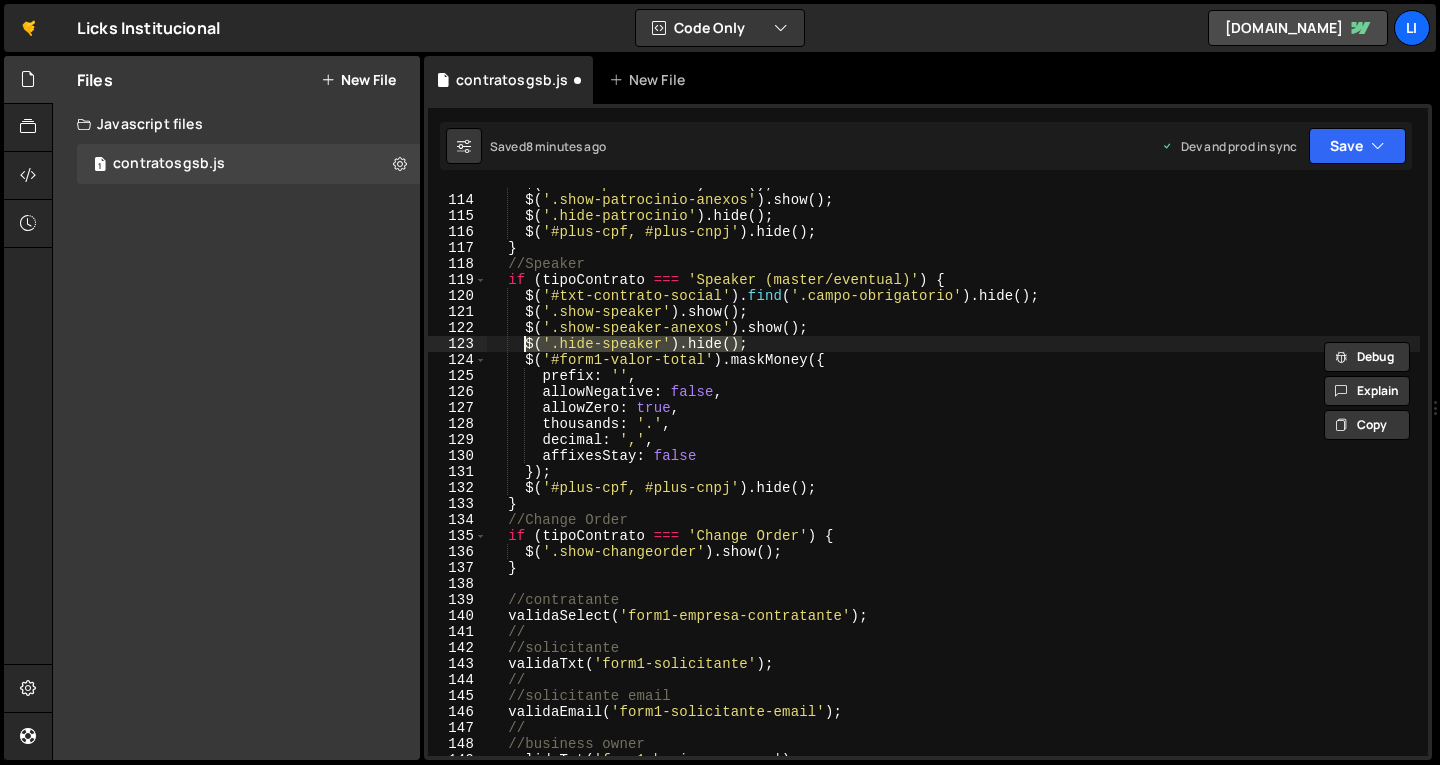 click on "$ ( '.show-patrocinio' ) . show ( ) ;       $ ( '.show-patrocinio-anexos' ) . show ( ) ;       $ ( '.hide-patrocinio' ) . hide ( ) ;       $ ( '#plus-cpf, #plus-cnpj' ) . hide ( ) ;    }    //Speaker    if   ( tipoContrato   ===   'Speaker (master/eventual)' )   {       $ ( '#txt-contrato-social' ) . find ( '.campo-obrigatorio' ) . hide ( ) ;       $ ( '.show-speaker' ) . show ( ) ;       $ ( '.show-speaker-anexos' ) . show ( ) ;       $ ( '.hide-speaker' ) . hide ( ) ;       $ ( '#form1-valor-total' ) . maskMoney ({          prefix :   '' ,          allowNegative :   false ,          allowZero :   true ,          thousands :   '.' ,          decimal :   ',' ,          affixesStay :   false       }) ;       $ ( '#plus-cpf, #plus-cnpj' ) . hide ( ) ;    }    //Change Order    if   ( tipoContrato   ===   'Change Order' )   {       $ ( '.show-changeorder' ) . show ( ) ;    }       //contratante    validaSelect ( 'form1-empresa-contratante' ) ;    //    //solicitante    validaTxt ( 'form1-solicitante' ) ; (" at bounding box center [953, 476] 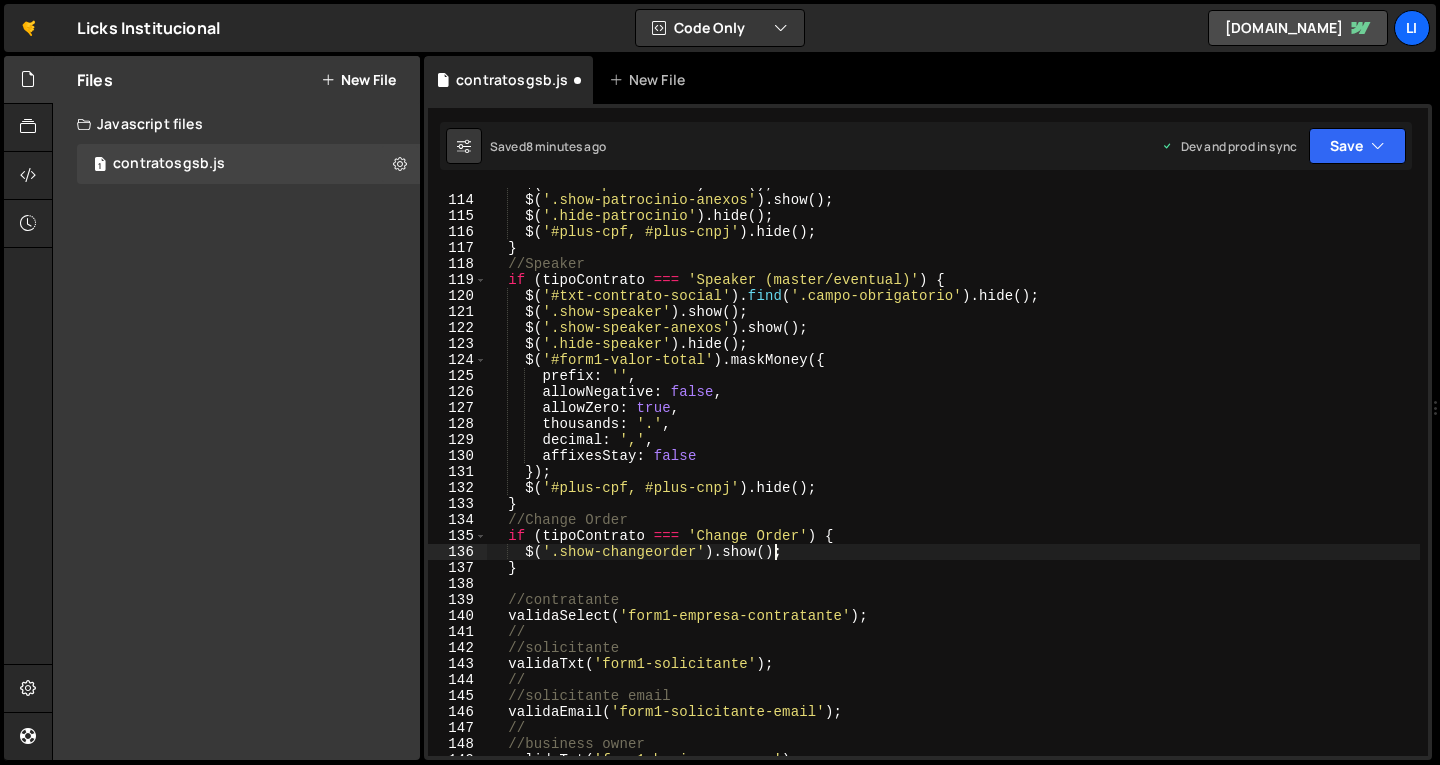 scroll, scrollTop: 0, scrollLeft: 1, axis: horizontal 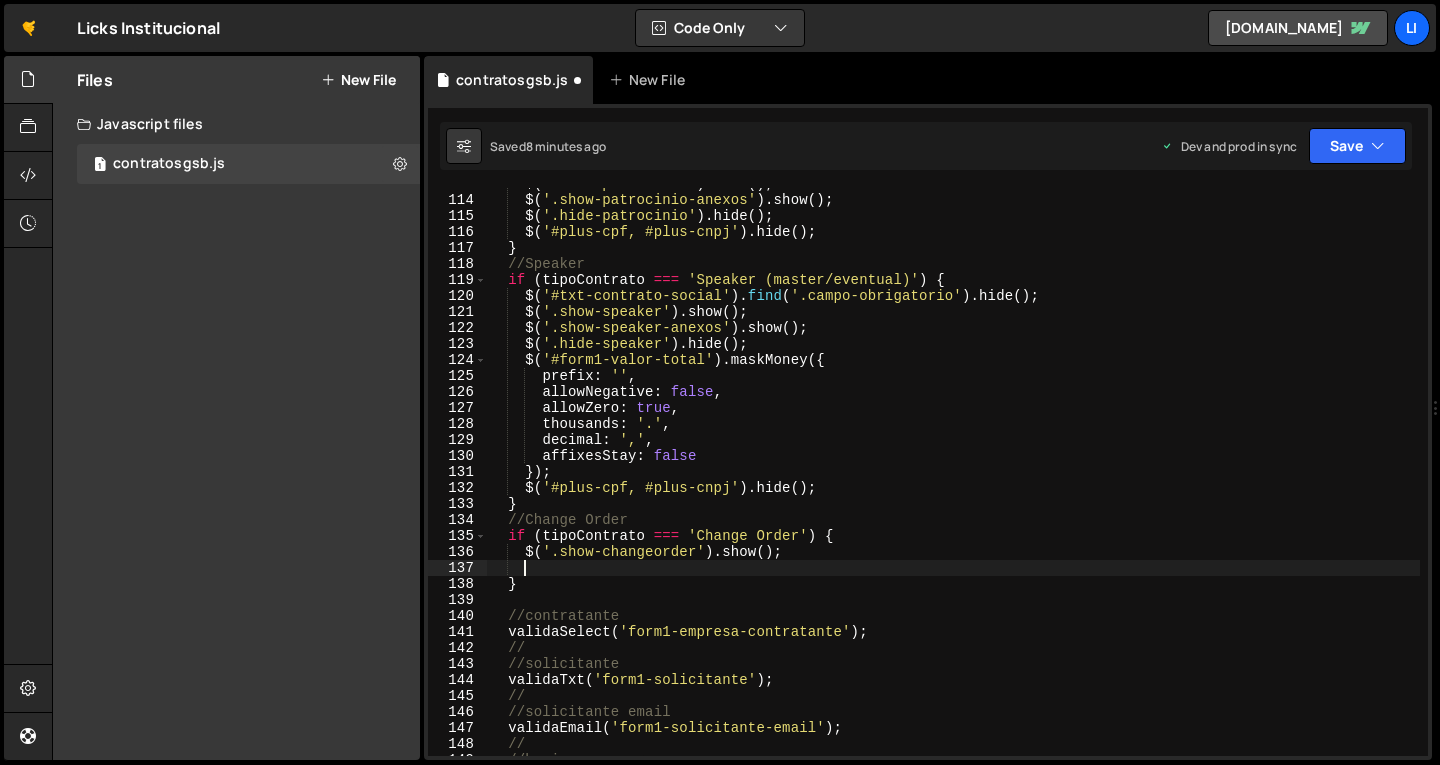 paste on "$('.hide-speaker').hide();" 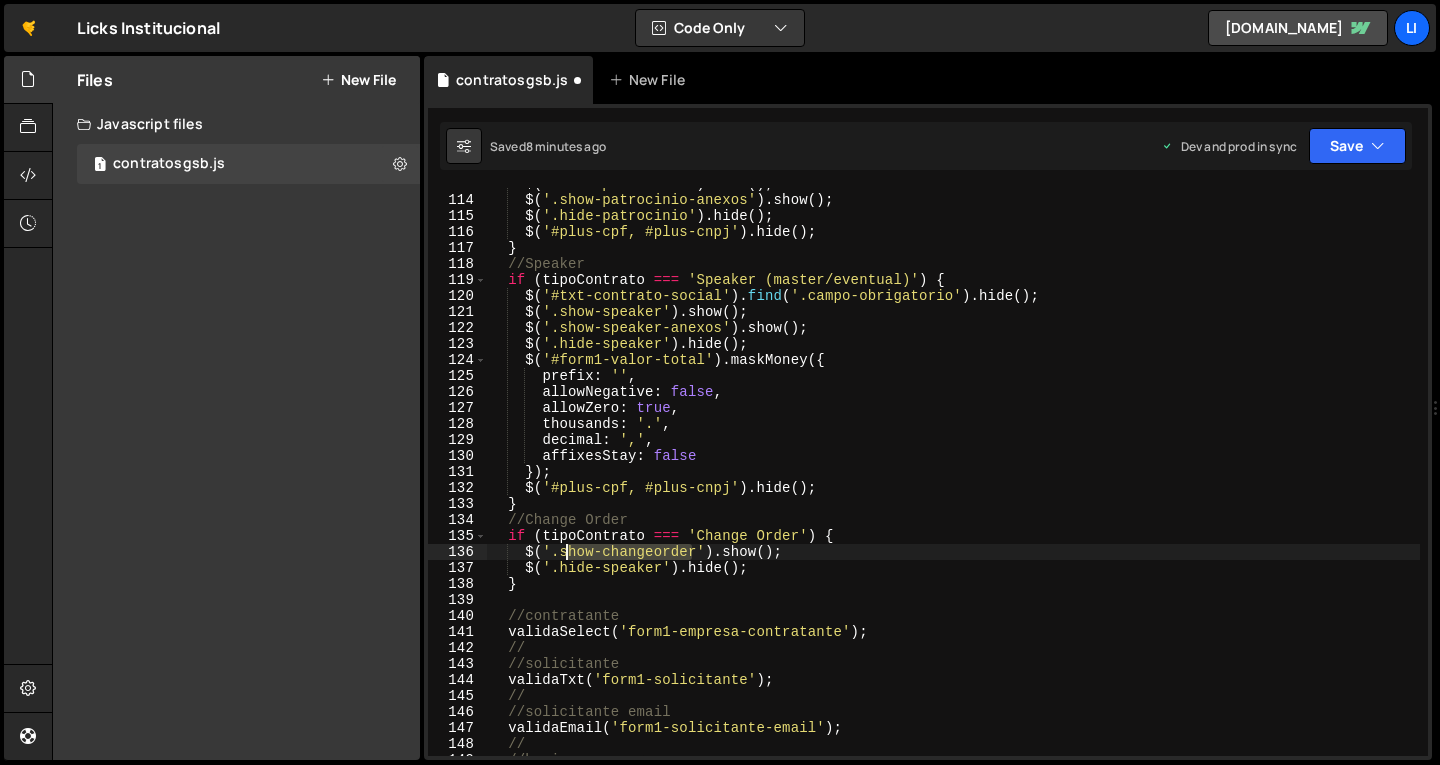 drag, startPoint x: 693, startPoint y: 552, endPoint x: 597, endPoint y: 556, distance: 96.0833 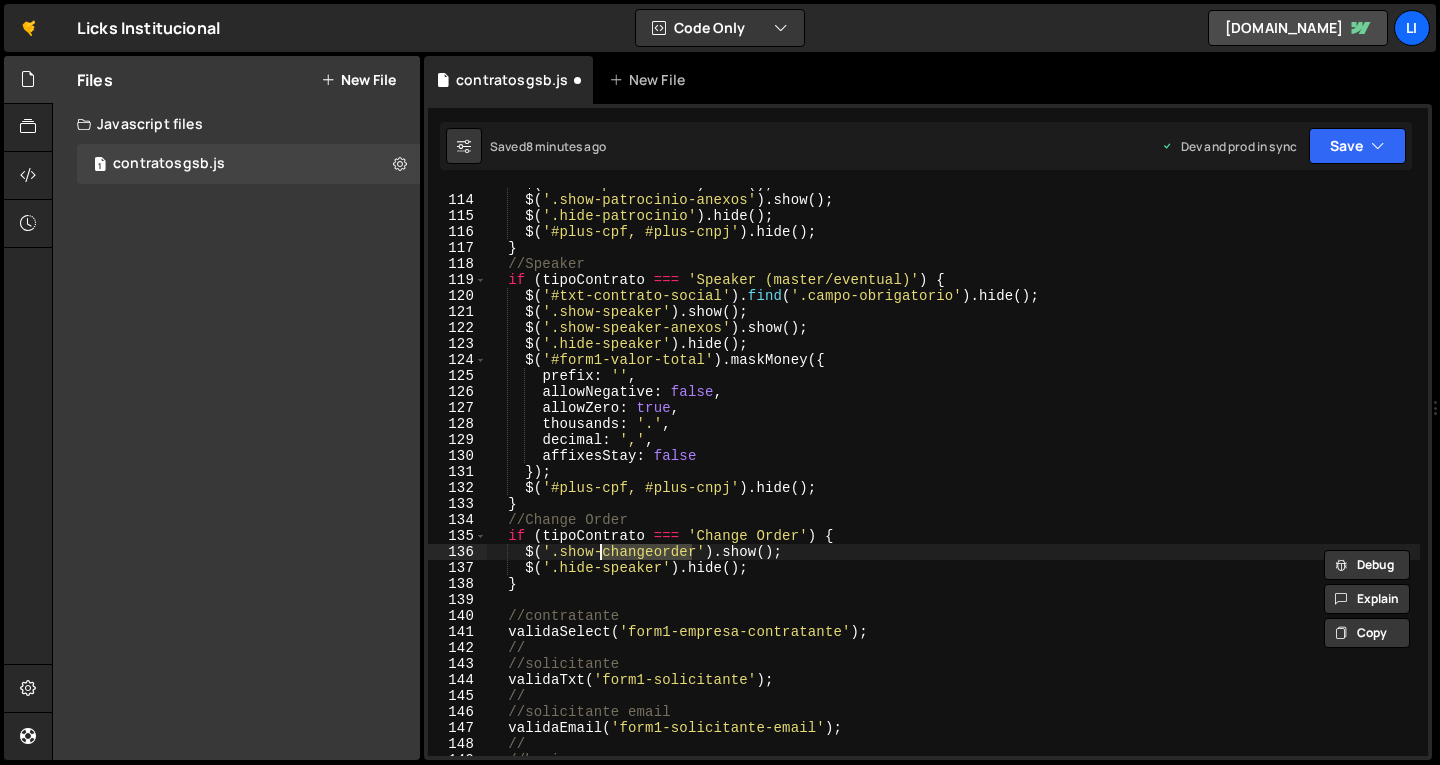 click on "$ ( '.show-patrocinio' ) . show ( ) ;       $ ( '.show-patrocinio-anexos' ) . show ( ) ;       $ ( '.hide-patrocinio' ) . hide ( ) ;       $ ( '#plus-cpf, #plus-cnpj' ) . hide ( ) ;    }    //Speaker    if   ( tipoContrato   ===   'Speaker (master/eventual)' )   {       $ ( '#txt-contrato-social' ) . find ( '.campo-obrigatorio' ) . hide ( ) ;       $ ( '.show-speaker' ) . show ( ) ;       $ ( '.show-speaker-anexos' ) . show ( ) ;       $ ( '.hide-speaker' ) . hide ( ) ;       $ ( '#form1-valor-total' ) . maskMoney ({          prefix :   '' ,          allowNegative :   false ,          allowZero :   true ,          thousands :   '.' ,          decimal :   ',' ,          affixesStay :   false       }) ;       $ ( '#plus-cpf, #plus-cnpj' ) . hide ( ) ;    }    //Change Order    if   ( tipoContrato   ===   'Change Order' )   {       $ ( '.show-changeorder' ) . show ( ) ;       $ ( '.hide-speaker' ) . hide ( ) ;    }       //contratante    validaSelect ( 'form1-empresa-contratante' ) ;    //    //solicitante" at bounding box center (953, 472) 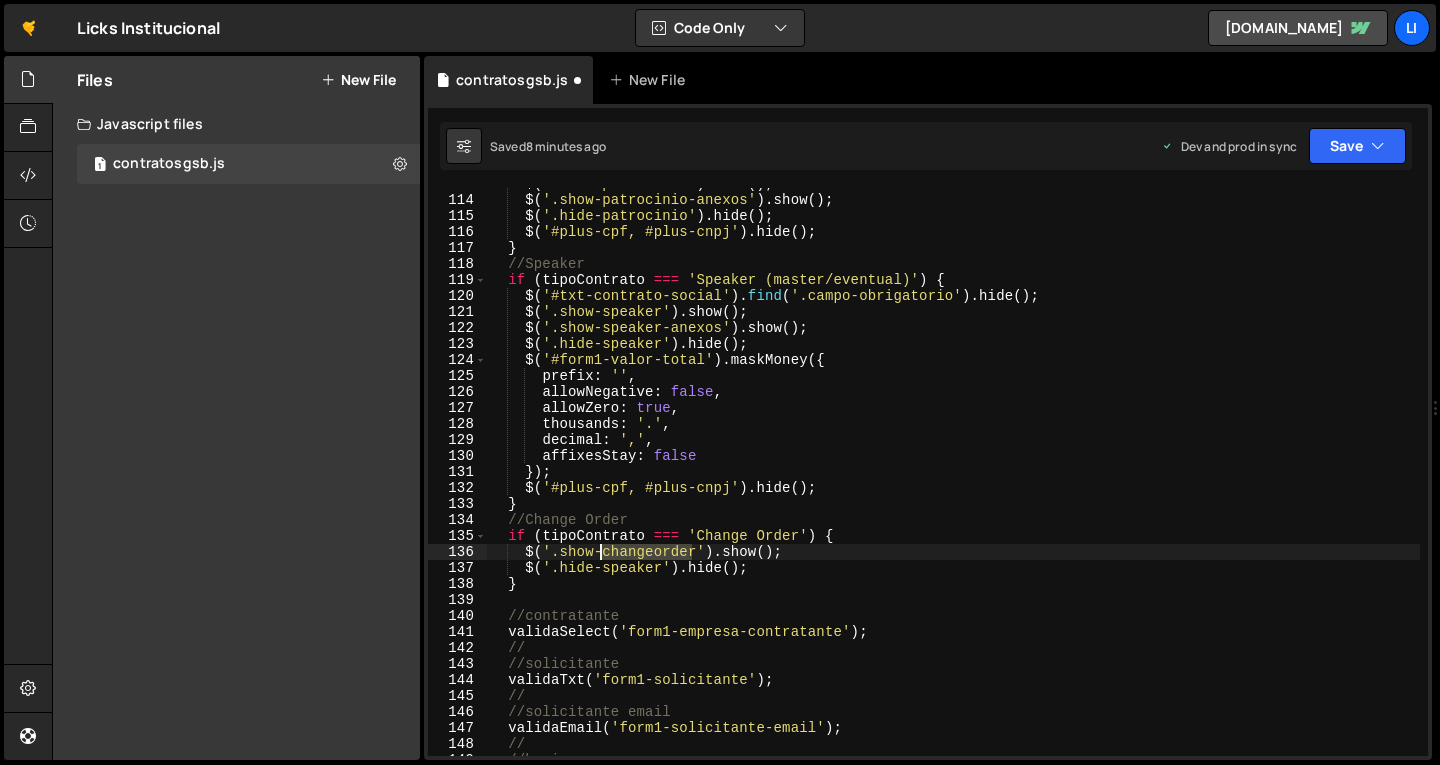 click on "$ ( '.show-patrocinio' ) . show ( ) ;       $ ( '.show-patrocinio-anexos' ) . show ( ) ;       $ ( '.hide-patrocinio' ) . hide ( ) ;       $ ( '#plus-cpf, #plus-cnpj' ) . hide ( ) ;    }    //Speaker    if   ( tipoContrato   ===   'Speaker (master/eventual)' )   {       $ ( '#txt-contrato-social' ) . find ( '.campo-obrigatorio' ) . hide ( ) ;       $ ( '.show-speaker' ) . show ( ) ;       $ ( '.show-speaker-anexos' ) . show ( ) ;       $ ( '.hide-speaker' ) . hide ( ) ;       $ ( '#form1-valor-total' ) . maskMoney ({          prefix :   '' ,          allowNegative :   false ,          allowZero :   true ,          thousands :   '.' ,          decimal :   ',' ,          affixesStay :   false       }) ;       $ ( '#plus-cpf, #plus-cnpj' ) . hide ( ) ;    }    //Change Order    if   ( tipoContrato   ===   'Change Order' )   {       $ ( '.show-changeorder' ) . show ( ) ;       $ ( '.hide-speaker' ) . hide ( ) ;    }       //contratante    validaSelect ( 'form1-empresa-contratante' ) ;    //    //solicitante" at bounding box center [953, 476] 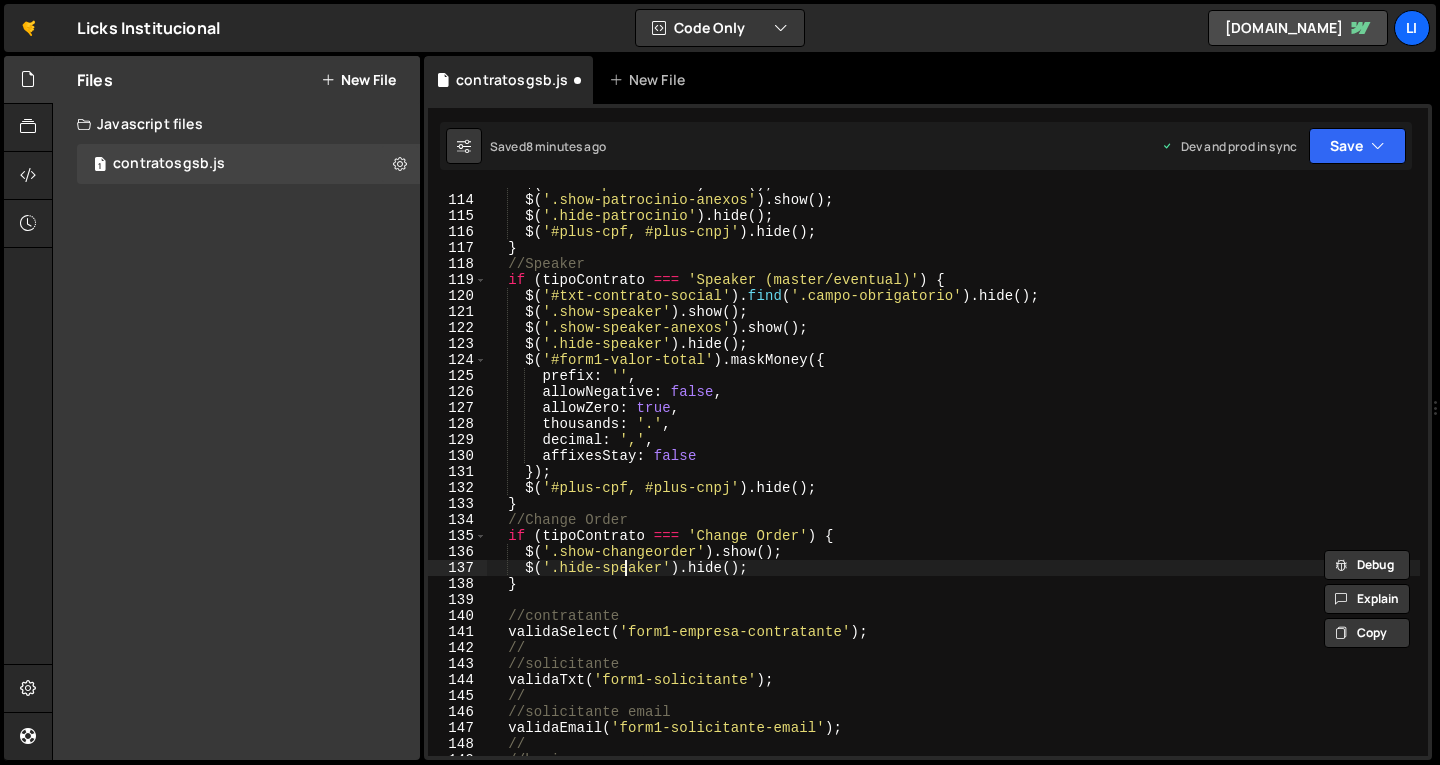 click on "$ ( '.show-patrocinio' ) . show ( ) ;       $ ( '.show-patrocinio-anexos' ) . show ( ) ;       $ ( '.hide-patrocinio' ) . hide ( ) ;       $ ( '#plus-cpf, #plus-cnpj' ) . hide ( ) ;    }    //Speaker    if   ( tipoContrato   ===   'Speaker (master/eventual)' )   {       $ ( '#txt-contrato-social' ) . find ( '.campo-obrigatorio' ) . hide ( ) ;       $ ( '.show-speaker' ) . show ( ) ;       $ ( '.show-speaker-anexos' ) . show ( ) ;       $ ( '.hide-speaker' ) . hide ( ) ;       $ ( '#form1-valor-total' ) . maskMoney ({          prefix :   '' ,          allowNegative :   false ,          allowZero :   true ,          thousands :   '.' ,          decimal :   ',' ,          affixesStay :   false       }) ;       $ ( '#plus-cpf, #plus-cnpj' ) . hide ( ) ;    }    //Change Order    if   ( tipoContrato   ===   'Change Order' )   {       $ ( '.show-changeorder' ) . show ( ) ;       $ ( '.hide-speaker' ) . hide ( ) ;    }       //contratante    validaSelect ( 'form1-empresa-contratante' ) ;    //    //solicitante" at bounding box center [953, 476] 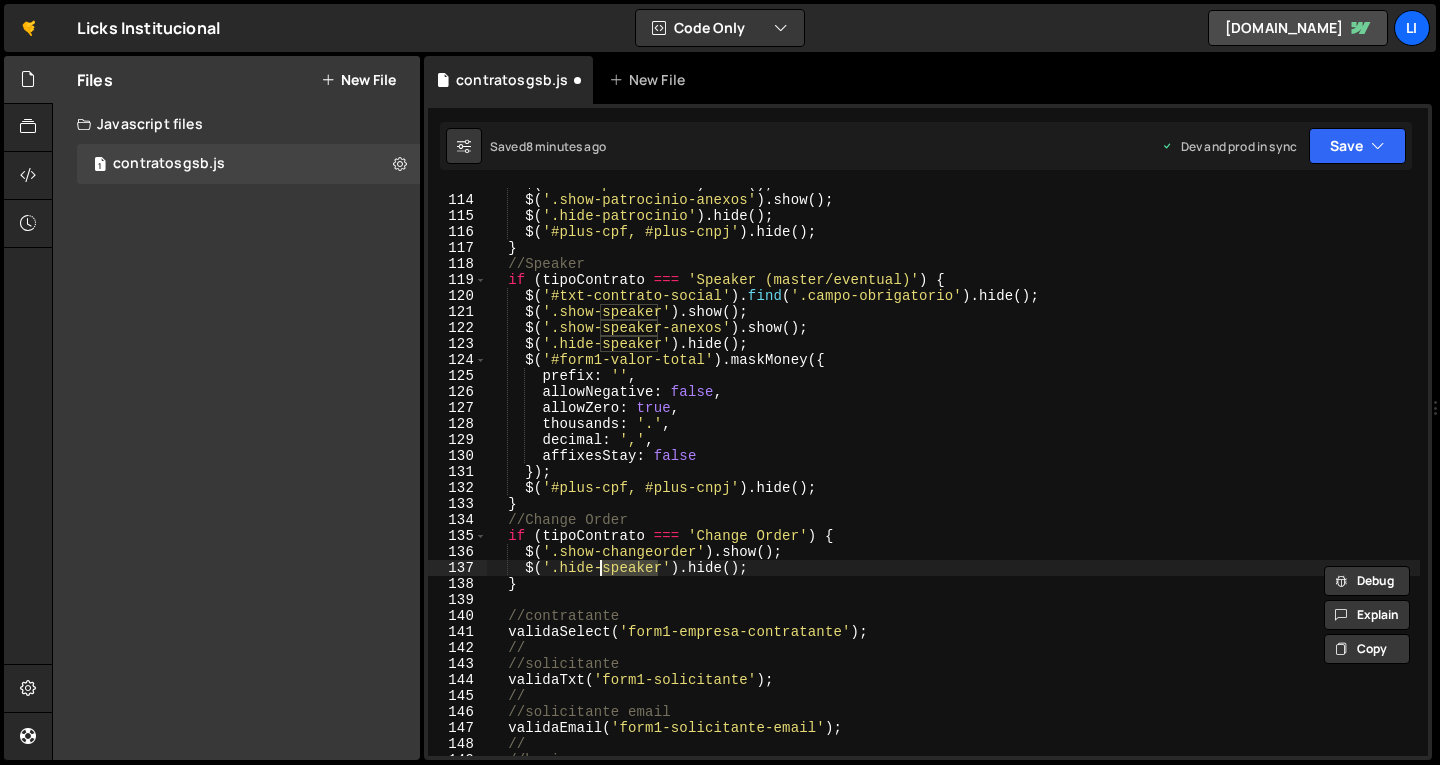paste on "changeord" 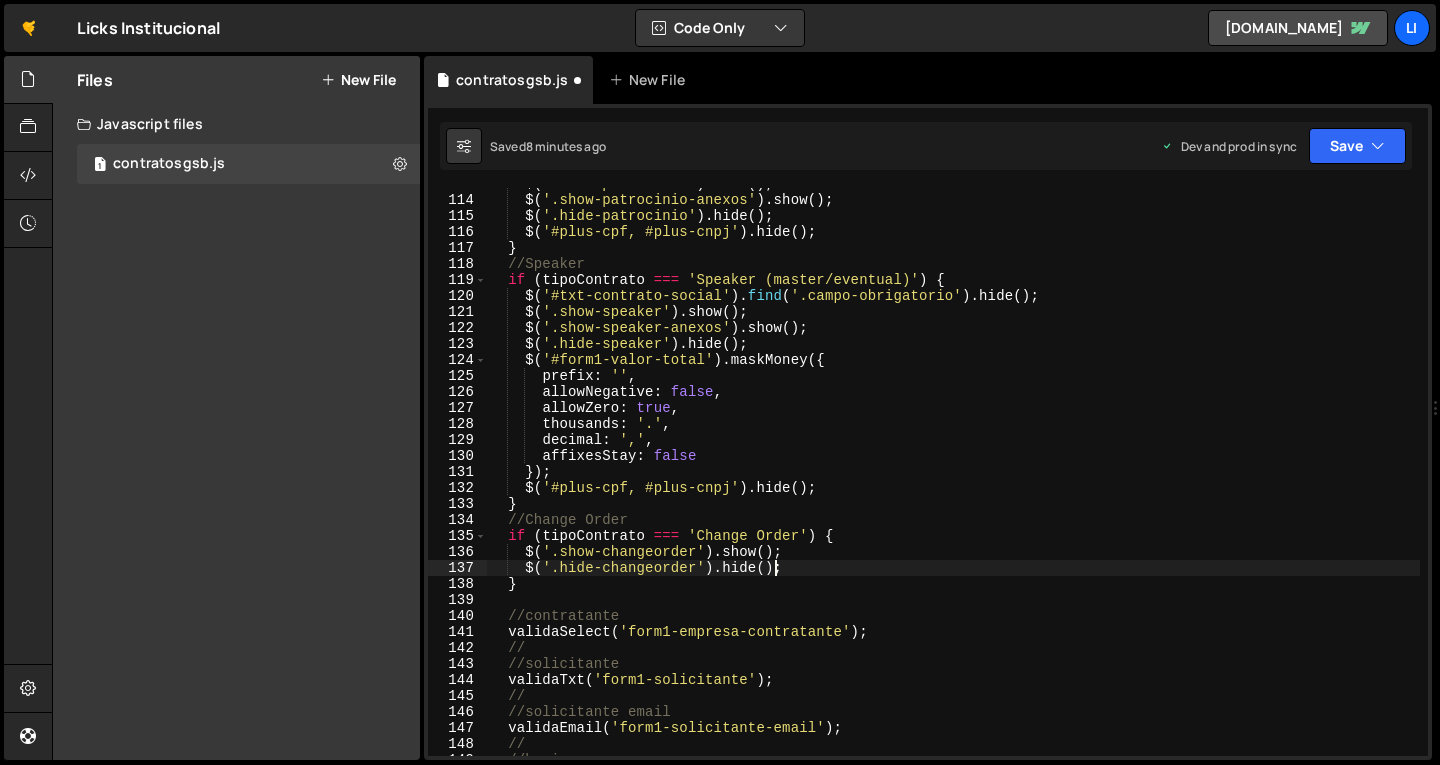 click on "$ ( '.show-patrocinio' ) . show ( ) ;       $ ( '.show-patrocinio-anexos' ) . show ( ) ;       $ ( '.hide-patrocinio' ) . hide ( ) ;       $ ( '#plus-cpf, #plus-cnpj' ) . hide ( ) ;    }    //Speaker    if   ( tipoContrato   ===   'Speaker (master/eventual)' )   {       $ ( '#txt-contrato-social' ) . find ( '.campo-obrigatorio' ) . hide ( ) ;       $ ( '.show-speaker' ) . show ( ) ;       $ ( '.show-speaker-anexos' ) . show ( ) ;       $ ( '.hide-speaker' ) . hide ( ) ;       $ ( '#form1-valor-total' ) . maskMoney ({          prefix :   '' ,          allowNegative :   false ,          allowZero :   true ,          thousands :   '.' ,          decimal :   ',' ,          affixesStay :   false       }) ;       $ ( '#plus-cpf, #plus-cnpj' ) . hide ( ) ;    }    //Change Order    if   ( tipoContrato   ===   'Change Order' )   {       $ ( '.show-changeorder' ) . show ( ) ;       $ ( '.hide-changeorder' ) . hide ( ) ;    }       //contratante    validaSelect ( 'form1-empresa-contratante' ) ;    //       ( ) ;" at bounding box center (953, 476) 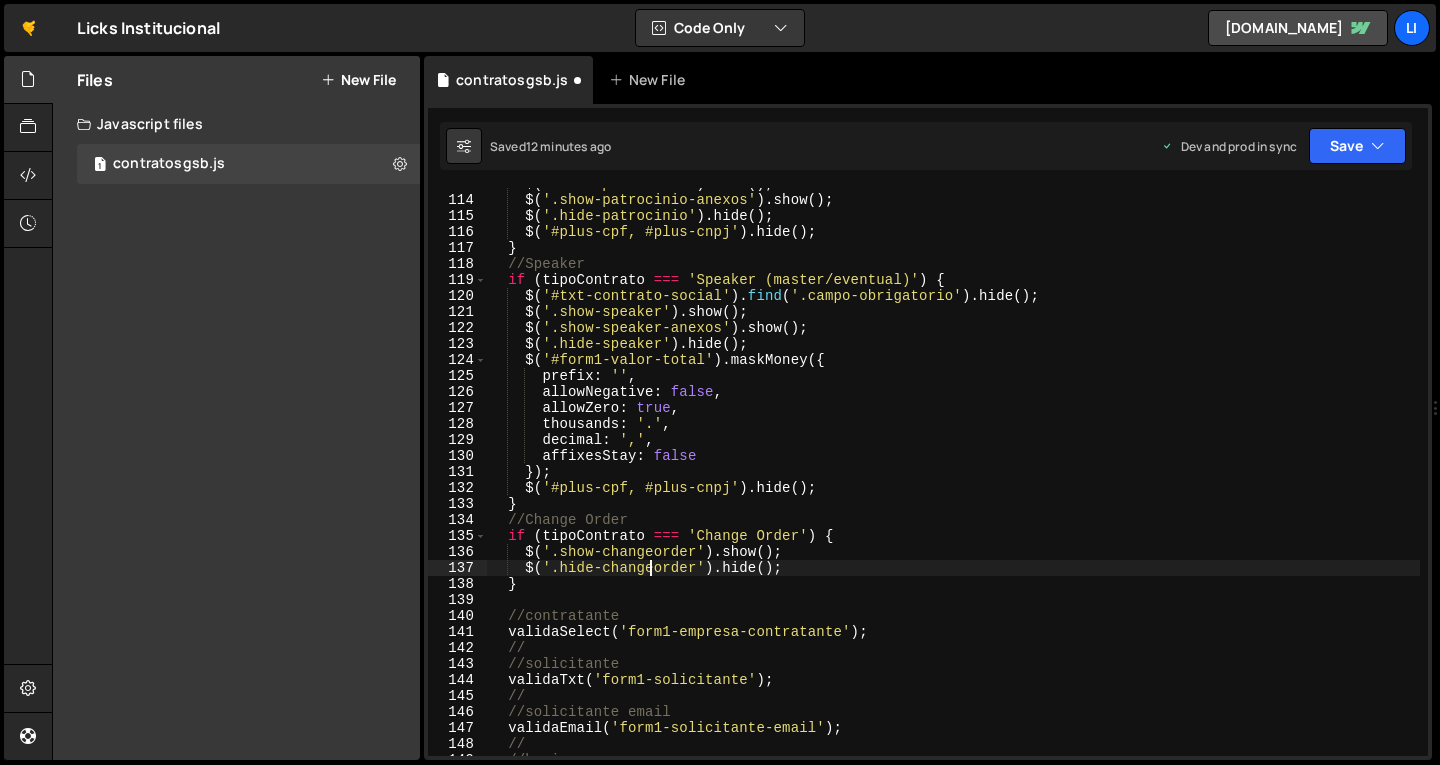 click on "$ ( '.show-patrocinio' ) . show ( ) ;       $ ( '.show-patrocinio-anexos' ) . show ( ) ;       $ ( '.hide-patrocinio' ) . hide ( ) ;       $ ( '#plus-cpf, #plus-cnpj' ) . hide ( ) ;    }    //Speaker    if   ( tipoContrato   ===   'Speaker (master/eventual)' )   {       $ ( '#txt-contrato-social' ) . find ( '.campo-obrigatorio' ) . hide ( ) ;       $ ( '.show-speaker' ) . show ( ) ;       $ ( '.show-speaker-anexos' ) . show ( ) ;       $ ( '.hide-speaker' ) . hide ( ) ;       $ ( '#form1-valor-total' ) . maskMoney ({          prefix :   '' ,          allowNegative :   false ,          allowZero :   true ,          thousands :   '.' ,          decimal :   ',' ,          affixesStay :   false       }) ;       $ ( '#plus-cpf, #plus-cnpj' ) . hide ( ) ;    }    //Change Order    if   ( tipoContrato   ===   'Change Order' )   {       $ ( '.show-changeorder' ) . show ( ) ;       $ ( '.hide-changeorder' ) . hide ( ) ;    }       //contratante    validaSelect ( 'form1-empresa-contratante' ) ;    //       ( ) ;" at bounding box center [953, 476] 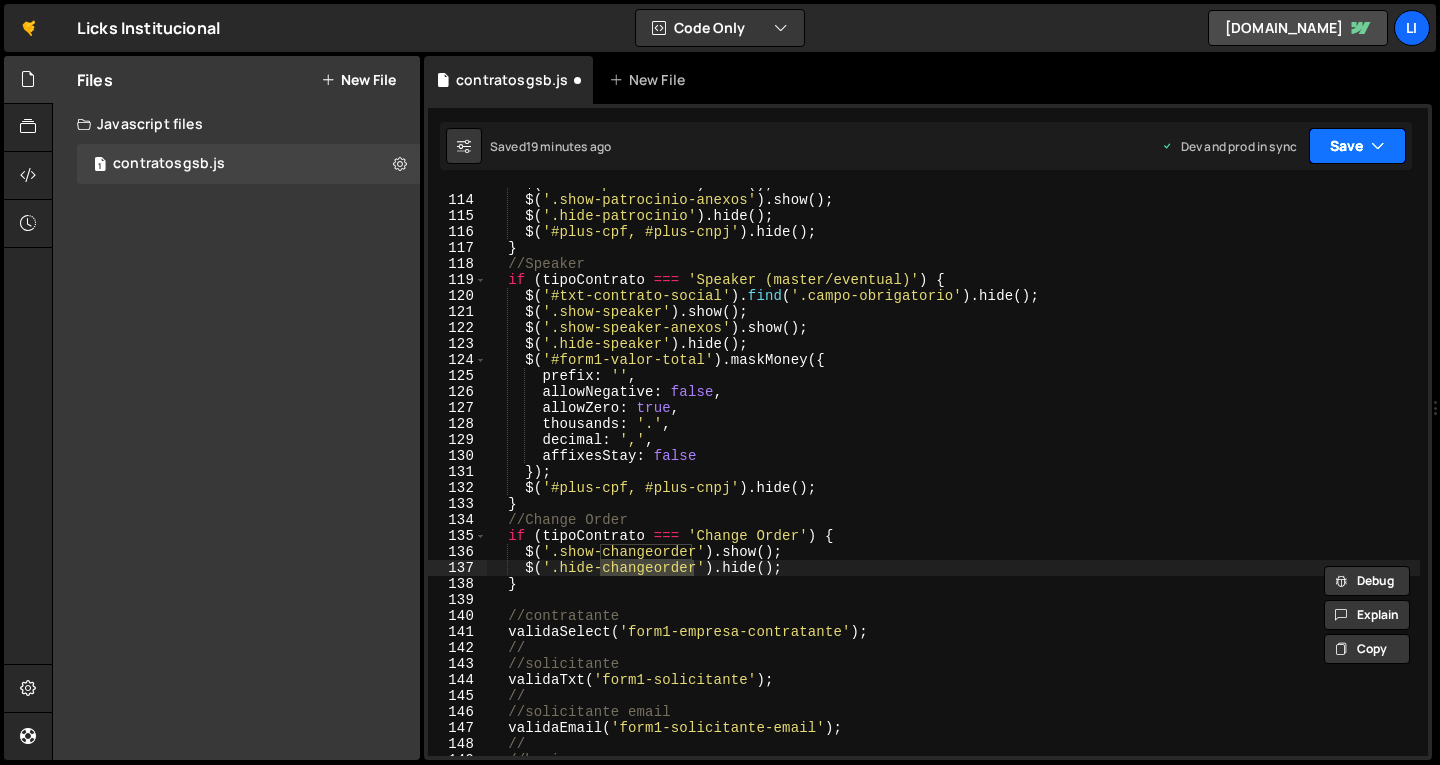 click at bounding box center (1378, 146) 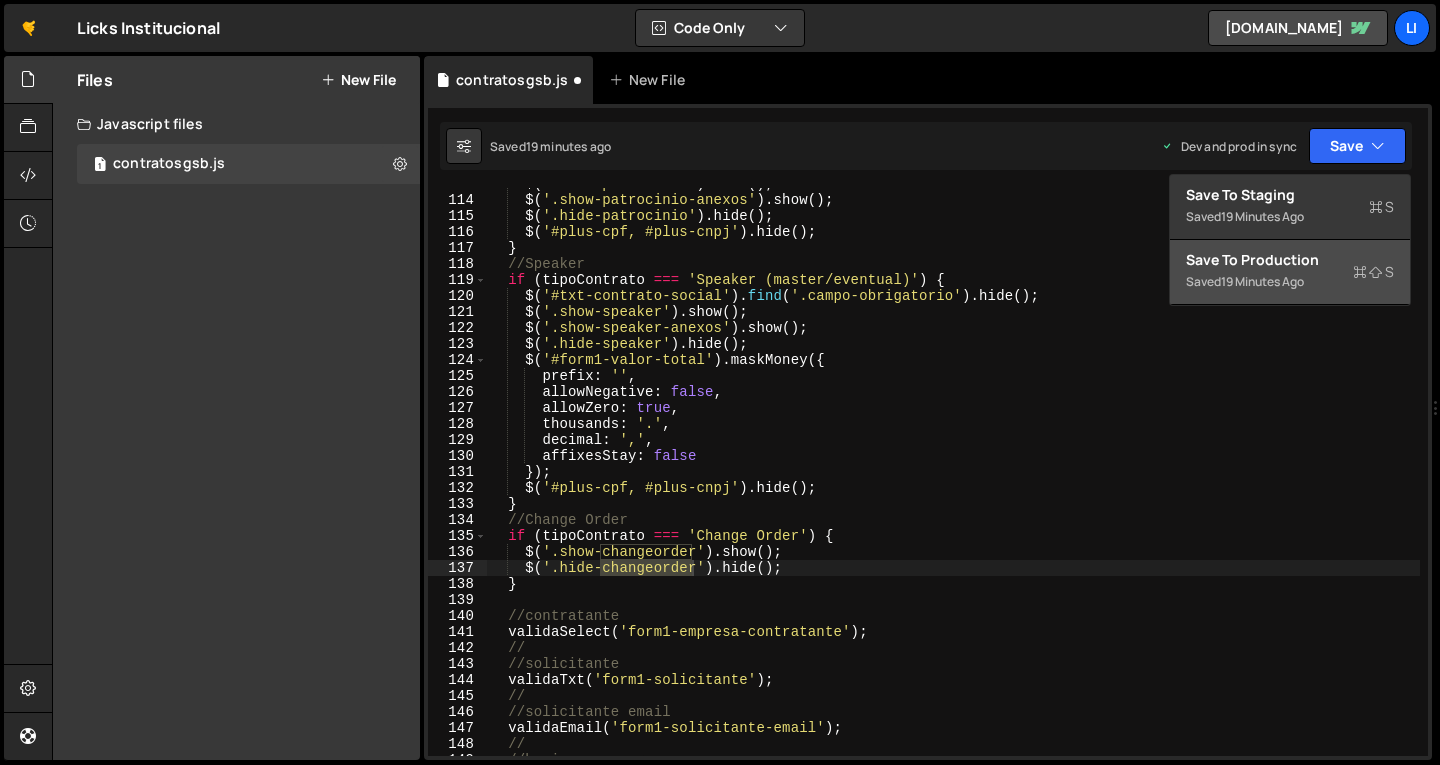 click on "19 minutes ago" at bounding box center (1262, 281) 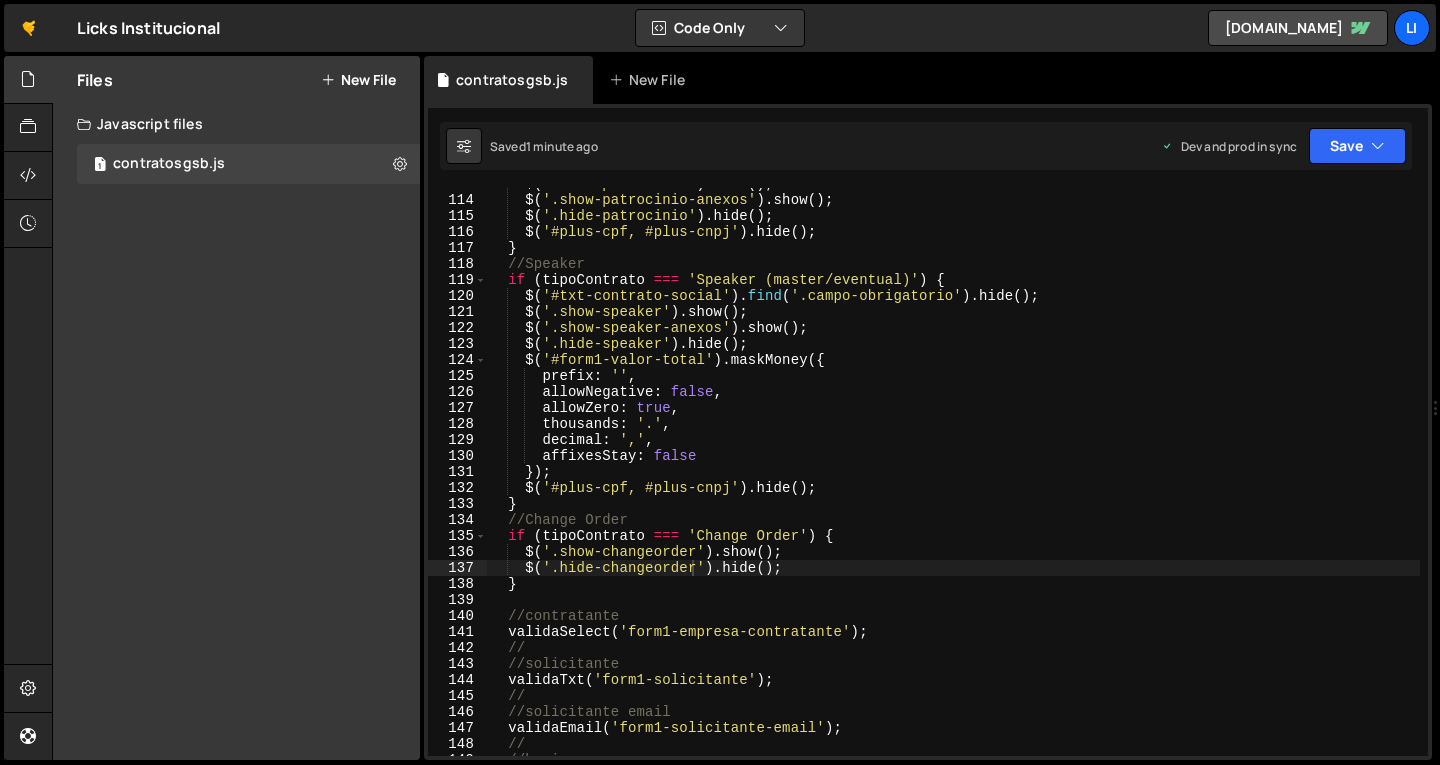 click on "$ ( '.show-patrocinio' ) . show ( ) ;       $ ( '.show-patrocinio-anexos' ) . show ( ) ;       $ ( '.hide-patrocinio' ) . hide ( ) ;       $ ( '#plus-cpf, #plus-cnpj' ) . hide ( ) ;    }    //Speaker    if   ( tipoContrato   ===   'Speaker (master/eventual)' )   {       $ ( '#txt-contrato-social' ) . find ( '.campo-obrigatorio' ) . hide ( ) ;       $ ( '.show-speaker' ) . show ( ) ;       $ ( '.show-speaker-anexos' ) . show ( ) ;       $ ( '.hide-speaker' ) . hide ( ) ;       $ ( '#form1-valor-total' ) . maskMoney ({          prefix :   '' ,          allowNegative :   false ,          allowZero :   true ,          thousands :   '.' ,          decimal :   ',' ,          affixesStay :   false       }) ;       $ ( '#plus-cpf, #plus-cnpj' ) . hide ( ) ;    }    //Change Order    if   ( tipoContrato   ===   'Change Order' )   {       $ ( '.show-changeorder' ) . show ( ) ;       $ ( '.hide-changeorder' ) . hide ( ) ;    }    //contratante    validaSelect ( 'form1-empresa-contratante' ) ;    //       validaTxt" at bounding box center [953, 476] 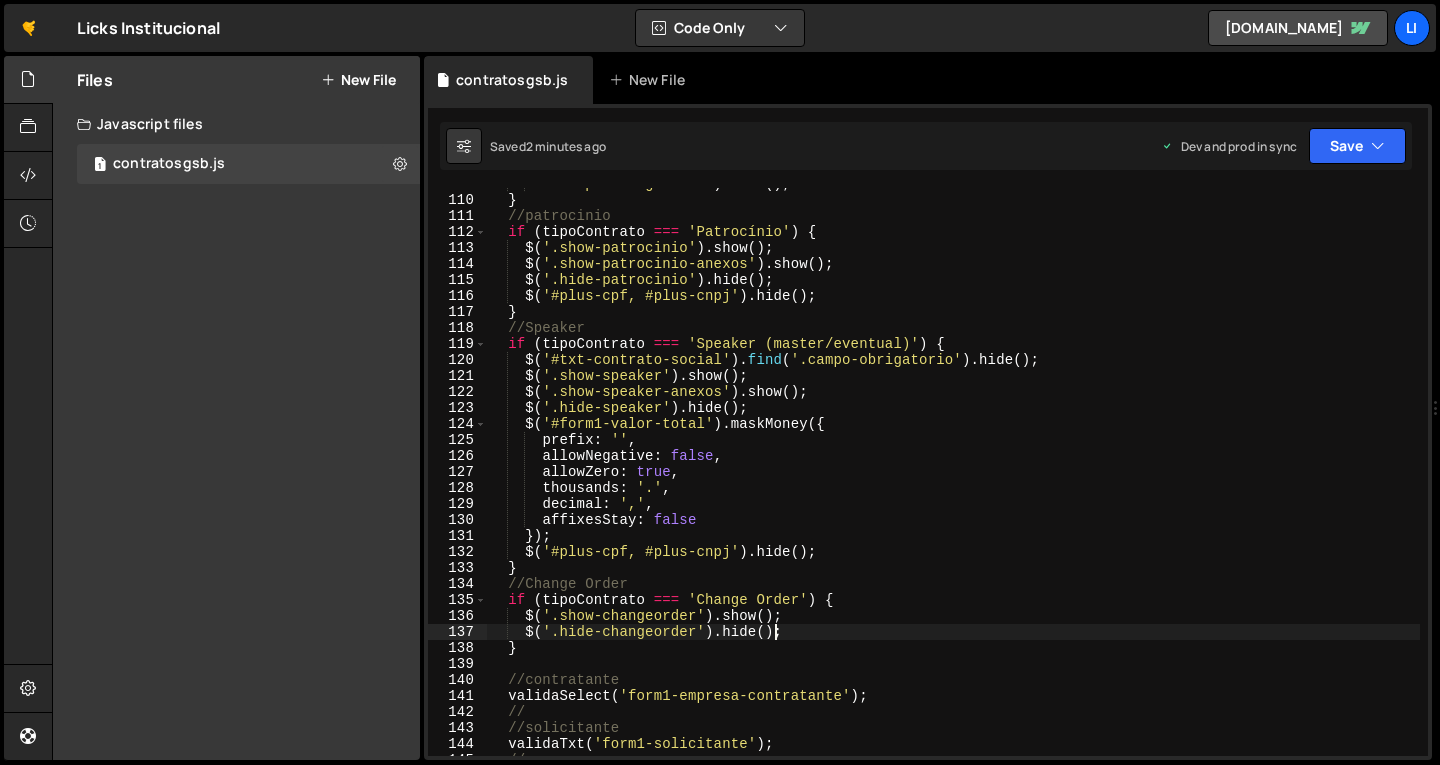scroll, scrollTop: 1920, scrollLeft: 0, axis: vertical 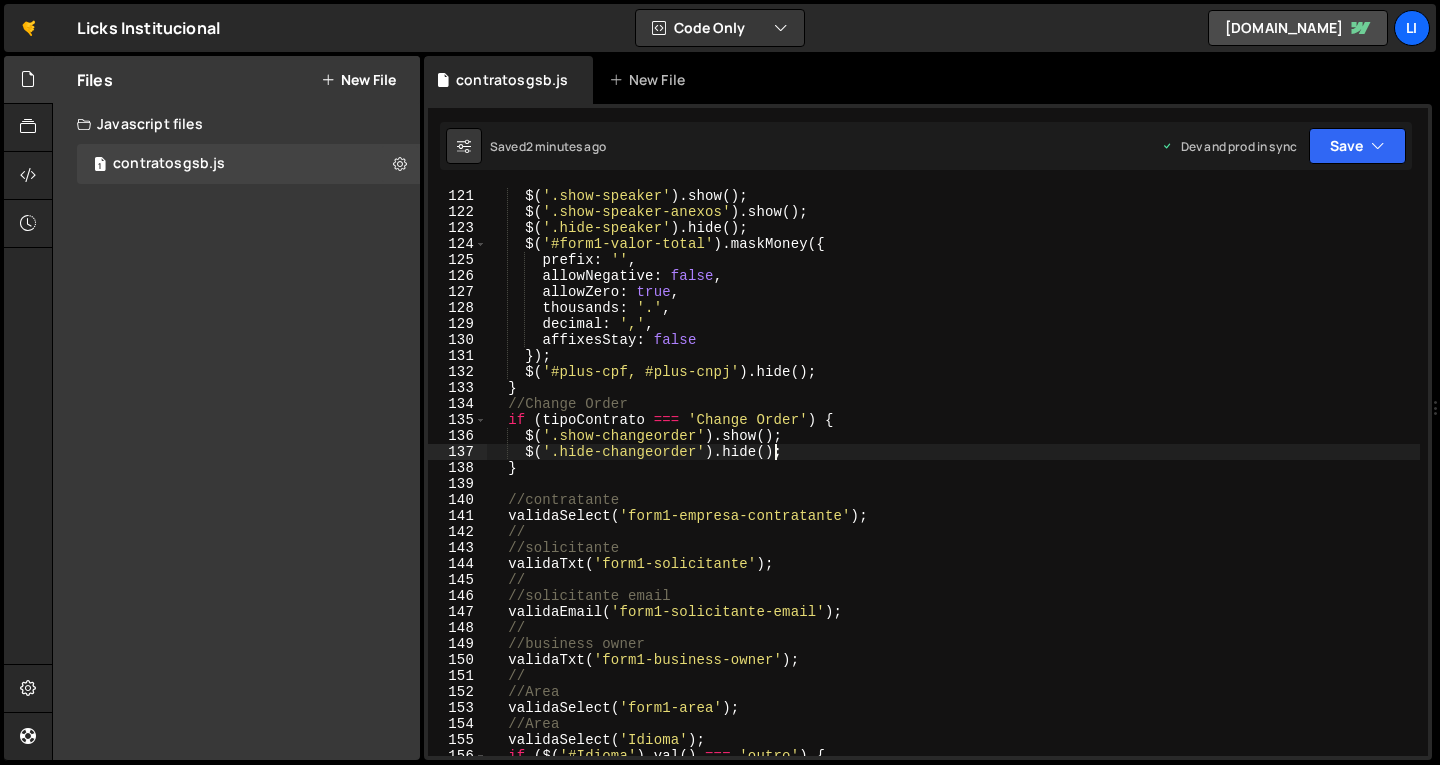 click on "$ ( '.show-speaker' ) . show ( ) ;       $ ( '.show-speaker-anexos' ) . show ( ) ;       $ ( '.hide-speaker' ) . hide ( ) ;       $ ( '#form1-valor-total' ) . maskMoney ({          prefix :   '' ,          allowNegative :   false ,          allowZero :   true ,          thousands :   '.' ,          decimal :   ',' ,          affixesStay :   false       }) ;       $ ( '#plus-cpf, #plus-cnpj' ) . hide ( ) ;    }    //Change Order    if   ( tipoContrato   ===   'Change Order' )   {       $ ( '.show-changeorder' ) . show ( ) ;       $ ( '.hide-changeorder' ) . hide ( ) ;    }    //contratante    validaSelect ( 'form1-empresa-contratante' ) ;    //    //solicitante    validaTxt ( 'form1-solicitante' ) ;    //    //solicitante email    validaEmail ( 'form1-solicitante-email' ) ;    //    //business owner    validaTxt ( 'form1-business-owner' ) ;    //    //Area    validaSelect ( 'form1-area' ) ;    //Area    validaSelect ( 'Idioma' ) ;    if   ( $ ( '#Idioma' ) . val ( )   ===   'outro' )   {       validaTxt" at bounding box center [953, 488] 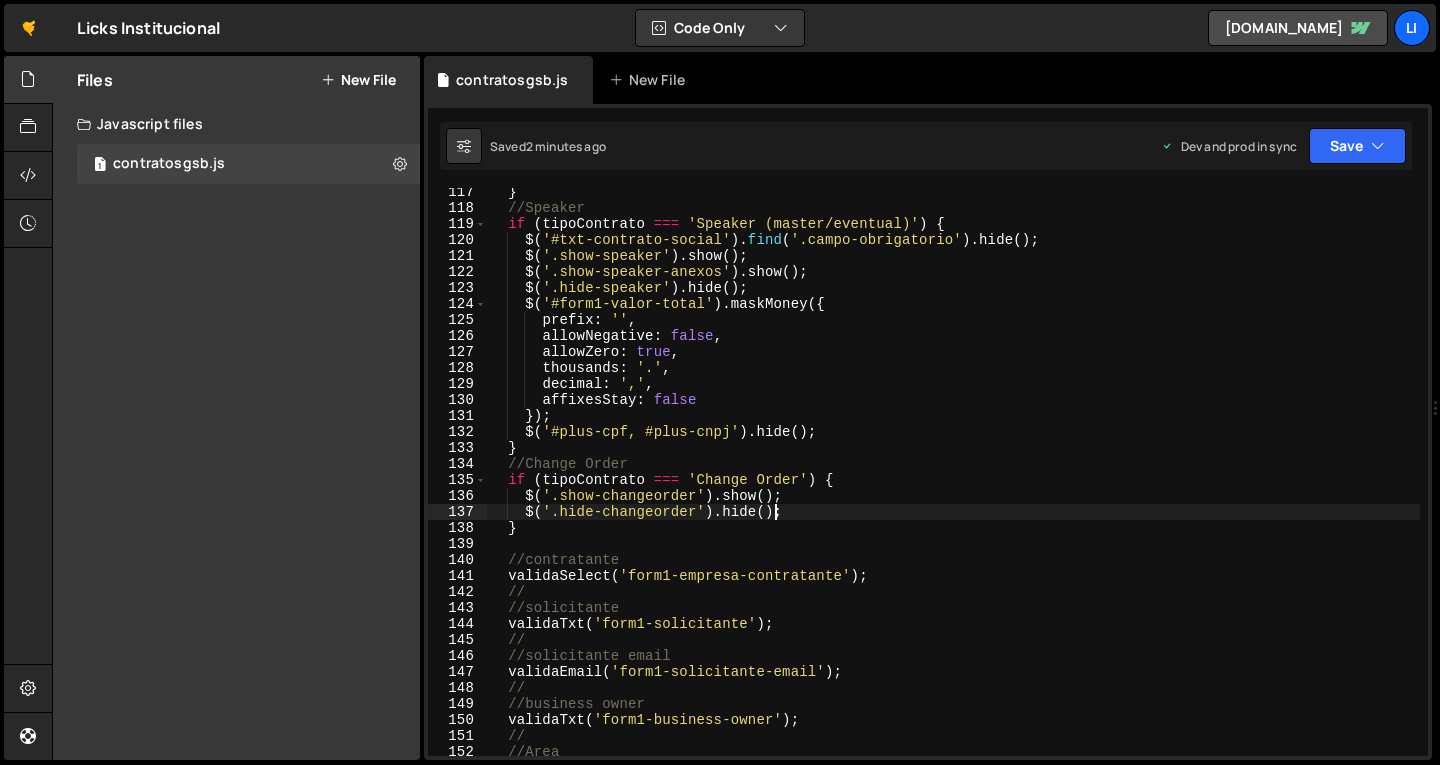 scroll, scrollTop: 1860, scrollLeft: 0, axis: vertical 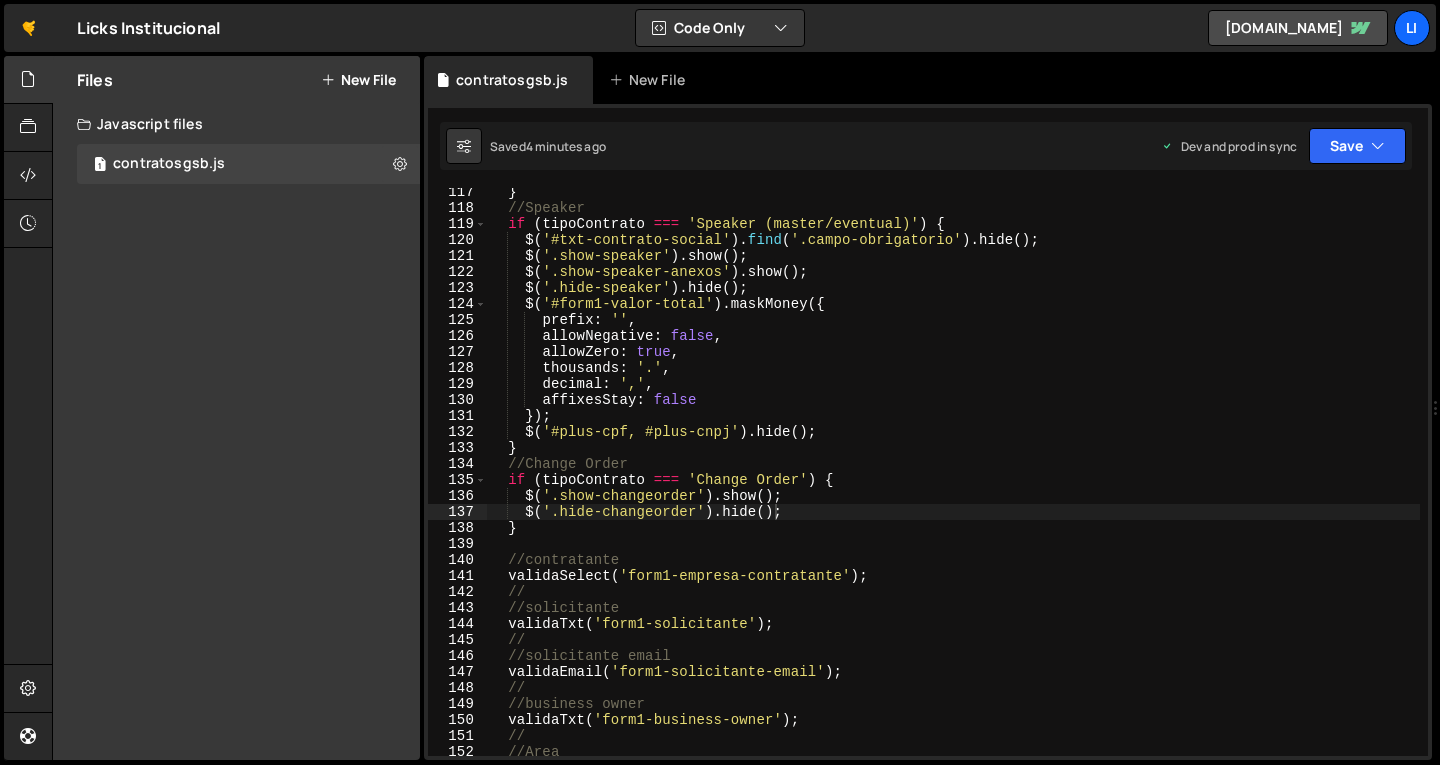 click on "}    //Speaker    if   ( tipoContrato   ===   'Speaker (master/eventual)' )   {       $ ( '#txt-contrato-social' ) . find ( '.campo-obrigatorio' ) . hide ( ) ;       $ ( '.show-speaker' ) . show ( ) ;       $ ( '.show-speaker-anexos' ) . show ( ) ;       $ ( '.hide-speaker' ) . hide ( ) ;       $ ( '#form1-valor-total' ) . maskMoney ({          prefix :   '' ,          allowNegative :   false ,          allowZero :   true ,          thousands :   '.' ,          decimal :   ',' ,          affixesStay :   false       }) ;       $ ( '#plus-cpf, #plus-cnpj' ) . hide ( ) ;    }    //Change Order    if   ( tipoContrato   ===   'Change Order' )   {       $ ( '.show-changeorder' ) . show ( ) ;       $ ( '.hide-changeorder' ) . hide ( ) ;    }    //contratante    validaSelect ( 'form1-empresa-contratante' ) ;    //    //solicitante    validaTxt ( 'form1-solicitante' ) ;    //    //solicitante email    validaEmail ( 'form1-solicitante-email' ) ;    //    //business owner    validaTxt ( 'form1-business-owner' ) ;" at bounding box center (953, 484) 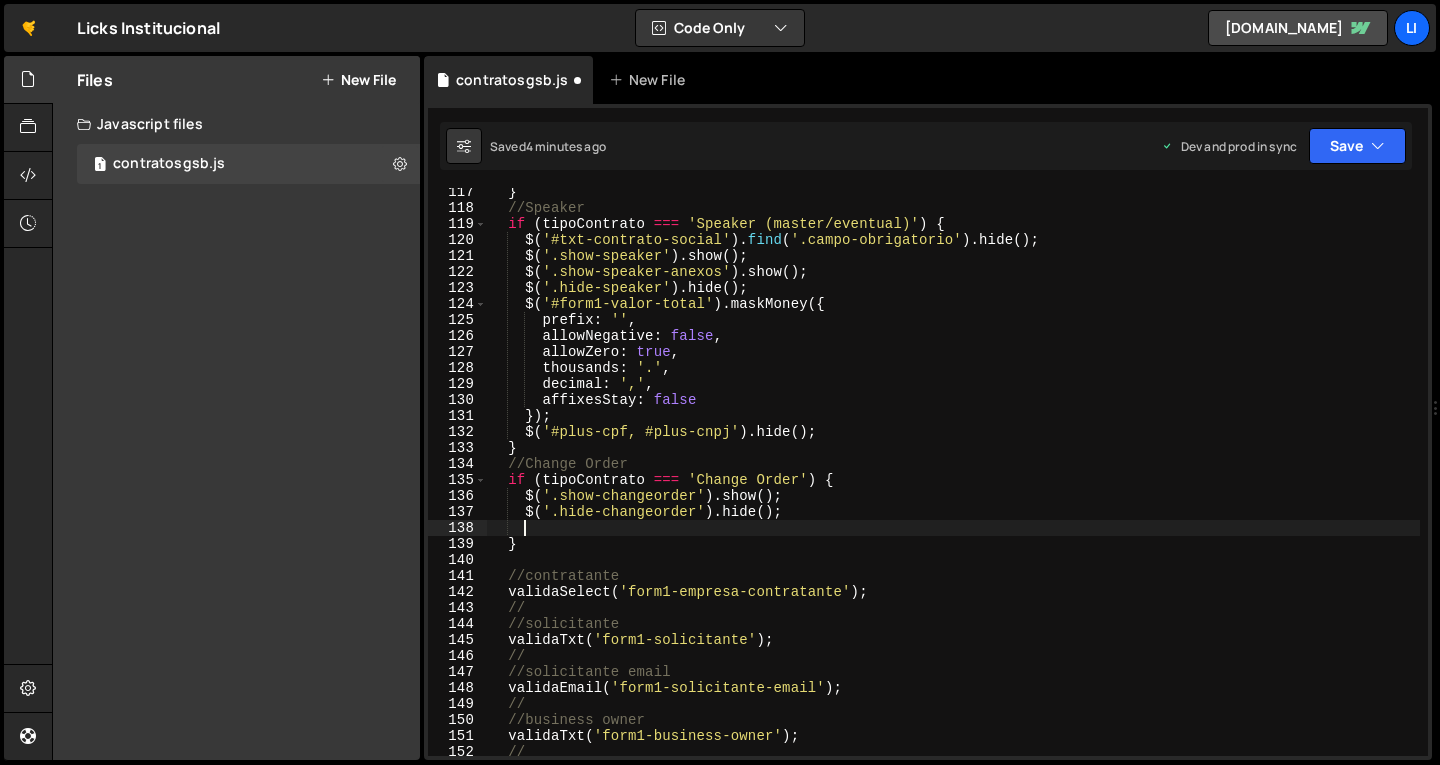 paste 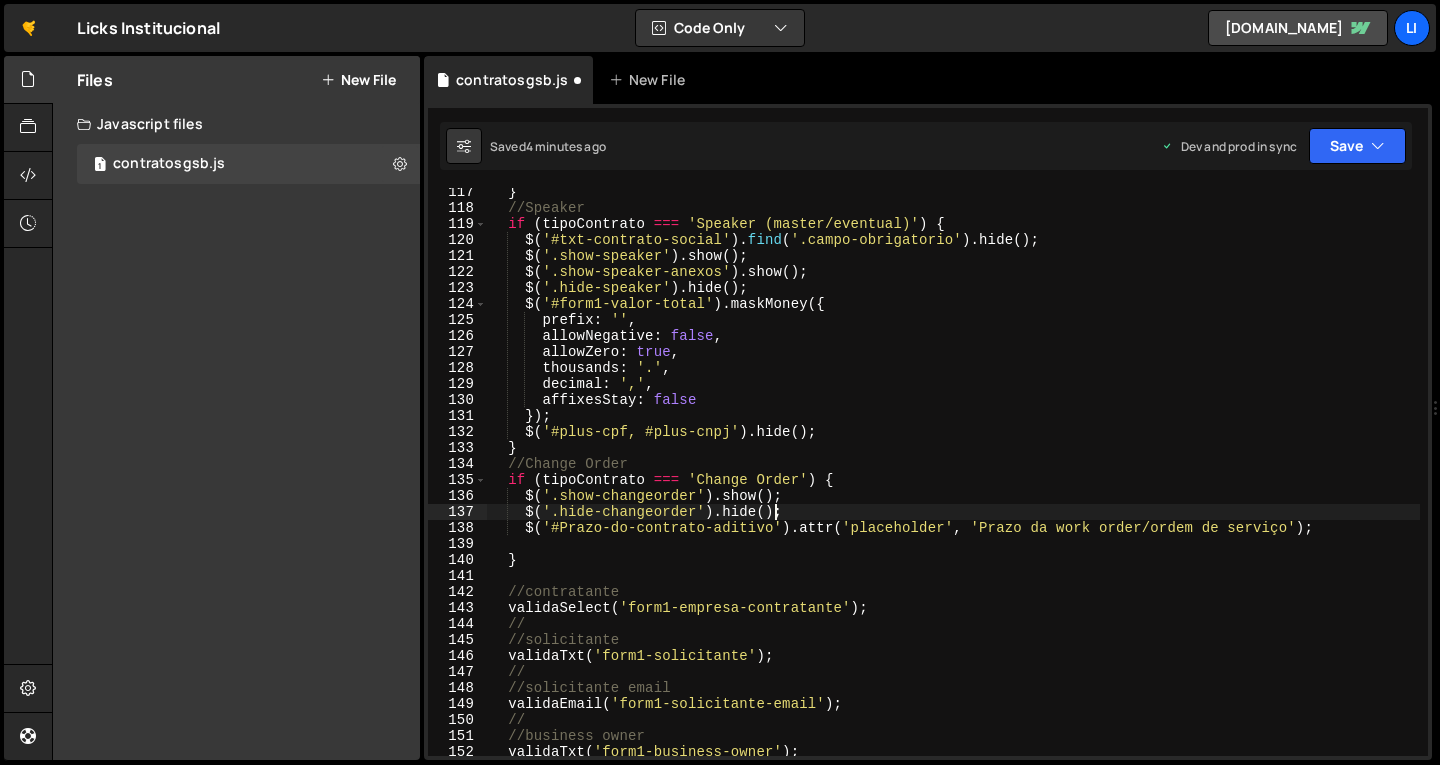 click on "}    //Speaker    if   ( tipoContrato   ===   'Speaker (master/eventual)' )   {       $ ( '#txt-contrato-social' ) . find ( '.campo-obrigatorio' ) . hide ( ) ;       $ ( '.show-speaker' ) . show ( ) ;       $ ( '.show-speaker-anexos' ) . show ( ) ;       $ ( '.hide-speaker' ) . hide ( ) ;       $ ( '#form1-valor-total' ) . maskMoney ({          prefix :   '' ,          allowNegative :   false ,          allowZero :   true ,          thousands :   '.' ,          decimal :   ',' ,          affixesStay :   false       }) ;       $ ( '#plus-cpf, #plus-cnpj' ) . hide ( ) ;    }    //Change Order    if   ( tipoContrato   ===   'Change Order' )   {       $ ( '.show-changeorder' ) . show ( ) ;       $ ( '.hide-changeorder' ) . hide ( ) ;       $ ( '#Prazo-do-contrato-aditivo' ) . attr ( 'placeholder' ,   'Prazo da work order/ordem de serviço' ) ;    }    //contratante    validaSelect ( 'form1-empresa-contratante' ) ;    //    //solicitante    validaTxt ( 'form1-solicitante' ) ;    //    //solicitante email    ( )" at bounding box center (953, 484) 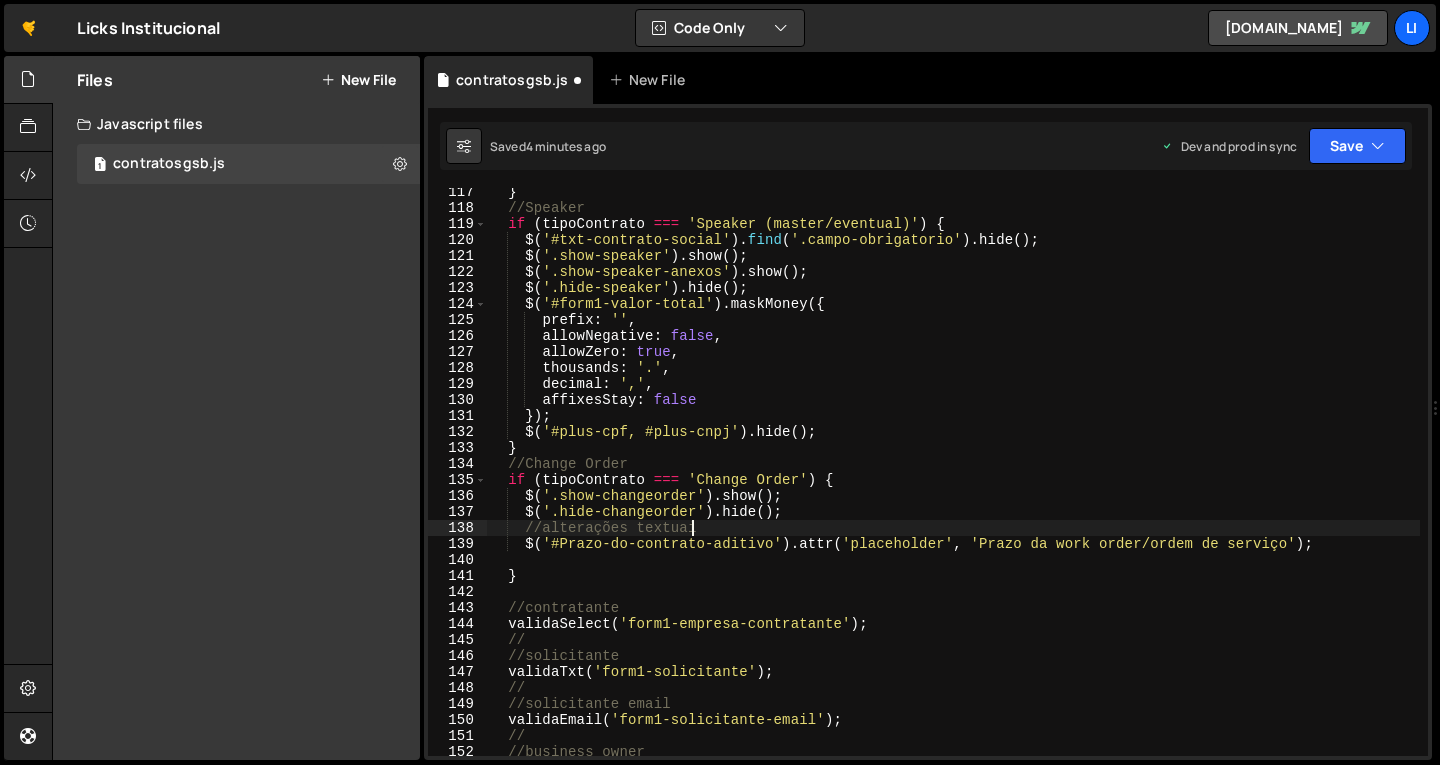 scroll, scrollTop: 0, scrollLeft: 13, axis: horizontal 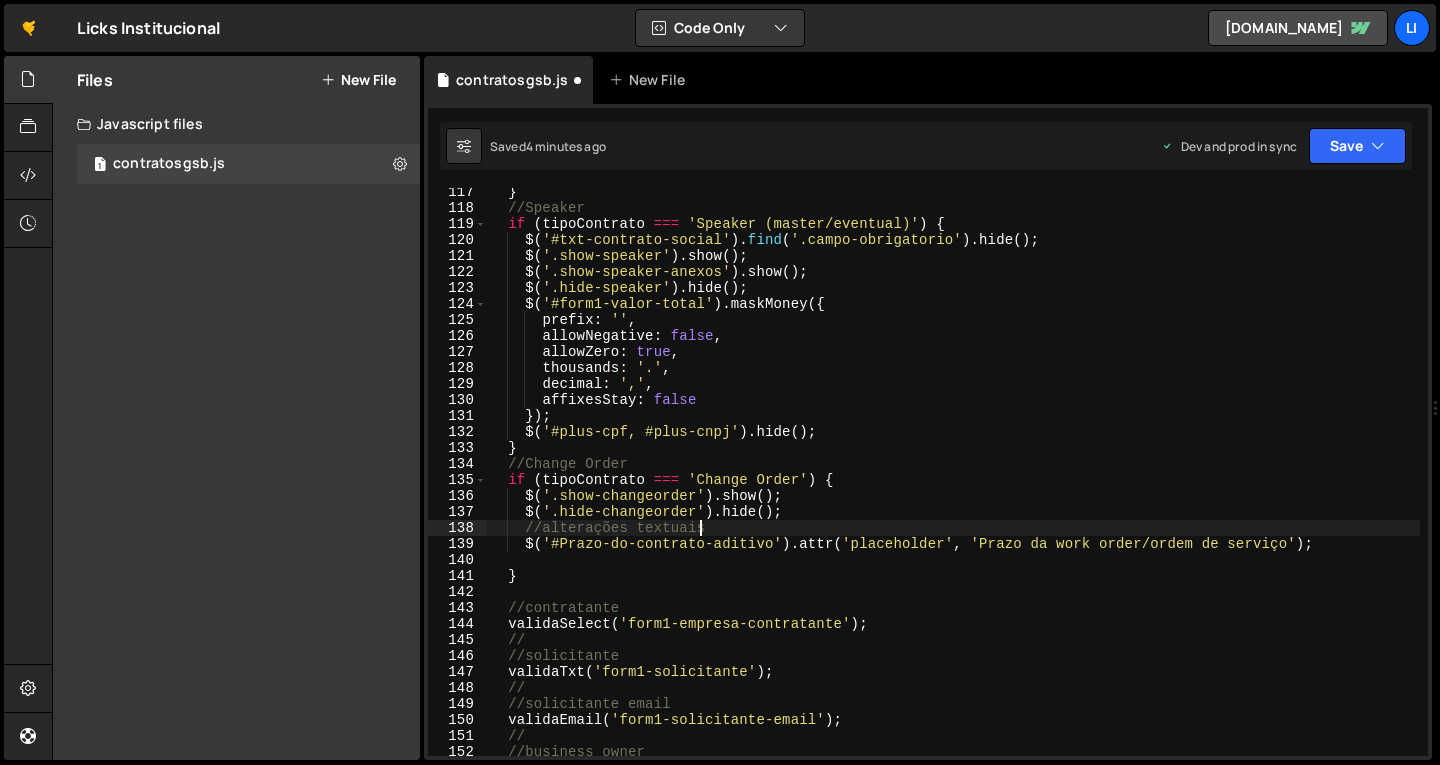click on "}    //Speaker    if   ( tipoContrato   ===   'Speaker (master/eventual)' )   {       $ ( '#txt-contrato-social' ) . find ( '.campo-obrigatorio' ) . hide ( ) ;       $ ( '.show-speaker' ) . show ( ) ;       $ ( '.show-speaker-anexos' ) . show ( ) ;       $ ( '.hide-speaker' ) . hide ( ) ;       $ ( '#form1-valor-total' ) . maskMoney ({          prefix :   '' ,          allowNegative :   false ,          allowZero :   true ,          thousands :   '.' ,          decimal :   ',' ,          affixesStay :   false       }) ;       $ ( '#plus-cpf, #plus-cnpj' ) . hide ( ) ;    }    //Change Order    if   ( tipoContrato   ===   'Change Order' )   {       $ ( '.show-changeorder' ) . show ( ) ;       $ ( '.hide-changeorder' ) . hide ( ) ;       //alterações textuais       $ ( '#Prazo-do-contrato-aditivo' ) . attr ( 'placeholder' ,   'Prazo da work order/ordem de serviço' ) ;    }    //contratante    validaSelect ( 'form1-empresa-contratante' ) ;    //    //solicitante    validaTxt ( 'form1-solicitante' ) ;    //" at bounding box center (953, 484) 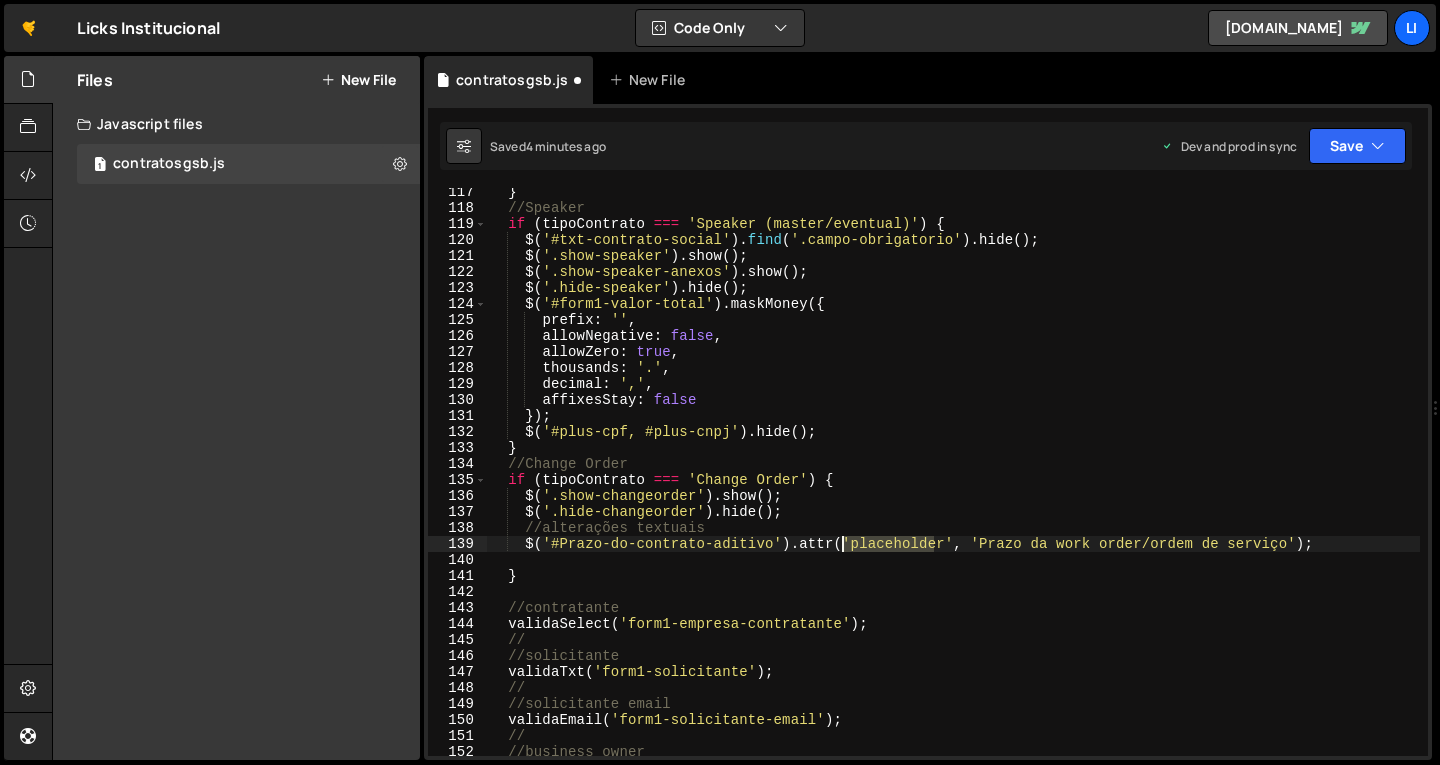 click on "}    //Speaker    if   ( tipoContrato   ===   'Speaker (master/eventual)' )   {       $ ( '#txt-contrato-social' ) . find ( '.campo-obrigatorio' ) . hide ( ) ;       $ ( '.show-speaker' ) . show ( ) ;       $ ( '.show-speaker-anexos' ) . show ( ) ;       $ ( '.hide-speaker' ) . hide ( ) ;       $ ( '#form1-valor-total' ) . maskMoney ({          prefix :   '' ,          allowNegative :   false ,          allowZero :   true ,          thousands :   '.' ,          decimal :   ',' ,          affixesStay :   false       }) ;       $ ( '#plus-cpf, #plus-cnpj' ) . hide ( ) ;    }    //Change Order    if   ( tipoContrato   ===   'Change Order' )   {       $ ( '.show-changeorder' ) . show ( ) ;       $ ( '.hide-changeorder' ) . hide ( ) ;       //alterações textuais       $ ( '#Prazo-do-contrato-aditivo' ) . attr ( 'placeholder' ,   'Prazo da work order/ordem de serviço' ) ;    }    //contratante    validaSelect ( 'form1-empresa-contratante' ) ;    //    //solicitante    validaTxt ( 'form1-solicitante' ) ;    //" at bounding box center [953, 484] 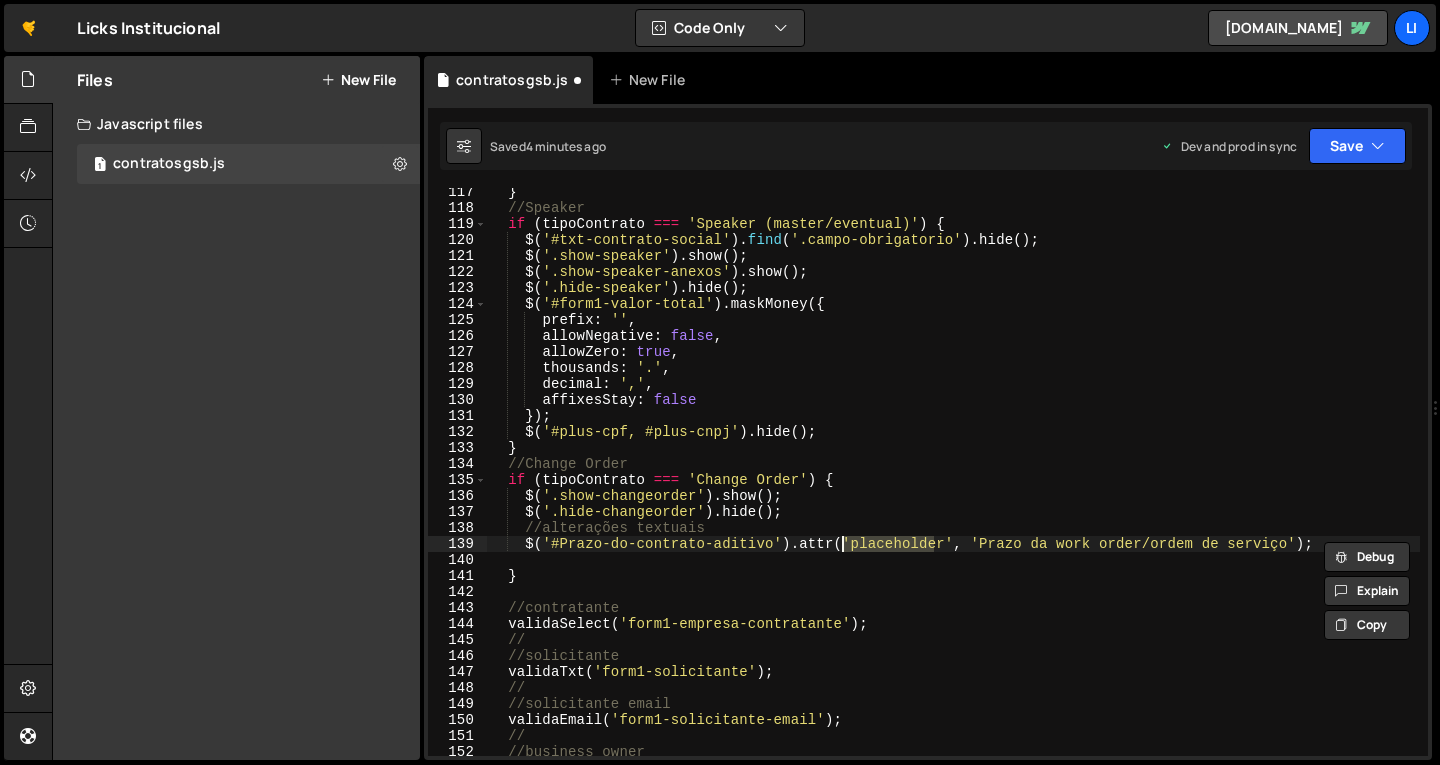 click on "}    //Speaker    if   ( tipoContrato   ===   'Speaker (master/eventual)' )   {       $ ( '#txt-contrato-social' ) . find ( '.campo-obrigatorio' ) . hide ( ) ;       $ ( '.show-speaker' ) . show ( ) ;       $ ( '.show-speaker-anexos' ) . show ( ) ;       $ ( '.hide-speaker' ) . hide ( ) ;       $ ( '#form1-valor-total' ) . maskMoney ({          prefix :   '' ,          allowNegative :   false ,          allowZero :   true ,          thousands :   '.' ,          decimal :   ',' ,          affixesStay :   false       }) ;       $ ( '#plus-cpf, #plus-cnpj' ) . hide ( ) ;    }    //Change Order    if   ( tipoContrato   ===   'Change Order' )   {       $ ( '.show-changeorder' ) . show ( ) ;       $ ( '.hide-changeorder' ) . hide ( ) ;       //alterações textuais       $ ( '#Prazo-do-contrato-aditivo' ) . attr ( 'placeholder' ,   'Prazo da work order/ordem de serviço' ) ;    }    //contratante    validaSelect ( 'form1-empresa-contratante' ) ;    //    //solicitante    validaTxt ( 'form1-solicitante' ) ;    //" at bounding box center (953, 484) 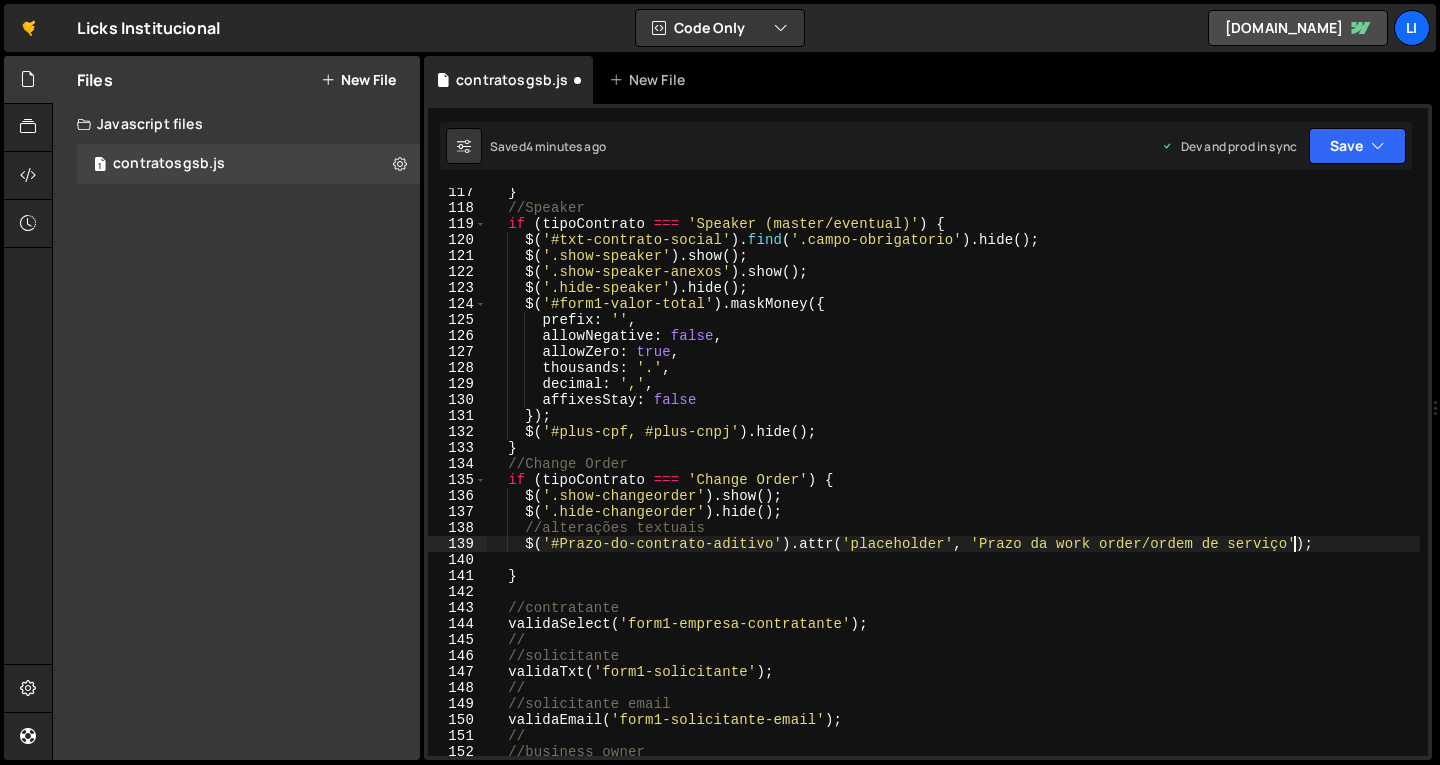 type on "$('#Prazo-do-contrato-aditivo').attr('placeholder', 'Prazo da work order/ordem de serviço');" 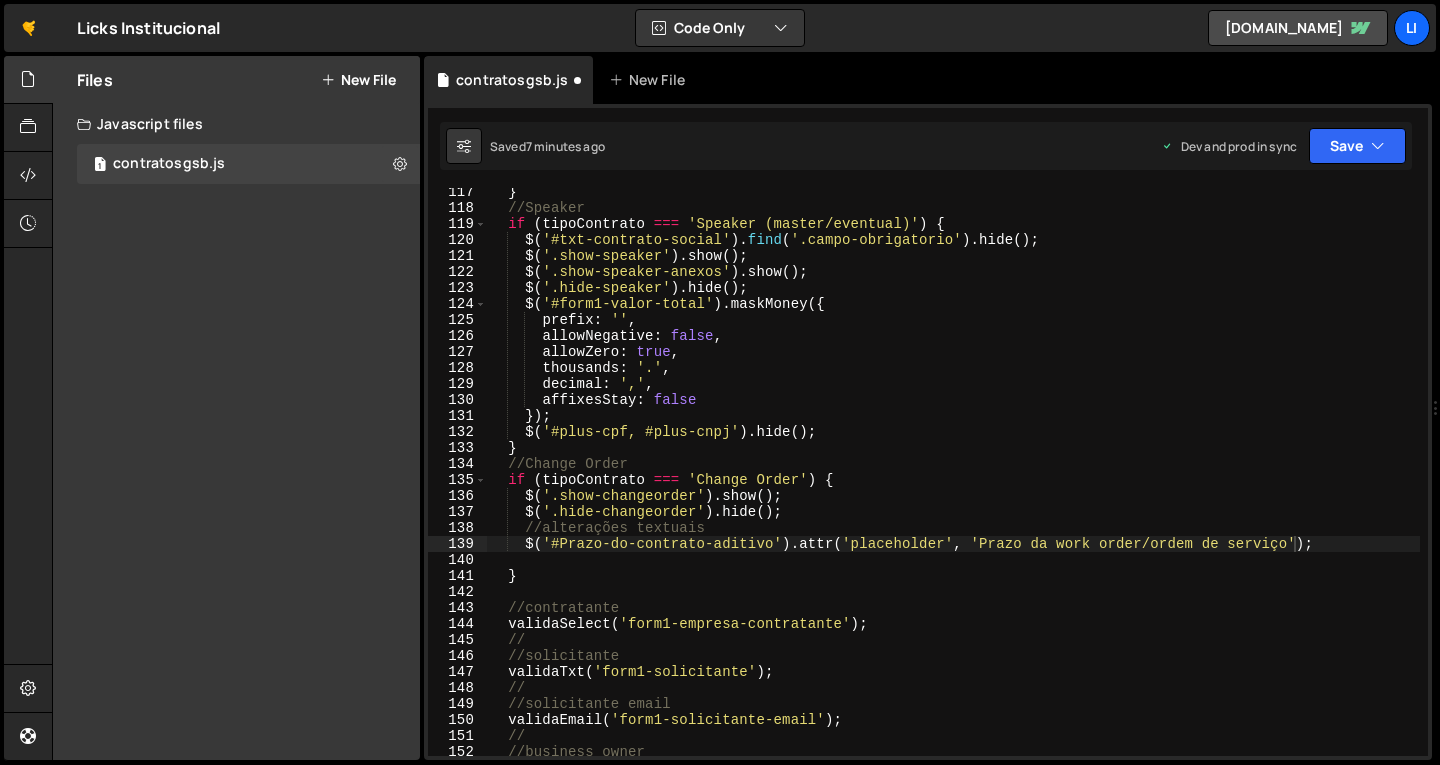 click on "}    //Speaker    if   ( tipoContrato   ===   'Speaker (master/eventual)' )   {       $ ( '#txt-contrato-social' ) . find ( '.campo-obrigatorio' ) . hide ( ) ;       $ ( '.show-speaker' ) . show ( ) ;       $ ( '.show-speaker-anexos' ) . show ( ) ;       $ ( '.hide-speaker' ) . hide ( ) ;       $ ( '#form1-valor-total' ) . maskMoney ({          prefix :   '' ,          allowNegative :   false ,          allowZero :   true ,          thousands :   '.' ,          decimal :   ',' ,          affixesStay :   false       }) ;       $ ( '#plus-cpf, #plus-cnpj' ) . hide ( ) ;    }    //Change Order    if   ( tipoContrato   ===   'Change Order' )   {       $ ( '.show-changeorder' ) . show ( ) ;       $ ( '.hide-changeorder' ) . hide ( ) ;       //alterações textuais       $ ( '#Prazo-do-contrato-aditivo' ) . attr ( 'placeholder' ,   'Prazo da work order/ordem de serviço' ) ;    }    //contratante    validaSelect ( 'form1-empresa-contratante' ) ;    //    //solicitante    validaTxt ( 'form1-solicitante' ) ;    //" at bounding box center (953, 484) 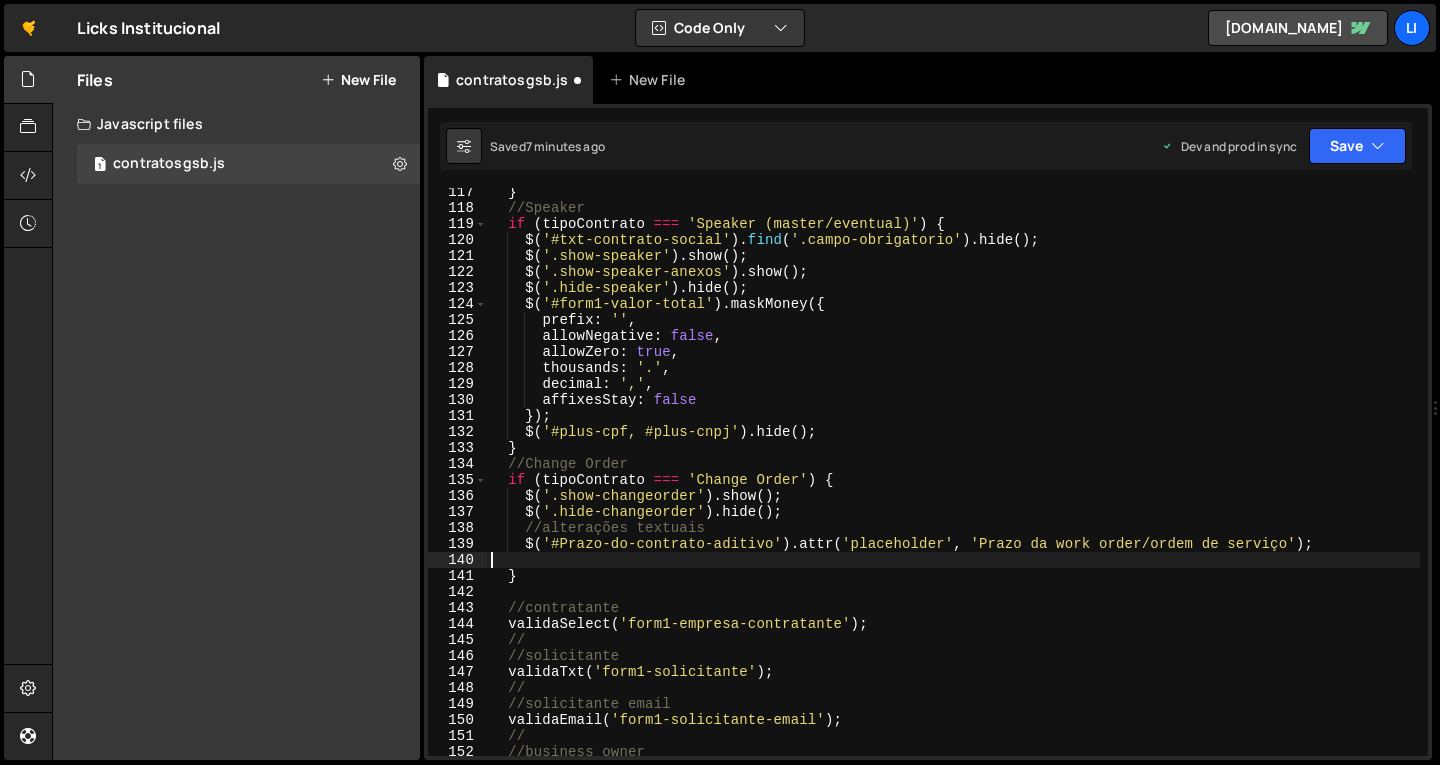 scroll, scrollTop: 0, scrollLeft: 0, axis: both 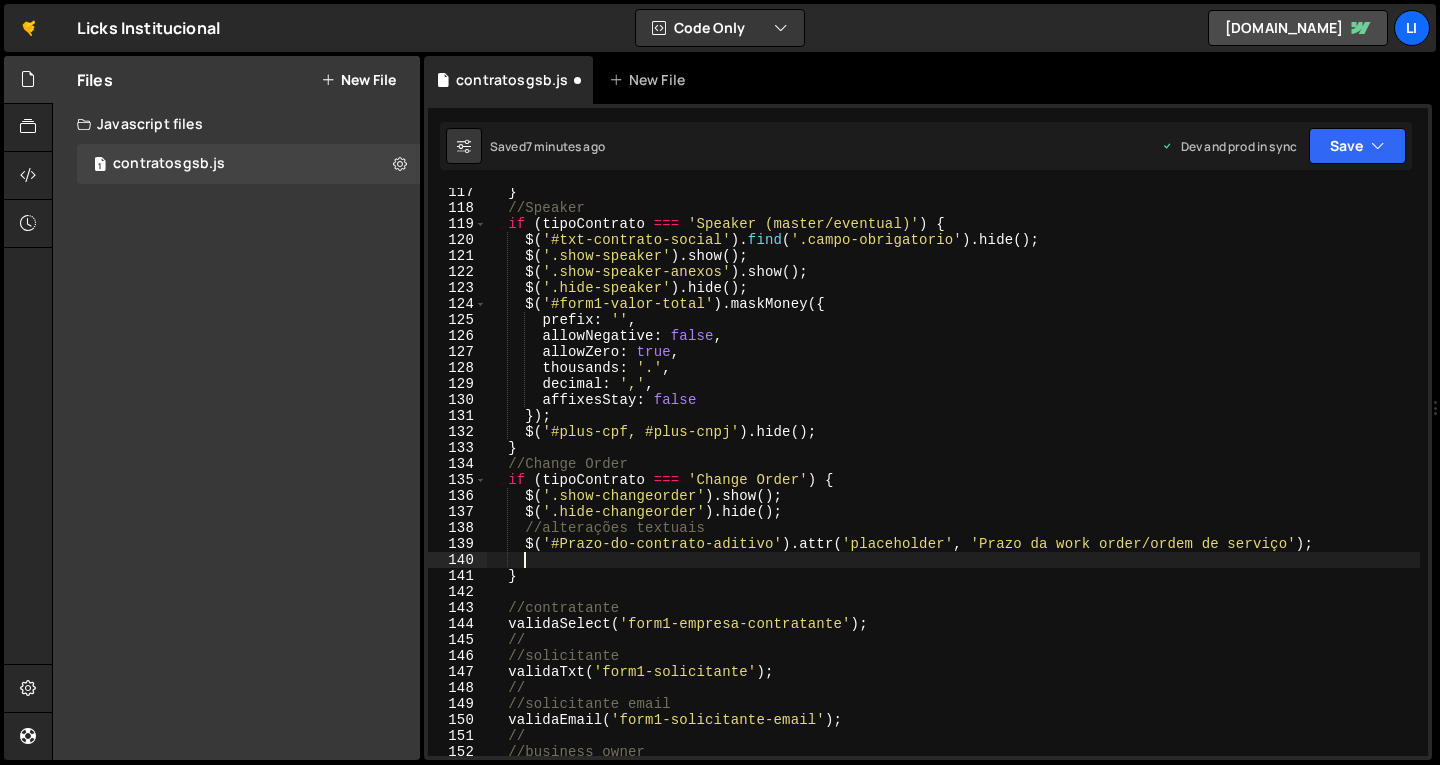paste 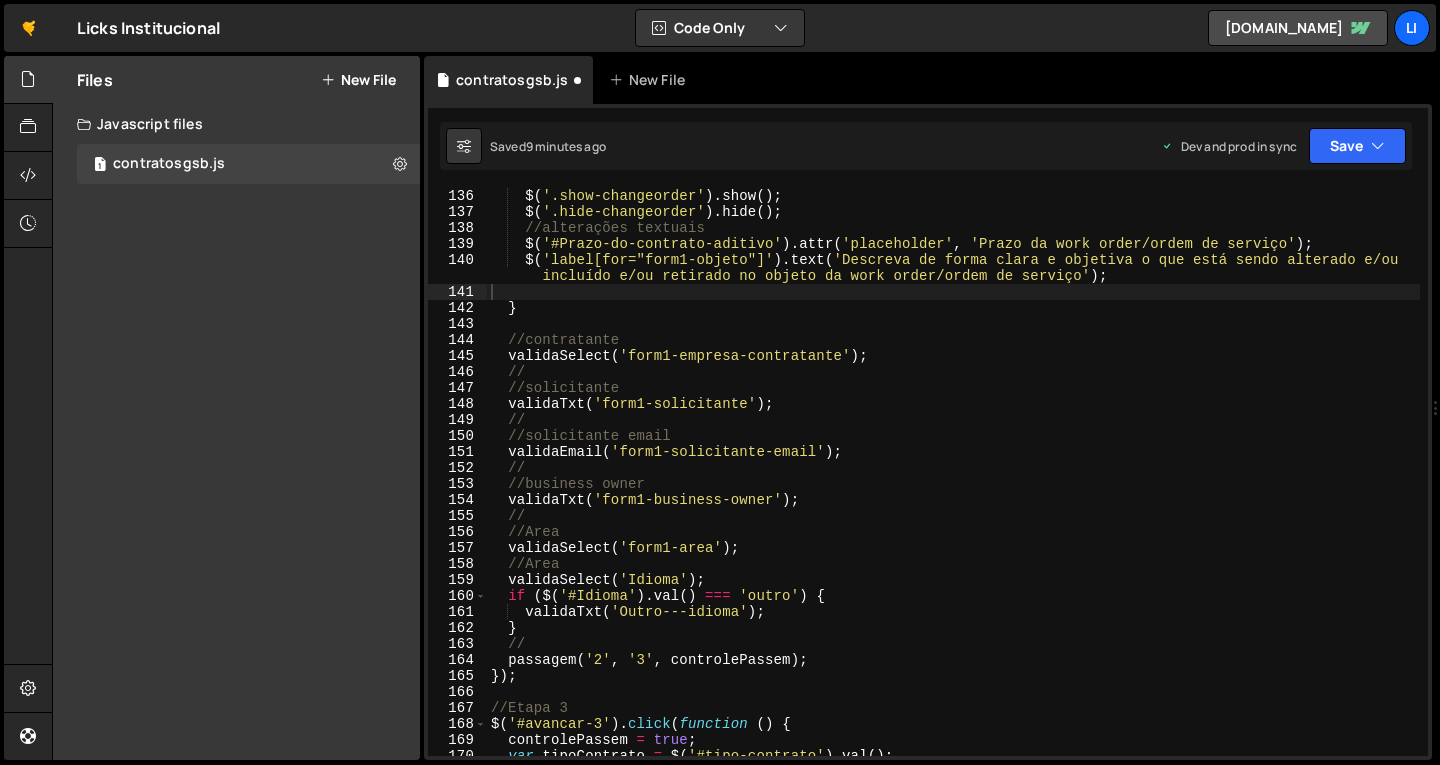 scroll, scrollTop: 1980, scrollLeft: 0, axis: vertical 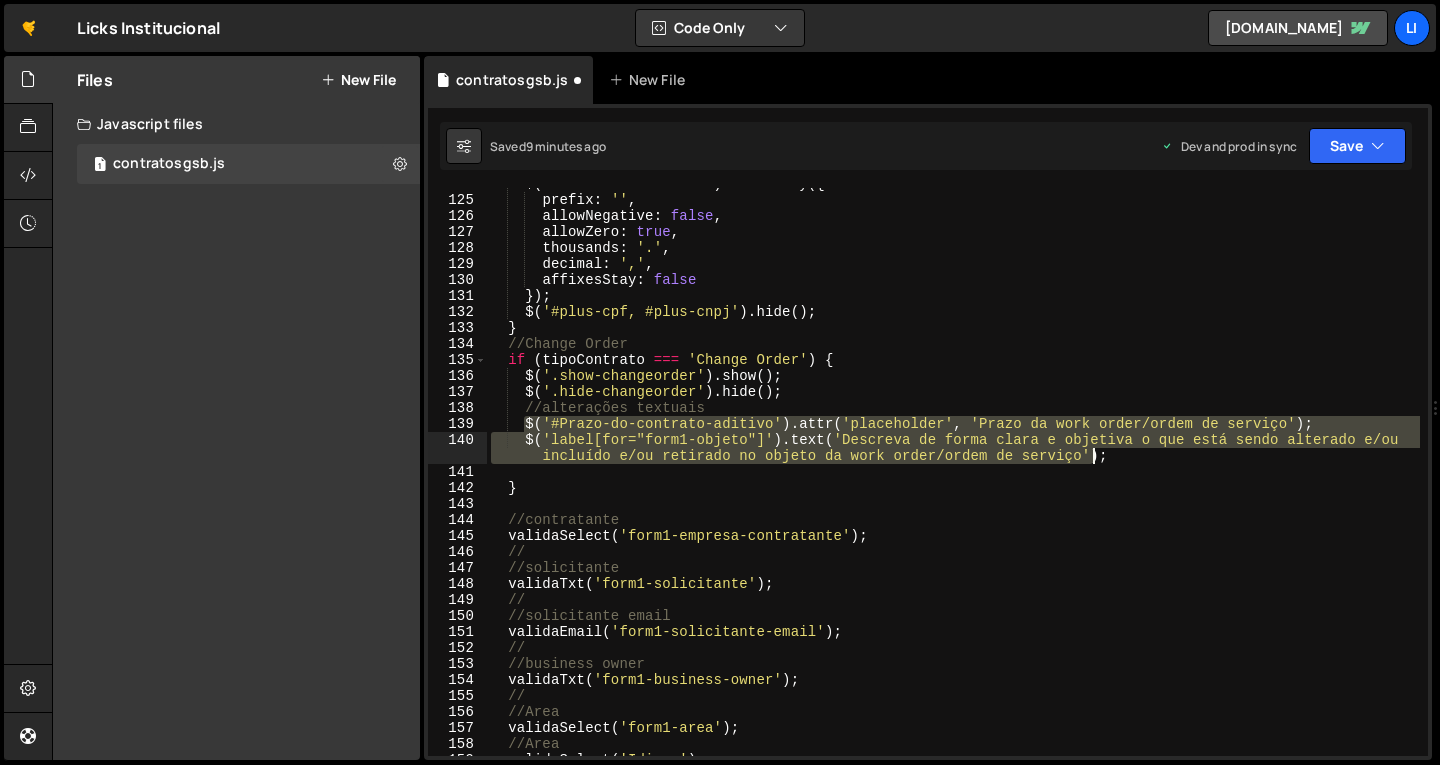 drag, startPoint x: 523, startPoint y: 421, endPoint x: 1096, endPoint y: 458, distance: 574.19336 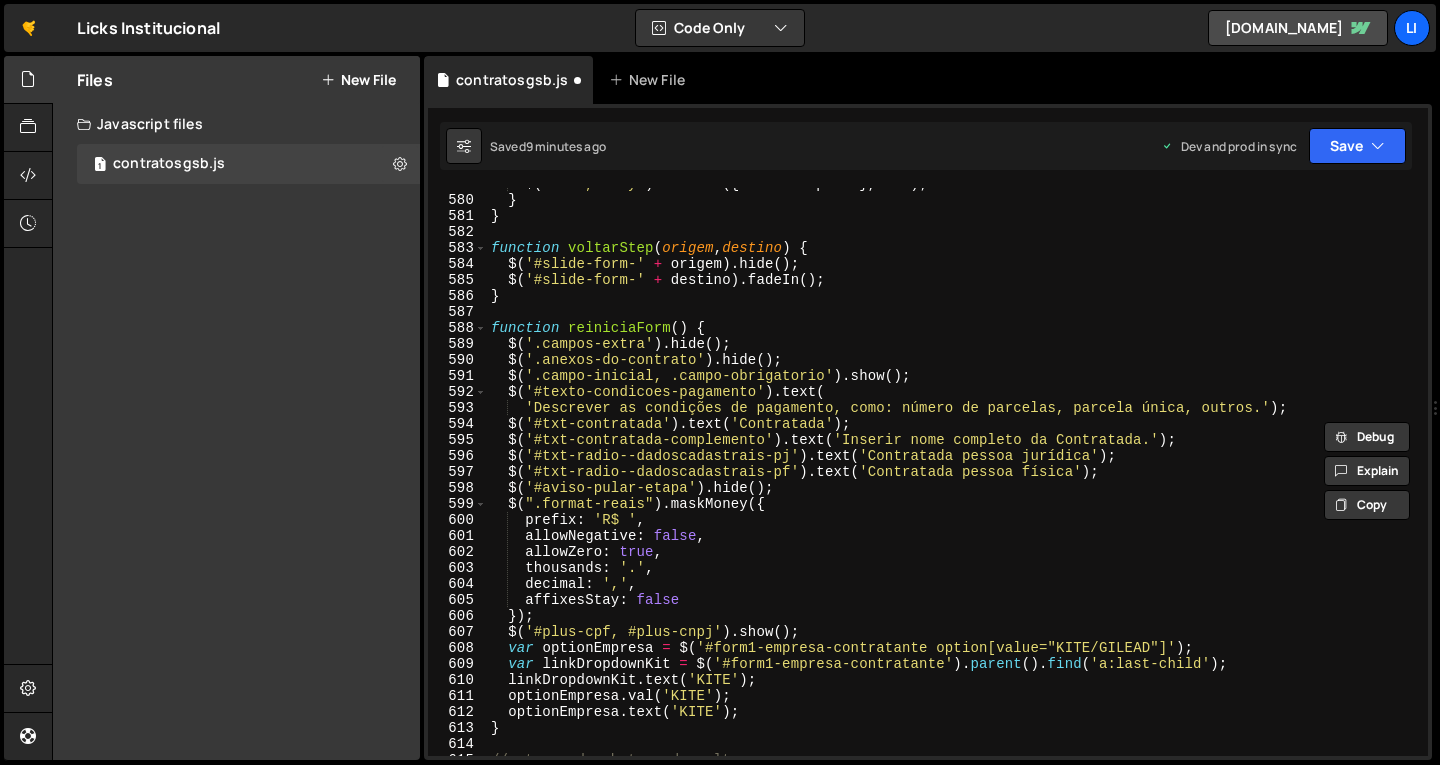 scroll, scrollTop: 9276, scrollLeft: 0, axis: vertical 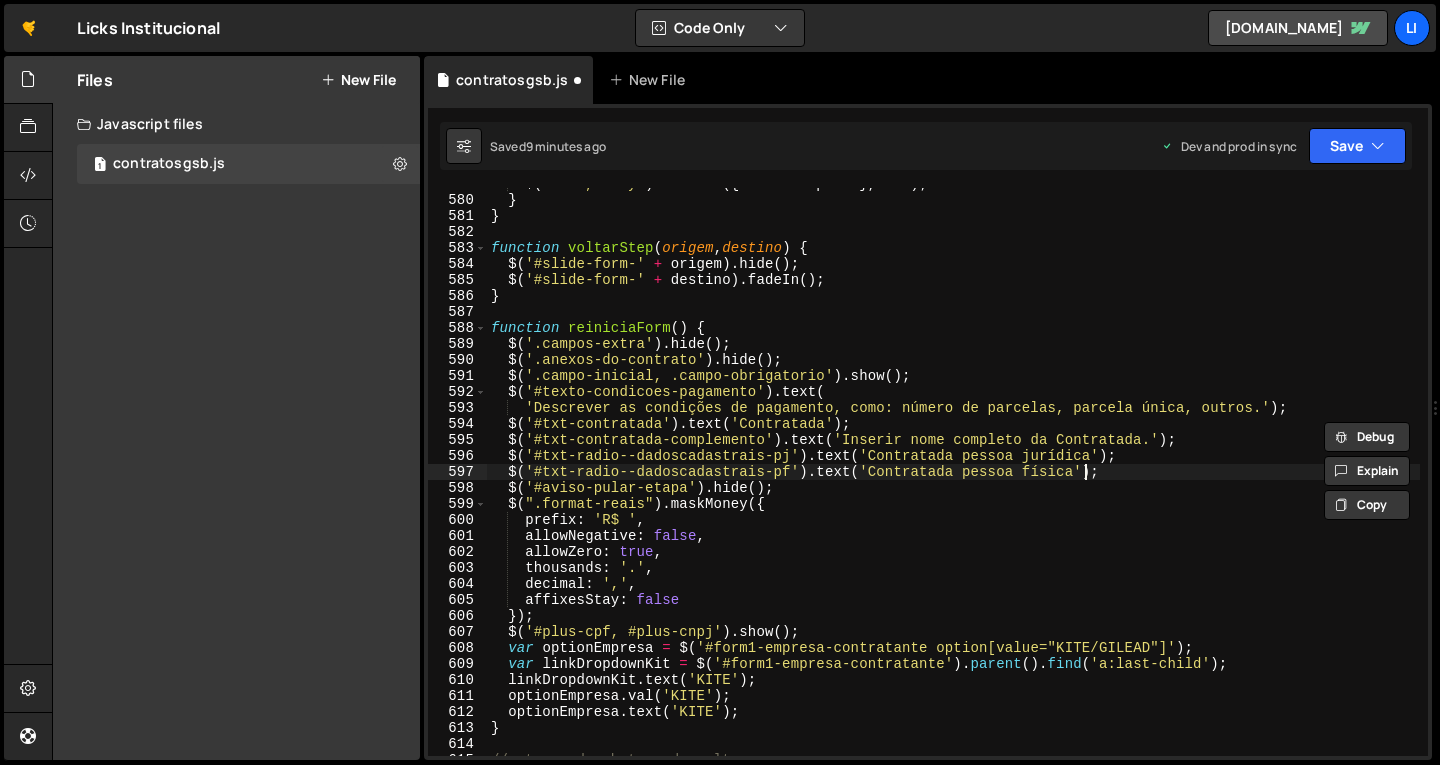 click on "$ ( 'html, body' ) . animate ({   scrollTop :   0   } ,   800 ) ;    } } function   voltarStep ( origem ,  destino )   {    $ ( '#slide-form-'   +   origem ) . hide ( ) ;    $ ( '#slide-form-'   +   destino ) . fadeIn ( ) ; } function   reiniciaForm ( )   {    $ ( '.campos-extra' ) . hide ( ) ;    $ ( '.anexos-do-contrato' ) . hide ( ) ;    $ ( '.campo-inicial, .campo-obrigatorio' ) . show ( ) ;    $ ( '#texto-condicoes-pagamento' ) . text (       'Descrever as condições de pagamento, como: número de parcelas, parcela única, outros.' ) ;    $ ( '#txt-contratada' ) . text ( 'Contratada' ) ;    $ ( '#txt-contratada-complemento' ) . text ( 'Inserir nome completo da Contratada.' ) ;    $ ( '#txt-radio--dadoscadastrais-pj' ) . text ( 'Contratada pessoa jurídica' ) ;    $ ( '#txt-radio--dadoscadastrais-pf' ) . text ( 'Contratada pessoa física' ) ;    $ ( '#aviso-pular-etapa' ) . hide ( ) ;    $ ( ".format-reais" ) . maskMoney ({       prefix :   'R$ ' ,       allowNegative :   false ,       allowZero :" at bounding box center [953, 476] 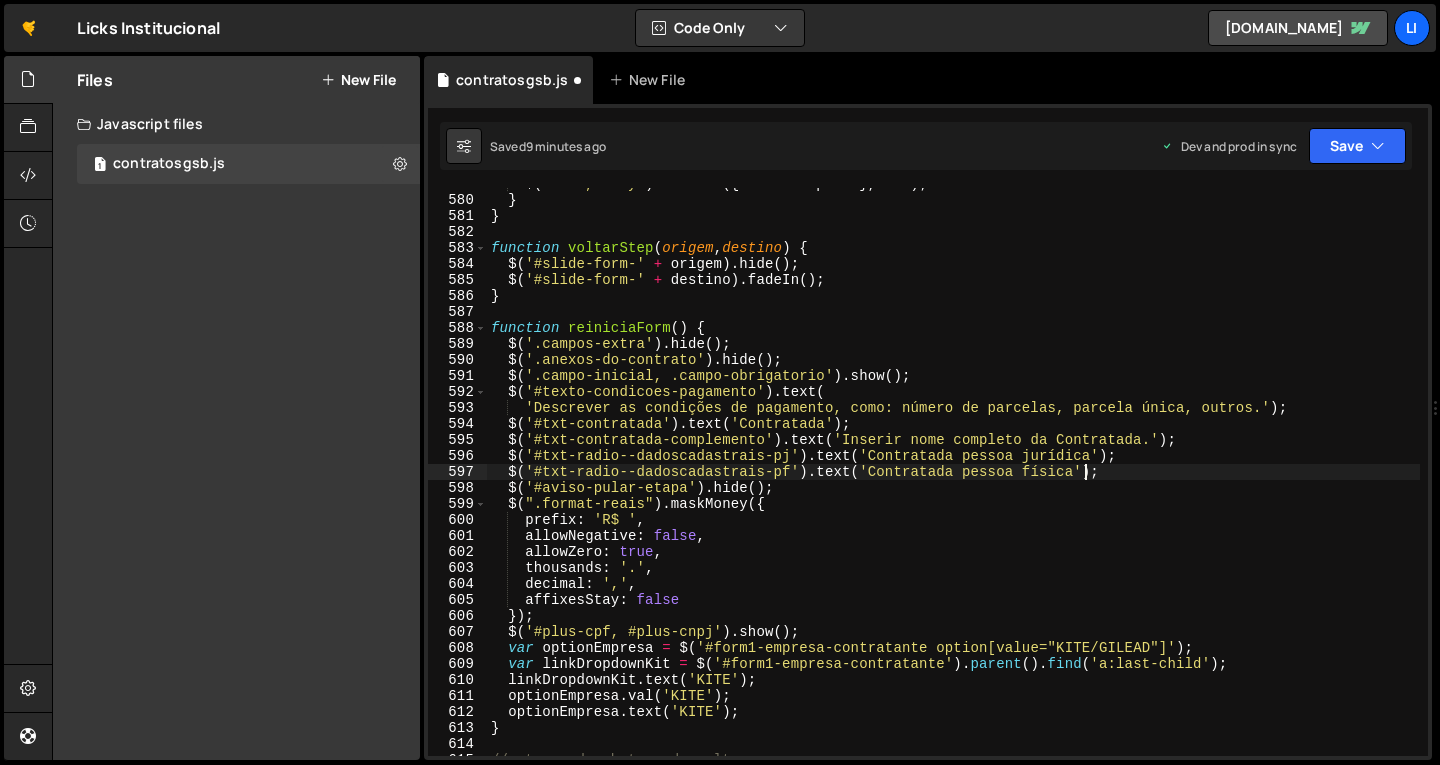 click on "$ ( 'html, body' ) . animate ({   scrollTop :   0   } ,   800 ) ;    } } function   voltarStep ( origem ,  destino )   {    $ ( '#slide-form-'   +   origem ) . hide ( ) ;    $ ( '#slide-form-'   +   destino ) . fadeIn ( ) ; } function   reiniciaForm ( )   {    $ ( '.campos-extra' ) . hide ( ) ;    $ ( '.anexos-do-contrato' ) . hide ( ) ;    $ ( '.campo-inicial, .campo-obrigatorio' ) . show ( ) ;    $ ( '#texto-condicoes-pagamento' ) . text (       'Descrever as condições de pagamento, como: número de parcelas, parcela única, outros.' ) ;    $ ( '#txt-contratada' ) . text ( 'Contratada' ) ;    $ ( '#txt-contratada-complemento' ) . text ( 'Inserir nome completo da Contratada.' ) ;    $ ( '#txt-radio--dadoscadastrais-pj' ) . text ( 'Contratada pessoa jurídica' ) ;    $ ( '#txt-radio--dadoscadastrais-pf' ) . text ( 'Contratada pessoa física' ) ;    $ ( '#aviso-pular-etapa' ) . hide ( ) ;    $ ( ".format-reais" ) . maskMoney ({       prefix :   'R$ ' ,       allowNegative :   false ,       allowZero :" at bounding box center (953, 476) 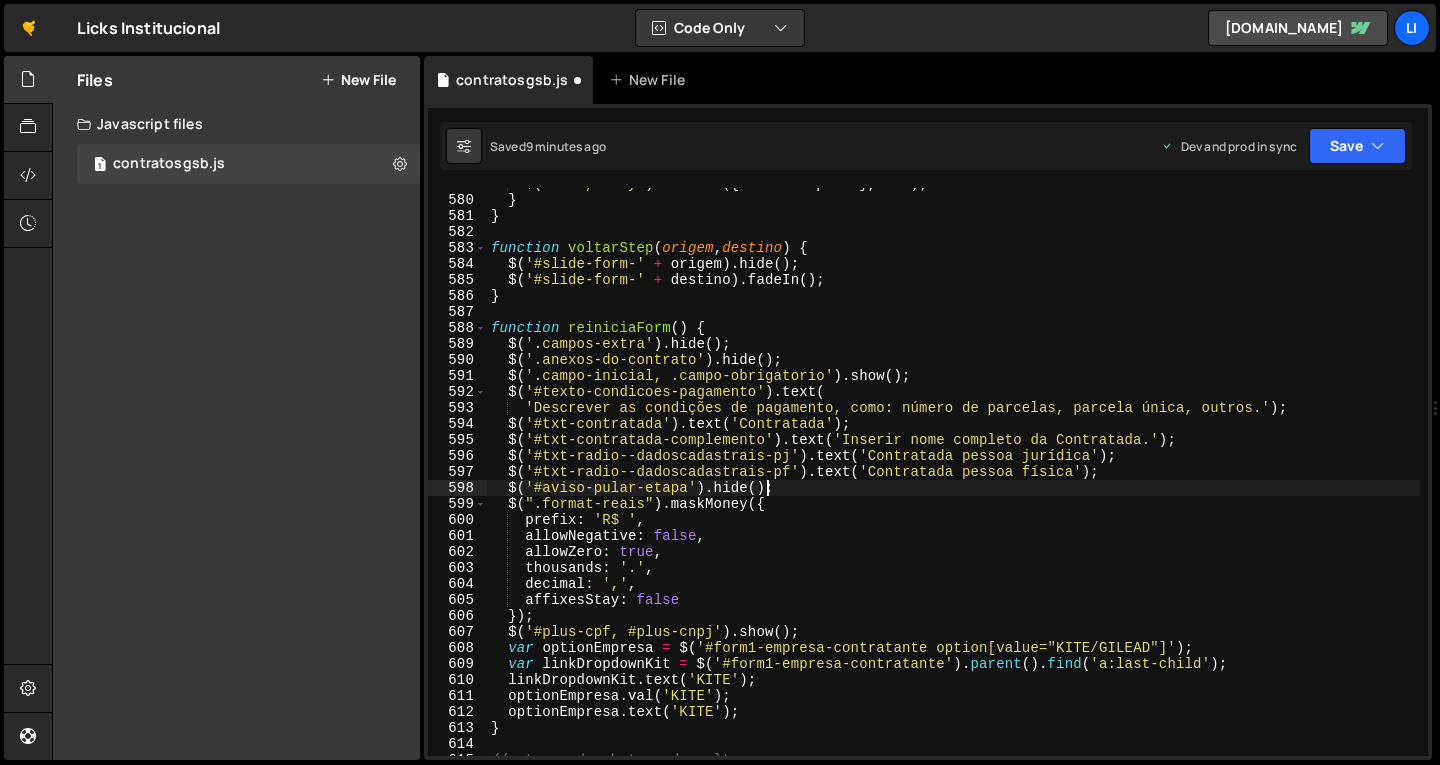 click on "$ ( 'html, body' ) . animate ({   scrollTop :   0   } ,   800 ) ;    } } function   voltarStep ( origem ,  destino )   {    $ ( '#slide-form-'   +   origem ) . hide ( ) ;    $ ( '#slide-form-'   +   destino ) . fadeIn ( ) ; } function   reiniciaForm ( )   {    $ ( '.campos-extra' ) . hide ( ) ;    $ ( '.anexos-do-contrato' ) . hide ( ) ;    $ ( '.campo-inicial, .campo-obrigatorio' ) . show ( ) ;    $ ( '#texto-condicoes-pagamento' ) . text (       'Descrever as condições de pagamento, como: número de parcelas, parcela única, outros.' ) ;    $ ( '#txt-contratada' ) . text ( 'Contratada' ) ;    $ ( '#txt-contratada-complemento' ) . text ( 'Inserir nome completo da Contratada.' ) ;    $ ( '#txt-radio--dadoscadastrais-pj' ) . text ( 'Contratada pessoa jurídica' ) ;    $ ( '#txt-radio--dadoscadastrais-pf' ) . text ( 'Contratada pessoa física' ) ;    $ ( '#aviso-pular-etapa' ) . hide ( ) ;    $ ( ".format-reais" ) . maskMoney ({       prefix :   'R$ ' ,       allowNegative :   false ,       allowZero :" at bounding box center [953, 476] 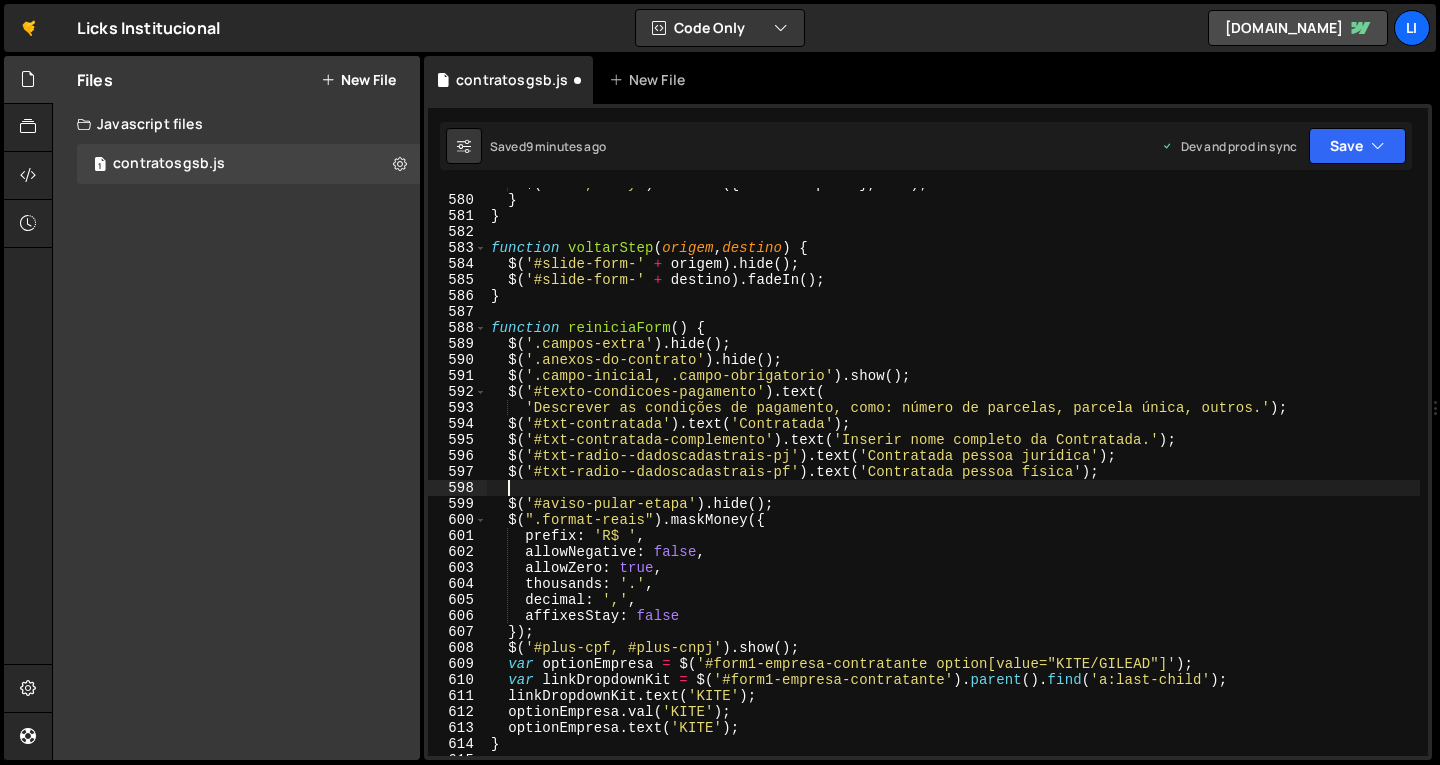 paste on "$('label[for="form1-objeto"]').text('Descreva de forma clara e objetiva o que está sendo alterado e/ou incluído e/ou retirado no objeto da work order/ordem de serviço');" 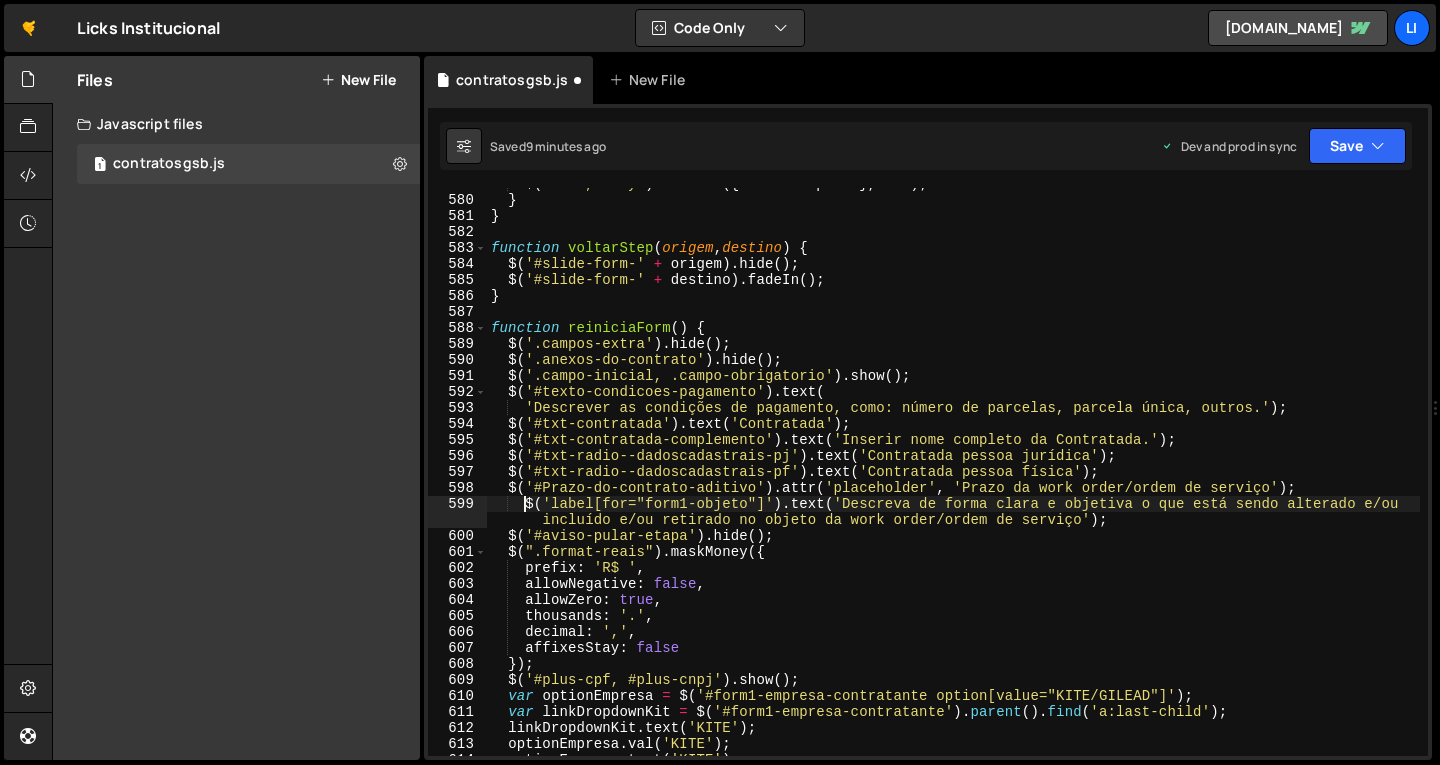 click on "$ ( 'html, body' ) . animate ({   scrollTop :   0   } ,   800 ) ;    } } function   voltarStep ( origem ,  destino )   {    $ ( '#slide-form-'   +   origem ) . hide ( ) ;    $ ( '#slide-form-'   +   destino ) . fadeIn ( ) ; } function   reiniciaForm ( )   {    $ ( '.campos-extra' ) . hide ( ) ;    $ ( '.anexos-do-contrato' ) . hide ( ) ;    $ ( '.campo-inicial, .campo-obrigatorio' ) . show ( ) ;    $ ( '#texto-condicoes-pagamento' ) . text (       'Descrever as condições de pagamento, como: número de parcelas, parcela única, outros.' ) ;    $ ( '#txt-contratada' ) . text ( 'Contratada' ) ;    $ ( '#txt-contratada-complemento' ) . text ( 'Inserir nome completo da Contratada.' ) ;    $ ( '#txt-radio--dadoscadastrais-pj' ) . text ( 'Contratada pessoa jurídica' ) ;    $ ( '#txt-radio--dadoscadastrais-pf' ) . text ( 'Contratada pessoa física' ) ;    $ ( '#Prazo-do-contrato-aditivo' ) . attr ( 'placeholder' ,   'Prazo da work order/ordem de serviço' ) ;       $ ( 'label[for="form1-objeto"]' ) . text (" at bounding box center (953, 476) 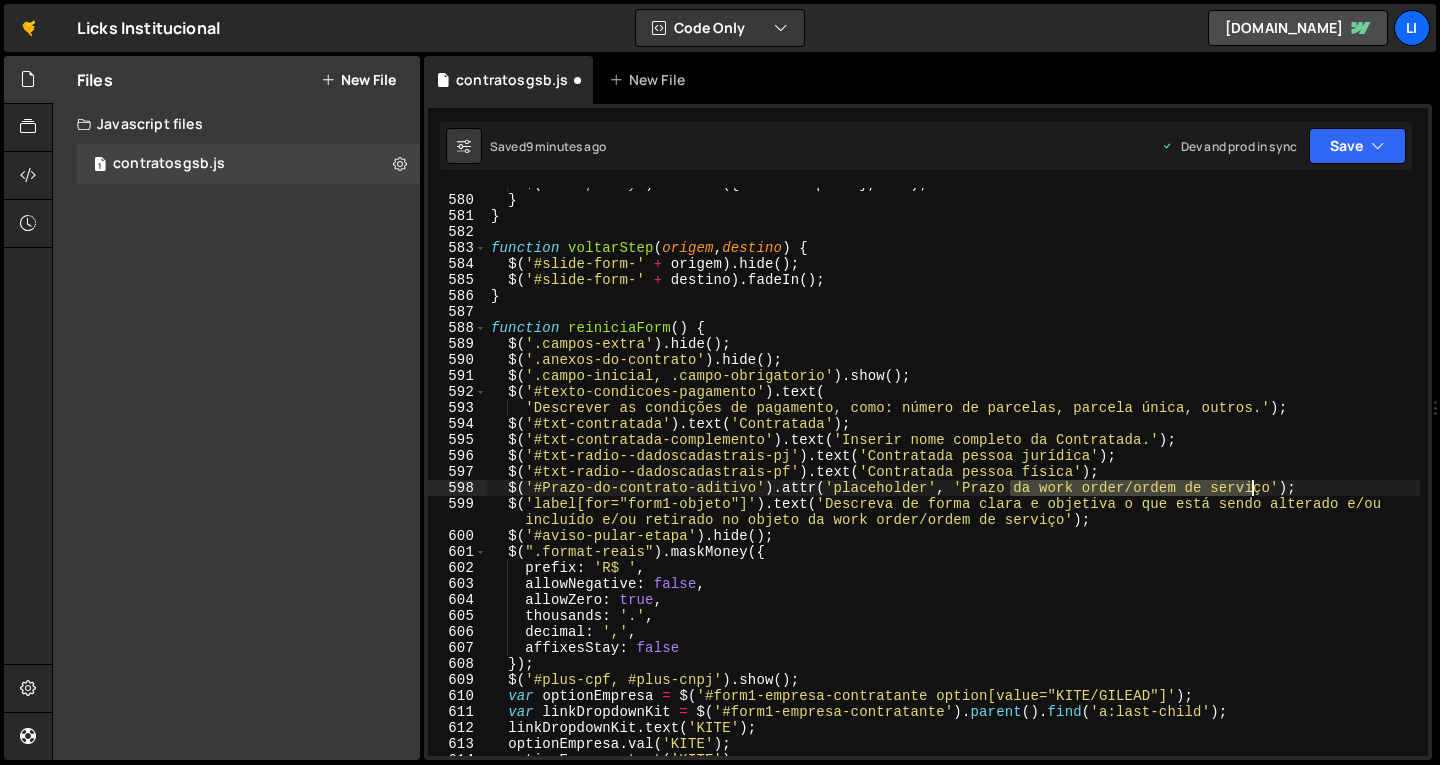 drag, startPoint x: 1010, startPoint y: 485, endPoint x: 1251, endPoint y: 487, distance: 241.0083 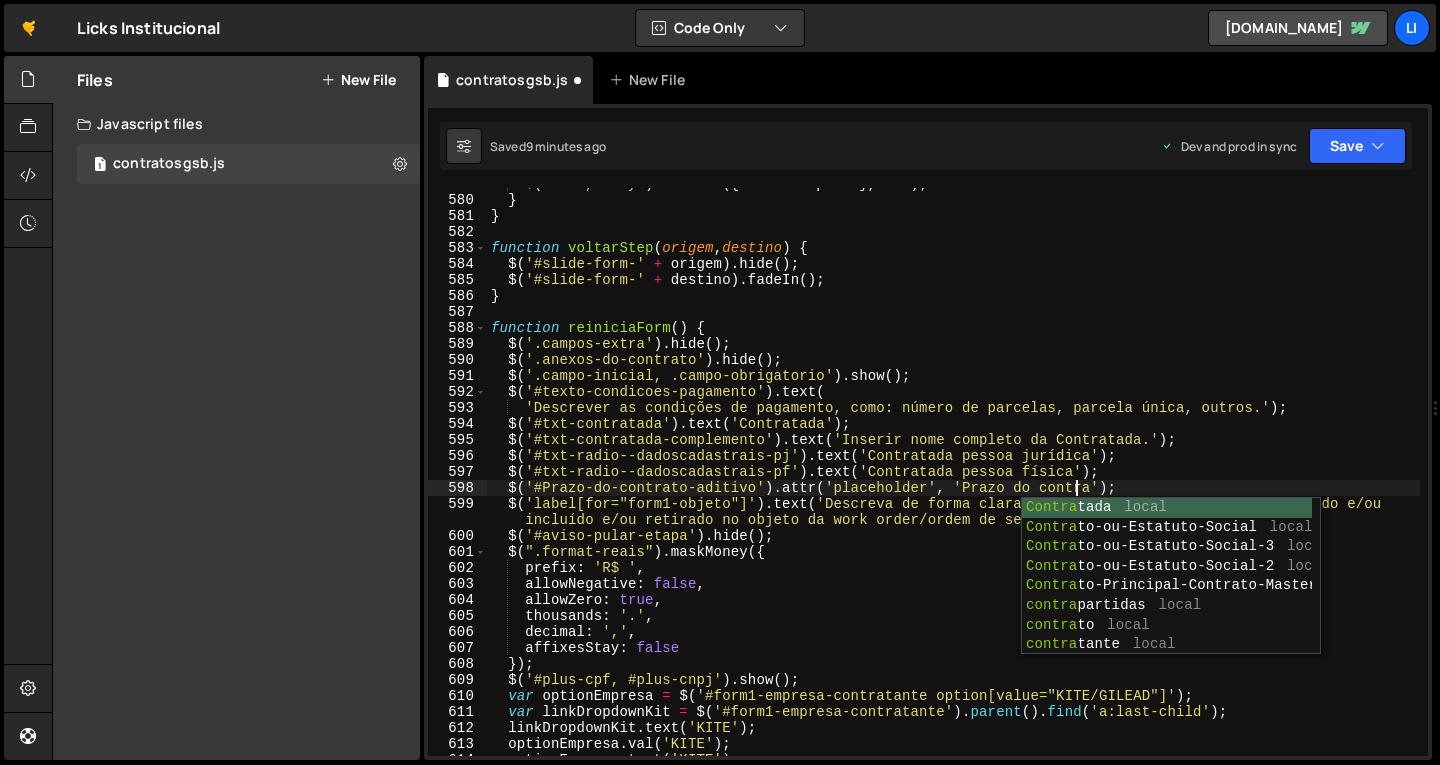scroll, scrollTop: 0, scrollLeft: 42, axis: horizontal 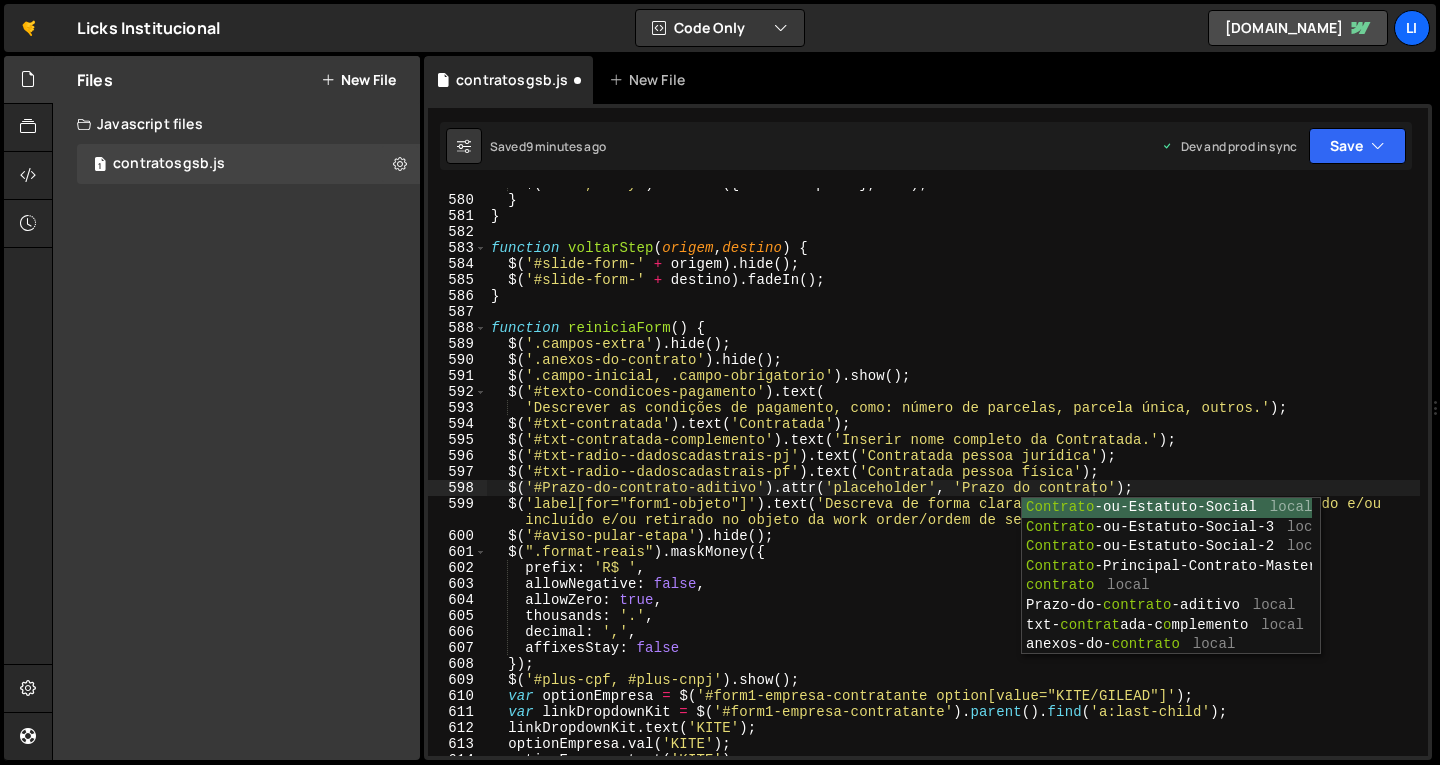click on "$ ( 'html, body' ) . animate ({   scrollTop :   0   } ,   800 ) ;    } } function   voltarStep ( origem ,  destino )   {    $ ( '#slide-form-'   +   origem ) . hide ( ) ;    $ ( '#slide-form-'   +   destino ) . fadeIn ( ) ; } function   reiniciaForm ( )   {    $ ( '.campos-extra' ) . hide ( ) ;    $ ( '.anexos-do-contrato' ) . hide ( ) ;    $ ( '.campo-inicial, .campo-obrigatorio' ) . show ( ) ;    $ ( '#texto-condicoes-pagamento' ) . text (       'Descrever as condições de pagamento, como: número de parcelas, parcela única, outros.' ) ;    $ ( '#txt-contratada' ) . text ( 'Contratada' ) ;    $ ( '#txt-contratada-complemento' ) . text ( 'Inserir nome completo da Contratada.' ) ;    $ ( '#txt-radio--dadoscadastrais-pj' ) . text ( 'Contratada pessoa jurídica' ) ;    $ ( '#txt-radio--dadoscadastrais-pf' ) . text ( 'Contratada pessoa física' ) ;    $ ( '#Prazo-do-contrato-aditivo' ) . attr ( 'placeholder' ,   'Prazo do contrato' ) ;    $ ( 'label[for="form1-objeto"]' ) . text (      ) ;    $ ( ) ." at bounding box center [953, 476] 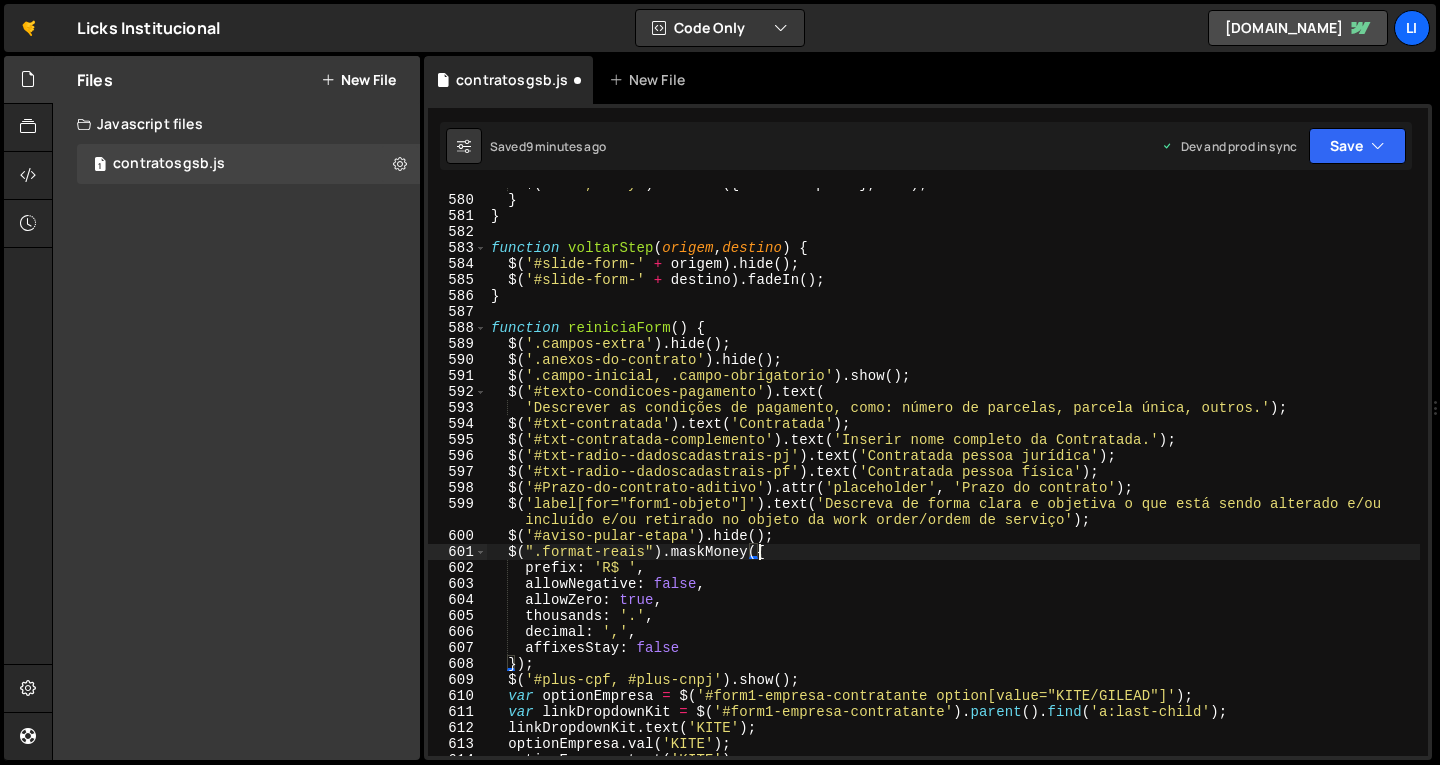 scroll, scrollTop: 0, scrollLeft: 18, axis: horizontal 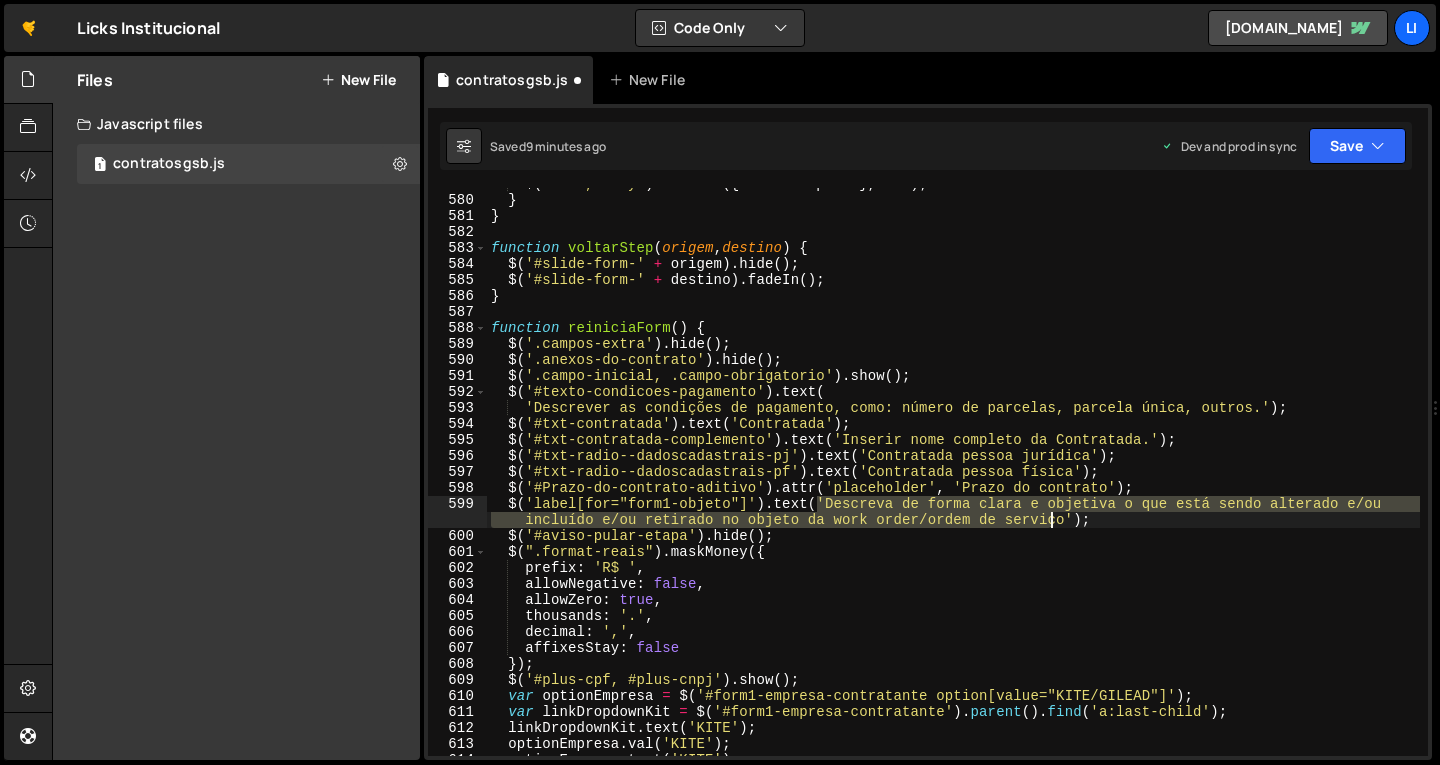 drag, startPoint x: 815, startPoint y: 500, endPoint x: 1050, endPoint y: 520, distance: 235.84953 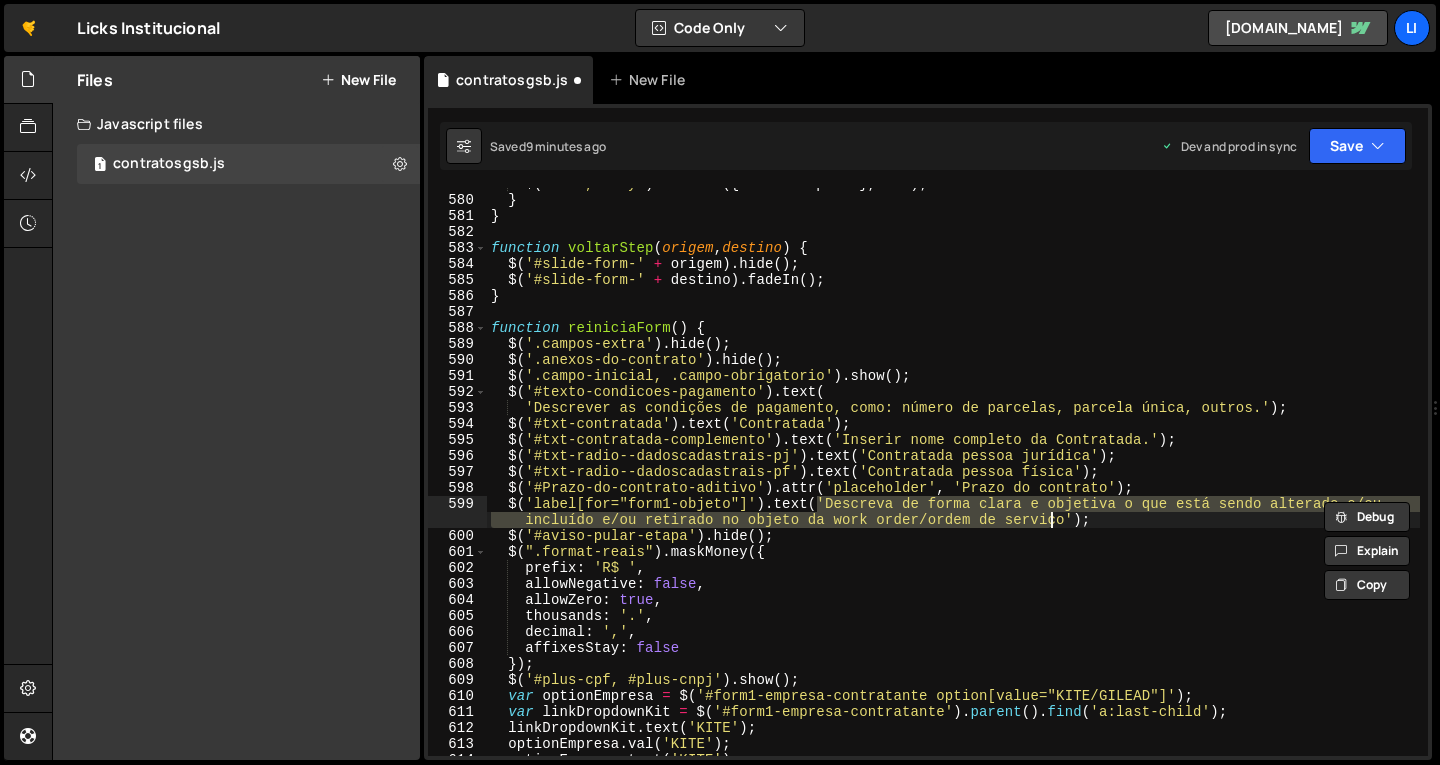 paste 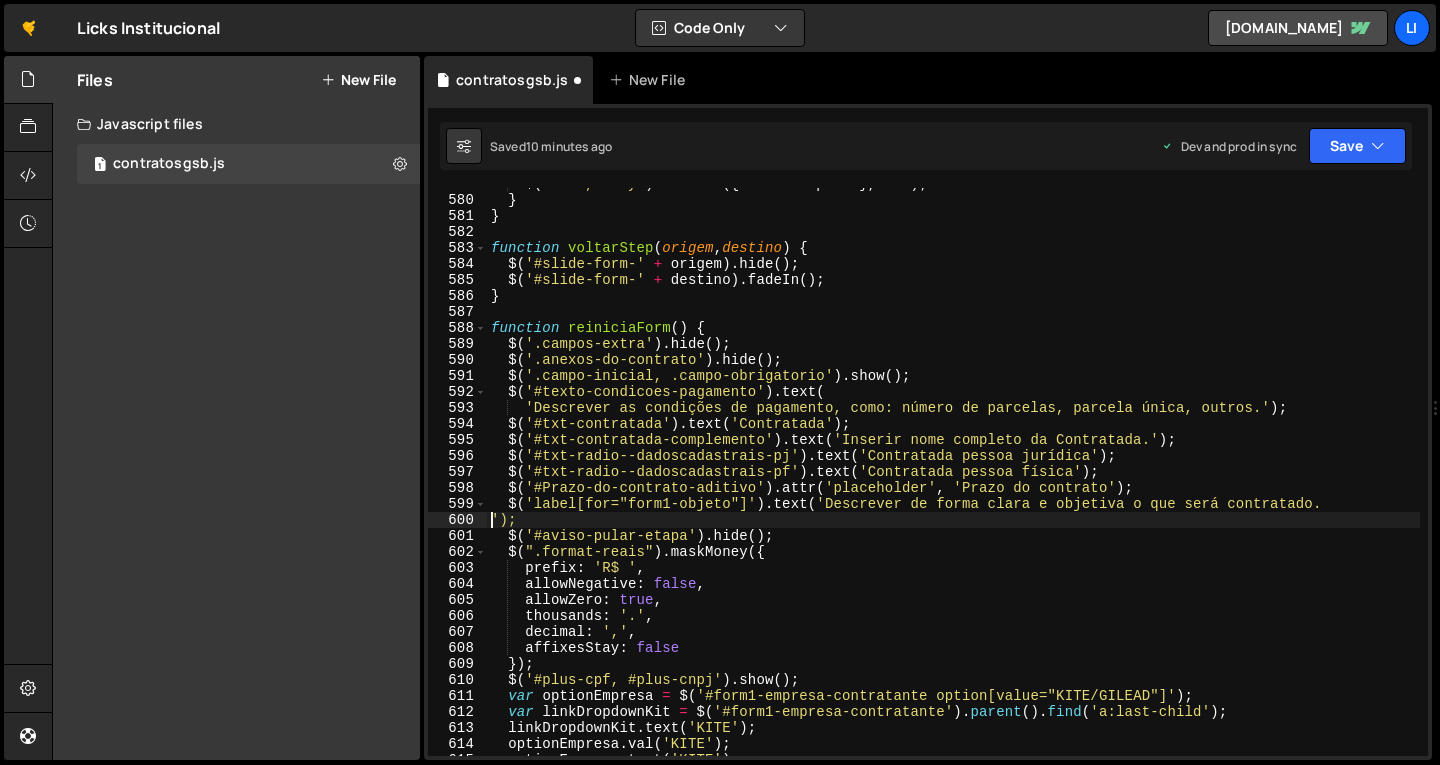 type on "$('label[for="form1-objeto"]').text('Descrever de forma clara e objetiva o que será contratado.');" 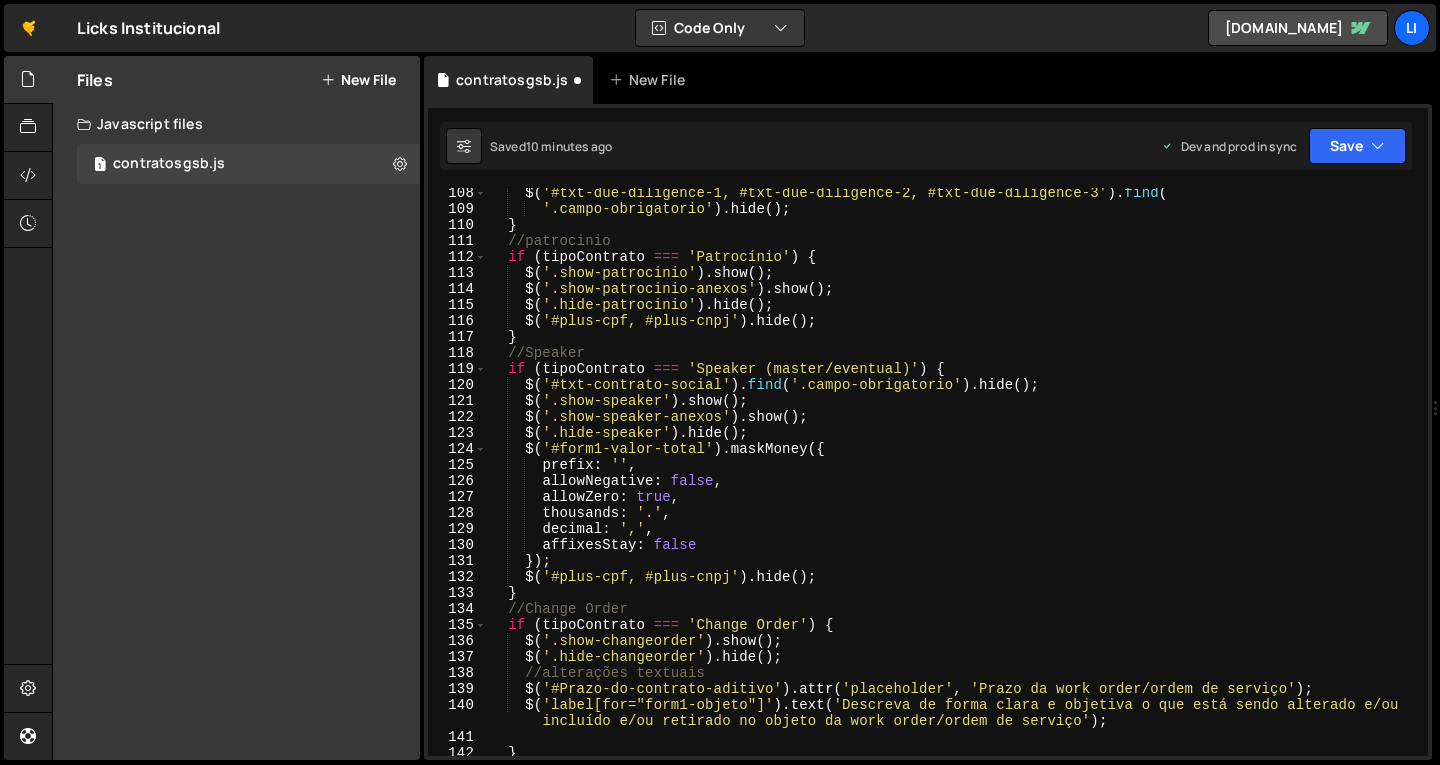 scroll, scrollTop: 1955, scrollLeft: 0, axis: vertical 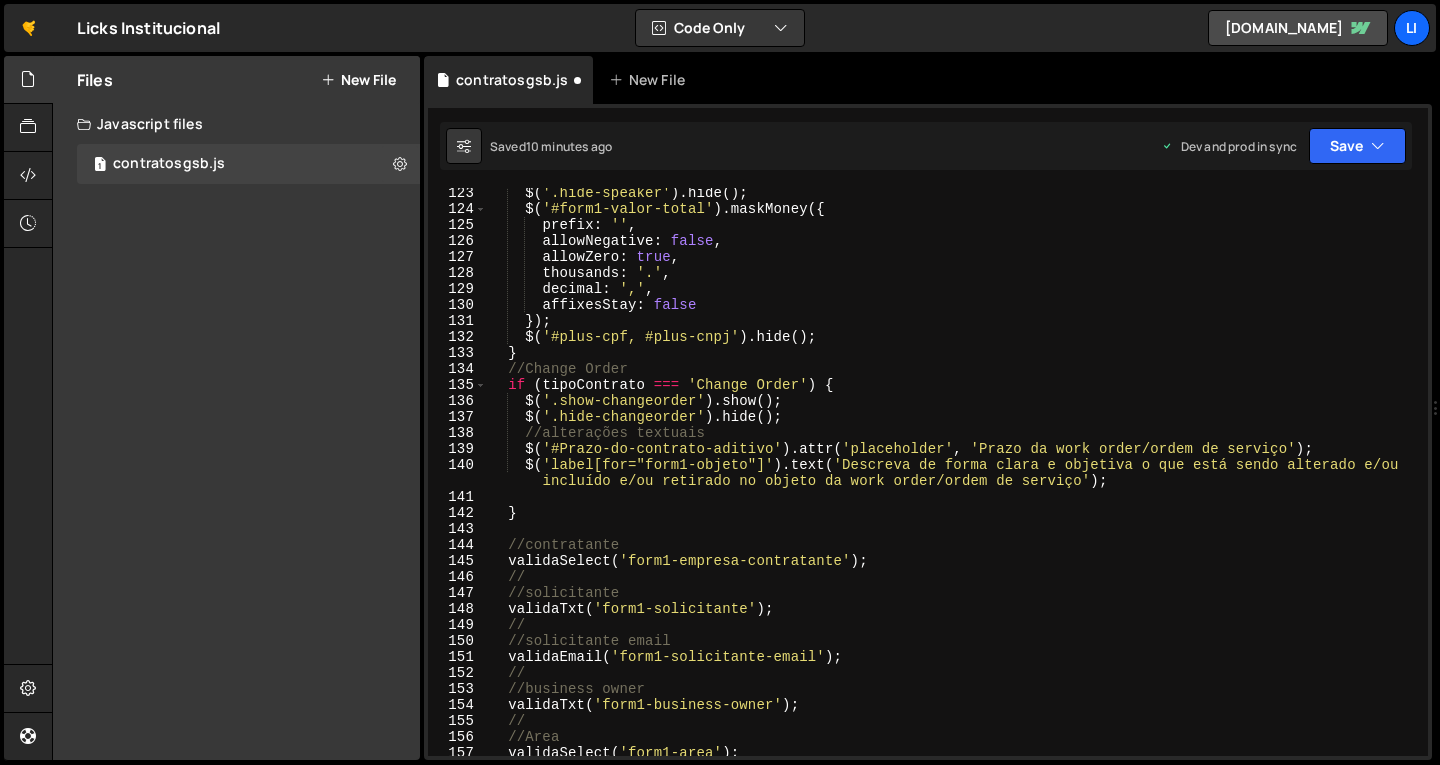 click on "$ ( '.hide-speaker' ) . hide ( ) ;       $ ( '#form1-valor-total' ) . maskMoney ({          prefix :   '' ,          allowNegative :   false ,          allowZero :   true ,          thousands :   '.' ,          decimal :   ',' ,          affixesStay :   false       }) ;       $ ( '#plus-cpf, #plus-cnpj' ) . hide ( ) ;    }    //Change Order    if   ( tipoContrato   ===   'Change Order' )   {       $ ( '.show-changeorder' ) . show ( ) ;       $ ( '.hide-changeorder' ) . hide ( ) ;       //alterações textuais       $ ( '#Prazo-do-contrato-aditivo' ) . attr ( 'placeholder' ,   'Prazo da work order/ordem de serviço' ) ;       $ ( 'label[for="form1-objeto"]' ) . text ( 'Descreva de forma clara e objetiva o que está sendo alterado e/ou         incluído e/ou retirado no objeto da work order/ordem de serviço' ) ;    }    //contratante    validaSelect ( 'form1-empresa-contratante' ) ;    //    //solicitante    validaTxt ( 'form1-solicitante' ) ;    //    //solicitante email    validaEmail ( ) ;    //" at bounding box center (953, 485) 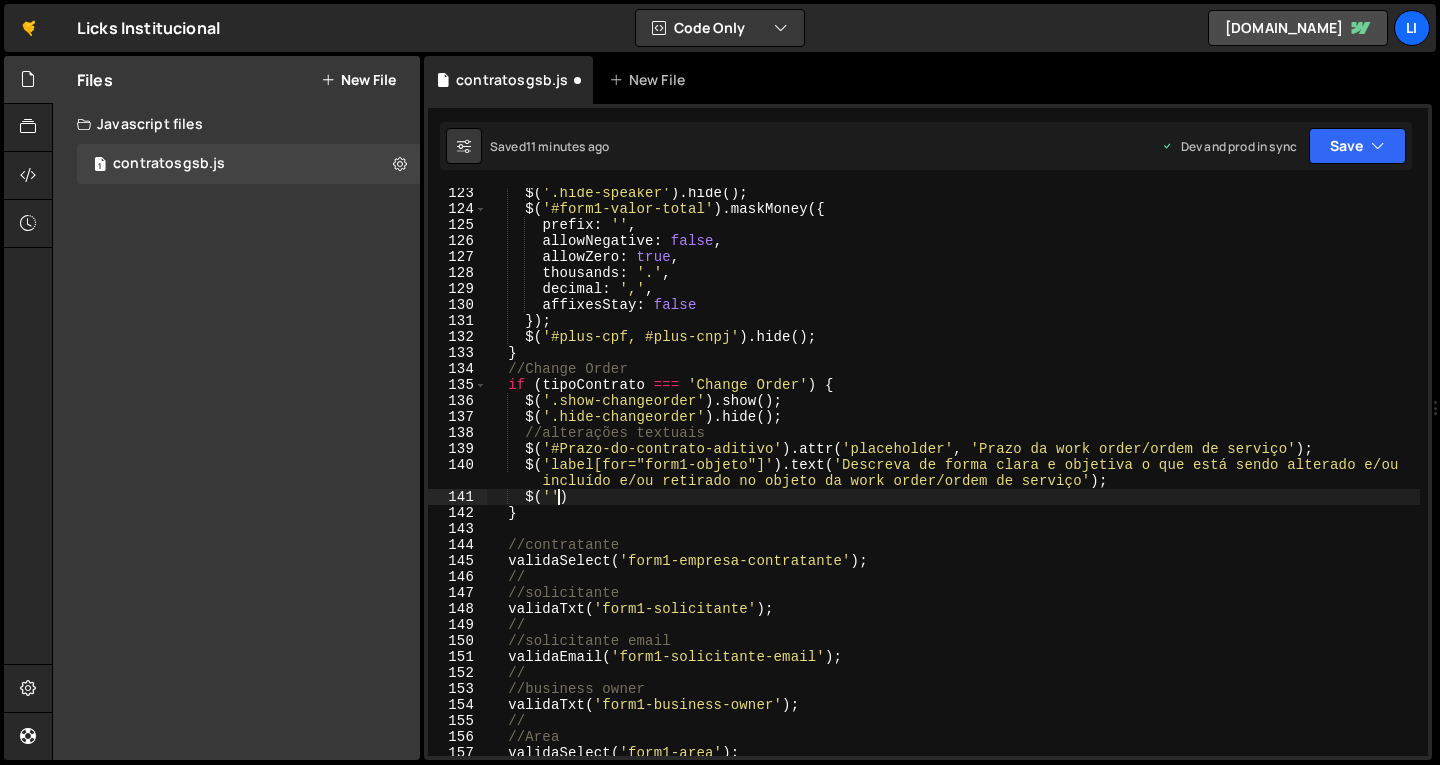 scroll, scrollTop: 0, scrollLeft: 4, axis: horizontal 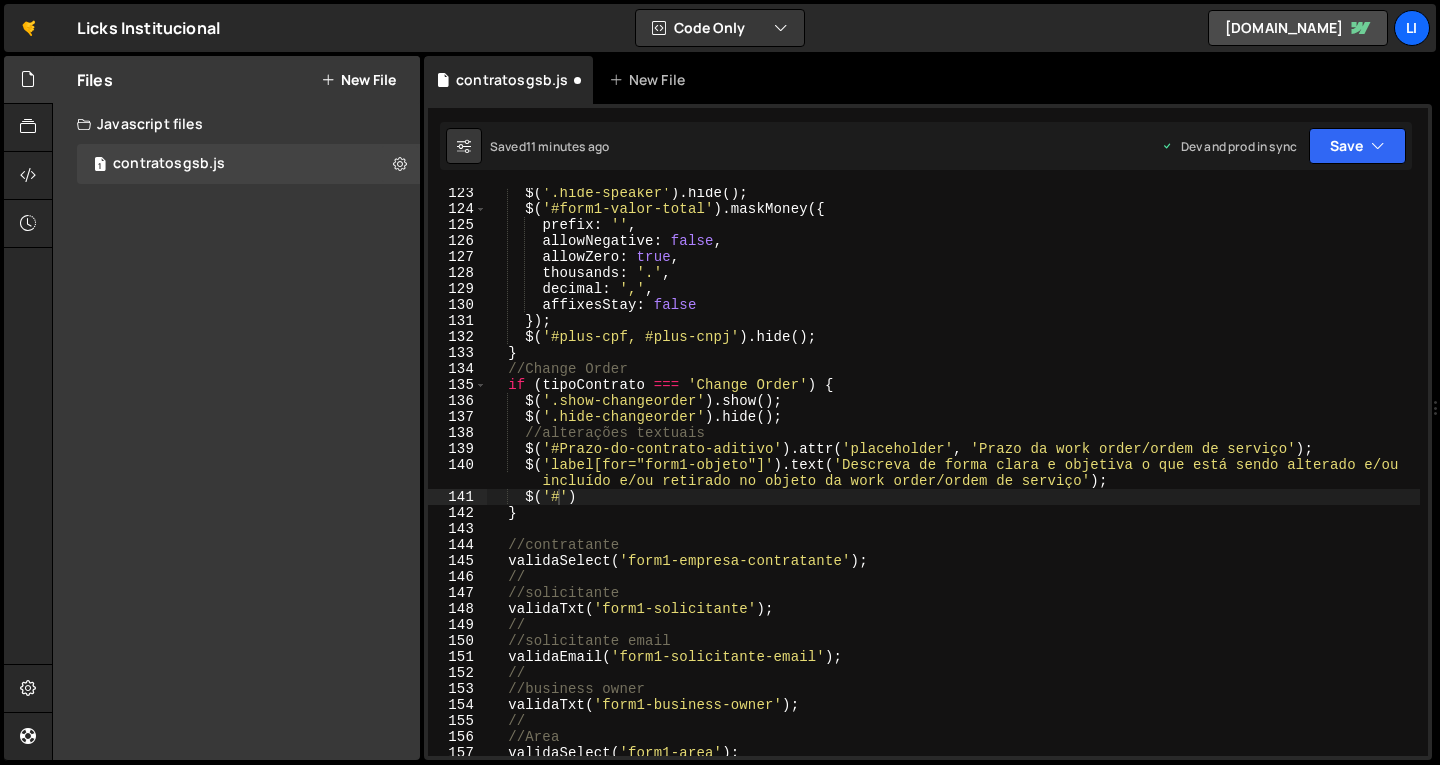 click on "$ ( '.hide-speaker' ) . hide ( ) ;       $ ( '#form1-valor-total' ) . maskMoney ({          prefix :   '' ,          allowNegative :   false ,          allowZero :   true ,          thousands :   '.' ,          decimal :   ',' ,          affixesStay :   false       }) ;       $ ( '#plus-cpf, #plus-cnpj' ) . hide ( ) ;    }    //Change Order    if   ( tipoContrato   ===   'Change Order' )   {       $ ( '.show-changeorder' ) . show ( ) ;       $ ( '.hide-changeorder' ) . hide ( ) ;       //alterações textuais       $ ( '#Prazo-do-contrato-aditivo' ) . attr ( 'placeholder' ,   'Prazo da work order/ordem de serviço' ) ;       $ ( 'label[for="form1-objeto"]' ) . text ( 'Descreva de forma clara e objetiva o que está sendo alterado e/ou         incluído e/ou retirado no objeto da work order/ordem de serviço' ) ;       $ ( '#' )    }    //contratante    validaSelect ( 'form1-empresa-contratante' ) ;    //    //solicitante    validaTxt ( 'form1-solicitante' ) ;    //    //solicitante email    ( ) ; (" at bounding box center [953, 485] 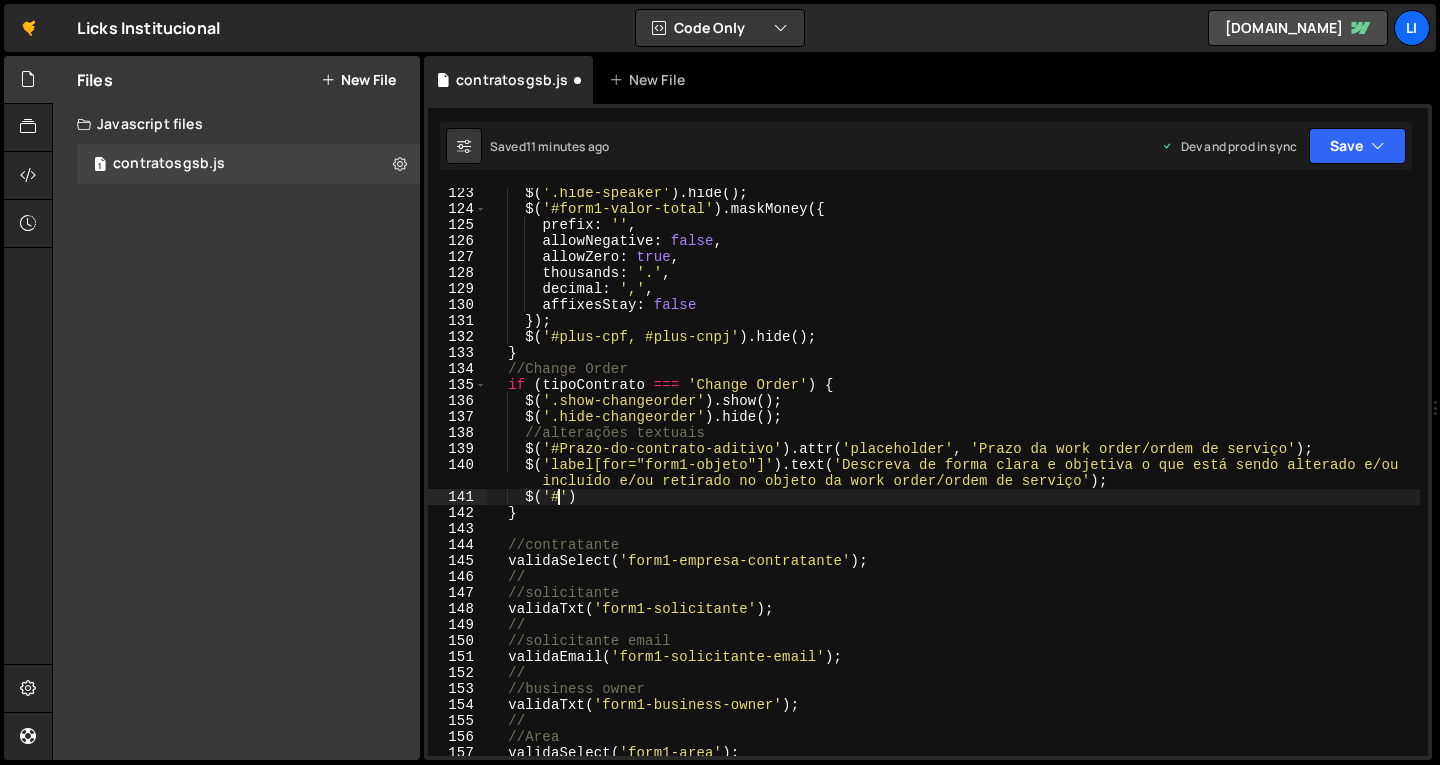 paste on "form1-objeto" 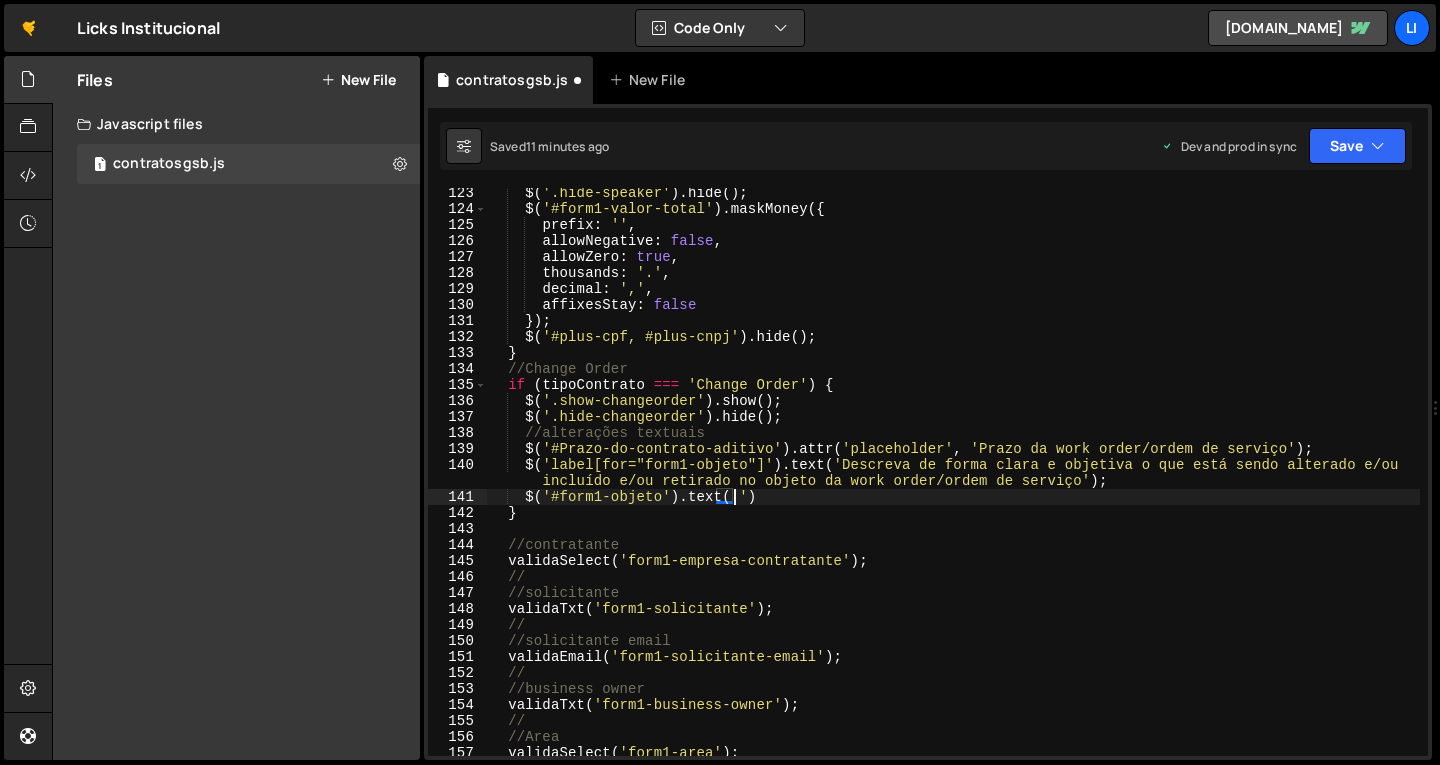 scroll, scrollTop: 0, scrollLeft: 16, axis: horizontal 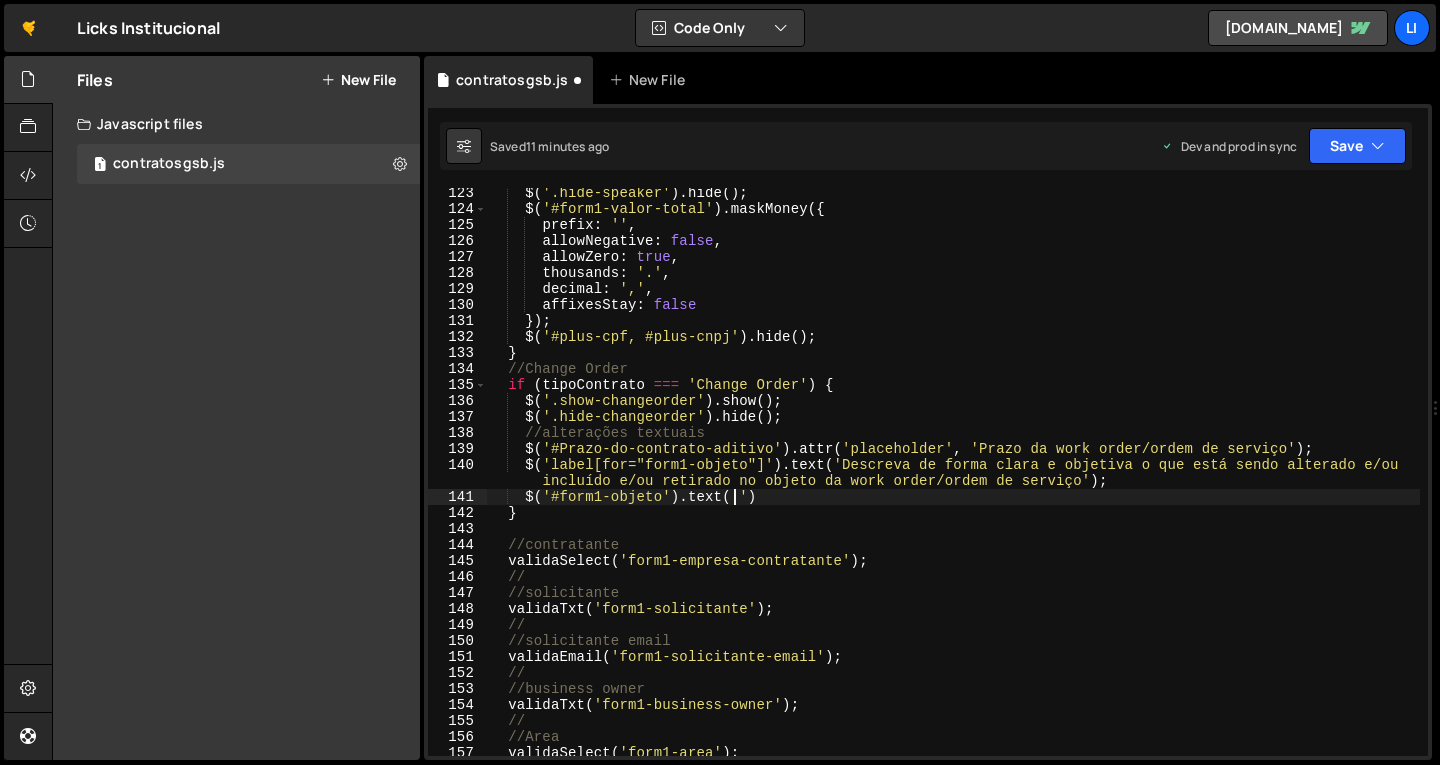 paste on "descreva o que será contratado” por “descreva o que será alterado e/ou incluído e/ou retirado" 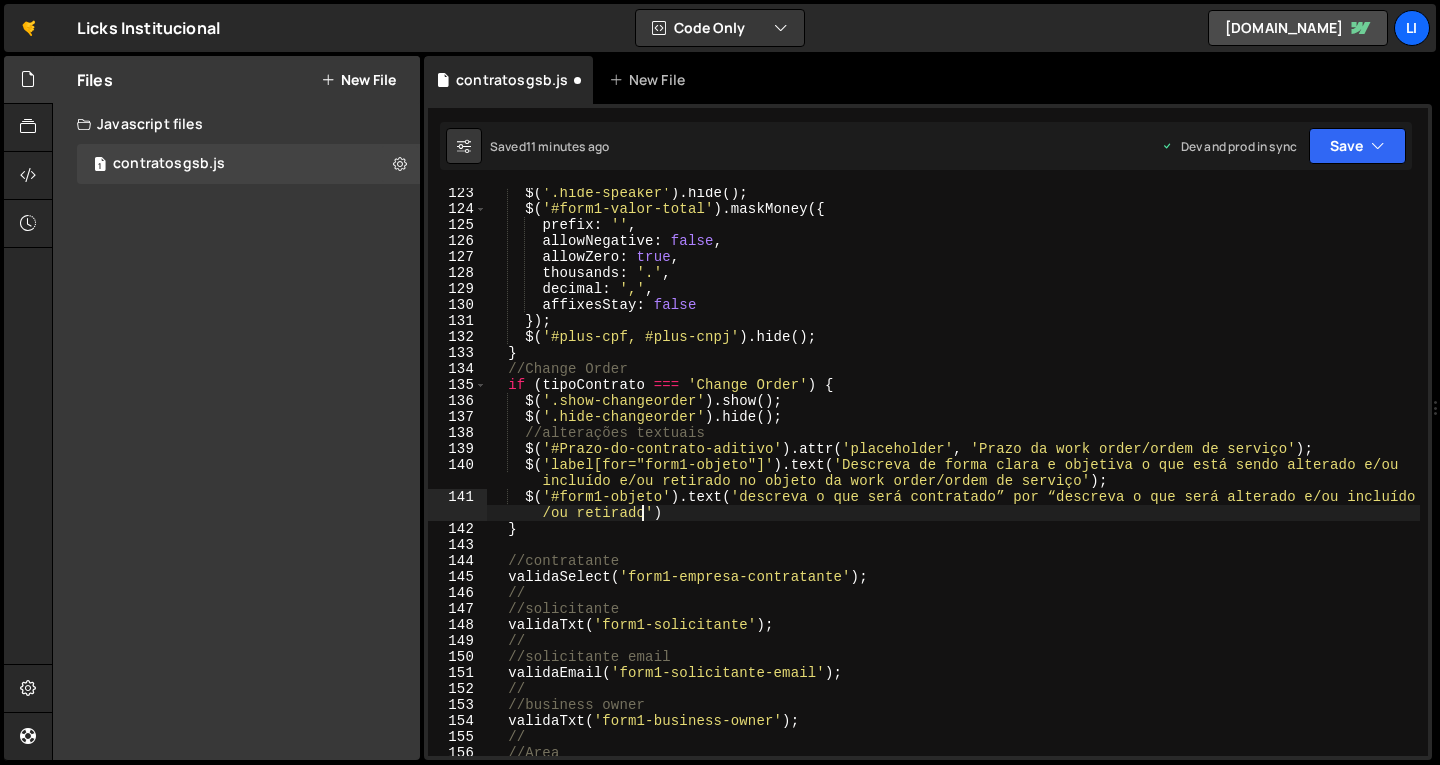 click on "$ ( '.hide-speaker' ) . hide ( ) ;       $ ( '#form1-valor-total' ) . maskMoney ({          prefix :   '' ,          allowNegative :   false ,          allowZero :   true ,          thousands :   '.' ,          decimal :   ',' ,          affixesStay :   false       }) ;       $ ( '#plus-cpf, #plus-cnpj' ) . hide ( ) ;    }    //Change Order    if   ( tipoContrato   ===   'Change Order' )   {       $ ( '.show-changeorder' ) . show ( ) ;       $ ( '.hide-changeorder' ) . hide ( ) ;       //alterações textuais       $ ( '#Prazo-do-contrato-aditivo' ) . attr ( 'placeholder' ,   'Prazo da work order/ordem de serviço' ) ;       $ ( 'label[for="form1-objeto"]' ) . text ( 'Descreva de forma clara e objetiva o que está sendo alterado e/ou         incluído e/ou retirado no objeto da work order/ordem de serviço' ) ;       $ ( '#form1-objeto' ) . text ( 'descreva o que será contratado” por “descreva o que será alterado e/ou incluído e        /ou retirado' )    }    //contratante    ( ) ;" at bounding box center [953, 485] 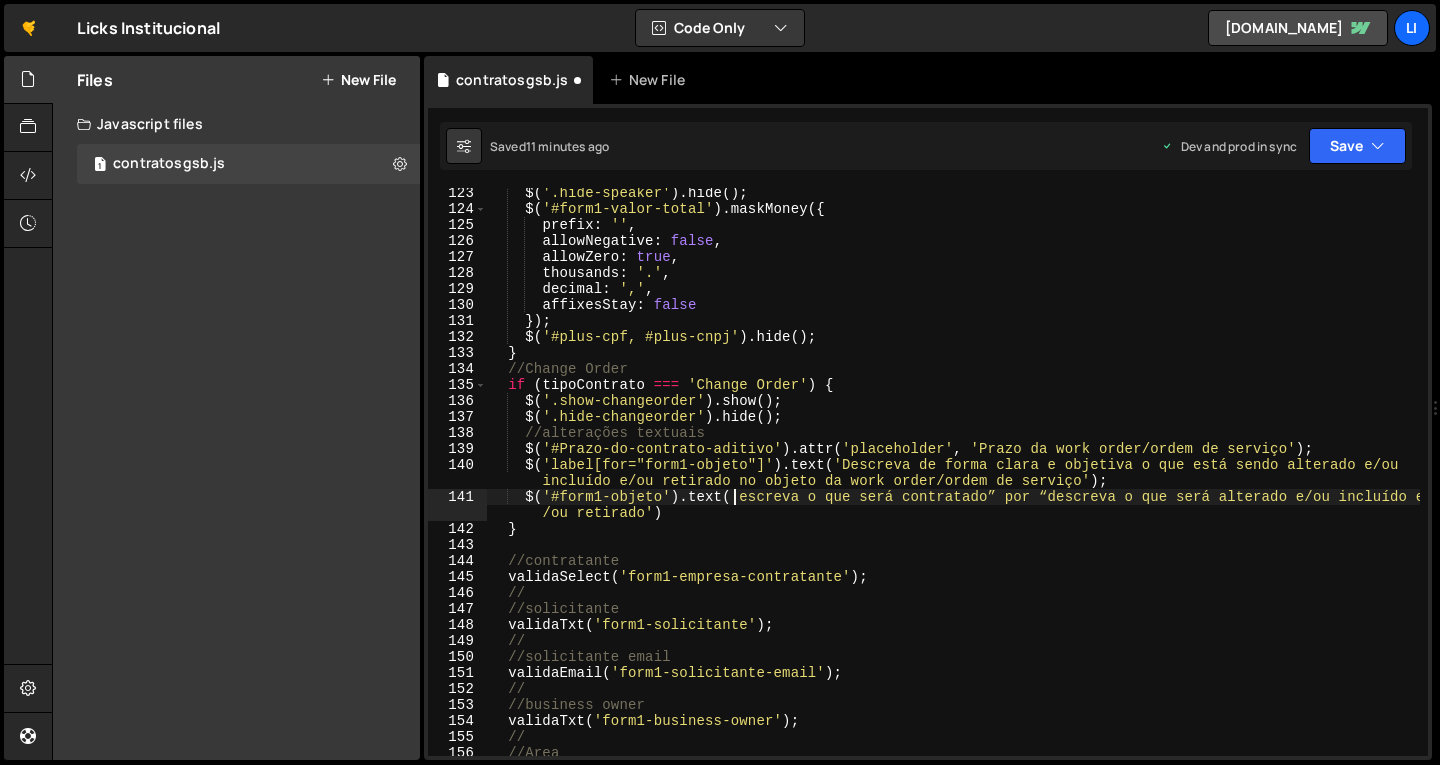 scroll, scrollTop: 0, scrollLeft: 17, axis: horizontal 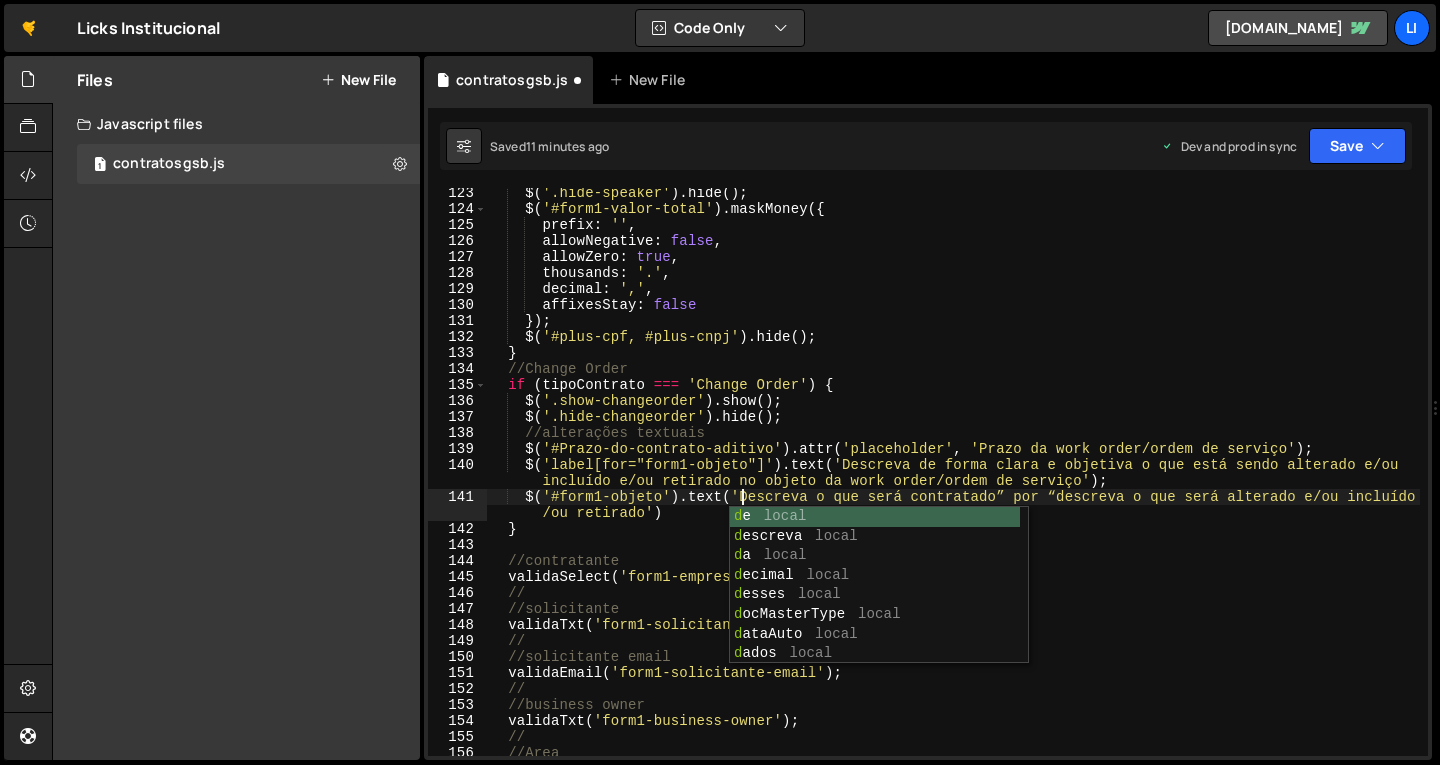click on "$ ( '.hide-speaker' ) . hide ( ) ;       $ ( '#form1-valor-total' ) . maskMoney ({          prefix :   '' ,          allowNegative :   false ,          allowZero :   true ,          thousands :   '.' ,          decimal :   ',' ,          affixesStay :   false       }) ;       $ ( '#plus-cpf, #plus-cnpj' ) . hide ( ) ;    }    //Change Order    if   ( tipoContrato   ===   'Change Order' )   {       $ ( '.show-changeorder' ) . show ( ) ;       $ ( '.hide-changeorder' ) . hide ( ) ;       //alterações textuais       $ ( '#Prazo-do-contrato-aditivo' ) . attr ( 'placeholder' ,   'Prazo da work order/ordem de serviço' ) ;       $ ( 'label[for="form1-objeto"]' ) . text ( 'Descreva de forma clara e objetiva o que está sendo alterado e/ou         incluído e/ou retirado no objeto da work order/ordem de serviço' ) ;       $ ( '#form1-objeto' ) . text ( 'Descreva o que será contratado” por “descreva o que será alterado e/ou incluído e        /ou retirado' )    }    //contratante    ( ) ;" at bounding box center [953, 485] 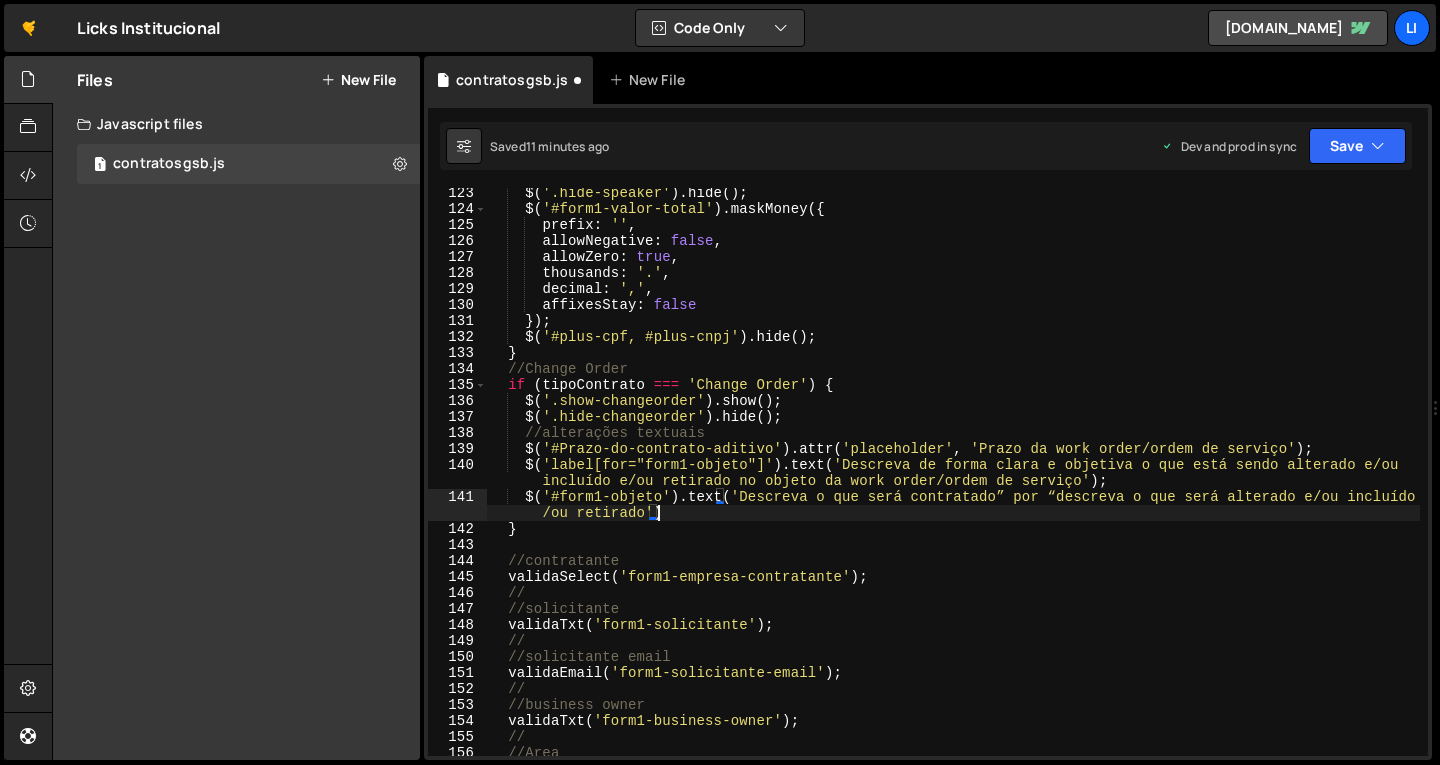 click on "$ ( '.hide-speaker' ) . hide ( ) ;       $ ( '#form1-valor-total' ) . maskMoney ({          prefix :   '' ,          allowNegative :   false ,          allowZero :   true ,          thousands :   '.' ,          decimal :   ',' ,          affixesStay :   false       }) ;       $ ( '#plus-cpf, #plus-cnpj' ) . hide ( ) ;    }    //Change Order    if   ( tipoContrato   ===   'Change Order' )   {       $ ( '.show-changeorder' ) . show ( ) ;       $ ( '.hide-changeorder' ) . hide ( ) ;       //alterações textuais       $ ( '#Prazo-do-contrato-aditivo' ) . attr ( 'placeholder' ,   'Prazo da work order/ordem de serviço' ) ;       $ ( 'label[for="form1-objeto"]' ) . text ( 'Descreva de forma clara e objetiva o que está sendo alterado e/ou         incluído e/ou retirado no objeto da work order/ordem de serviço' ) ;       $ ( '#form1-objeto' ) . text ( 'Descreva o que será contratado” por “descreva o que será alterado e/ou incluído e        /ou retirado' )    }    //contratante    ( ) ;" at bounding box center [953, 485] 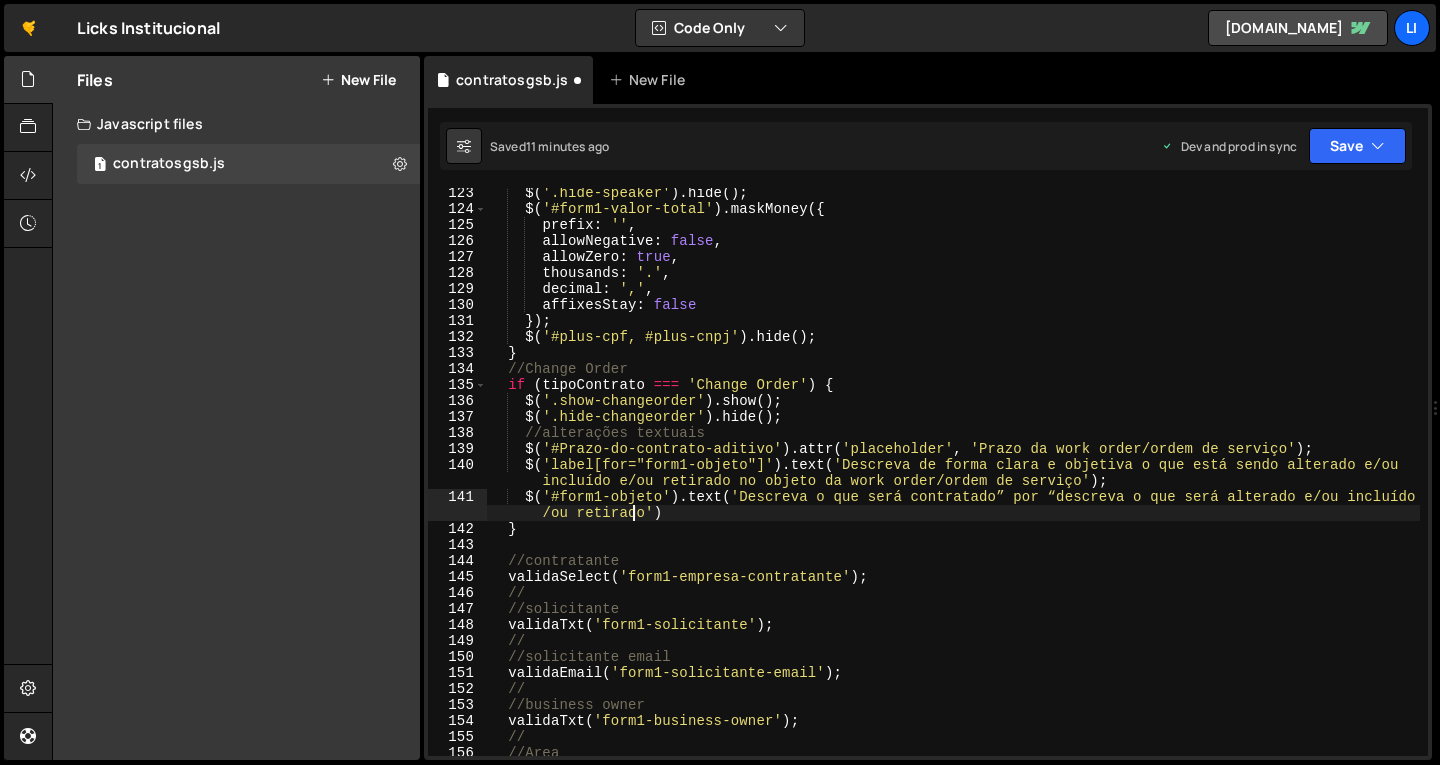 click on "$ ( '.hide-speaker' ) . hide ( ) ;       $ ( '#form1-valor-total' ) . maskMoney ({          prefix :   '' ,          allowNegative :   false ,          allowZero :   true ,          thousands :   '.' ,          decimal :   ',' ,          affixesStay :   false       }) ;       $ ( '#plus-cpf, #plus-cnpj' ) . hide ( ) ;    }    //Change Order    if   ( tipoContrato   ===   'Change Order' )   {       $ ( '.show-changeorder' ) . show ( ) ;       $ ( '.hide-changeorder' ) . hide ( ) ;       //alterações textuais       $ ( '#Prazo-do-contrato-aditivo' ) . attr ( 'placeholder' ,   'Prazo da work order/ordem de serviço' ) ;       $ ( 'label[for="form1-objeto"]' ) . text ( 'Descreva de forma clara e objetiva o que está sendo alterado e/ou         incluído e/ou retirado no objeto da work order/ordem de serviço' ) ;       $ ( '#form1-objeto' ) . text ( 'Descreva o que será contratado” por “descreva o que será alterado e/ou incluído e        /ou retirado' )    }    //contratante    ( ) ;" at bounding box center [953, 485] 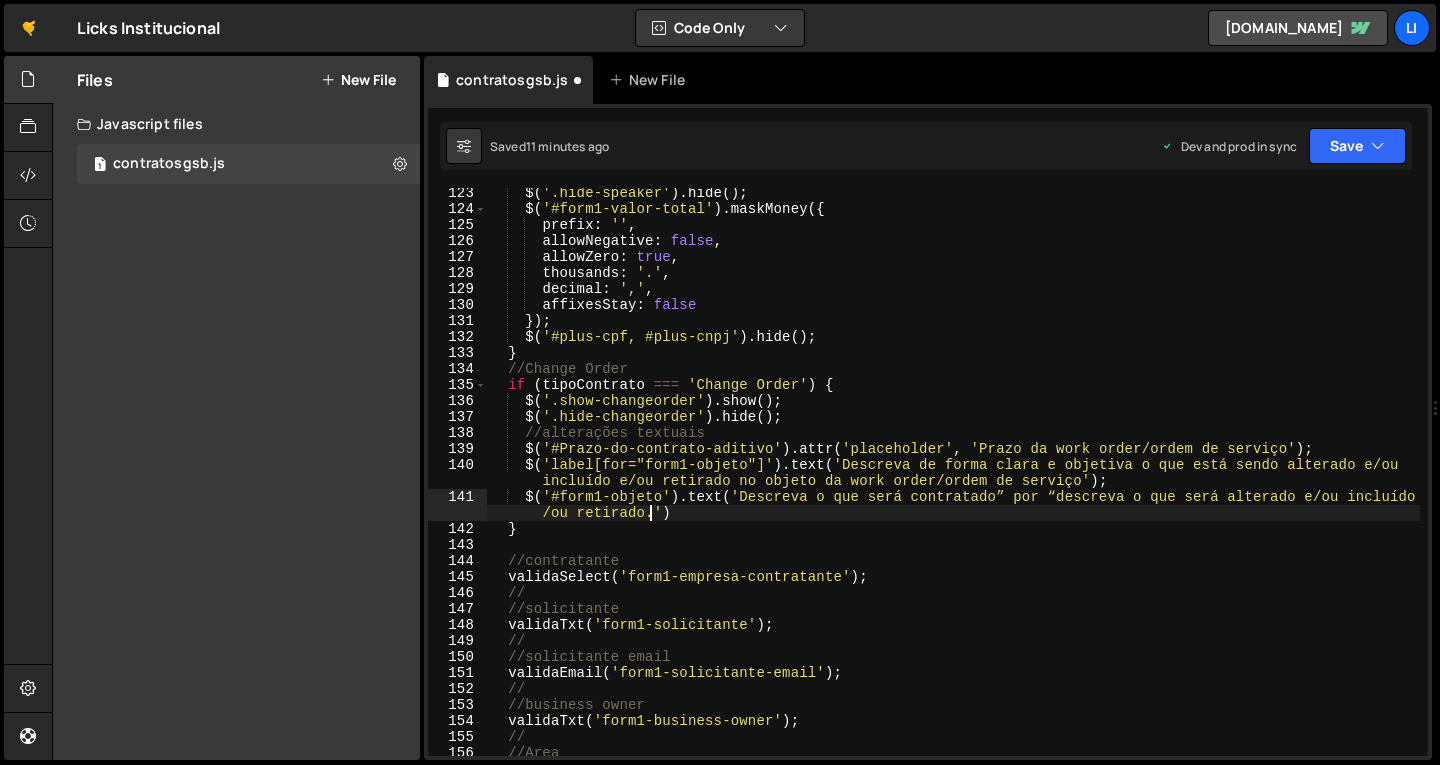 scroll, scrollTop: 0, scrollLeft: 72, axis: horizontal 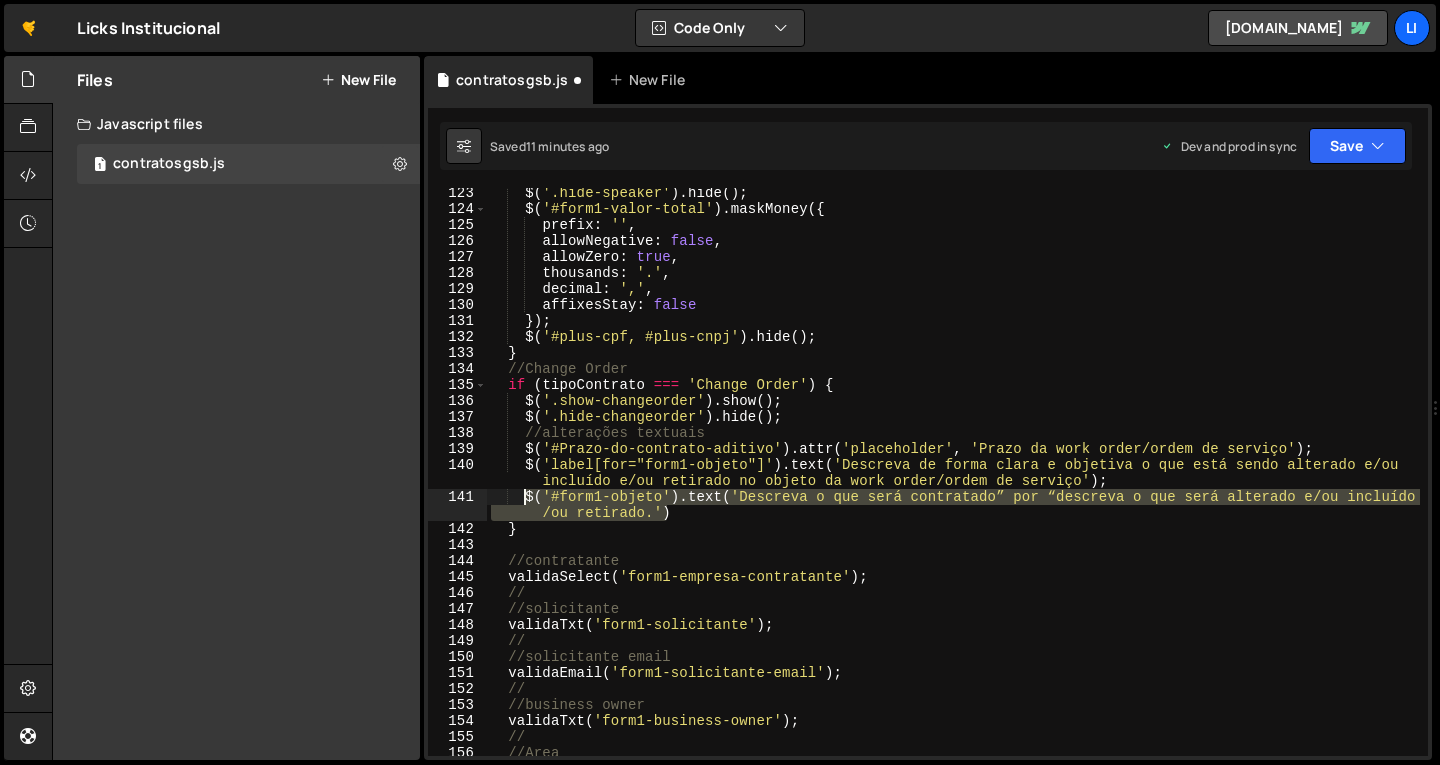 drag, startPoint x: 675, startPoint y: 512, endPoint x: 525, endPoint y: 498, distance: 150.65192 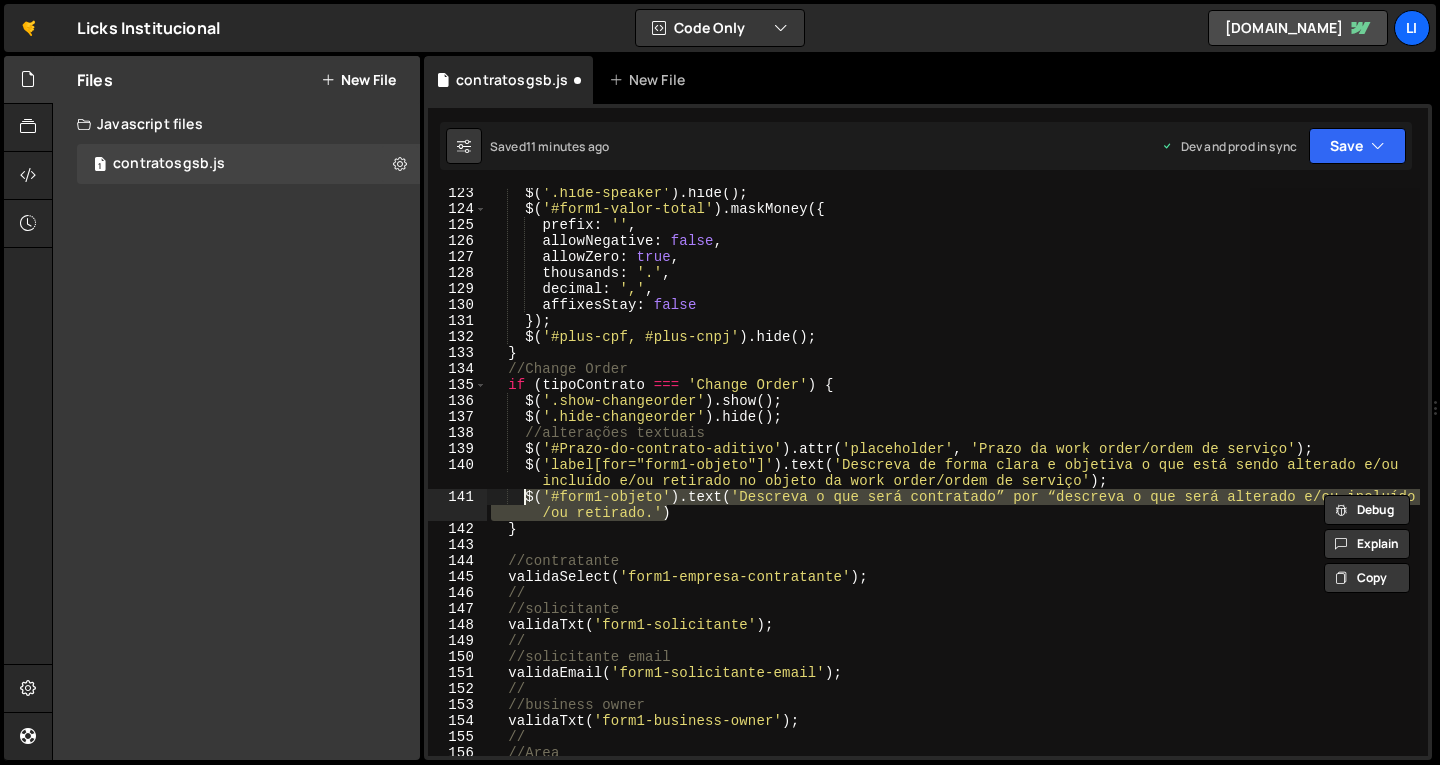 click on "$ ( '.hide-speaker' ) . hide ( ) ;       $ ( '#form1-valor-total' ) . maskMoney ({          prefix :   '' ,          allowNegative :   false ,          allowZero :   true ,          thousands :   '.' ,          decimal :   ',' ,          affixesStay :   false       }) ;       $ ( '#plus-cpf, #plus-cnpj' ) . hide ( ) ;    }    //Change Order    if   ( tipoContrato   ===   'Change Order' )   {       $ ( '.show-changeorder' ) . show ( ) ;       $ ( '.hide-changeorder' ) . hide ( ) ;       //alterações textuais       $ ( '#Prazo-do-contrato-aditivo' ) . attr ( 'placeholder' ,   'Prazo da work order/ordem de serviço' ) ;       $ ( 'label[for="form1-objeto"]' ) . text ( 'Descreva de forma clara e objetiva o que está sendo alterado e/ou         incluído e/ou retirado no objeto da work order/ordem de serviço' ) ;       $ ( '#form1-objeto' ) . text ( 'Descreva o que será contratado” por “descreva o que será alterado e/ou incluído e        /ou retirado.' )    }    //contratante    ( ) ; (" at bounding box center [953, 472] 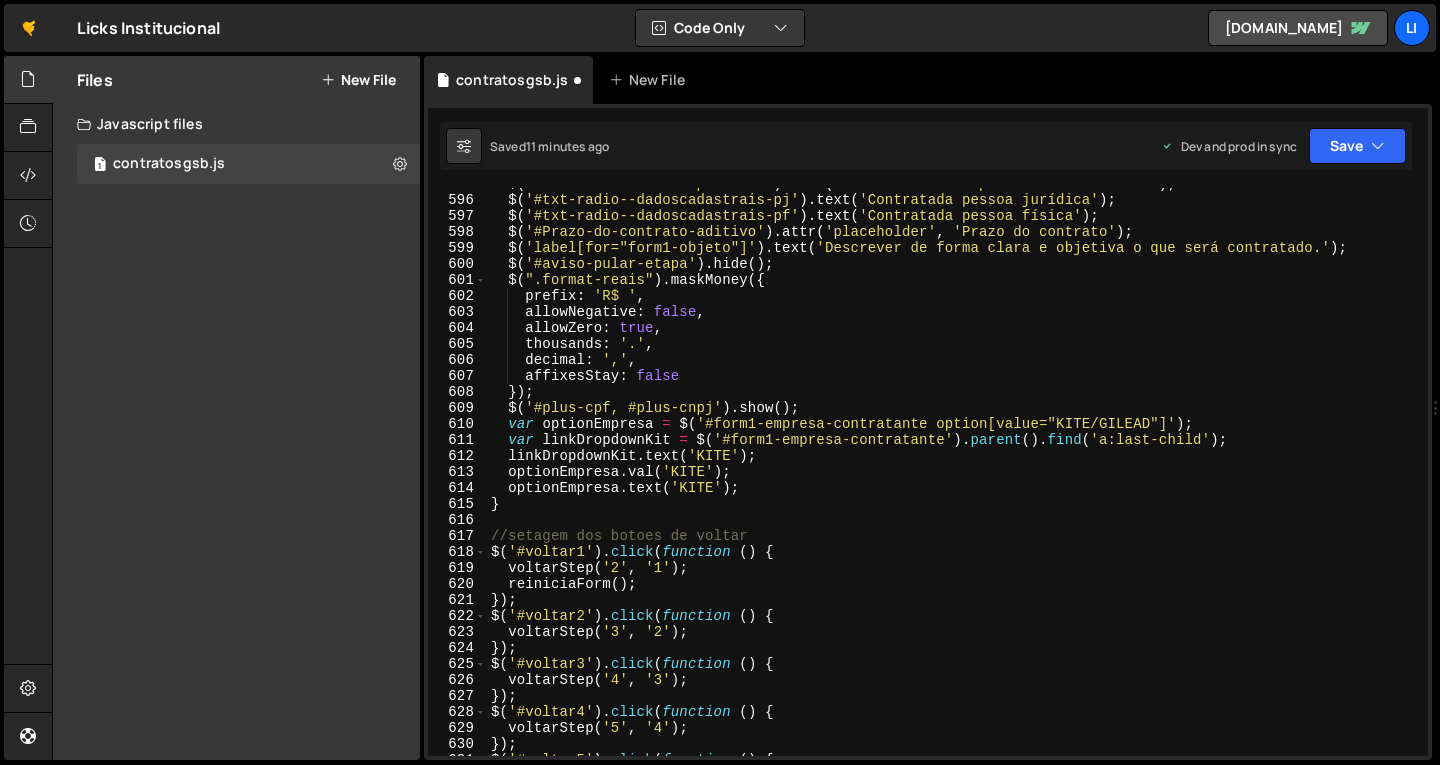 scroll, scrollTop: 9368, scrollLeft: 0, axis: vertical 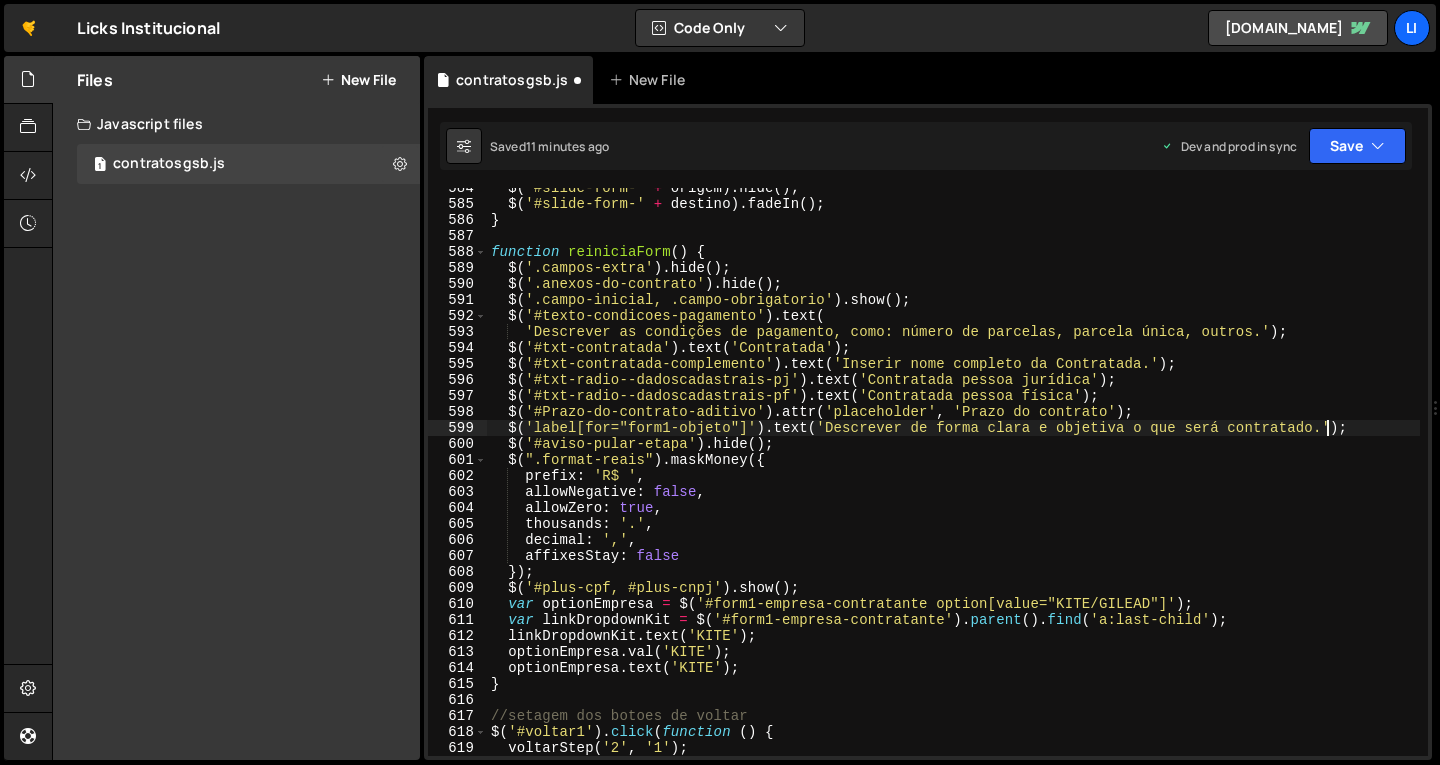 click on "$ ( '#slide-form-'   +   origem ) . hide ( ) ;    $ ( '#slide-form-'   +   destino ) . fadeIn ( ) ; } function   reiniciaForm ( )   {    $ ( '.campos-extra' ) . hide ( ) ;    $ ( '.anexos-do-contrato' ) . hide ( ) ;    $ ( '.campo-inicial, .campo-obrigatorio' ) . show ( ) ;    $ ( '#texto-condicoes-pagamento' ) . text (       'Descrever as condições de pagamento, como: número de parcelas, parcela única, outros.' ) ;    $ ( '#txt-contratada' ) . text ( 'Contratada' ) ;    $ ( '#txt-contratada-complemento' ) . text ( 'Inserir nome completo da Contratada.' ) ;    $ ( '#txt-radio--dadoscadastrais-pj' ) . text ( 'Contratada pessoa jurídica' ) ;    $ ( '#txt-radio--dadoscadastrais-pf' ) . text ( 'Contratada pessoa física' ) ;    $ ( '#Prazo-do-contrato-aditivo' ) . attr ( 'placeholder' ,   'Prazo do contrato' ) ;    $ ( 'label[for="form1-objeto"]' ) . text ( 'Descrever de forma clara e objetiva o que será contratado.' ) ;    $ ( '#aviso-pular-etapa' ) . hide ( ) ;    $ ( ".format-reais" ) . maskMoney ({ :" at bounding box center [953, 480] 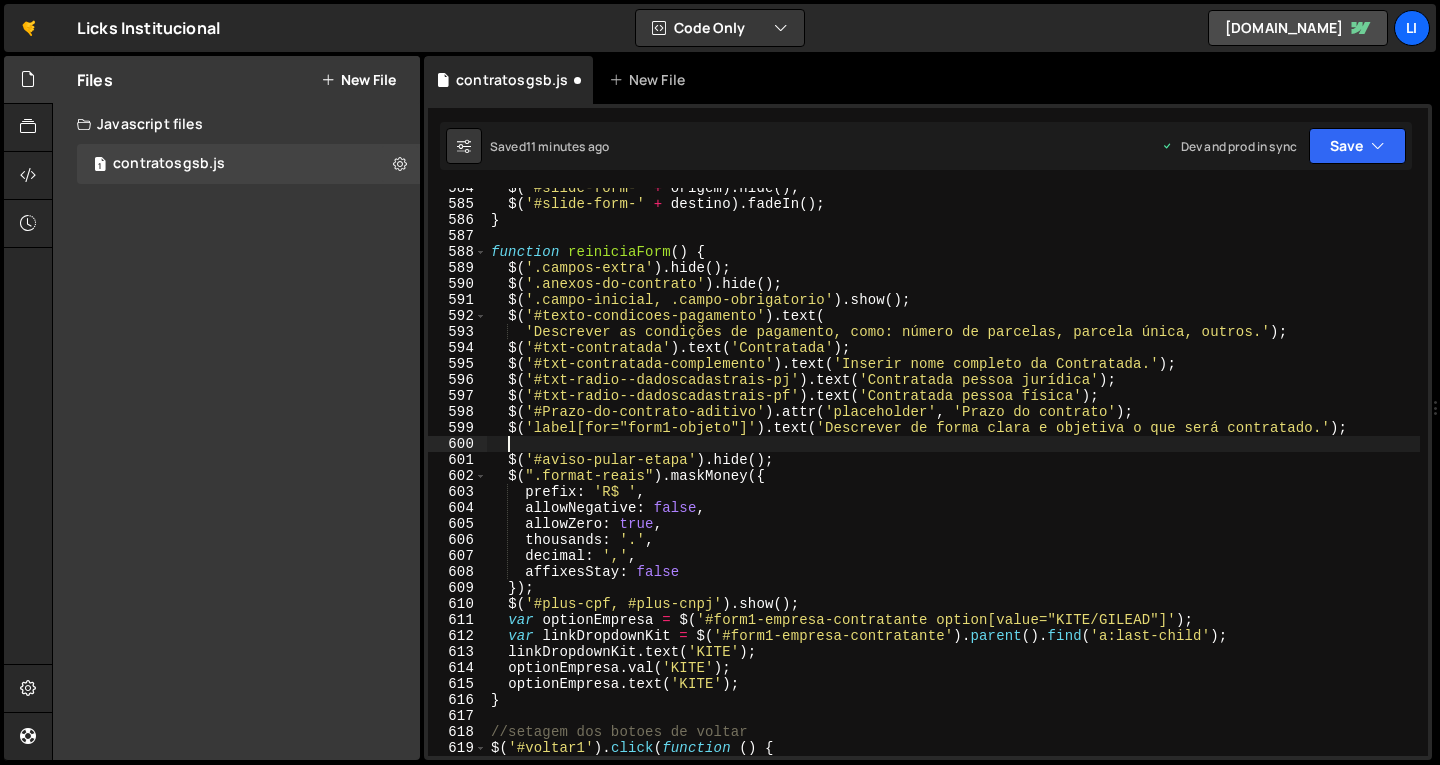 scroll, scrollTop: 0, scrollLeft: 0, axis: both 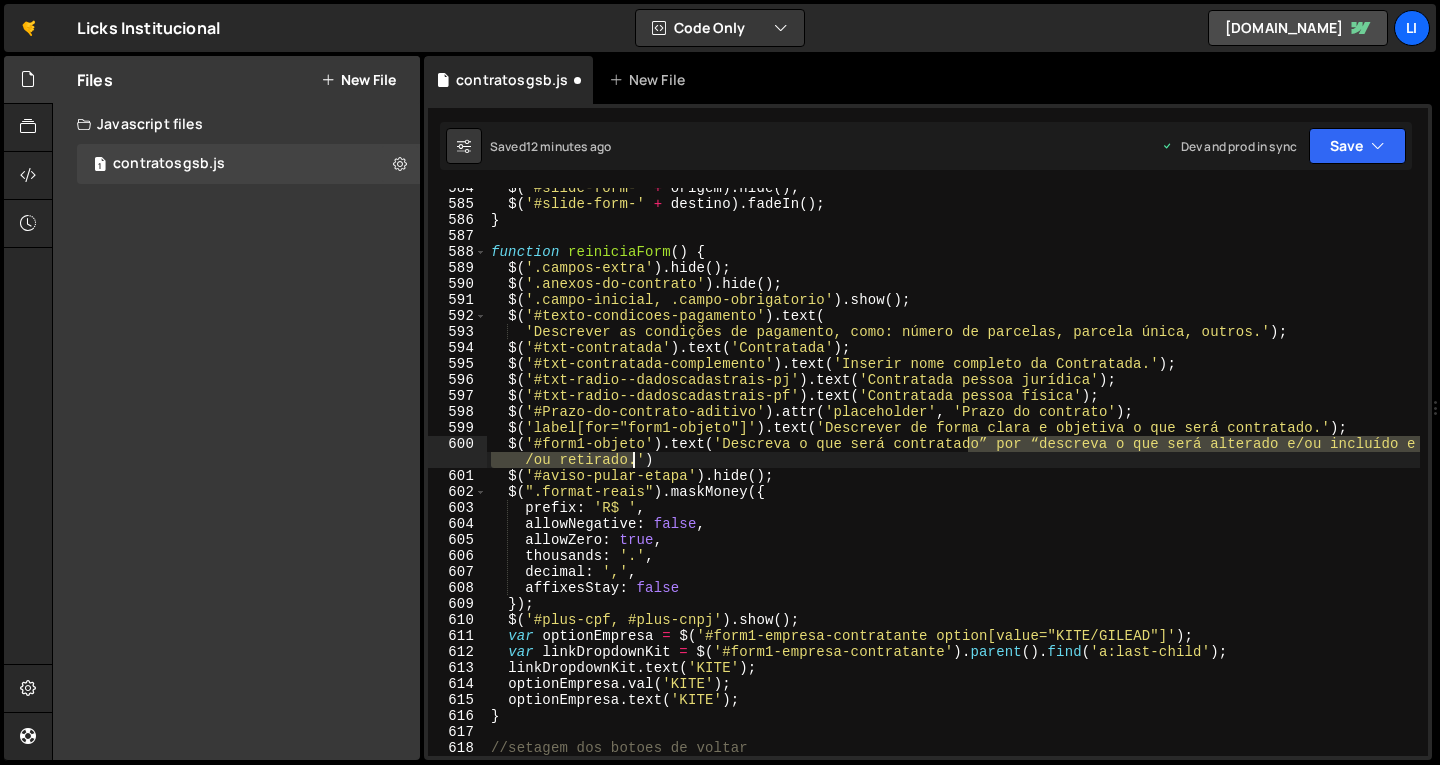drag, startPoint x: 967, startPoint y: 447, endPoint x: 633, endPoint y: 455, distance: 334.0958 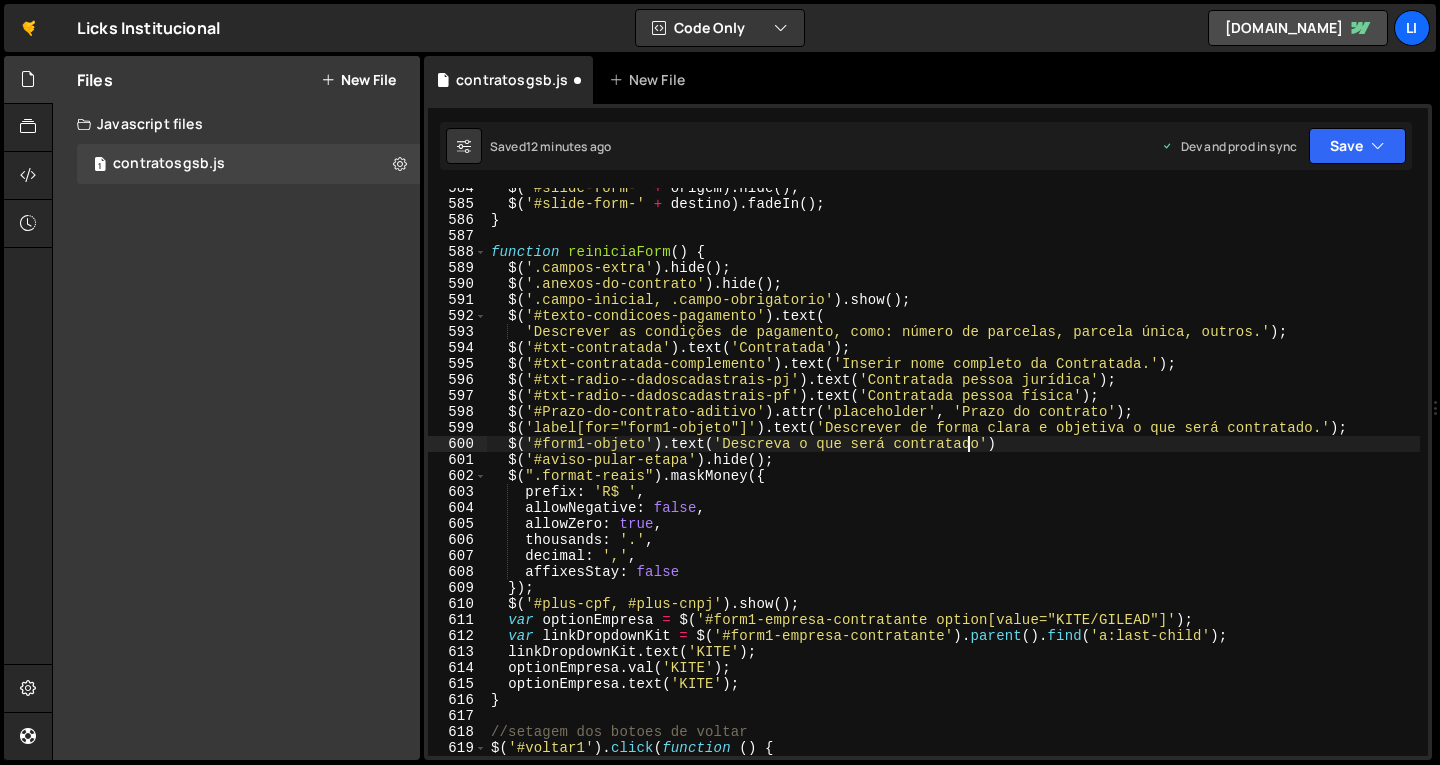 scroll, scrollTop: 0, scrollLeft: 33, axis: horizontal 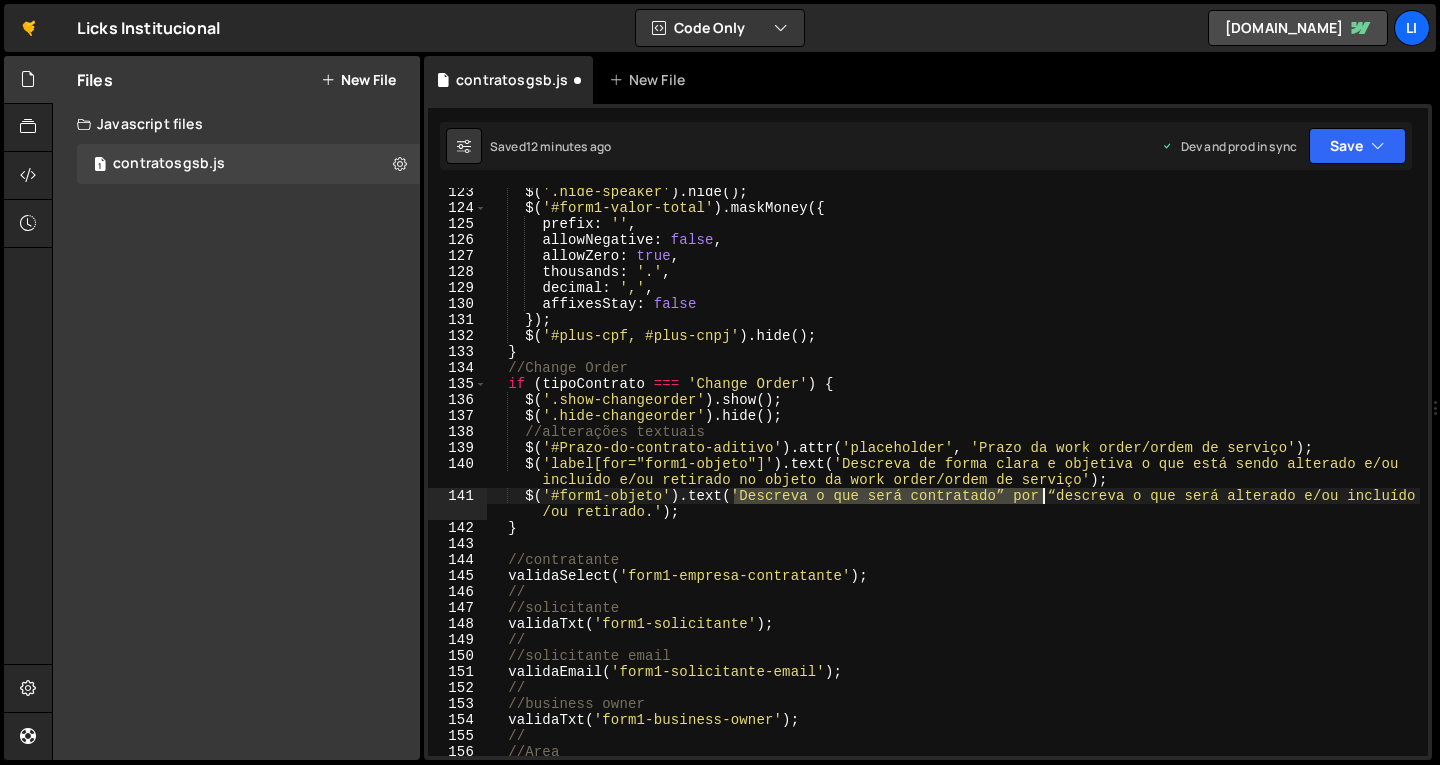 drag, startPoint x: 734, startPoint y: 496, endPoint x: 1045, endPoint y: 499, distance: 311.01447 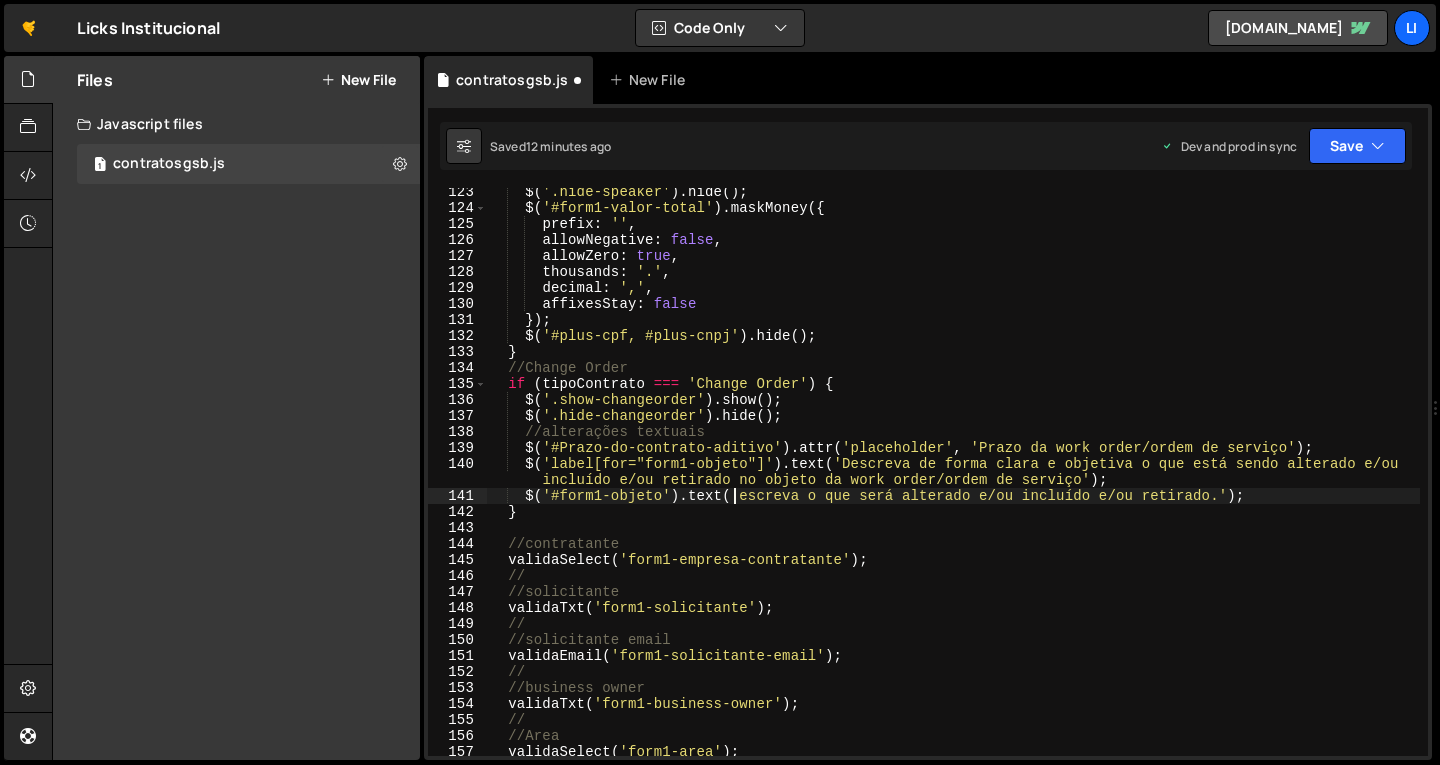 scroll, scrollTop: 0, scrollLeft: 18, axis: horizontal 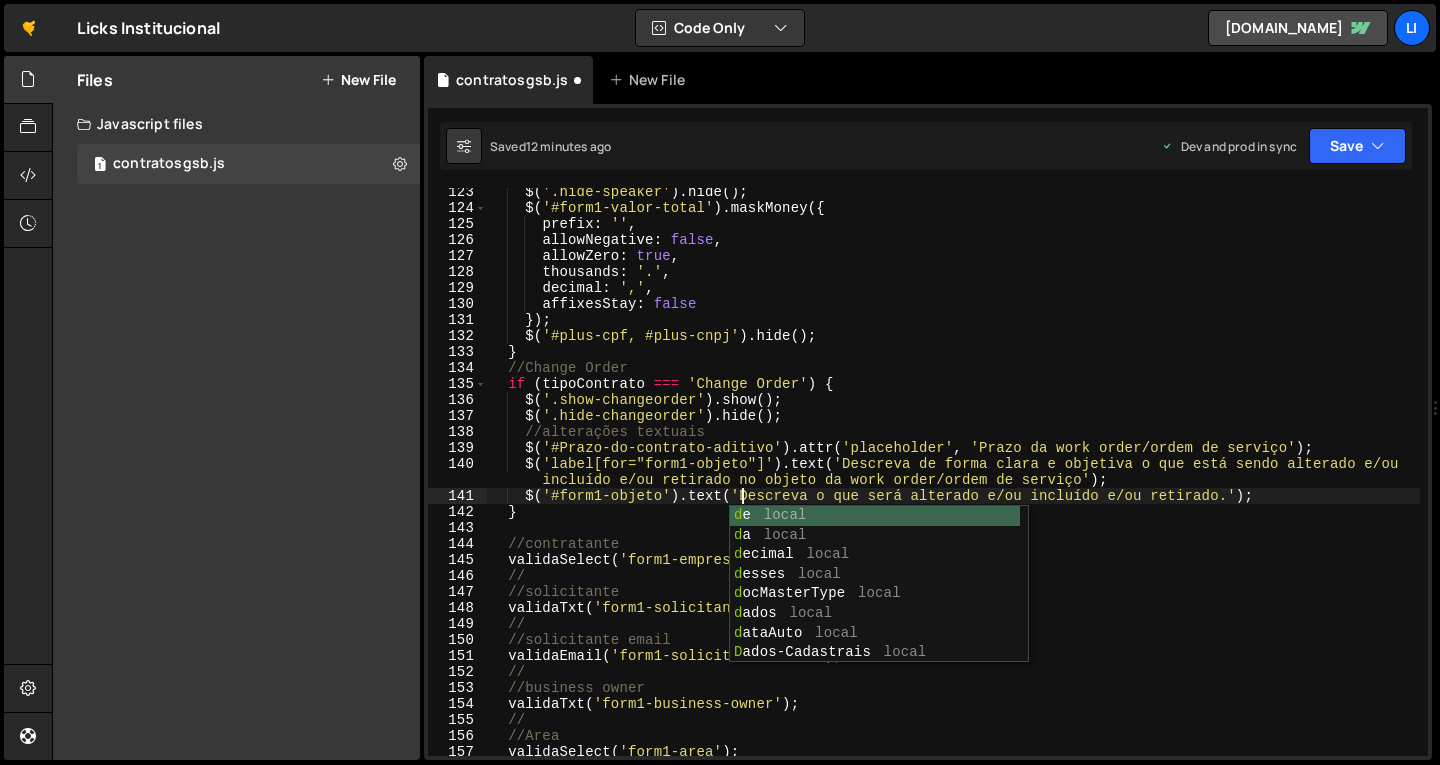 click on "$ ( '.hide-speaker' ) . hide ( ) ;       $ ( '#form1-valor-total' ) . maskMoney ({          prefix :   '' ,          allowNegative :   false ,          allowZero :   true ,          thousands :   '.' ,          decimal :   ',' ,          affixesStay :   false       }) ;       $ ( '#plus-cpf, #plus-cnpj' ) . hide ( ) ;    }    //Change Order    if   ( tipoContrato   ===   'Change Order' )   {       $ ( '.show-changeorder' ) . show ( ) ;       $ ( '.hide-changeorder' ) . hide ( ) ;       //alterações textuais       $ ( '#Prazo-do-contrato-aditivo' ) . attr ( 'placeholder' ,   'Prazo da work order/ordem de serviço' ) ;       $ ( 'label[for="form1-objeto"]' ) . text ( 'Descreva de forma clara e objetiva o que está sendo alterado e/ou         incluído e/ou retirado no objeto da work order/ordem de serviço' ) ;       $ ( '#form1-objeto' ) . text ( 'Descreva o que será alterado e/ou incluído e/ou retirado.' ) ;    }    //contratante    validaSelect ( 'form1-empresa-contratante' ) ;    //       (" at bounding box center (953, 484) 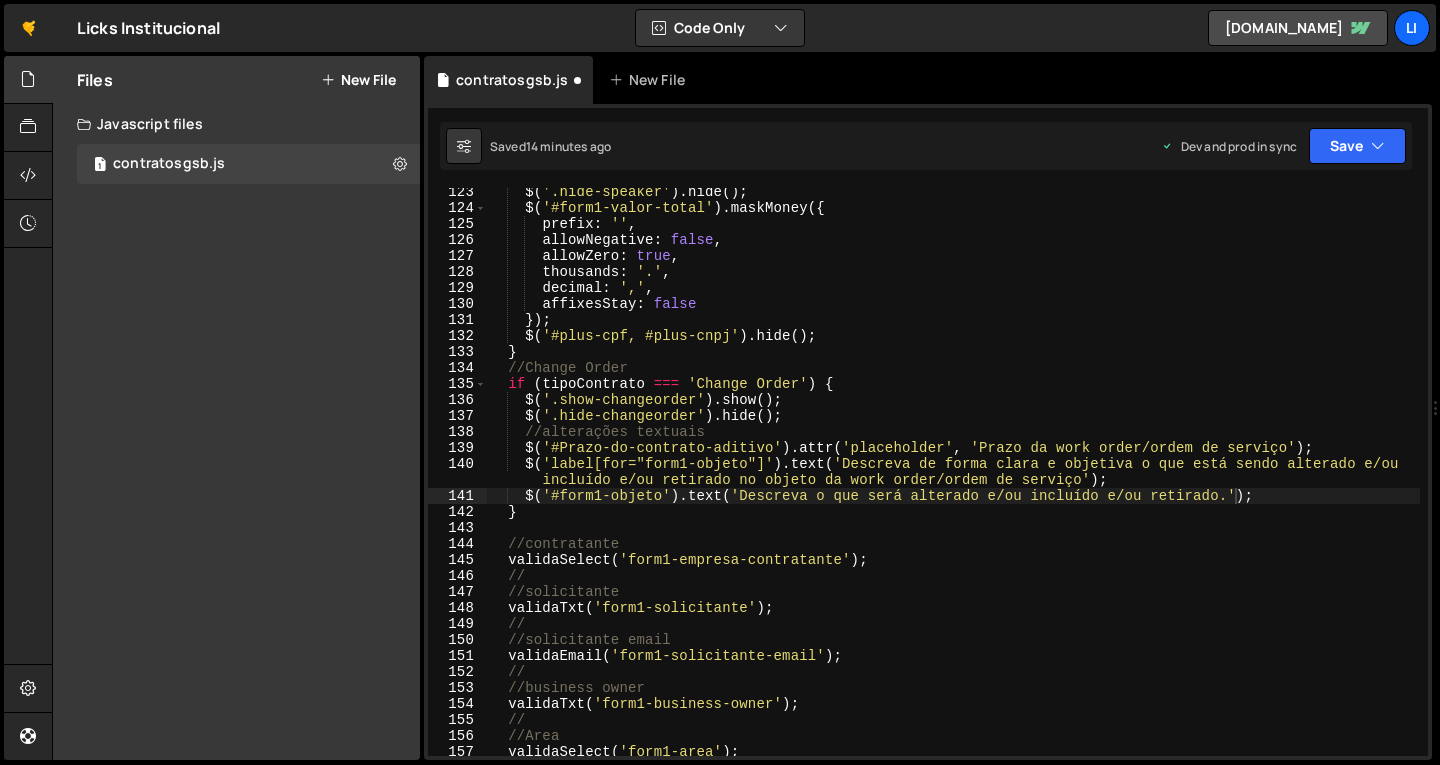 click on "contratosgsb.js
New File" at bounding box center [928, 80] 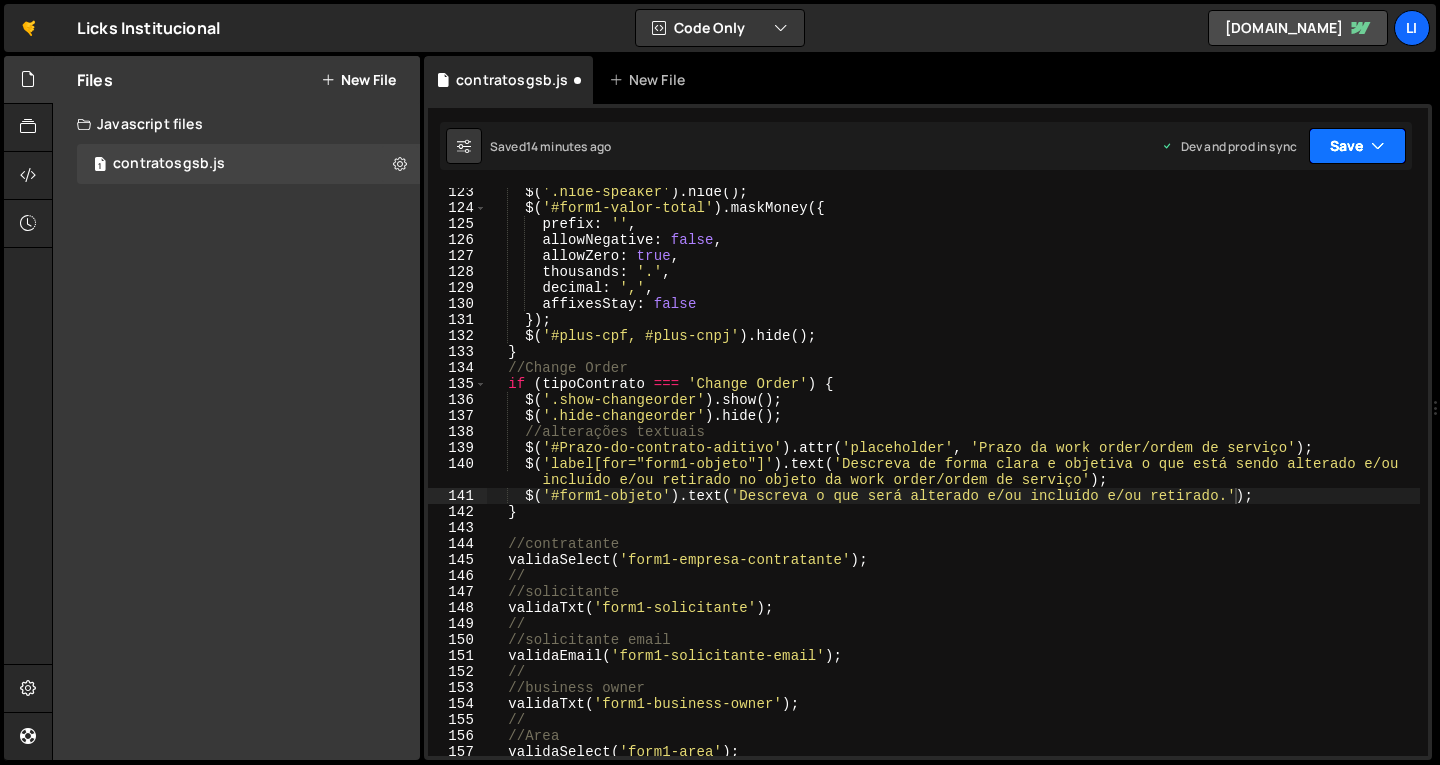 click at bounding box center (1378, 146) 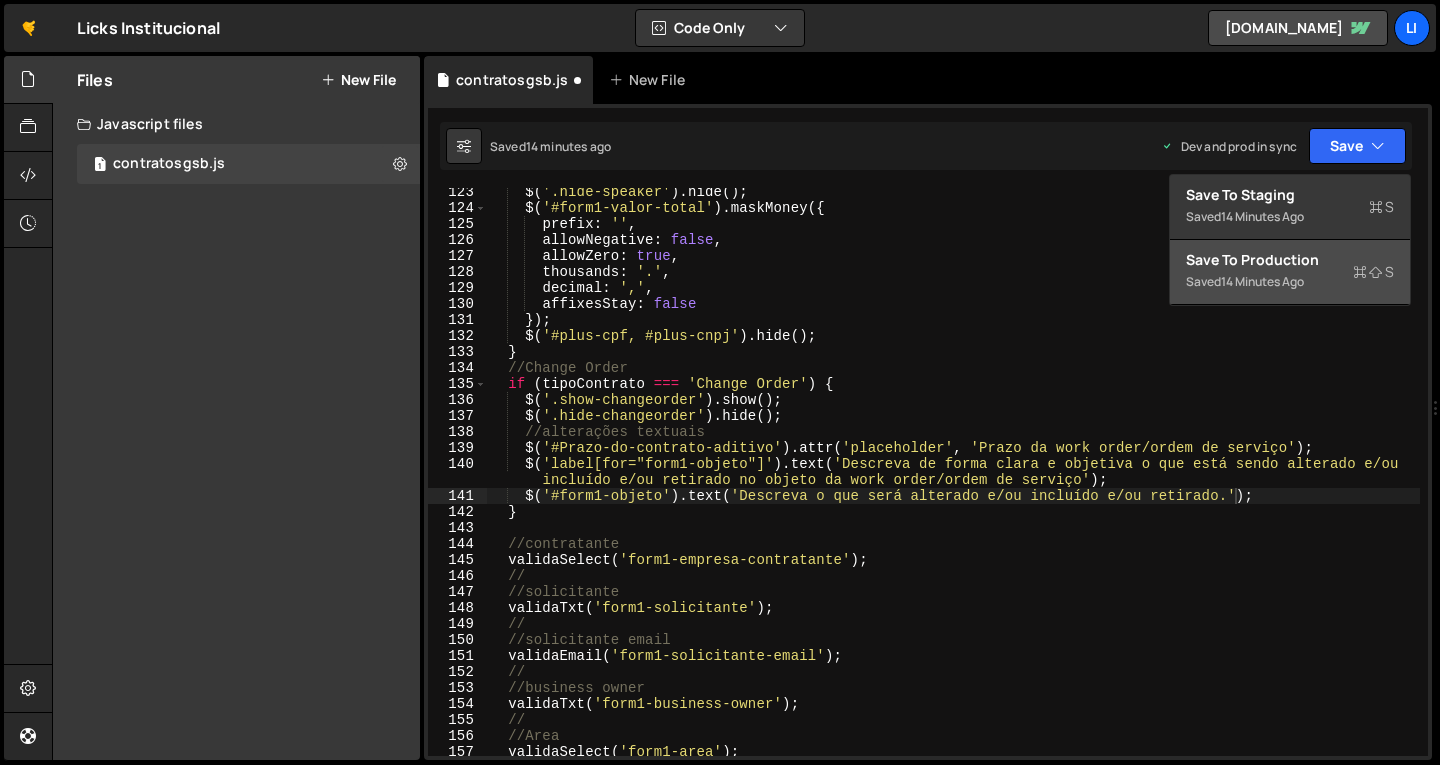 click on "Save to Production
S" at bounding box center [1290, 260] 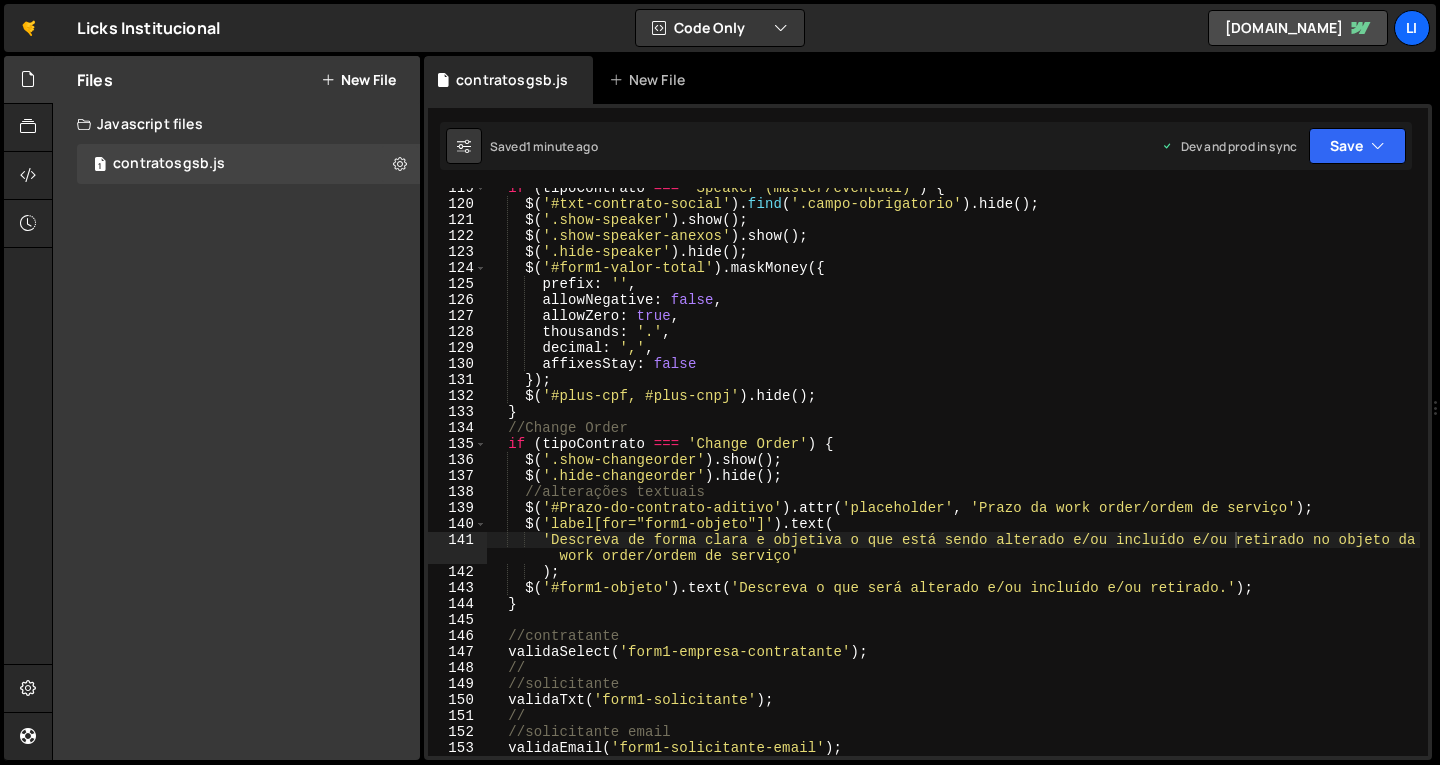 scroll, scrollTop: 1956, scrollLeft: 0, axis: vertical 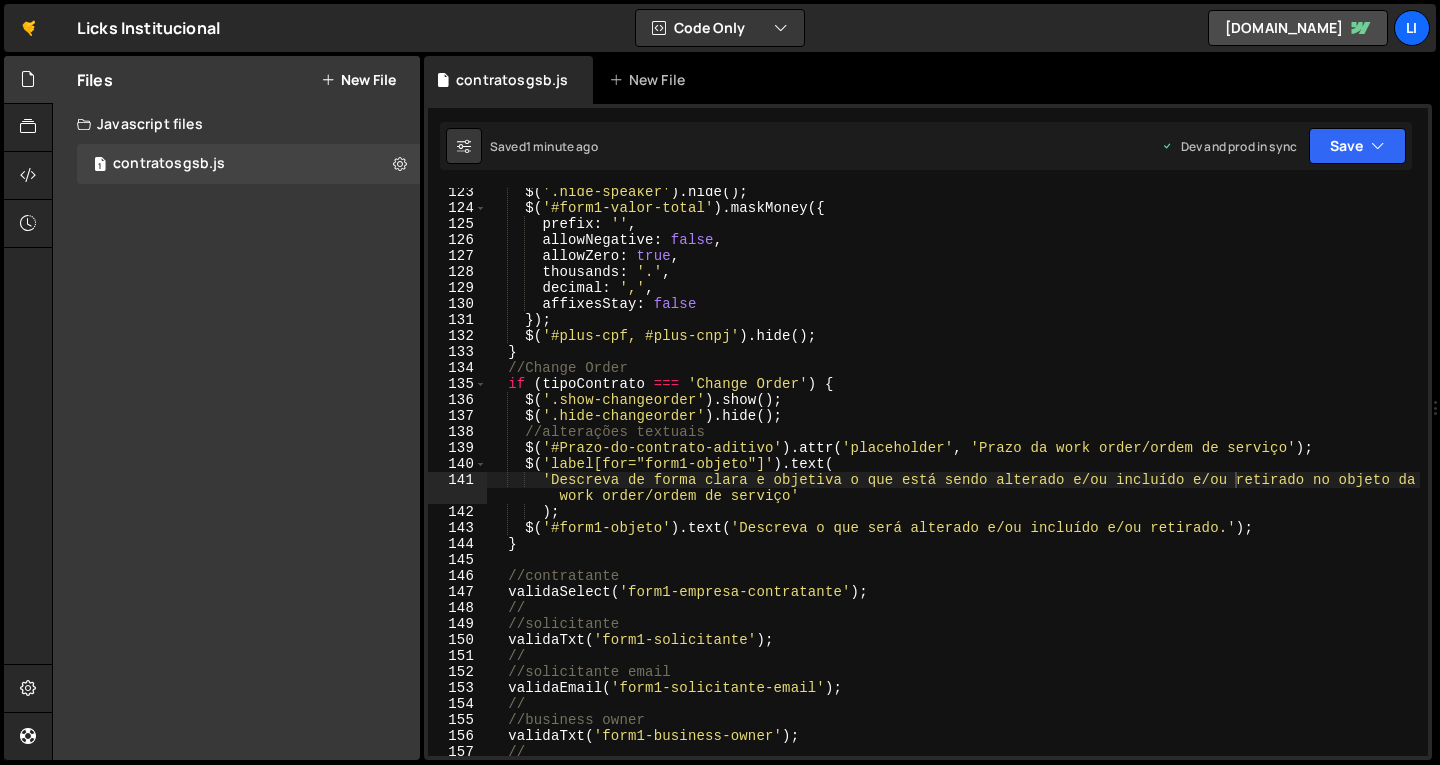 click on "$ ( '.hide-speaker' ) . hide ( ) ;       $ ( '#form1-valor-total' ) . maskMoney ({          prefix :   '' ,          allowNegative :   false ,          allowZero :   true ,          thousands :   '.' ,          decimal :   ',' ,          affixesStay :   false       }) ;       $ ( '#plus-cpf, #plus-cnpj' ) . hide ( ) ;    }    //Change Order    if   ( tipoContrato   ===   'Change Order' )   {       $ ( '.show-changeorder' ) . show ( ) ;       $ ( '.hide-changeorder' ) . hide ( ) ;       //alterações textuais       $ ( '#Prazo-do-contrato-aditivo' ) . attr ( 'placeholder' ,   'Prazo da work order/ordem de serviço' ) ;       $ ( 'label[for="form1-objeto"]' ) . text (          'Descreva de forma clara e objetiva o que está sendo alterado e/ou incluído e/ou retirado no objeto da           work order/ordem de serviço'          ) ;       $ ( '#form1-objeto' ) . text ( 'Descreva o que será alterado e/ou incluído e/ou retirado.' ) ;    }    //contratante    validaSelect ( ) ;    //       ( ) ;" at bounding box center (953, 484) 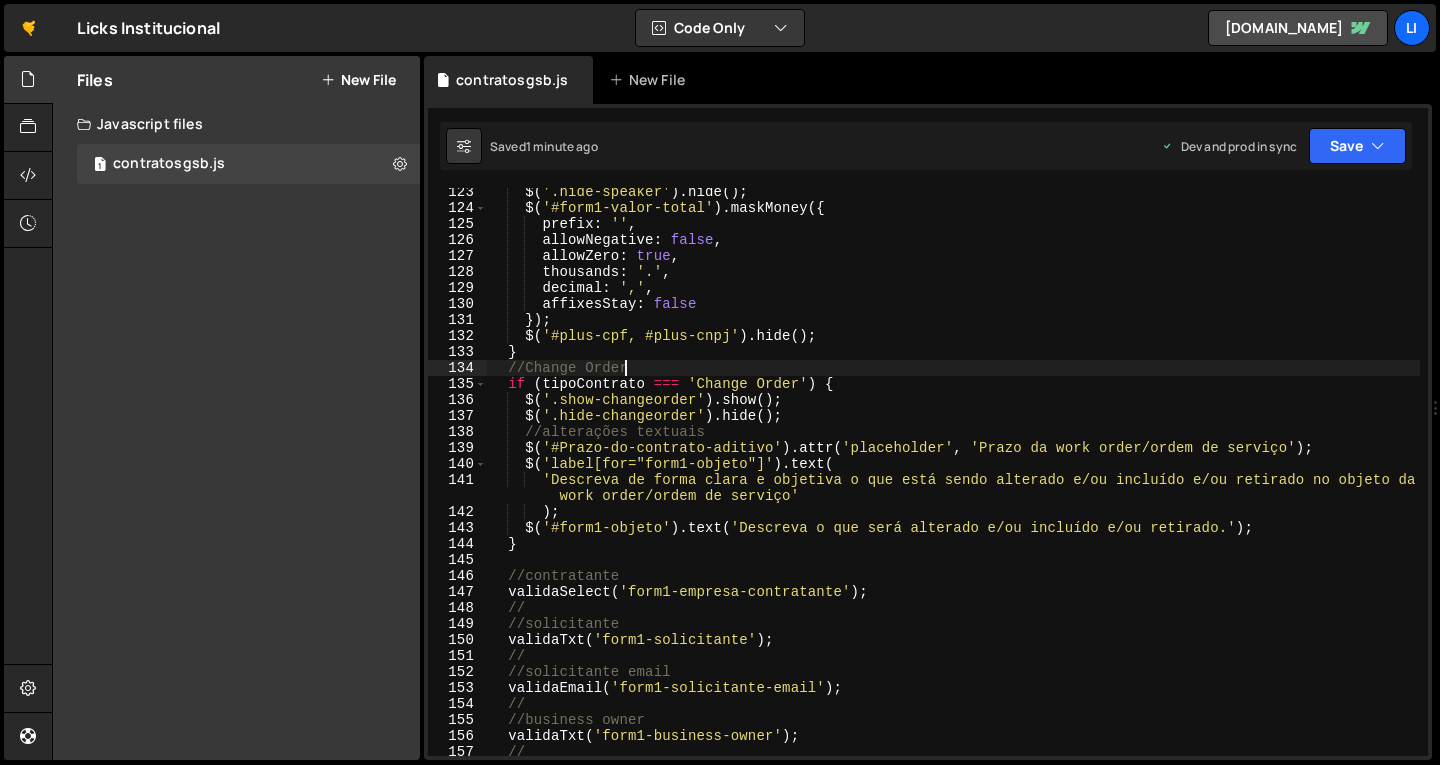 click on "$ ( '.hide-speaker' ) . hide ( ) ;       $ ( '#form1-valor-total' ) . maskMoney ({          prefix :   '' ,          allowNegative :   false ,          allowZero :   true ,          thousands :   '.' ,          decimal :   ',' ,          affixesStay :   false       }) ;       $ ( '#plus-cpf, #plus-cnpj' ) . hide ( ) ;    }    //Change Order    if   ( tipoContrato   ===   'Change Order' )   {       $ ( '.show-changeorder' ) . show ( ) ;       $ ( '.hide-changeorder' ) . hide ( ) ;       //alterações textuais       $ ( '#Prazo-do-contrato-aditivo' ) . attr ( 'placeholder' ,   'Prazo da work order/ordem de serviço' ) ;       $ ( 'label[for="form1-objeto"]' ) . text (          'Descreva de forma clara e objetiva o que está sendo alterado e/ou incluído e/ou retirado no objeto da           work order/ordem de serviço'          ) ;       $ ( '#form1-objeto' ) . text ( 'Descreva o que será alterado e/ou incluído e/ou retirado.' ) ;    }    //contratante    validaSelect ( ) ;    //       ( ) ;" at bounding box center (953, 484) 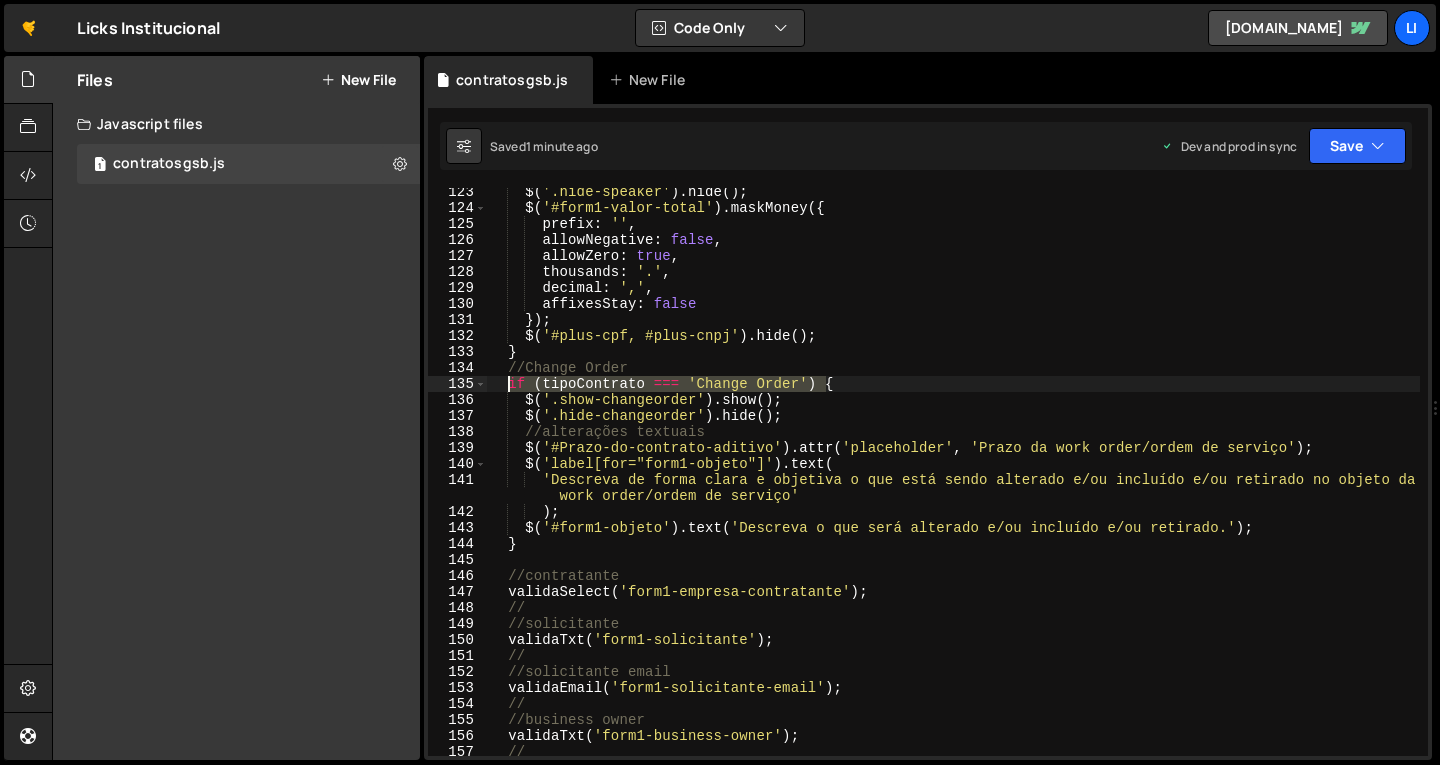 drag, startPoint x: 850, startPoint y: 386, endPoint x: 505, endPoint y: 390, distance: 345.0232 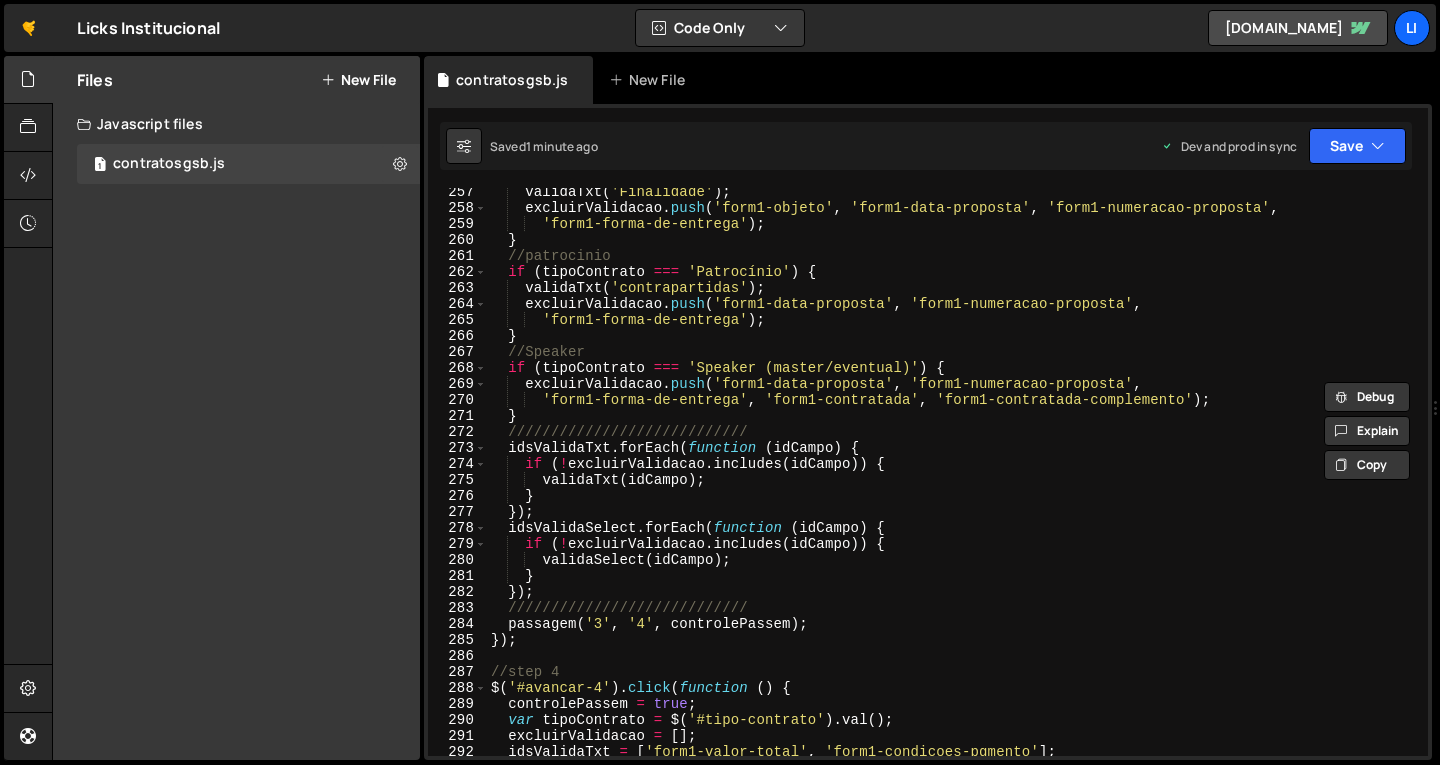 scroll, scrollTop: 4116, scrollLeft: 0, axis: vertical 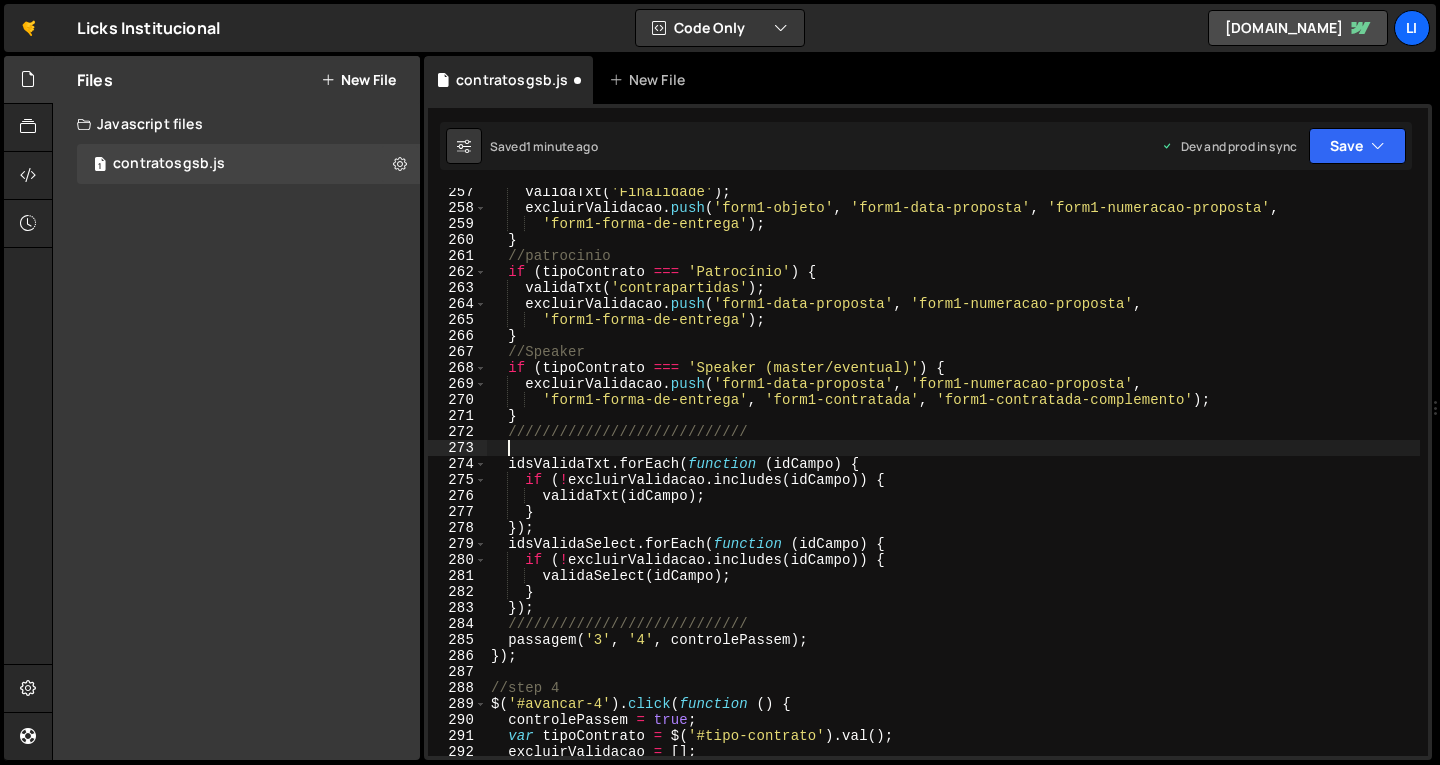 paste on "if (tipoContrato === 'Change Order') {" 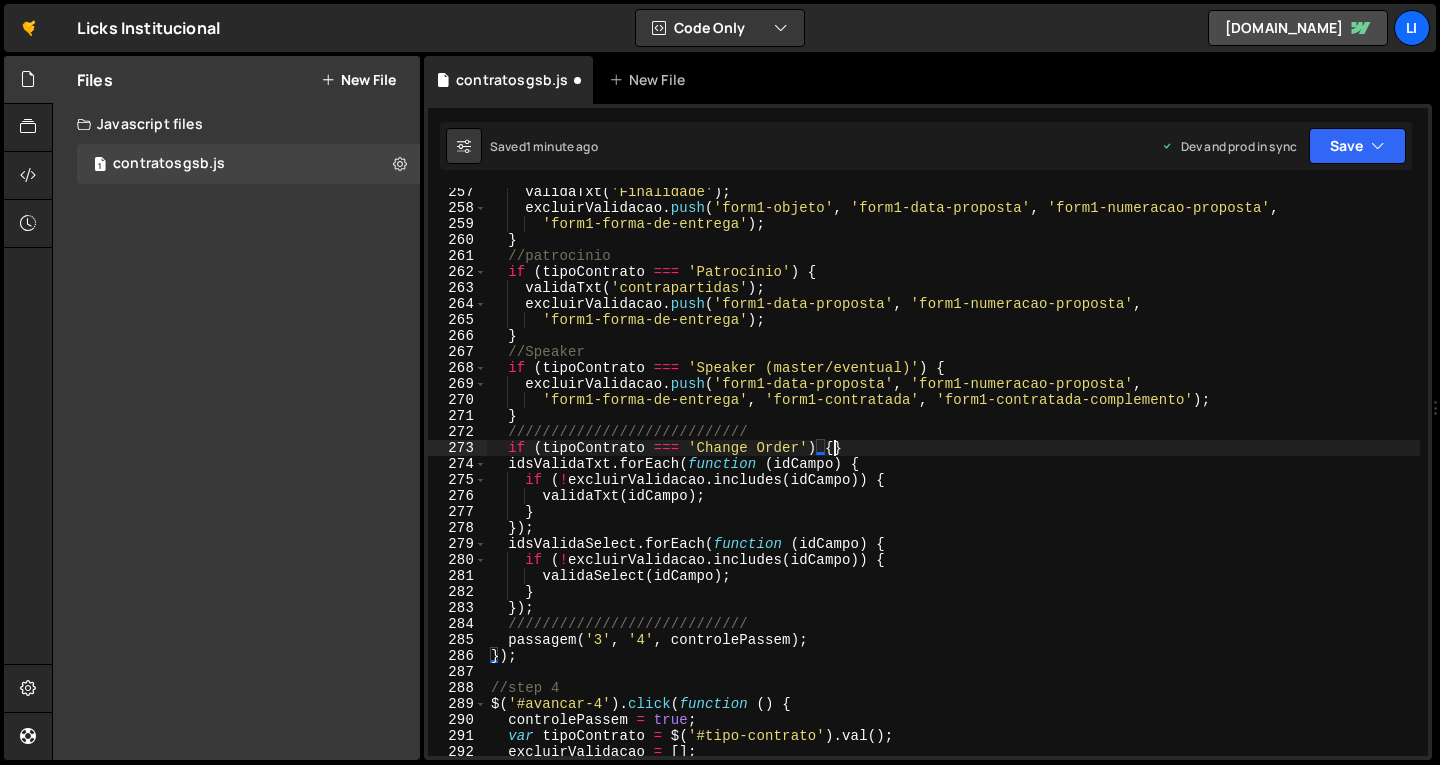 type on "if (tipoContrato === 'Change Order') {}" 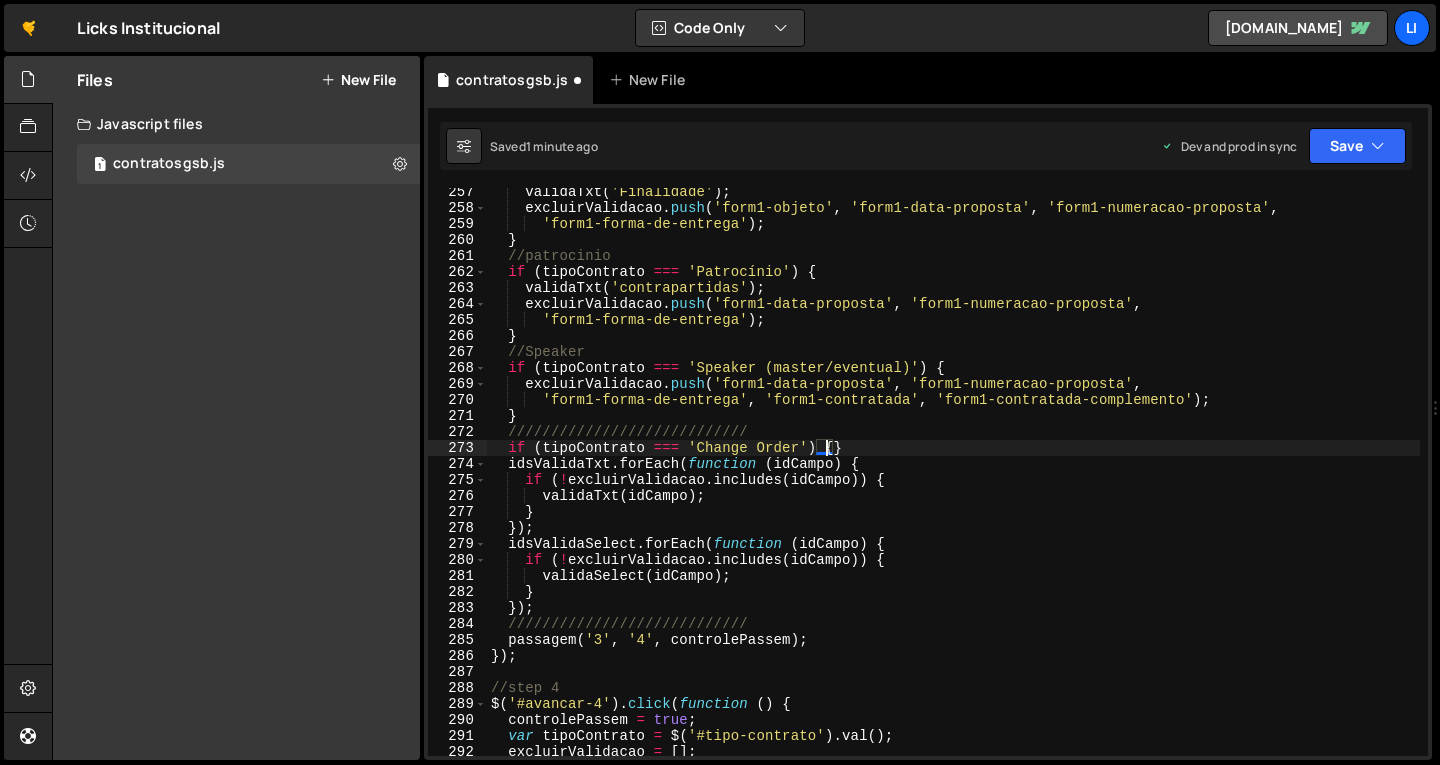 scroll, scrollTop: 0, scrollLeft: 1, axis: horizontal 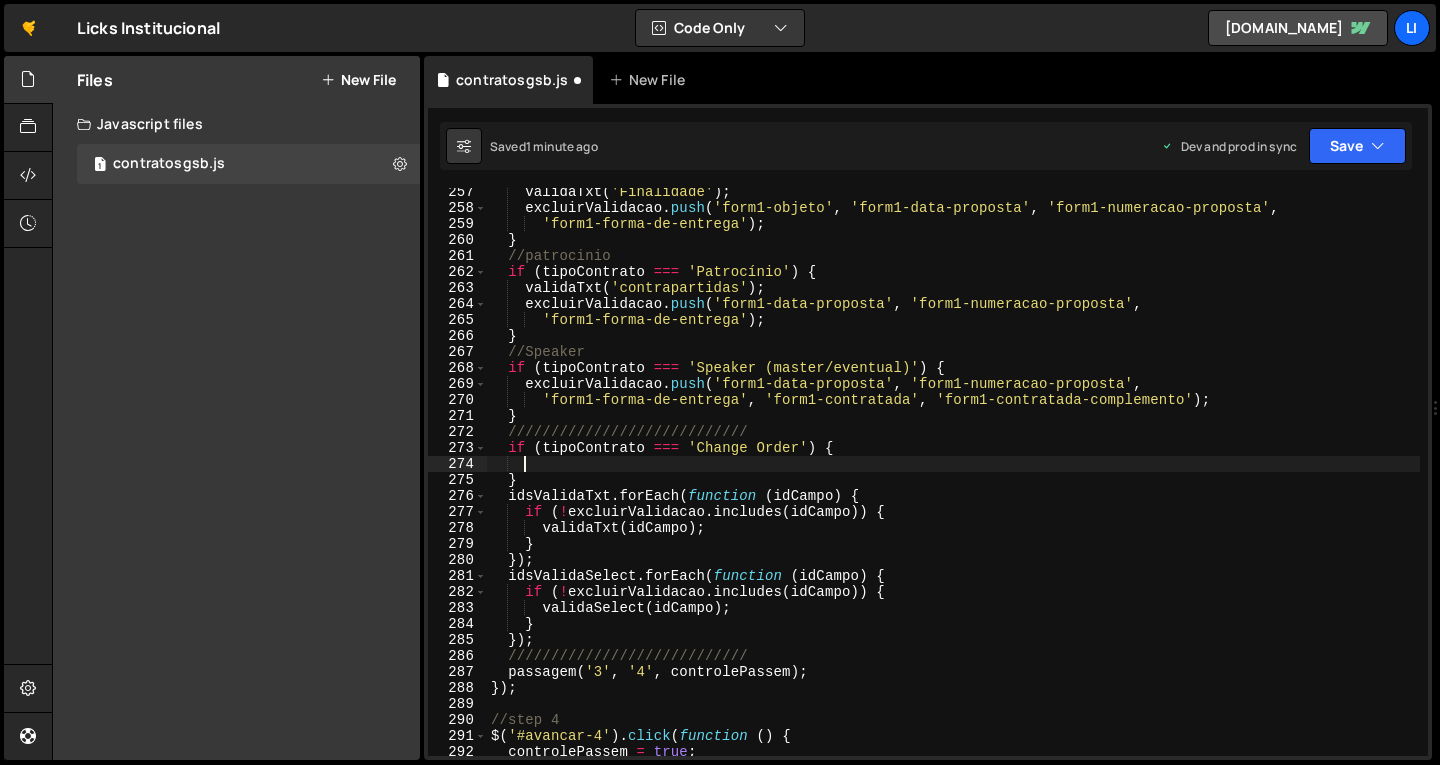 type on "}" 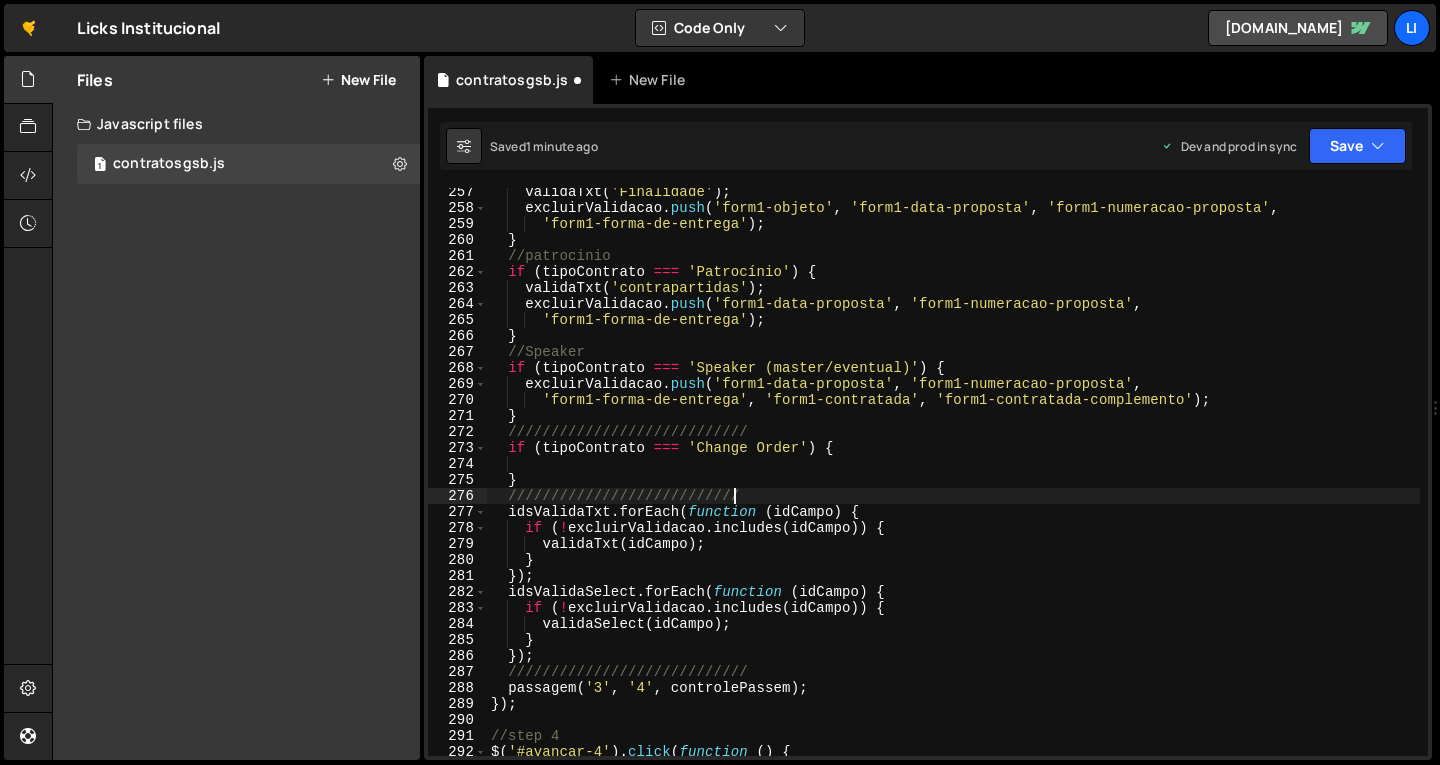 scroll, scrollTop: 0, scrollLeft: 16, axis: horizontal 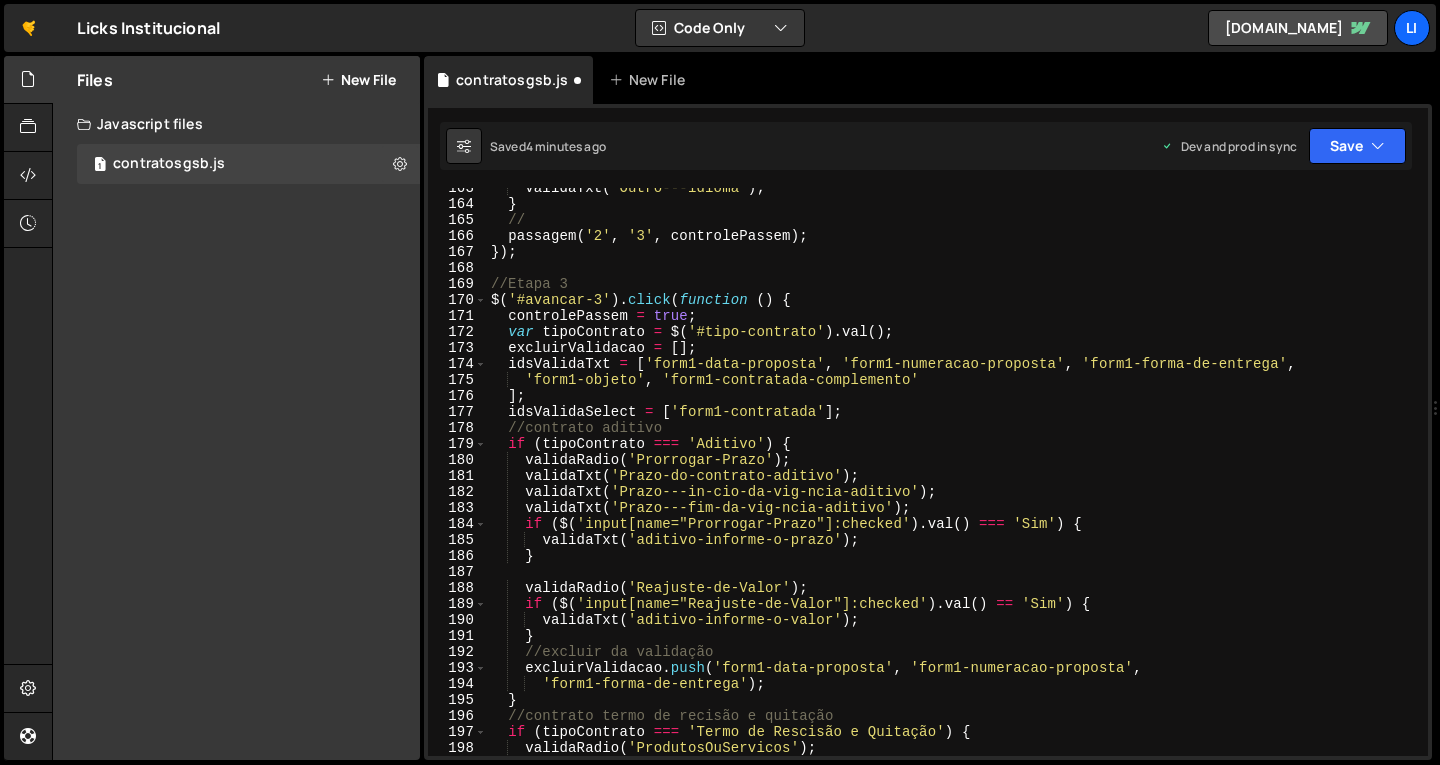 click on "validaTxt ( 'Outro---idioma' ) ;    }    //    passagem ( '2' ,   '3' ,   controlePassem ) ; }) ; //Etapa 3 $ ( '#avancar-3' ) . click ( function   ( )   {    controlePassem   =   true ;    var   tipoContrato   =   $ ( '#tipo-contrato' ) . val ( ) ;    excluirValidacao   =   [ ] ;    idsValidaTxt   =   [ 'form1-data-proposta' ,   'form1-numeracao-proposta' ,   'form1-forma-de-entrega' ,       'form1-objeto' ,   'form1-contratada-complemento'    ] ;    idsValidaSelect   =   [ 'form1-contratada' ] ;    //contrato aditivo    if   ( tipoContrato   ===   'Aditivo' )   {       validaRadio ( 'Prorrogar-Prazo' ) ;       validaTxt ( 'Prazo-do-contrato-aditivo' ) ;       validaTxt ( 'Prazo---in-cio-da-vig-ncia-aditivo' ) ;       validaTxt ( 'Prazo---fim-da-vig-ncia-aditivo' ) ;       if   ( $ ( 'input[name="Prorrogar-Prazo"]:checked' ) . val ( )   ===   'Sim' )   {          validaTxt ( 'aditivo-informe-o-prazo' ) ;       }       validaRadio ( 'Reajuste-de-Valor' ) ;       if   ( $ ( ) . val ( )   ==   'Sim' )   {" at bounding box center (953, 480) 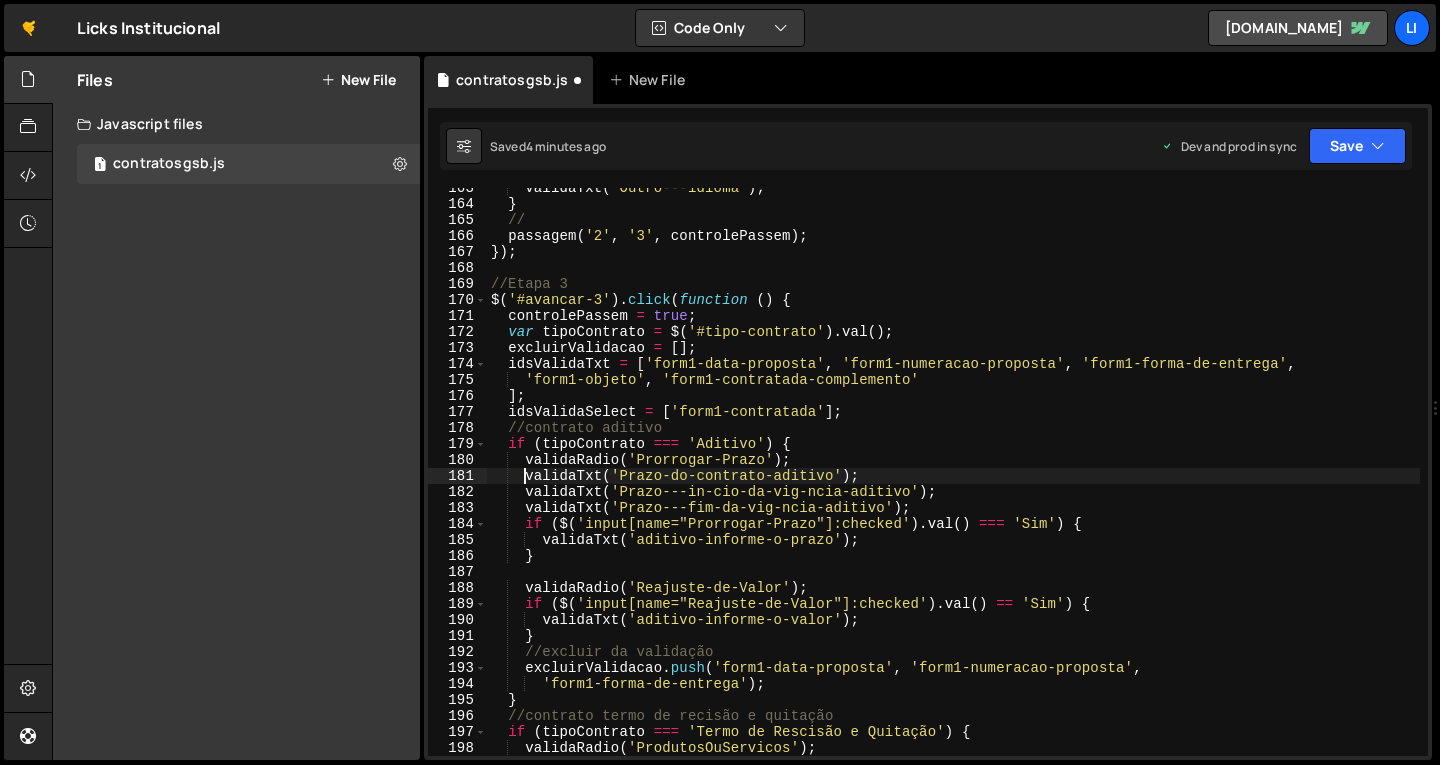 click on "validaTxt ( 'Outro---idioma' ) ;    }    //    passagem ( '2' ,   '3' ,   controlePassem ) ; }) ; //Etapa 3 $ ( '#avancar-3' ) . click ( function   ( )   {    controlePassem   =   true ;    var   tipoContrato   =   $ ( '#tipo-contrato' ) . val ( ) ;    excluirValidacao   =   [ ] ;    idsValidaTxt   =   [ 'form1-data-proposta' ,   'form1-numeracao-proposta' ,   'form1-forma-de-entrega' ,       'form1-objeto' ,   'form1-contratada-complemento'    ] ;    idsValidaSelect   =   [ 'form1-contratada' ] ;    //contrato aditivo    if   ( tipoContrato   ===   'Aditivo' )   {       validaRadio ( 'Prorrogar-Prazo' ) ;       validaTxt ( 'Prazo-do-contrato-aditivo' ) ;       validaTxt ( 'Prazo---in-cio-da-vig-ncia-aditivo' ) ;       validaTxt ( 'Prazo---fim-da-vig-ncia-aditivo' ) ;       if   ( $ ( 'input[name="Prorrogar-Prazo"]:checked' ) . val ( )   ===   'Sim' )   {          validaTxt ( 'aditivo-informe-o-prazo' ) ;       }       validaRadio ( 'Reajuste-de-Valor' ) ;       if   ( $ ( ) . val ( )   ==   'Sim' )   {" at bounding box center [953, 480] 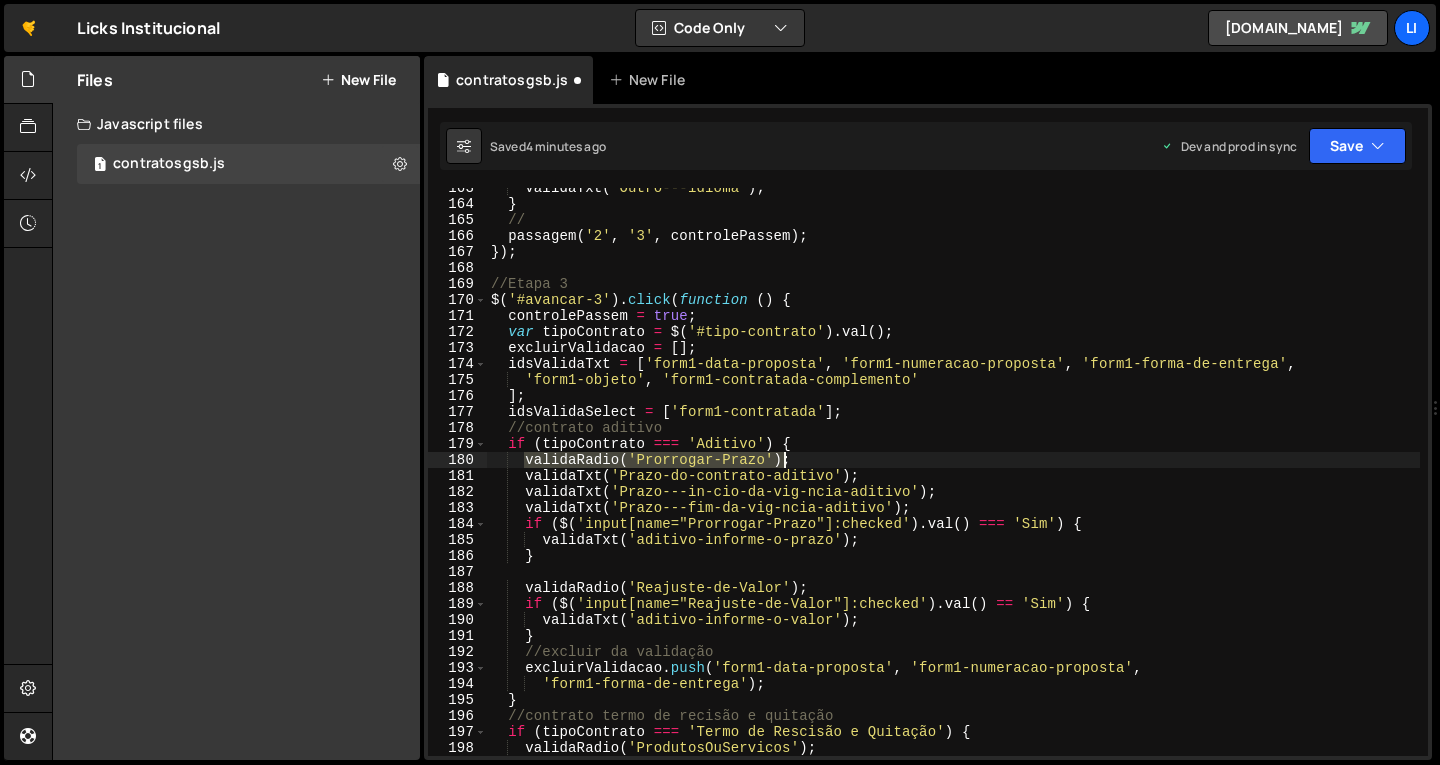 drag, startPoint x: 521, startPoint y: 462, endPoint x: 864, endPoint y: 457, distance: 343.03644 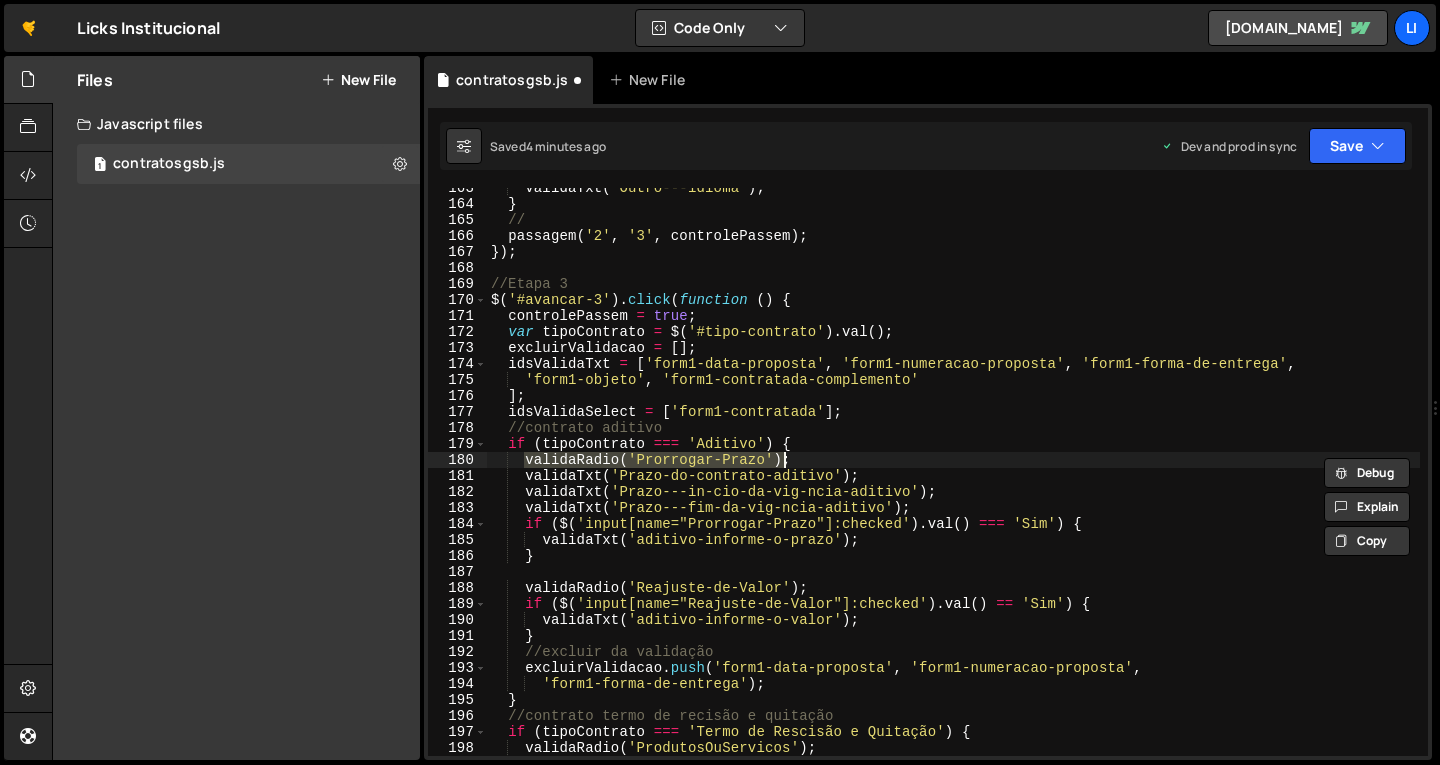 click on "validaTxt ( 'Outro---idioma' ) ;    }    //    passagem ( '2' ,   '3' ,   controlePassem ) ; }) ; //Etapa 3 $ ( '#avancar-3' ) . click ( function   ( )   {    controlePassem   =   true ;    var   tipoContrato   =   $ ( '#tipo-contrato' ) . val ( ) ;    excluirValidacao   =   [ ] ;    idsValidaTxt   =   [ 'form1-data-proposta' ,   'form1-numeracao-proposta' ,   'form1-forma-de-entrega' ,       'form1-objeto' ,   'form1-contratada-complemento'    ] ;    idsValidaSelect   =   [ 'form1-contratada' ] ;    //contrato aditivo    if   ( tipoContrato   ===   'Aditivo' )   {       validaRadio ( 'Prorrogar-Prazo' ) ;       validaTxt ( 'Prazo-do-contrato-aditivo' ) ;       validaTxt ( 'Prazo---in-cio-da-vig-ncia-aditivo' ) ;       validaTxt ( 'Prazo---fim-da-vig-ncia-aditivo' ) ;       if   ( $ ( 'input[name="Prorrogar-Prazo"]:checked' ) . val ( )   ===   'Sim' )   {          validaTxt ( 'aditivo-informe-o-prazo' ) ;       }       validaRadio ( 'Reajuste-de-Valor' ) ;       if   ( $ ( ) . val ( )   ==   'Sim' )   {" at bounding box center (953, 472) 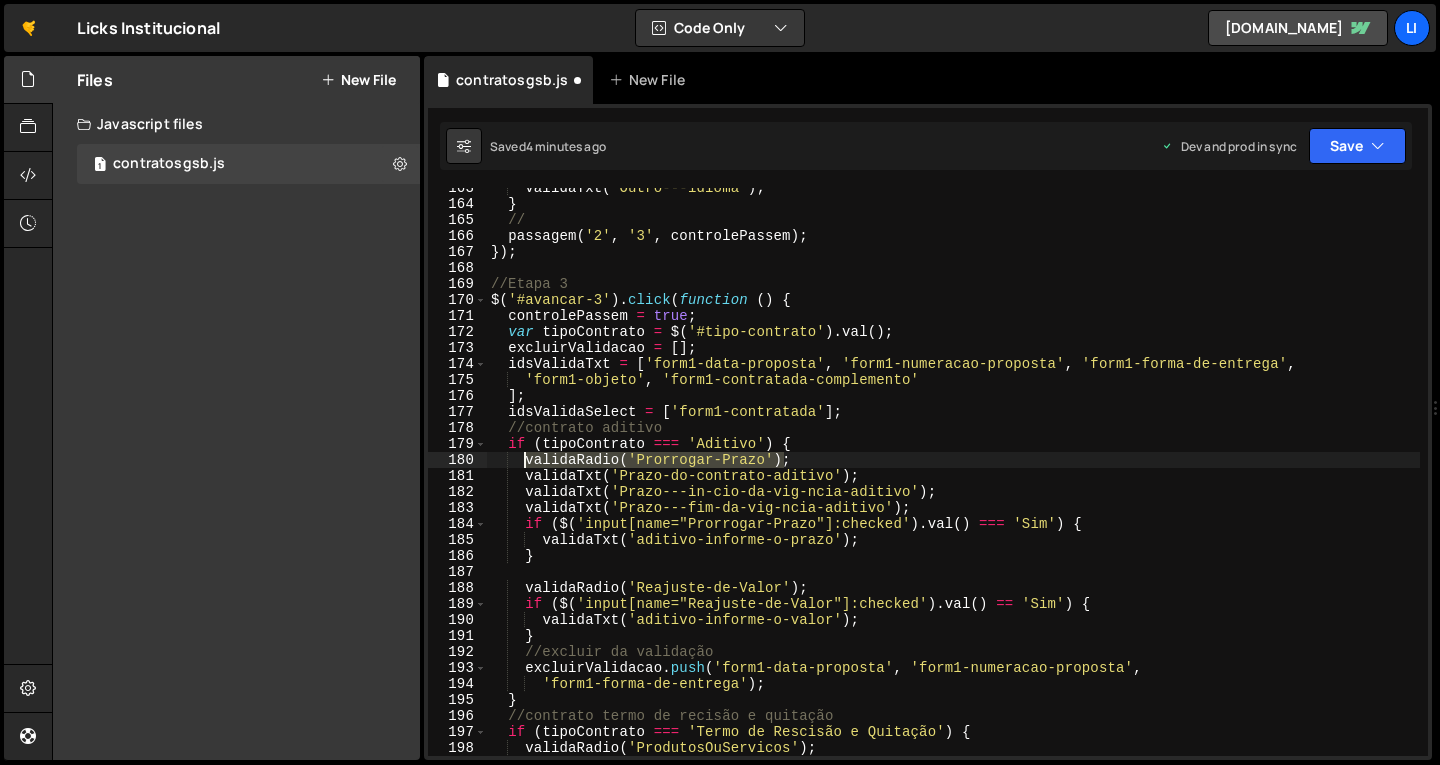 drag, startPoint x: 790, startPoint y: 455, endPoint x: 523, endPoint y: 459, distance: 267.02997 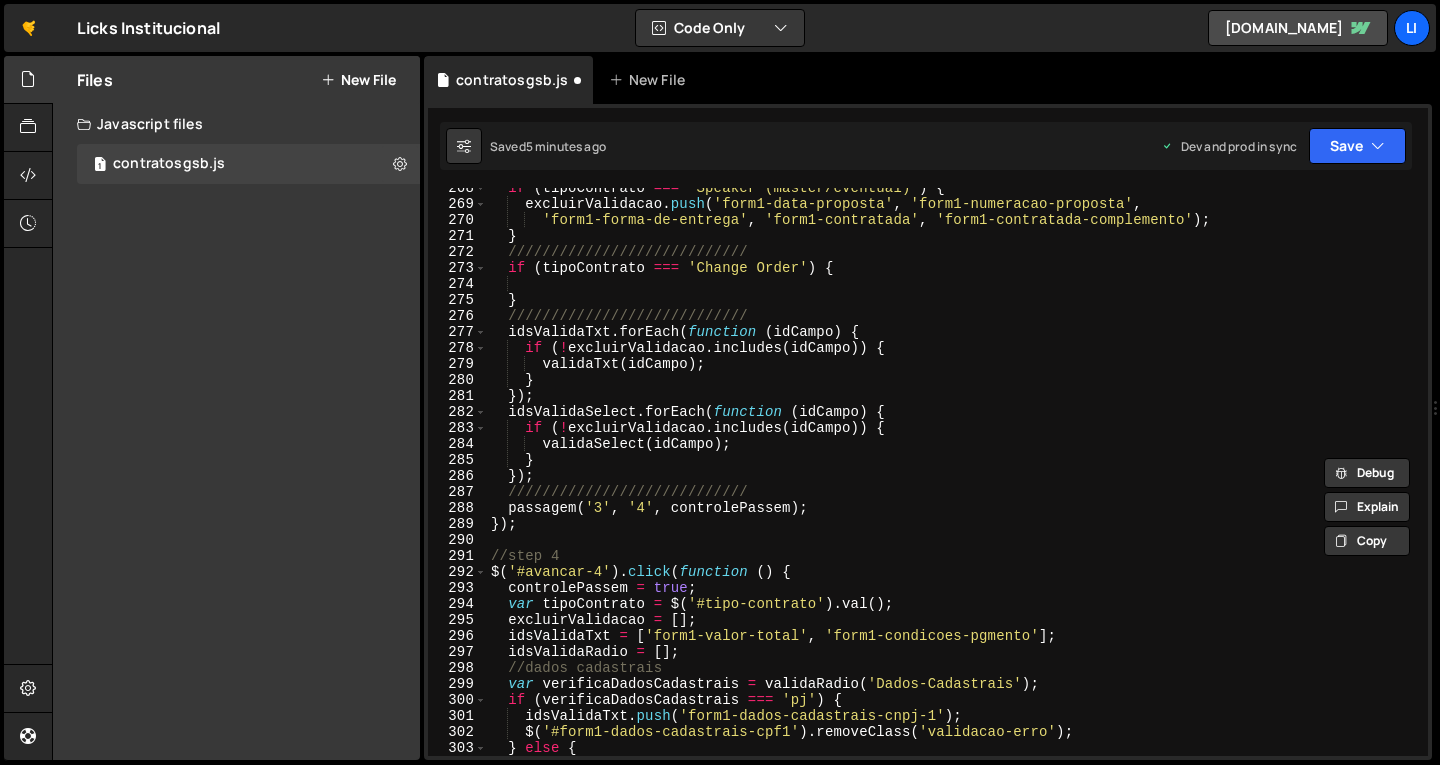 scroll, scrollTop: 4176, scrollLeft: 0, axis: vertical 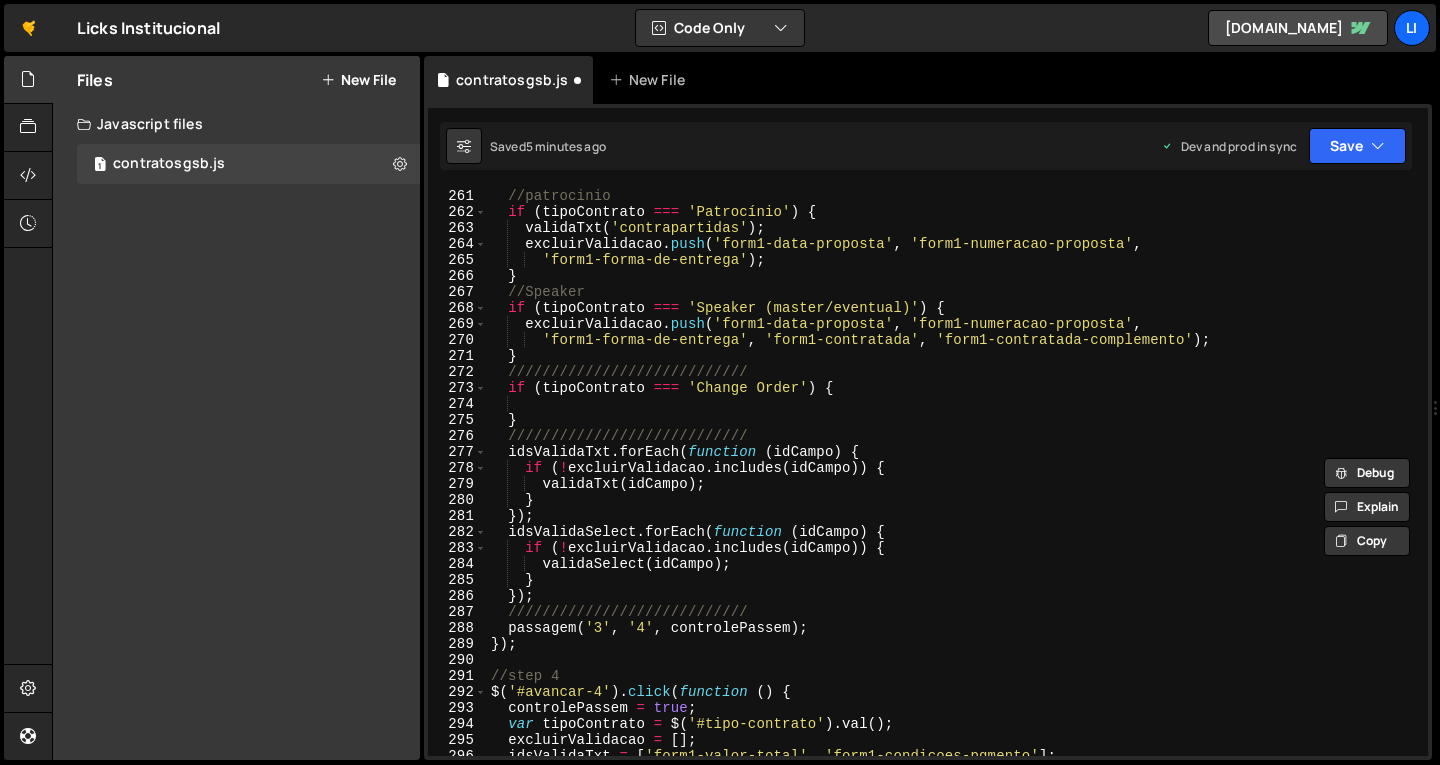 click on "//patrocinio    if   ( tipoContrato   ===   'Patrocínio' )   {       validaTxt ( 'contrapartidas' ) ;       excluirValidacao . push ( 'form1-data-proposta' ,   'form1-numeracao-proposta' ,          'form1-forma-de-entrega' ) ;    }    //Speaker    if   ( tipoContrato   ===   'Speaker (master/eventual)' )   {       excluirValidacao . push ( 'form1-data-proposta' ,   'form1-numeracao-proposta' ,          'form1-forma-de-entrega' ,   'form1-contratada' ,   'form1-contratada-complemento' ) ;    }    ////////////////////////////    if   ( tipoContrato   ===   'Change Order' )   {          }    ////////////////////////////    idsValidaTxt . forEach ( function   ( idCampo )   {       if   ( ! excluirValidacao . includes ( idCampo ))   {          validaTxt ( idCampo ) ;       }    }) ;    idsValidaSelect . forEach ( function   ( idCampo )   {       if   ( ! excluirValidacao . includes ( idCampo ))   {          validaSelect ( idCampo ) ;       }    }) ;    ////////////////////////////    passagem ( '3' ,   '4' ," at bounding box center [953, 488] 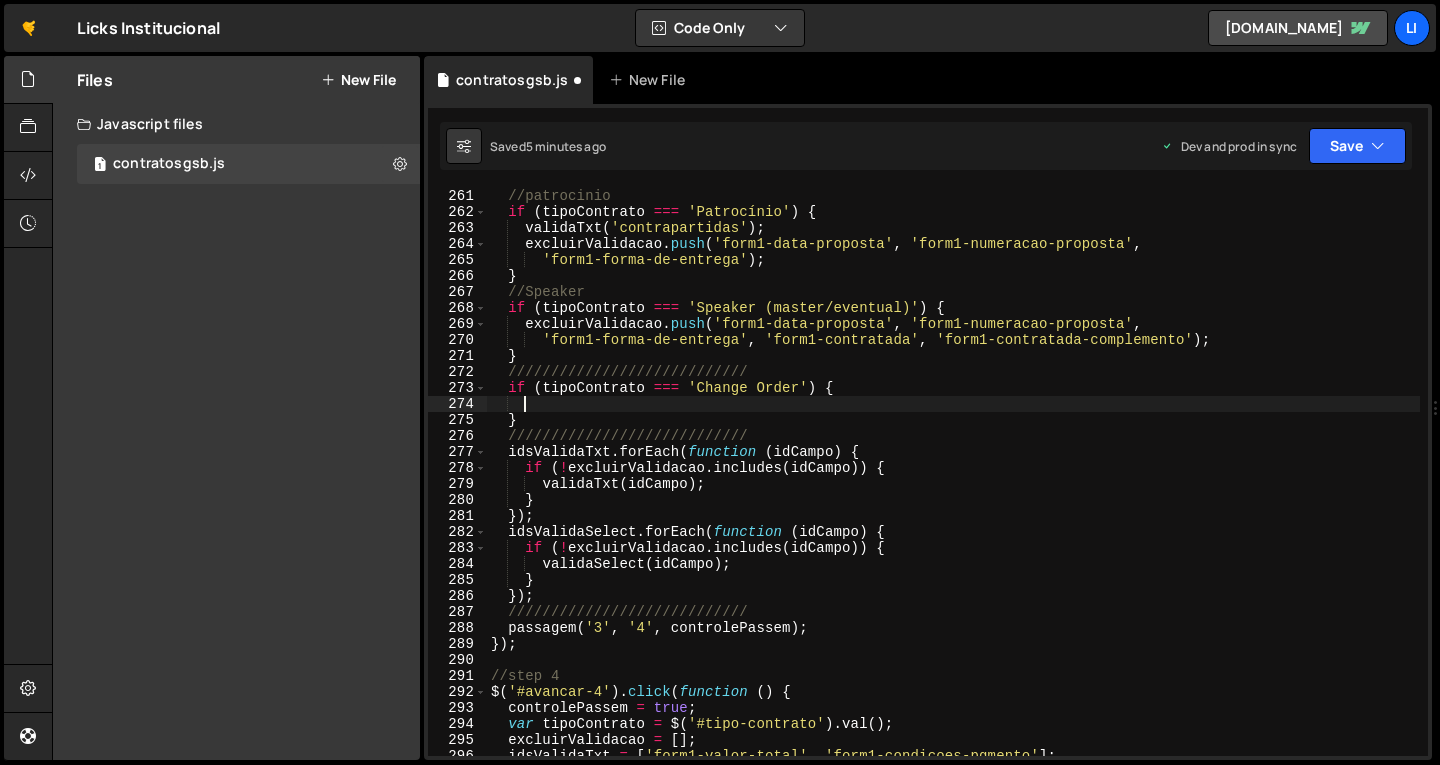 scroll, scrollTop: 0, scrollLeft: 1, axis: horizontal 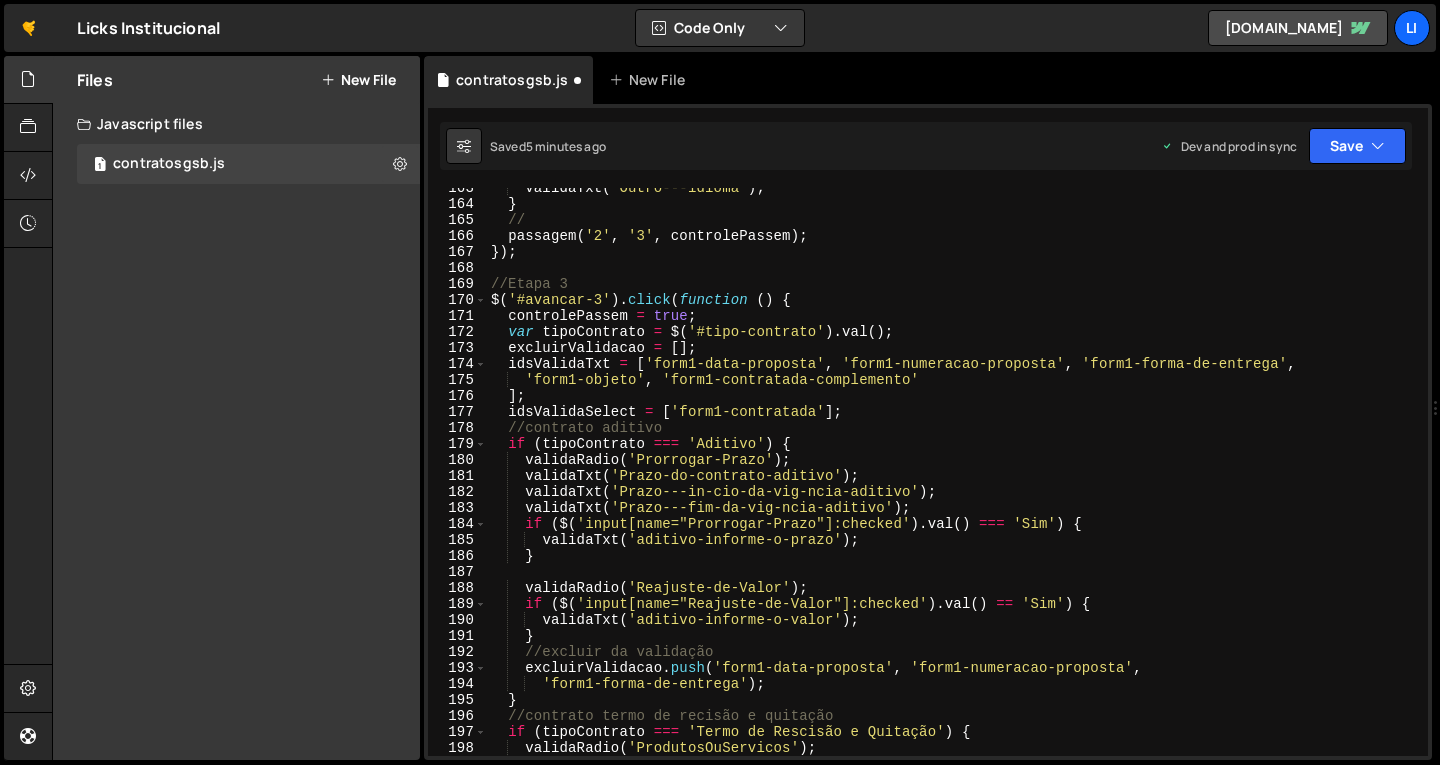 click on "validaTxt ( 'Outro---idioma' ) ;    }    //    passagem ( '2' ,   '3' ,   controlePassem ) ; }) ; //Etapa 3 $ ( '#avancar-3' ) . click ( function   ( )   {    controlePassem   =   true ;    var   tipoContrato   =   $ ( '#tipo-contrato' ) . val ( ) ;    excluirValidacao   =   [ ] ;    idsValidaTxt   =   [ 'form1-data-proposta' ,   'form1-numeracao-proposta' ,   'form1-forma-de-entrega' ,       'form1-objeto' ,   'form1-contratada-complemento'    ] ;    idsValidaSelect   =   [ 'form1-contratada' ] ;    //contrato aditivo    if   ( tipoContrato   ===   'Aditivo' )   {       validaRadio ( 'Prorrogar-Prazo' ) ;       validaTxt ( 'Prazo-do-contrato-aditivo' ) ;       validaTxt ( 'Prazo---in-cio-da-vig-ncia-aditivo' ) ;       validaTxt ( 'Prazo---fim-da-vig-ncia-aditivo' ) ;       if   ( $ ( 'input[name="Prorrogar-Prazo"]:checked' ) . val ( )   ===   'Sim' )   {          validaTxt ( 'aditivo-informe-o-prazo' ) ;       }       validaRadio ( 'Reajuste-de-Valor' ) ;       if   ( $ ( ) . val ( )   ==   'Sim' )   {" at bounding box center (953, 480) 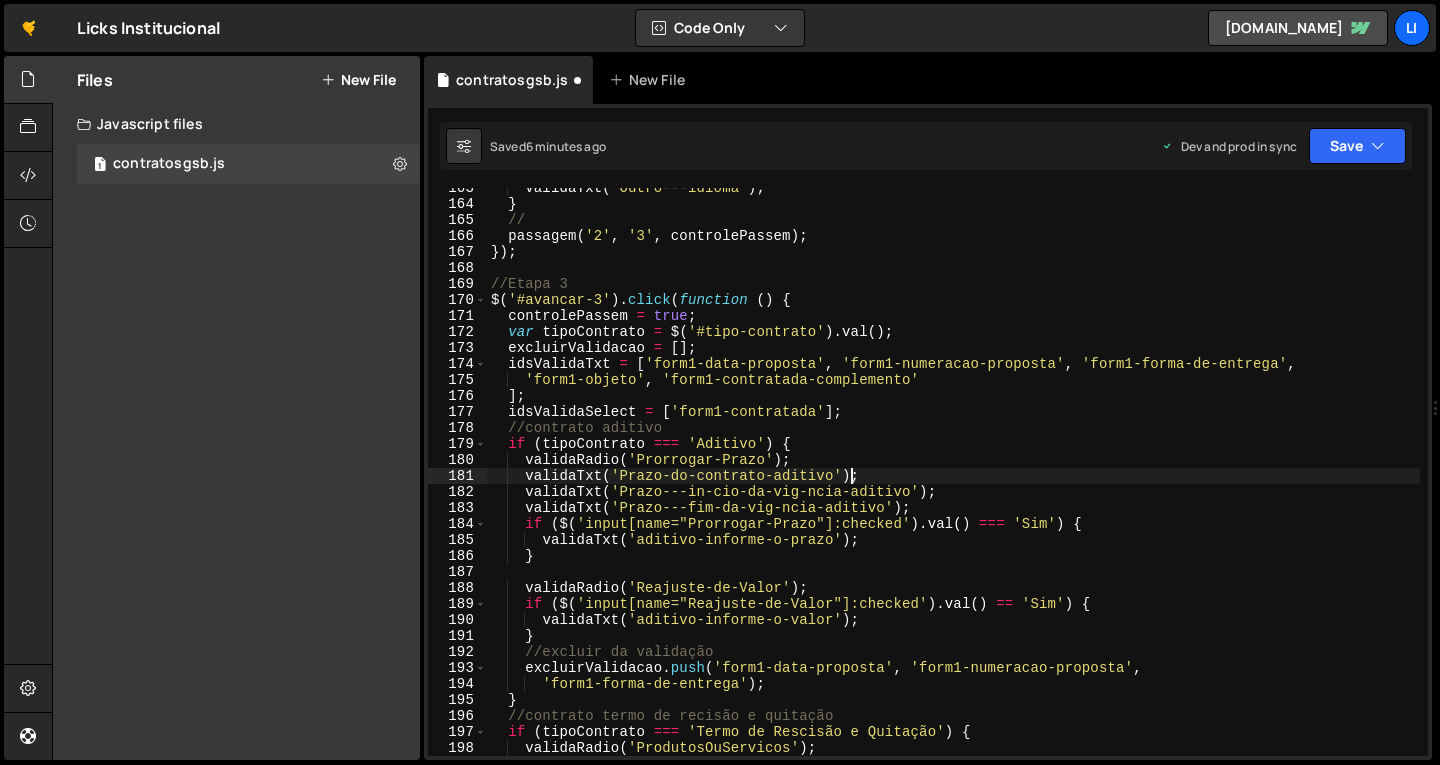 scroll, scrollTop: 2676, scrollLeft: 0, axis: vertical 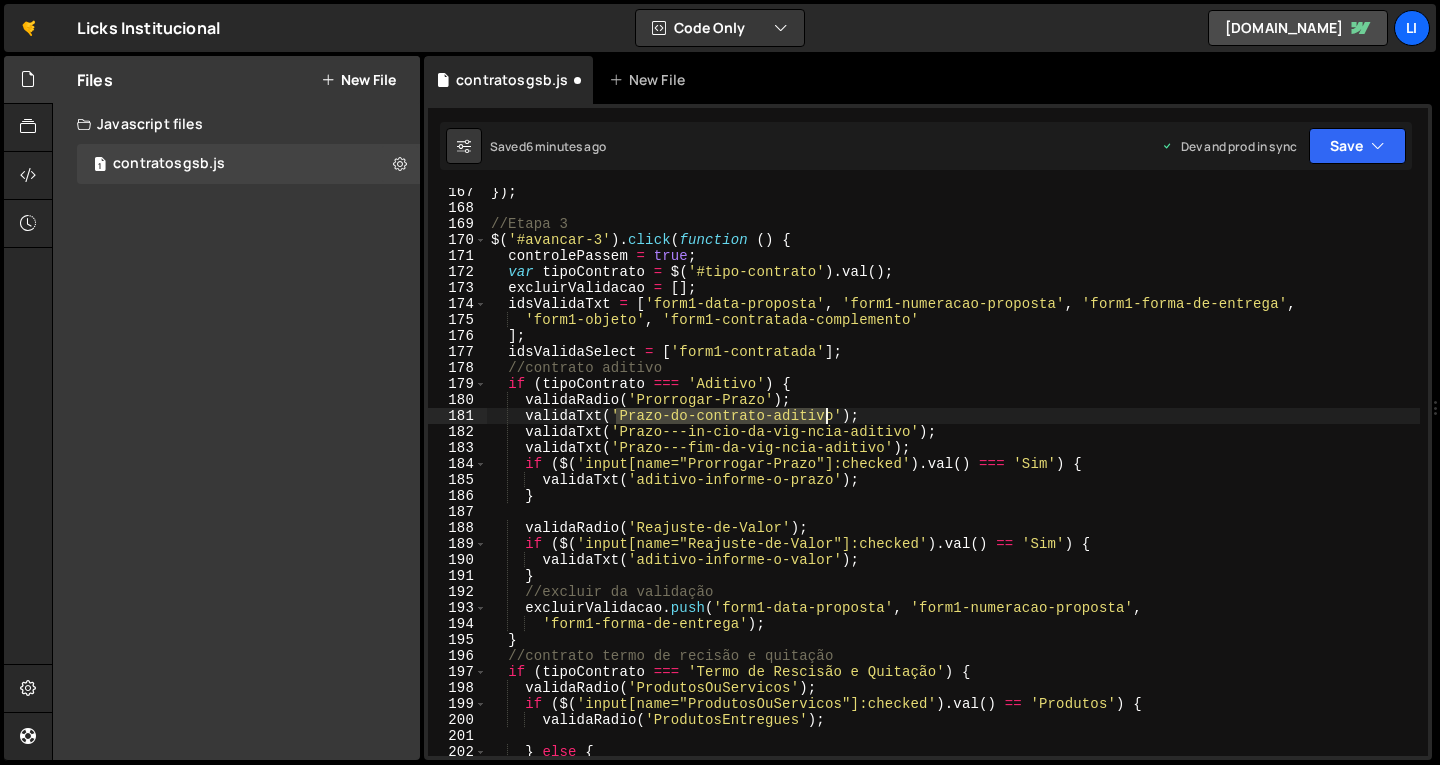 drag, startPoint x: 615, startPoint y: 413, endPoint x: 826, endPoint y: 417, distance: 211.03792 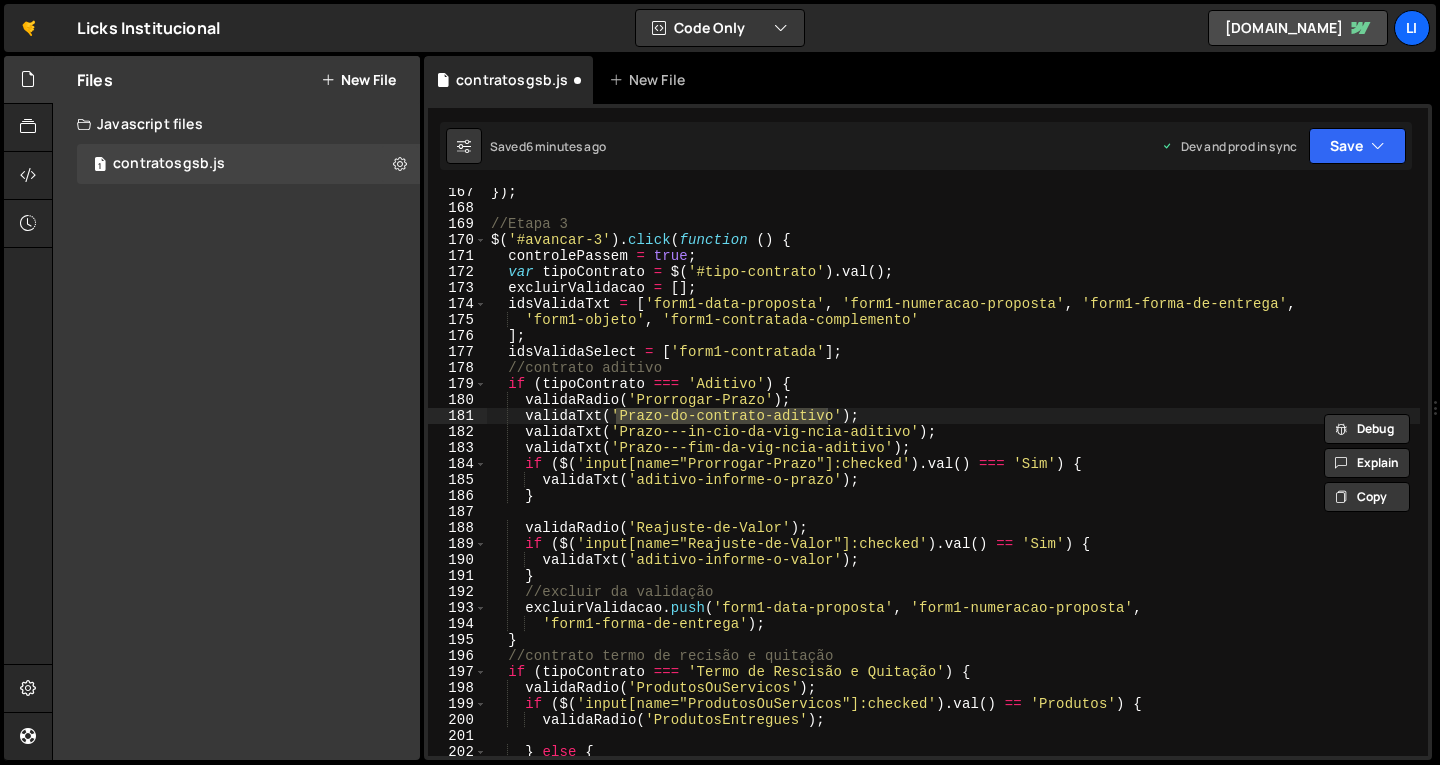 click on "}) ; //Etapa 3 $ ( '#avancar-3' ) . click ( function   ( )   {    controlePassem   =   true ;    var   tipoContrato   =   $ ( '#tipo-contrato' ) . val ( ) ;    excluirValidacao   =   [ ] ;    idsValidaTxt   =   [ 'form1-data-proposta' ,   'form1-numeracao-proposta' ,   'form1-forma-de-entrega' ,       'form1-objeto' ,   'form1-contratada-complemento'    ] ;    idsValidaSelect   =   [ 'form1-contratada' ] ;    //contrato aditivo    if   ( tipoContrato   ===   'Aditivo' )   {       validaRadio ( 'Prorrogar-Prazo' ) ;       validaTxt ( 'Prazo-do-contrato-aditivo' ) ;       validaTxt ( 'Prazo---in-cio-da-vig-ncia-aditivo' ) ;       validaTxt ( 'Prazo---fim-da-vig-ncia-aditivo' ) ;       if   ( $ ( 'input[name="Prorrogar-Prazo"]:checked' ) . val ( )   ===   'Sim' )   {          validaTxt ( 'aditivo-informe-o-prazo' ) ;       }       validaRadio ( 'Reajuste-de-Valor' ) ;       if   ( $ ( 'input[name="Reajuste-de-Valor"]:checked' ) . val ( )   ==   'Sim' )   {          validaTxt ( 'aditivo-informe-o-valor' ) ;" at bounding box center (953, 484) 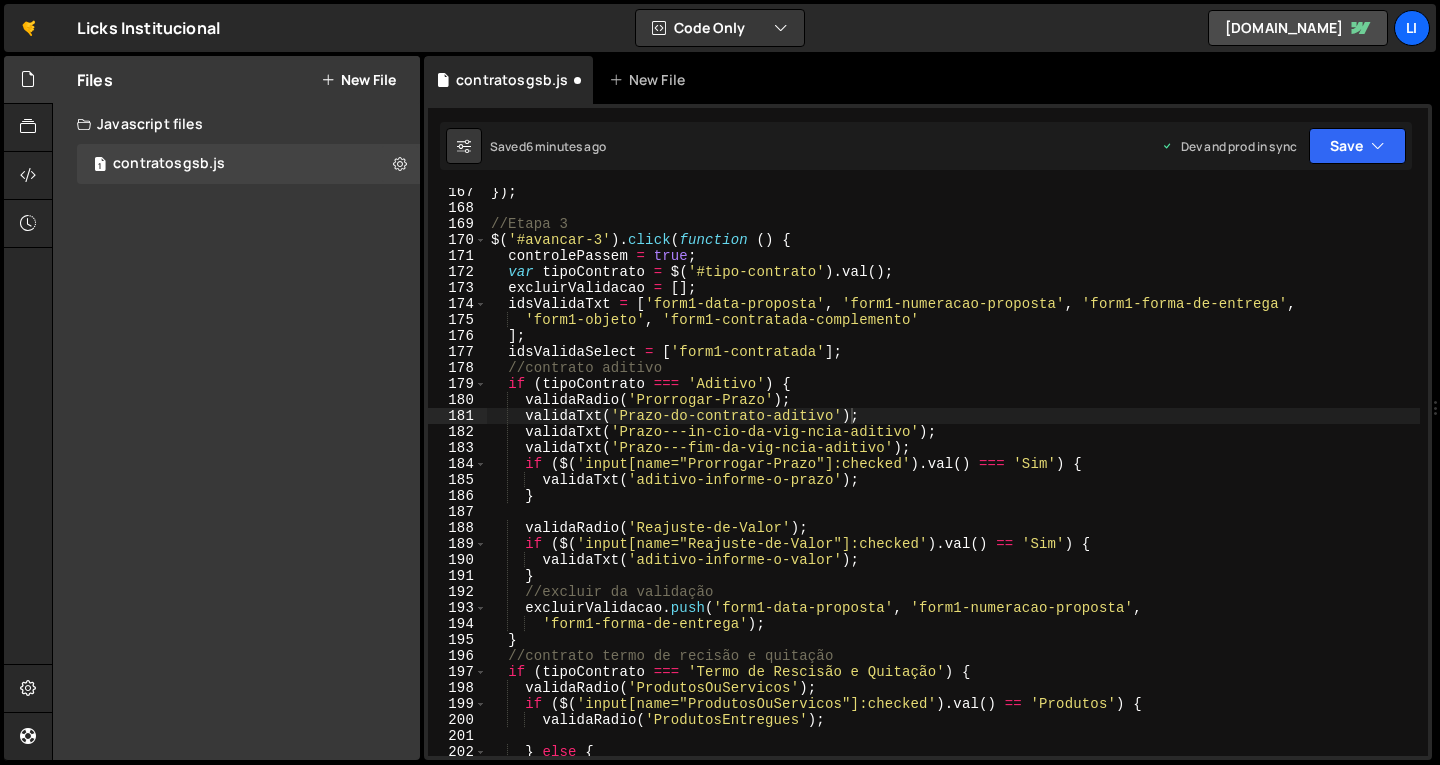 click on "}) ; //Etapa 3 $ ( '#avancar-3' ) . click ( function   ( )   {    controlePassem   =   true ;    var   tipoContrato   =   $ ( '#tipo-contrato' ) . val ( ) ;    excluirValidacao   =   [ ] ;    idsValidaTxt   =   [ 'form1-data-proposta' ,   'form1-numeracao-proposta' ,   'form1-forma-de-entrega' ,       'form1-objeto' ,   'form1-contratada-complemento'    ] ;    idsValidaSelect   =   [ 'form1-contratada' ] ;    //contrato aditivo    if   ( tipoContrato   ===   'Aditivo' )   {       validaRadio ( 'Prorrogar-Prazo' ) ;       validaTxt ( 'Prazo-do-contrato-aditivo' ) ;       validaTxt ( 'Prazo---in-cio-da-vig-ncia-aditivo' ) ;       validaTxt ( 'Prazo---fim-da-vig-ncia-aditivo' ) ;       if   ( $ ( 'input[name="Prorrogar-Prazo"]:checked' ) . val ( )   ===   'Sim' )   {          validaTxt ( 'aditivo-informe-o-prazo' ) ;       }       validaRadio ( 'Reajuste-de-Valor' ) ;       if   ( $ ( 'input[name="Reajuste-de-Valor"]:checked' ) . val ( )   ==   'Sim' )   {          validaTxt ( 'aditivo-informe-o-valor' ) ;" at bounding box center [953, 484] 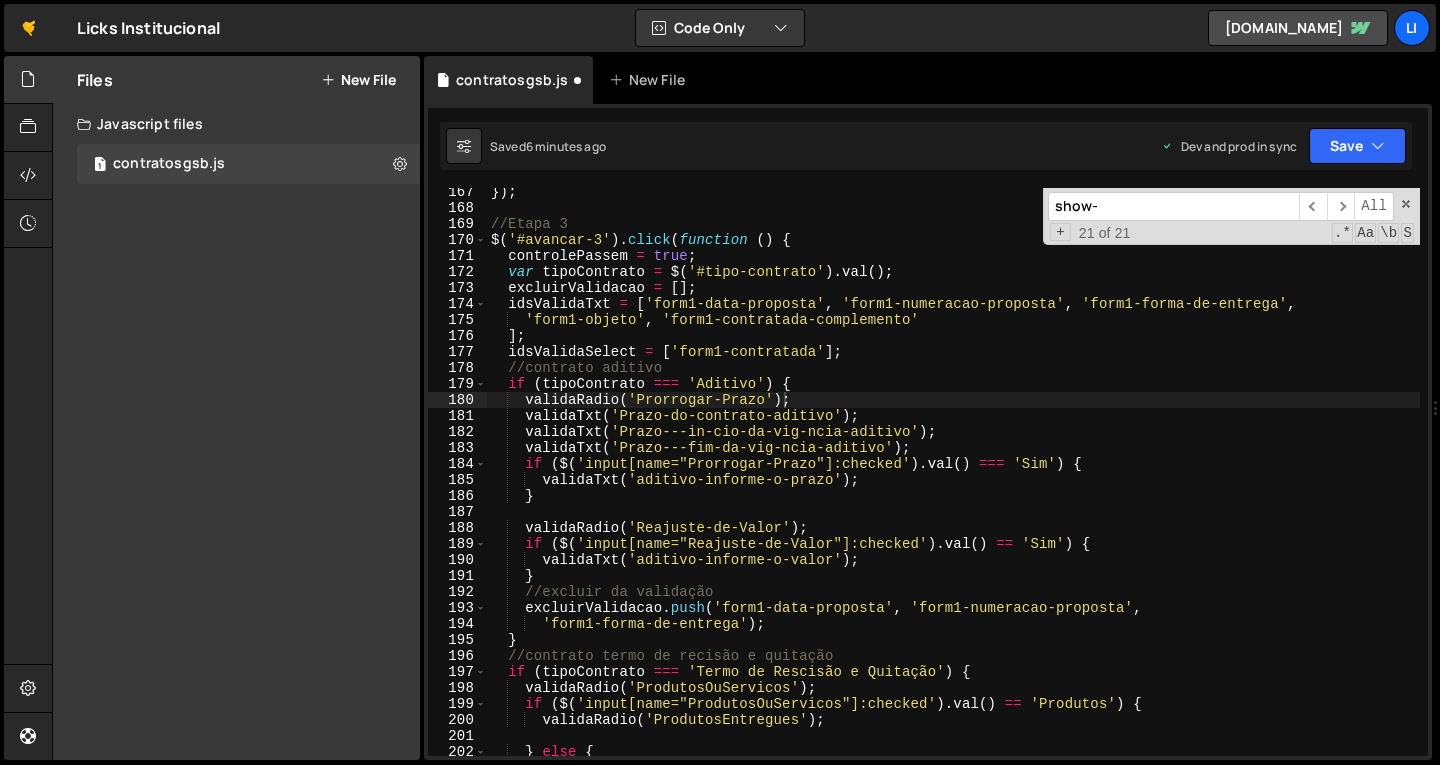 paste on "aditivo-informe-o-prazo" 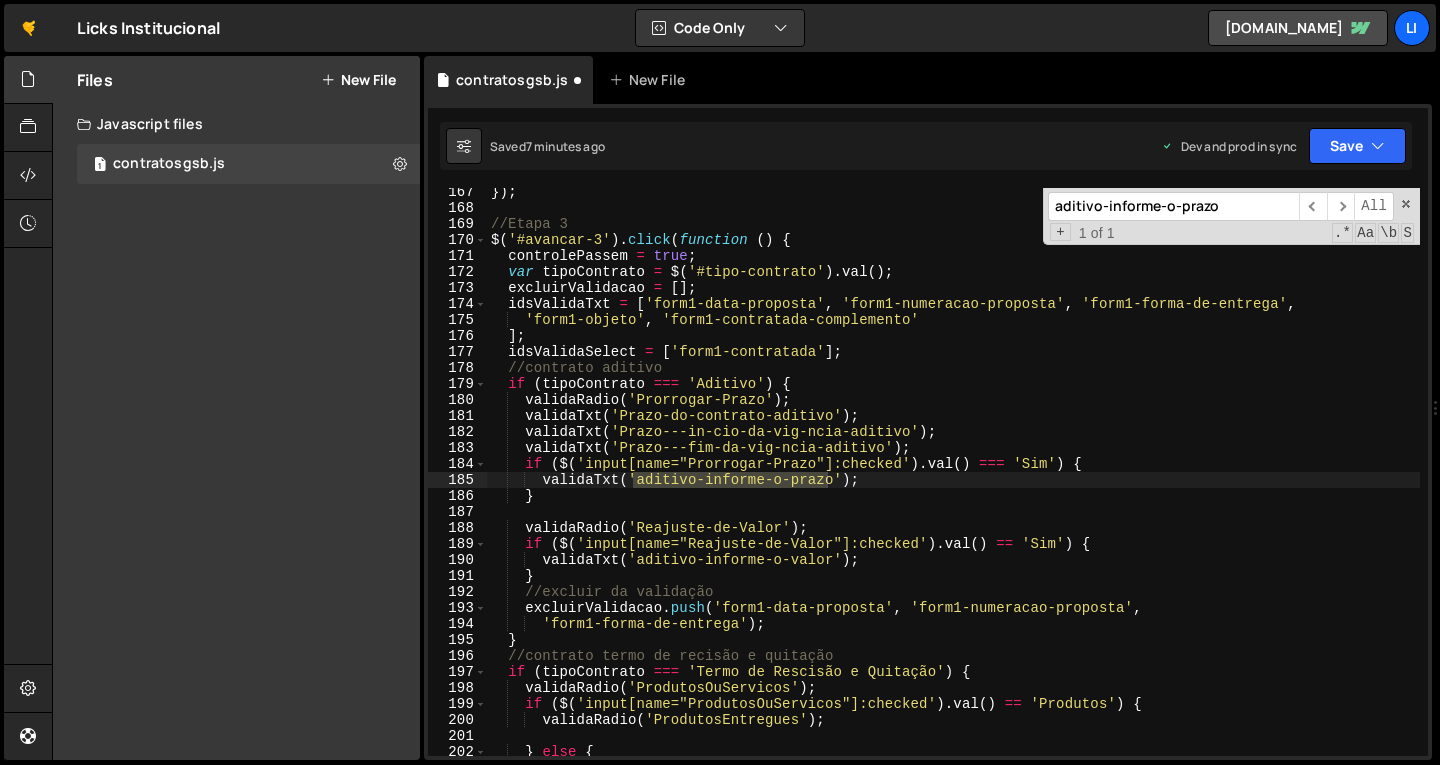 type on "aditivo-informe-o-prazo" 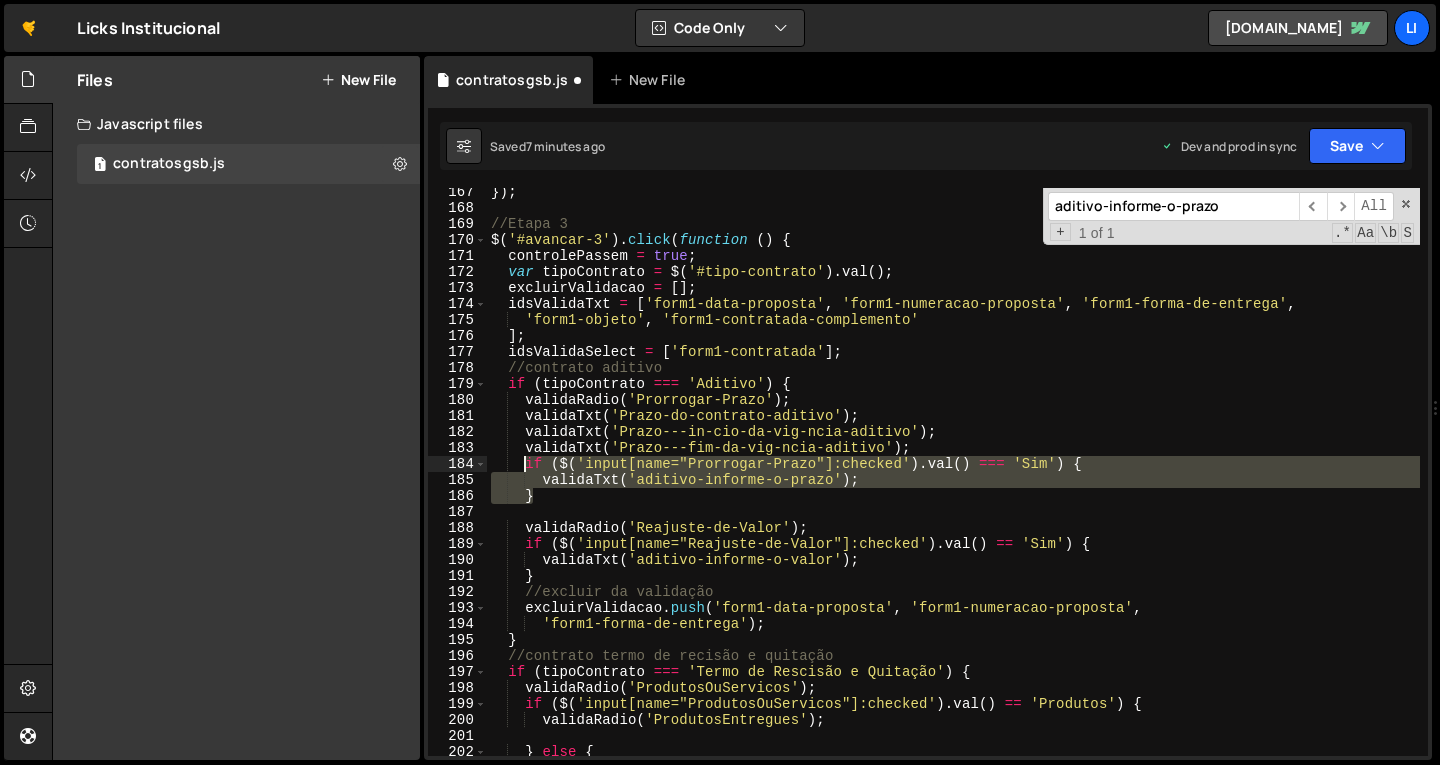 drag, startPoint x: 540, startPoint y: 496, endPoint x: 523, endPoint y: 467, distance: 33.61547 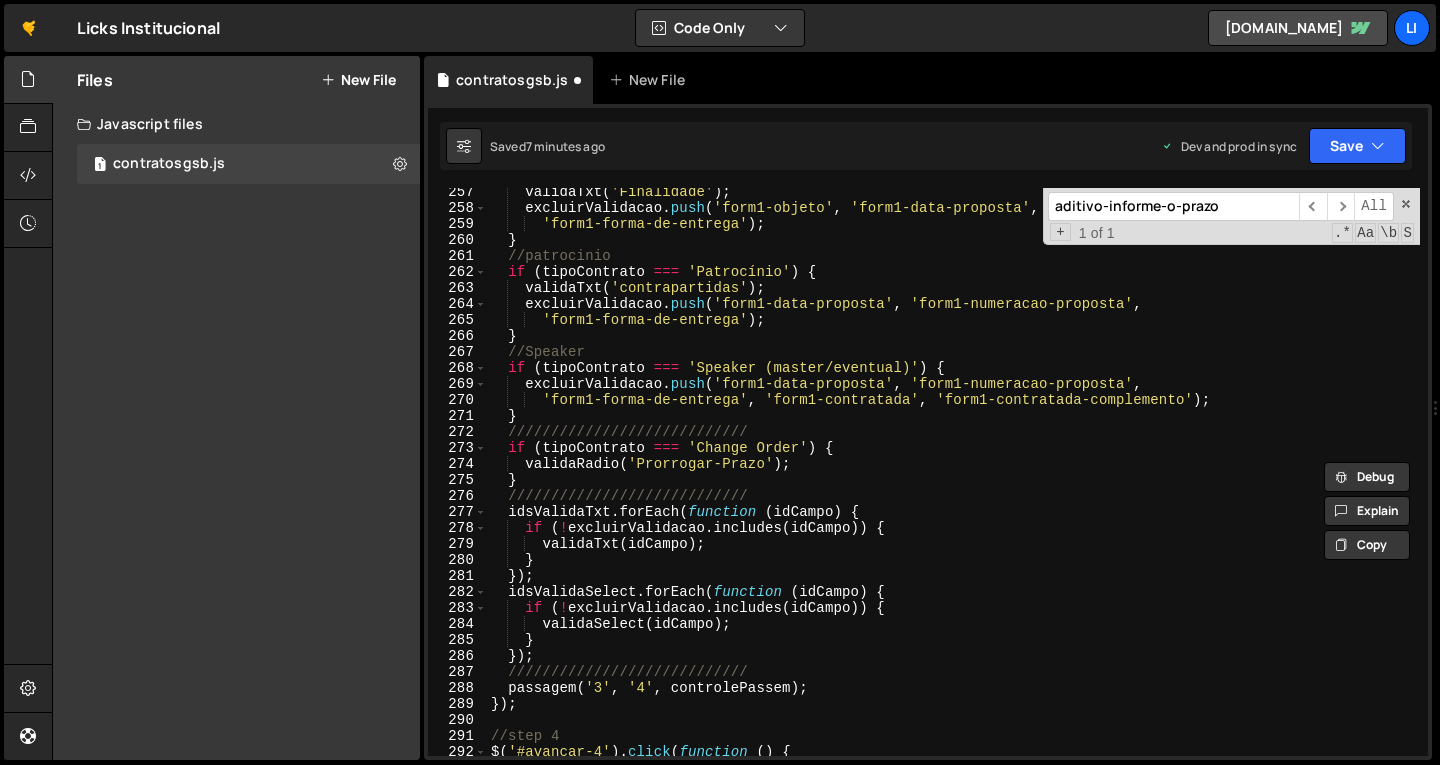 scroll, scrollTop: 4236, scrollLeft: 0, axis: vertical 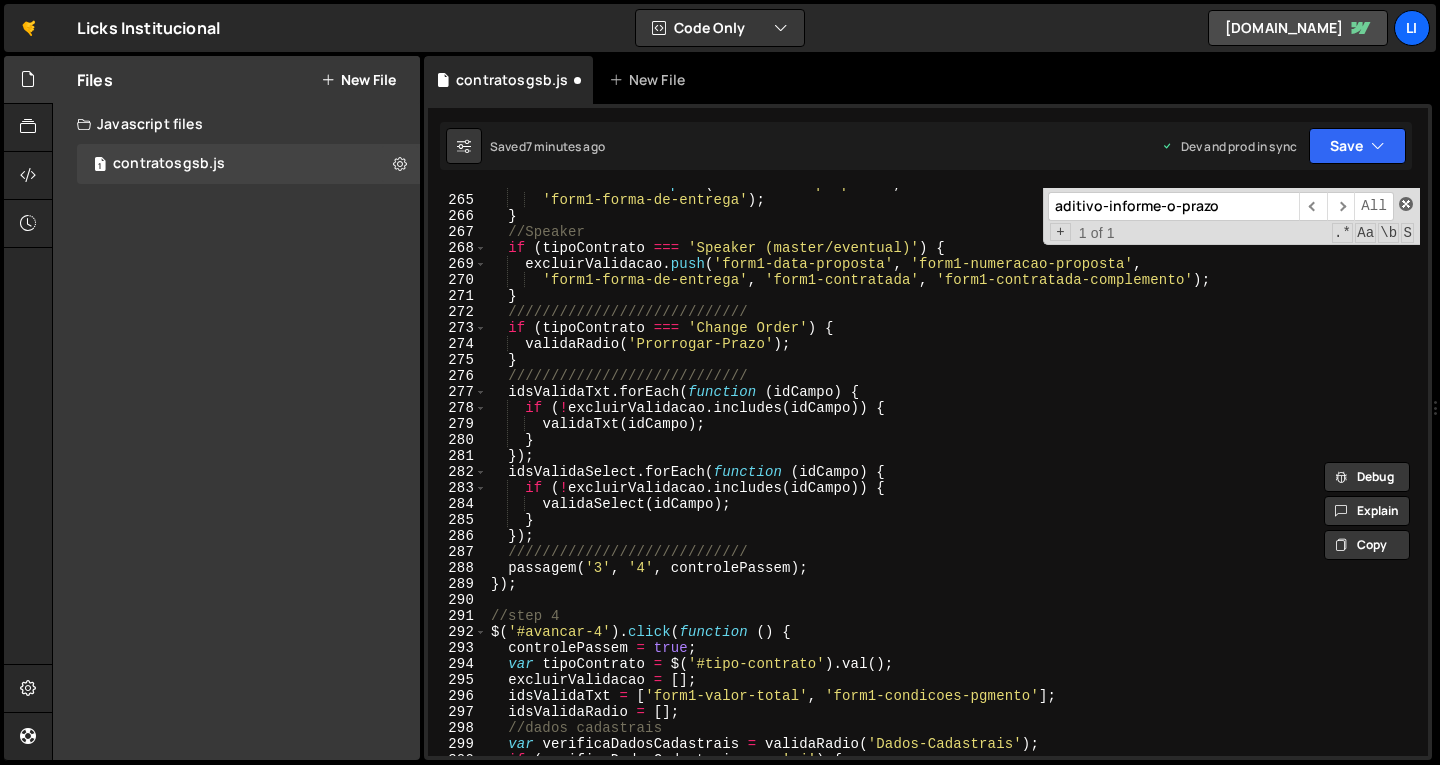 click on "Debug
Explain
Copy
contratosgsb.js
New File
Saved  7 minutes ago
Dev and prod in sync
Upgrade to Edit
Save
S Saved   S G 1 ." at bounding box center [928, 408] 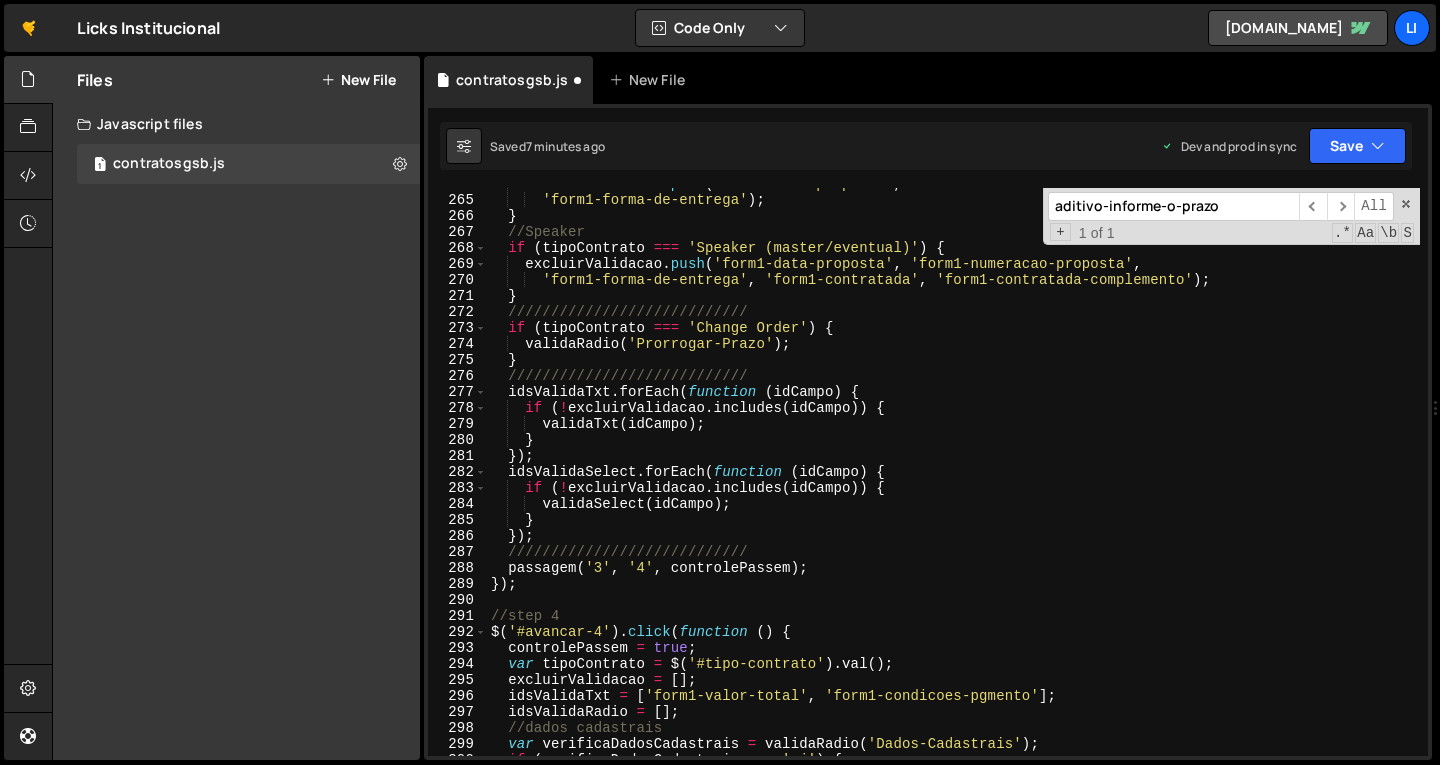 type on "validaRadio('Prorrogar-Prazo');" 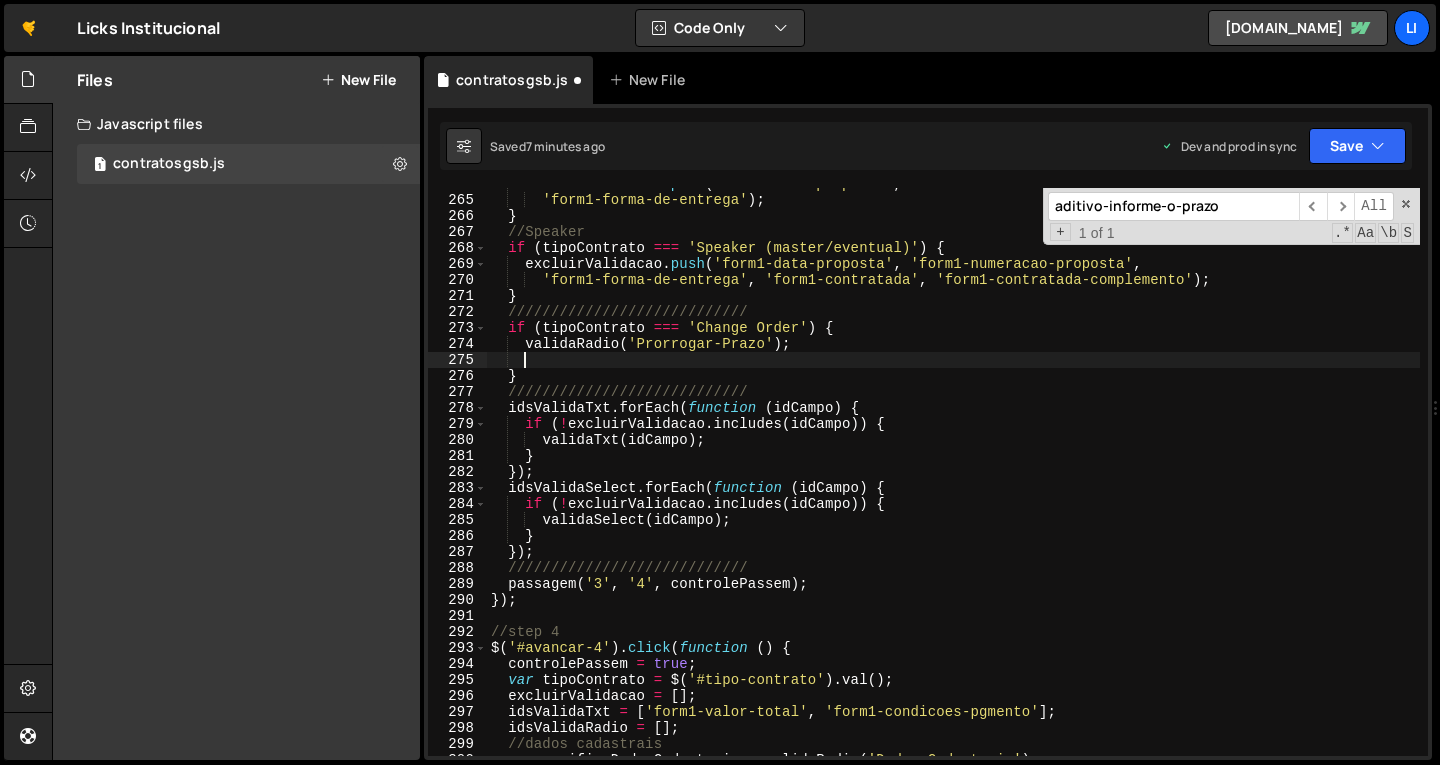 paste on "}" 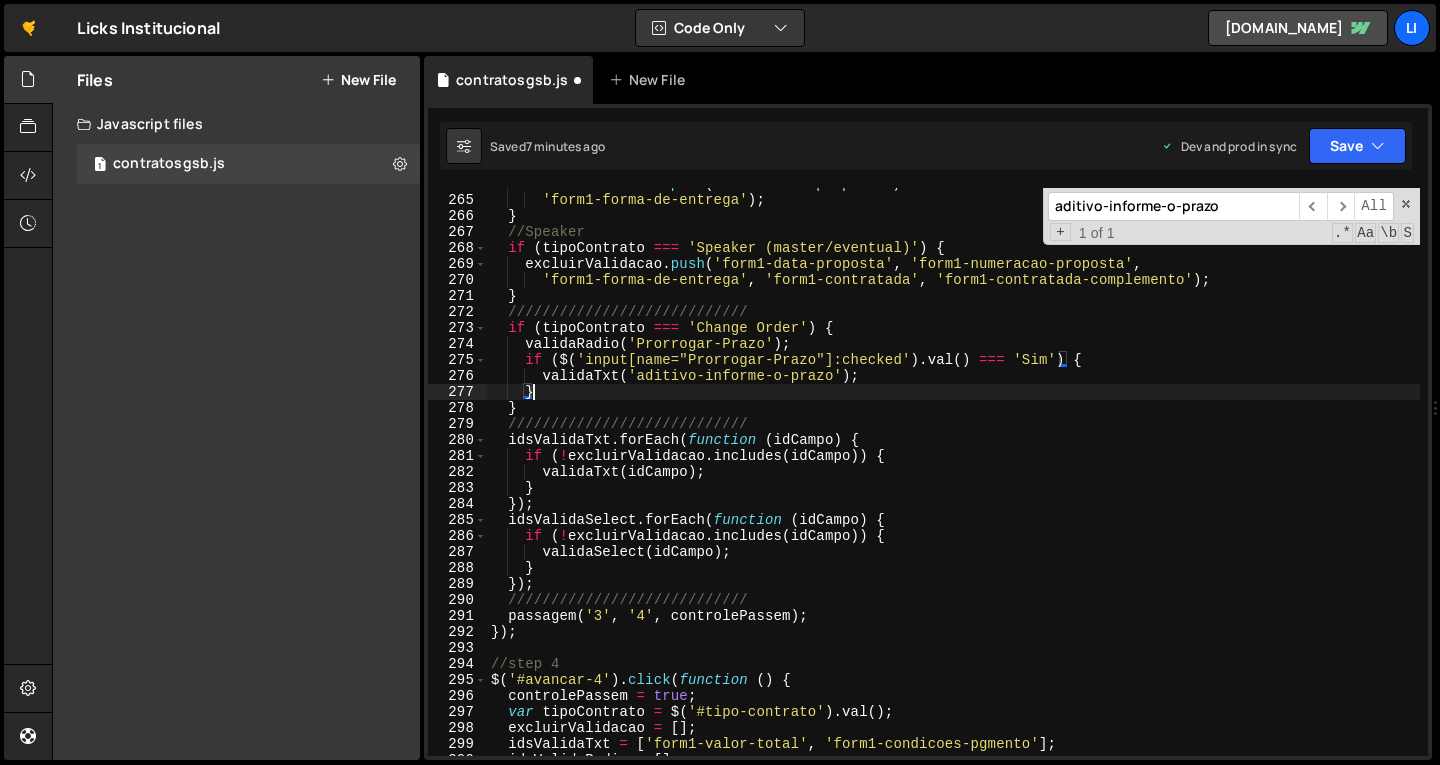 type on "}" 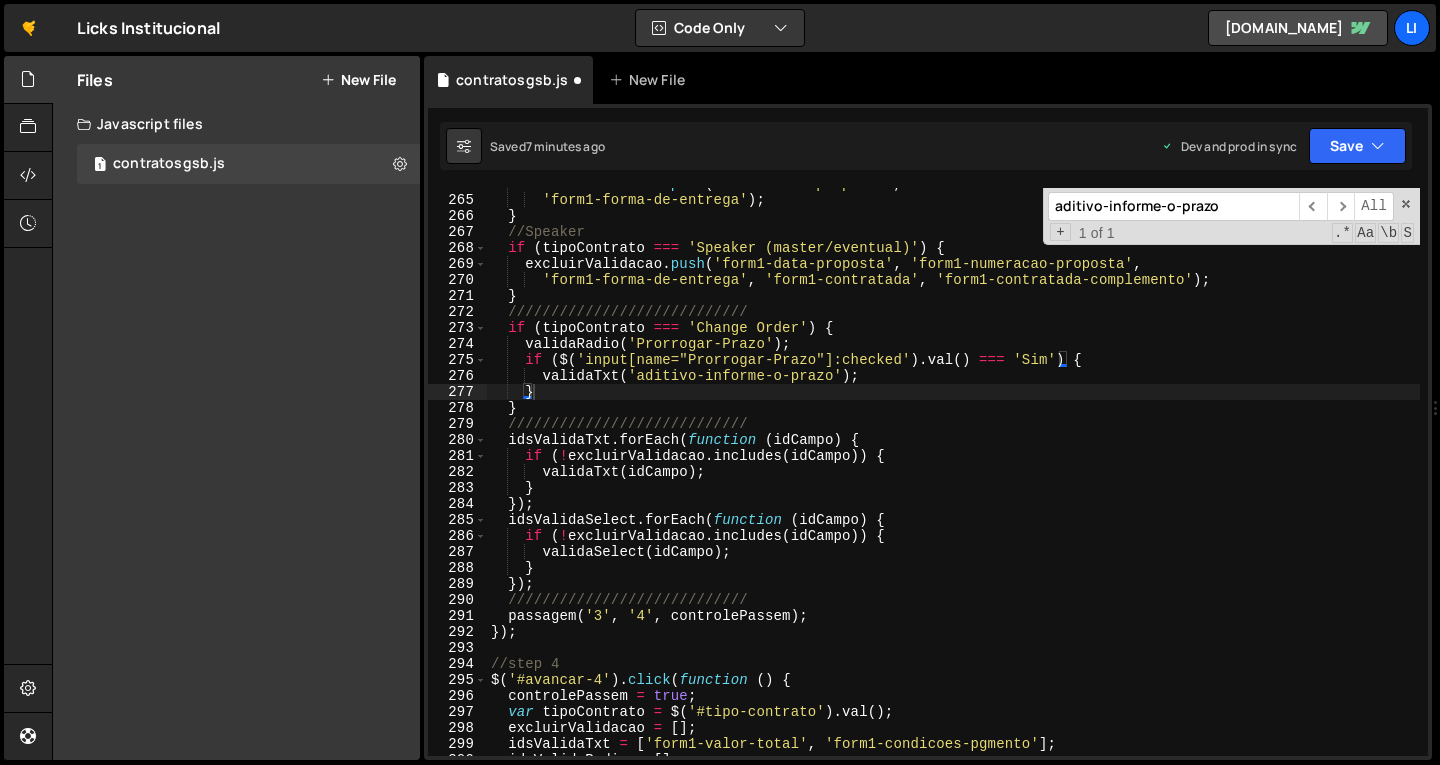 click on "excluirValidacao . push ( 'form1-data-proposta' ,   'form1-numeracao-proposta' ,          'form1-forma-de-entrega' ) ;    }    //Speaker    if   ( tipoContrato   ===   'Speaker (master/eventual)' )   {       excluirValidacao . push ( 'form1-data-proposta' ,   'form1-numeracao-proposta' ,          'form1-forma-de-entrega' ,   'form1-contratada' ,   'form1-contratada-complemento' ) ;    }    ////////////////////////////    if   ( tipoContrato   ===   'Change Order' )   {       validaRadio ( 'Prorrogar-Prazo' ) ;       if   ( $ ( 'input[name="Prorrogar-Prazo"]:checked' ) . val ( )   ===   'Sim' )   {          validaTxt ( 'aditivo-informe-o-prazo' ) ;       }    }    ////////////////////////////    idsValidaTxt . forEach ( function   ( idCampo )   {       if   ( ! excluirValidacao . includes ( idCampo ))   {          validaTxt ( idCampo ) ;       }    }) ;    idsValidaSelect . forEach ( function   ( idCampo )   {       if   ( ! excluirValidacao . includes ( idCampo ))   {          validaSelect ( idCampo ) ;" at bounding box center [953, 476] 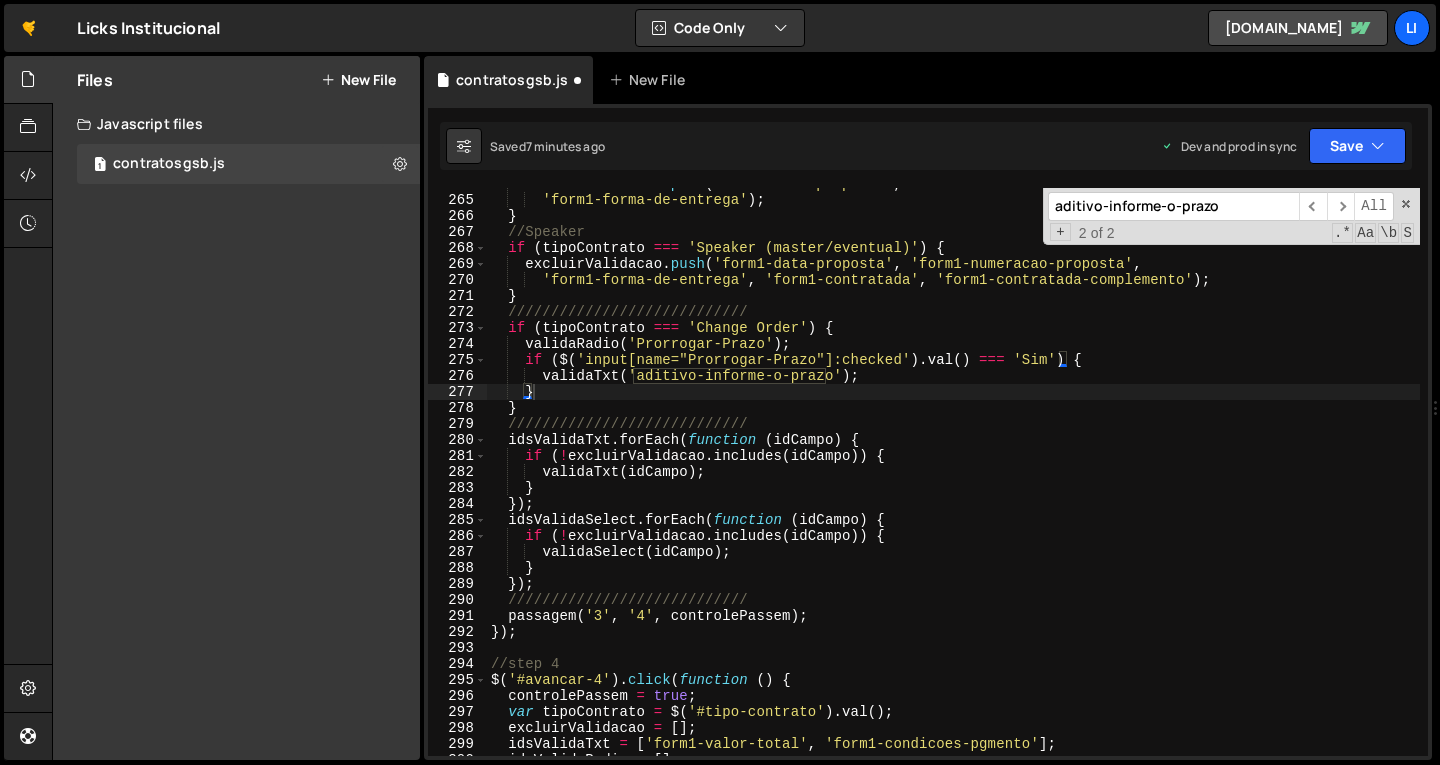 paste on "Prazo-do-contrato-aditiv" 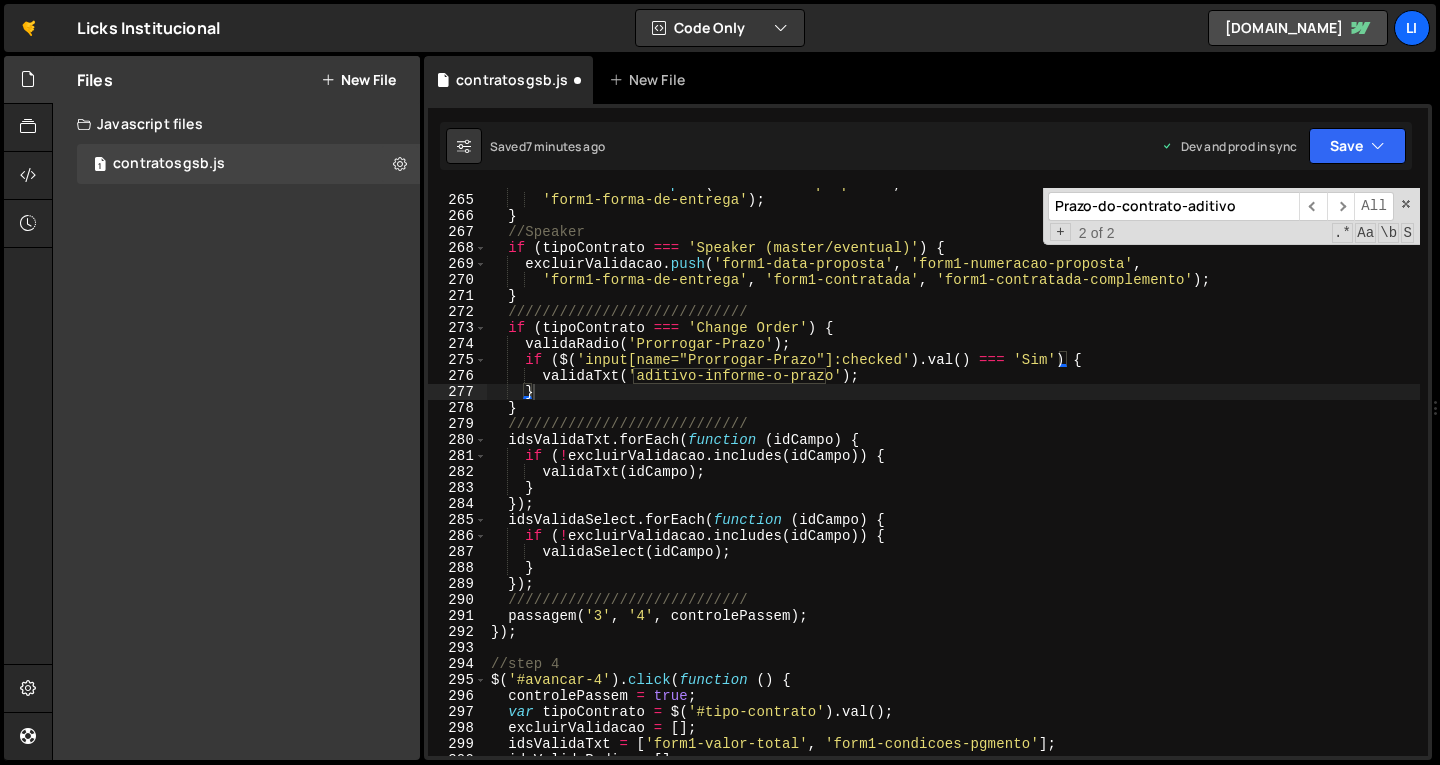 scroll, scrollTop: 9444, scrollLeft: 0, axis: vertical 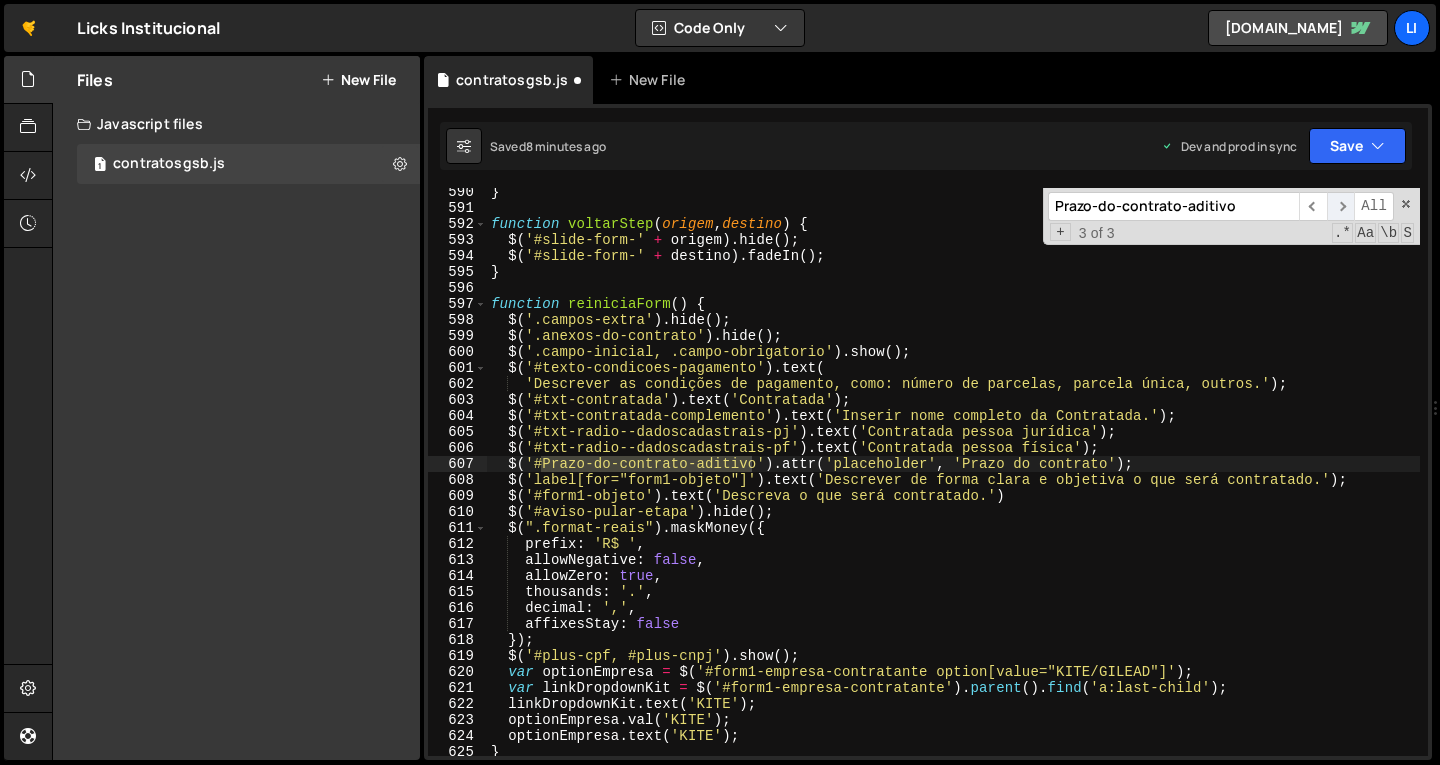 type on "Prazo-do-contrato-aditivo" 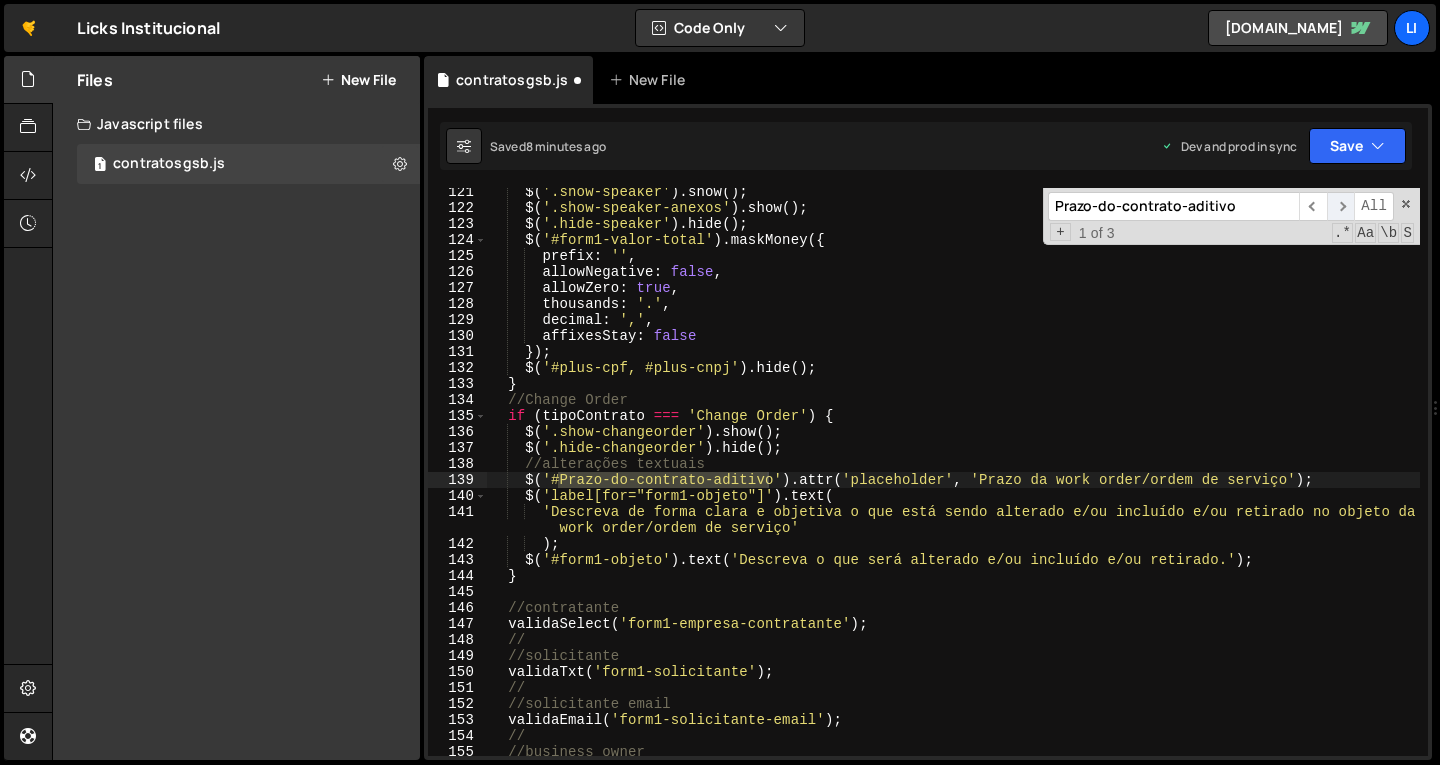 click on "​" at bounding box center (1341, 206) 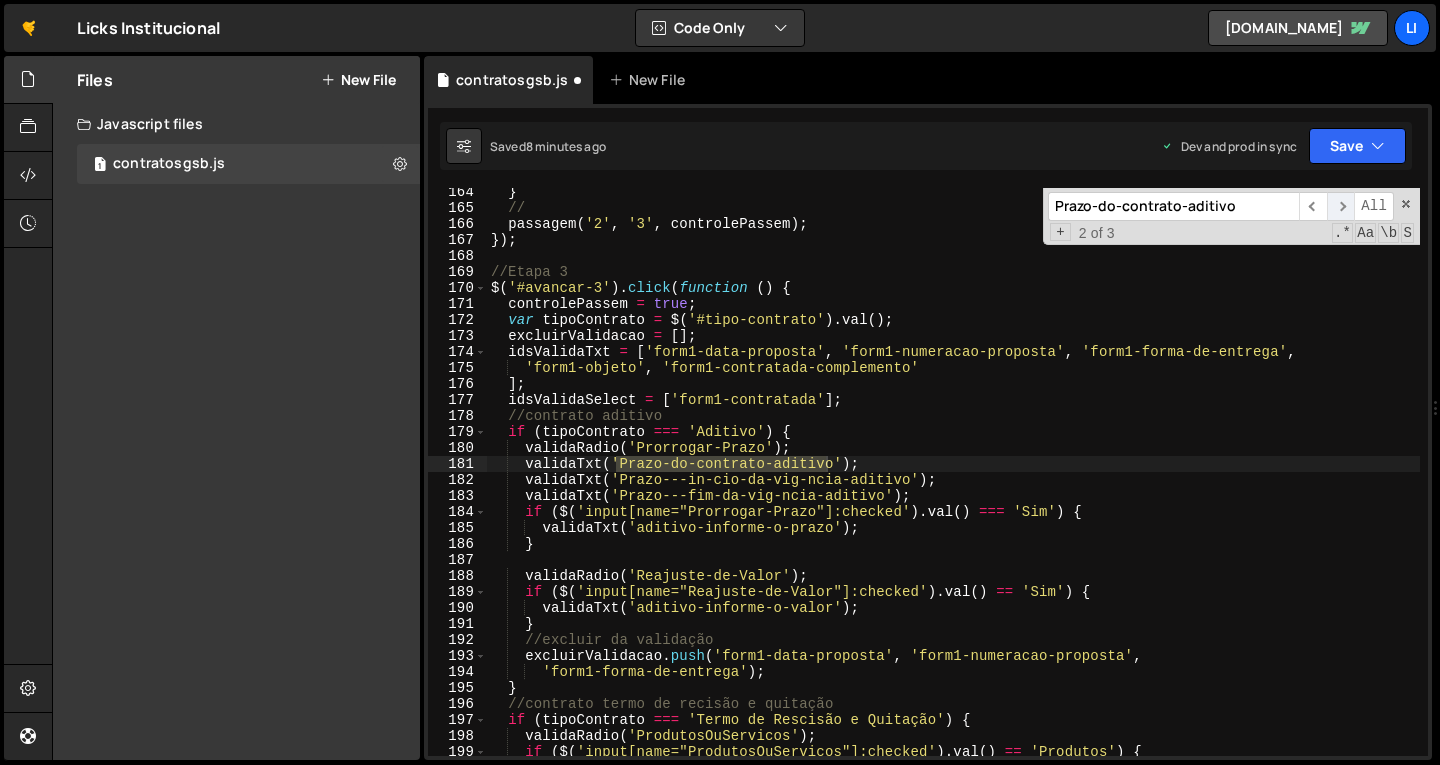 scroll, scrollTop: 2628, scrollLeft: 0, axis: vertical 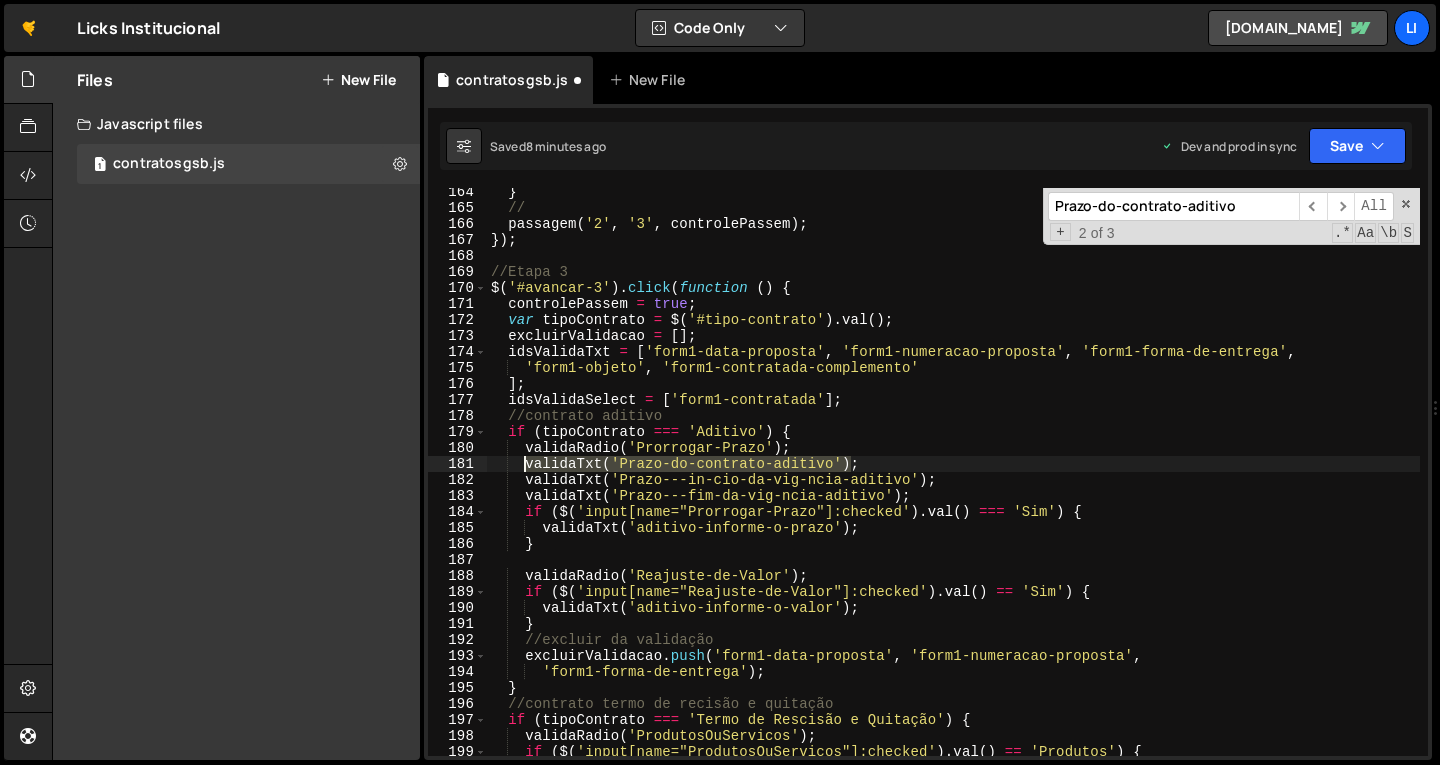 drag, startPoint x: 863, startPoint y: 466, endPoint x: 526, endPoint y: 461, distance: 337.03708 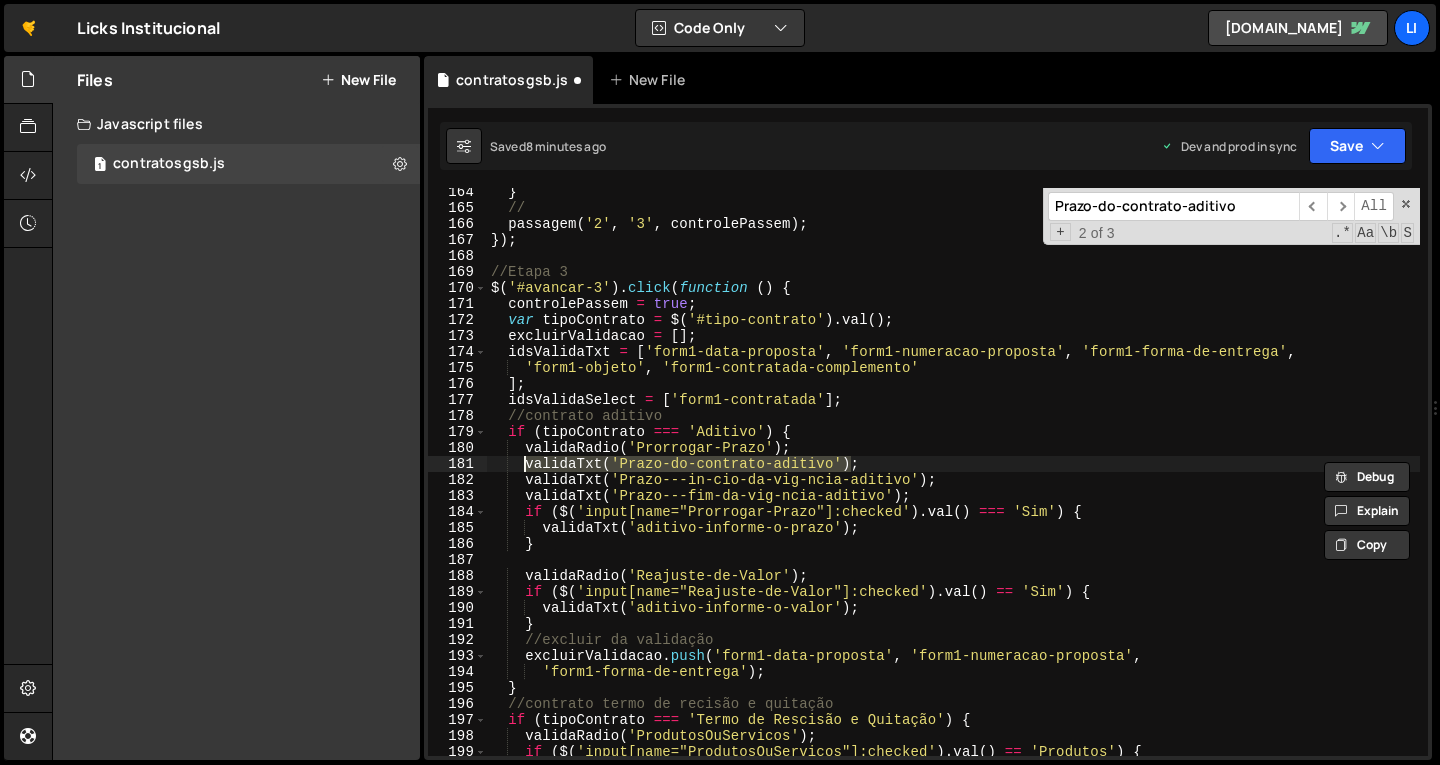 click on "}    //    passagem ( '2' ,   '3' ,   controlePassem ) ; }) ; //Etapa 3 $ ( '#avancar-3' ) . click ( function   ( )   {    controlePassem   =   true ;    var   tipoContrato   =   $ ( '#tipo-contrato' ) . val ( ) ;    excluirValidacao   =   [ ] ;    idsValidaTxt   =   [ 'form1-data-proposta' ,   'form1-numeracao-proposta' ,   'form1-forma-de-entrega' ,       'form1-objeto' ,   'form1-contratada-complemento'    ] ;    idsValidaSelect   =   [ 'form1-contratada' ] ;    //contrato aditivo    if   ( tipoContrato   ===   'Aditivo' )   {       validaRadio ( 'Prorrogar-Prazo' ) ;       validaTxt ( 'Prazo-do-contrato-aditivo' ) ;       validaTxt ( 'Prazo---in-cio-da-vig-ncia-aditivo' ) ;       validaTxt ( 'Prazo---fim-da-vig-ncia-aditivo' ) ;       if   ( $ ( 'input[name="Prorrogar-Prazo"]:checked' ) . val ( )   ===   'Sim' )   {          validaTxt ( 'aditivo-informe-o-prazo' ) ;       }       validaRadio ( 'Reajuste-de-Valor' ) ;       if   ( $ ( 'input[name="Reajuste-de-Valor"]:checked' ) . val ( )   ==   'Sim' )" at bounding box center (953, 472) 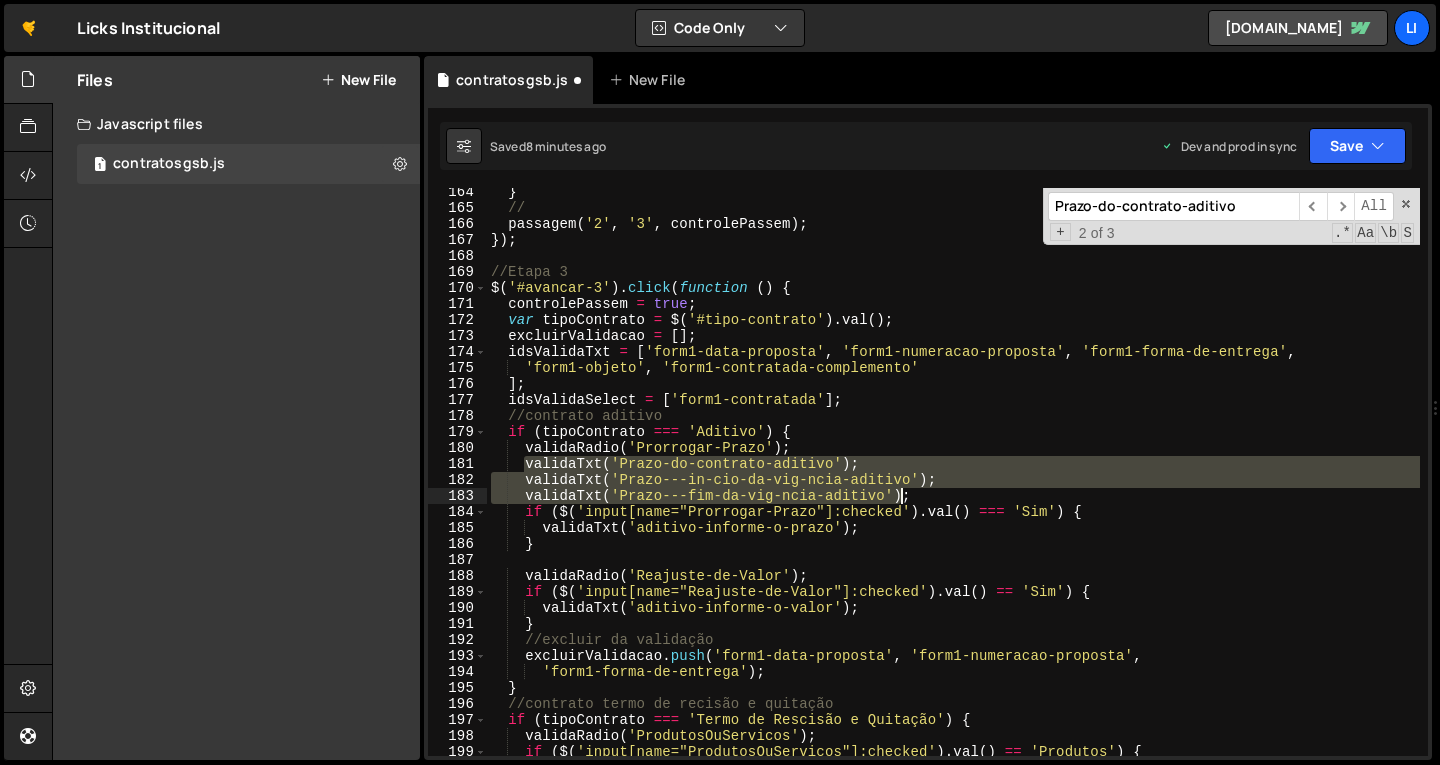 drag, startPoint x: 527, startPoint y: 465, endPoint x: 921, endPoint y: 493, distance: 394.99368 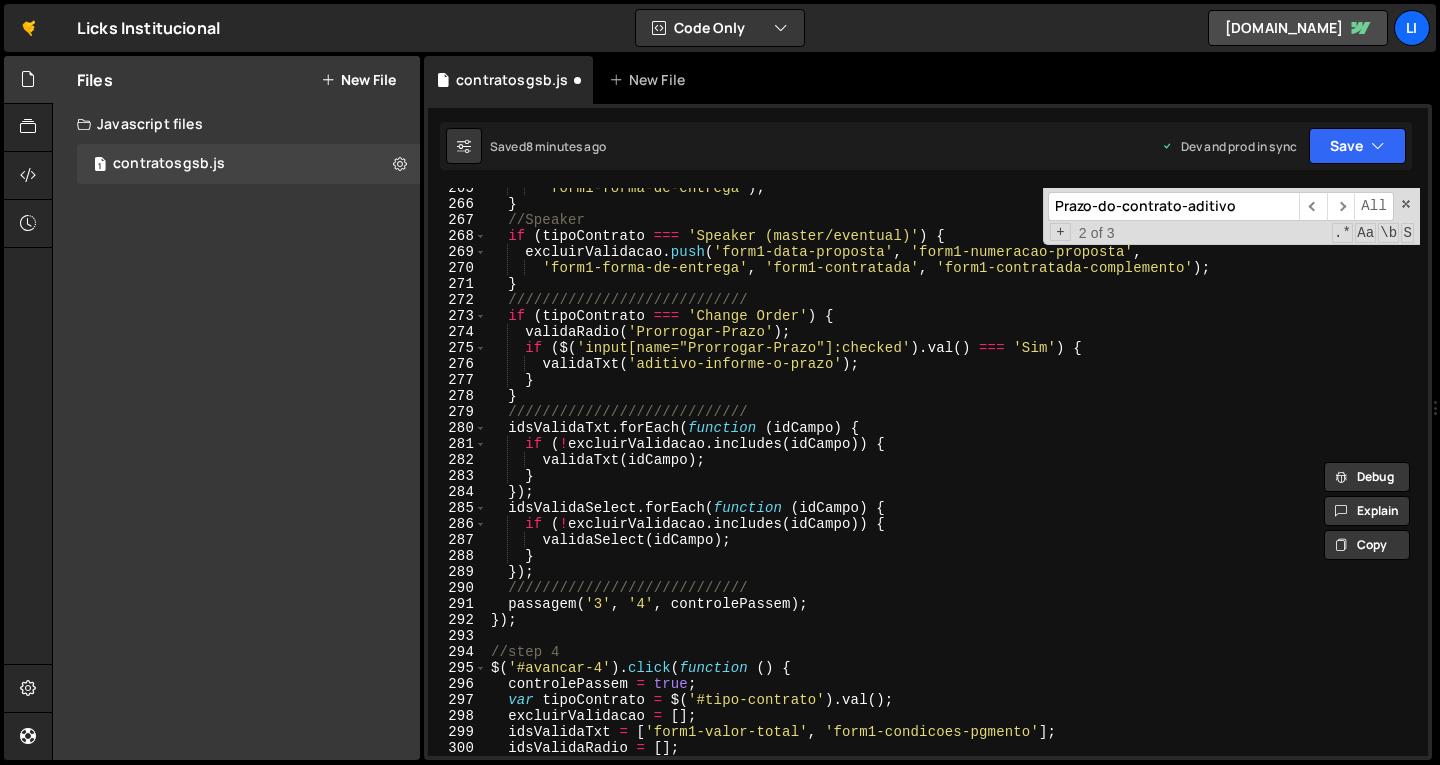 scroll, scrollTop: 4248, scrollLeft: 0, axis: vertical 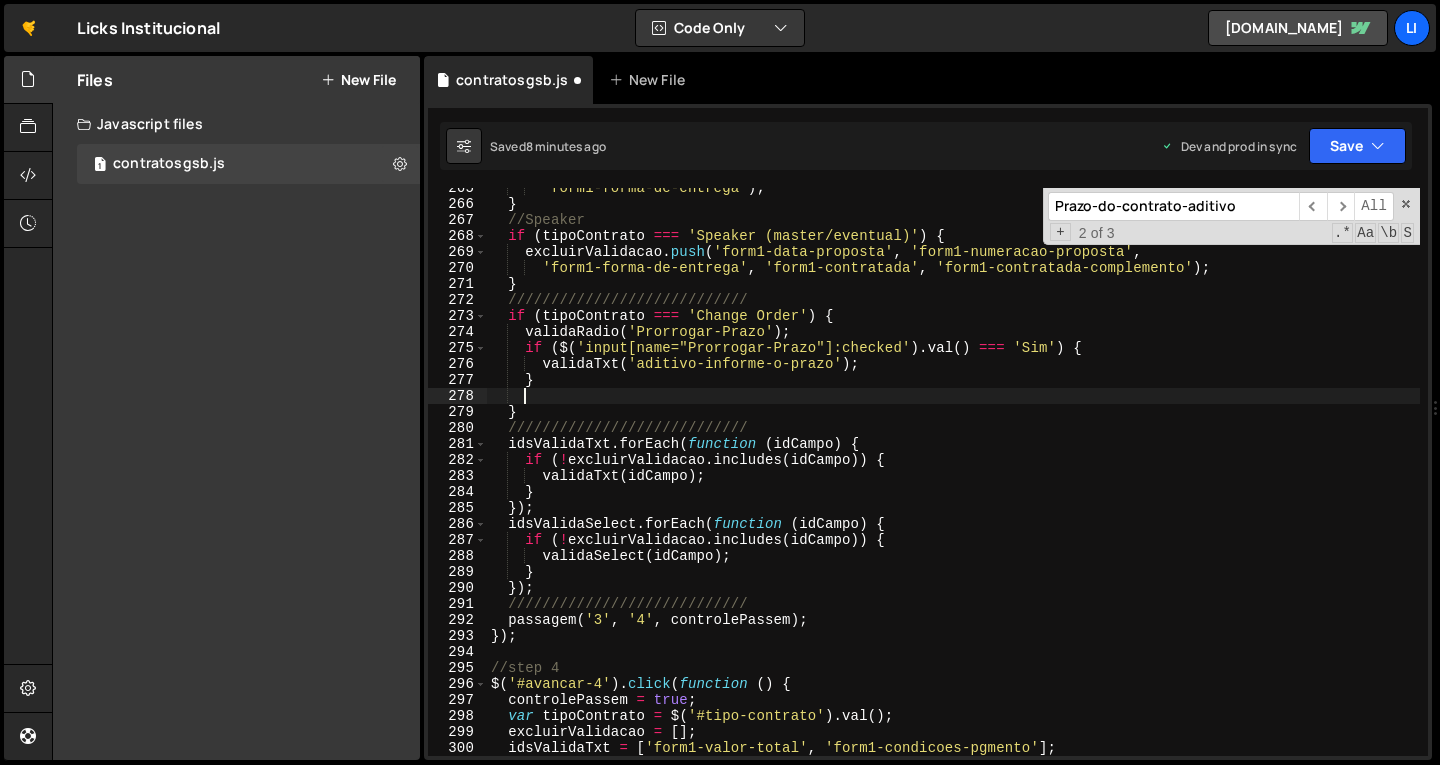 paste on "validaTxt('Prazo---fim-da-vig-ncia-aditivo');" 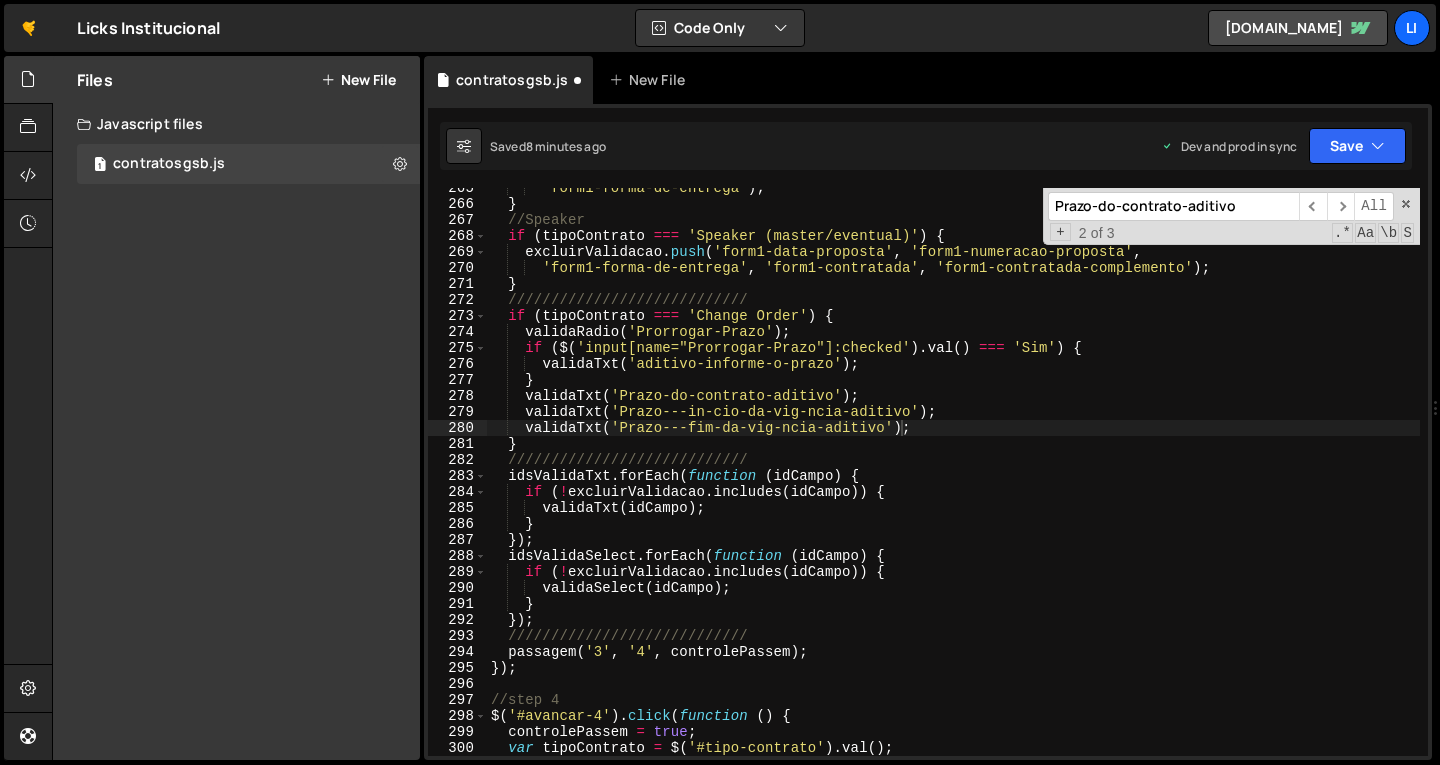 click on "'form1-forma-de-entrega' ) ;    }    //Speaker    if   ( tipoContrato   ===   'Speaker (master/eventual)' )   {       excluirValidacao . push ( 'form1-data-proposta' ,   'form1-numeracao-proposta' ,          'form1-forma-de-entrega' ,   'form1-contratada' ,   'form1-contratada-complemento' ) ;    }    ////////////////////////////    if   ( tipoContrato   ===   'Change Order' )   {       validaRadio ( 'Prorrogar-Prazo' ) ;       if   ( $ ( 'input[name="Prorrogar-Prazo"]:checked' ) . val ( )   ===   'Sim' )   {          validaTxt ( 'aditivo-informe-o-prazo' ) ;       }       validaTxt ( 'Prazo-do-contrato-aditivo' ) ;       validaTxt ( 'Prazo---in-cio-da-vig-ncia-aditivo' ) ;       validaTxt ( 'Prazo---fim-da-vig-ncia-aditivo' ) ;    }    ////////////////////////////    idsValidaTxt . forEach ( function   ( idCampo )   {       if   ( ! excluirValidacao . includes ( idCampo ))   {          validaTxt ( idCampo ) ;       }    }) ;    idsValidaSelect . forEach ( function   ( idCampo )   {       if   ( ! ." at bounding box center (953, 480) 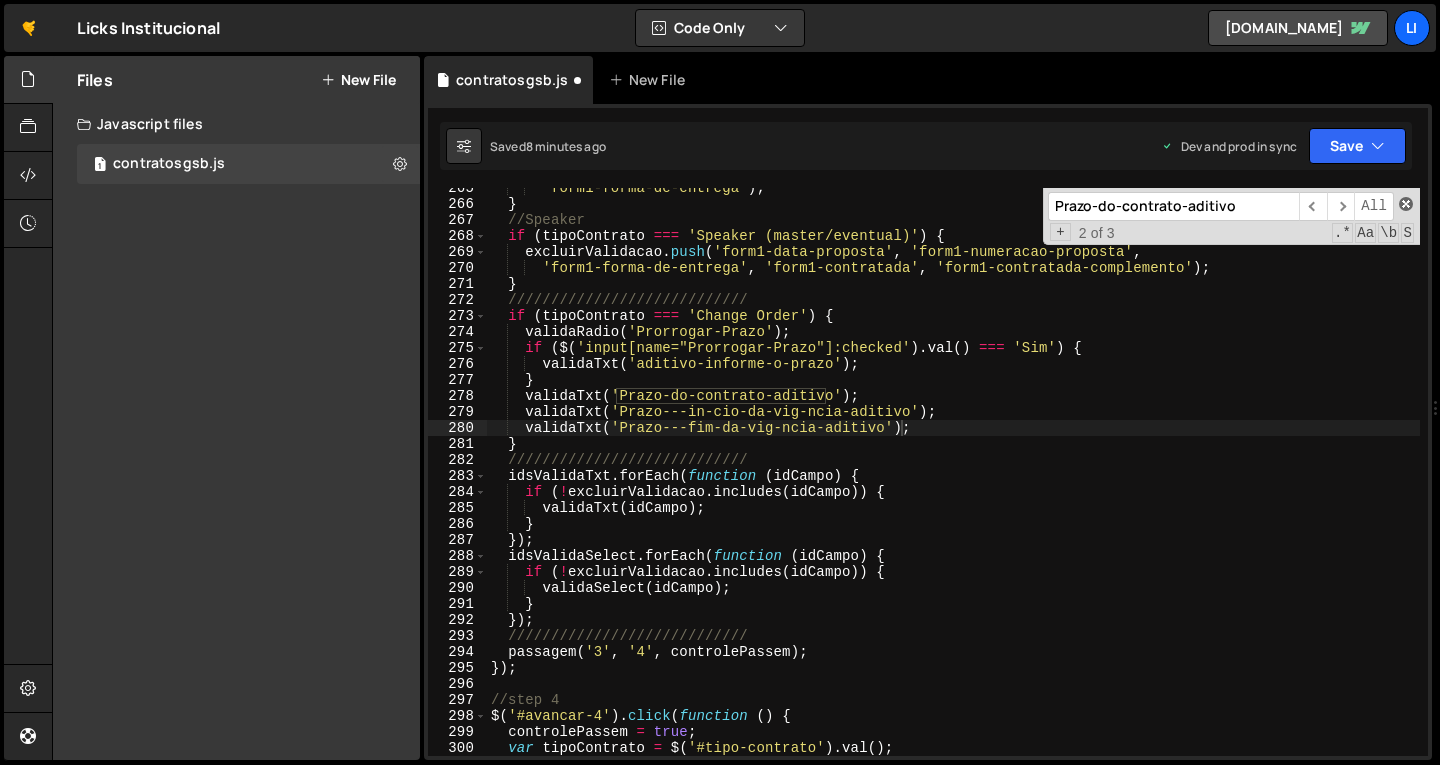 click at bounding box center (1406, 204) 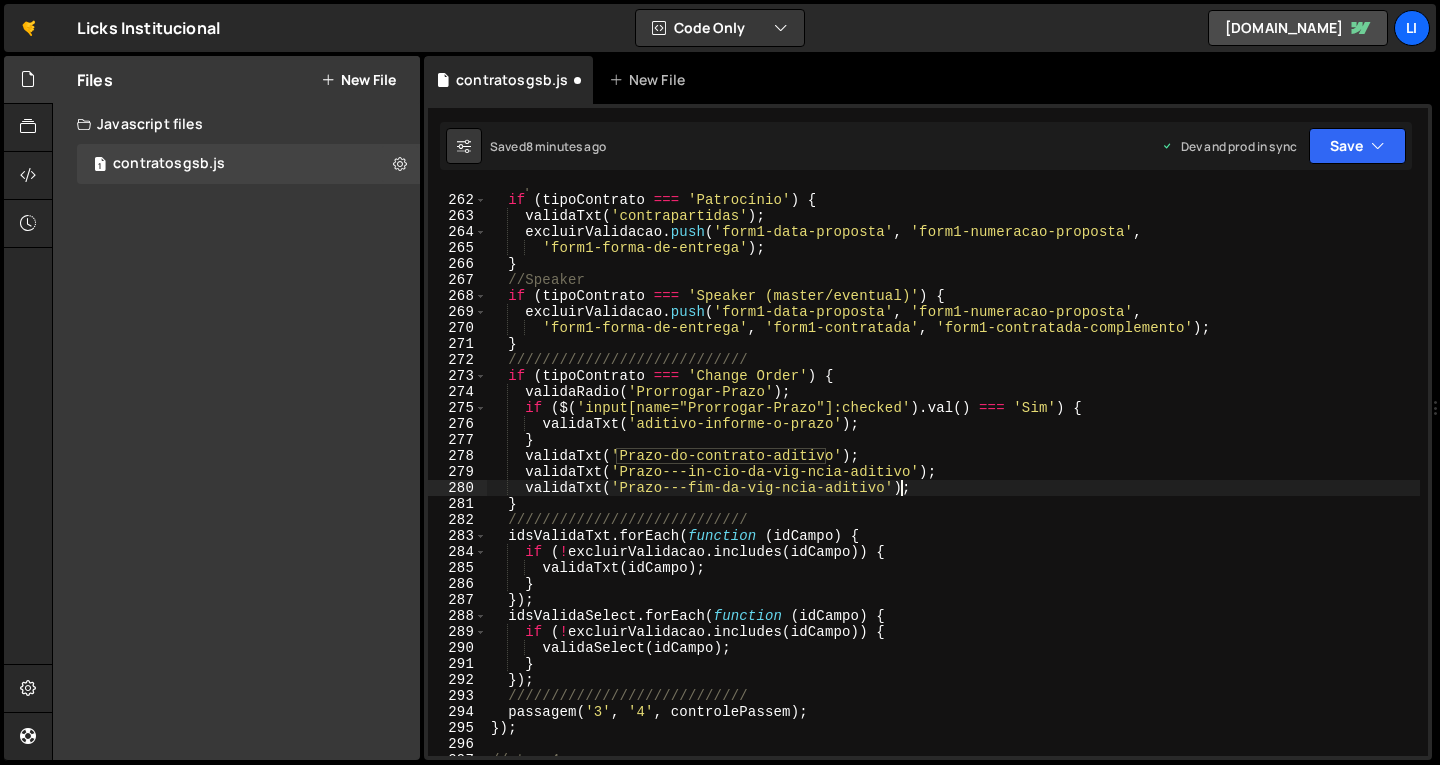 scroll, scrollTop: 4188, scrollLeft: 0, axis: vertical 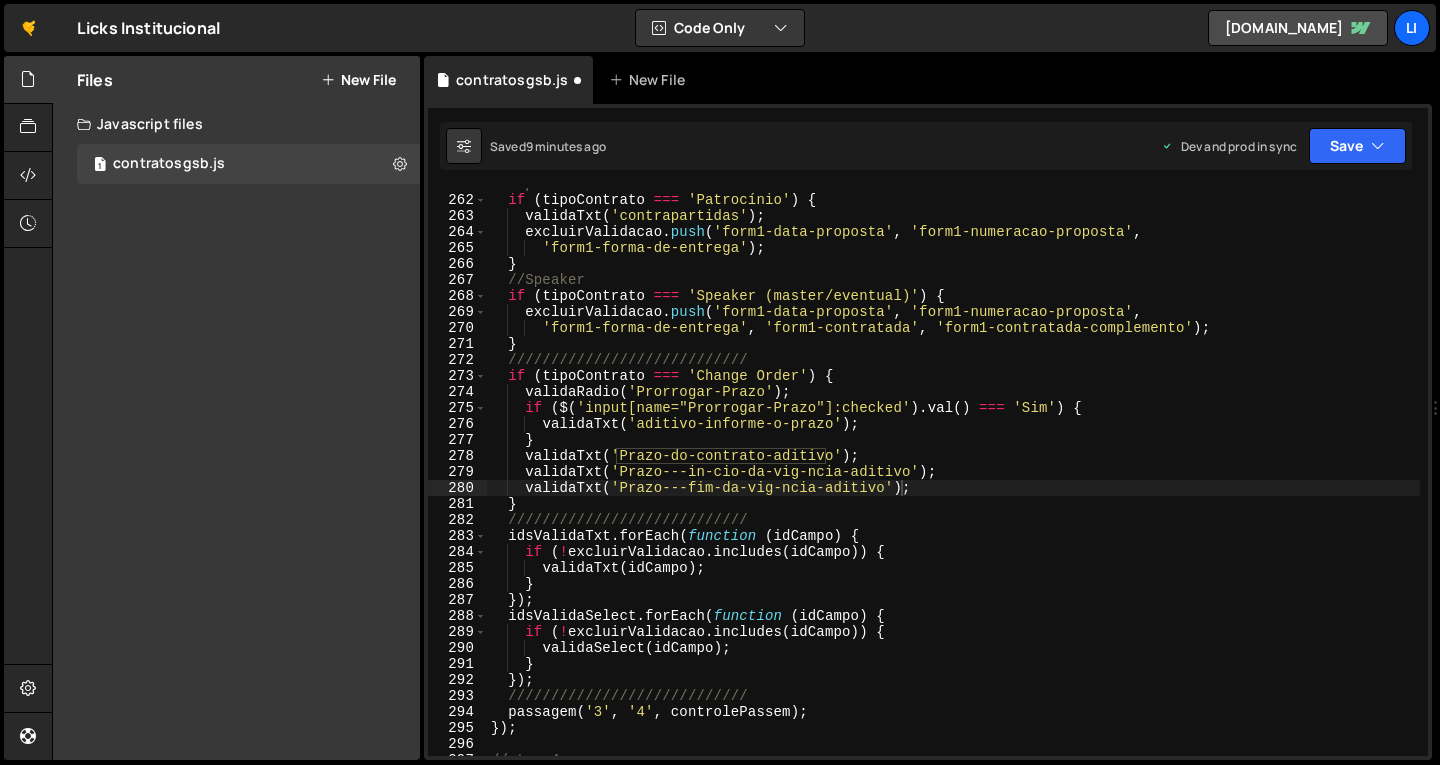 click on "//patrocinio    if   ( tipoContrato   ===   'Patrocínio' )   {       validaTxt ( 'contrapartidas' ) ;       excluirValidacao . push ( 'form1-data-proposta' ,   'form1-numeracao-proposta' ,          'form1-forma-de-entrega' ) ;    }    //Speaker    if   ( tipoContrato   ===   'Speaker (master/eventual)' )   {       excluirValidacao . push ( 'form1-data-proposta' ,   'form1-numeracao-proposta' ,          'form1-forma-de-entrega' ,   'form1-contratada' ,   'form1-contratada-complemento' ) ;    }    ////////////////////////////    if   ( tipoContrato   ===   'Change Order' )   {       validaRadio ( 'Prorrogar-Prazo' ) ;       if   ( $ ( 'input[name="Prorrogar-Prazo"]:checked' ) . val ( )   ===   'Sim' )   {          validaTxt ( 'aditivo-informe-o-prazo' ) ;       }       validaTxt ( 'Prazo-do-contrato-aditivo' ) ;       validaTxt ( 'Prazo---in-cio-da-vig-ncia-aditivo' ) ;       validaTxt ( 'Prazo---fim-da-vig-ncia-aditivo' ) ;    }    ////////////////////////////    idsValidaTxt . forEach ( function   ( )   {" at bounding box center (953, 476) 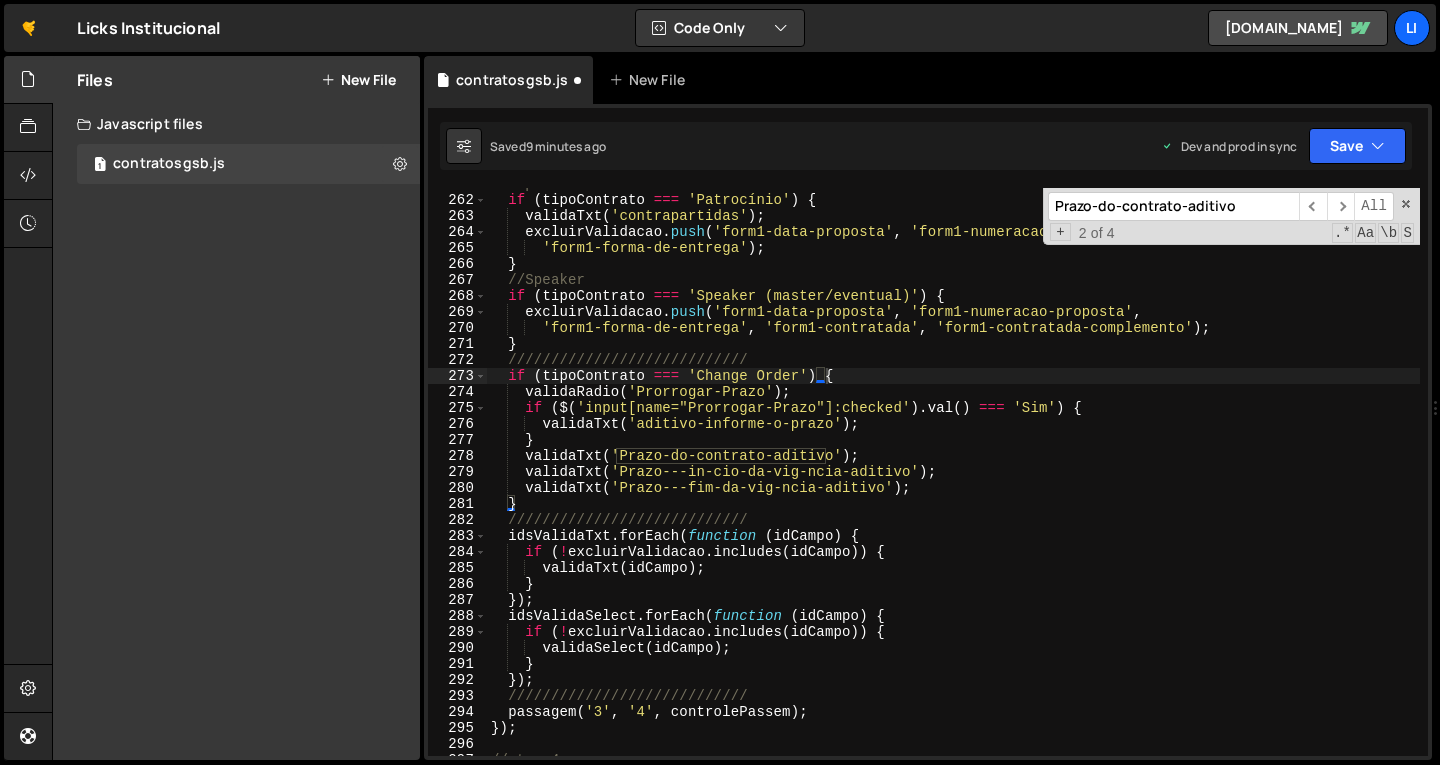 paste on "Reajuste-de-Valor" 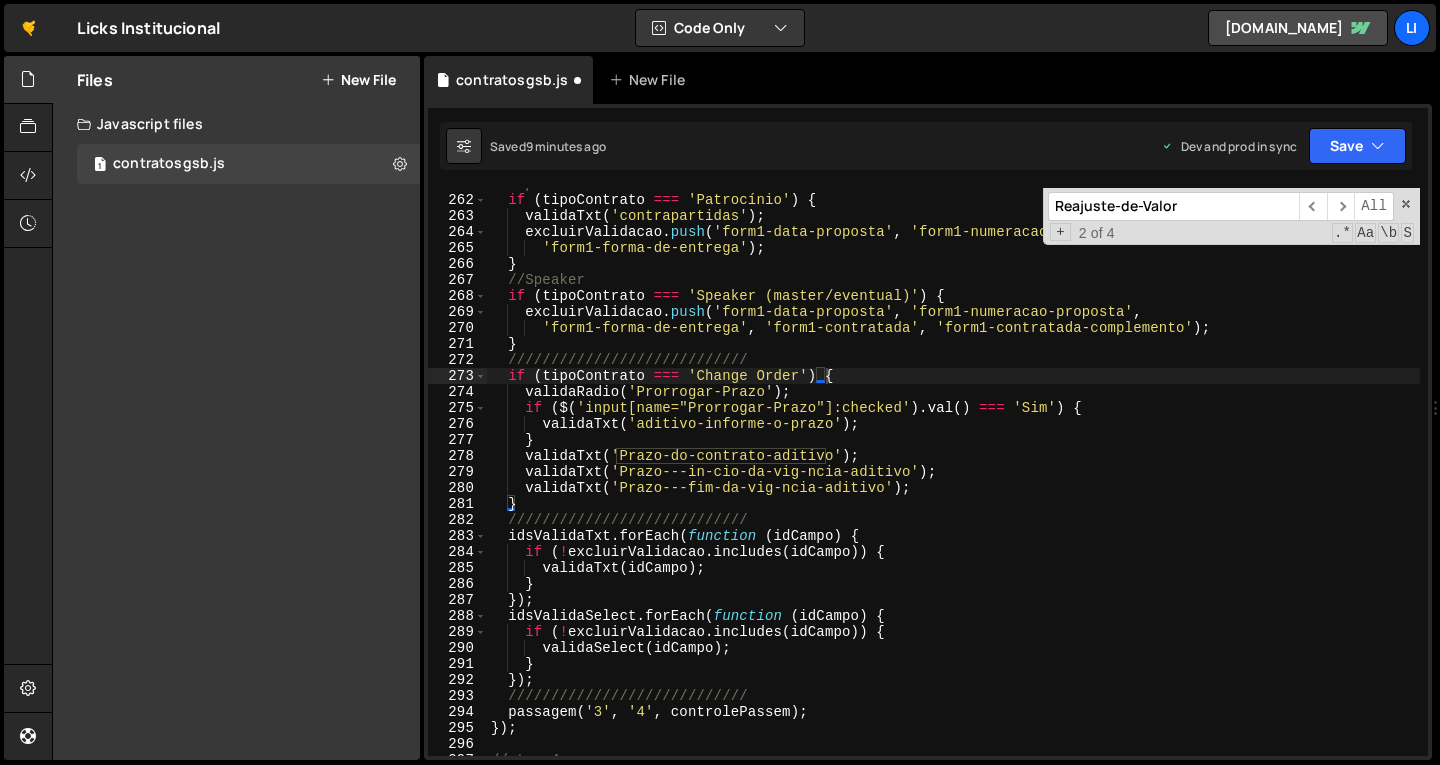 scroll, scrollTop: 2724, scrollLeft: 0, axis: vertical 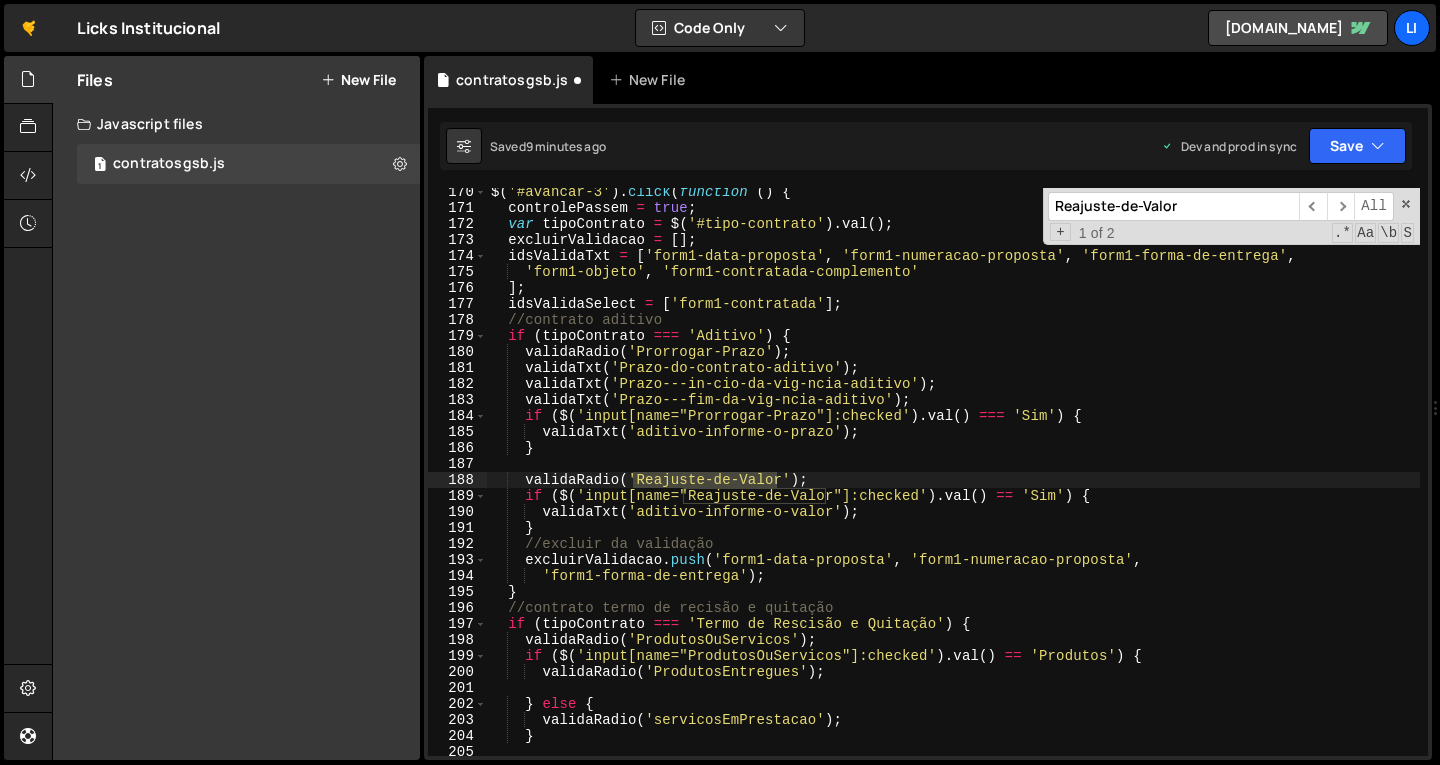 type on "Reajuste-de-Valor" 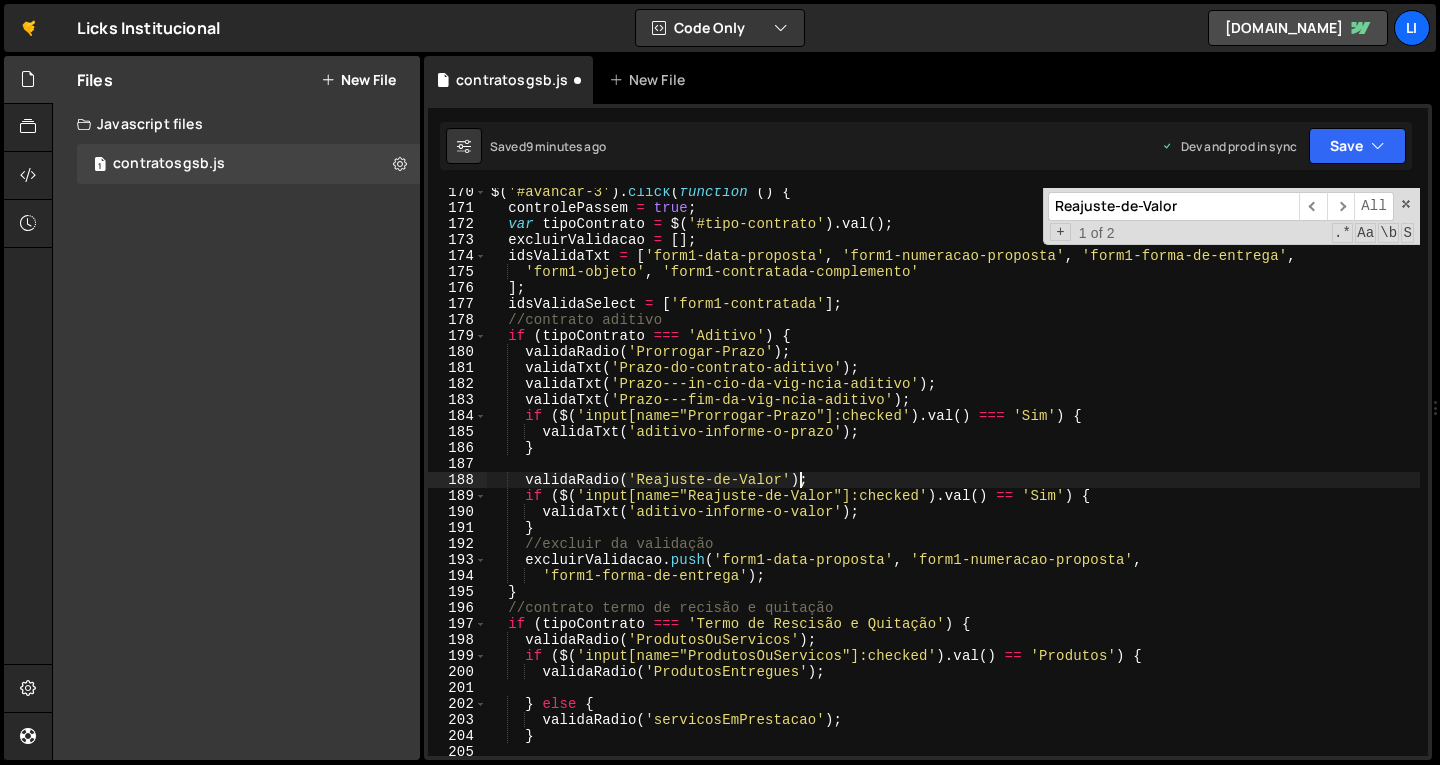 click on "$ ( '#avancar-3' ) . click ( function   ( )   {    controlePassem   =   true ;    var   tipoContrato   =   $ ( '#tipo-contrato' ) . val ( ) ;    excluirValidacao   =   [ ] ;    idsValidaTxt   =   [ 'form1-data-proposta' ,   'form1-numeracao-proposta' ,   'form1-forma-de-entrega' ,       'form1-objeto' ,   'form1-contratada-complemento'    ] ;    idsValidaSelect   =   [ 'form1-contratada' ] ;    //contrato aditivo    if   ( tipoContrato   ===   'Aditivo' )   {       validaRadio ( 'Prorrogar-Prazo' ) ;       validaTxt ( 'Prazo-do-contrato-aditivo' ) ;       validaTxt ( 'Prazo---in-cio-da-vig-ncia-aditivo' ) ;       validaTxt ( 'Prazo---fim-da-vig-ncia-aditivo' ) ;       if   ( $ ( 'input[name="Prorrogar-Prazo"]:checked' ) . val ( )   ===   'Sim' )   {          validaTxt ( 'aditivo-informe-o-prazo' ) ;       }       validaRadio ( 'Reajuste-de-Valor' ) ;       if   ( $ ( 'input[name="Reajuste-de-Valor"]:checked' ) . val ( )   ==   'Sim' )   {          validaTxt ( 'aditivo-informe-o-valor' ) ;       }" at bounding box center [953, 484] 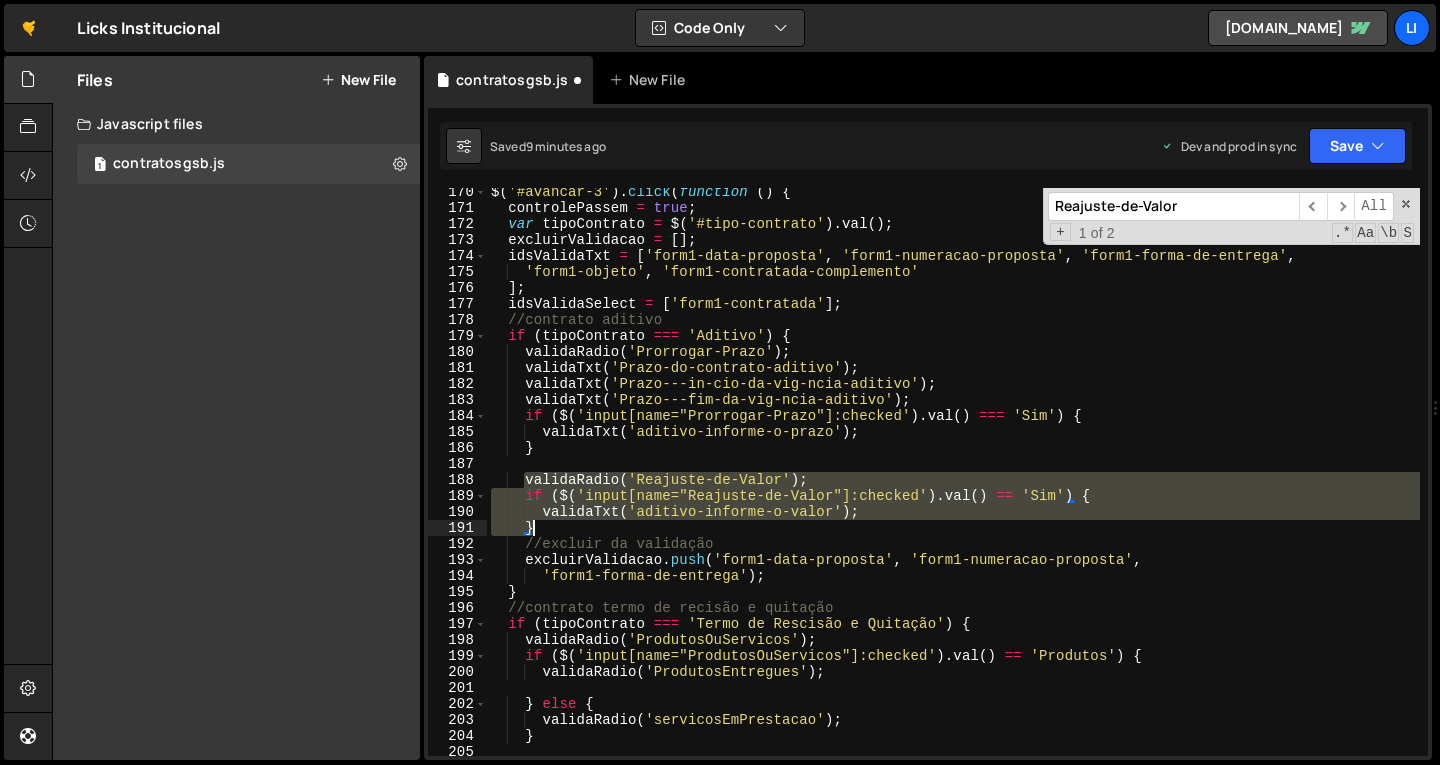 drag, startPoint x: 524, startPoint y: 480, endPoint x: 752, endPoint y: 531, distance: 233.63432 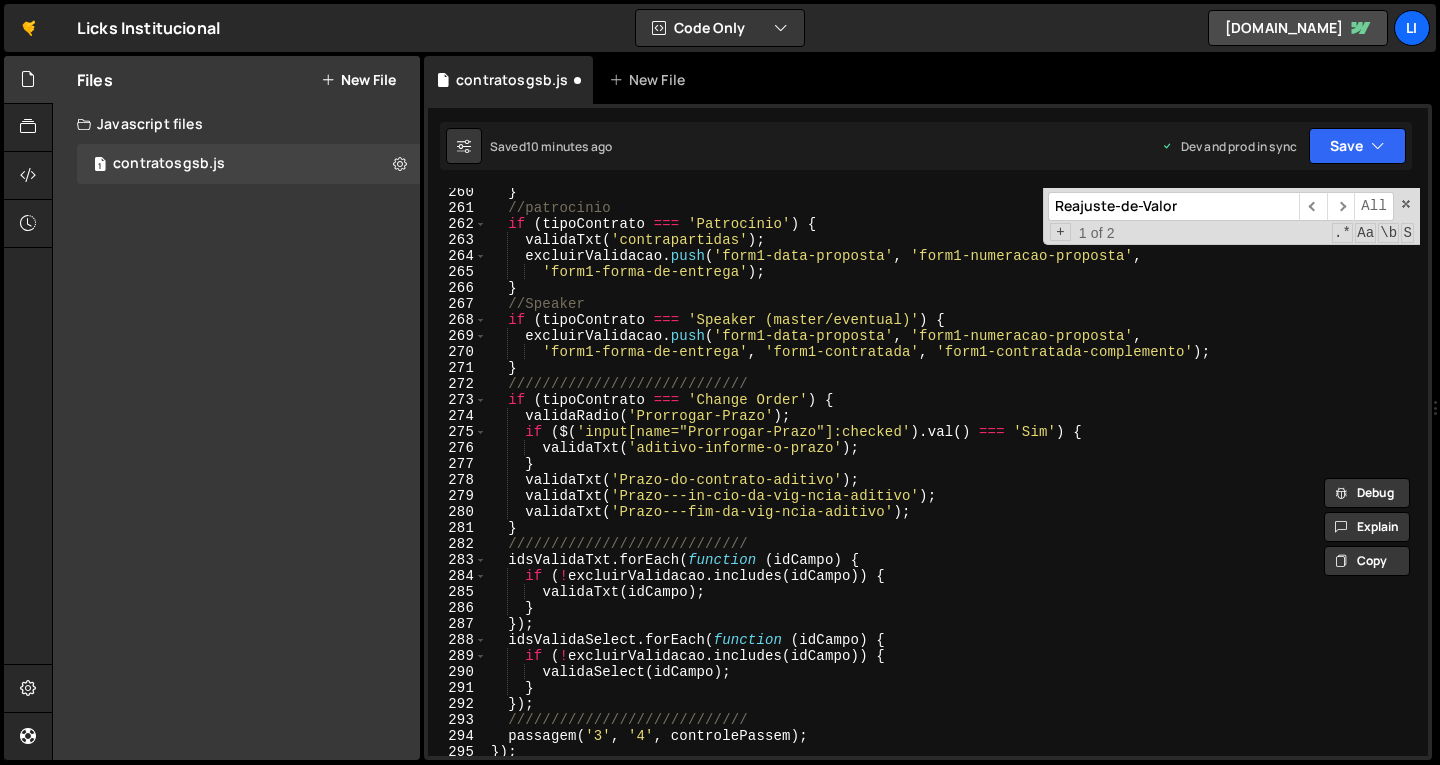scroll, scrollTop: 4224, scrollLeft: 0, axis: vertical 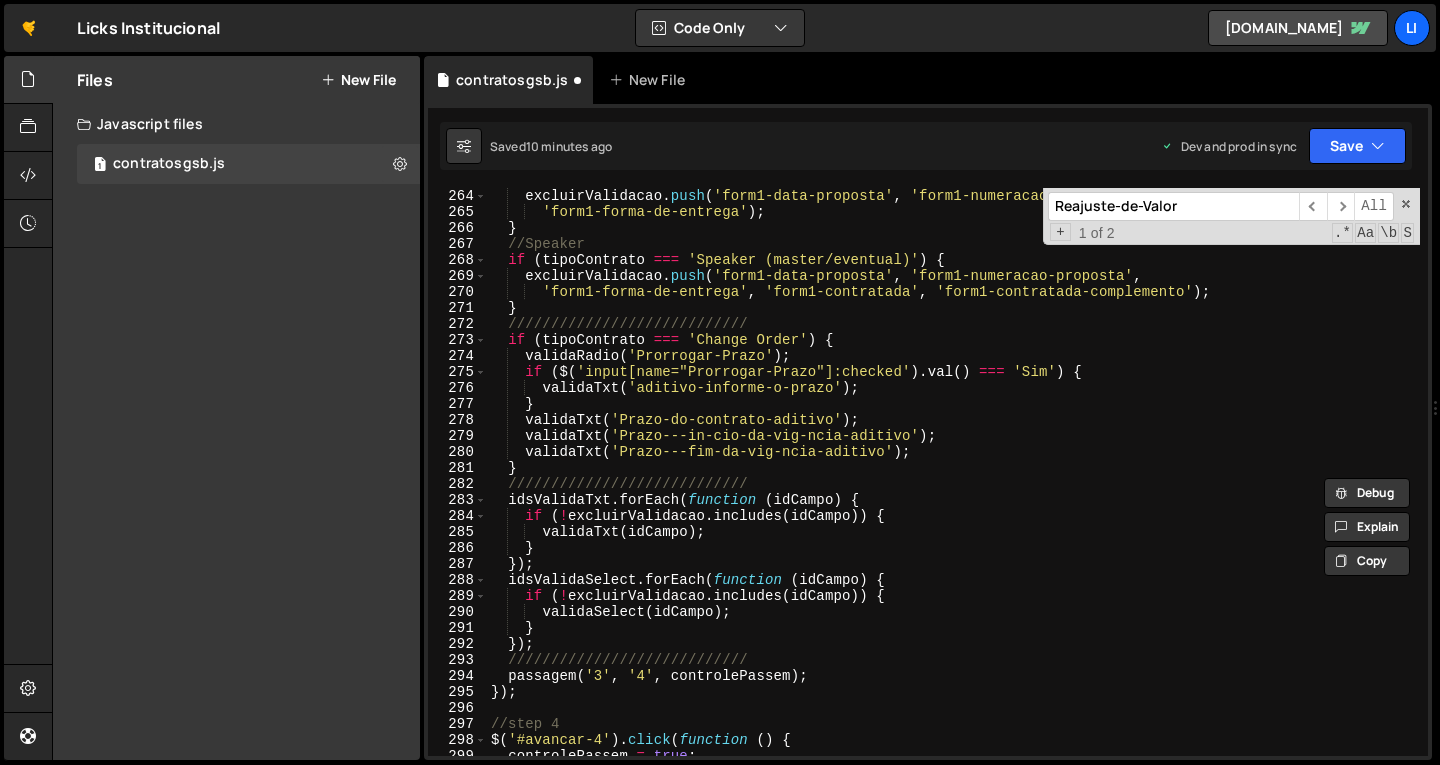 click on "excluirValidacao . push ( 'form1-data-proposta' ,   'form1-numeracao-proposta' ,          'form1-forma-de-entrega' ) ;    }    //Speaker    if   ( tipoContrato   ===   'Speaker (master/eventual)' )   {       excluirValidacao . push ( 'form1-data-proposta' ,   'form1-numeracao-proposta' ,          'form1-forma-de-entrega' ,   'form1-contratada' ,   'form1-contratada-complemento' ) ;    }    ////////////////////////////    if   ( tipoContrato   ===   'Change Order' )   {       validaRadio ( 'Prorrogar-Prazo' ) ;       if   ( $ ( 'input[name="Prorrogar-Prazo"]:checked' ) . val ( )   ===   'Sim' )   {          validaTxt ( 'aditivo-informe-o-prazo' ) ;       }       validaTxt ( 'Prazo-do-contrato-aditivo' ) ;       validaTxt ( 'Prazo---in-cio-da-vig-ncia-aditivo' ) ;       validaTxt ( 'Prazo---fim-da-vig-ncia-aditivo' ) ;    }    ////////////////////////////    idsValidaTxt . forEach ( function   ( idCampo )   {       if   ( ! excluirValidacao . includes ( idCampo ))   {          validaTxt ( idCampo ) ;    }" at bounding box center (953, 488) 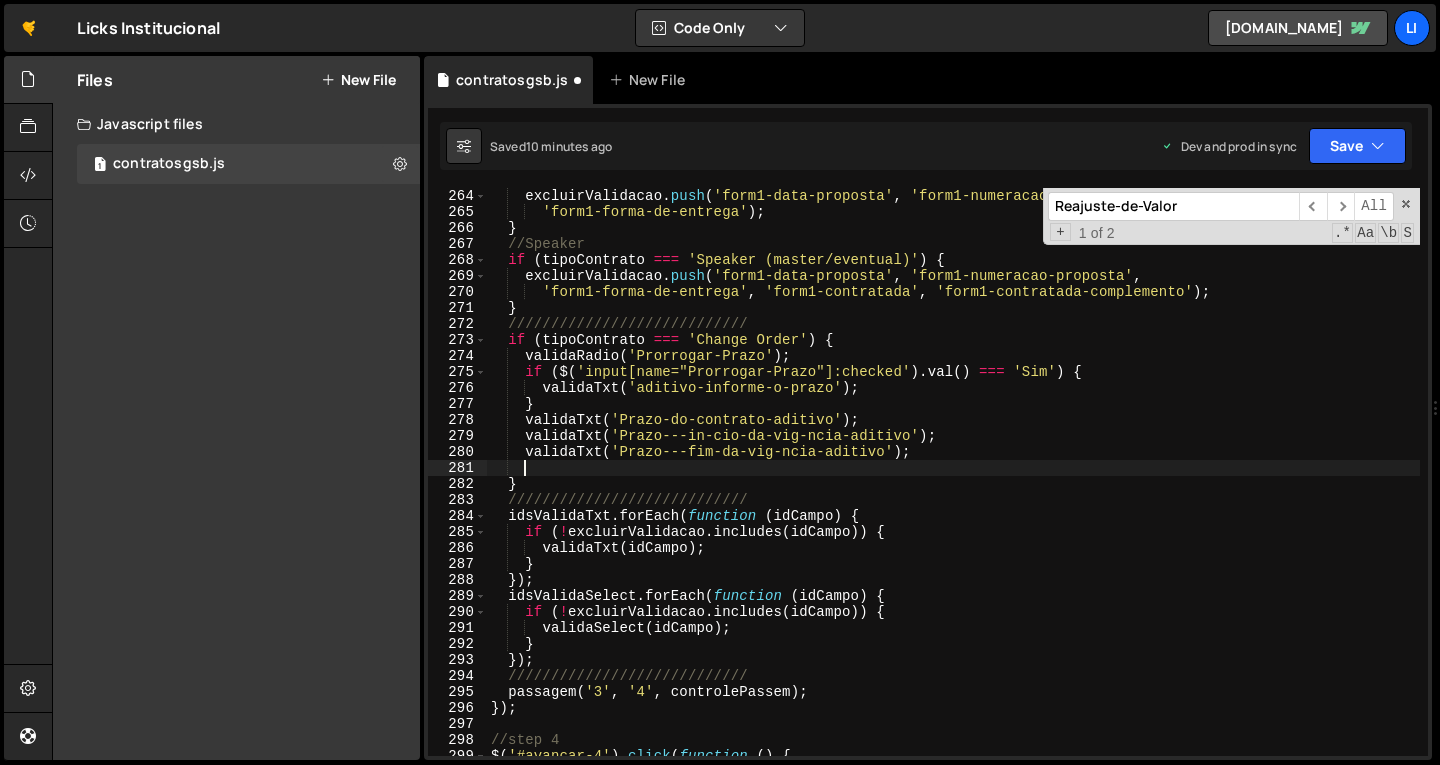 paste on "}" 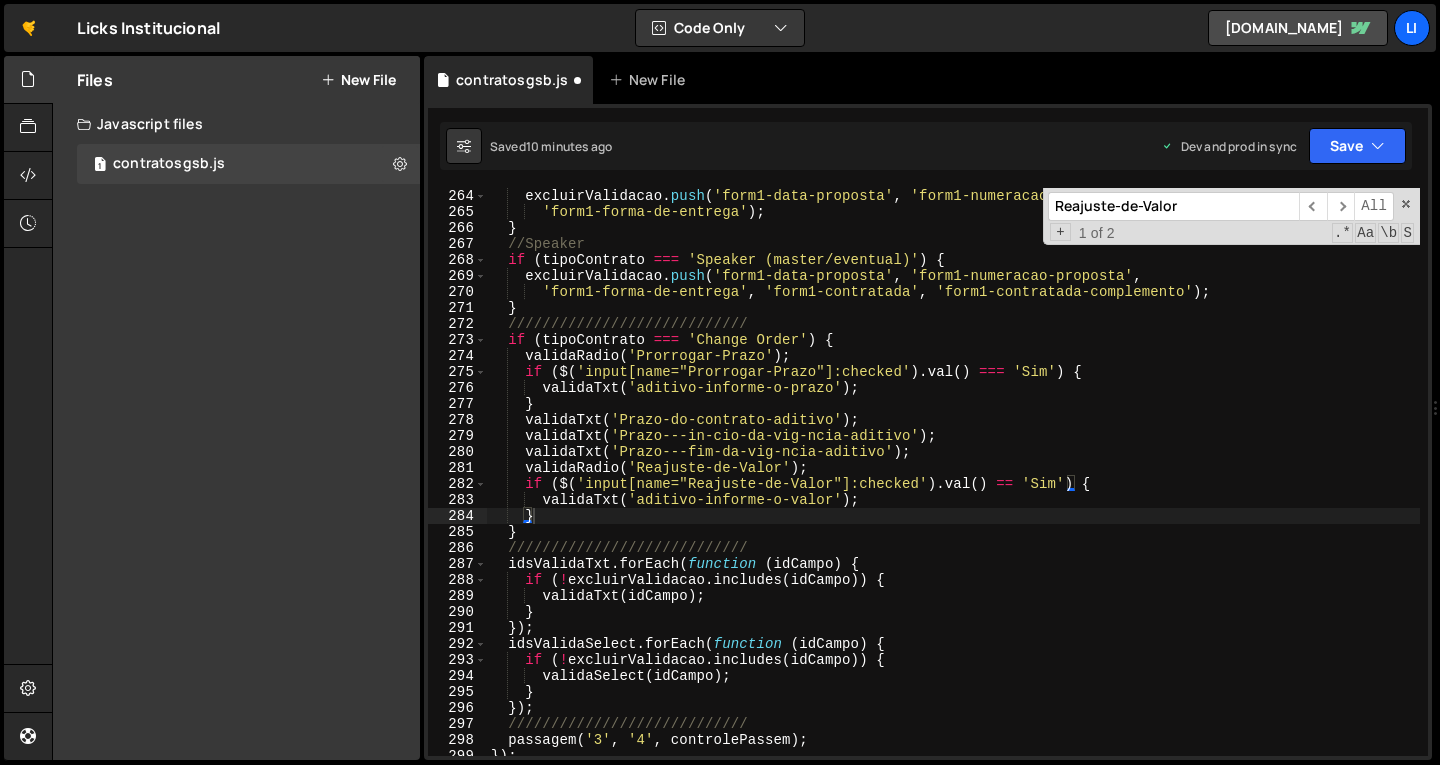 click at bounding box center (1406, 204) 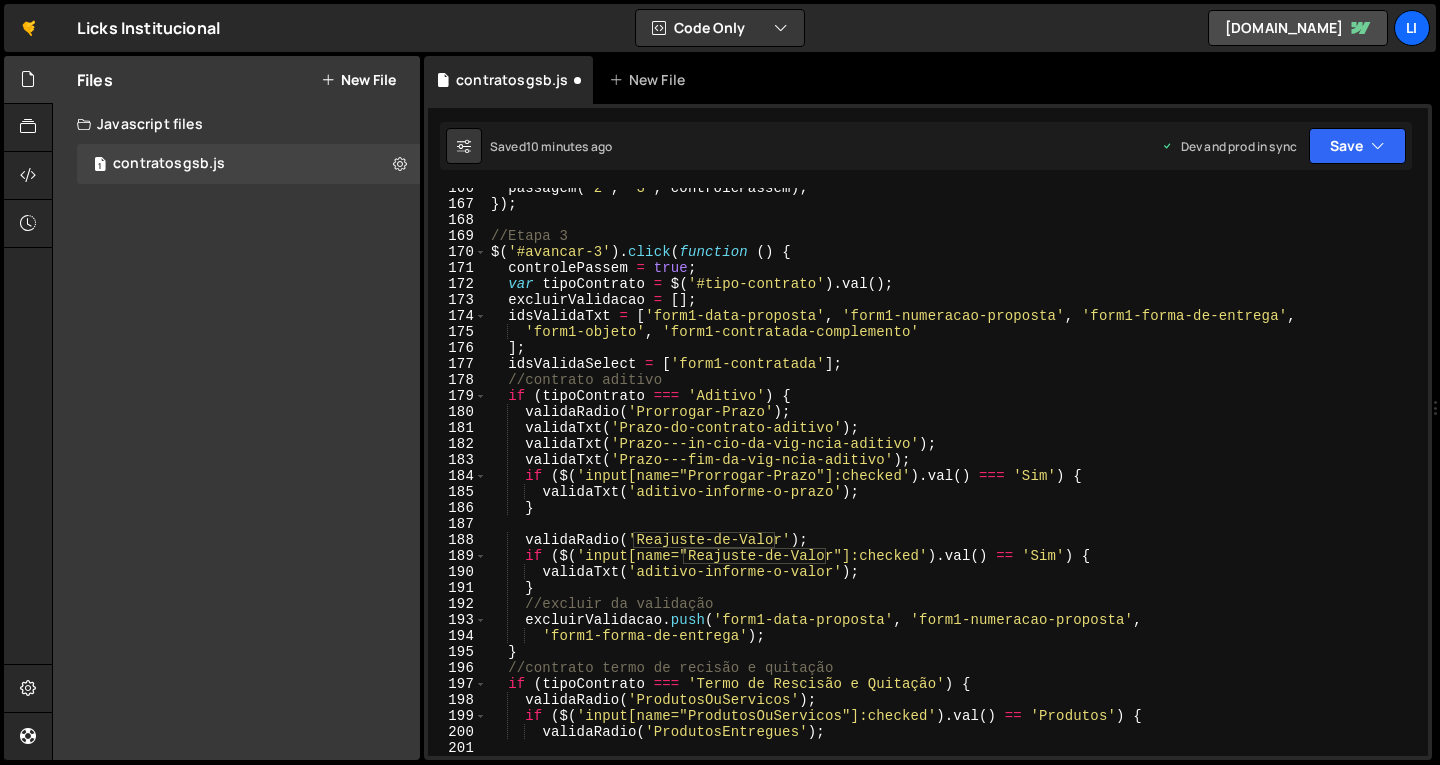 scroll, scrollTop: 2544, scrollLeft: 0, axis: vertical 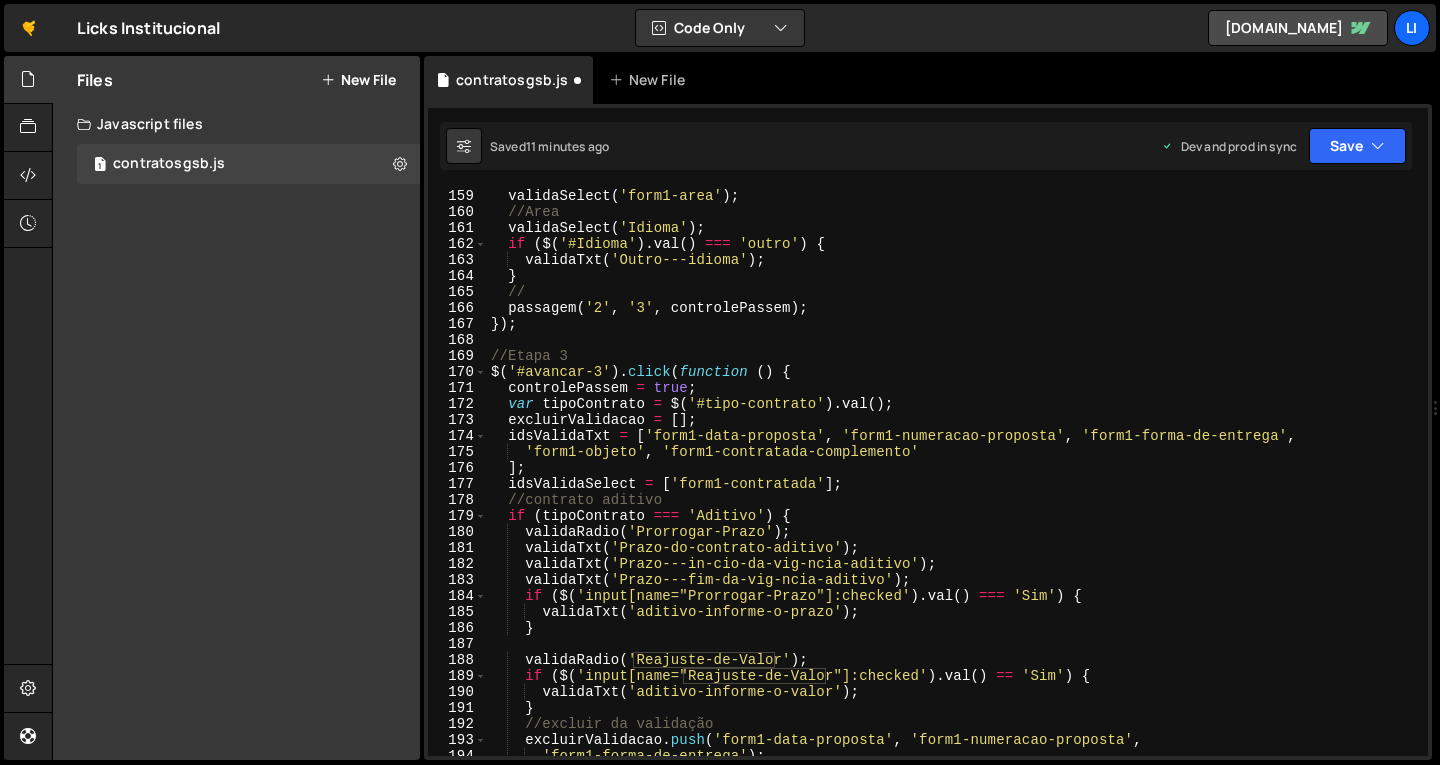 click on "validaSelect ( 'form1-area' ) ;    //Area    validaSelect ( 'Idioma' ) ;    if   ( $ ( '#Idioma' ) . val ( )   ===   'outro' )   {       validaTxt ( 'Outro---idioma' ) ;    }    //    passagem ( '2' ,   '3' ,   controlePassem ) ; }) ; //Etapa 3 $ ( '#avancar-3' ) . click ( function   ( )   {    controlePassem   =   true ;    var   tipoContrato   =   $ ( '#tipo-contrato' ) . val ( ) ;    excluirValidacao   =   [ ] ;    idsValidaTxt   =   [ 'form1-data-proposta' ,   'form1-numeracao-proposta' ,   'form1-forma-de-entrega' ,       'form1-objeto' ,   'form1-contratada-complemento'    ] ;    idsValidaSelect   =   [ 'form1-contratada' ] ;    //contrato aditivo    if   ( tipoContrato   ===   'Aditivo' )   {       validaRadio ( 'Prorrogar-Prazo' ) ;       validaTxt ( 'Prazo-do-contrato-aditivo' ) ;       validaTxt ( 'Prazo---in-cio-da-vig-ncia-aditivo' ) ;       validaTxt ( 'Prazo---fim-da-vig-ncia-aditivo' ) ;       if   ( $ ( 'input[name="Prorrogar-Prazo"]:checked' ) . val ( )   ===   'Sim' )   {          ( ) ; }" at bounding box center (953, 488) 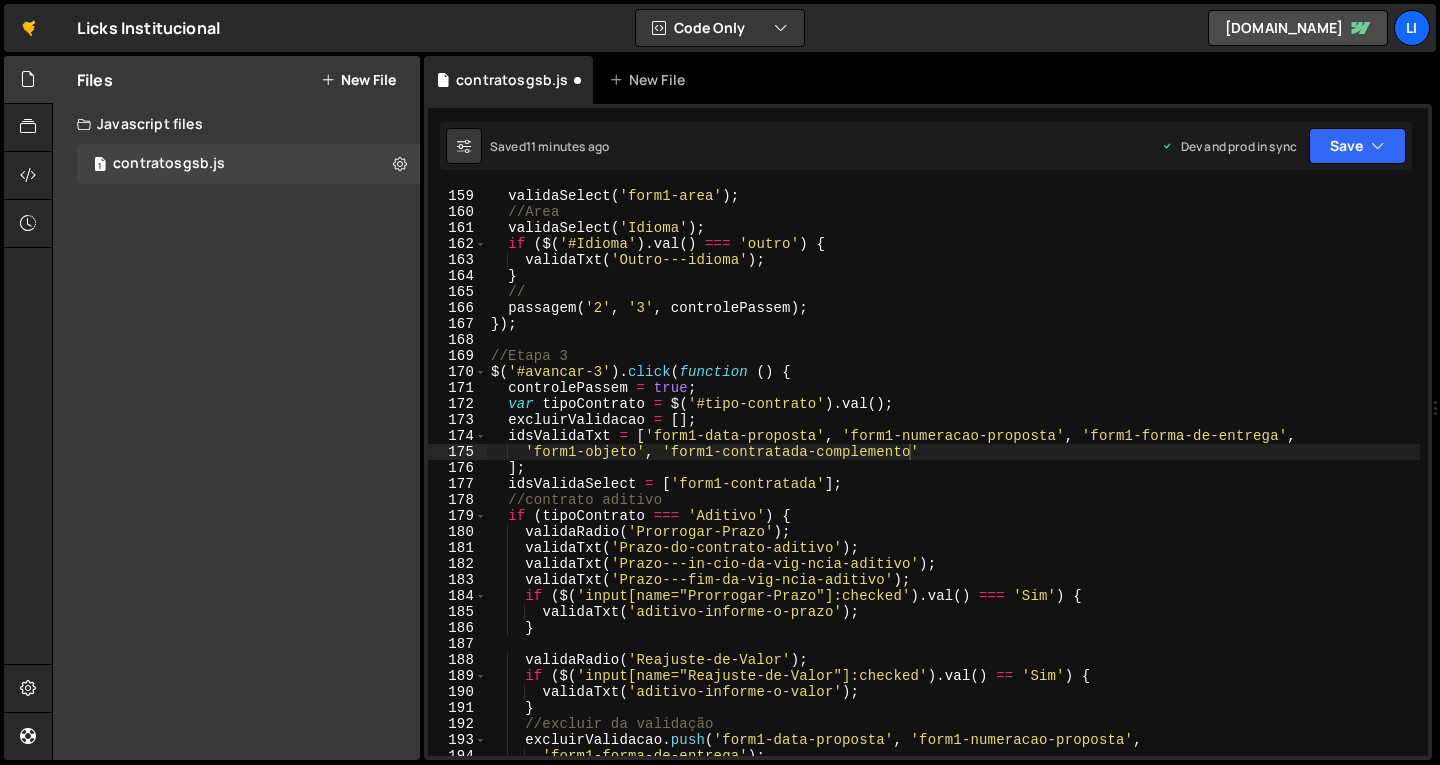 click on "validaSelect ( 'form1-area' ) ;    //Area    validaSelect ( 'Idioma' ) ;    if   ( $ ( '#Idioma' ) . val ( )   ===   'outro' )   {       validaTxt ( 'Outro---idioma' ) ;    }    //    passagem ( '2' ,   '3' ,   controlePassem ) ; }) ; //Etapa 3 $ ( '#avancar-3' ) . click ( function   ( )   {    controlePassem   =   true ;    var   tipoContrato   =   $ ( '#tipo-contrato' ) . val ( ) ;    excluirValidacao   =   [ ] ;    idsValidaTxt   =   [ 'form1-data-proposta' ,   'form1-numeracao-proposta' ,   'form1-forma-de-entrega' ,       'form1-objeto' ,   'form1-contratada-complemento'    ] ;    idsValidaSelect   =   [ 'form1-contratada' ] ;    //contrato aditivo    if   ( tipoContrato   ===   'Aditivo' )   {       validaRadio ( 'Prorrogar-Prazo' ) ;       validaTxt ( 'Prazo-do-contrato-aditivo' ) ;       validaTxt ( 'Prazo---in-cio-da-vig-ncia-aditivo' ) ;       validaTxt ( 'Prazo---fim-da-vig-ncia-aditivo' ) ;       if   ( $ ( 'input[name="Prorrogar-Prazo"]:checked' ) . val ( )   ===   'Sim' )   {          ( ) ; }" at bounding box center [953, 488] 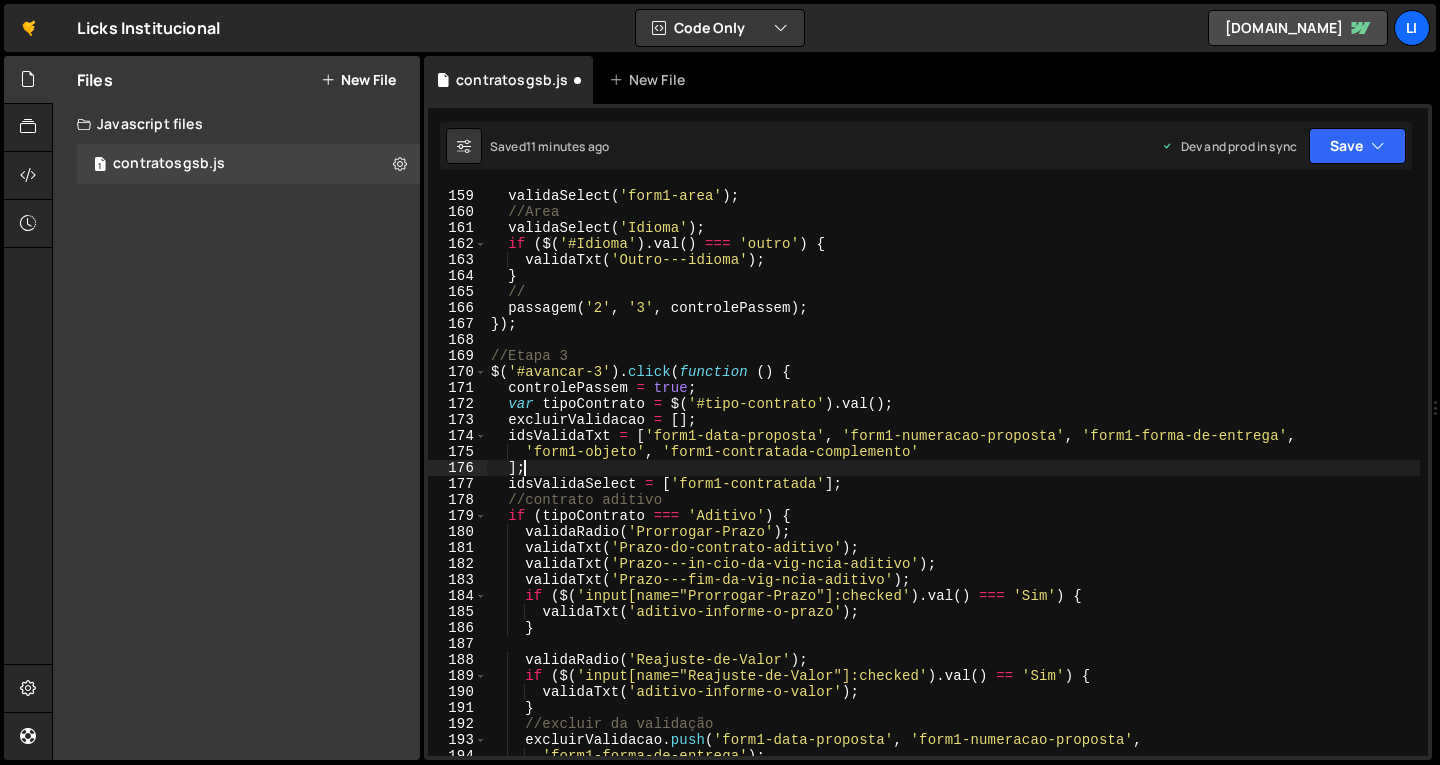 click on "validaSelect ( 'form1-area' ) ;    //Area    validaSelect ( 'Idioma' ) ;    if   ( $ ( '#Idioma' ) . val ( )   ===   'outro' )   {       validaTxt ( 'Outro---idioma' ) ;    }    //    passagem ( '2' ,   '3' ,   controlePassem ) ; }) ; //Etapa 3 $ ( '#avancar-3' ) . click ( function   ( )   {    controlePassem   =   true ;    var   tipoContrato   =   $ ( '#tipo-contrato' ) . val ( ) ;    excluirValidacao   =   [ ] ;    idsValidaTxt   =   [ 'form1-data-proposta' ,   'form1-numeracao-proposta' ,   'form1-forma-de-entrega' ,       'form1-objeto' ,   'form1-contratada-complemento'    ] ;    idsValidaSelect   =   [ 'form1-contratada' ] ;    //contrato aditivo    if   ( tipoContrato   ===   'Aditivo' )   {       validaRadio ( 'Prorrogar-Prazo' ) ;       validaTxt ( 'Prazo-do-contrato-aditivo' ) ;       validaTxt ( 'Prazo---in-cio-da-vig-ncia-aditivo' ) ;       validaTxt ( 'Prazo---fim-da-vig-ncia-aditivo' ) ;       if   ( $ ( 'input[name="Prorrogar-Prazo"]:checked' ) . val ( )   ===   'Sim' )   {          ( ) ; }" at bounding box center [953, 488] 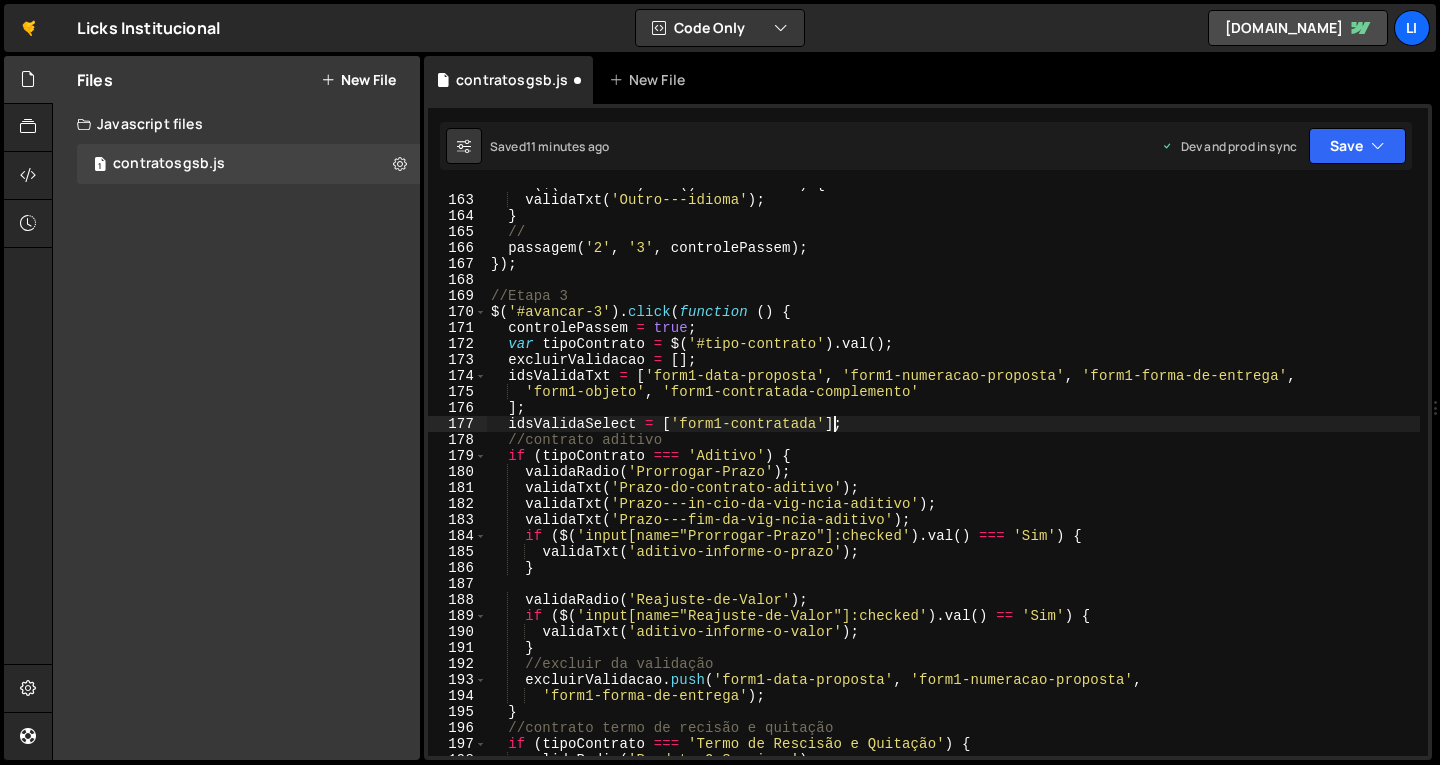 scroll, scrollTop: 2544, scrollLeft: 0, axis: vertical 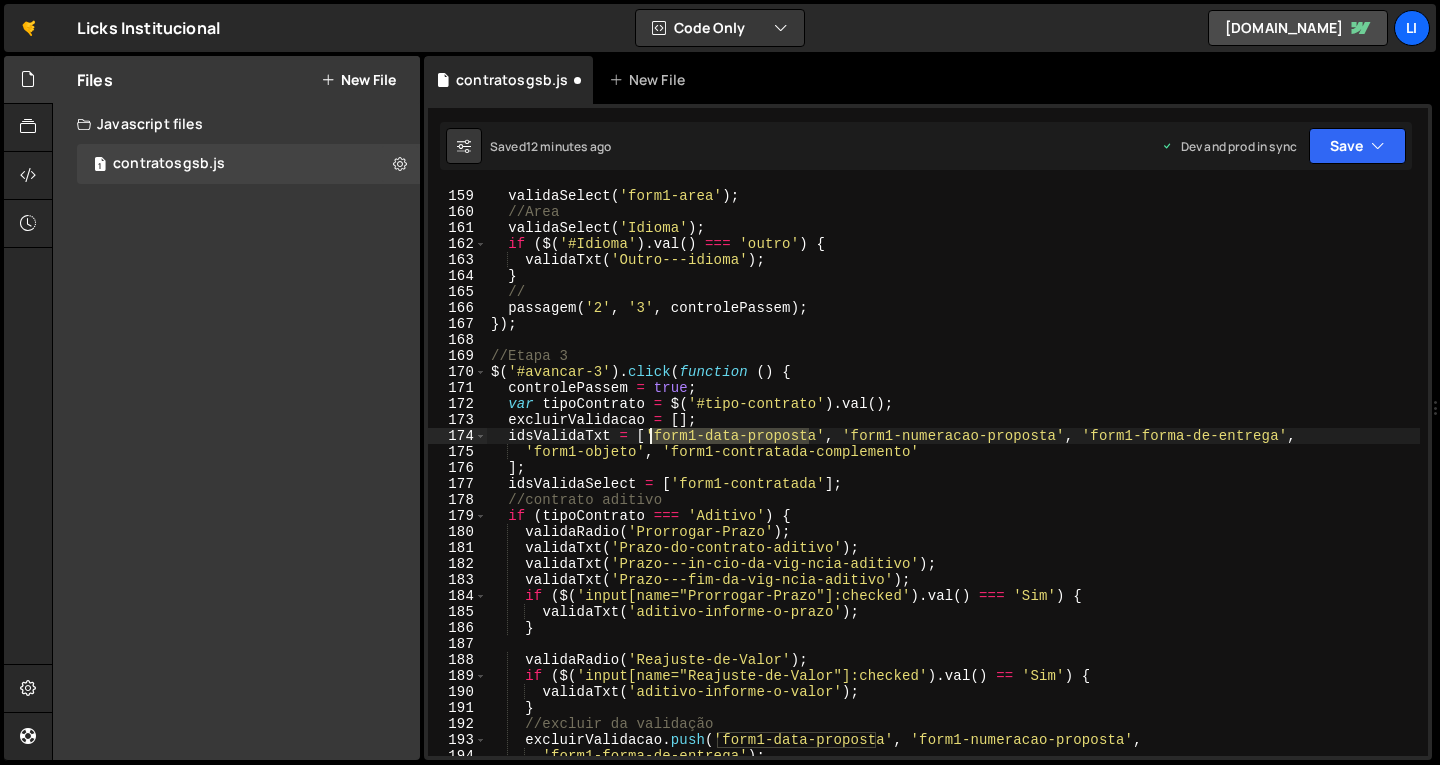 drag, startPoint x: 807, startPoint y: 438, endPoint x: 647, endPoint y: 438, distance: 160 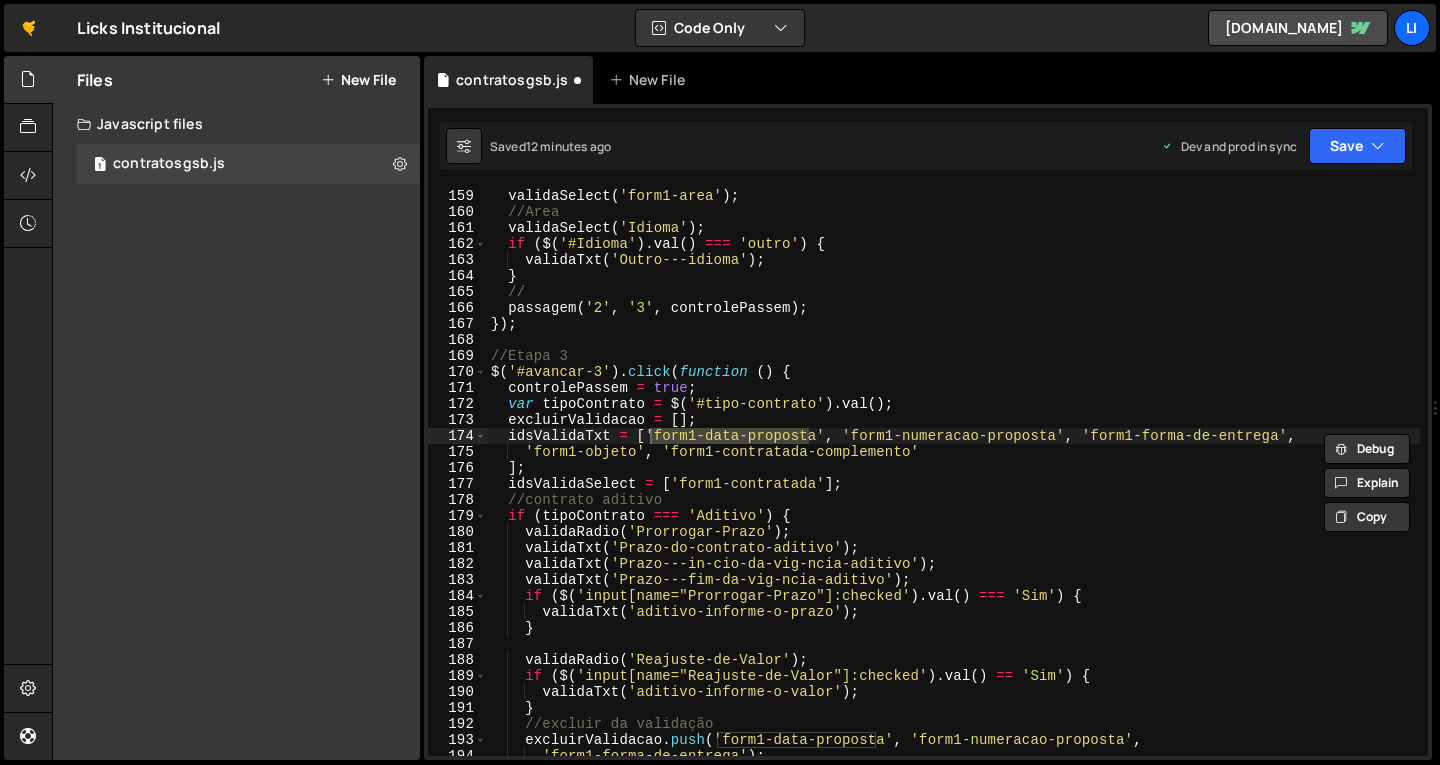 click on "validaSelect ( 'form1-area' ) ;    //Area    validaSelect ( 'Idioma' ) ;    if   ( $ ( '#Idioma' ) . val ( )   ===   'outro' )   {       validaTxt ( 'Outro---idioma' ) ;    }    //    passagem ( '2' ,   '3' ,   controlePassem ) ; }) ; //Etapa 3 $ ( '#avancar-3' ) . click ( function   ( )   {    controlePassem   =   true ;    var   tipoContrato   =   $ ( '#tipo-contrato' ) . val ( ) ;    excluirValidacao   =   [ ] ;    idsValidaTxt   =   [ 'form1-data-proposta' ,   'form1-numeracao-proposta' ,   'form1-forma-de-entrega' ,       'form1-objeto' ,   'form1-contratada-complemento'    ] ;    idsValidaSelect   =   [ 'form1-contratada' ] ;    //contrato aditivo    if   ( tipoContrato   ===   'Aditivo' )   {       validaRadio ( 'Prorrogar-Prazo' ) ;       validaTxt ( 'Prazo-do-contrato-aditivo' ) ;       validaTxt ( 'Prazo---in-cio-da-vig-ncia-aditivo' ) ;       validaTxt ( 'Prazo---fim-da-vig-ncia-aditivo' ) ;       if   ( $ ( 'input[name="Prorrogar-Prazo"]:checked' ) . val ( )   ===   'Sim' )   {          ( ) ; }" at bounding box center [953, 488] 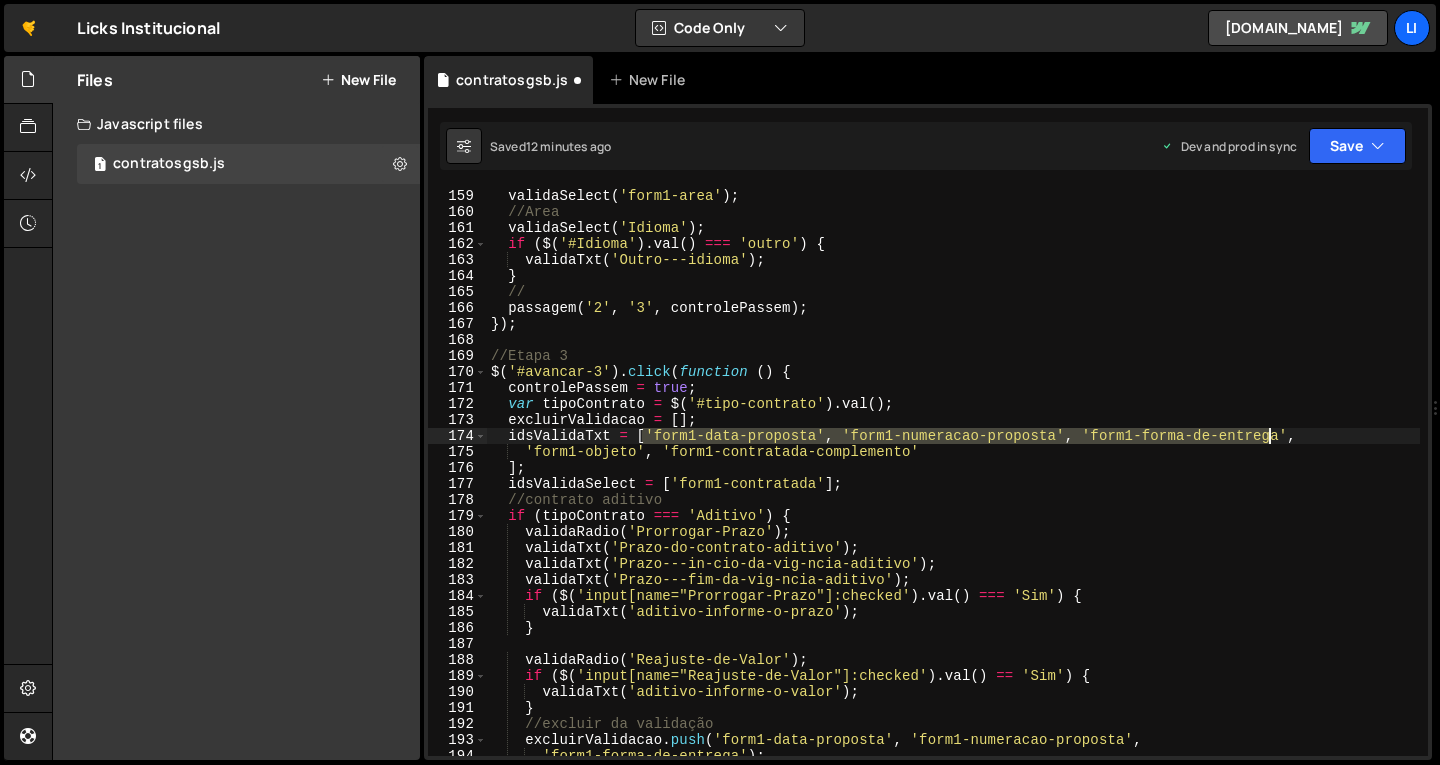 drag, startPoint x: 642, startPoint y: 435, endPoint x: 1269, endPoint y: 432, distance: 627.0072 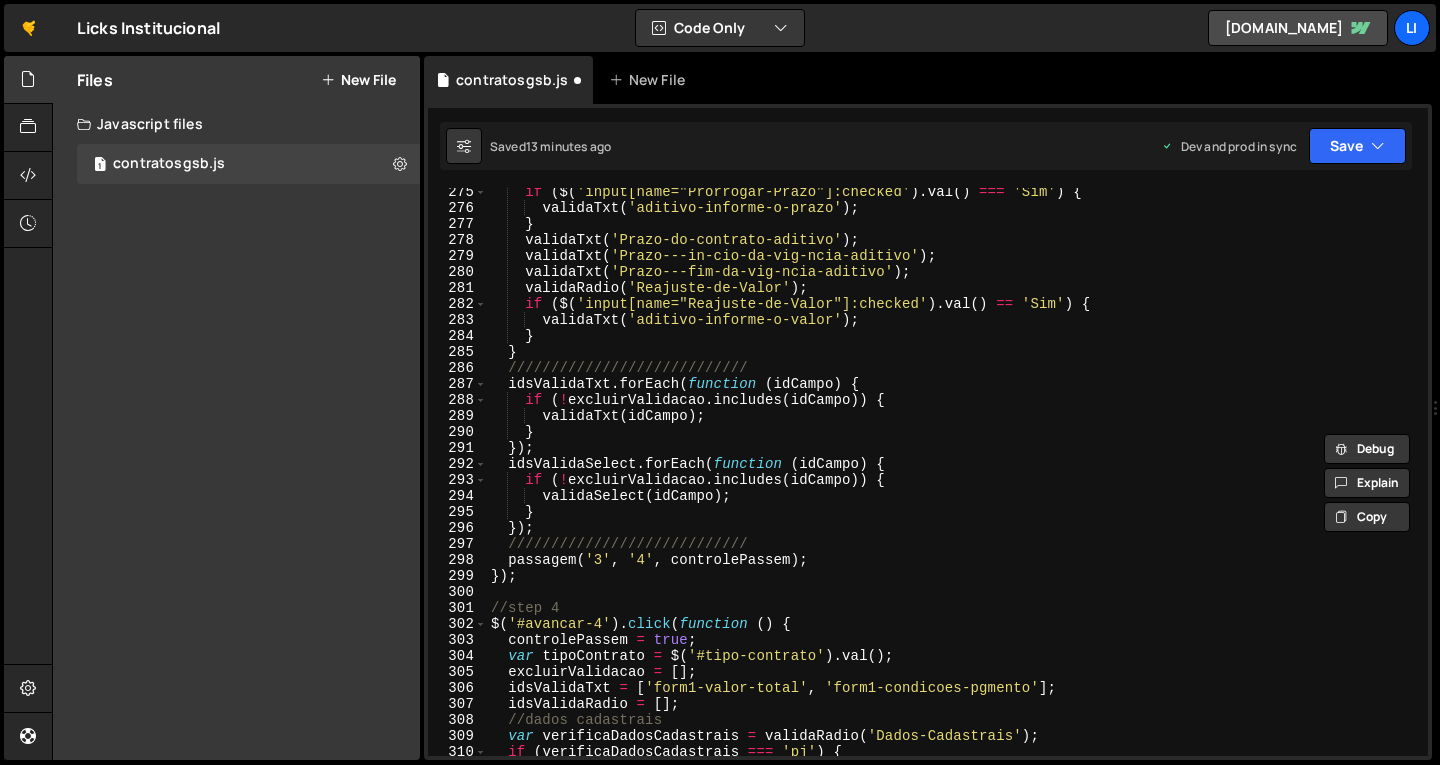 scroll, scrollTop: 4284, scrollLeft: 0, axis: vertical 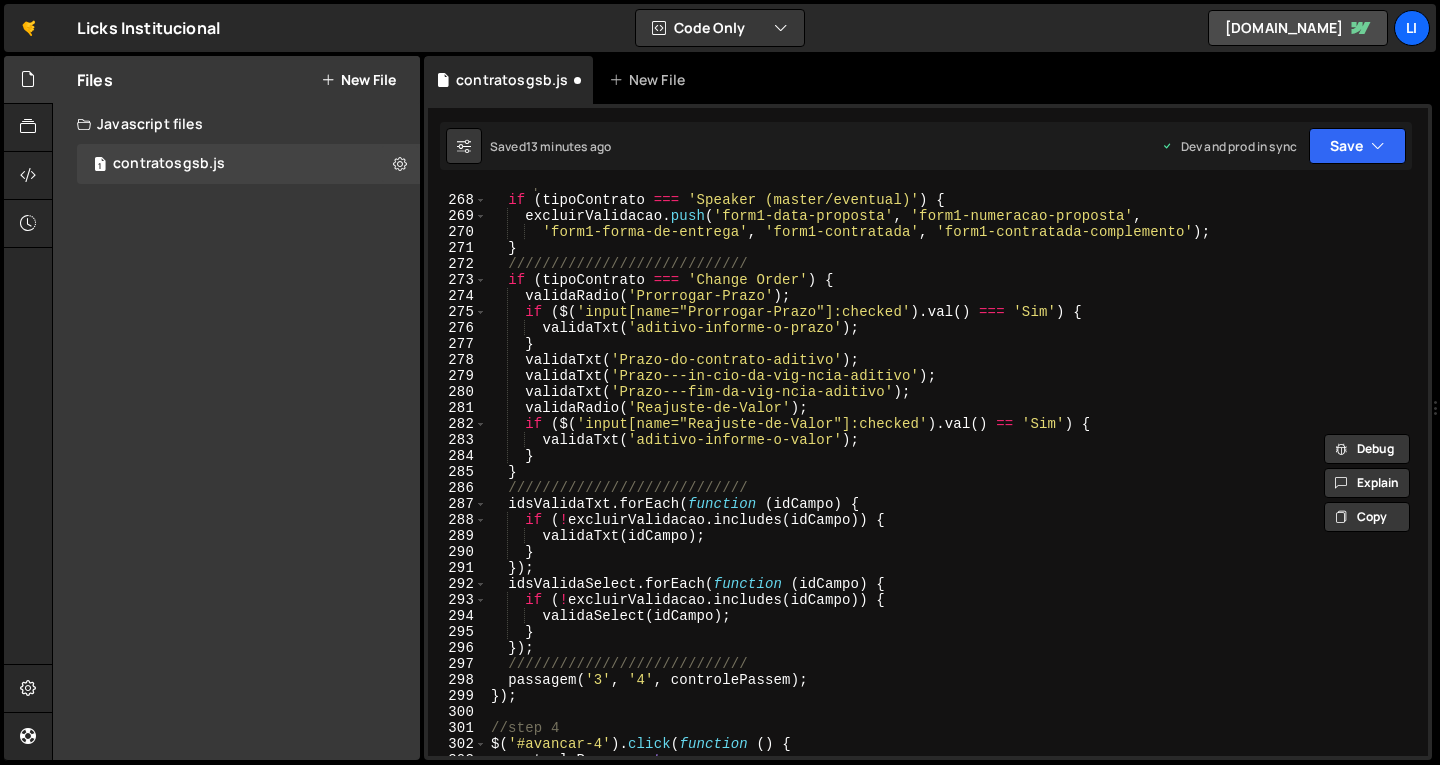 click on "//Speaker    if   ( tipoContrato   ===   'Speaker (master/eventual)' )   {       excluirValidacao . push ( 'form1-data-proposta' ,   'form1-numeracao-proposta' ,          'form1-forma-de-entrega' ,   'form1-contratada' ,   'form1-contratada-complemento' ) ;    }    ////////////////////////////    if   ( tipoContrato   ===   'Change Order' )   {       validaRadio ( 'Prorrogar-Prazo' ) ;       if   ( $ ( 'input[name="Prorrogar-Prazo"]:checked' ) . val ( )   ===   'Sim' )   {          validaTxt ( 'aditivo-informe-o-prazo' ) ;       }       validaTxt ( 'Prazo-do-contrato-aditivo' ) ;       validaTxt ( 'Prazo---in-cio-da-vig-ncia-aditivo' ) ;       validaTxt ( 'Prazo---fim-da-vig-ncia-aditivo' ) ;       validaRadio ( 'Reajuste-de-Valor' ) ;       if   ( $ ( 'input[name="Reajuste-de-Valor"]:checked' ) . val ( )   ==   'Sim' )   {          validaTxt ( 'aditivo-informe-o-valor' ) ;       }    }    ////////////////////////////    idsValidaTxt . forEach ( function   ( idCampo )   {       if   ( ! excluirValidacao ." at bounding box center [953, 476] 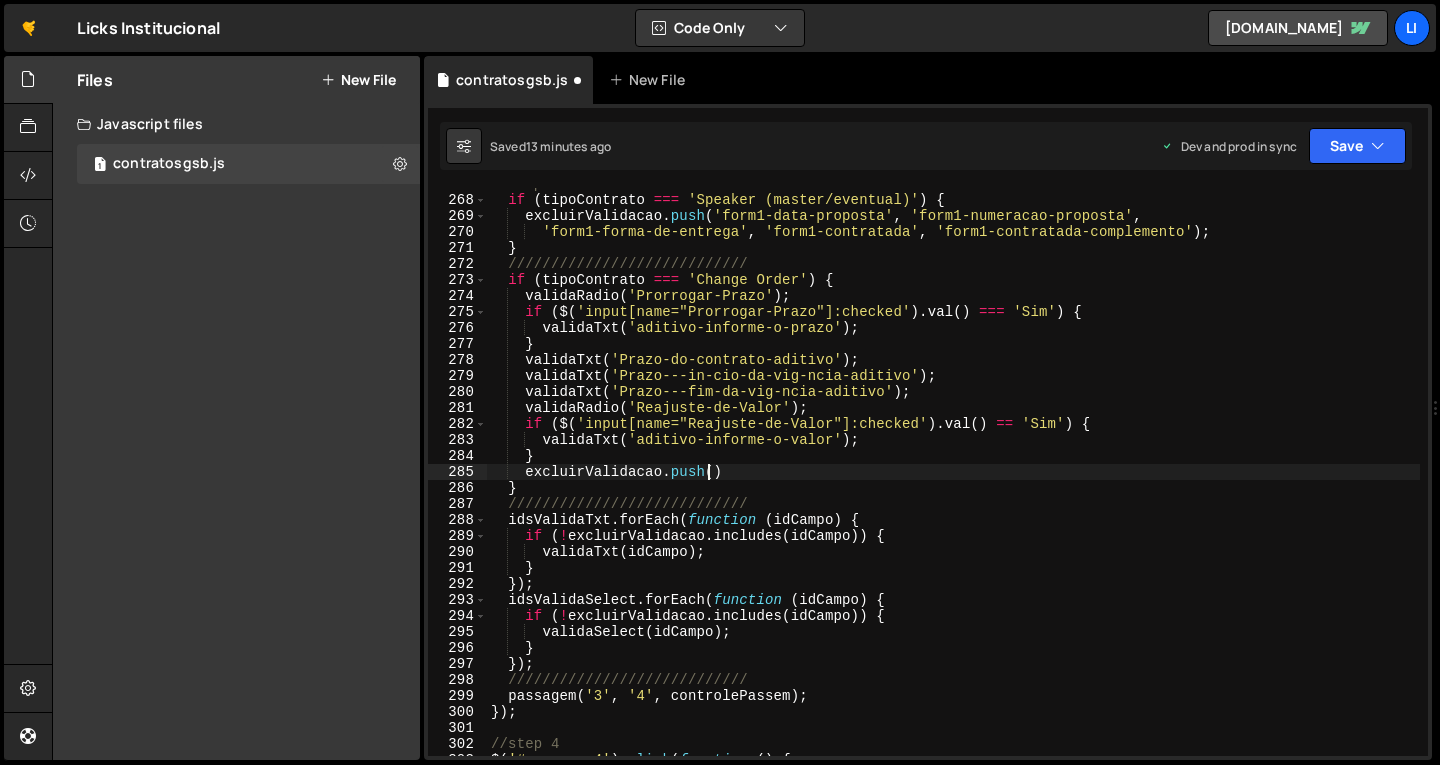 scroll, scrollTop: 0, scrollLeft: 14, axis: horizontal 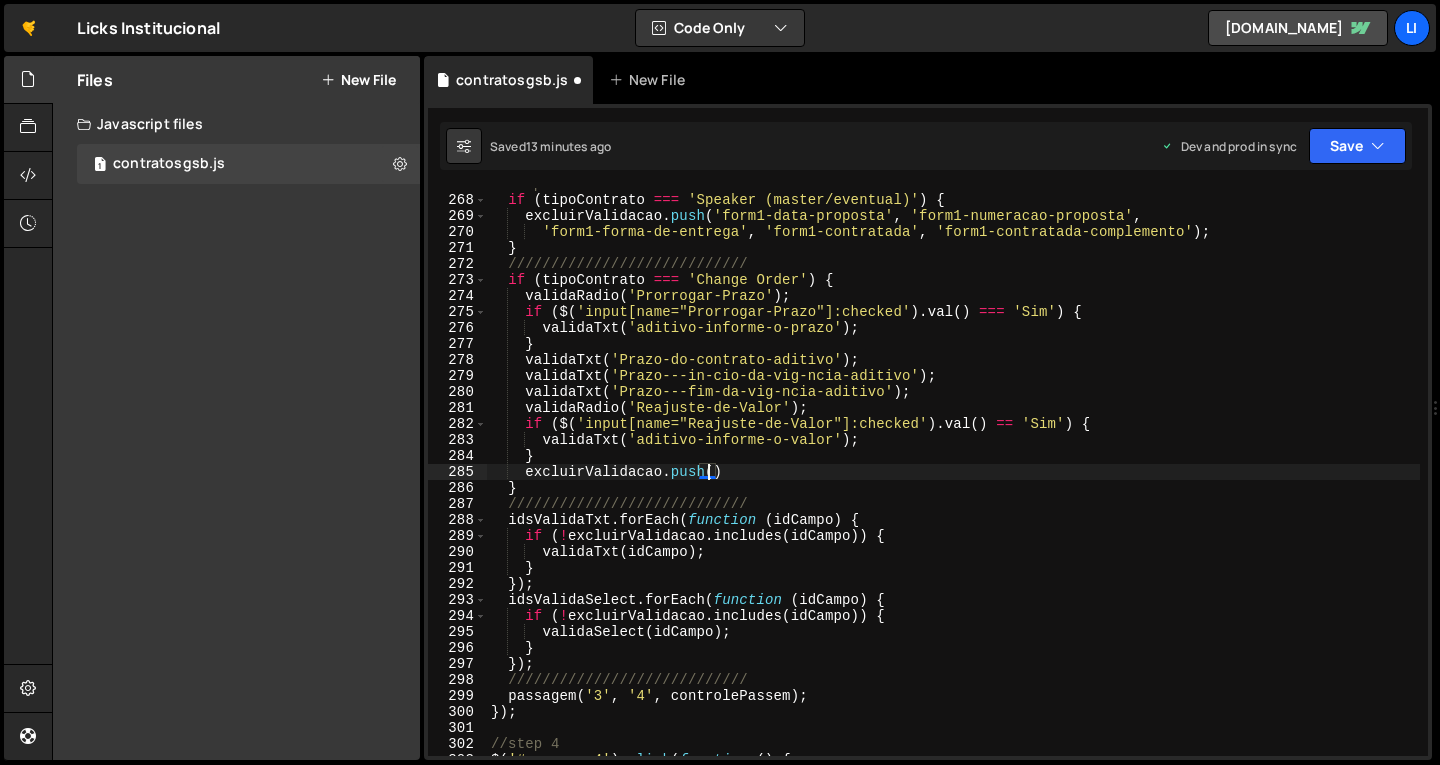 paste on "'form1-data-proposta', 'form1-numeracao-proposta', 'form1-forma-de-entrega')" 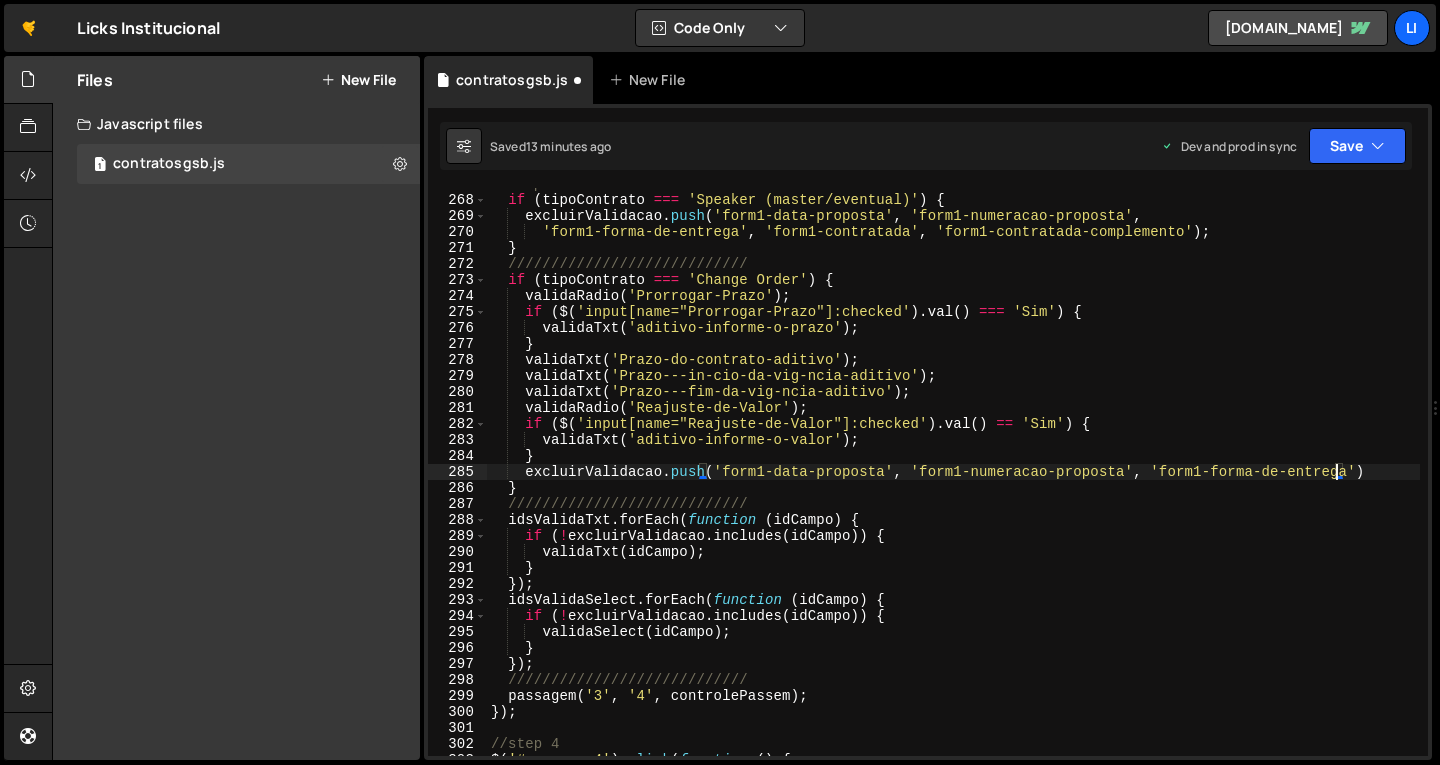 click on "//Speaker    if   ( tipoContrato   ===   'Speaker (master/eventual)' )   {       excluirValidacao . push ( 'form1-data-proposta' ,   'form1-numeracao-proposta' ,          'form1-forma-de-entrega' ,   'form1-contratada' ,   'form1-contratada-complemento' ) ;    }    ////////////////////////////    if   ( tipoContrato   ===   'Change Order' )   {       validaRadio ( 'Prorrogar-Prazo' ) ;       if   ( $ ( 'input[name="Prorrogar-Prazo"]:checked' ) . val ( )   ===   'Sim' )   {          validaTxt ( 'aditivo-informe-o-prazo' ) ;       }       validaTxt ( 'Prazo-do-contrato-aditivo' ) ;       validaTxt ( 'Prazo---in-cio-da-vig-ncia-aditivo' ) ;       validaTxt ( 'Prazo---fim-da-vig-ncia-aditivo' ) ;       validaRadio ( 'Reajuste-de-Valor' ) ;       if   ( $ ( 'input[name="Reajuste-de-Valor"]:checked' ) . val ( )   ==   'Sim' )   {          validaTxt ( 'aditivo-informe-o-valor' ) ;       }       excluirValidacao . push ( 'form1-data-proposta' ,   'form1-numeracao-proposta' ,   'form1-forma-de-entrega' )    }" at bounding box center (953, 476) 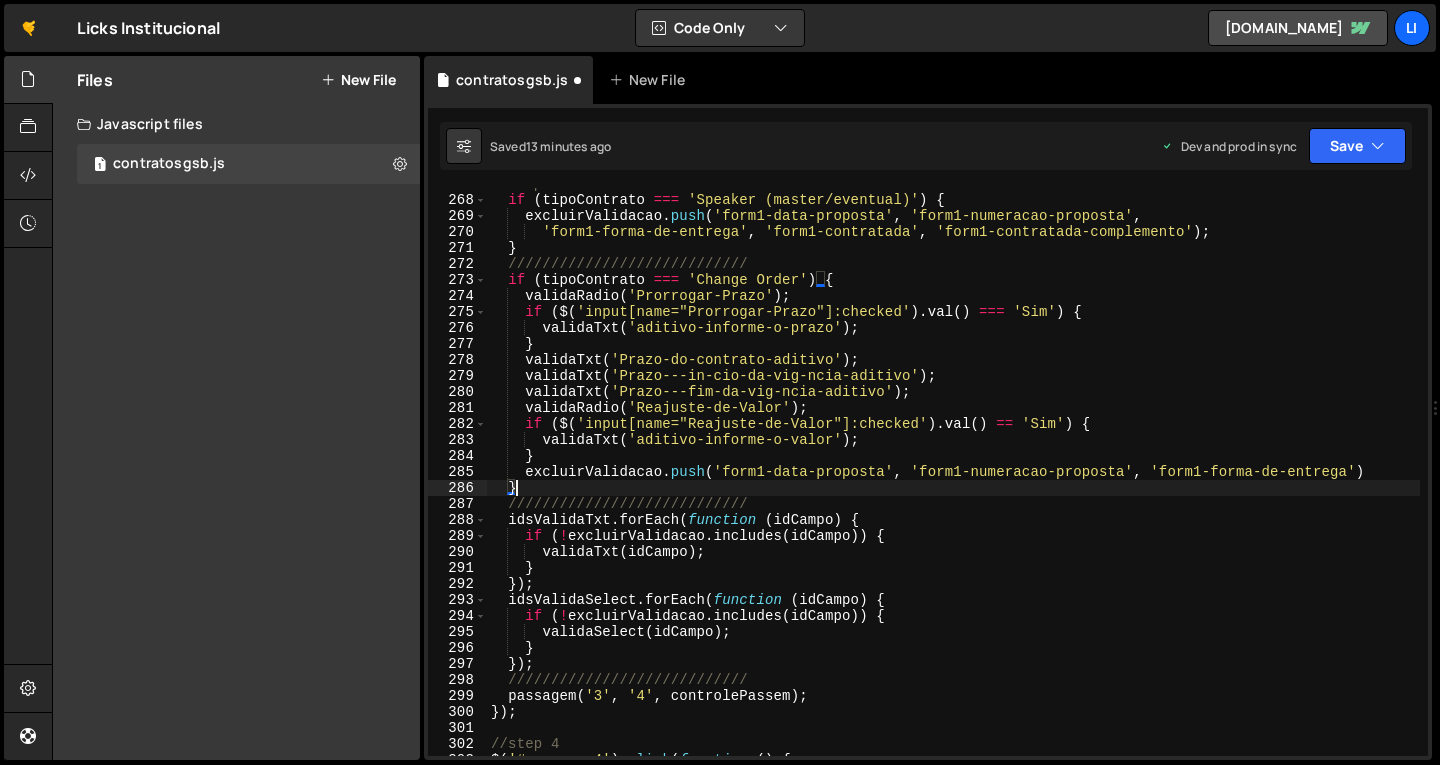scroll, scrollTop: 0, scrollLeft: 1, axis: horizontal 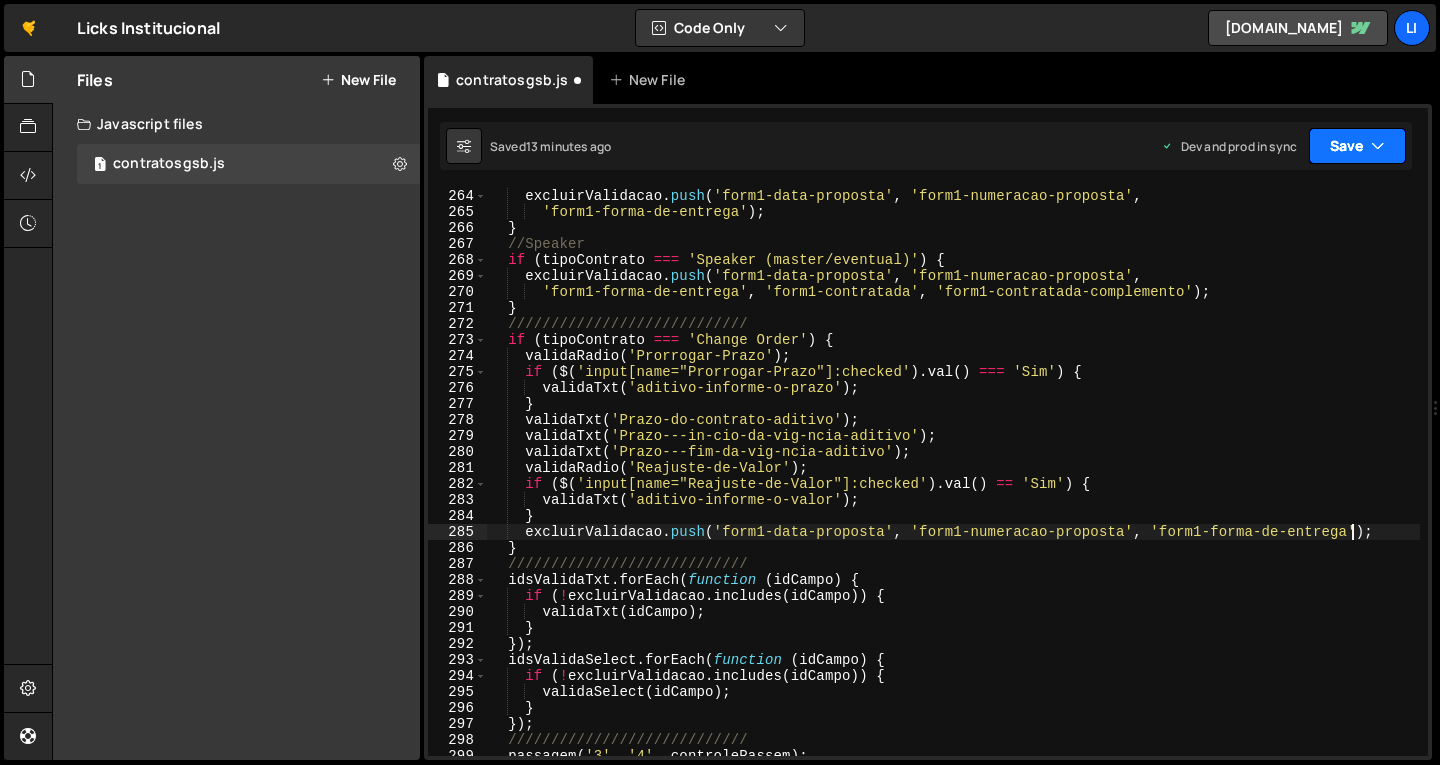 click on "Save" at bounding box center (1357, 146) 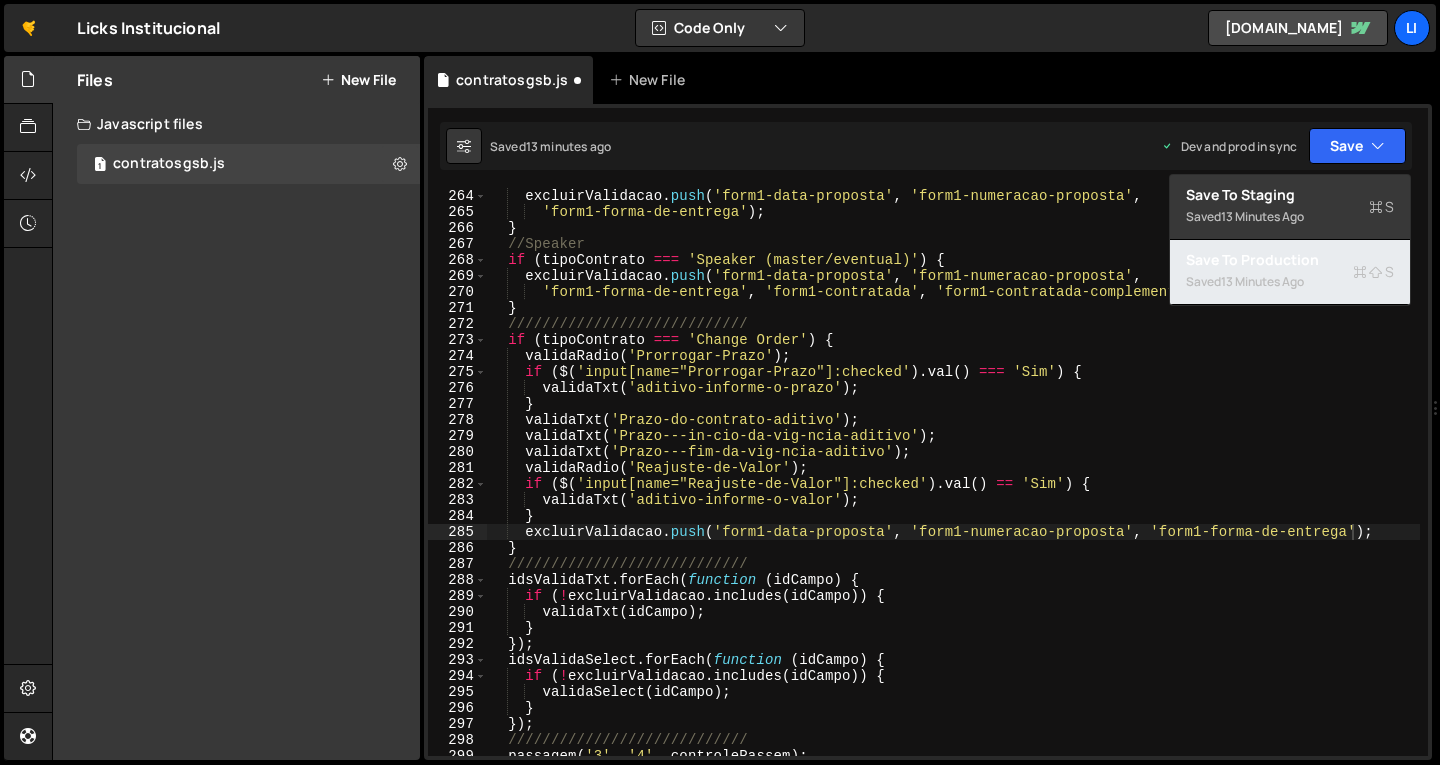click on "Saved  13 minutes ago" at bounding box center (1290, 282) 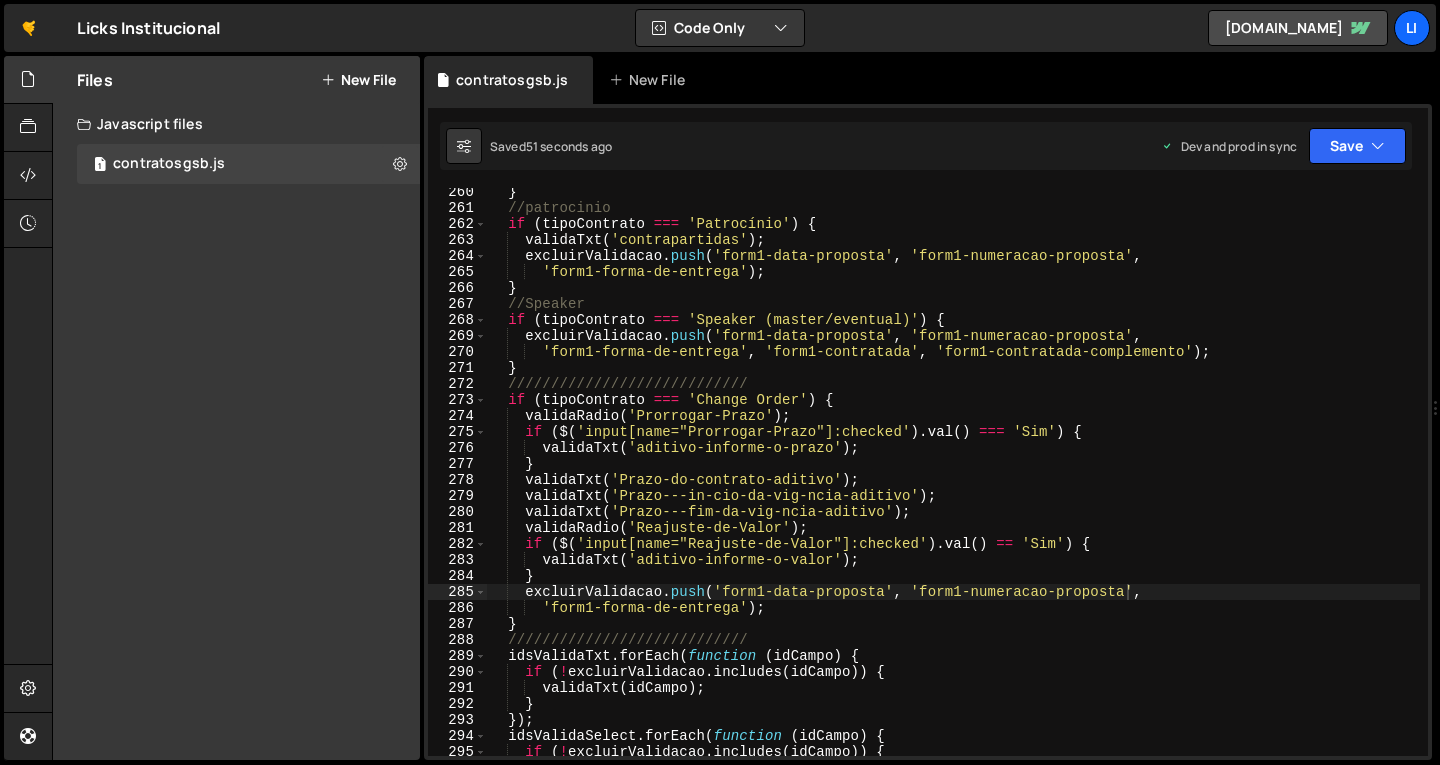 scroll, scrollTop: 4164, scrollLeft: 0, axis: vertical 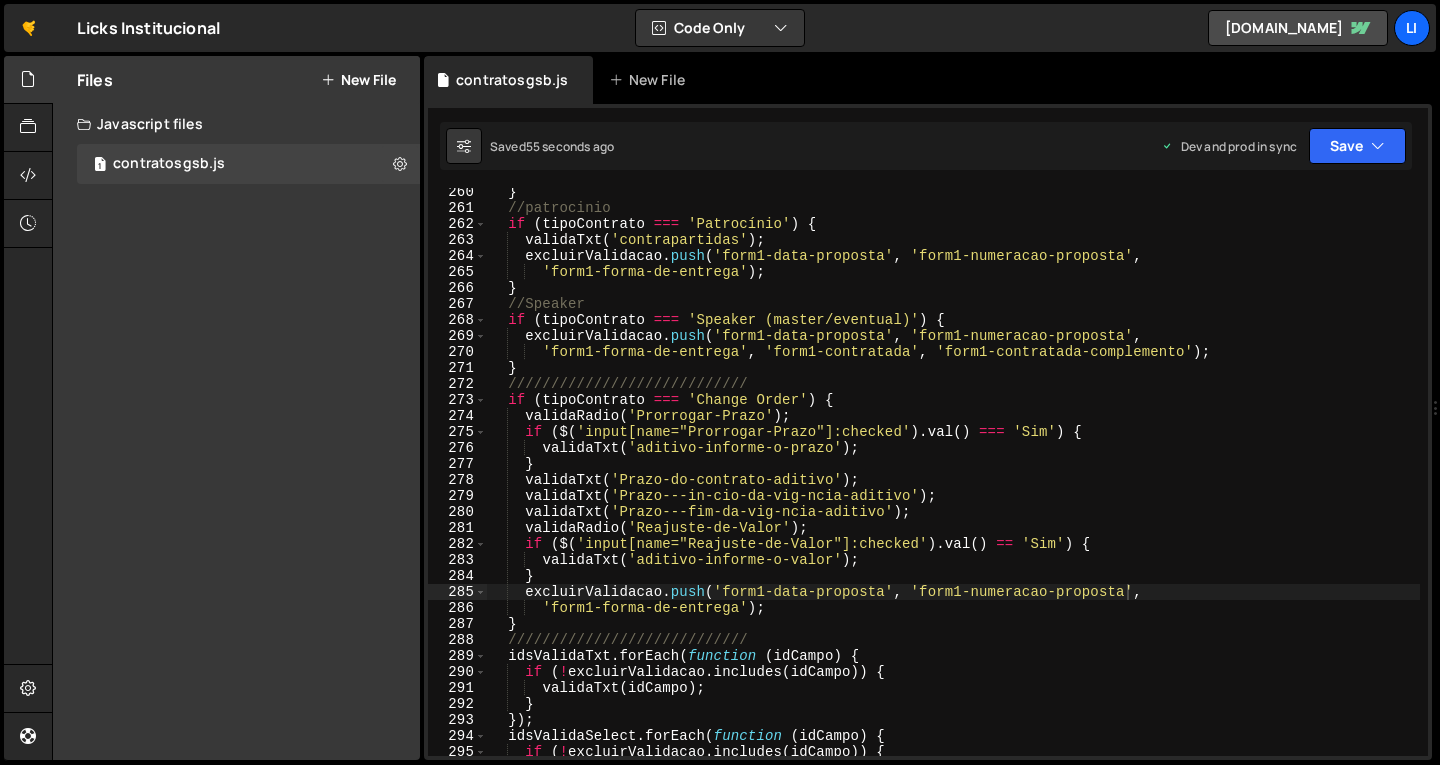 click on "}    //patrocinio    if   ( tipoContrato   ===   'Patrocínio' )   {       validaTxt ( 'contrapartidas' ) ;       excluirValidacao . push ( 'form1-data-proposta' ,   'form1-numeracao-proposta' ,          'form1-forma-de-entrega' ) ;    }    //Speaker    if   ( tipoContrato   ===   'Speaker (master/eventual)' )   {       excluirValidacao . push ( 'form1-data-proposta' ,   'form1-numeracao-proposta' ,          'form1-forma-de-entrega' ,   'form1-contratada' ,   'form1-contratada-complemento' ) ;    }    ////////////////////////////    if   ( tipoContrato   ===   'Change Order' )   {       validaRadio ( 'Prorrogar-Prazo' ) ;       if   ( $ ( 'input[name="Prorrogar-Prazo"]:checked' ) . val ( )   ===   'Sim' )   {          validaTxt ( 'aditivo-informe-o-prazo' ) ;       }       validaTxt ( 'Prazo-do-contrato-aditivo' ) ;       validaTxt ( 'Prazo---in-cio-da-vig-ncia-aditivo' ) ;       validaTxt ( 'Prazo---fim-da-vig-ncia-aditivo' ) ;       validaRadio ( 'Reajuste-de-Valor' ) ;       if   ( $ ( ) . val ( )   ==" at bounding box center [953, 484] 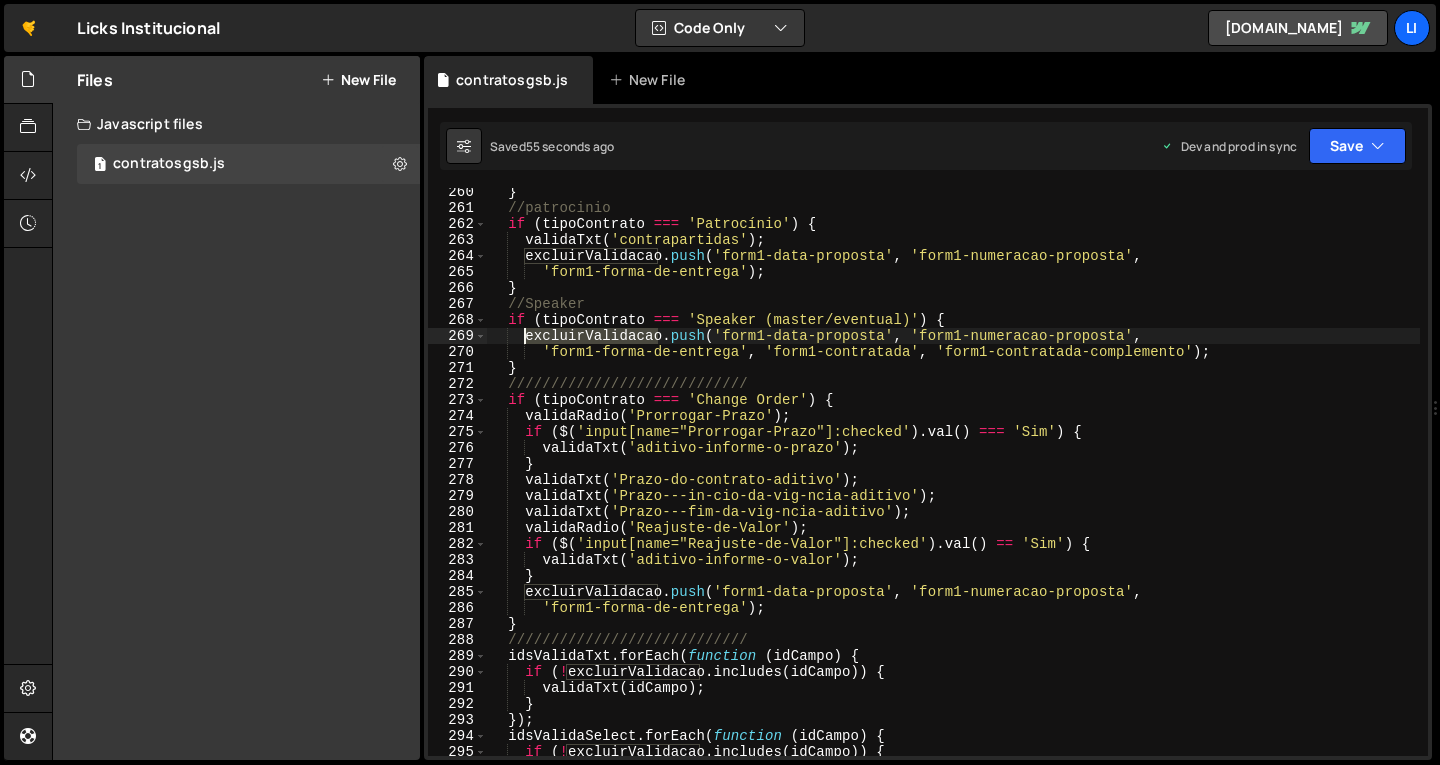 click on "}    //patrocinio    if   ( tipoContrato   ===   'Patrocínio' )   {       validaTxt ( 'contrapartidas' ) ;       excluirValidacao . push ( 'form1-data-proposta' ,   'form1-numeracao-proposta' ,          'form1-forma-de-entrega' ) ;    }    //Speaker    if   ( tipoContrato   ===   'Speaker (master/eventual)' )   {       excluirValidacao . push ( 'form1-data-proposta' ,   'form1-numeracao-proposta' ,          'form1-forma-de-entrega' ,   'form1-contratada' ,   'form1-contratada-complemento' ) ;    }    ////////////////////////////    if   ( tipoContrato   ===   'Change Order' )   {       validaRadio ( 'Prorrogar-Prazo' ) ;       if   ( $ ( 'input[name="Prorrogar-Prazo"]:checked' ) . val ( )   ===   'Sim' )   {          validaTxt ( 'aditivo-informe-o-prazo' ) ;       }       validaTxt ( 'Prazo-do-contrato-aditivo' ) ;       validaTxt ( 'Prazo---in-cio-da-vig-ncia-aditivo' ) ;       validaTxt ( 'Prazo---fim-da-vig-ncia-aditivo' ) ;       validaRadio ( 'Reajuste-de-Valor' ) ;       if   ( $ ( ) . val ( )   ==" at bounding box center (953, 484) 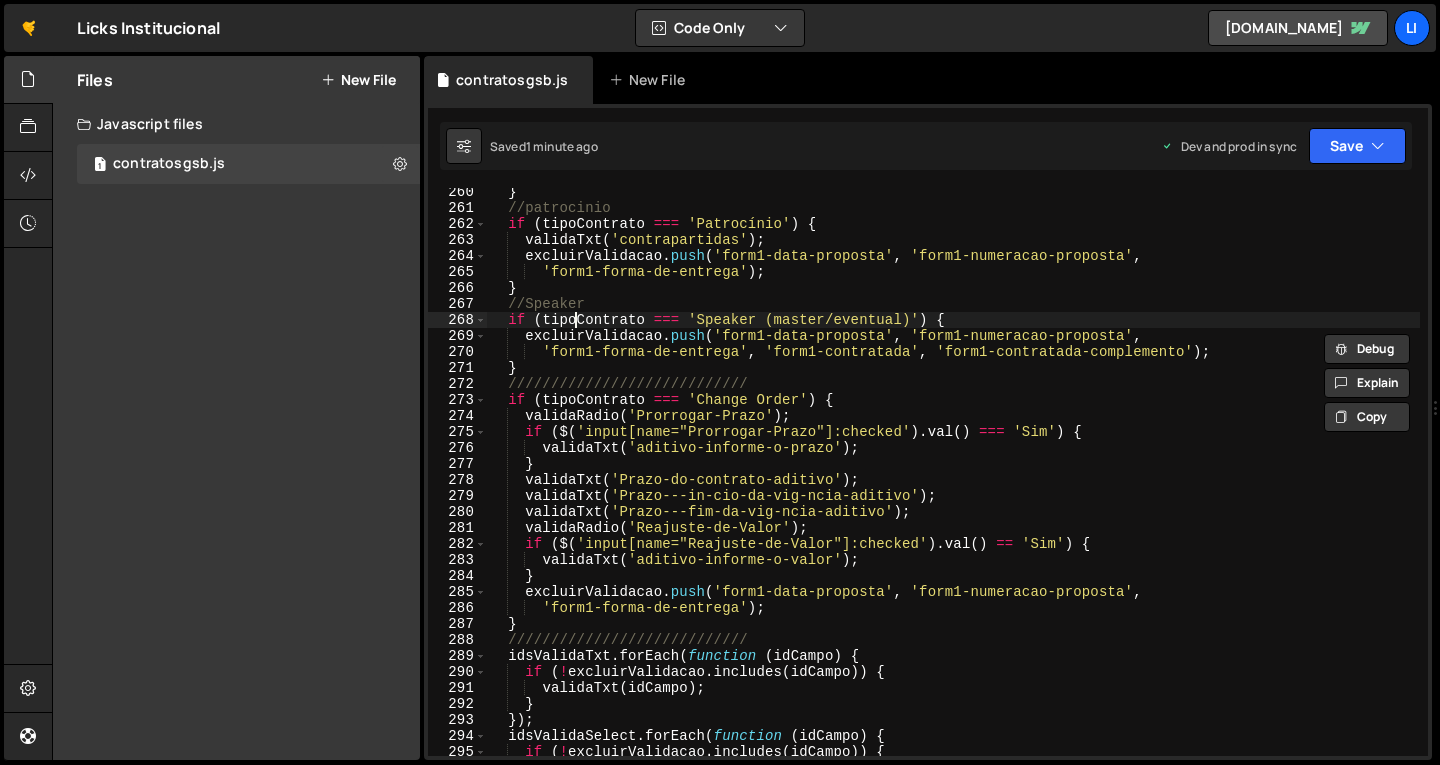 click on "}    //patrocinio    if   ( tipoContrato   ===   'Patrocínio' )   {       validaTxt ( 'contrapartidas' ) ;       excluirValidacao . push ( 'form1-data-proposta' ,   'form1-numeracao-proposta' ,          'form1-forma-de-entrega' ) ;    }    //Speaker    if   ( tipoContrato   ===   'Speaker (master/eventual)' )   {       excluirValidacao . push ( 'form1-data-proposta' ,   'form1-numeracao-proposta' ,          'form1-forma-de-entrega' ,   'form1-contratada' ,   'form1-contratada-complemento' ) ;    }    ////////////////////////////    if   ( tipoContrato   ===   'Change Order' )   {       validaRadio ( 'Prorrogar-Prazo' ) ;       if   ( $ ( 'input[name="Prorrogar-Prazo"]:checked' ) . val ( )   ===   'Sim' )   {          validaTxt ( 'aditivo-informe-o-prazo' ) ;       }       validaTxt ( 'Prazo-do-contrato-aditivo' ) ;       validaTxt ( 'Prazo---in-cio-da-vig-ncia-aditivo' ) ;       validaTxt ( 'Prazo---fim-da-vig-ncia-aditivo' ) ;       validaRadio ( 'Reajuste-de-Valor' ) ;       if   ( $ ( ) . val ( )   ==" at bounding box center [953, 484] 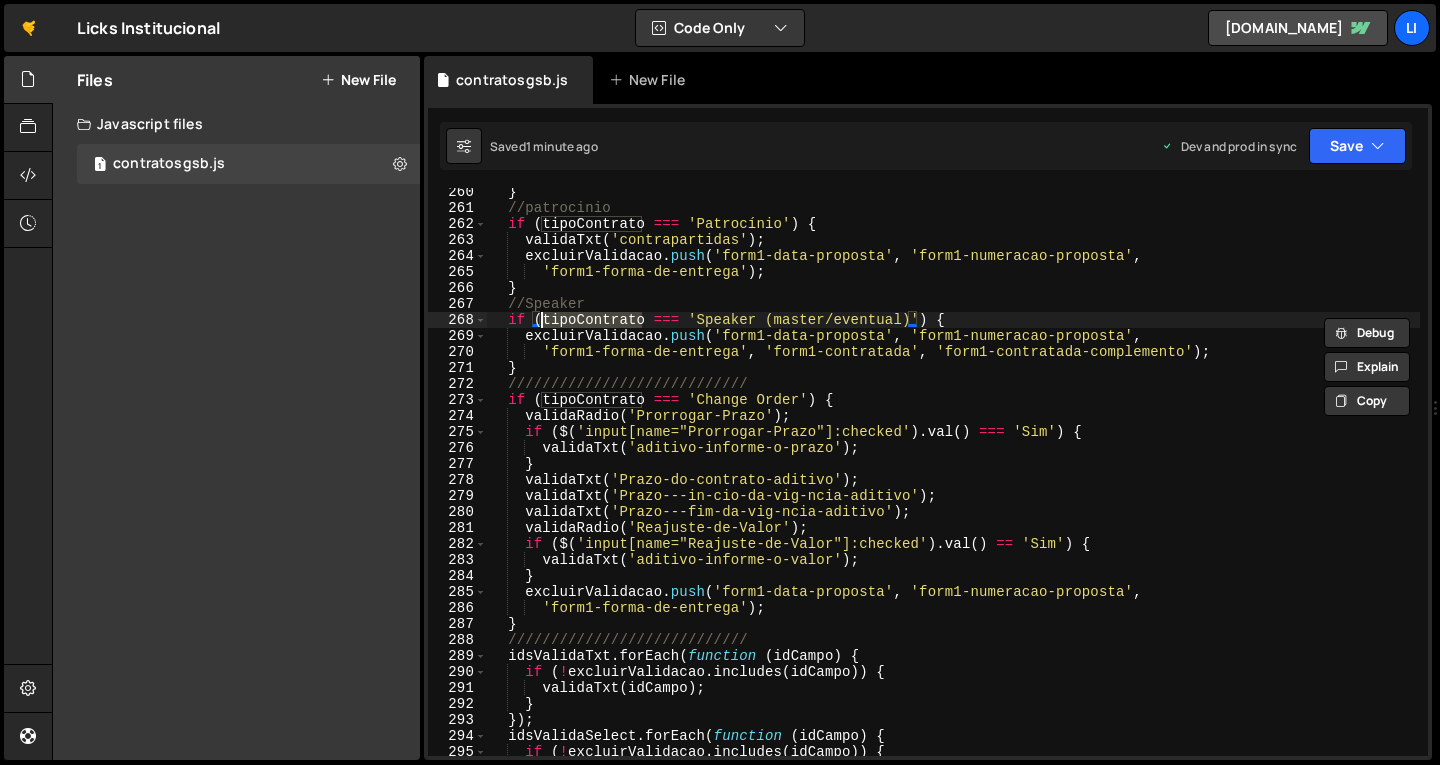 click on "}    //patrocinio    if   ( tipoContrato   ===   'Patrocínio' )   {       validaTxt ( 'contrapartidas' ) ;       excluirValidacao . push ( 'form1-data-proposta' ,   'form1-numeracao-proposta' ,          'form1-forma-de-entrega' ) ;    }    //Speaker    if   ( tipoContrato   ===   'Speaker (master/eventual)' )   {       excluirValidacao . push ( 'form1-data-proposta' ,   'form1-numeracao-proposta' ,          'form1-forma-de-entrega' ,   'form1-contratada' ,   'form1-contratada-complemento' ) ;    }    ////////////////////////////    if   ( tipoContrato   ===   'Change Order' )   {       validaRadio ( 'Prorrogar-Prazo' ) ;       if   ( $ ( 'input[name="Prorrogar-Prazo"]:checked' ) . val ( )   ===   'Sim' )   {          validaTxt ( 'aditivo-informe-o-prazo' ) ;       }       validaTxt ( 'Prazo-do-contrato-aditivo' ) ;       validaTxt ( 'Prazo---in-cio-da-vig-ncia-aditivo' ) ;       validaTxt ( 'Prazo---fim-da-vig-ncia-aditivo' ) ;       validaRadio ( 'Reajuste-de-Valor' ) ;       if   ( $ ( ) . val ( )   ==" at bounding box center (953, 484) 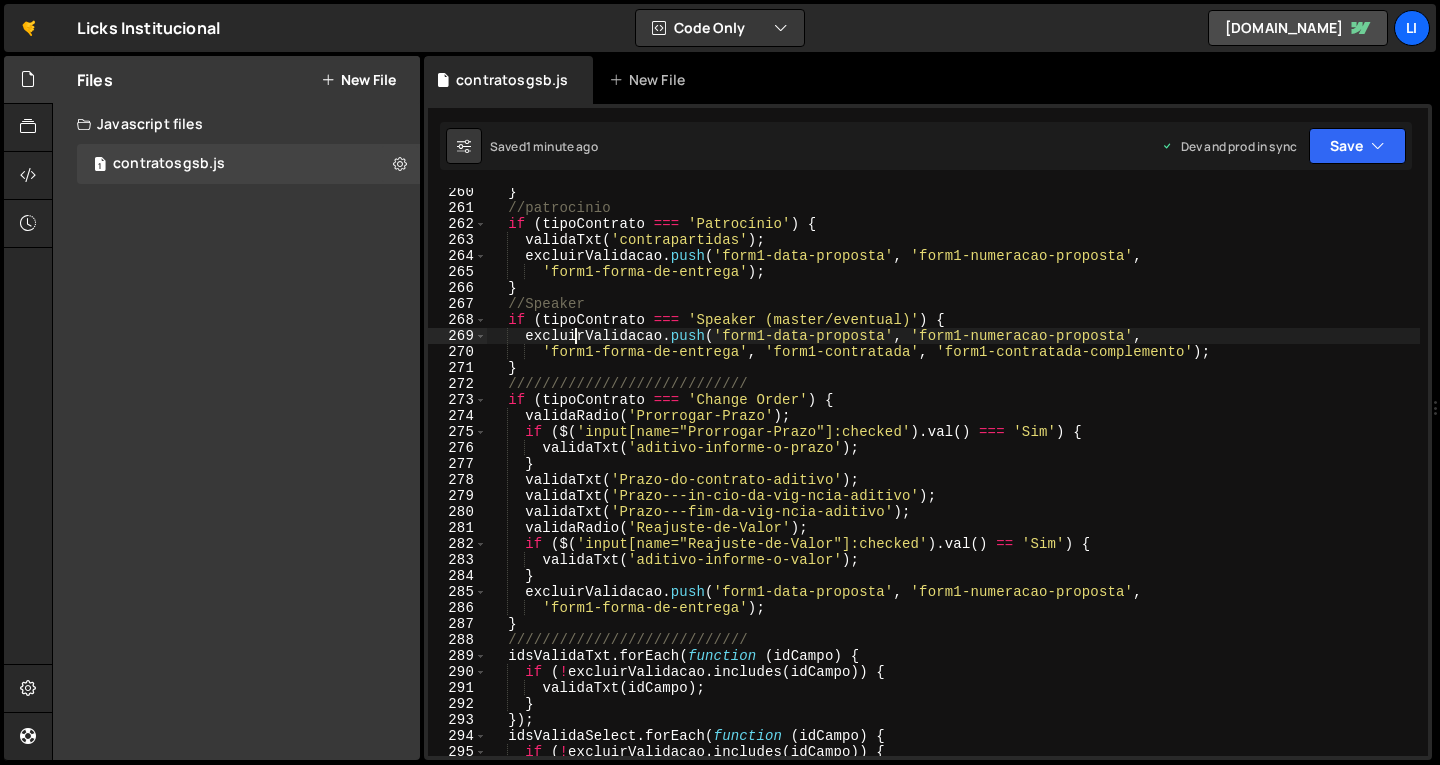 click on "}    //patrocinio    if   ( tipoContrato   ===   'Patrocínio' )   {       validaTxt ( 'contrapartidas' ) ;       excluirValidacao . push ( 'form1-data-proposta' ,   'form1-numeracao-proposta' ,          'form1-forma-de-entrega' ) ;    }    //Speaker    if   ( tipoContrato   ===   'Speaker (master/eventual)' )   {       excluirValidacao . push ( 'form1-data-proposta' ,   'form1-numeracao-proposta' ,          'form1-forma-de-entrega' ,   'form1-contratada' ,   'form1-contratada-complemento' ) ;    }    ////////////////////////////    if   ( tipoContrato   ===   'Change Order' )   {       validaRadio ( 'Prorrogar-Prazo' ) ;       if   ( $ ( 'input[name="Prorrogar-Prazo"]:checked' ) . val ( )   ===   'Sim' )   {          validaTxt ( 'aditivo-informe-o-prazo' ) ;       }       validaTxt ( 'Prazo-do-contrato-aditivo' ) ;       validaTxt ( 'Prazo---in-cio-da-vig-ncia-aditivo' ) ;       validaTxt ( 'Prazo---fim-da-vig-ncia-aditivo' ) ;       validaRadio ( 'Reajuste-de-Valor' ) ;       if   ( $ ( ) . val ( )   ==" at bounding box center [953, 484] 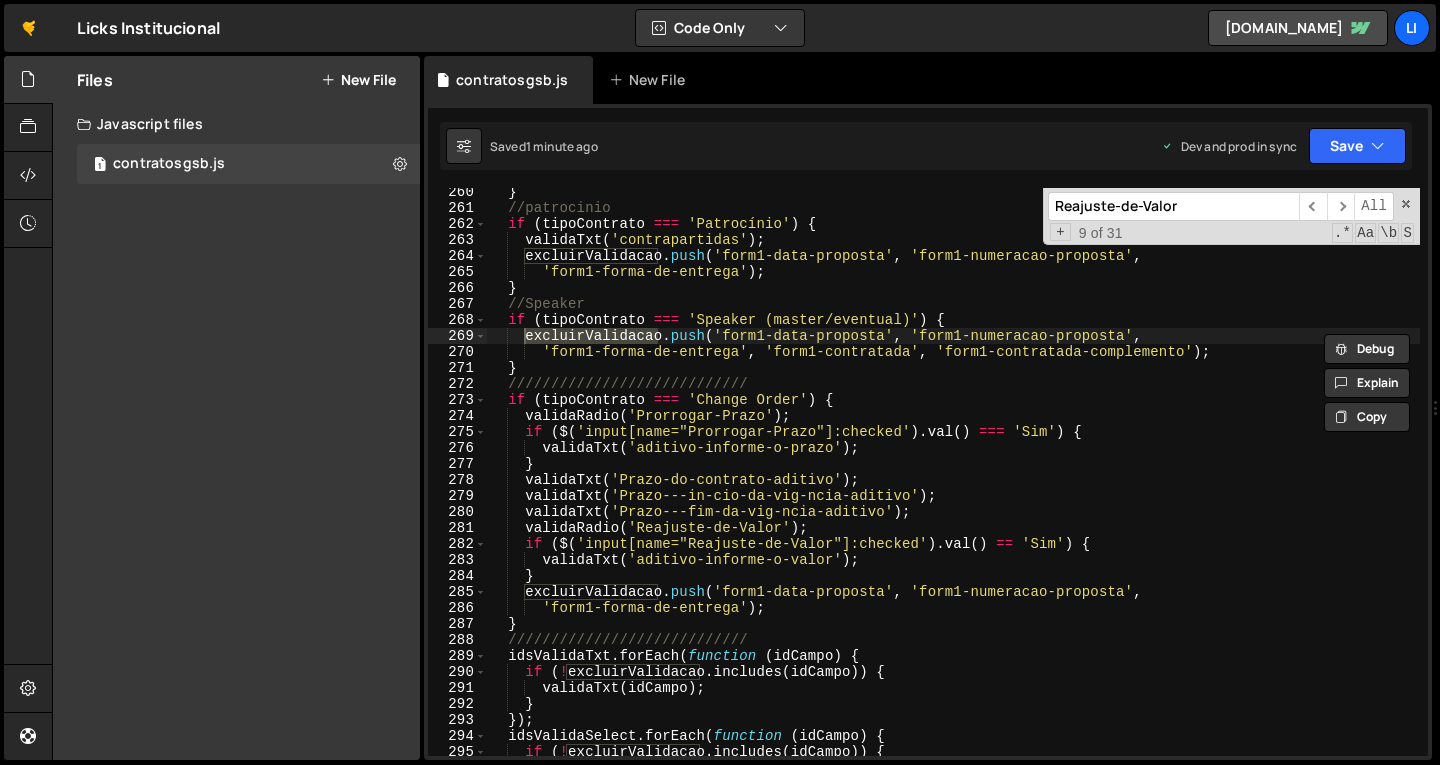 type on "excluirValidacao" 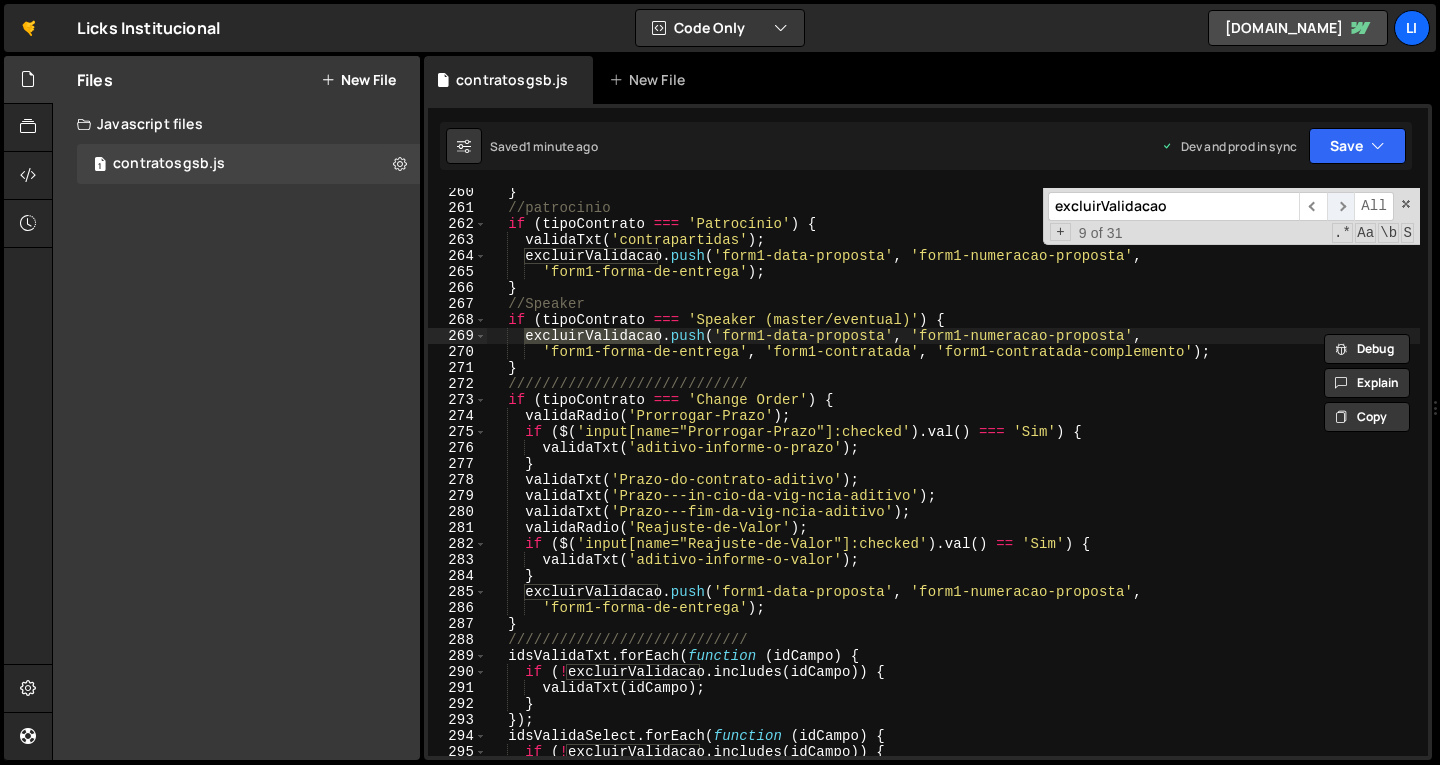 click on "​" at bounding box center [1341, 206] 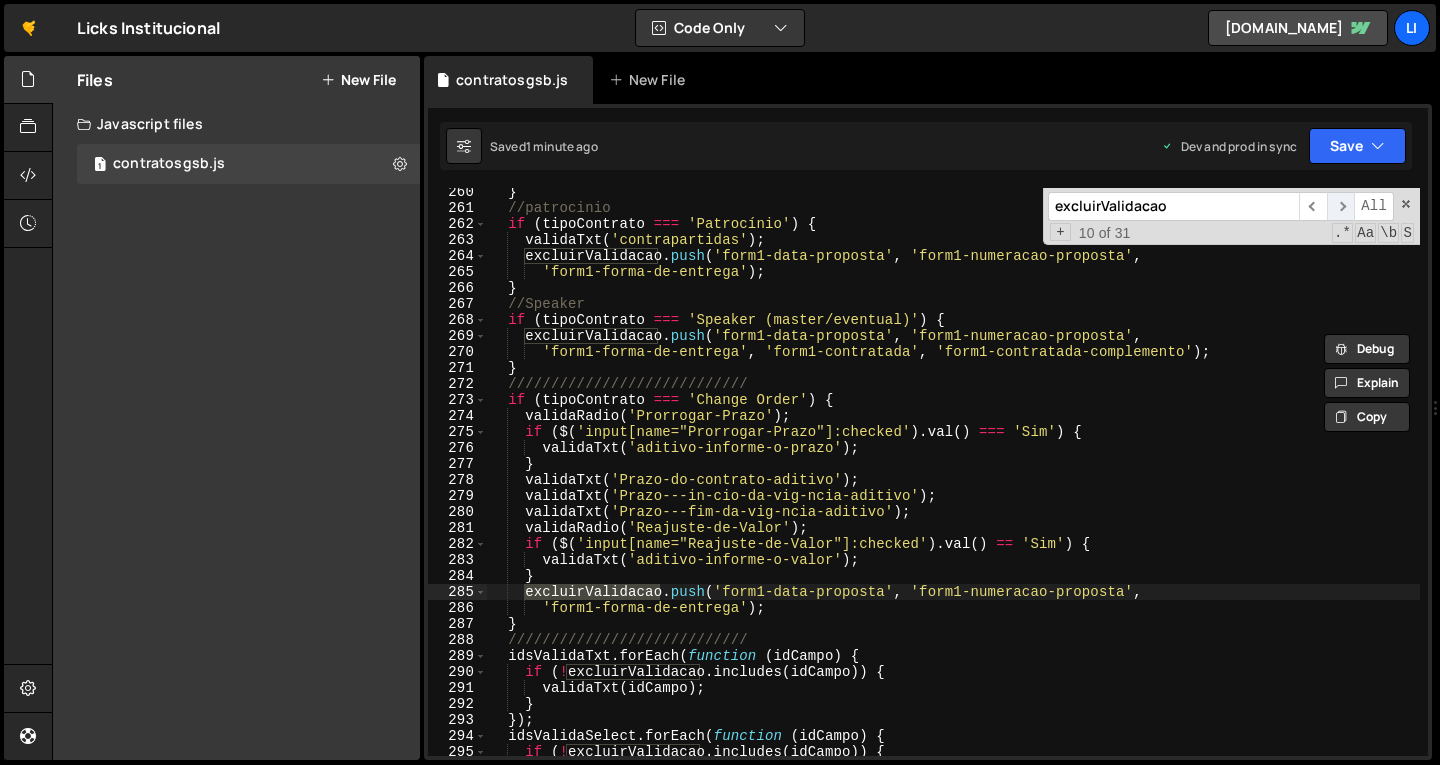 click on "​" at bounding box center [1341, 206] 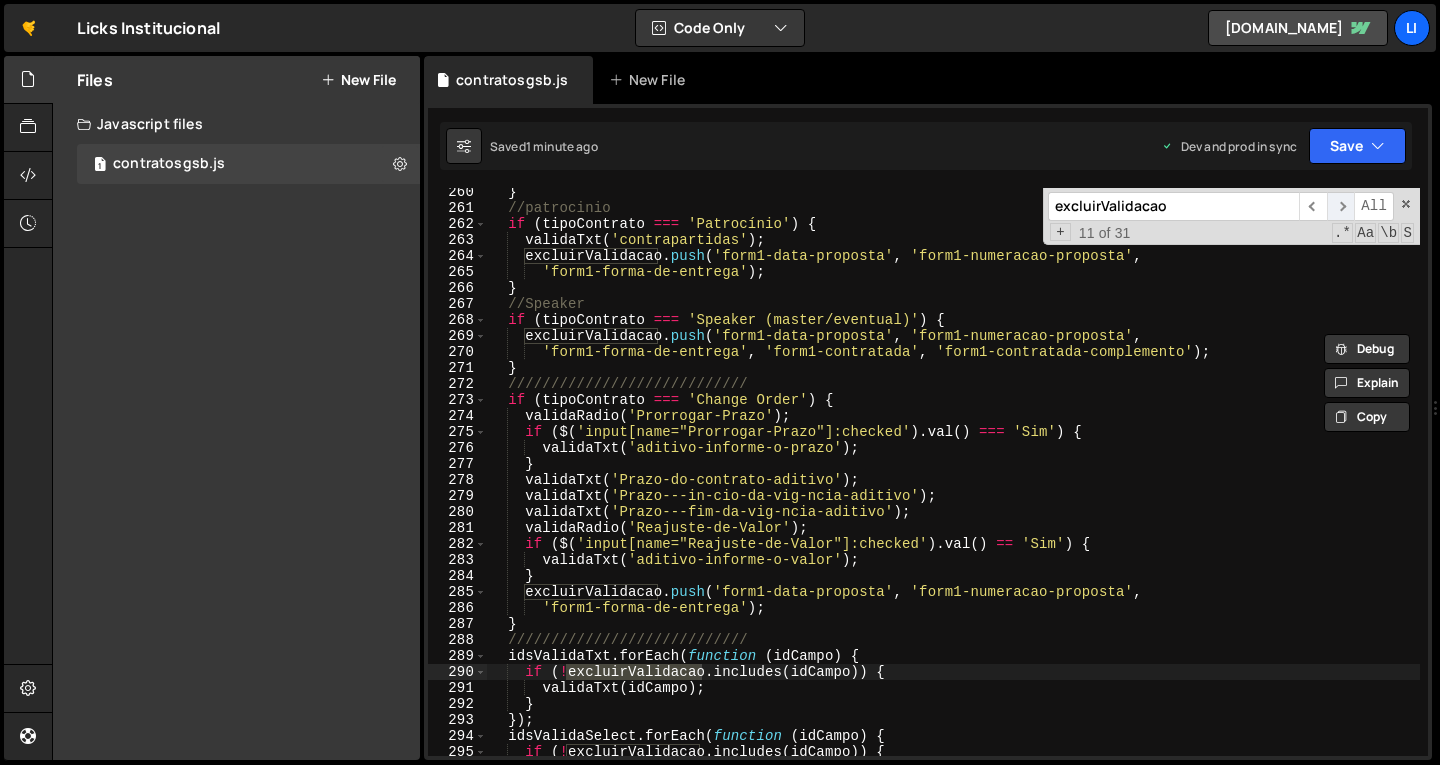click on "​" at bounding box center (1341, 206) 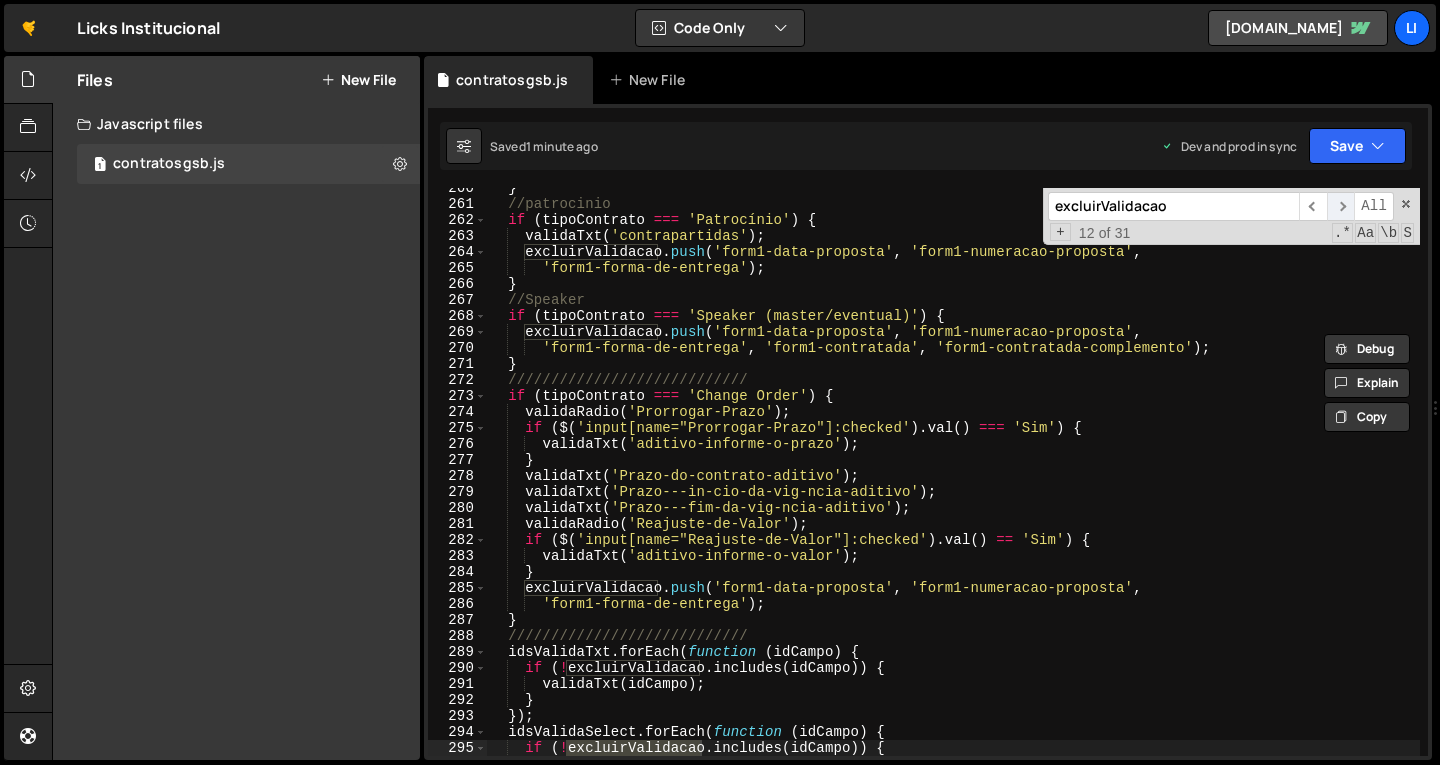 click on "​" at bounding box center [1341, 206] 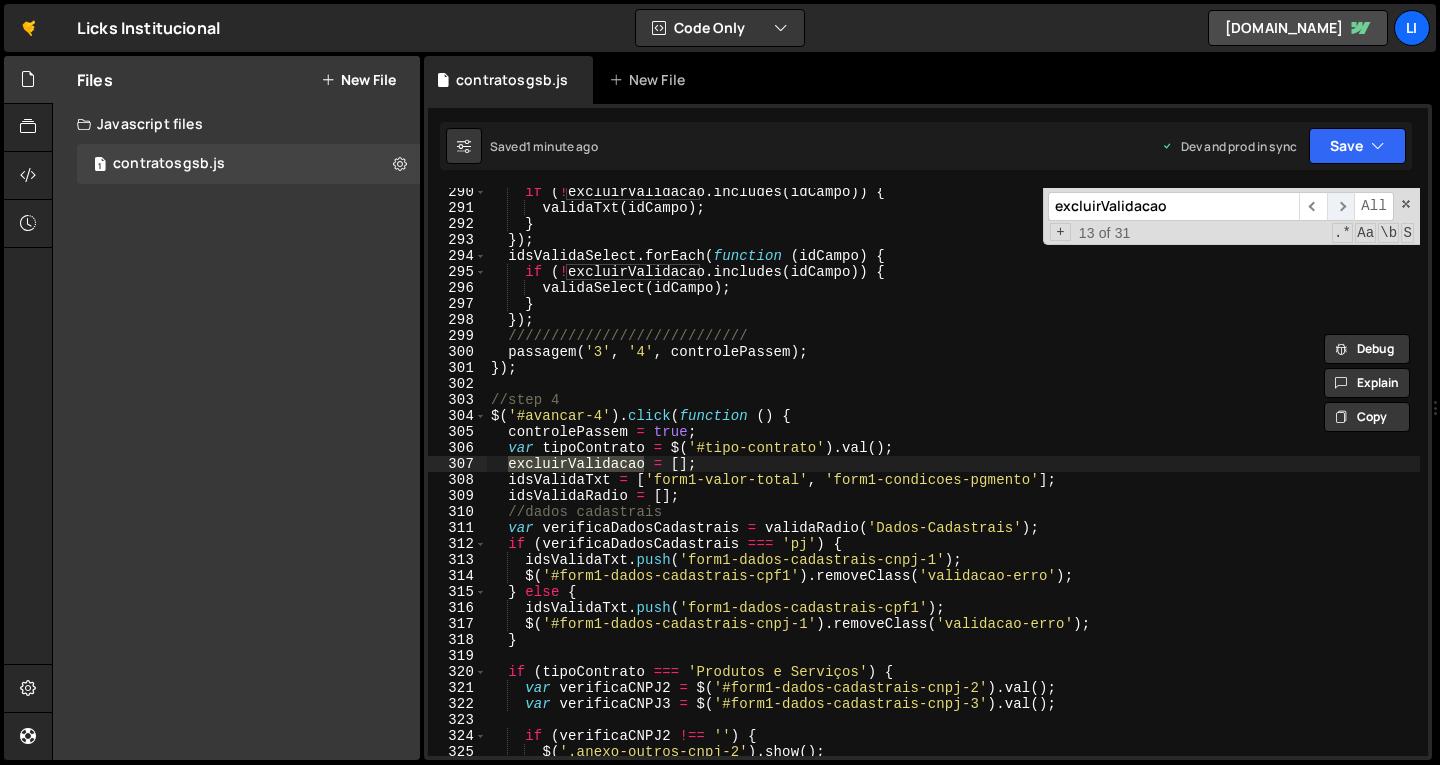 click on "​" at bounding box center [1341, 206] 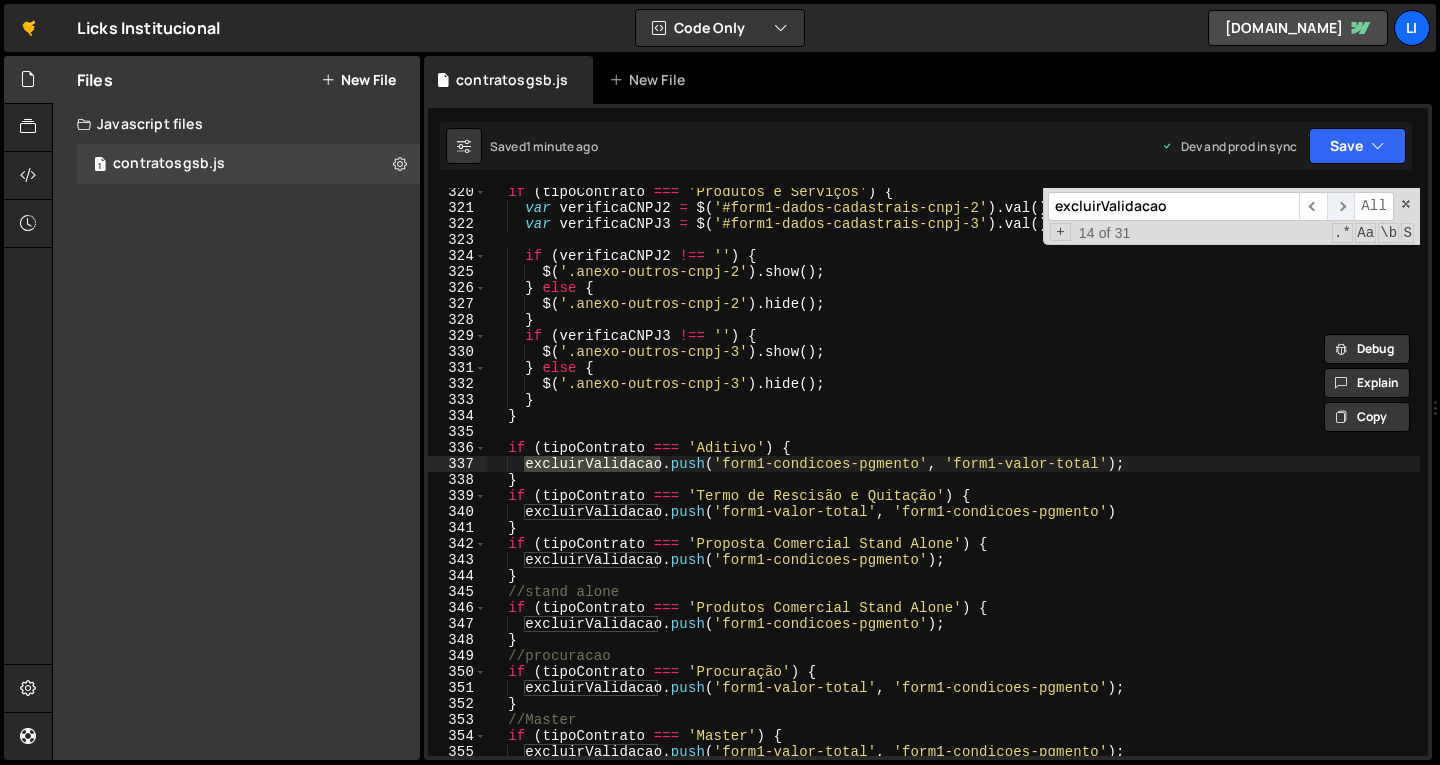 click on "​" at bounding box center (1341, 206) 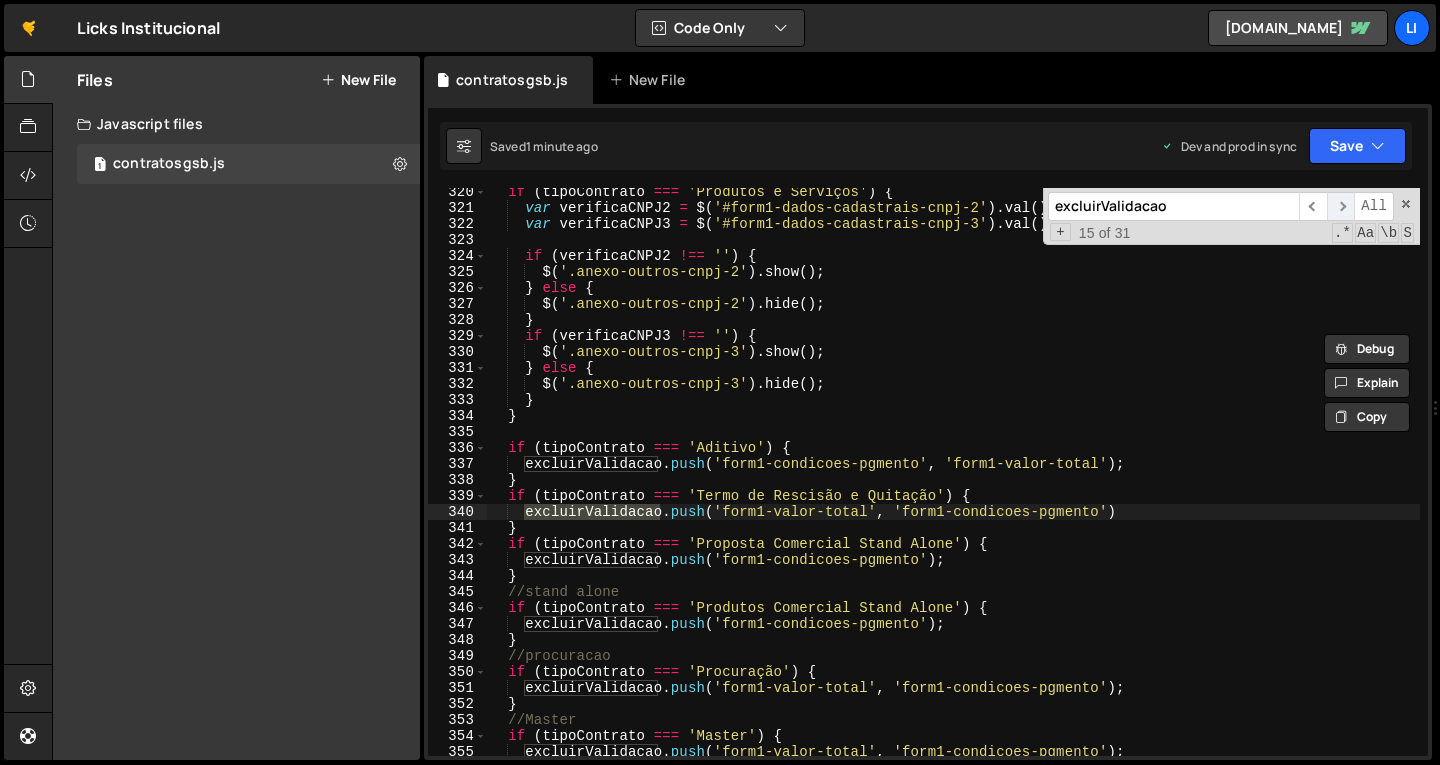 click on "​" at bounding box center [1341, 206] 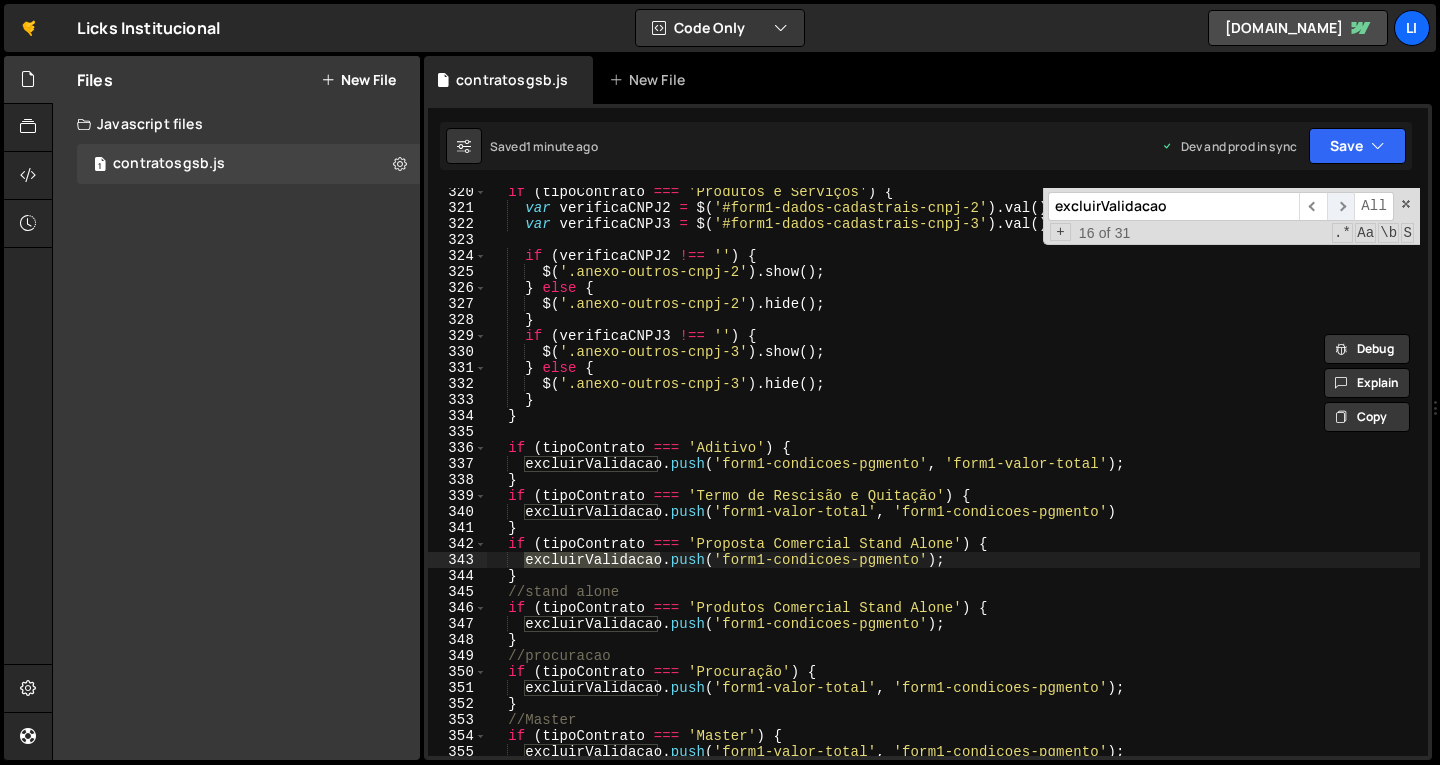 click on "​" at bounding box center (1341, 206) 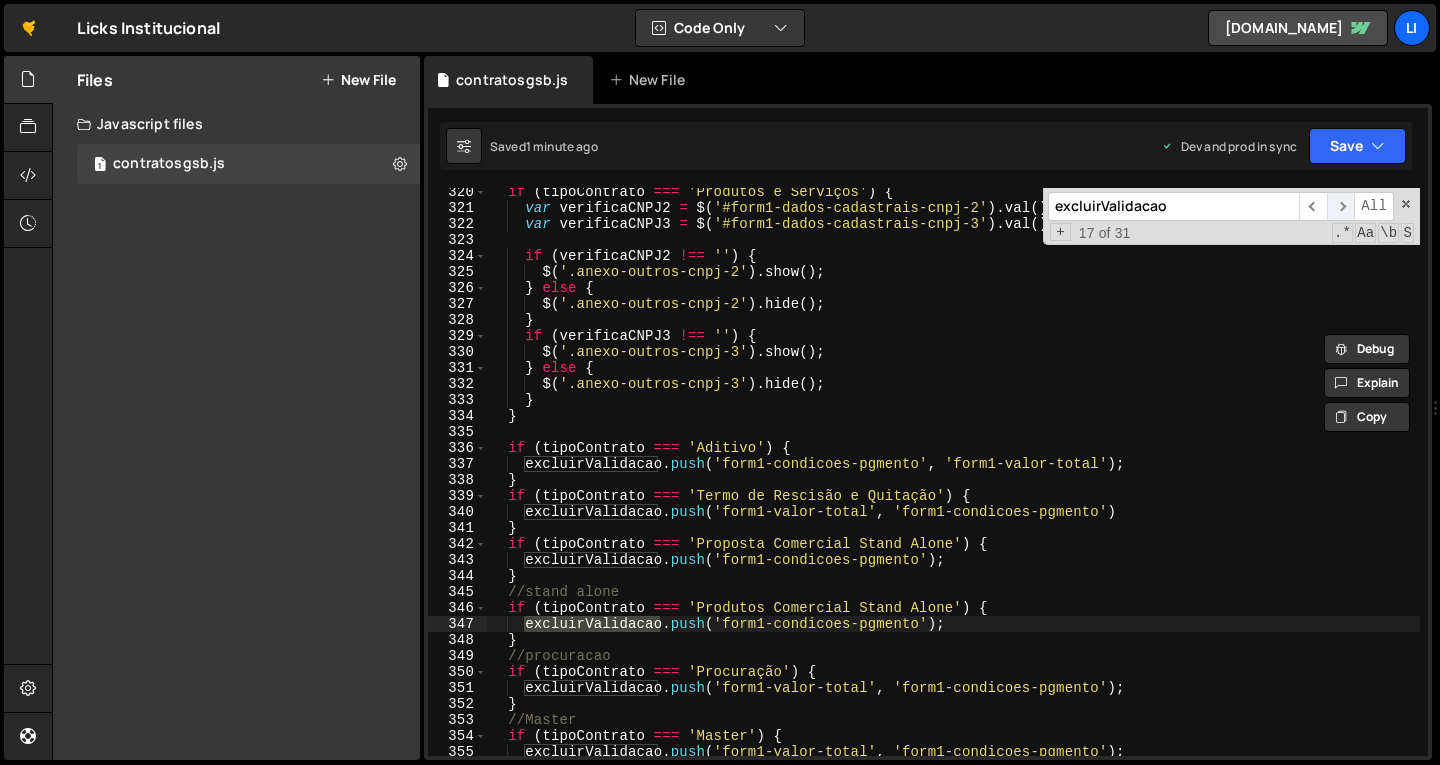 click on "​" at bounding box center (1341, 206) 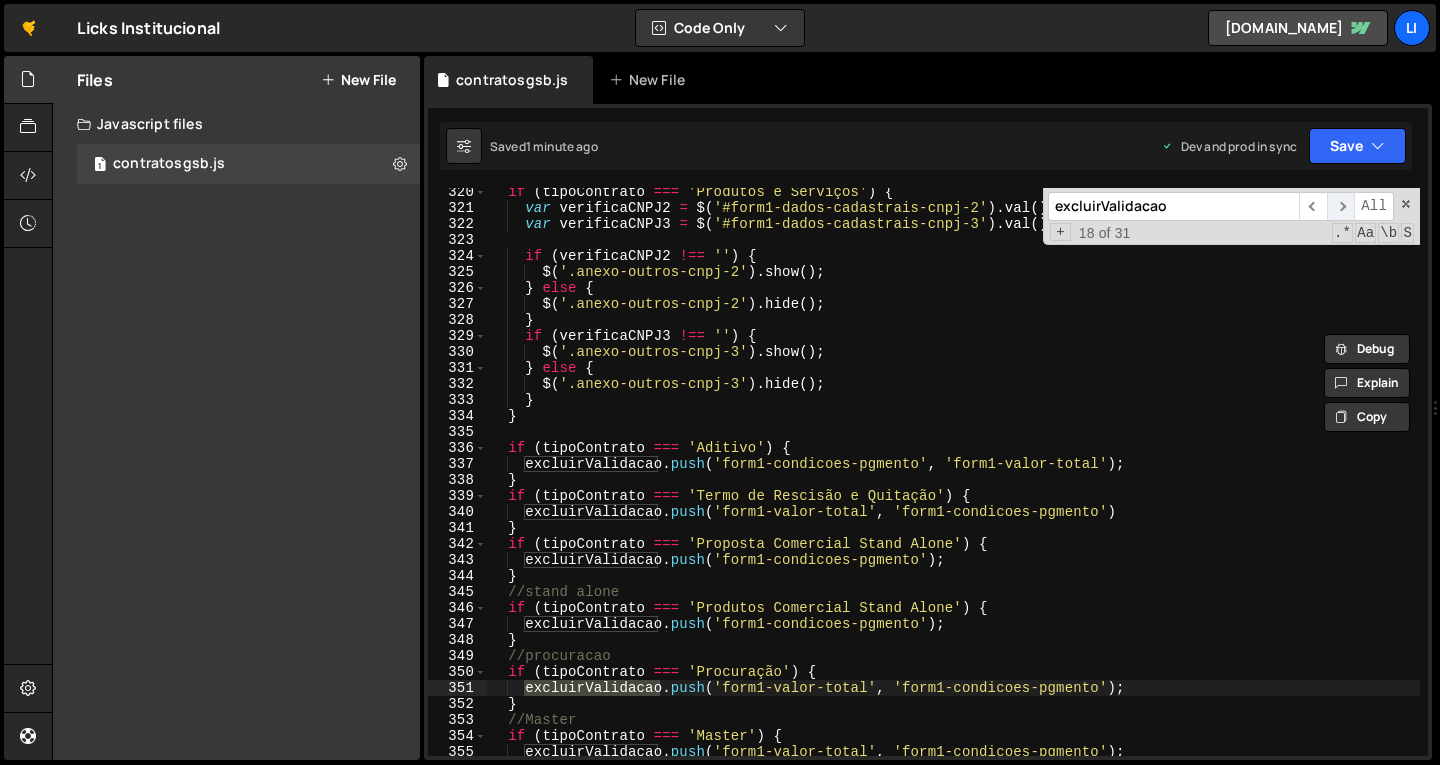 click on "​" at bounding box center [1341, 206] 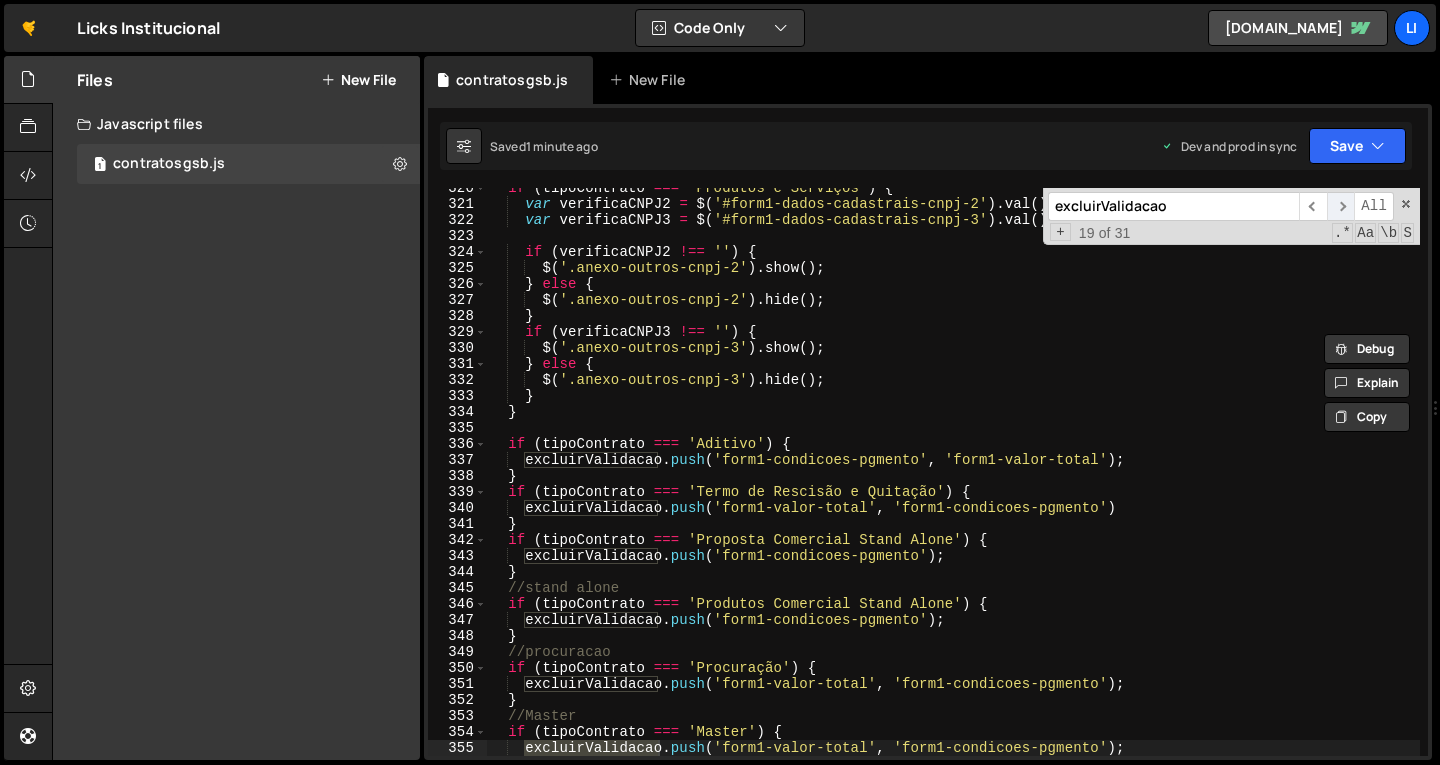 click on "​" at bounding box center [1341, 206] 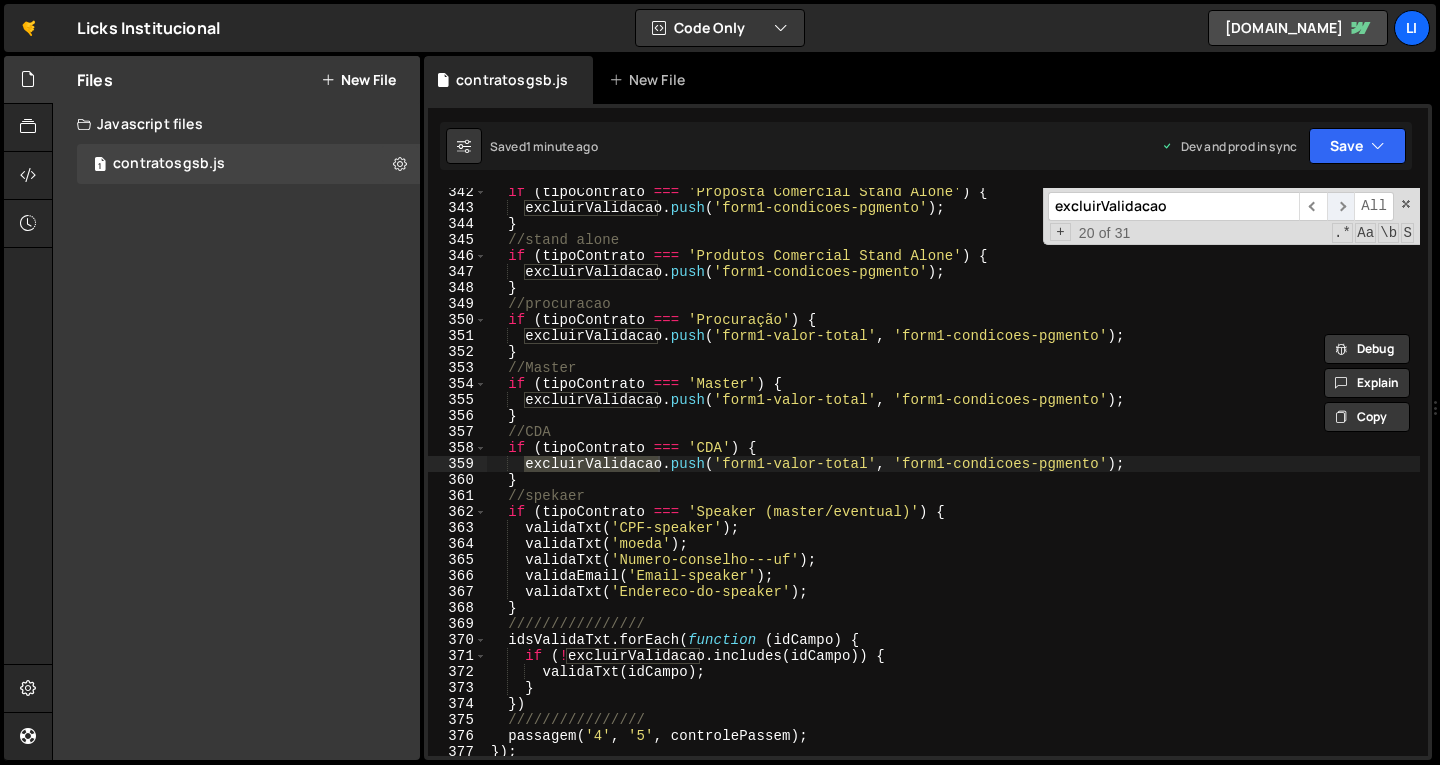 scroll, scrollTop: 5476, scrollLeft: 0, axis: vertical 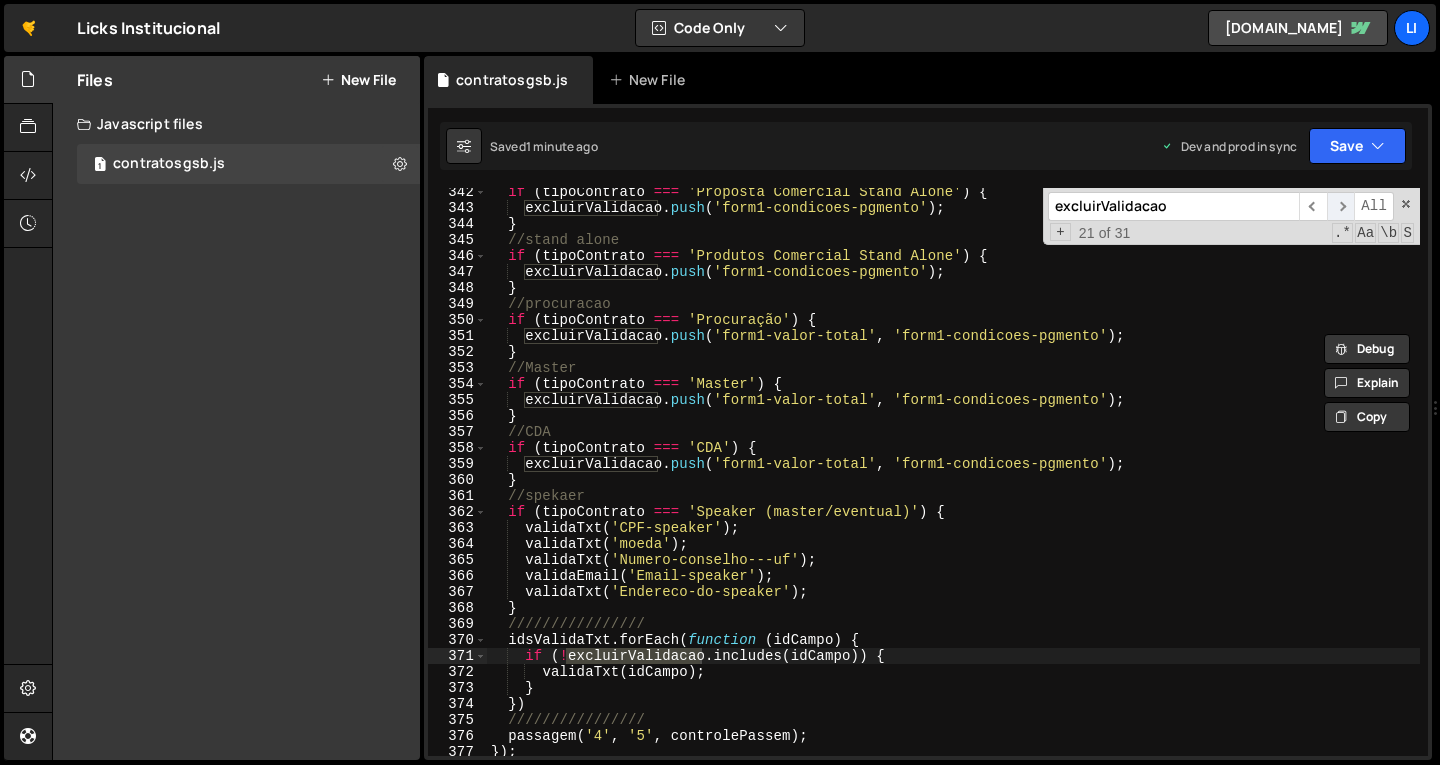 click on "​" at bounding box center [1341, 206] 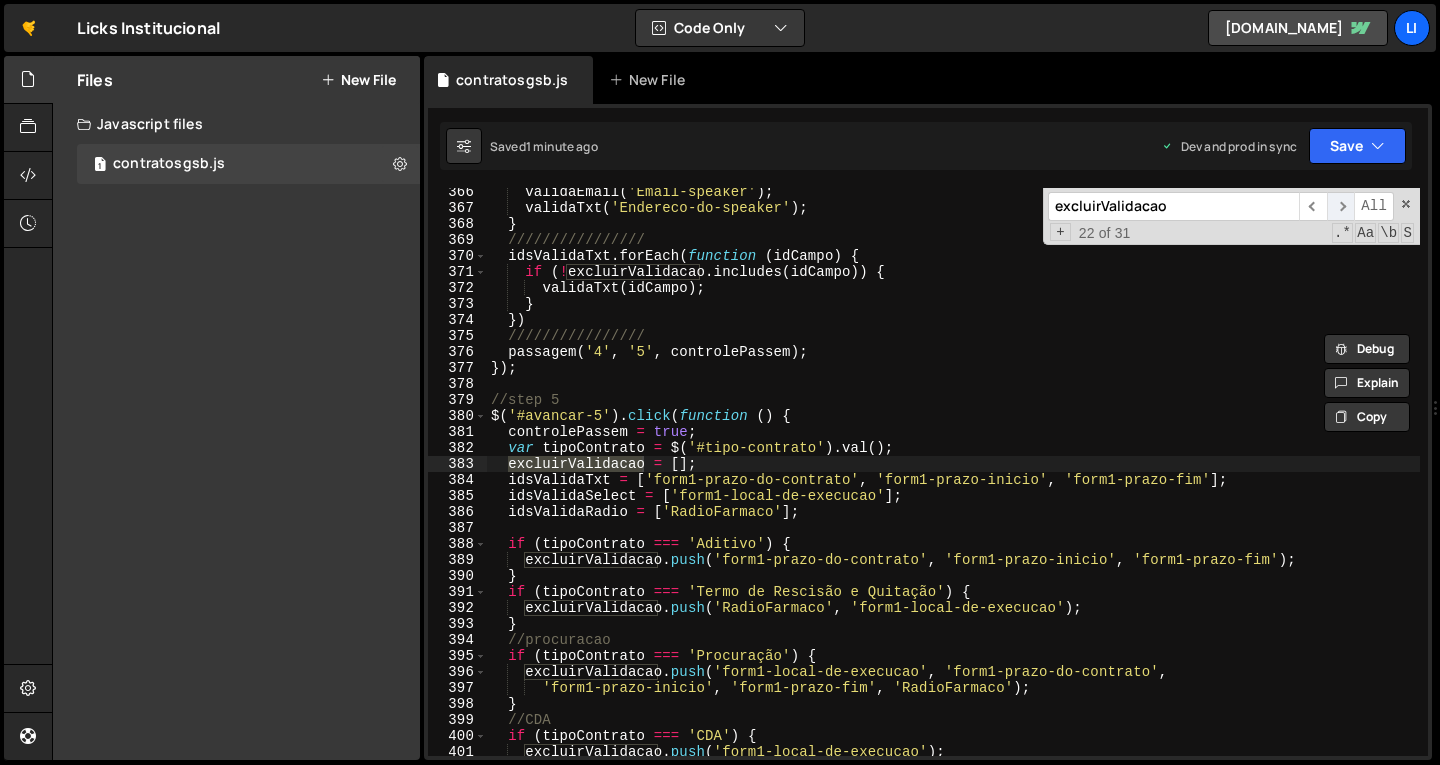 scroll, scrollTop: 5860, scrollLeft: 0, axis: vertical 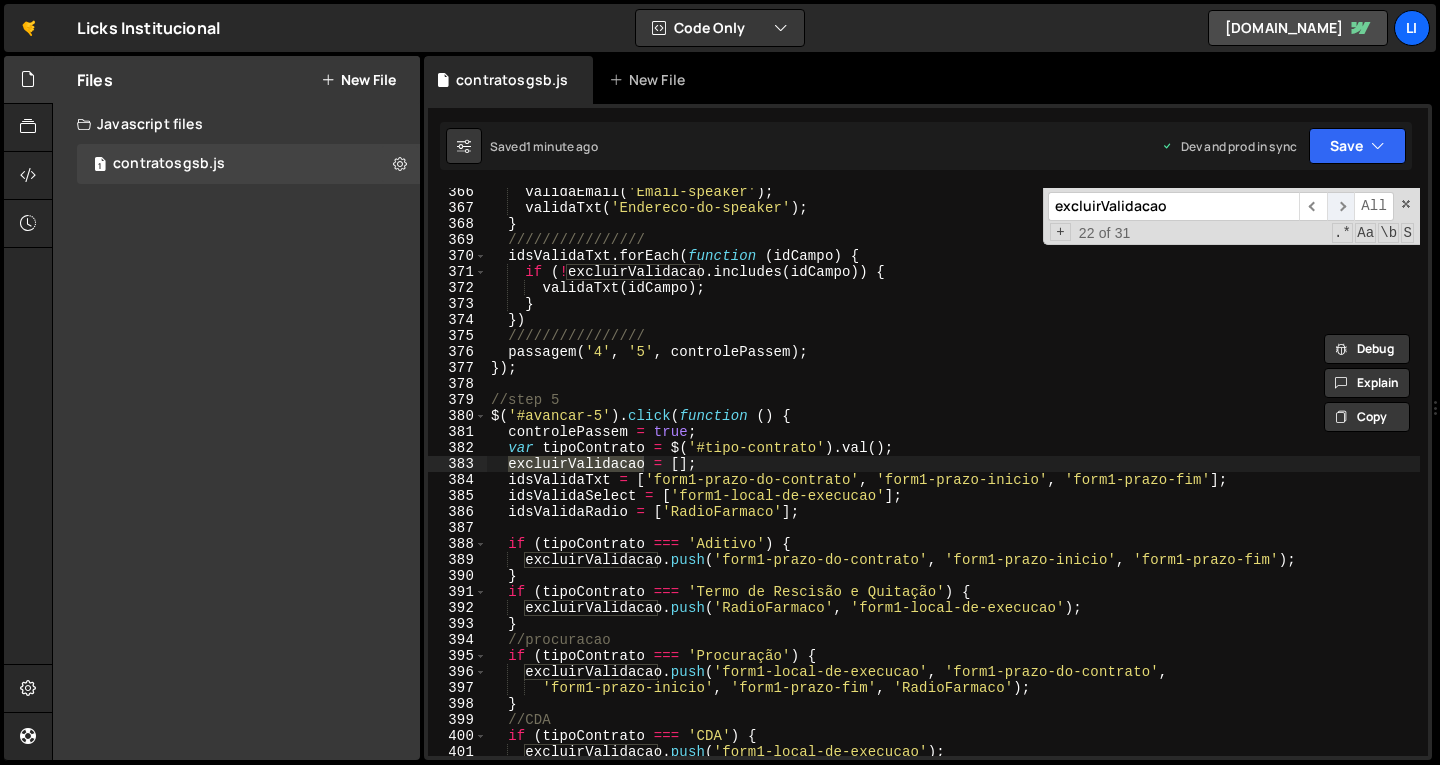 click on "​" at bounding box center [1341, 206] 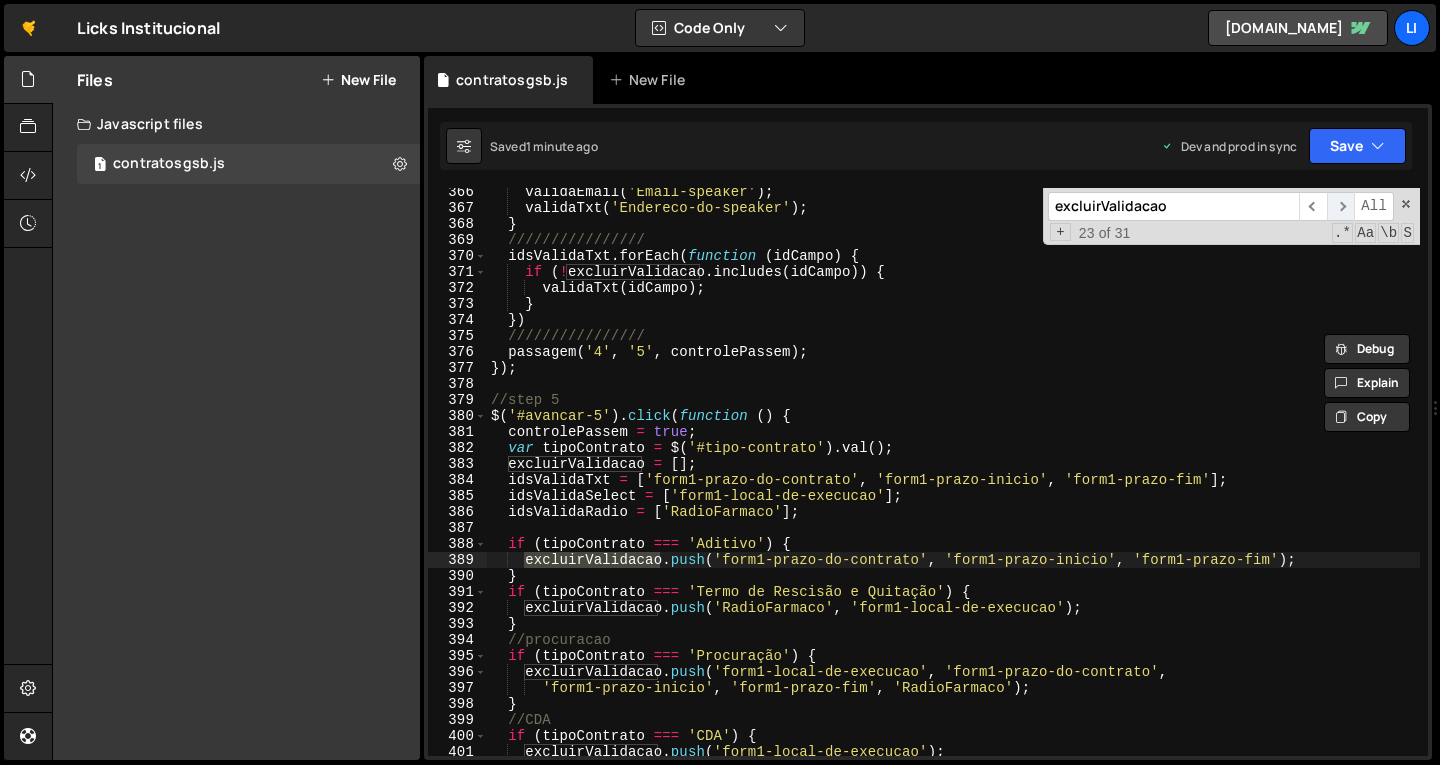 click on "​" at bounding box center (1341, 206) 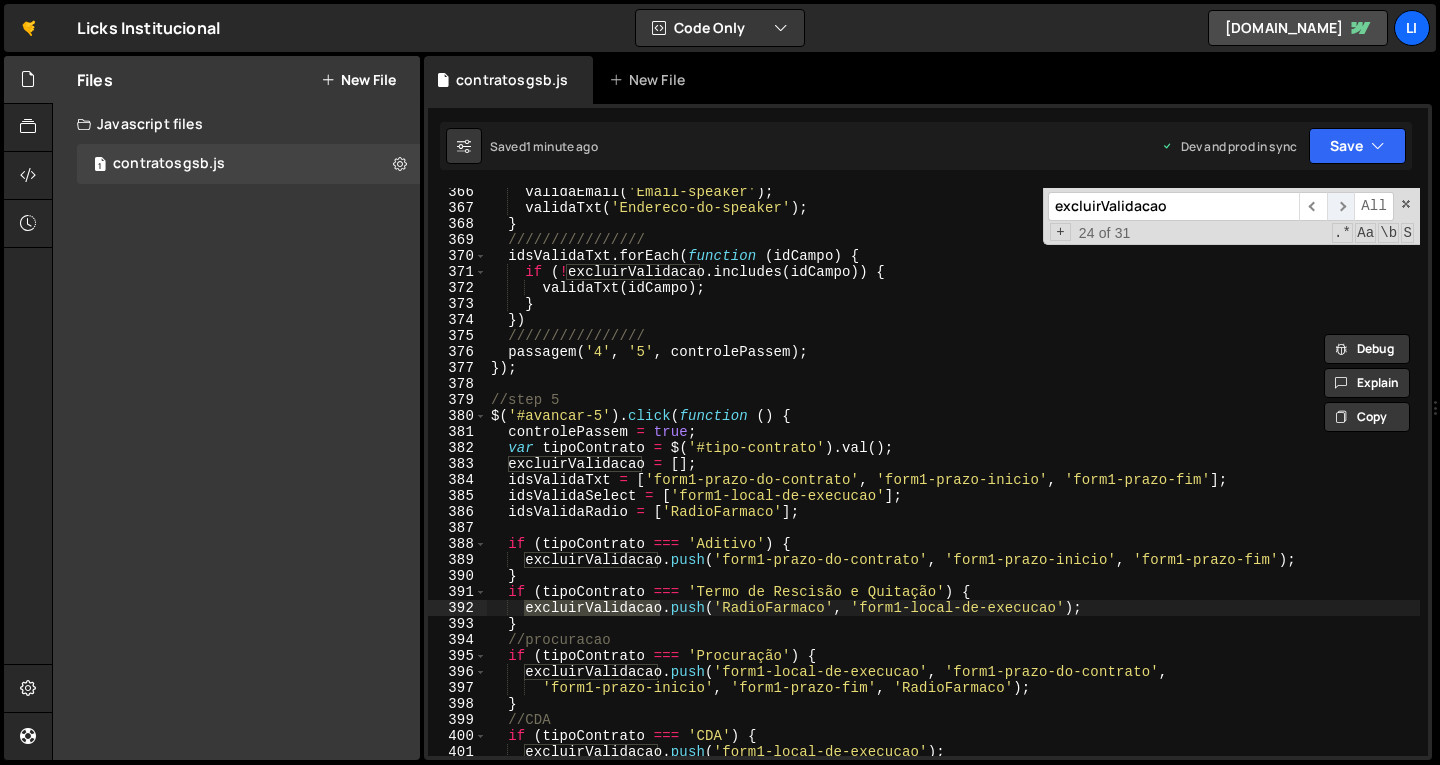 click on "​" at bounding box center [1341, 206] 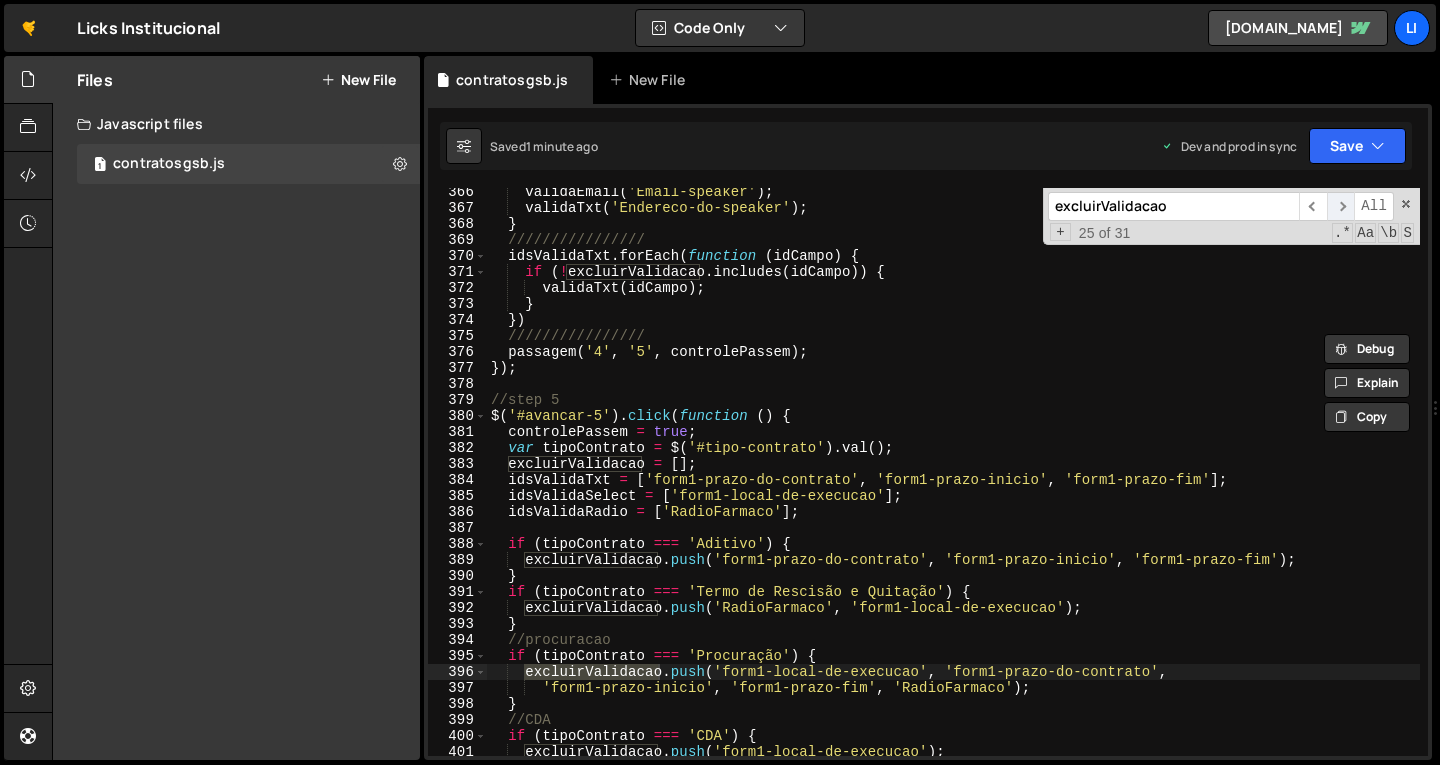 click on "​" at bounding box center (1341, 206) 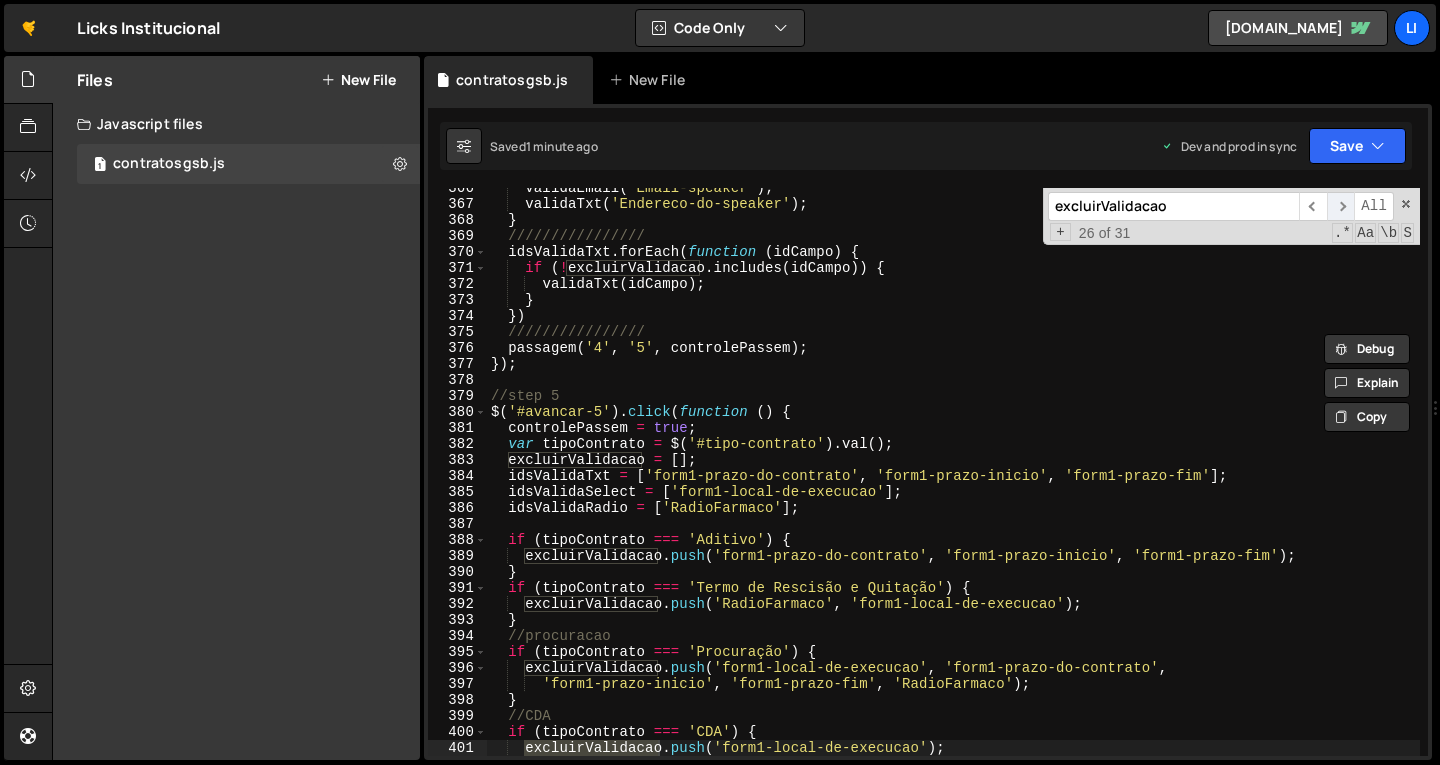 click on "​" at bounding box center [1341, 206] 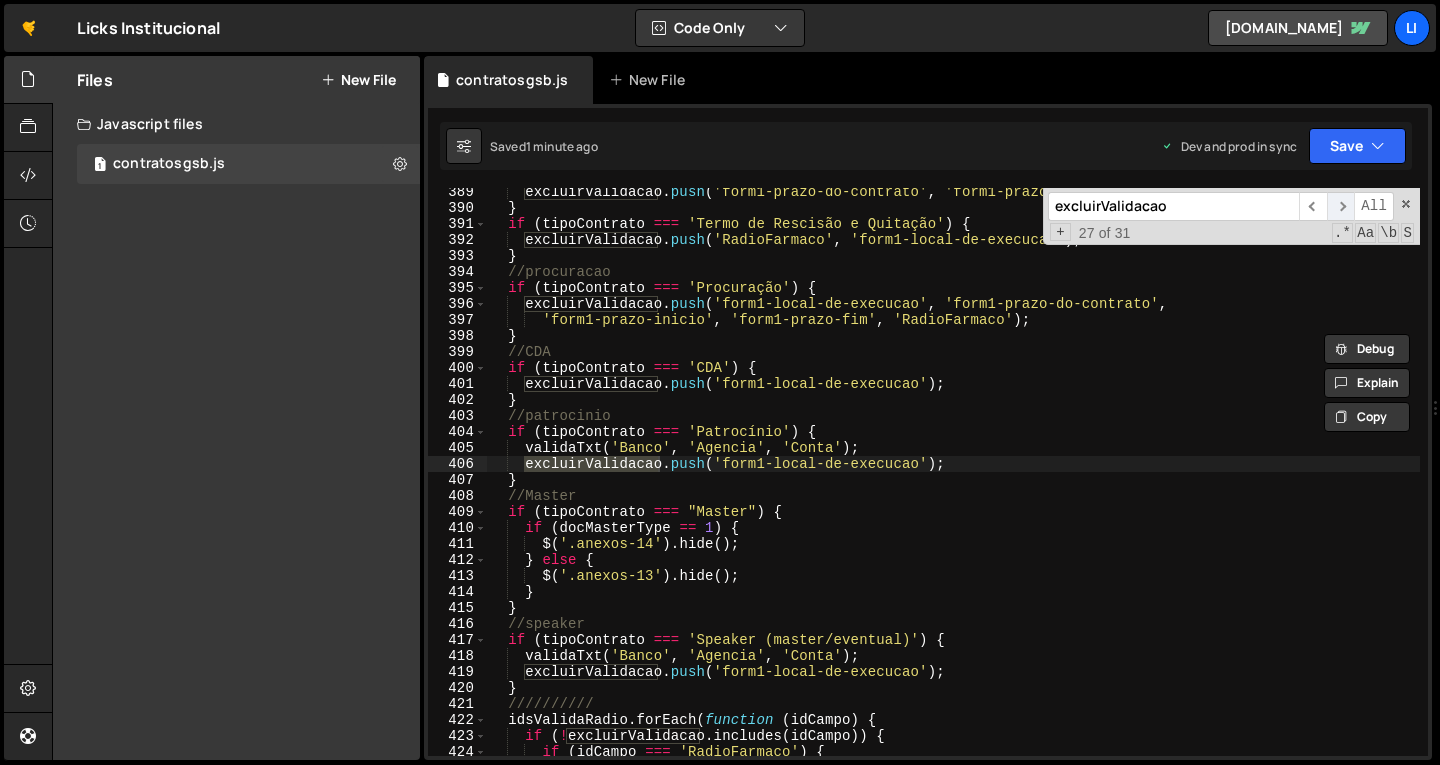 scroll, scrollTop: 6228, scrollLeft: 0, axis: vertical 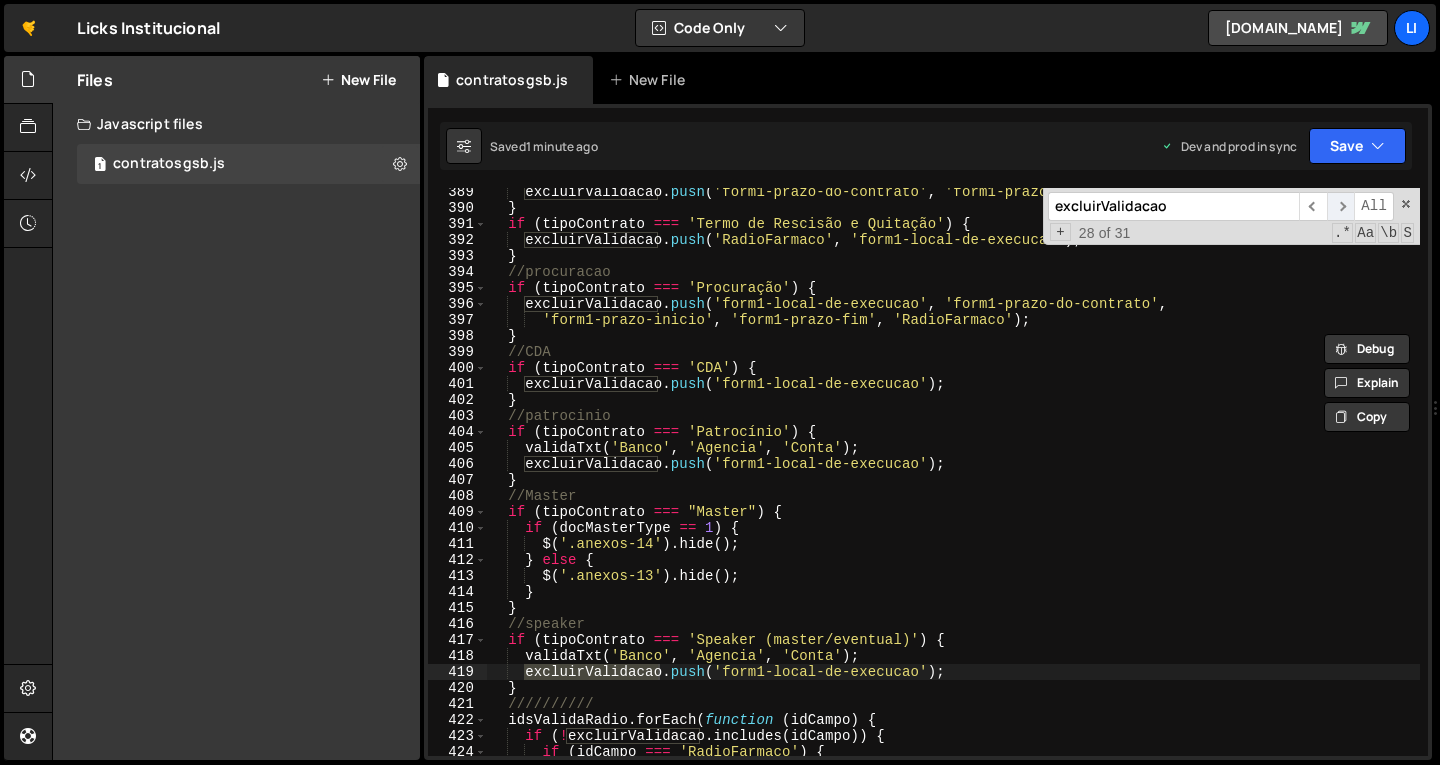 click on "​" at bounding box center (1341, 206) 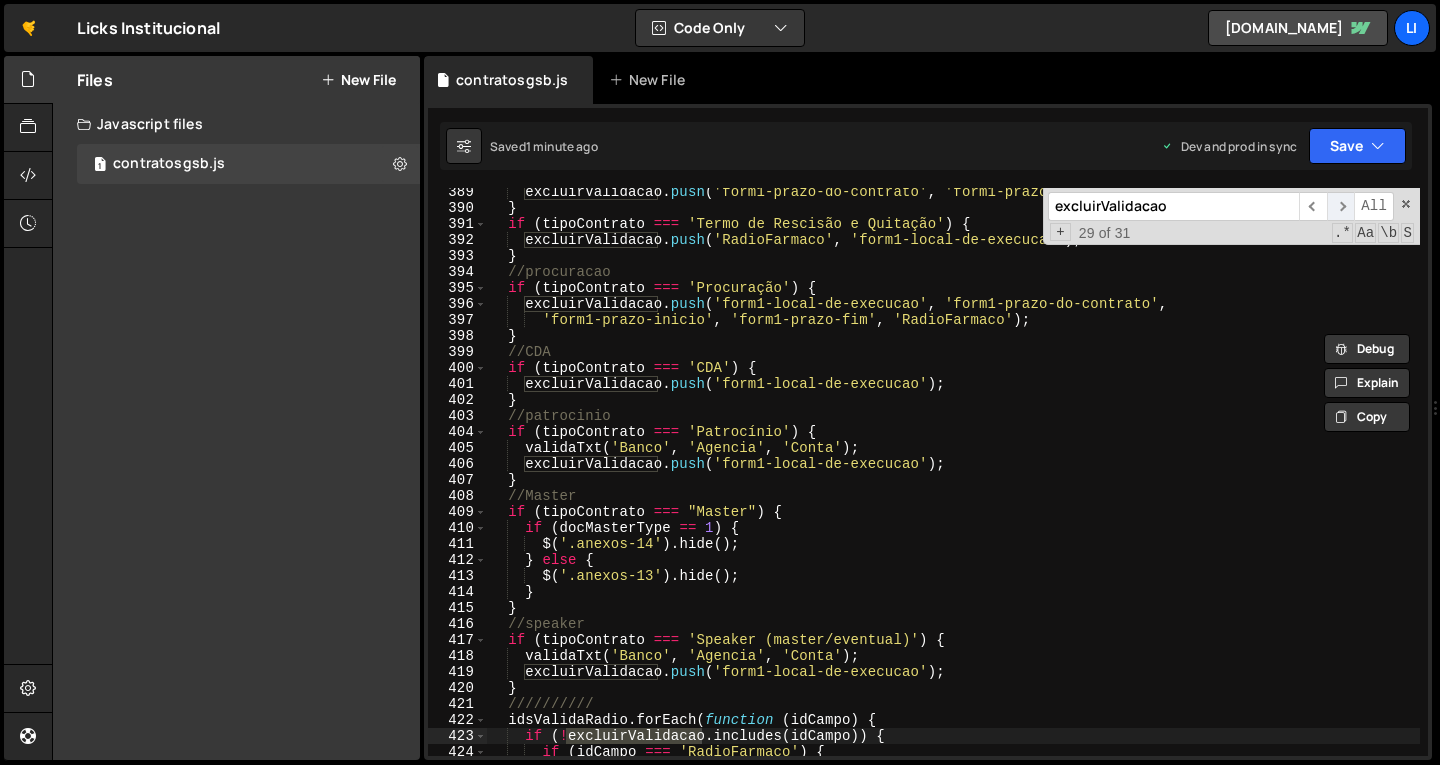 click on "​" at bounding box center (1341, 206) 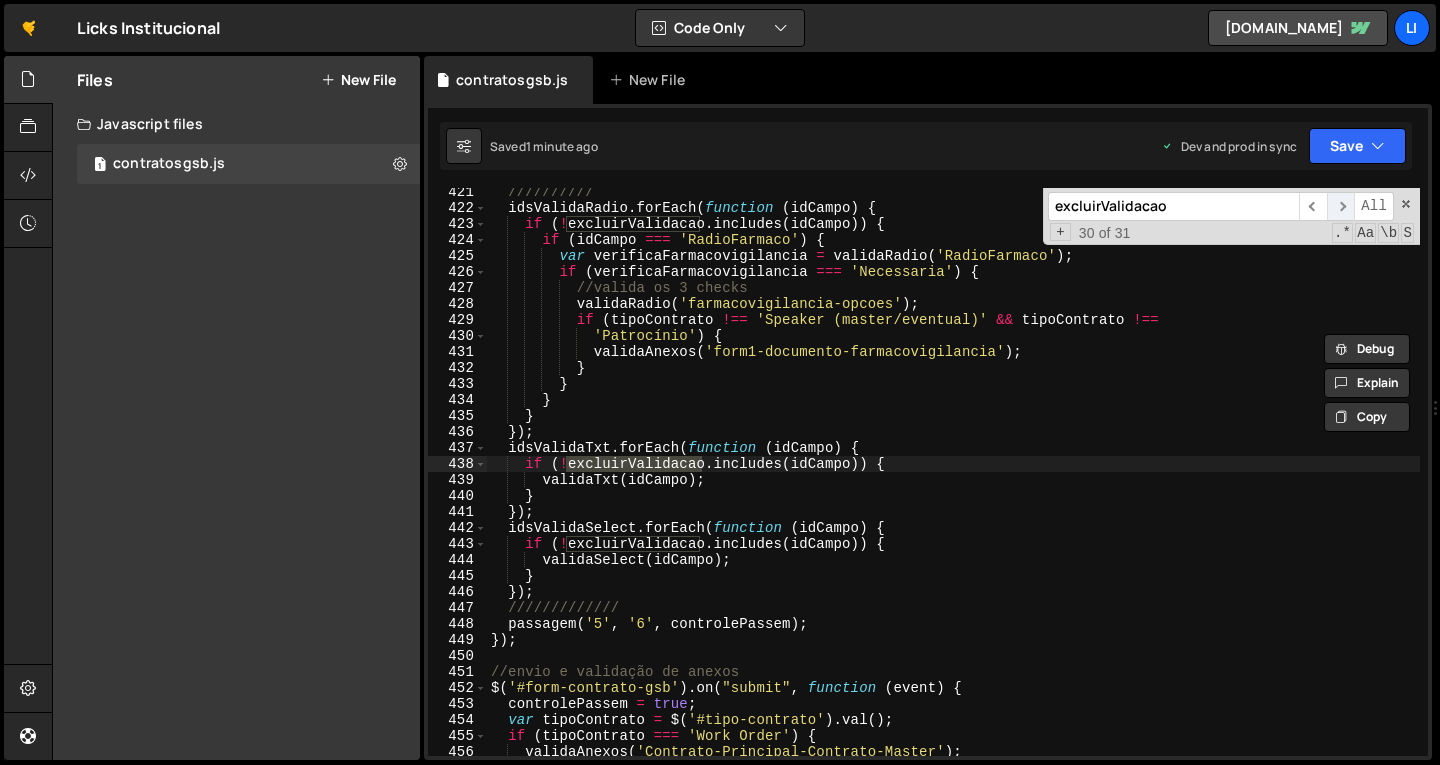 click on "​" at bounding box center (1341, 206) 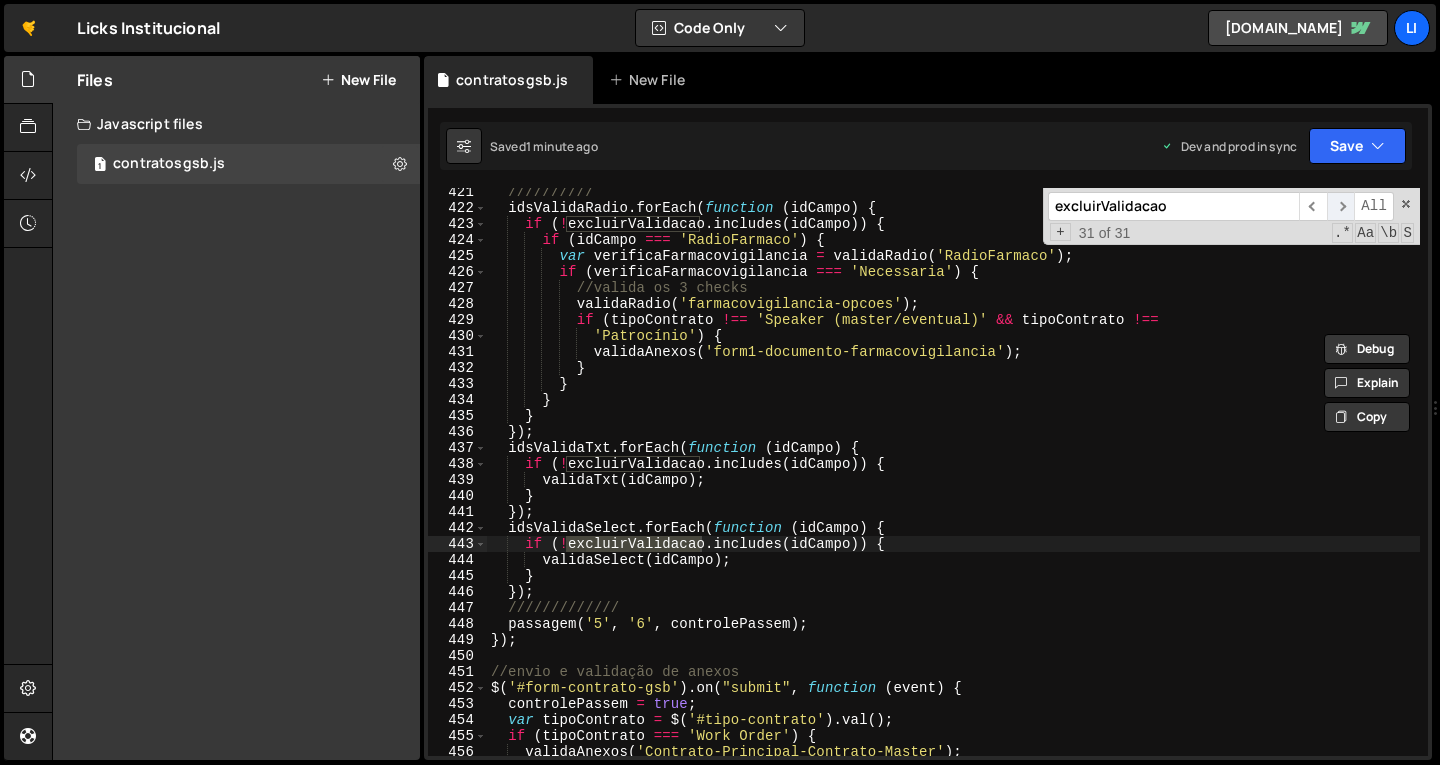 click on "​" at bounding box center [1341, 206] 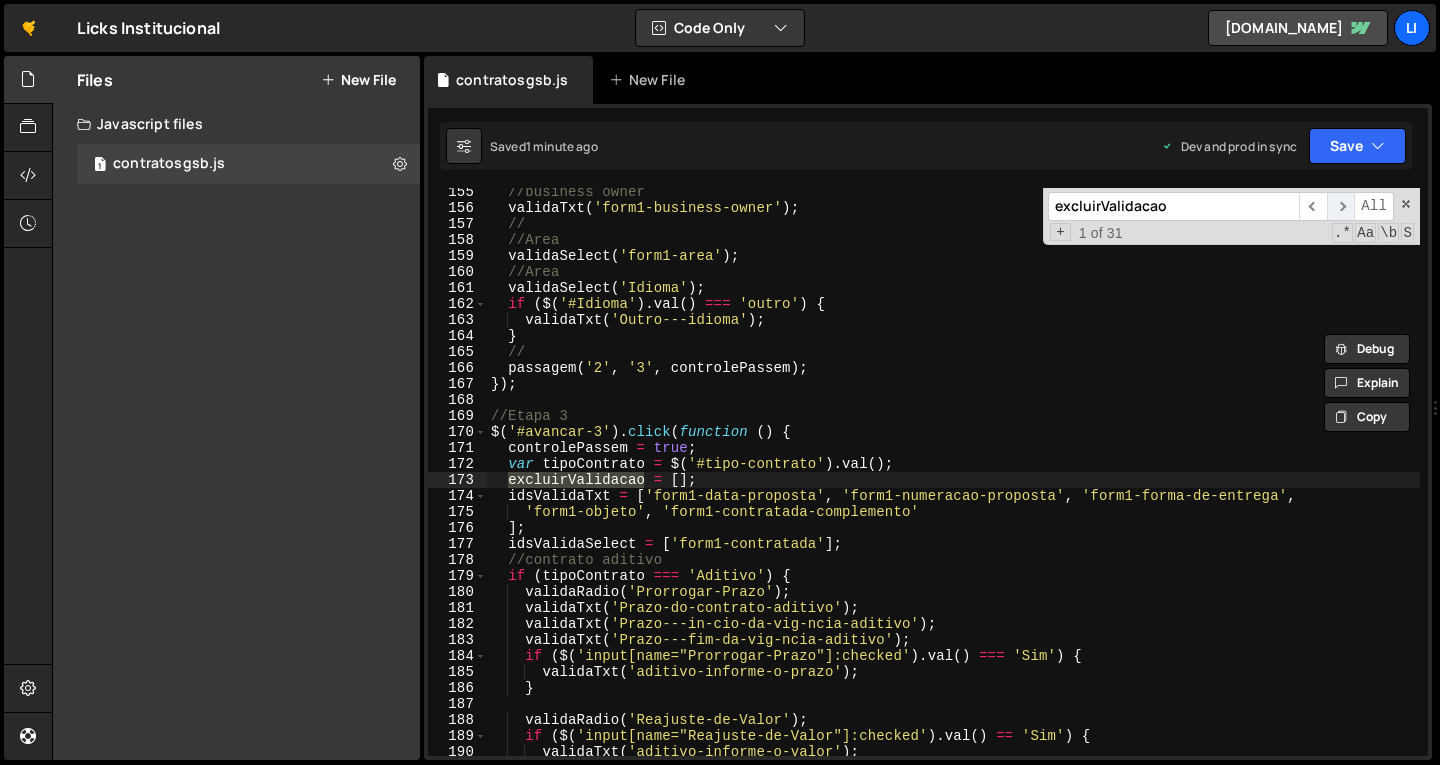 scroll, scrollTop: 2484, scrollLeft: 0, axis: vertical 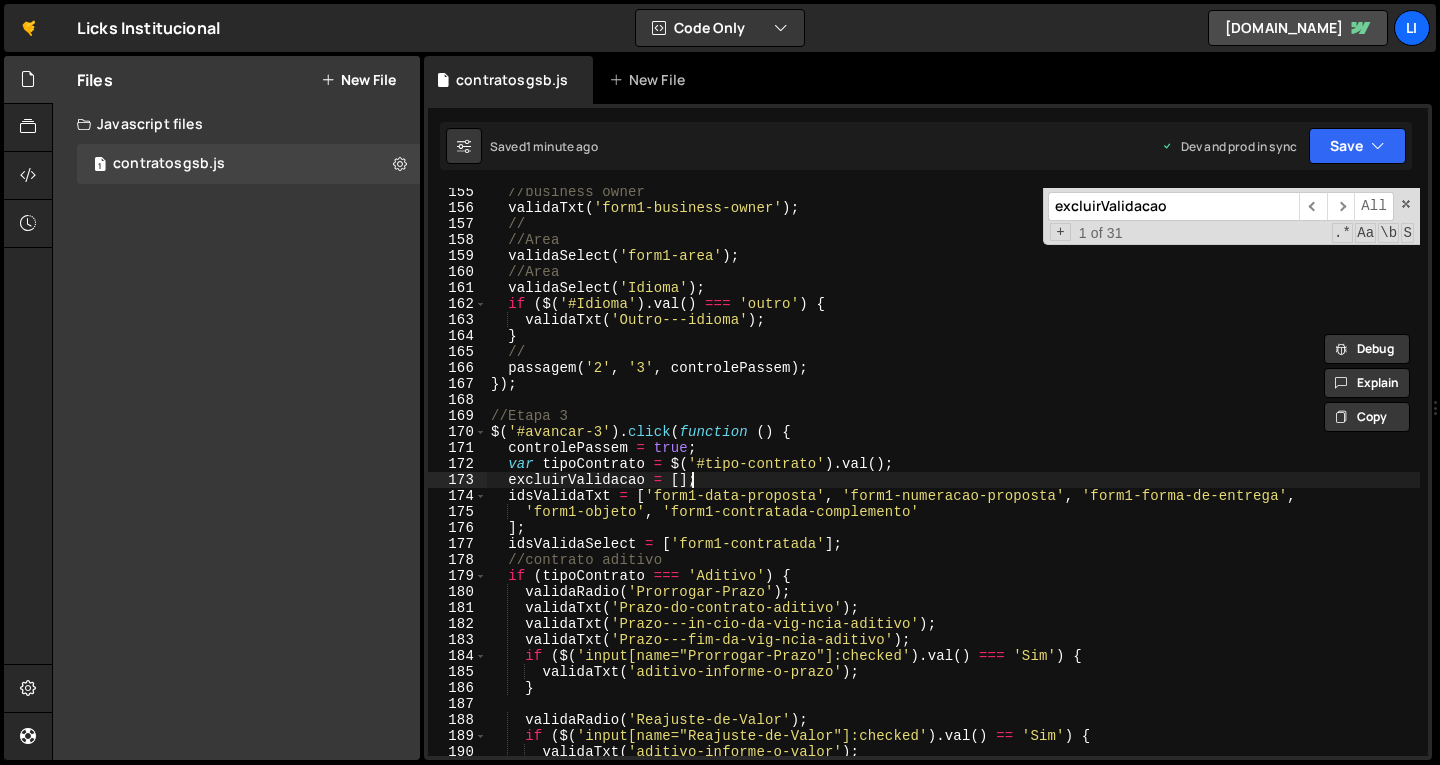 click on "//business owner    validaTxt ( 'form1-business-owner' ) ;    //    //Area    validaSelect ( 'form1-area' ) ;    //Area    validaSelect ( 'Idioma' ) ;    if   ( $ ( '#Idioma' ) . val ( )   ===   'outro' )   {       validaTxt ( 'Outro---idioma' ) ;    }    //    passagem ( '2' ,   '3' ,   controlePassem ) ; }) ; //Etapa 3 $ ( '#avancar-3' ) . click ( function   ( )   {    controlePassem   =   true ;    var   tipoContrato   =   $ ( '#tipo-contrato' ) . val ( ) ;    excluirValidacao   =   [ ] ;    idsValidaTxt   =   [ 'form1-data-proposta' ,   'form1-numeracao-proposta' ,   'form1-forma-de-entrega' ,       'form1-objeto' ,   'form1-contratada-complemento'    ] ;    idsValidaSelect   =   [ 'form1-contratada' ] ;    //contrato aditivo    if   ( tipoContrato   ===   'Aditivo' )   {       validaRadio ( 'Prorrogar-Prazo' ) ;       validaTxt ( 'Prazo-do-contrato-aditivo' ) ;       validaTxt ( 'Prazo---in-cio-da-vig-ncia-aditivo' ) ;       validaTxt ( 'Prazo---fim-da-vig-ncia-aditivo' ) ;       if   ( $ ( ) . val (" at bounding box center [953, 484] 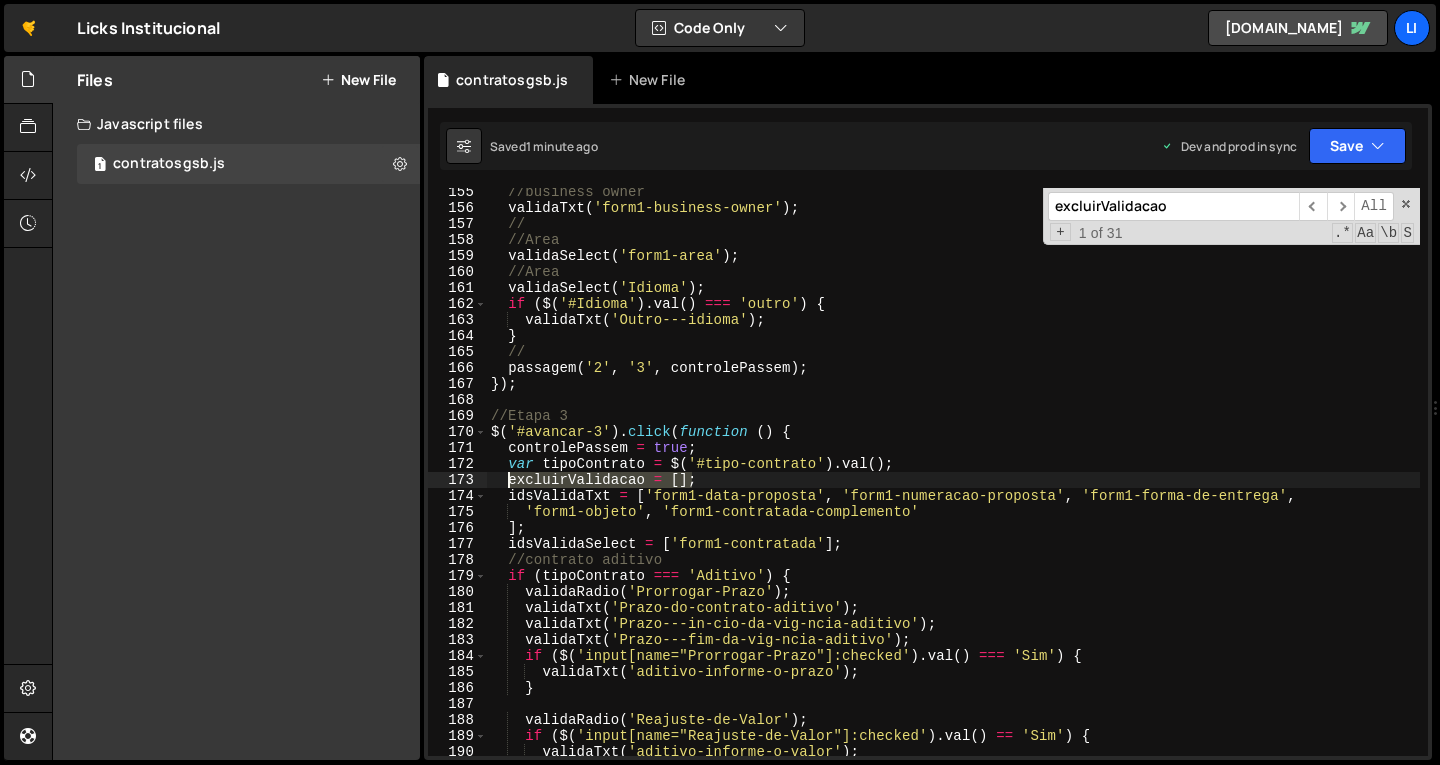 drag, startPoint x: 727, startPoint y: 483, endPoint x: 509, endPoint y: 480, distance: 218.02065 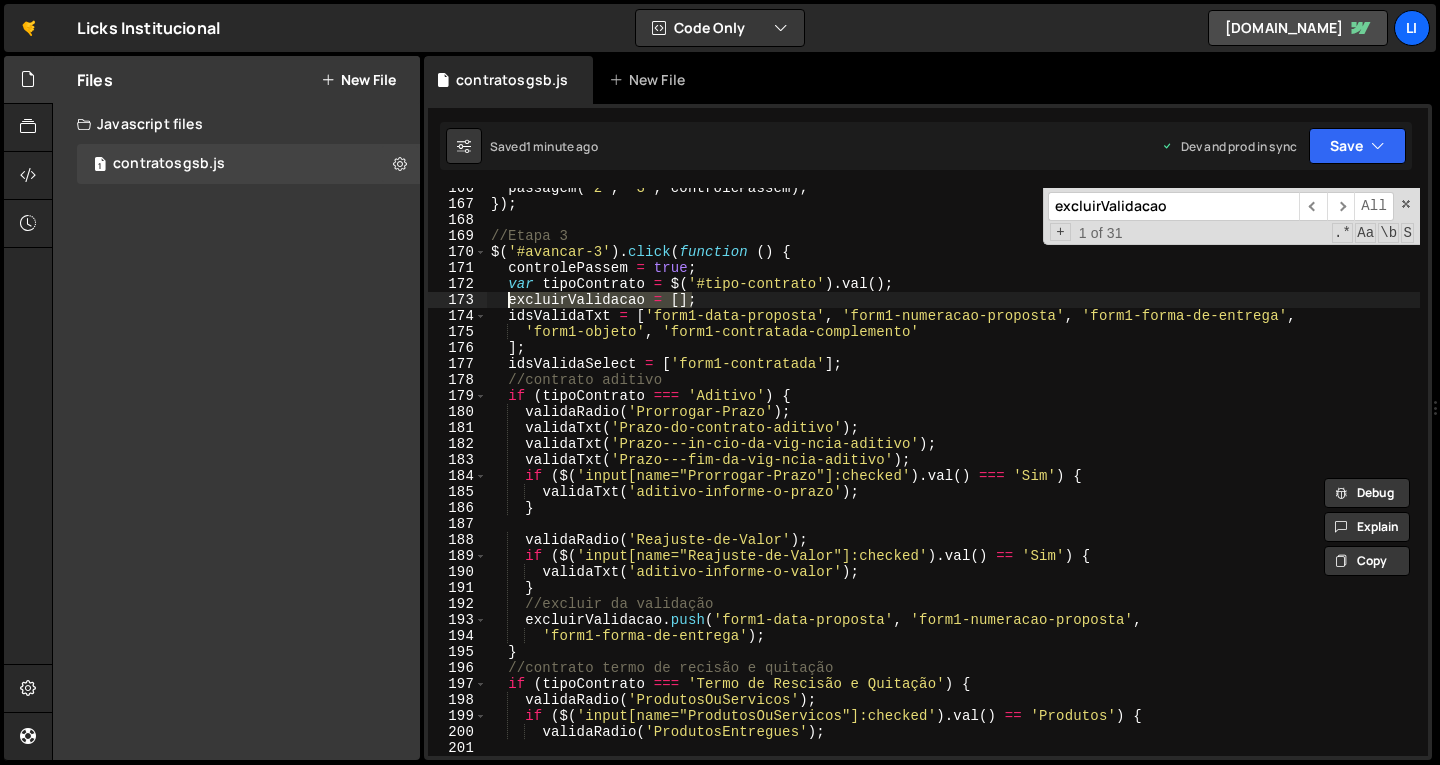 scroll, scrollTop: 2664, scrollLeft: 0, axis: vertical 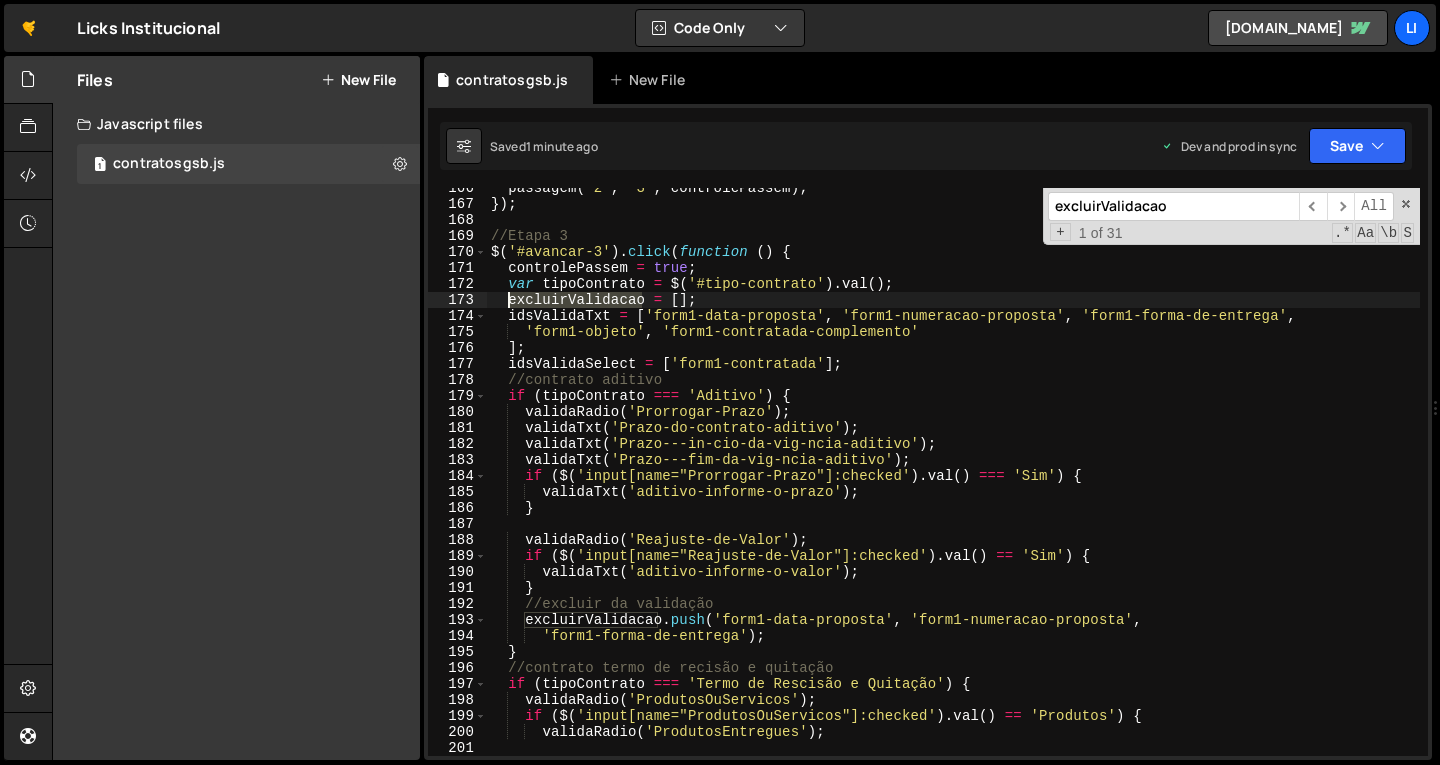 click on "passagem ( '2' ,   '3' ,   controlePassem ) ; }) ; //Etapa 3 $ ( '#avancar-3' ) . click ( function   ( )   {    controlePassem   =   true ;    var   tipoContrato   =   $ ( '#tipo-contrato' ) . val ( ) ;    excluirValidacao   =   [ ] ;    idsValidaTxt   =   [ 'form1-data-proposta' ,   'form1-numeracao-proposta' ,   'form1-forma-de-entrega' ,       'form1-objeto' ,   'form1-contratada-complemento'    ] ;    idsValidaSelect   =   [ 'form1-contratada' ] ;    //contrato aditivo    if   ( tipoContrato   ===   'Aditivo' )   {       validaRadio ( 'Prorrogar-Prazo' ) ;       validaTxt ( 'Prazo-do-contrato-aditivo' ) ;       validaTxt ( 'Prazo---in-cio-da-vig-ncia-aditivo' ) ;       validaTxt ( 'Prazo---fim-da-vig-ncia-aditivo' ) ;       if   ( $ ( 'input[name="Prorrogar-Prazo"]:checked' ) . val ( )   ===   'Sim' )   {          validaTxt ( 'aditivo-informe-o-prazo' ) ;       }       validaRadio ( 'Reajuste-de-Valor' ) ;       if   ( $ ( 'input[name="Reajuste-de-Valor"]:checked' ) . val ( )   ==   'Sim' )   {       (" at bounding box center [953, 480] 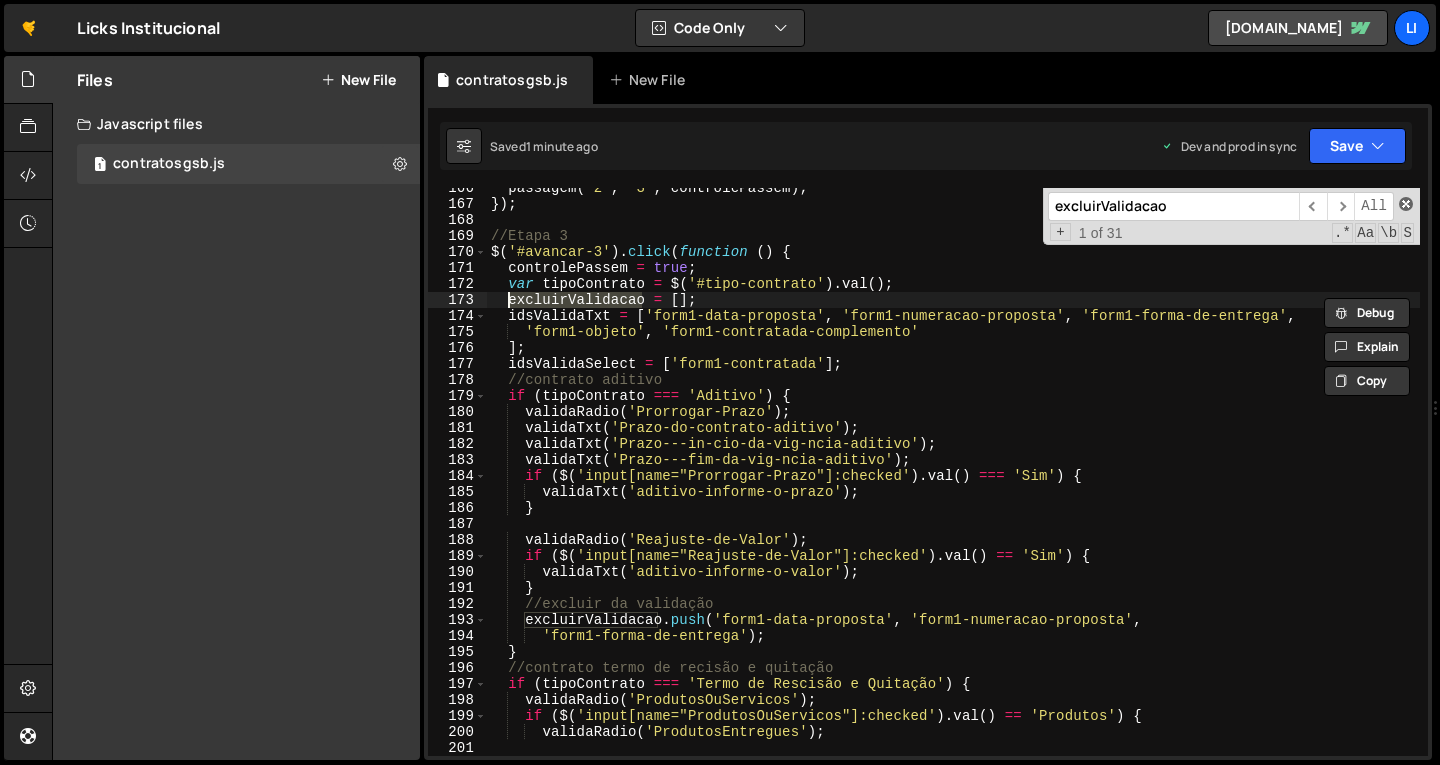 click at bounding box center [1406, 204] 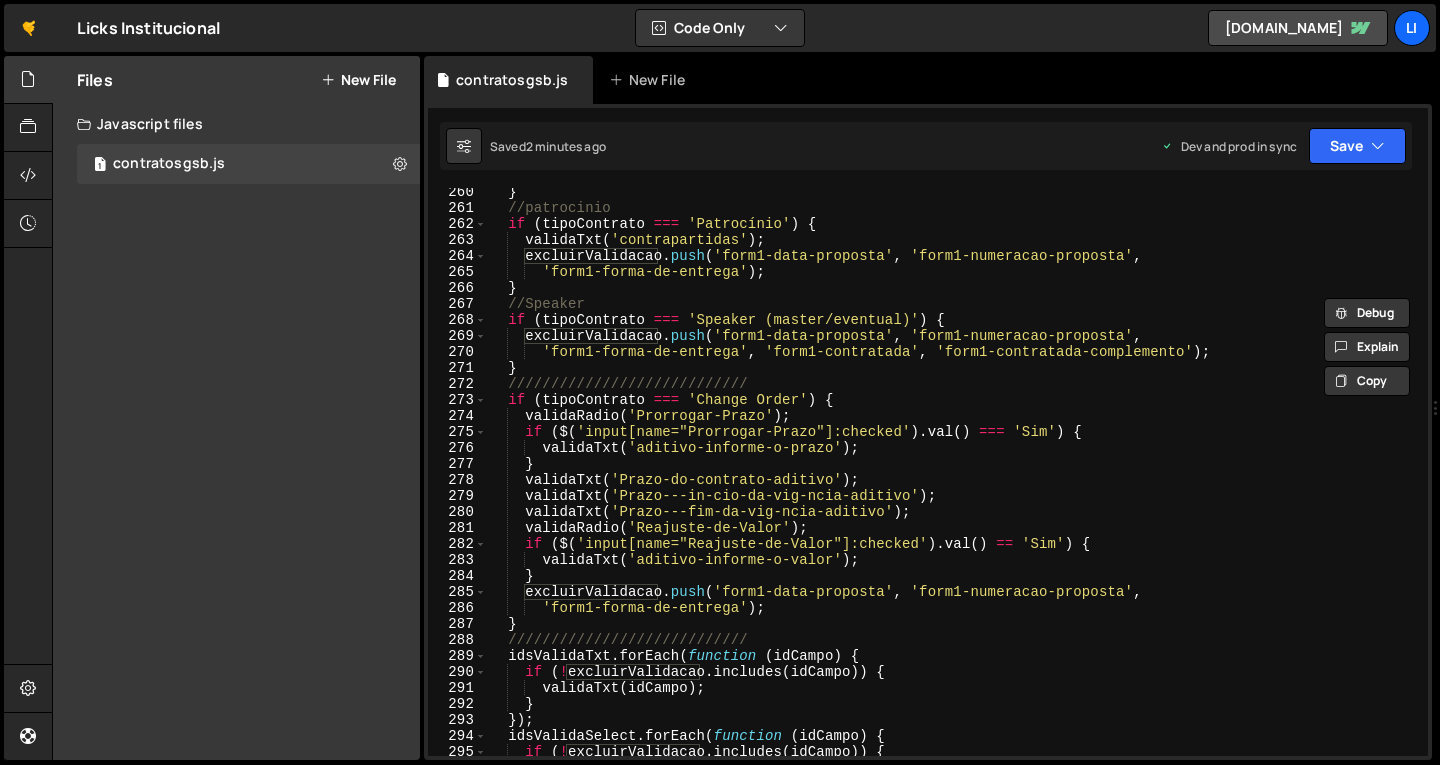 scroll, scrollTop: 4224, scrollLeft: 0, axis: vertical 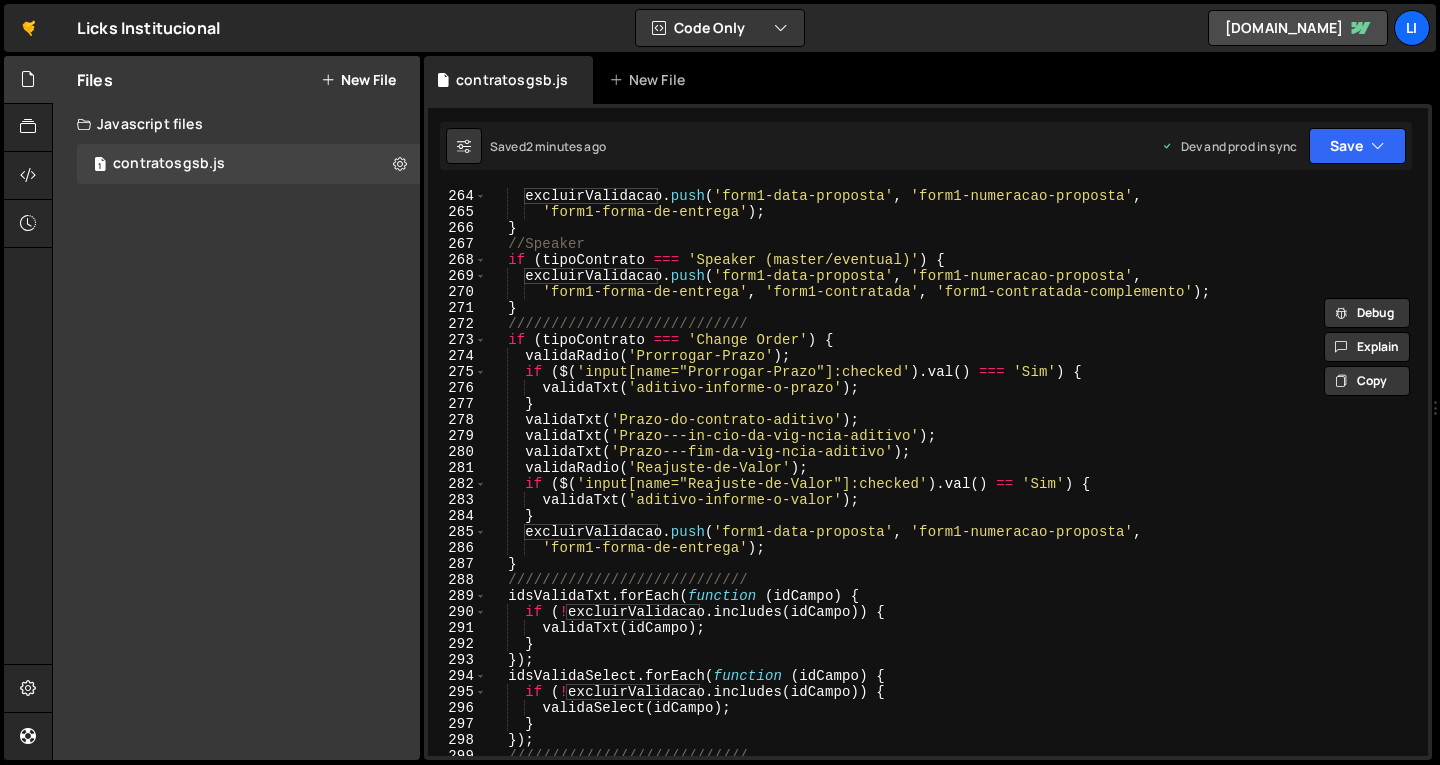 click on "excluirValidacao . push ( 'form1-data-proposta' ,   'form1-numeracao-proposta' ,          'form1-forma-de-entrega' ) ;    }    //Speaker    if   ( tipoContrato   ===   'Speaker (master/eventual)' )   {       excluirValidacao . push ( 'form1-data-proposta' ,   'form1-numeracao-proposta' ,          'form1-forma-de-entrega' ,   'form1-contratada' ,   'form1-contratada-complemento' ) ;    }    ////////////////////////////    if   ( tipoContrato   ===   'Change Order' )   {       validaRadio ( 'Prorrogar-Prazo' ) ;       if   ( $ ( 'input[name="Prorrogar-Prazo"]:checked' ) . val ( )   ===   'Sim' )   {          validaTxt ( 'aditivo-informe-o-prazo' ) ;       }       validaTxt ( 'Prazo-do-contrato-aditivo' ) ;       validaTxt ( 'Prazo---in-cio-da-vig-ncia-aditivo' ) ;       validaTxt ( 'Prazo---fim-da-vig-ncia-aditivo' ) ;       validaRadio ( 'Reajuste-de-Valor' ) ;       if   ( $ ( 'input[name="Reajuste-de-Valor"]:checked' ) . val ( )   ==   'Sim' )   {          validaTxt ( 'aditivo-informe-o-valor' ) ;    }" at bounding box center (953, 488) 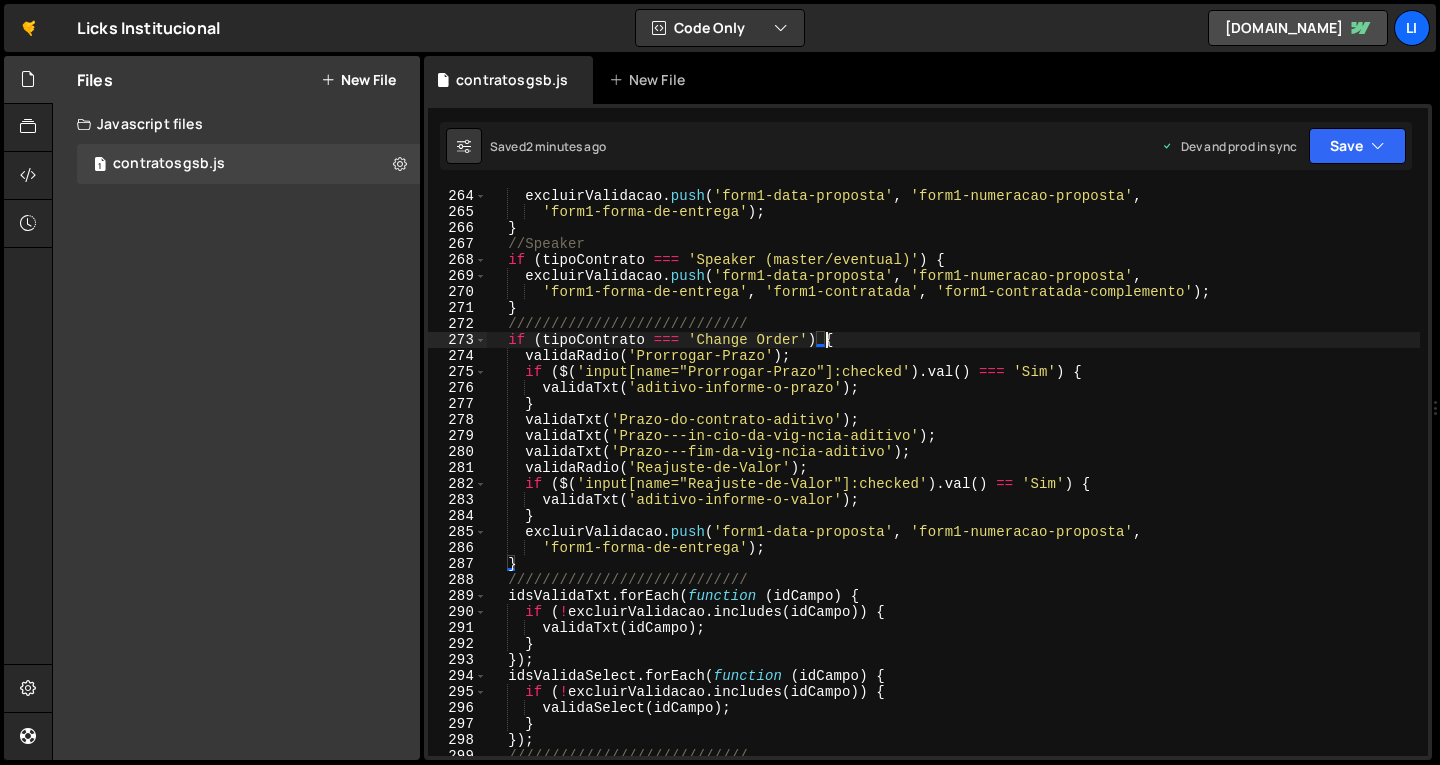 click on "excluirValidacao . push ( 'form1-data-proposta' ,   'form1-numeracao-proposta' ,          'form1-forma-de-entrega' ) ;    }    //Speaker    if   ( tipoContrato   ===   'Speaker (master/eventual)' )   {       excluirValidacao . push ( 'form1-data-proposta' ,   'form1-numeracao-proposta' ,          'form1-forma-de-entrega' ,   'form1-contratada' ,   'form1-contratada-complemento' ) ;    }    ////////////////////////////    if   ( tipoContrato   ===   'Change Order' )   {       validaRadio ( 'Prorrogar-Prazo' ) ;       if   ( $ ( 'input[name="Prorrogar-Prazo"]:checked' ) . val ( )   ===   'Sim' )   {          validaTxt ( 'aditivo-informe-o-prazo' ) ;       }       validaTxt ( 'Prazo-do-contrato-aditivo' ) ;       validaTxt ( 'Prazo---in-cio-da-vig-ncia-aditivo' ) ;       validaTxt ( 'Prazo---fim-da-vig-ncia-aditivo' ) ;       validaRadio ( 'Reajuste-de-Valor' ) ;       if   ( $ ( 'input[name="Reajuste-de-Valor"]:checked' ) . val ( )   ==   'Sim' )   {          validaTxt ( 'aditivo-informe-o-valor' ) ;    }" at bounding box center (953, 488) 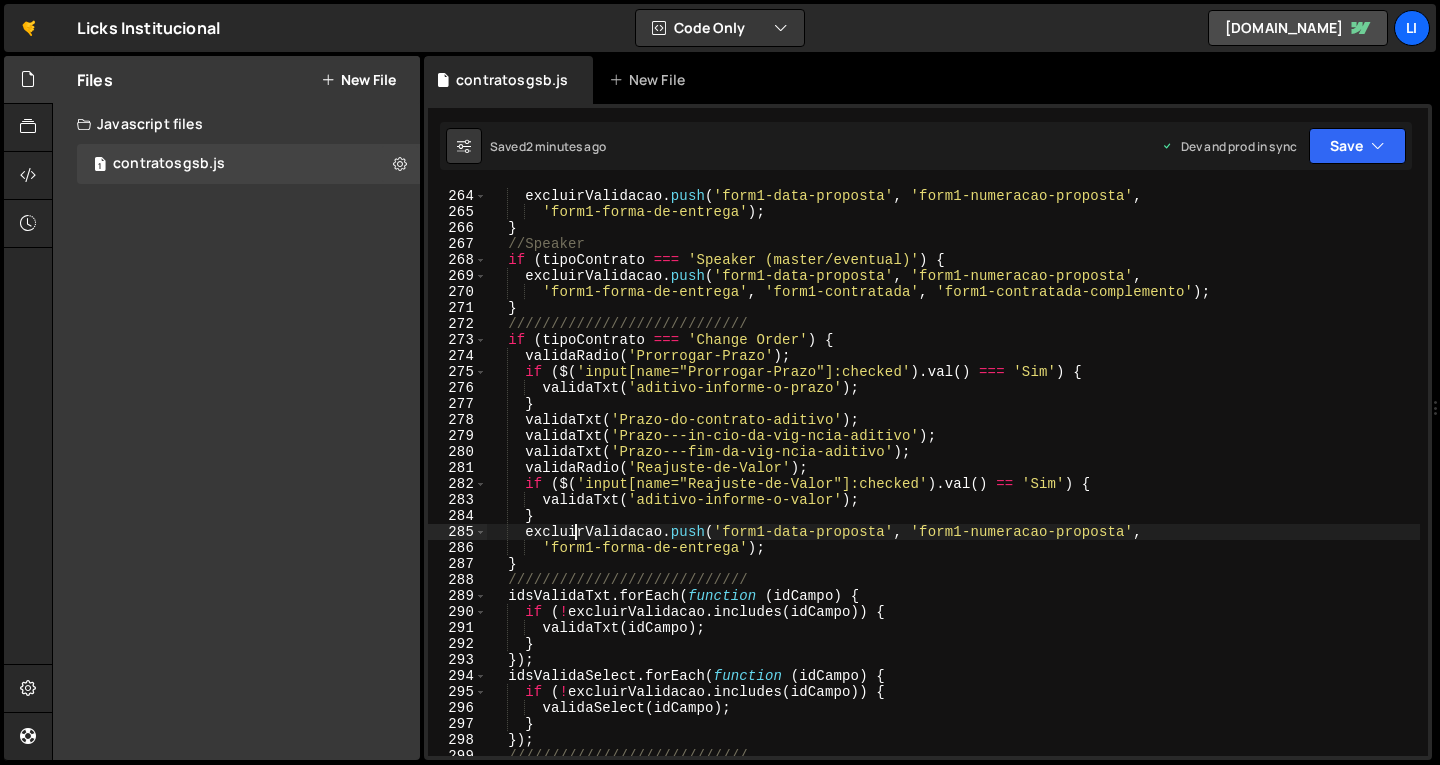 click on "excluirValidacao . push ( 'form1-data-proposta' ,   'form1-numeracao-proposta' ,          'form1-forma-de-entrega' ) ;    }    //Speaker    if   ( tipoContrato   ===   'Speaker (master/eventual)' )   {       excluirValidacao . push ( 'form1-data-proposta' ,   'form1-numeracao-proposta' ,          'form1-forma-de-entrega' ,   'form1-contratada' ,   'form1-contratada-complemento' ) ;    }    ////////////////////////////    if   ( tipoContrato   ===   'Change Order' )   {       validaRadio ( 'Prorrogar-Prazo' ) ;       if   ( $ ( 'input[name="Prorrogar-Prazo"]:checked' ) . val ( )   ===   'Sim' )   {          validaTxt ( 'aditivo-informe-o-prazo' ) ;       }       validaTxt ( 'Prazo-do-contrato-aditivo' ) ;       validaTxt ( 'Prazo---in-cio-da-vig-ncia-aditivo' ) ;       validaTxt ( 'Prazo---fim-da-vig-ncia-aditivo' ) ;       validaRadio ( 'Reajuste-de-Valor' ) ;       if   ( $ ( 'input[name="Reajuste-de-Valor"]:checked' ) . val ( )   ==   'Sim' )   {          validaTxt ( 'aditivo-informe-o-valor' ) ;    }" at bounding box center [953, 488] 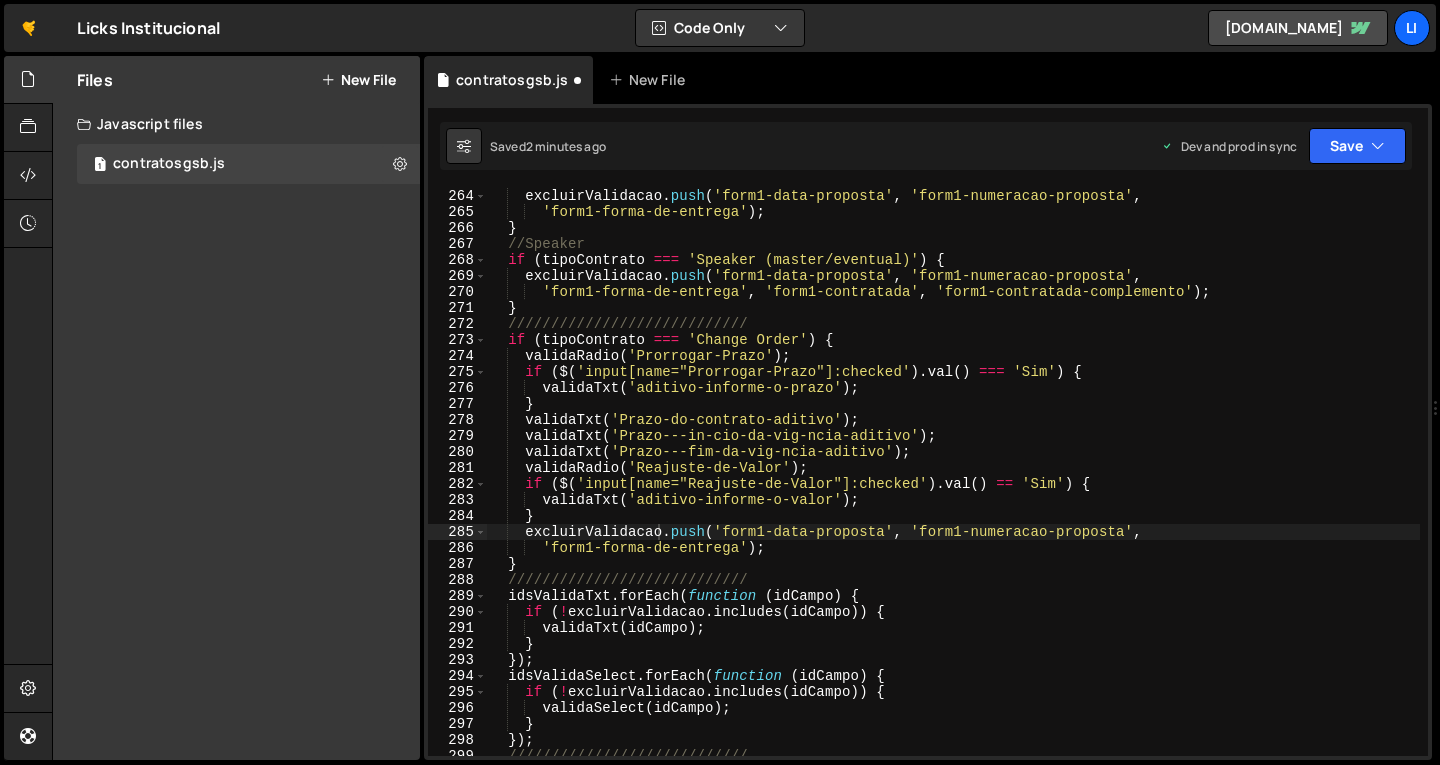 click on "excluirValidacao . push ( 'form1-data-proposta' ,   'form1-numeracao-proposta' ,          'form1-forma-de-entrega' ) ;    }    //Speaker    if   ( tipoContrato   ===   'Speaker (master/eventual)' )   {       excluirValidacao . push ( 'form1-data-proposta' ,   'form1-numeracao-proposta' ,          'form1-forma-de-entrega' ,   'form1-contratada' ,   'form1-contratada-complemento' ) ;    }    ////////////////////////////    if   ( tipoContrato   ===   'Change Order' )   {       validaRadio ( 'Prorrogar-Prazo' ) ;       if   ( $ ( 'input[name="Prorrogar-Prazo"]:checked' ) . val ( )   ===   'Sim' )   {          validaTxt ( 'aditivo-informe-o-prazo' ) ;       }       validaTxt ( 'Prazo-do-contrato-aditivo' ) ;       validaTxt ( 'Prazo---in-cio-da-vig-ncia-aditivo' ) ;       validaTxt ( 'Prazo---fim-da-vig-ncia-aditivo' ) ;       validaRadio ( 'Reajuste-de-Valor' ) ;       if   ( $ ( 'input[name="Reajuste-de-Valor"]:checked' ) . val ( )   ==   'Sim' )   {          validaTxt ( 'aditivo-informe-o-valor' ) ;    }" at bounding box center (953, 488) 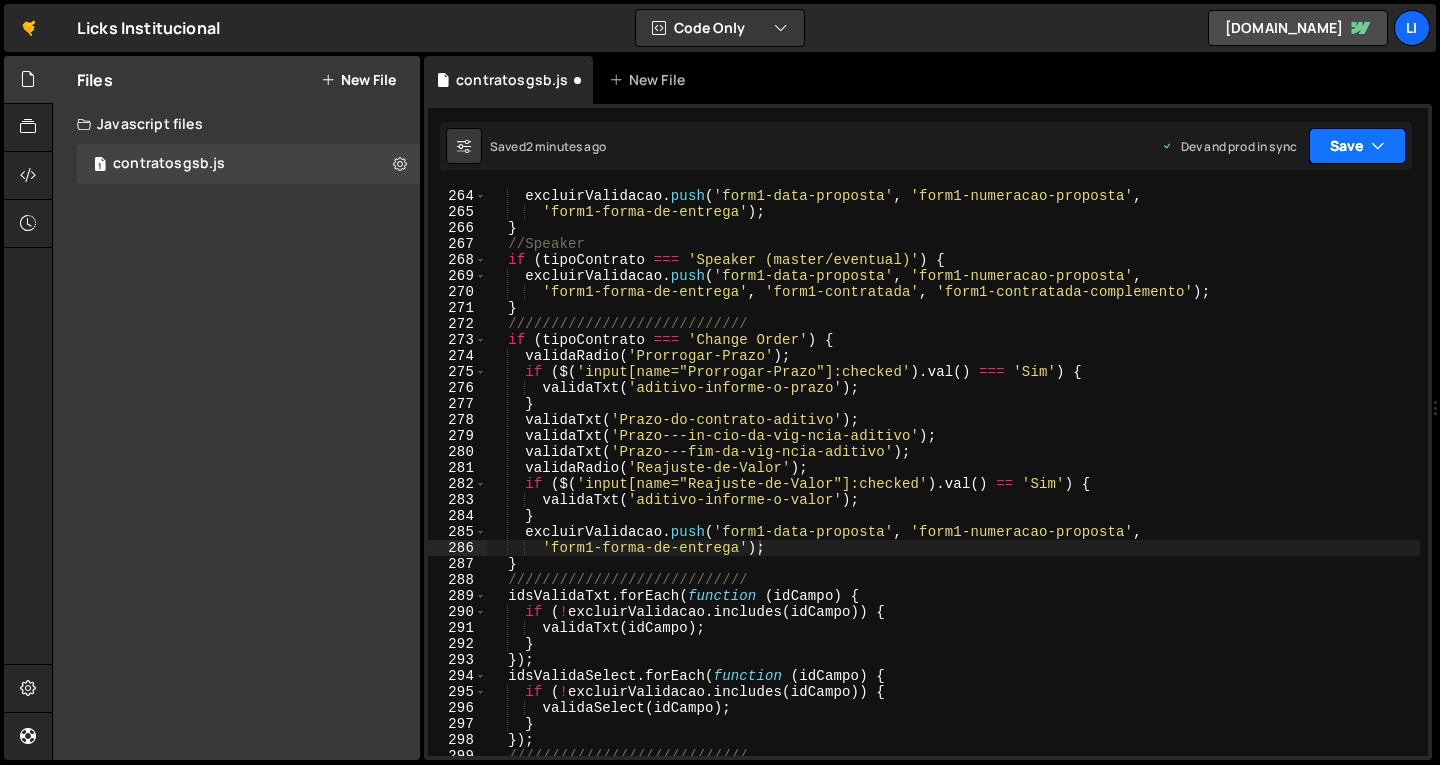 click on "Save" at bounding box center (1357, 146) 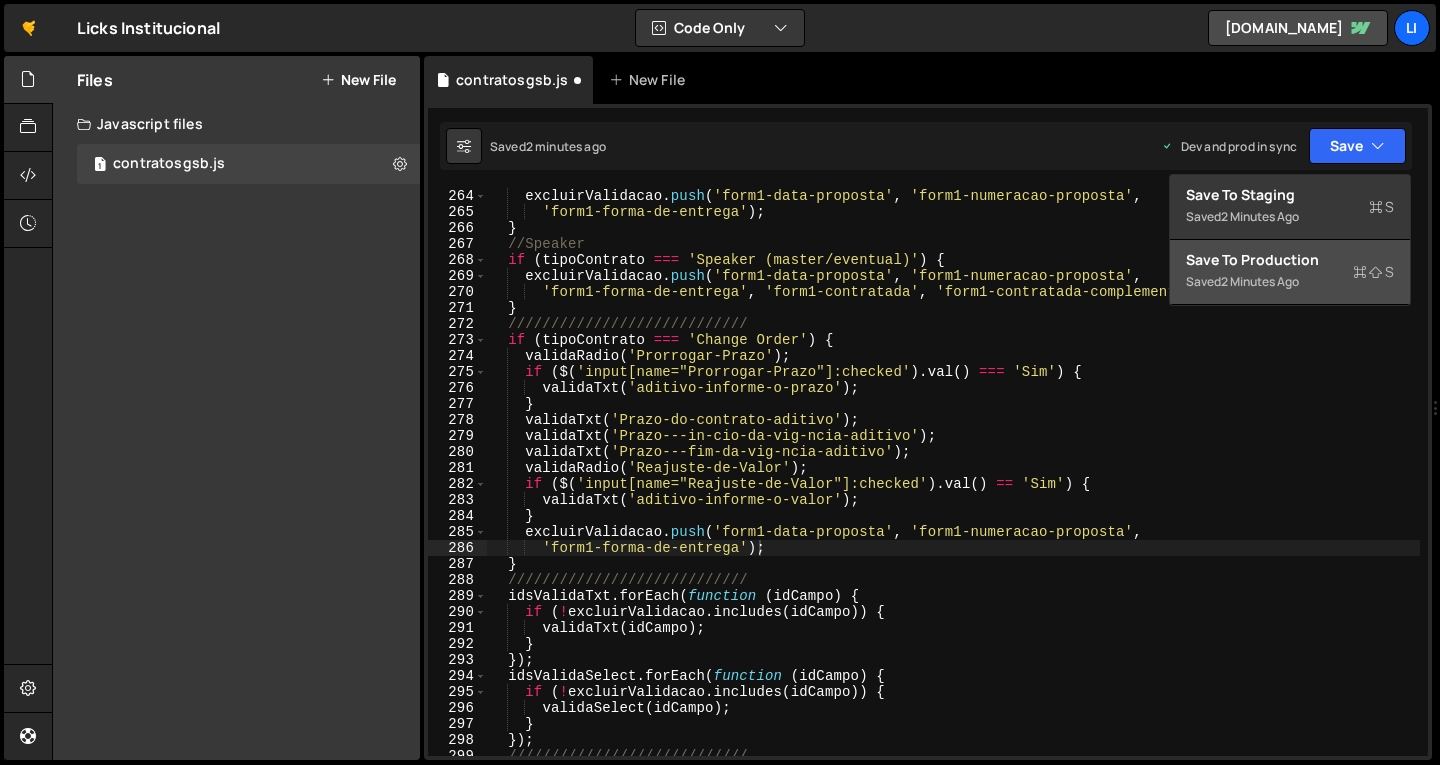 click on "Saved  2 minutes ago" at bounding box center (1290, 282) 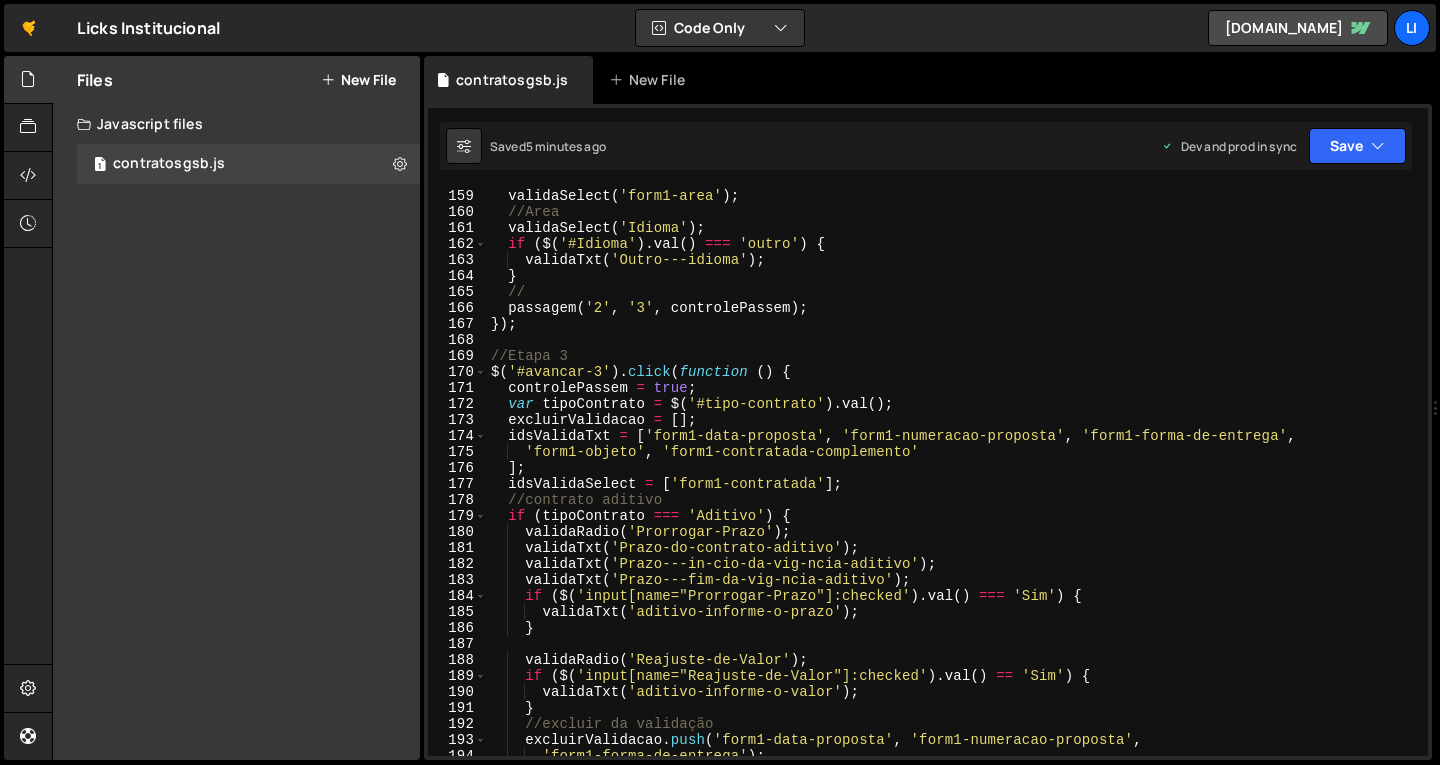 scroll, scrollTop: 2544, scrollLeft: 0, axis: vertical 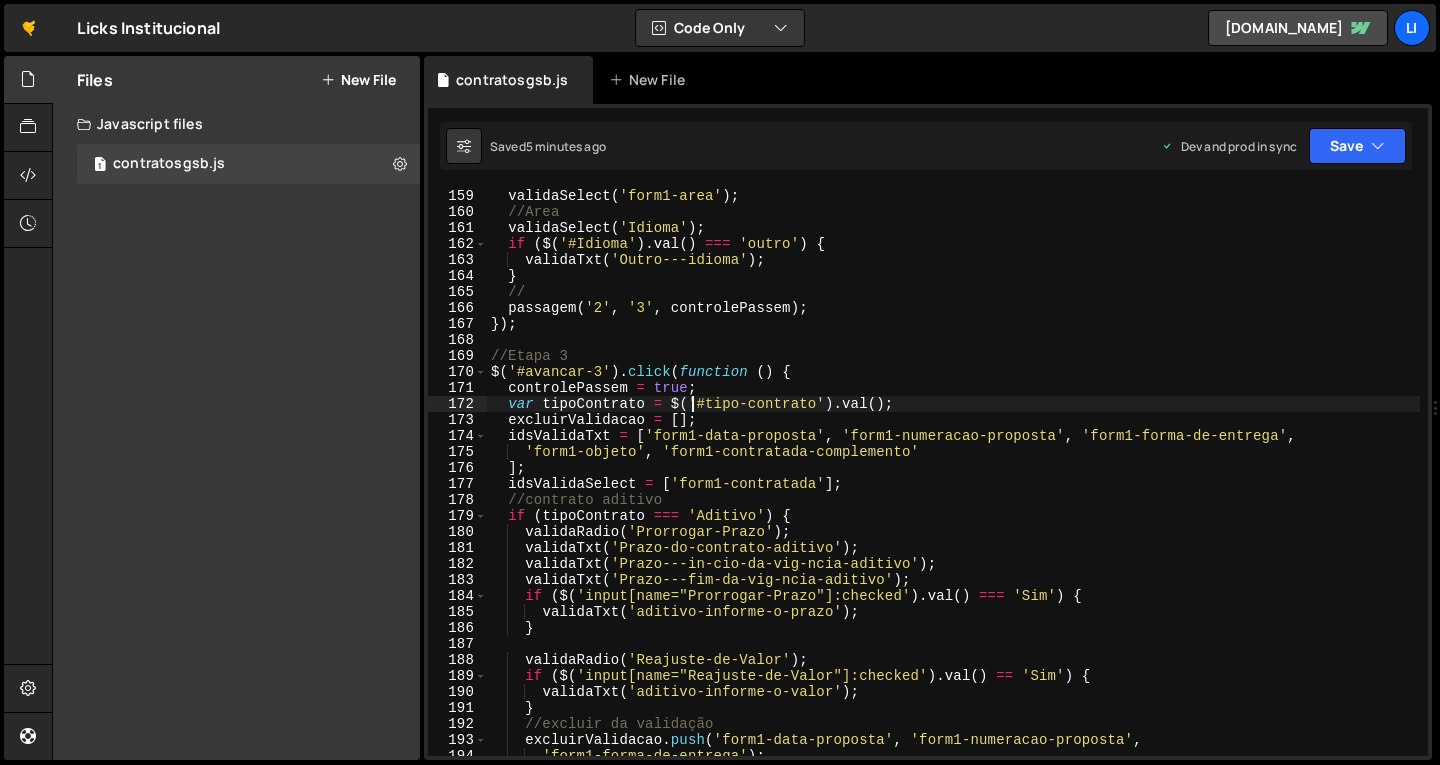 click on "validaSelect ( 'form1-area' ) ;    //Area    validaSelect ( 'Idioma' ) ;    if   ( $ ( '#Idioma' ) . val ( )   ===   'outro' )   {       validaTxt ( 'Outro---idioma' ) ;    }    //    passagem ( '2' ,   '3' ,   controlePassem ) ; }) ; //Etapa 3 $ ( '#avancar-3' ) . click ( function   ( )   {    controlePassem   =   true ;    var   tipoContrato   =   $ ( '#tipo-contrato' ) . val ( ) ;    excluirValidacao   =   [ ] ;    idsValidaTxt   =   [ 'form1-data-proposta' ,   'form1-numeracao-proposta' ,   'form1-forma-de-entrega' ,       'form1-objeto' ,   'form1-contratada-complemento'    ] ;    idsValidaSelect   =   [ 'form1-contratada' ] ;    //contrato aditivo    if   ( tipoContrato   ===   'Aditivo' )   {       validaRadio ( 'Prorrogar-Prazo' ) ;       validaTxt ( 'Prazo-do-contrato-aditivo' ) ;       validaTxt ( 'Prazo---in-cio-da-vig-ncia-aditivo' ) ;       validaTxt ( 'Prazo---fim-da-vig-ncia-aditivo' ) ;       if   ( $ ( 'input[name="Prorrogar-Prazo"]:checked' ) . val ( )   ===   'Sim' )   {          ( ) ; }" at bounding box center [953, 488] 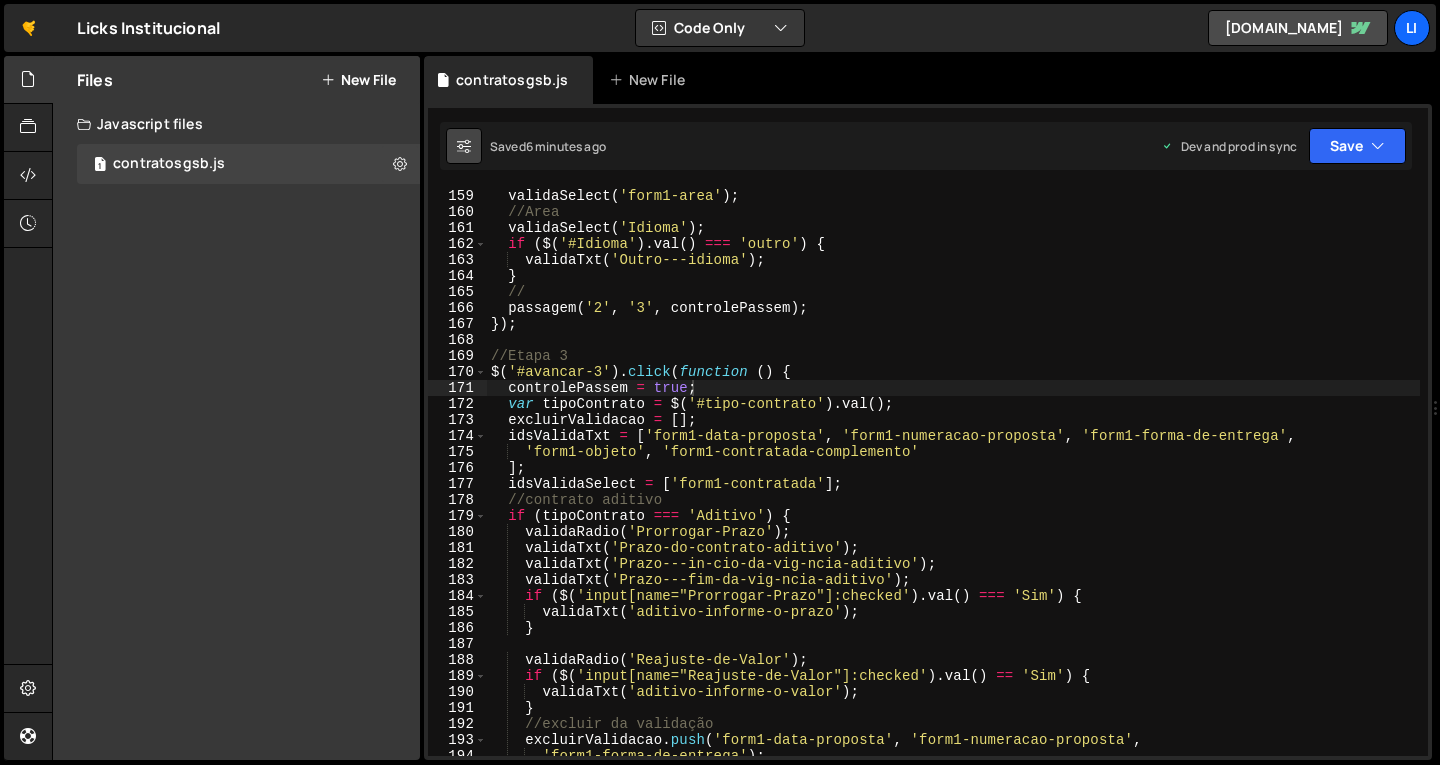 click at bounding box center [464, 146] 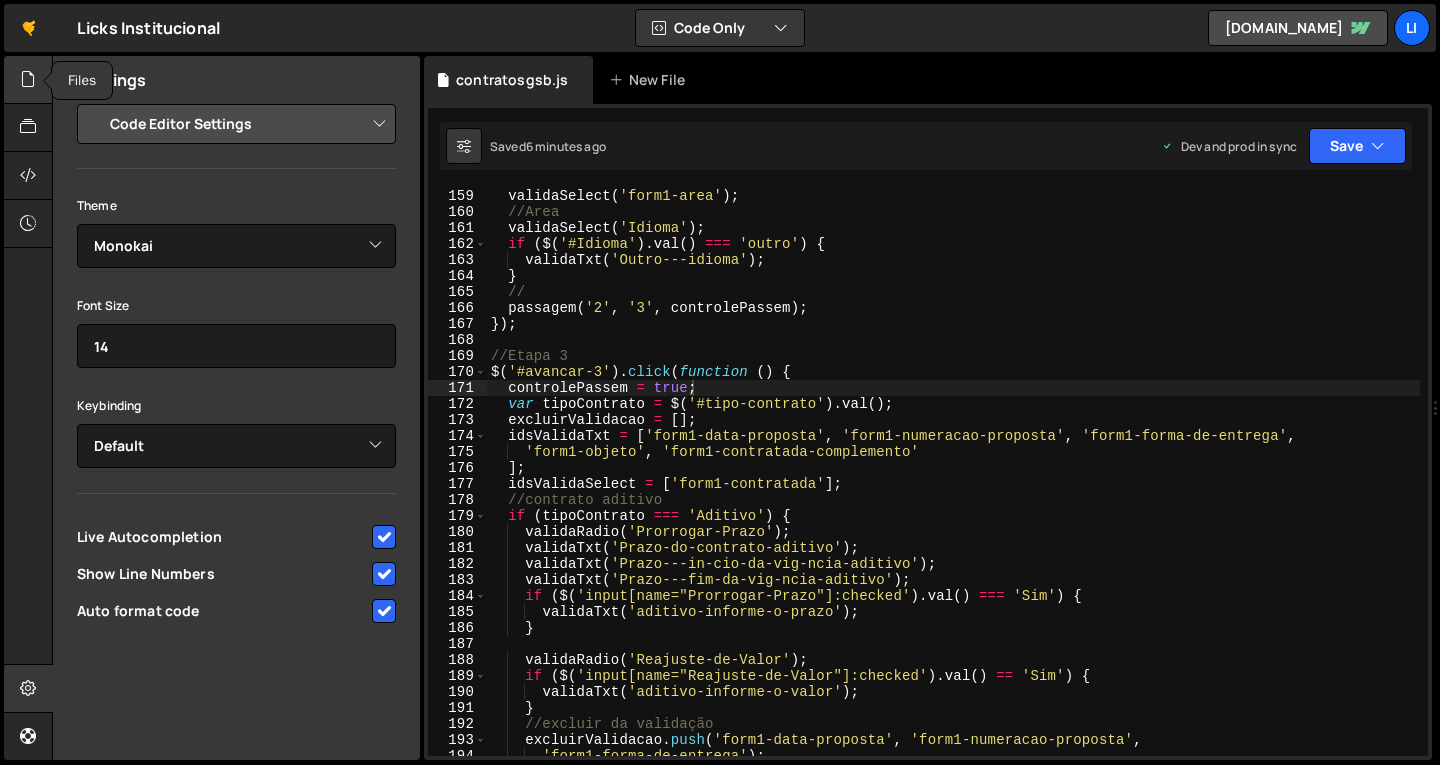 click at bounding box center [28, 79] 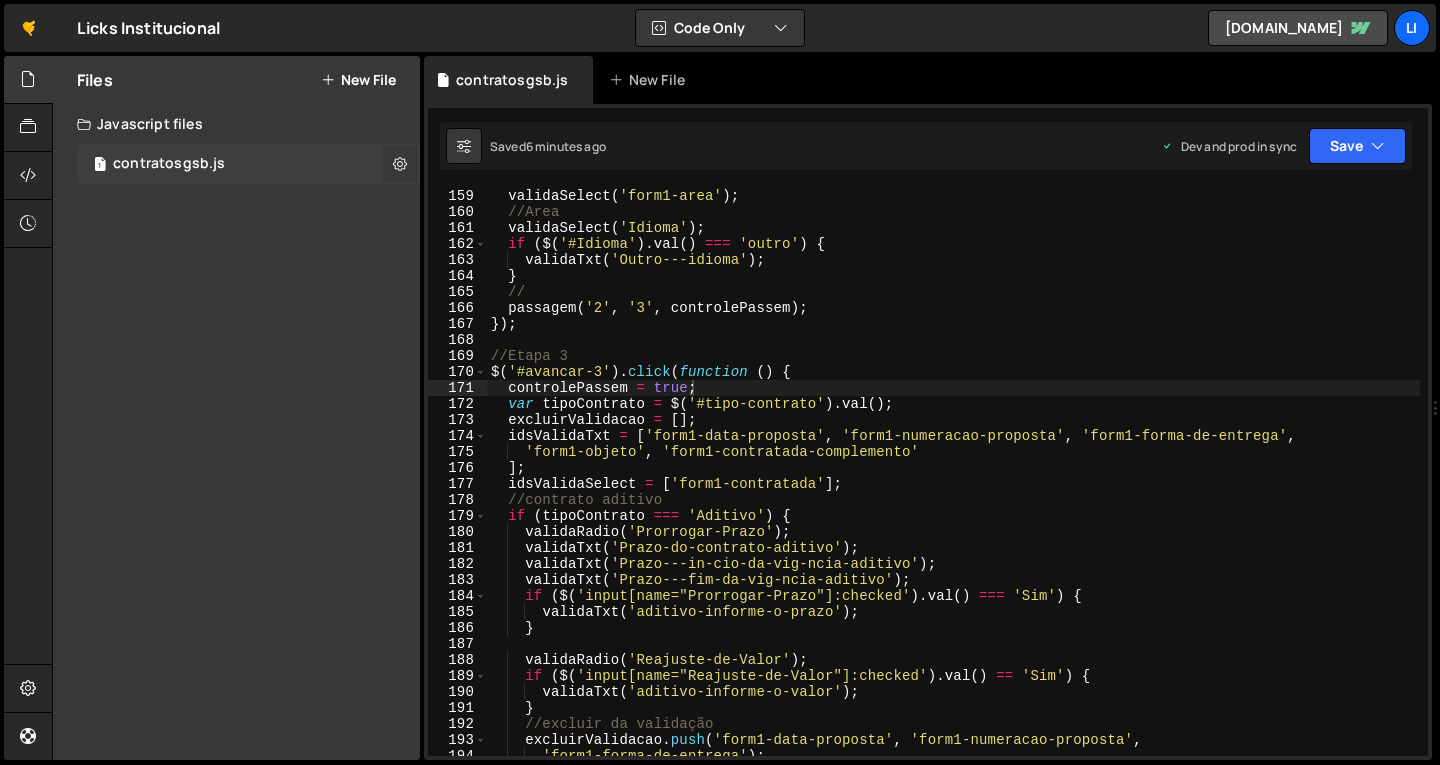 click at bounding box center [400, 163] 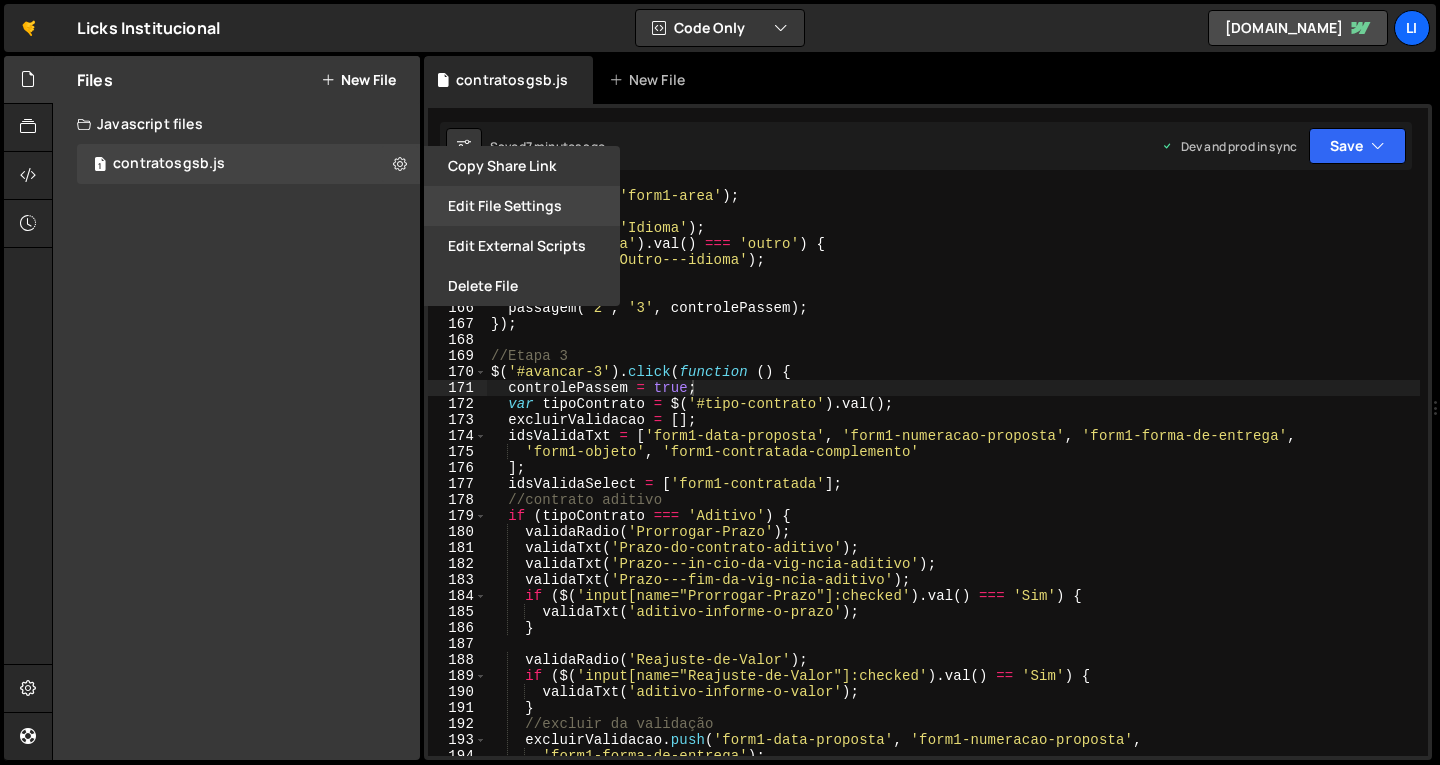 click on "Edit File Settings" at bounding box center [522, 206] 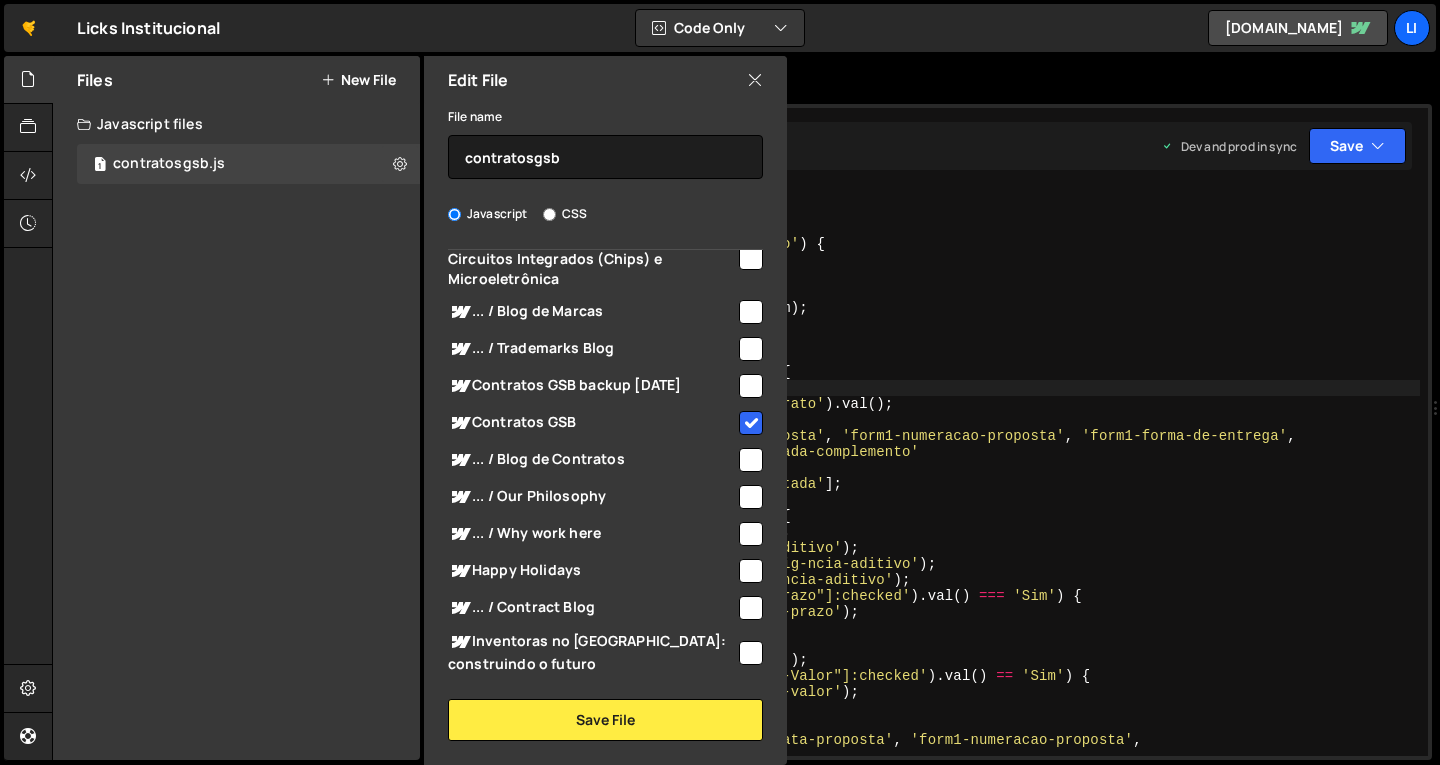 scroll, scrollTop: 300, scrollLeft: 0, axis: vertical 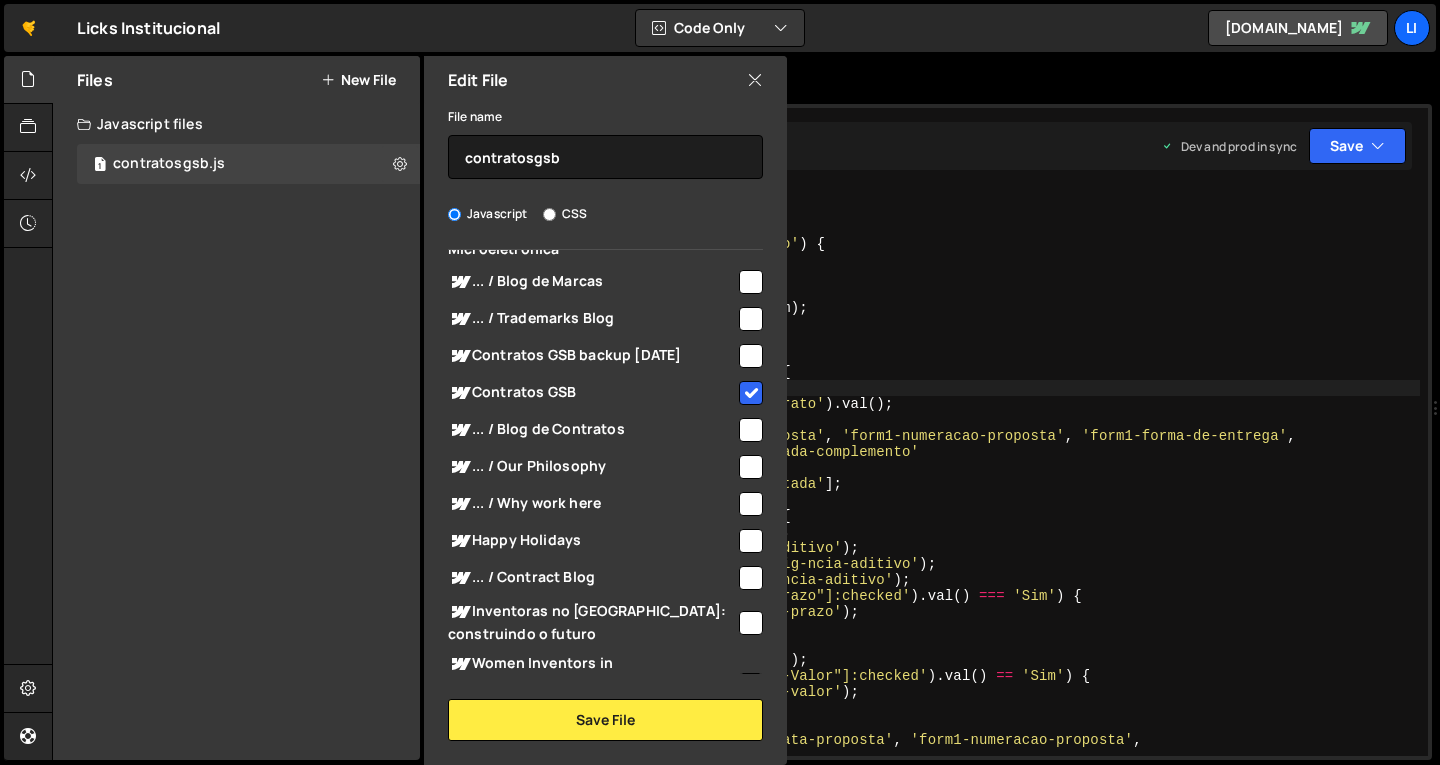 click at bounding box center [755, 80] 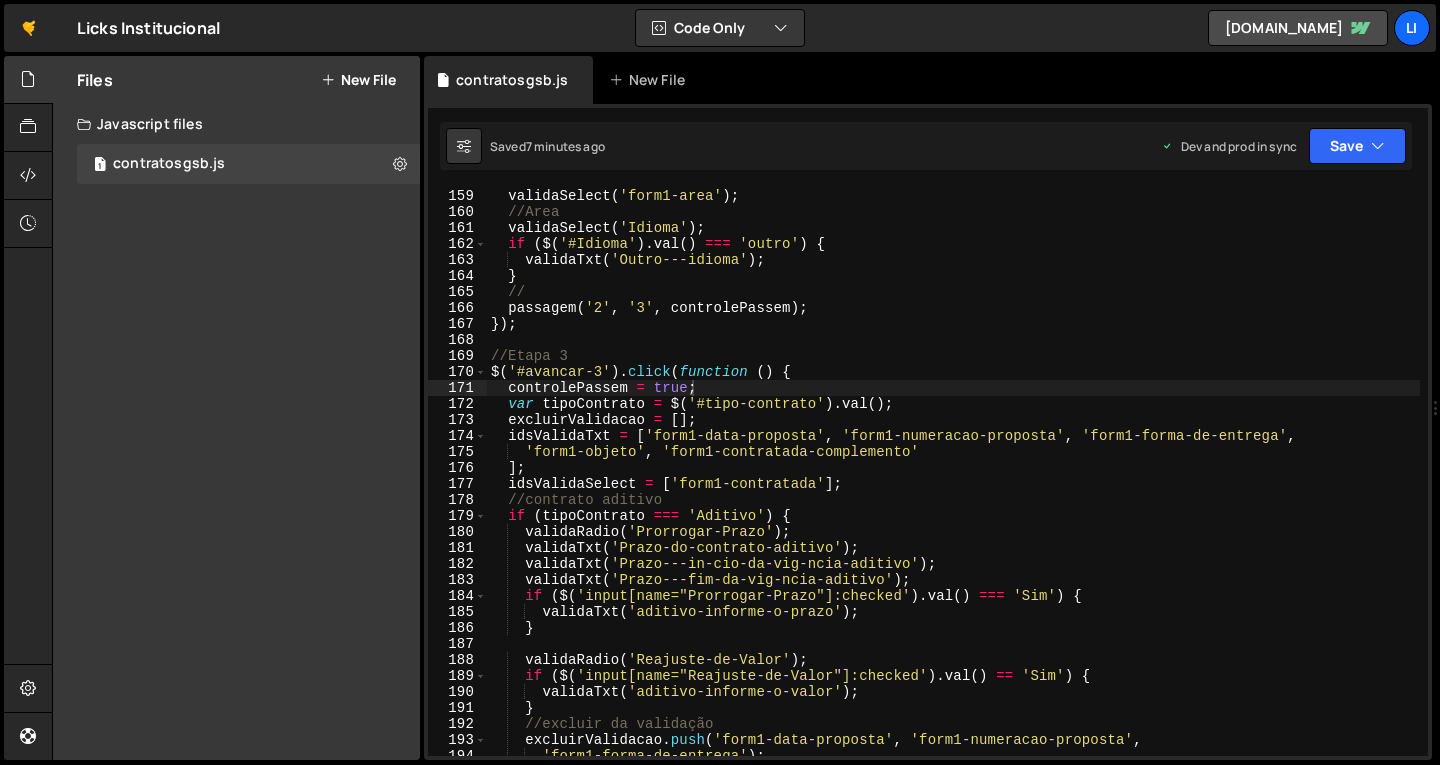 scroll, scrollTop: 0, scrollLeft: 1, axis: horizontal 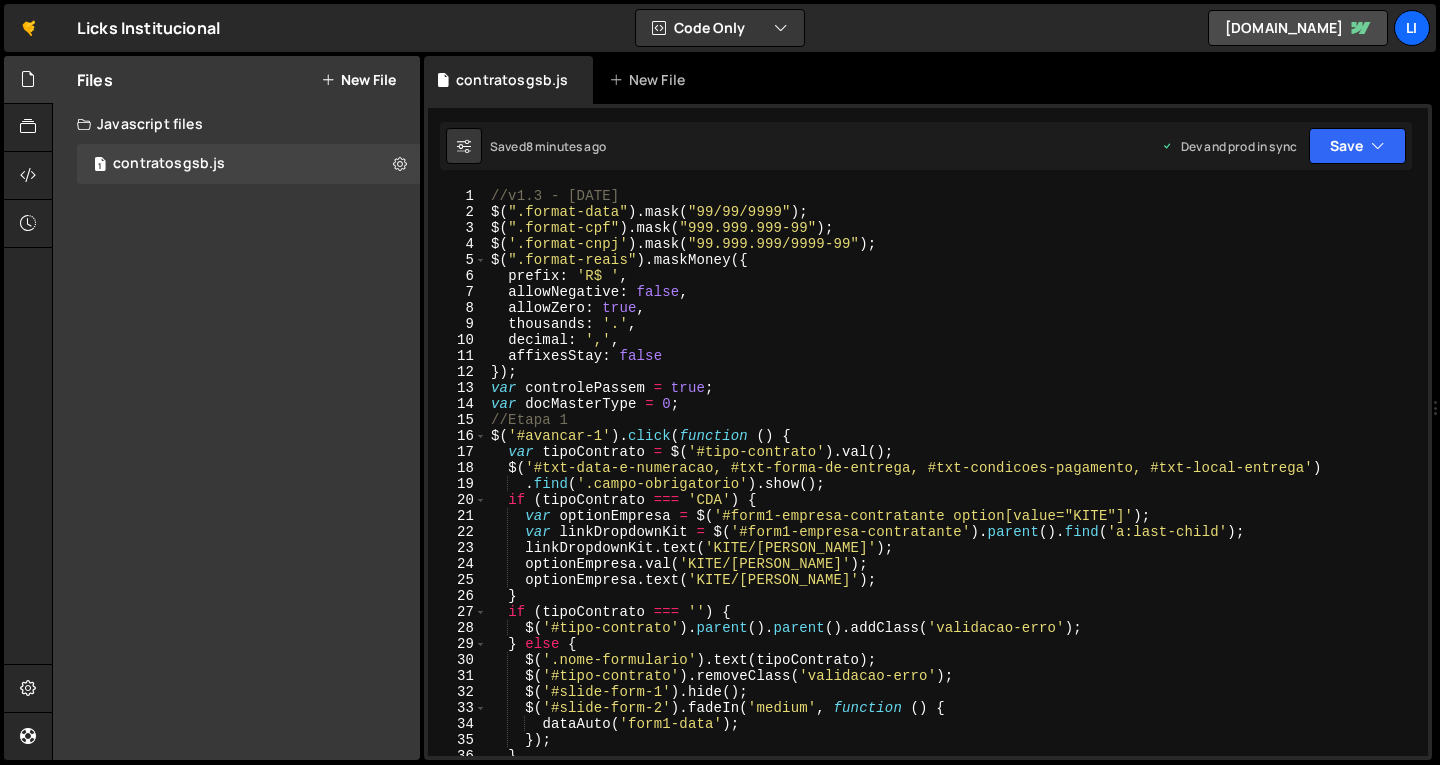 click on "//v1.3 - [DATE] $ ( ".format-data" ) . mask ( "99/99/9999" ) ; $ ( ".format-cpf" ) . mask ( "999.999.999-99" ) ; $ ( '.format-cnpj' ) . mask ( "99.999.999/9999-99" ) ; $ ( ".format-reais" ) . maskMoney ({    prefix :   'R$ ' ,    allowNegative :   false ,    allowZero :   true ,    thousands :   '.' ,    decimal :   ',' ,    affixesStay :   false }) ; var   controlePassem   =   true ; var   docMasterType   =   0 ; //Etapa 1 $ ( '#avancar-1' ) . click ( function   ( )   {    var   tipoContrato   =   $ ( '#tipo-contrato' ) . val ( ) ;    $ ( '#txt-data-e-numeracao, #txt-forma-de-entrega, #txt-condicoes-pagamento, #txt-local-entrega' )       . find ( '.campo-obrigatorio' ) . show ( ) ;    if   ( tipoContrato   ===   'CDA' )   {       var   optionEmpresa   =   $ ( '#form1-empresa-contratante option[value="KITE"]' ) ;       var   linkDropdownKit   =   $ ( '#form1-empresa-contratante' ) . parent ( ) . find ( 'a:last-child' ) ;       linkDropdownKit . text ( 'KITE/GILEAD' ) ;       optionEmpresa . val ( ) ;    ." at bounding box center [953, 488] 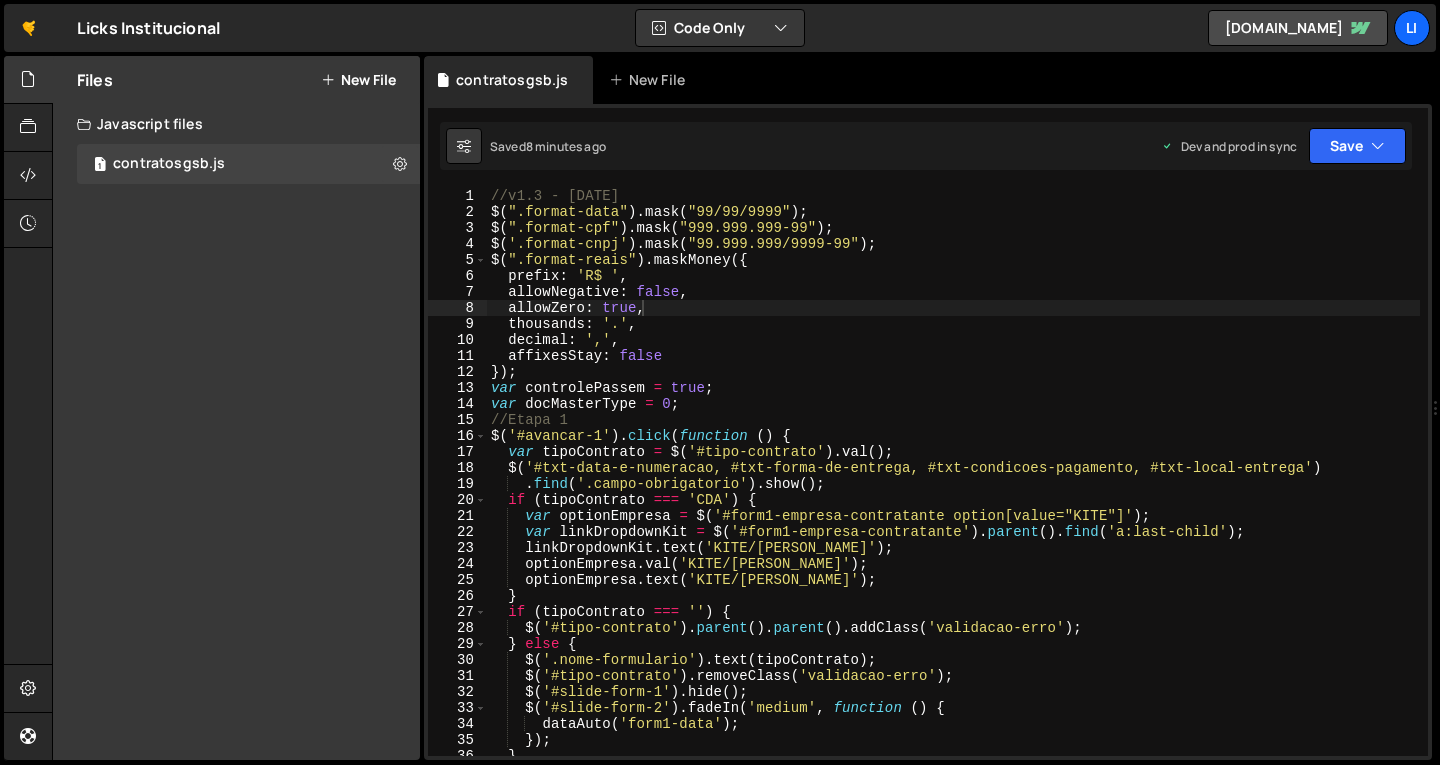 click on "//v1.3 - [DATE] $ ( ".format-data" ) . mask ( "99/99/9999" ) ; $ ( ".format-cpf" ) . mask ( "999.999.999-99" ) ; $ ( '.format-cnpj' ) . mask ( "99.999.999/9999-99" ) ; $ ( ".format-reais" ) . maskMoney ({    prefix :   'R$ ' ,    allowNegative :   false ,    allowZero :   true ,    thousands :   '.' ,    decimal :   ',' ,    affixesStay :   false }) ; var   controlePassem   =   true ; var   docMasterType   =   0 ; //Etapa 1 $ ( '#avancar-1' ) . click ( function   ( )   {    var   tipoContrato   =   $ ( '#tipo-contrato' ) . val ( ) ;    $ ( '#txt-data-e-numeracao, #txt-forma-de-entrega, #txt-condicoes-pagamento, #txt-local-entrega' )       . find ( '.campo-obrigatorio' ) . show ( ) ;    if   ( tipoContrato   ===   'CDA' )   {       var   optionEmpresa   =   $ ( '#form1-empresa-contratante option[value="KITE"]' ) ;       var   linkDropdownKit   =   $ ( '#form1-empresa-contratante' ) . parent ( ) . find ( 'a:last-child' ) ;       linkDropdownKit . text ( 'KITE/GILEAD' ) ;       optionEmpresa . val ( ) ;    ." at bounding box center (953, 488) 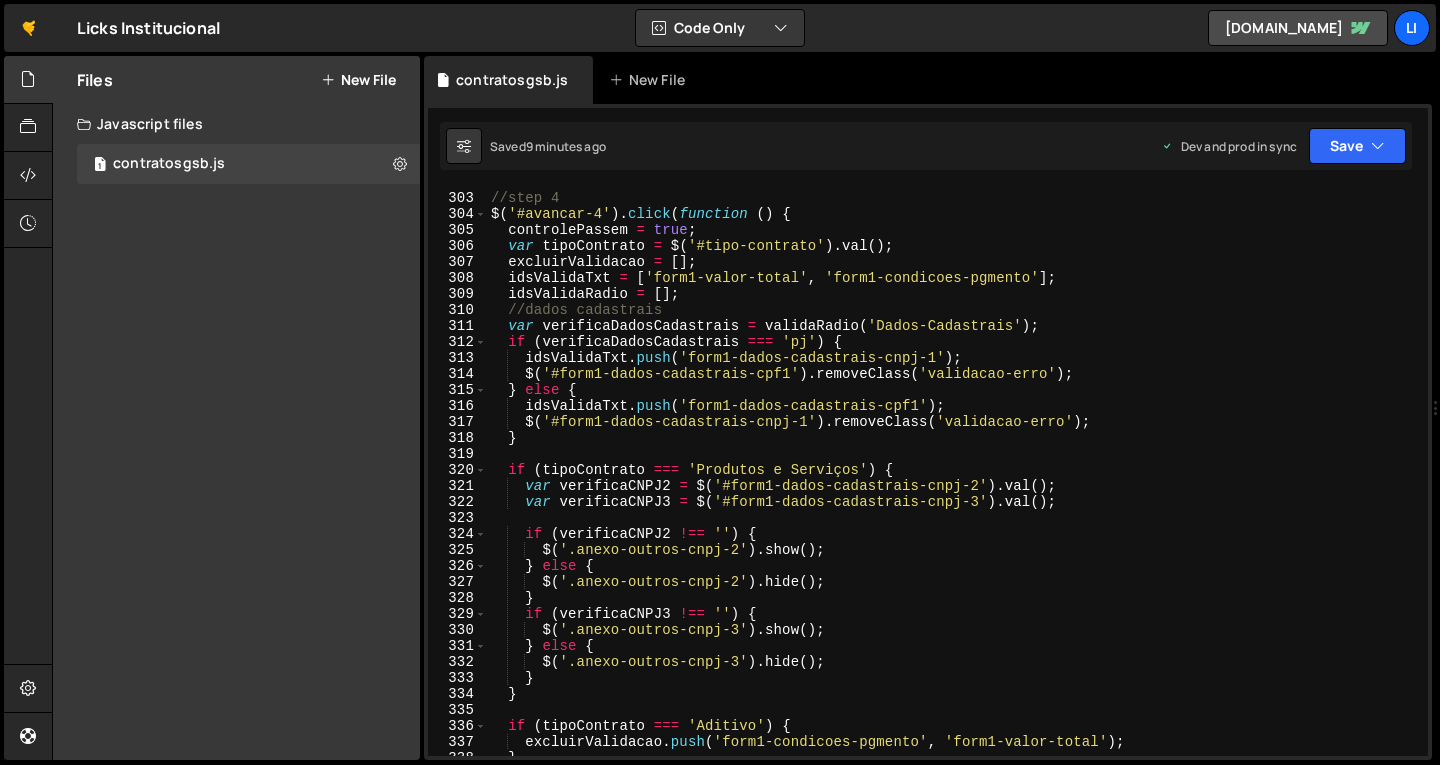 scroll, scrollTop: 4849, scrollLeft: 0, axis: vertical 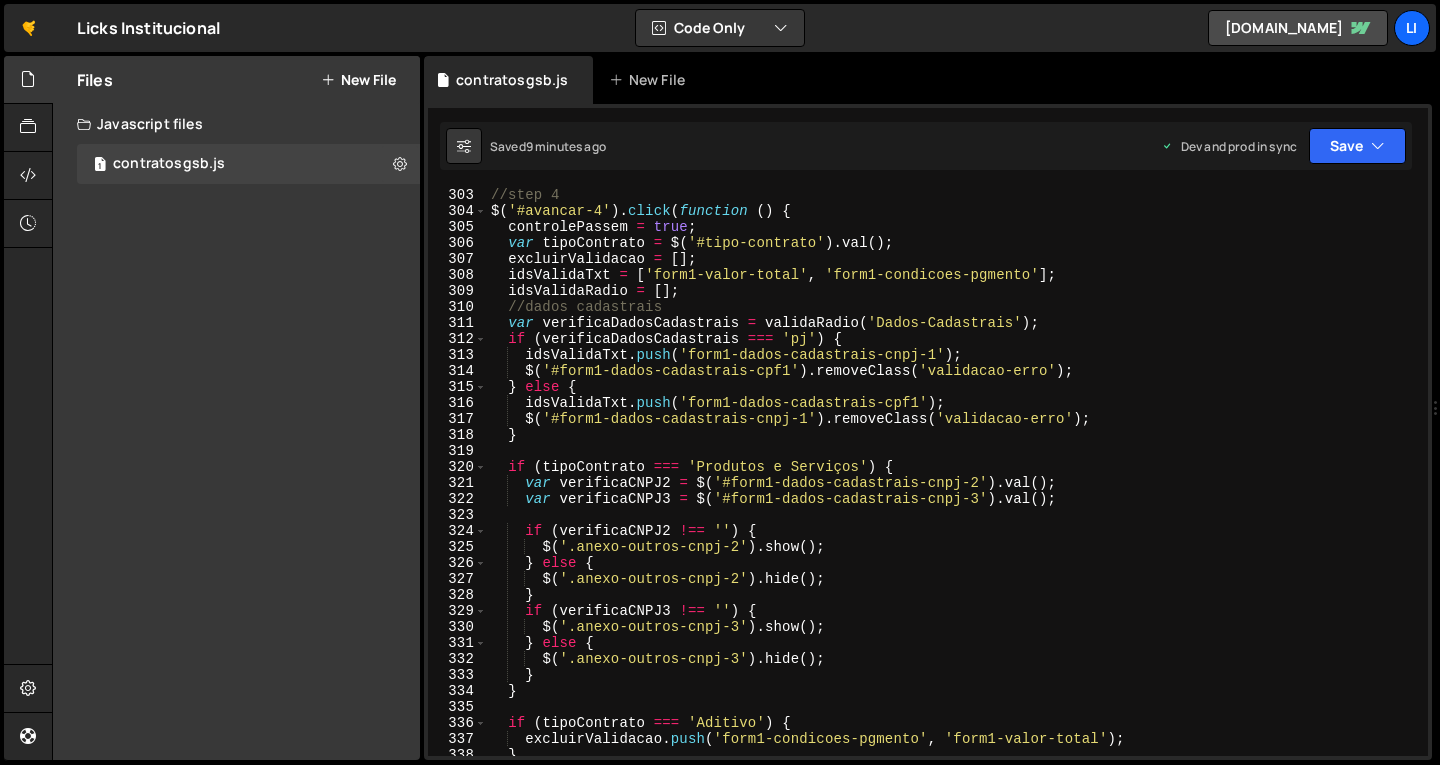 click on "//step 4 $ ( '#avancar-4' ) . click ( function   ( )   {    controlePassem   =   true ;    var   tipoContrato   =   $ ( '#tipo-contrato' ) . val ( ) ;    excluirValidacao   =   [ ] ;    idsValidaTxt   =   [ 'form1-valor-total' ,   'form1-condicoes-pgmento' ] ;    idsValidaRadio   =   [ ] ;    //dados cadastrais    var   verificaDadosCadastrais   =   validaRadio ( 'Dados-Cadastrais' ) ;    if   ( verificaDadosCadastrais   ===   'pj' )   {       idsValidaTxt . push ( 'form1-dados-cadastrais-cnpj-1' ) ;       $ ( '#form1-dados-cadastrais-cpf1' ) . removeClass ( 'validacao-erro' ) ;    }   else   {       idsValidaTxt . push ( 'form1-dados-cadastrais-cpf1' ) ;       $ ( '#form1-dados-cadastrais-cnpj-1' ) . removeClass ( 'validacao-erro' ) ;    }    if   ( tipoContrato   ===   'Produtos e Serviços' )   {       var   verificaCNPJ2   =   $ ( '#form1-dados-cadastrais-cnpj-2' ) . val ( ) ;       var   verificaCNPJ3   =   $ ( '#form1-dados-cadastrais-cnpj-3' ) . val ( ) ;       if   ( verificaCNPJ2   !==   '' )   {" at bounding box center [953, 487] 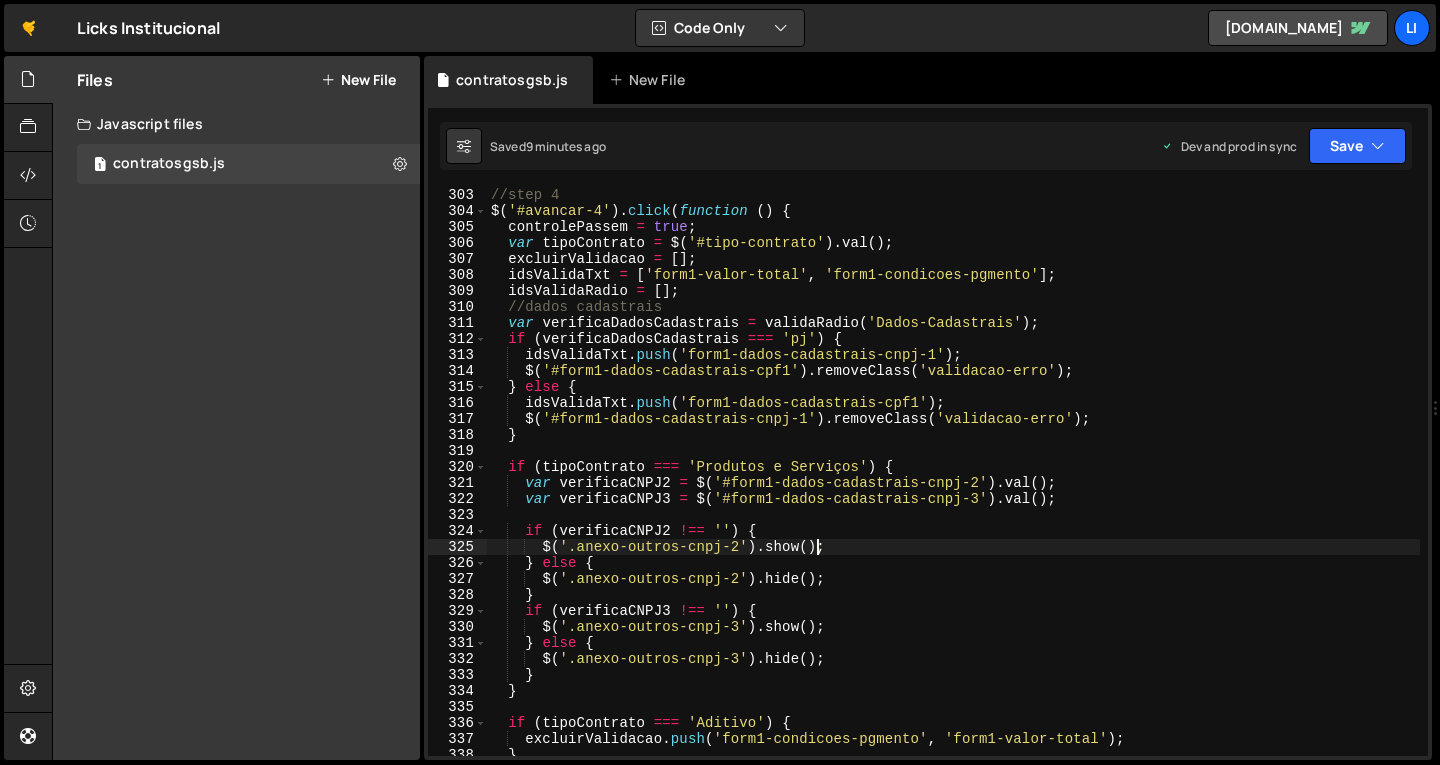 click on "//step 4 $ ( '#avancar-4' ) . click ( function   ( )   {    controlePassem   =   true ;    var   tipoContrato   =   $ ( '#tipo-contrato' ) . val ( ) ;    excluirValidacao   =   [ ] ;    idsValidaTxt   =   [ 'form1-valor-total' ,   'form1-condicoes-pgmento' ] ;    idsValidaRadio   =   [ ] ;    //dados cadastrais    var   verificaDadosCadastrais   =   validaRadio ( 'Dados-Cadastrais' ) ;    if   ( verificaDadosCadastrais   ===   'pj' )   {       idsValidaTxt . push ( 'form1-dados-cadastrais-cnpj-1' ) ;       $ ( '#form1-dados-cadastrais-cpf1' ) . removeClass ( 'validacao-erro' ) ;    }   else   {       idsValidaTxt . push ( 'form1-dados-cadastrais-cpf1' ) ;       $ ( '#form1-dados-cadastrais-cnpj-1' ) . removeClass ( 'validacao-erro' ) ;    }    if   ( tipoContrato   ===   'Produtos e Serviços' )   {       var   verificaCNPJ2   =   $ ( '#form1-dados-cadastrais-cnpj-2' ) . val ( ) ;       var   verificaCNPJ3   =   $ ( '#form1-dados-cadastrais-cnpj-3' ) . val ( ) ;       if   ( verificaCNPJ2   !==   '' )   {" at bounding box center (953, 487) 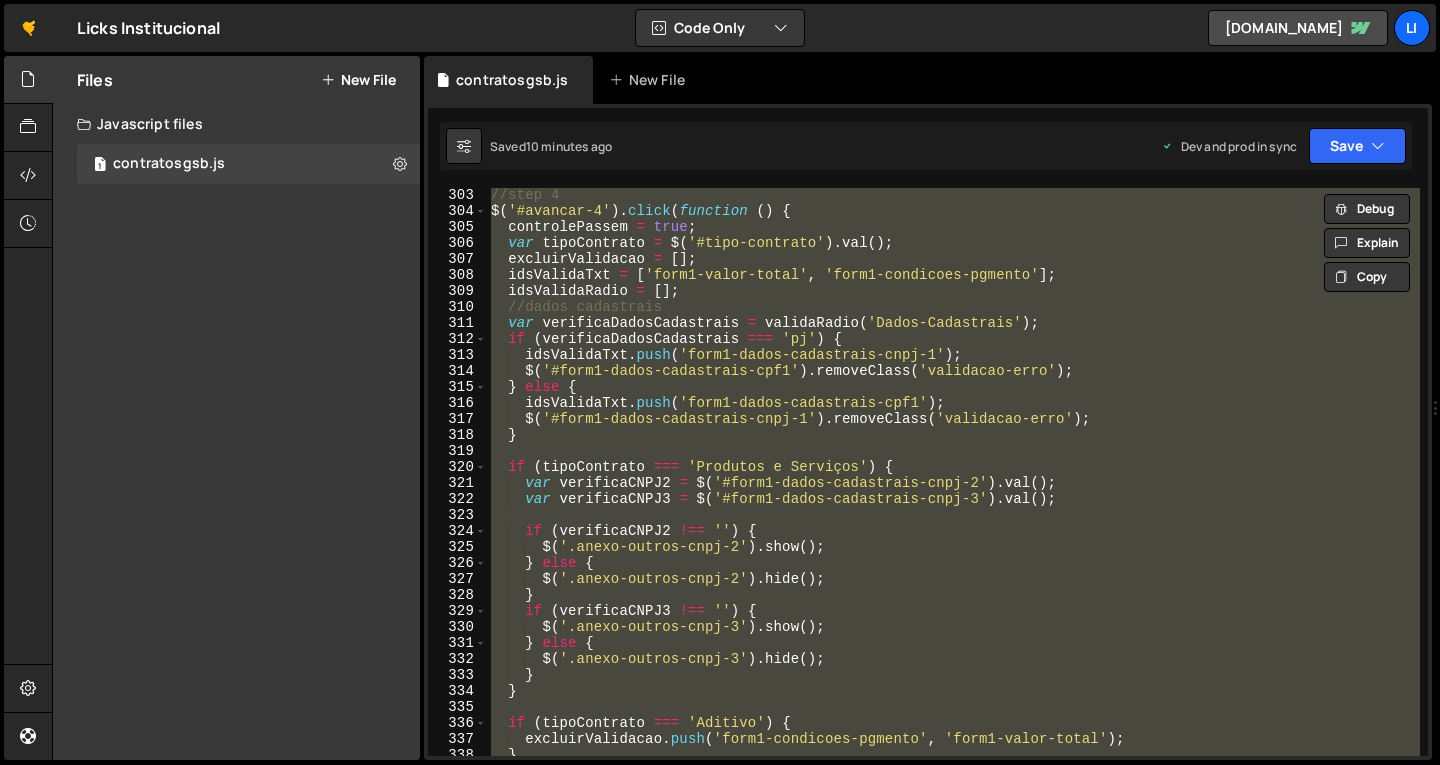 click on "//step 4 $ ( '#avancar-4' ) . click ( function   ( )   {    controlePassem   =   true ;    var   tipoContrato   =   $ ( '#tipo-contrato' ) . val ( ) ;    excluirValidacao   =   [ ] ;    idsValidaTxt   =   [ 'form1-valor-total' ,   'form1-condicoes-pgmento' ] ;    idsValidaRadio   =   [ ] ;    //dados cadastrais    var   verificaDadosCadastrais   =   validaRadio ( 'Dados-Cadastrais' ) ;    if   ( verificaDadosCadastrais   ===   'pj' )   {       idsValidaTxt . push ( 'form1-dados-cadastrais-cnpj-1' ) ;       $ ( '#form1-dados-cadastrais-cpf1' ) . removeClass ( 'validacao-erro' ) ;    }   else   {       idsValidaTxt . push ( 'form1-dados-cadastrais-cpf1' ) ;       $ ( '#form1-dados-cadastrais-cnpj-1' ) . removeClass ( 'validacao-erro' ) ;    }    if   ( tipoContrato   ===   'Produtos e Serviços' )   {       var   verificaCNPJ2   =   $ ( '#form1-dados-cadastrais-cnpj-2' ) . val ( ) ;       var   verificaCNPJ3   =   $ ( '#form1-dados-cadastrais-cnpj-3' ) . val ( ) ;       if   ( verificaCNPJ2   !==   '' )   {" at bounding box center [953, 472] 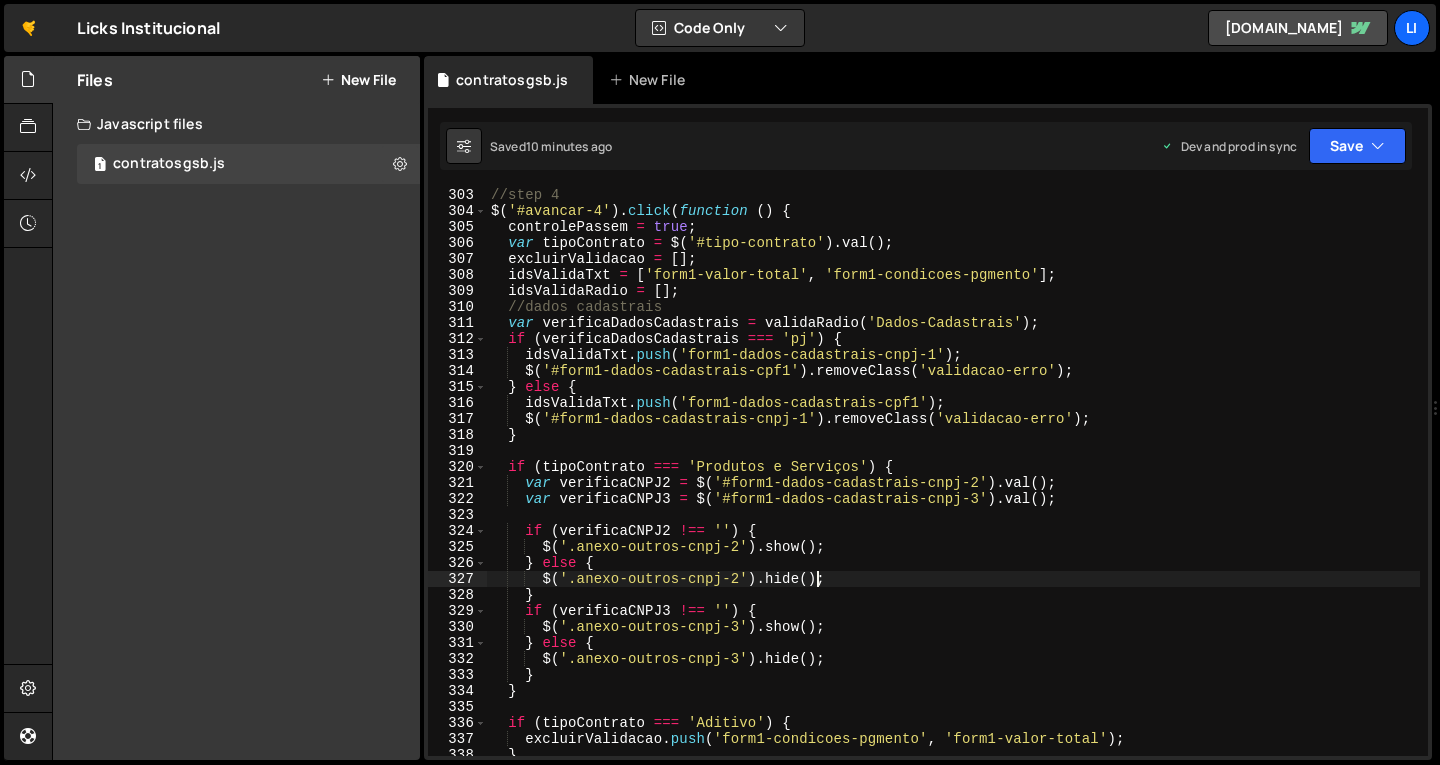 type on "});" 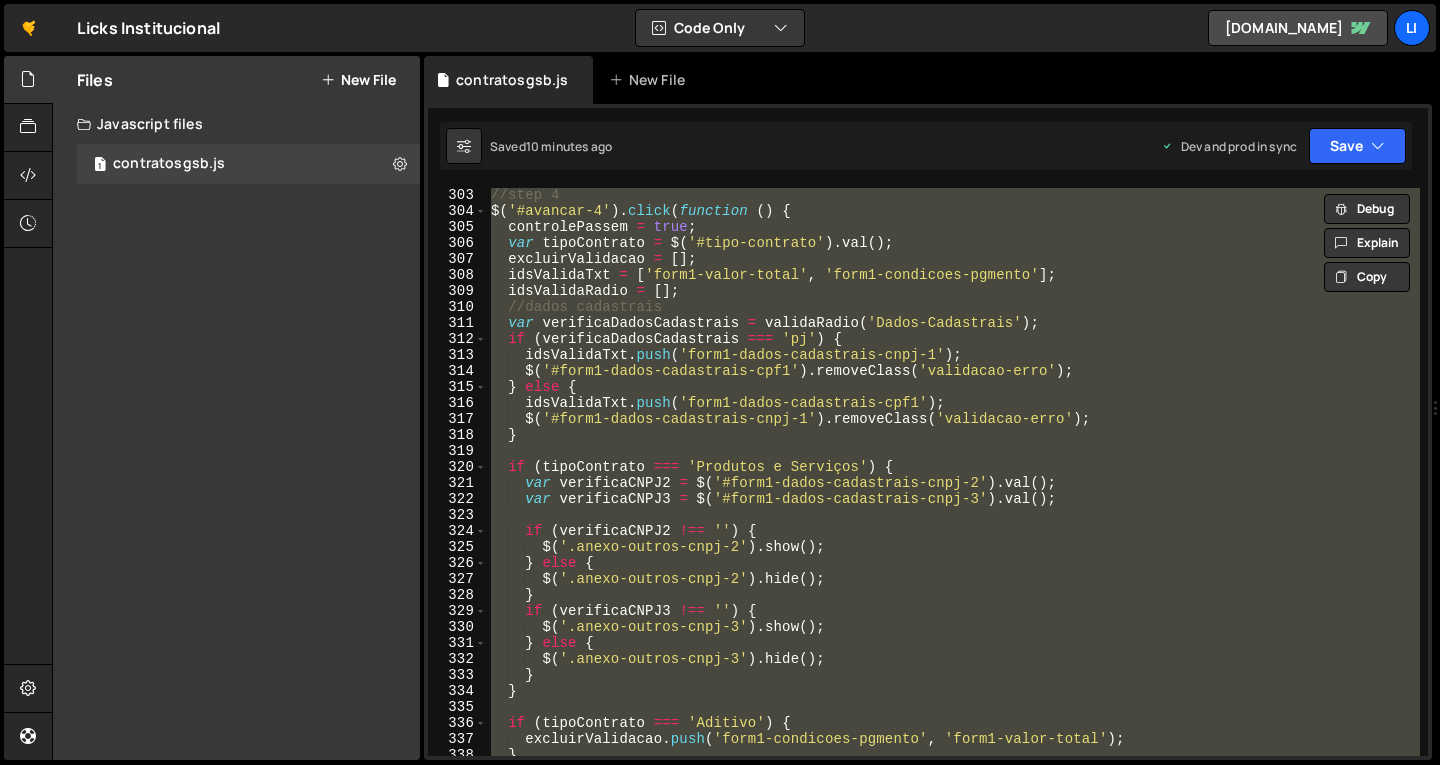 scroll, scrollTop: 0, scrollLeft: 0, axis: both 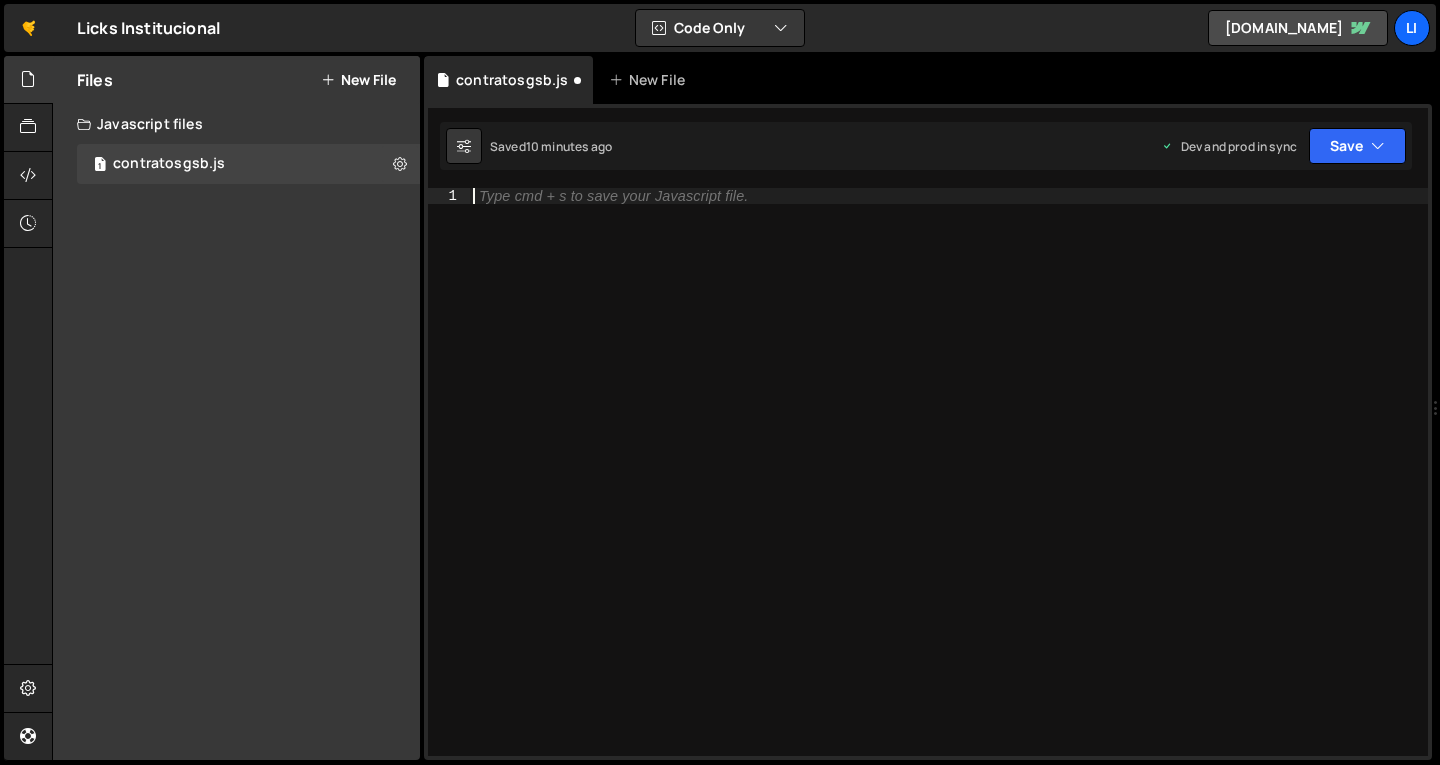 click on "Type cmd + s to save your Javascript file." at bounding box center [613, 196] 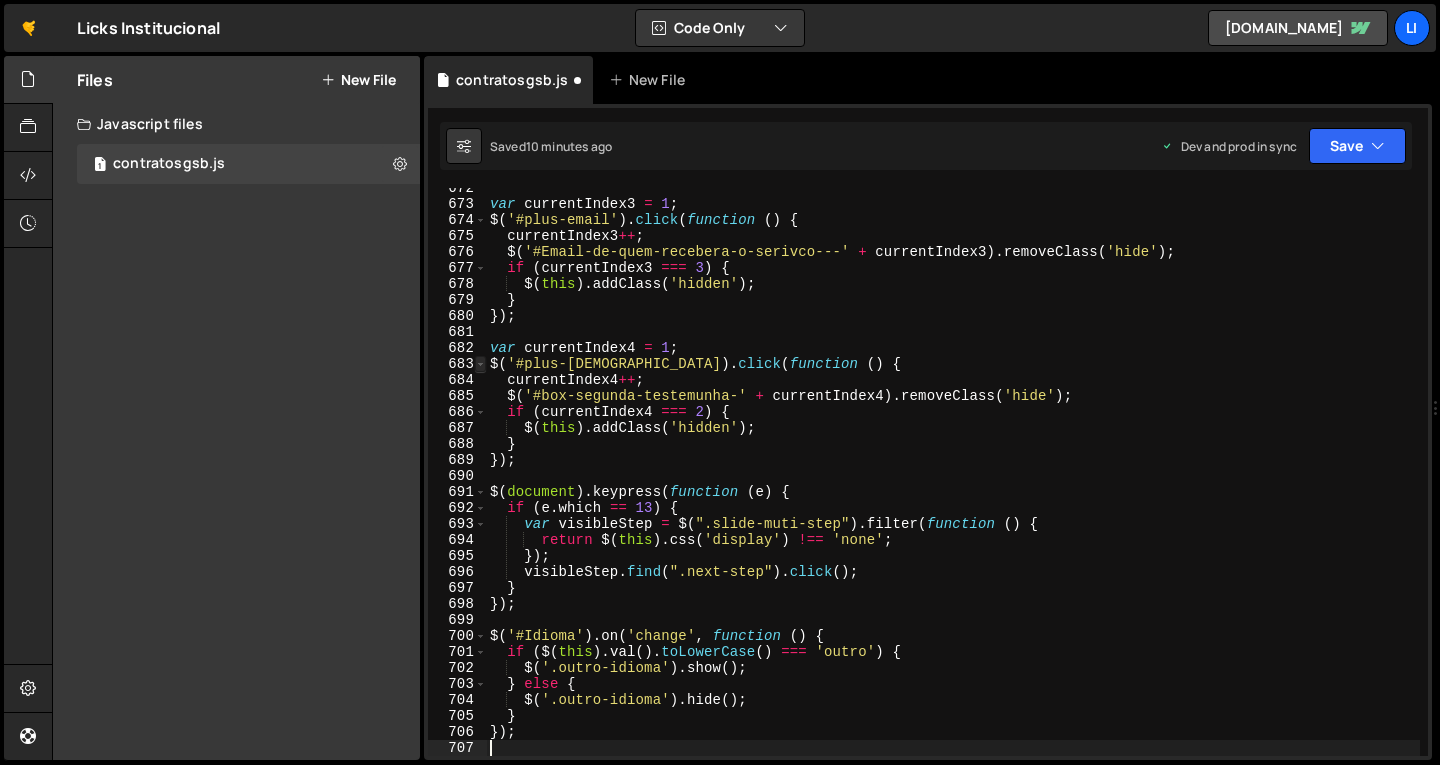 click at bounding box center [480, 364] 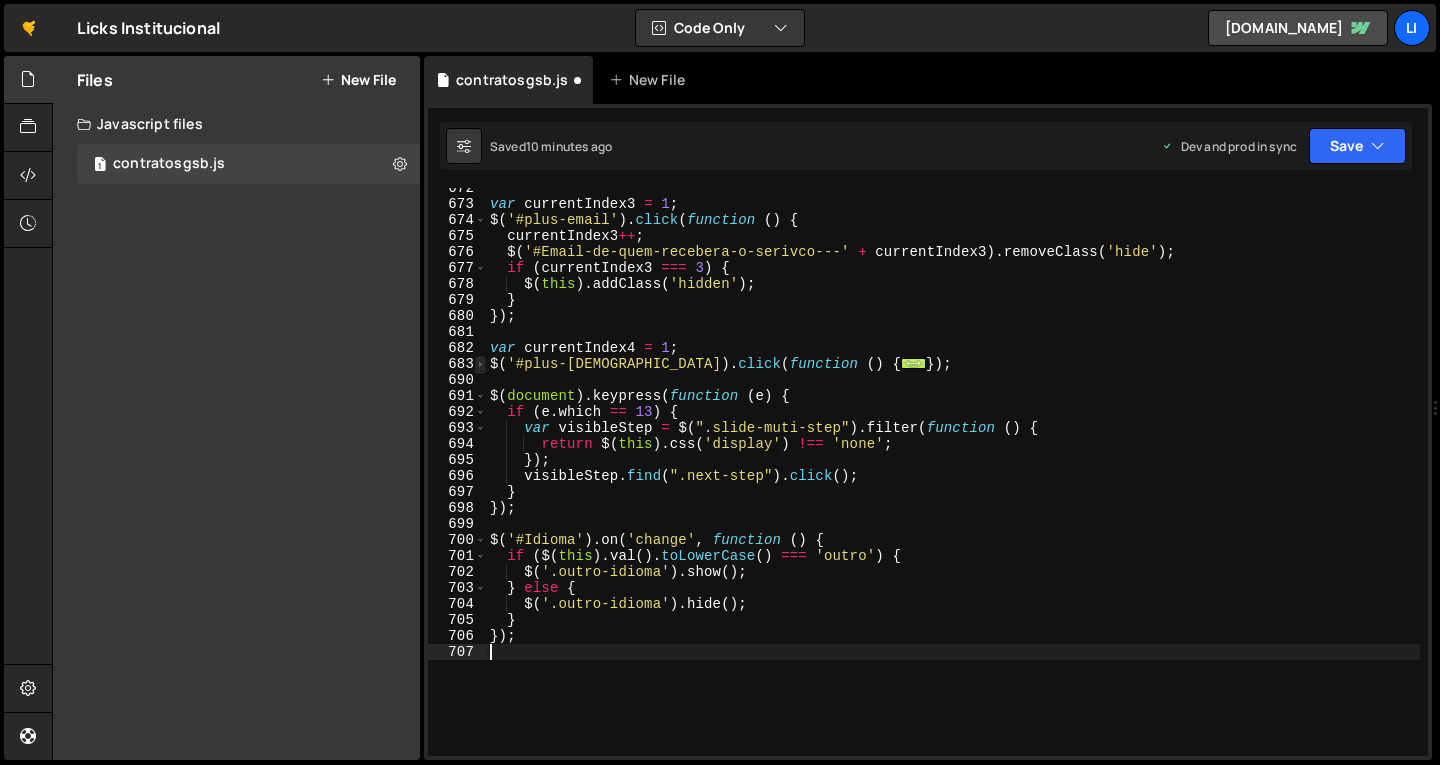 click at bounding box center [480, 364] 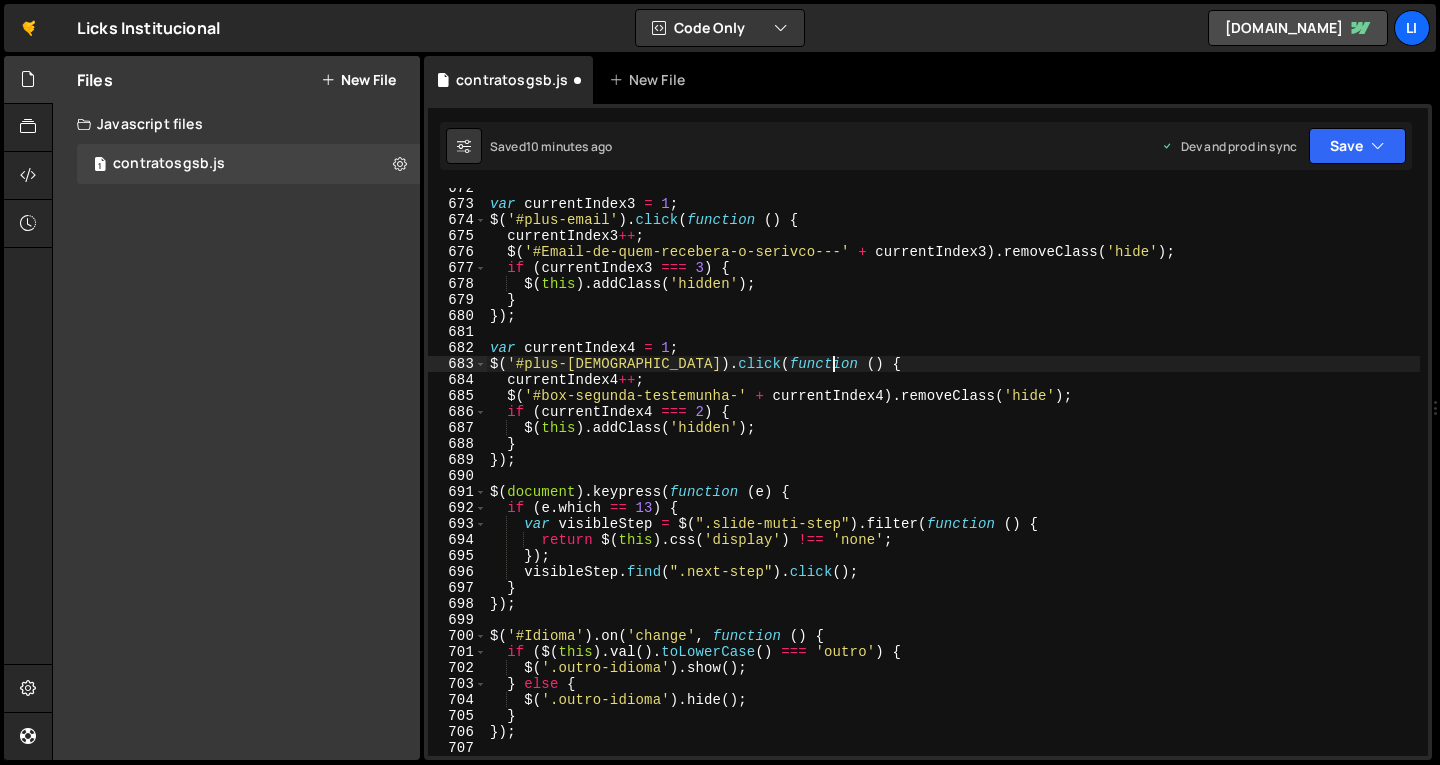 click on "var   currentIndex3   =   1 ; $ ( '#plus-email' ) . click ( function   ( )   {    currentIndex3 ++ ;    $ ( '#Email-de-quem-recebera-o-serivco---'   +   currentIndex3 ) . removeClass ( 'hide' ) ;    if   ( currentIndex3   ===   3 )   {       $ ( this ) . addClass ( 'hidden' ) ;    } }) ; var   currentIndex4   =   1 ; $ ( '#plus-testemunha' ) . click ( function   ( )   {    currentIndex4 ++ ;    $ ( '#box-segunda-testemunha-'   +   currentIndex4 ) . removeClass ( 'hide' ) ;    if   ( currentIndex4   ===   2 )   {       $ ( this ) . addClass ( 'hidden' ) ;    } }) ; $ ( document ) . keypress ( function   ( e )   {    if   ( e . which   ==   13 )   {       var   visibleStep   =   $ ( ".slide-muti-step" ) . filter ( function   ( )   {          return   $ ( this ) . css ( 'display' )   !==   'none' ;       }) ;       visibleStep . find ( ".next-step" ) . click ( ) ;    } }) ; $ ( '#Idioma' ) . on ( 'change' ,   function   ( )   {    if   ( $ ( this ) . val ( ) . toLowerCase ( )   ===   'outro' )   {       $ ( ) ." at bounding box center (953, 480) 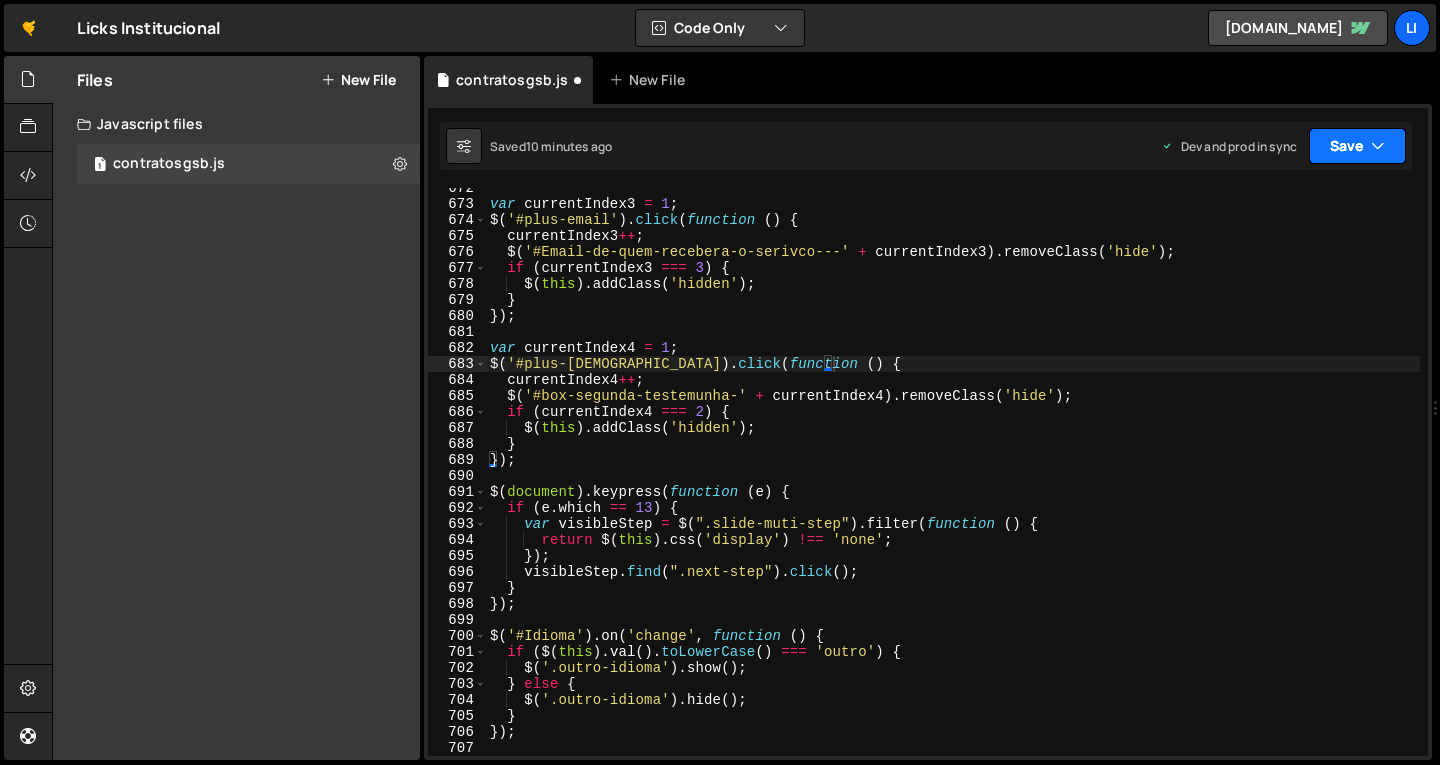 click on "Save" at bounding box center [1357, 146] 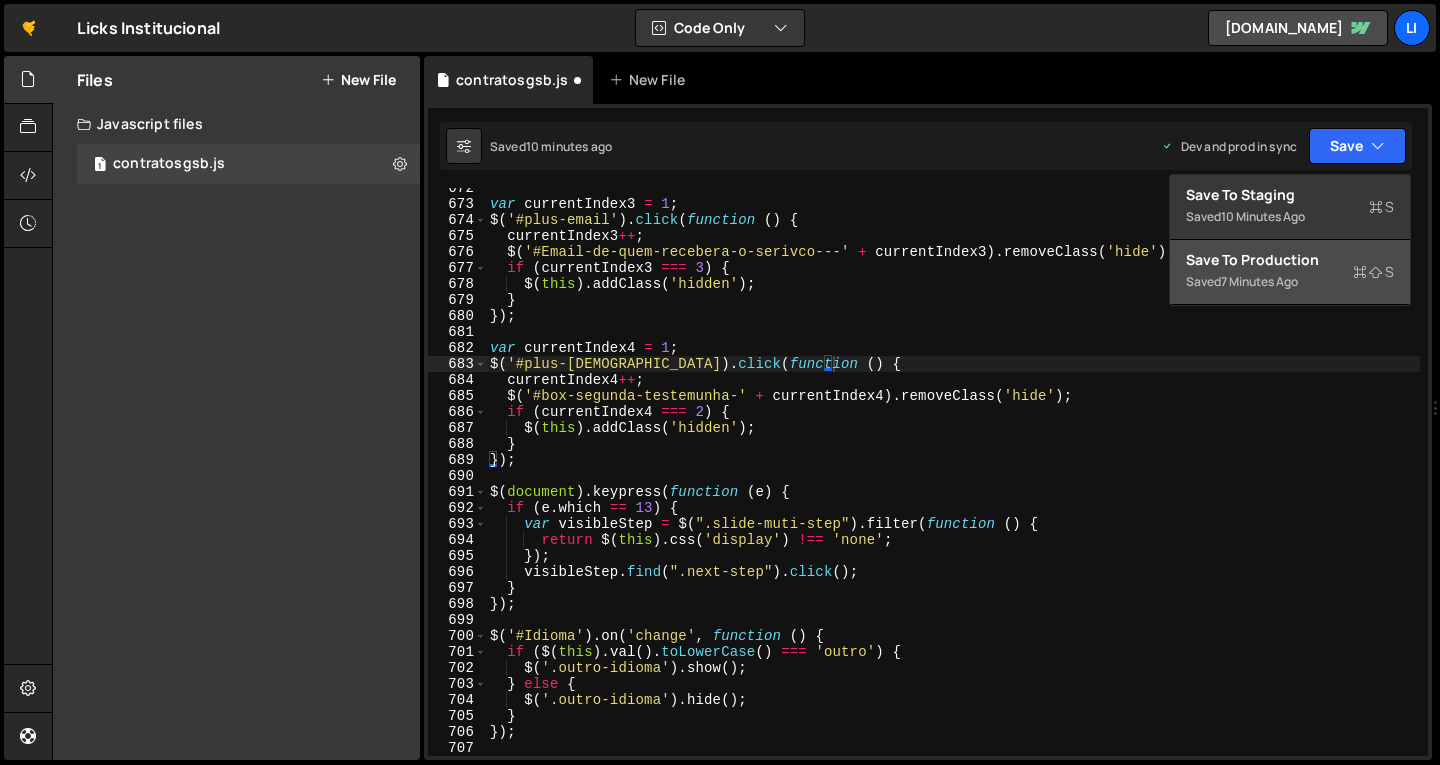 click on "7 minutes ago" at bounding box center (1259, 281) 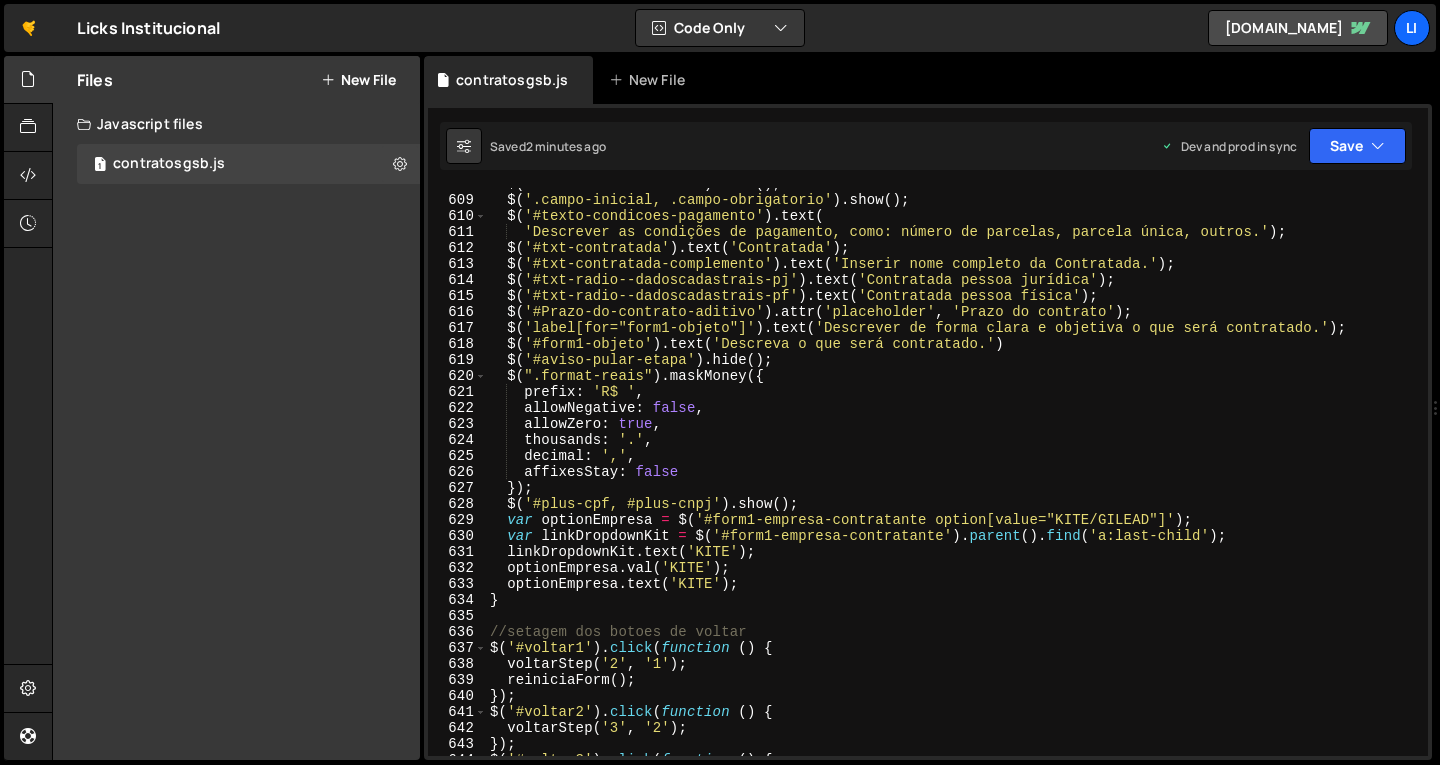 scroll, scrollTop: 9620, scrollLeft: 0, axis: vertical 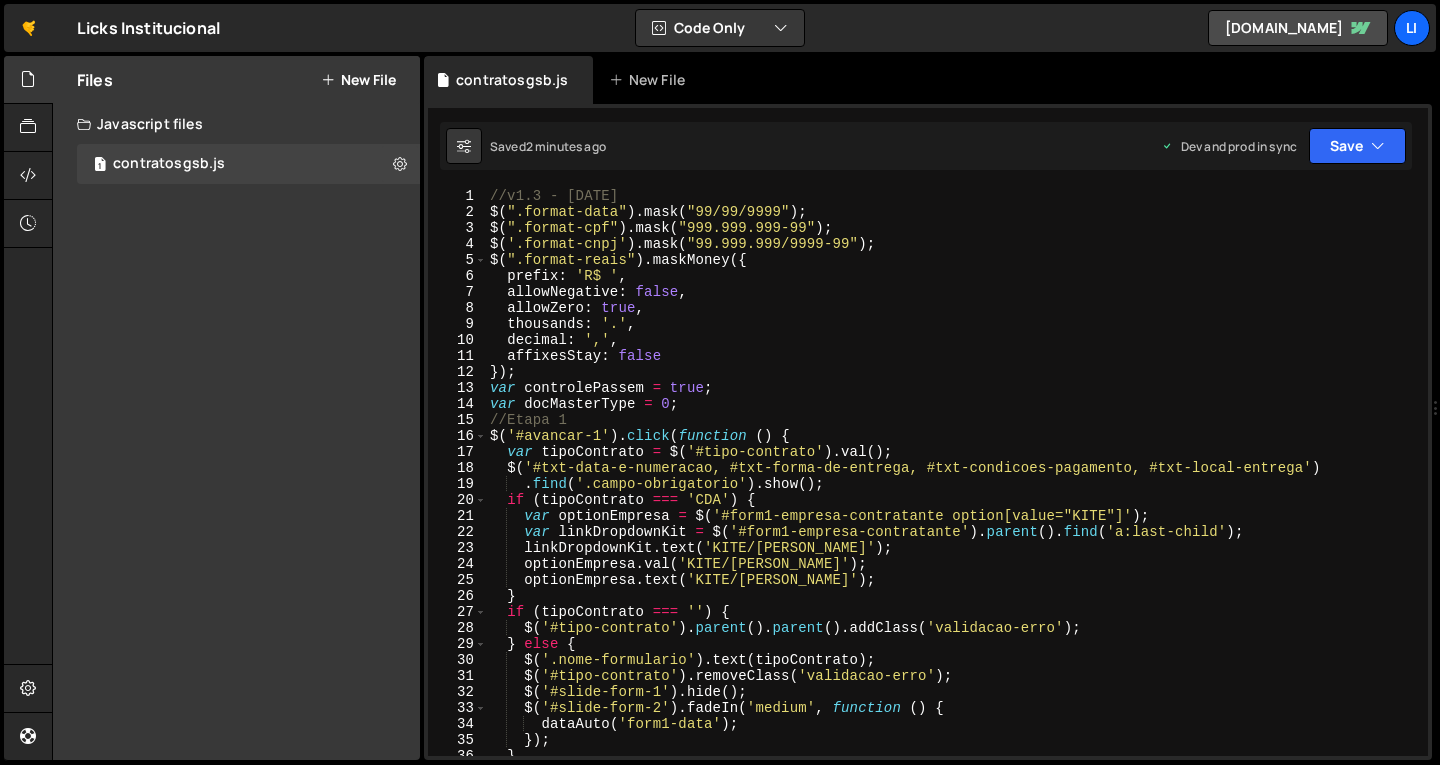 type on "//v1.3 - [DATE]" 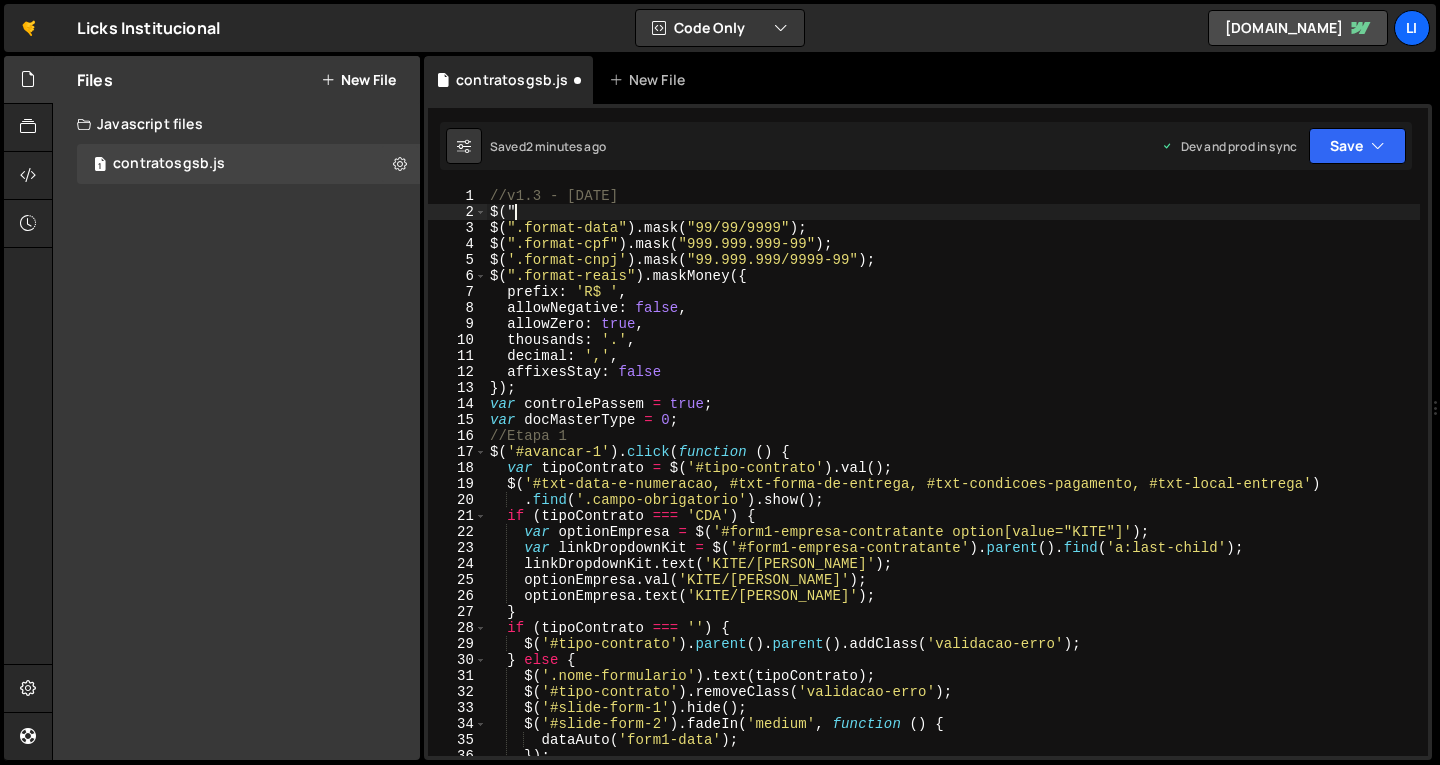 scroll, scrollTop: 0, scrollLeft: 0, axis: both 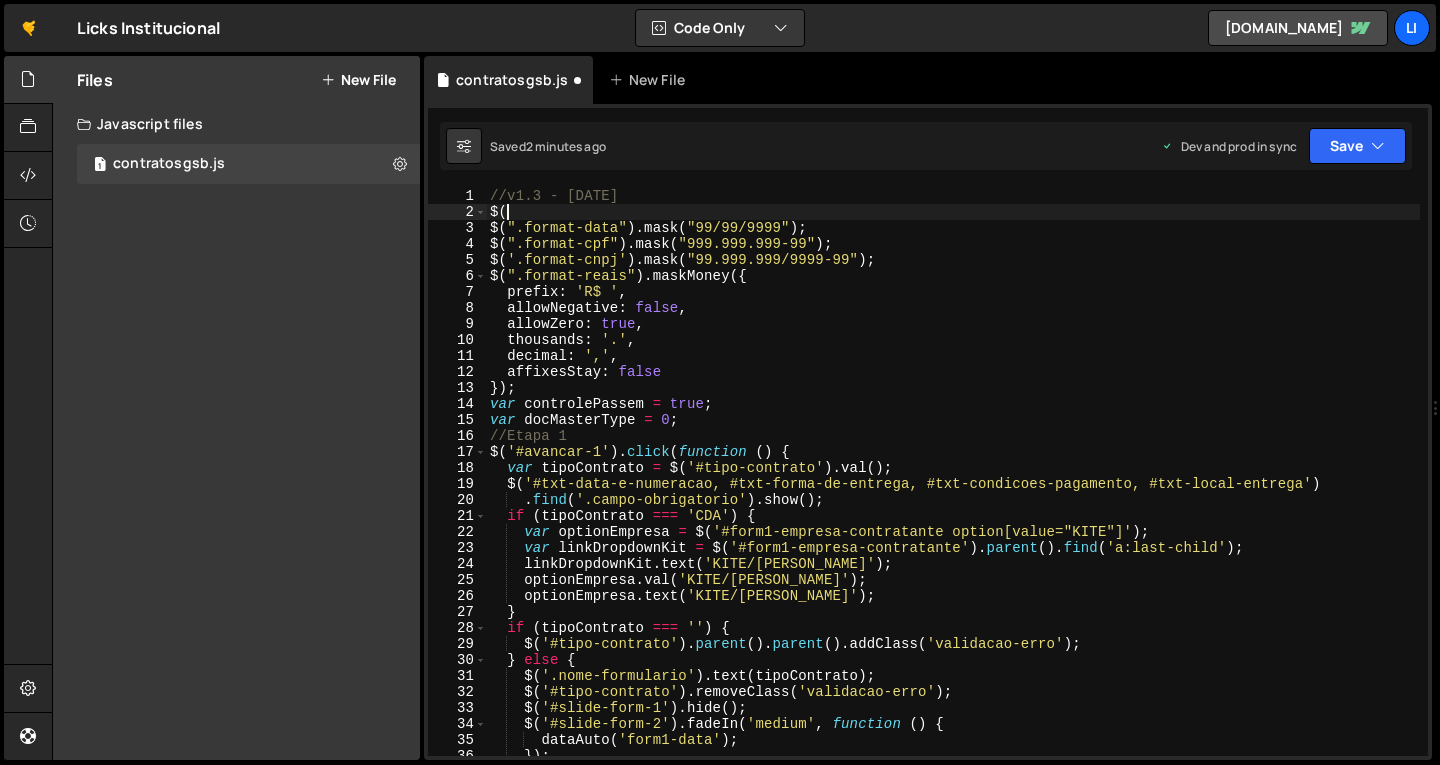 type on "$" 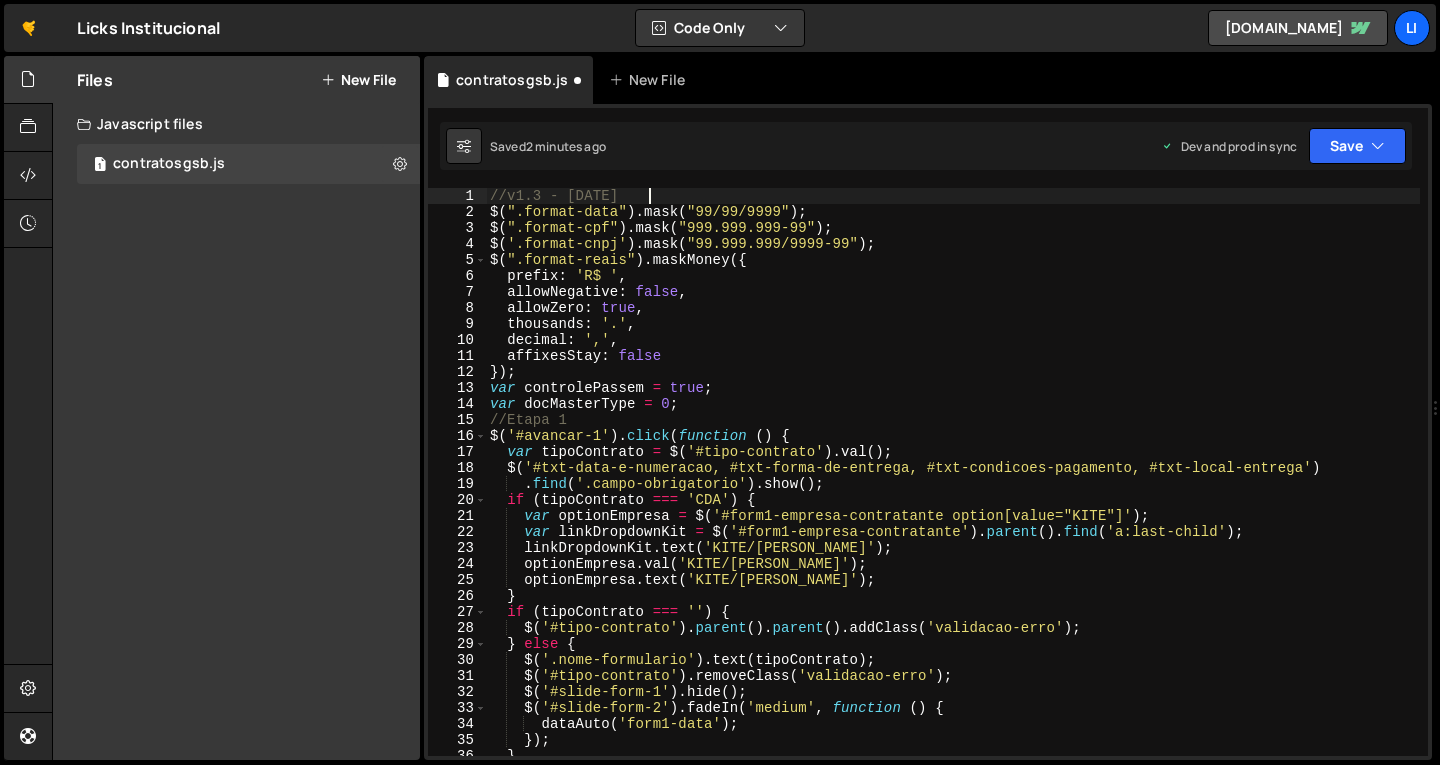 click on "//v1.3 - [DATE] $ ( ".format-data" ) . mask ( "99/99/9999" ) ; $ ( ".format-cpf" ) . mask ( "999.999.999-99" ) ; $ ( '.format-cnpj' ) . mask ( "99.999.999/9999-99" ) ; $ ( ".format-reais" ) . maskMoney ({    prefix :   'R$ ' ,    allowNegative :   false ,    allowZero :   true ,    thousands :   '.' ,    decimal :   ',' ,    affixesStay :   false }) ; var   controlePassem   =   true ; var   docMasterType   =   0 ; //Etapa 1 $ ( '#avancar-1' ) . click ( function   ( )   {    var   tipoContrato   =   $ ( '#tipo-contrato' ) . val ( ) ;    $ ( '#txt-data-e-numeracao, #txt-forma-de-entrega, #txt-condicoes-pagamento, #txt-local-entrega' )       . find ( '.campo-obrigatorio' ) . show ( ) ;    if   ( tipoContrato   ===   'CDA' )   {       var   optionEmpresa   =   $ ( '#form1-empresa-contratante option[value="KITE"]' ) ;       var   linkDropdownKit   =   $ ( '#form1-empresa-contratante' ) . parent ( ) . find ( 'a:last-child' ) ;       linkDropdownKit . text ( 'KITE/GILEAD' ) ;       optionEmpresa . val ( ) ;    ." at bounding box center [953, 488] 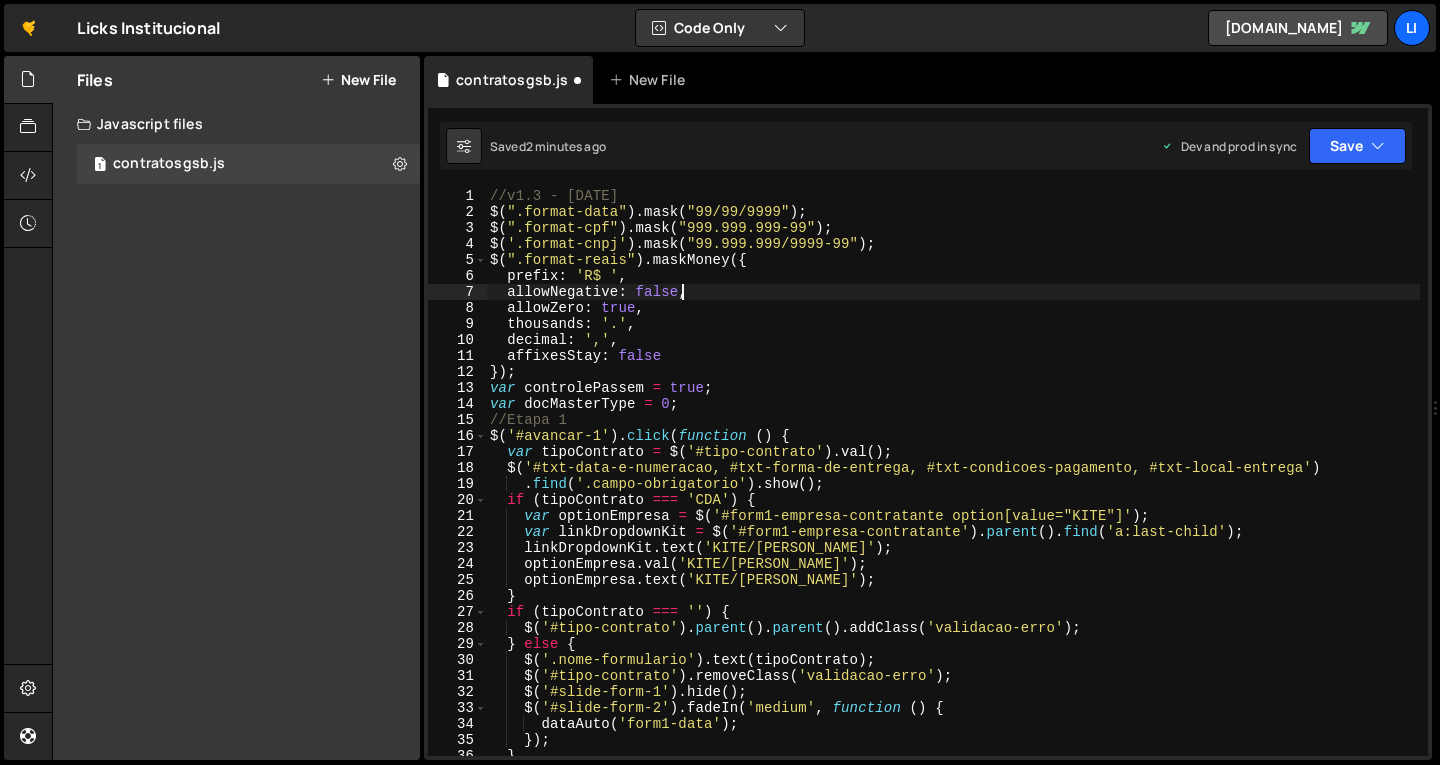 type on "});" 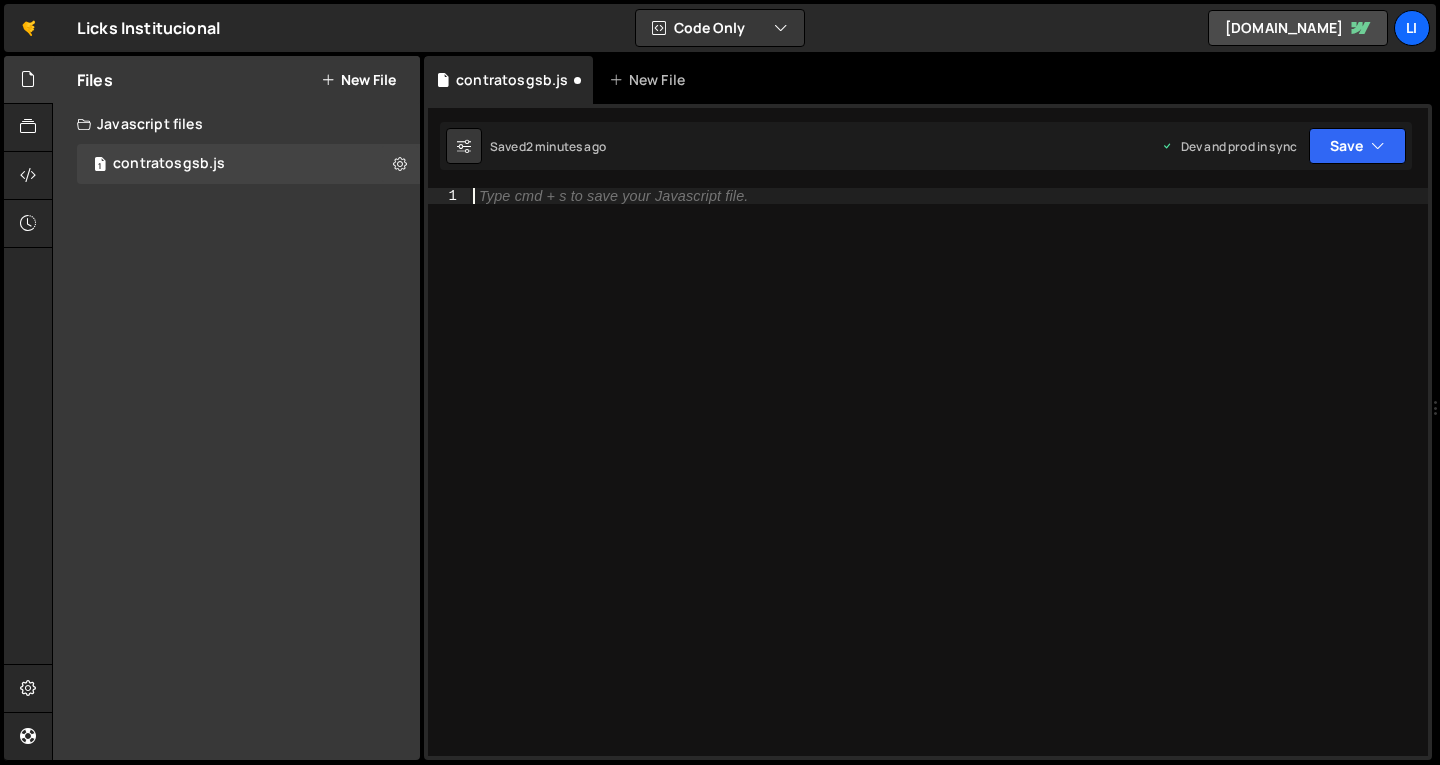 click on "Type cmd + s to save your Javascript file." at bounding box center (948, 488) 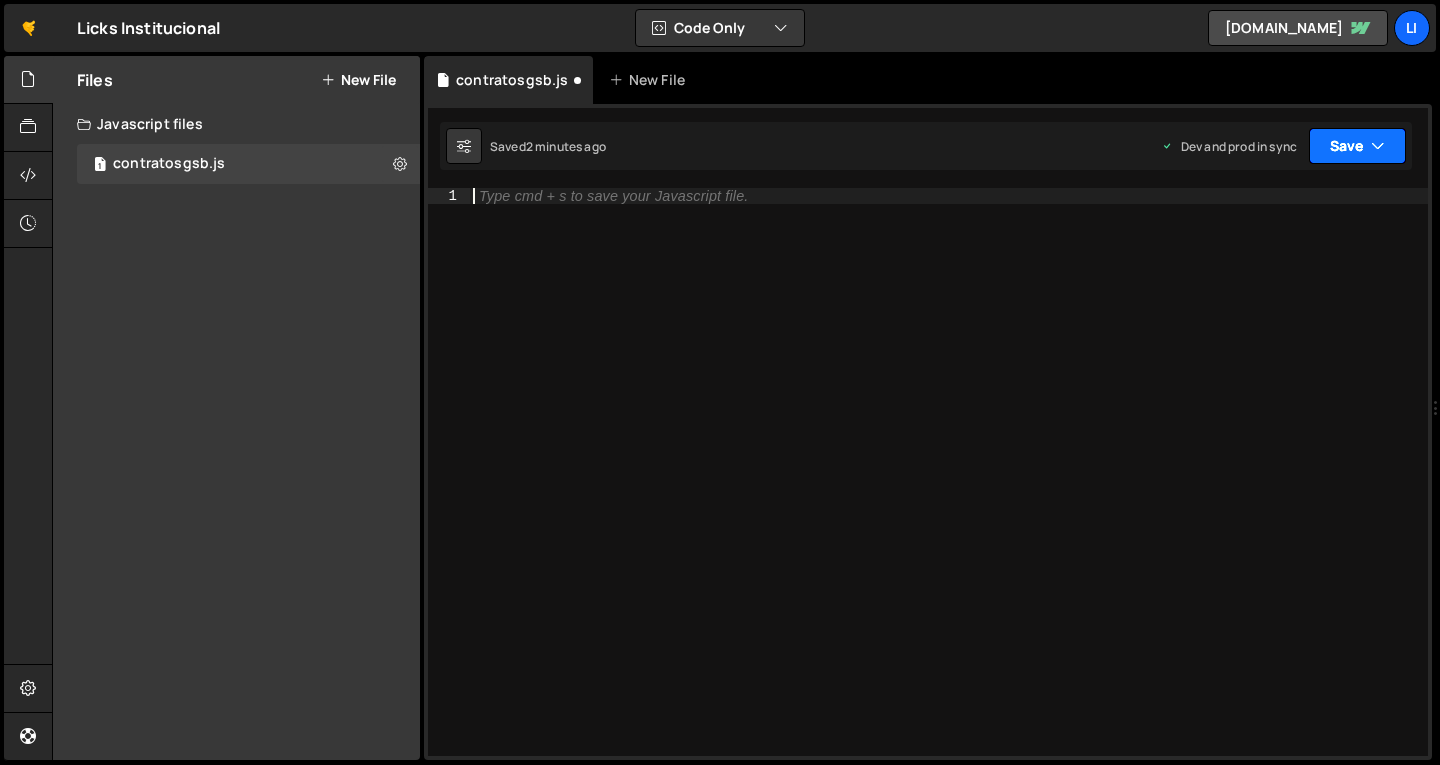 click on "Save" at bounding box center [1357, 146] 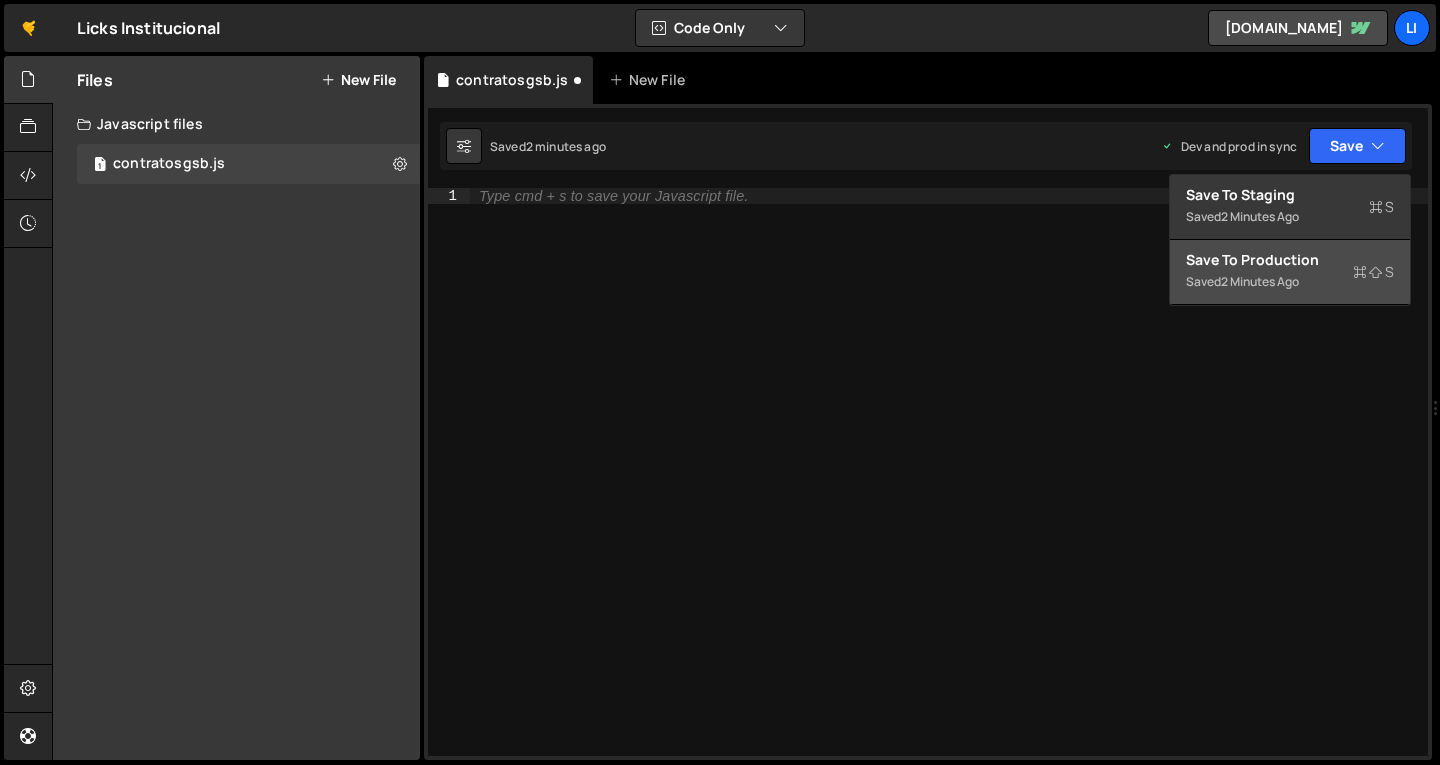 click on "2 minutes ago" at bounding box center (1260, 281) 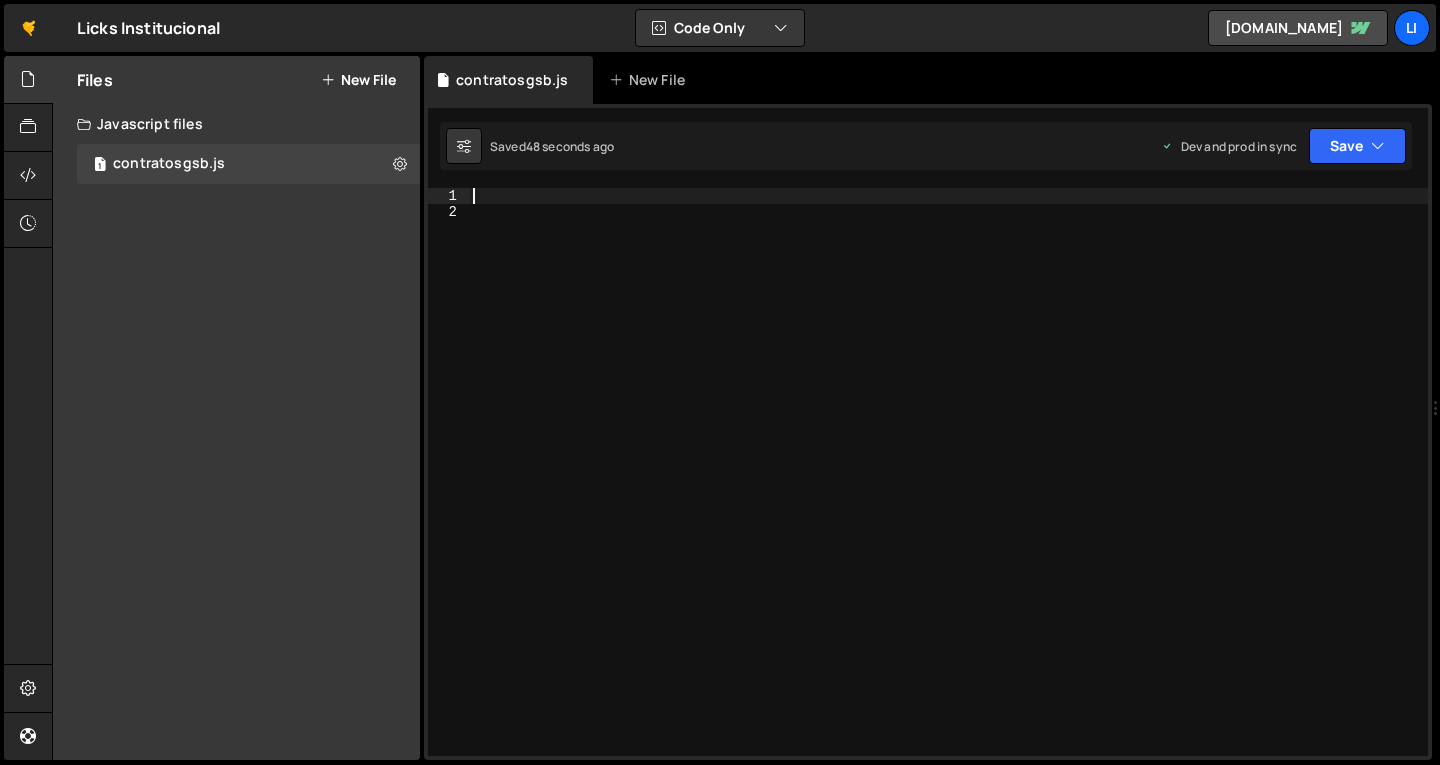 click at bounding box center (948, 488) 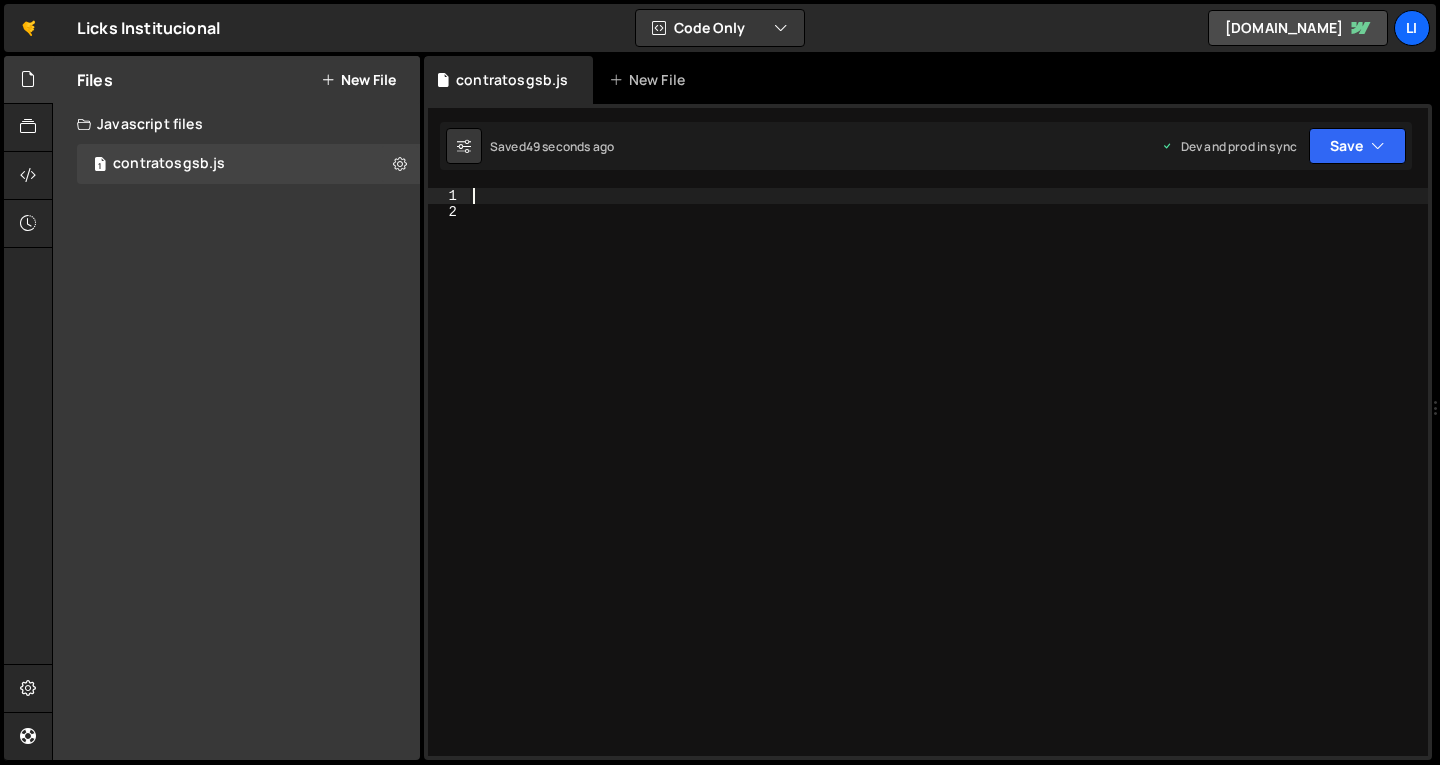 paste on "var docMasterType = 0;" 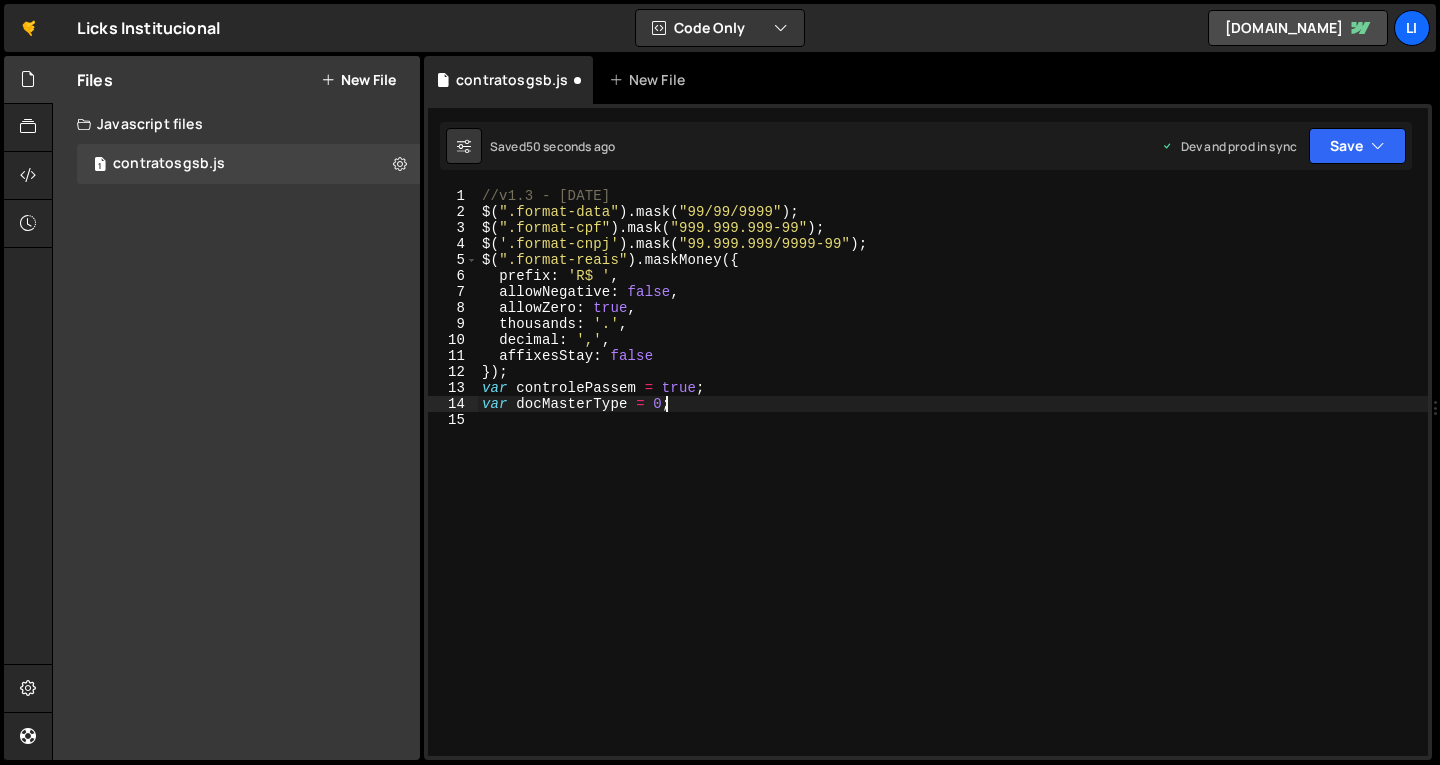 click on "//v1.3 - [DATE] $ ( ".format-data" ) . mask ( "99/99/9999" ) ; $ ( ".format-cpf" ) . mask ( "999.999.999-99" ) ; $ ( '.format-cnpj' ) . mask ( "99.999.999/9999-99" ) ; $ ( ".format-reais" ) . maskMoney ({    prefix :   'R$ ' ,    allowNegative :   false ,    allowZero :   true ,    thousands :   '.' ,    decimal :   ',' ,    affixesStay :   false }) ; var   controlePassem   =   true ; var   docMasterType   =   0 ;" at bounding box center (953, 488) 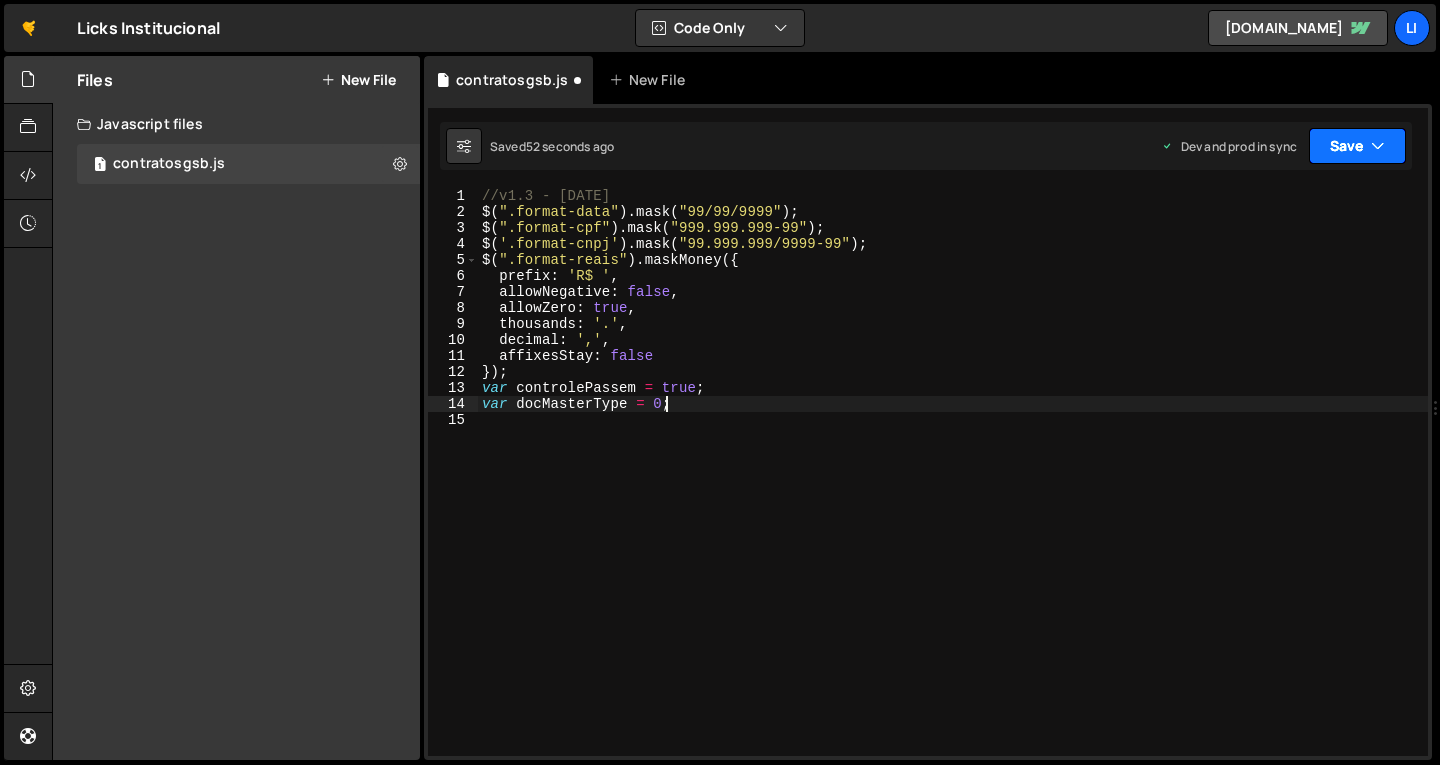 click on "Save" at bounding box center (1357, 146) 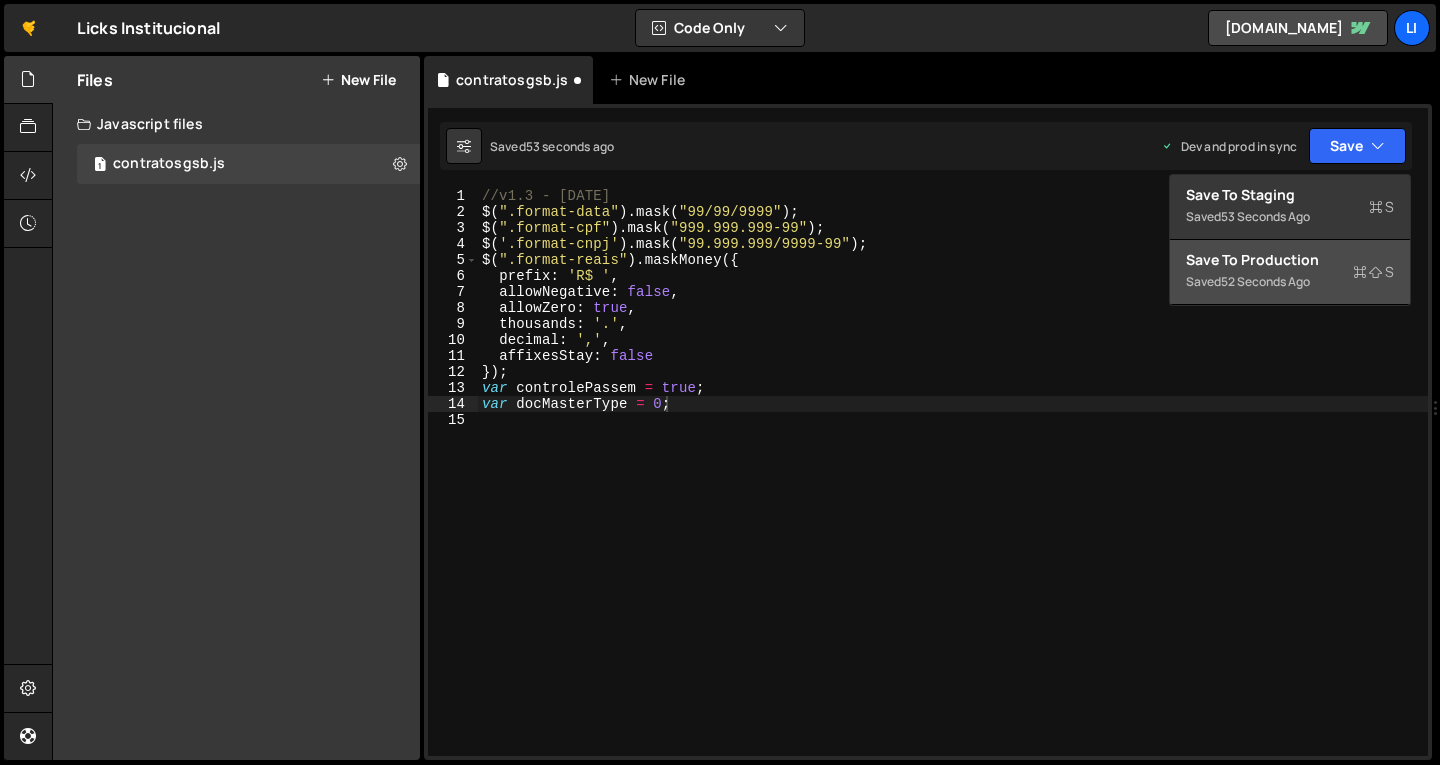 click on "Save to Production
S" at bounding box center (1290, 260) 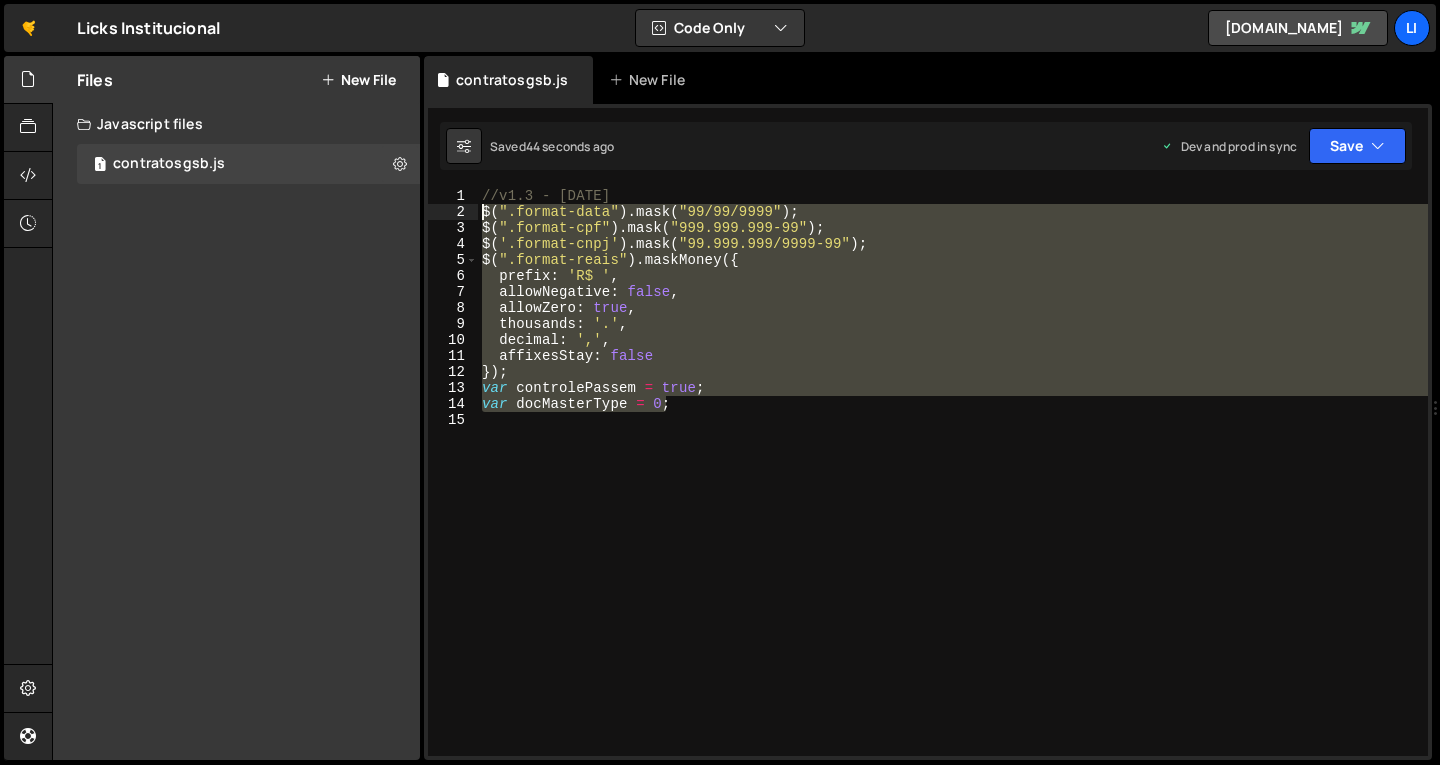 drag, startPoint x: 635, startPoint y: 385, endPoint x: 478, endPoint y: 215, distance: 231.40657 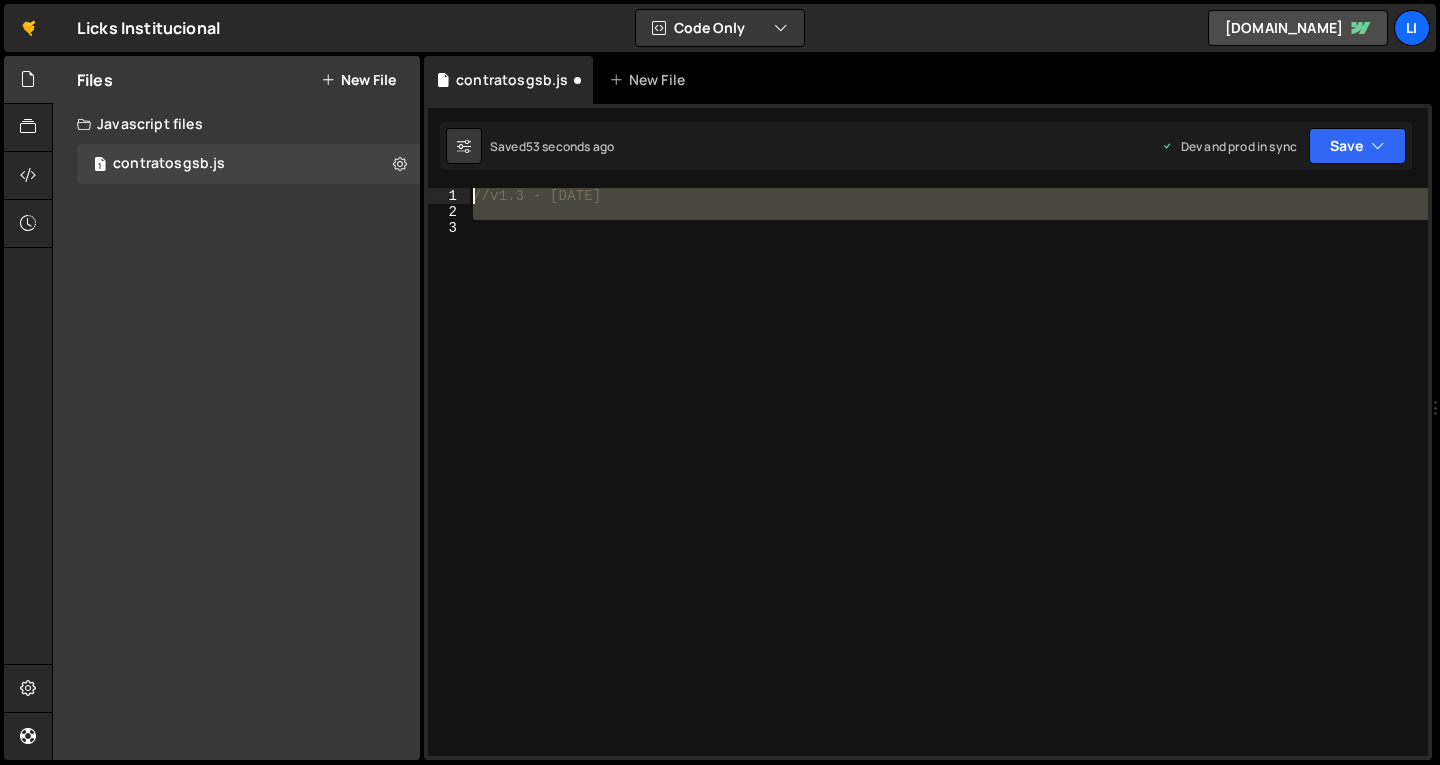 drag, startPoint x: 463, startPoint y: 212, endPoint x: 454, endPoint y: 187, distance: 26.57066 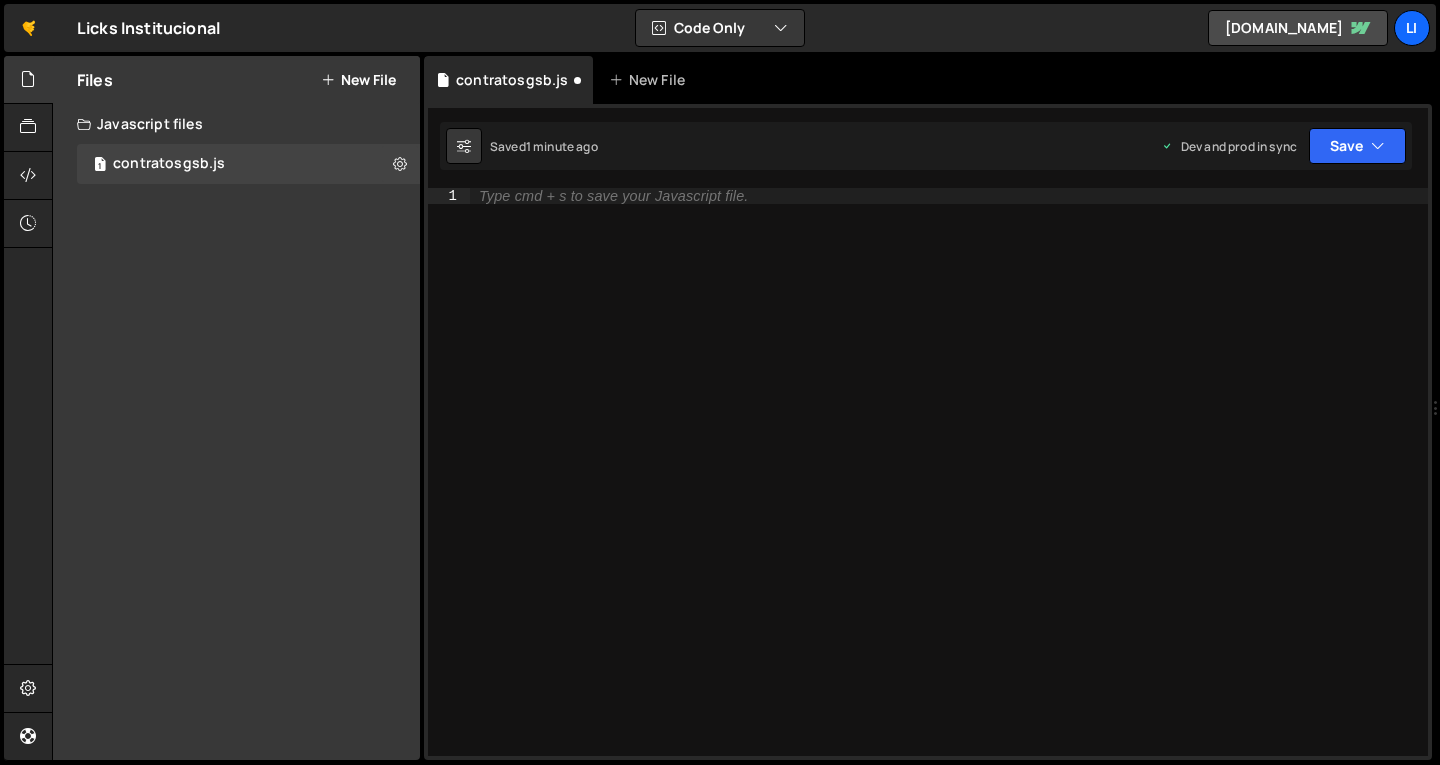 click on "Type cmd + s to save your Javascript file." at bounding box center [948, 488] 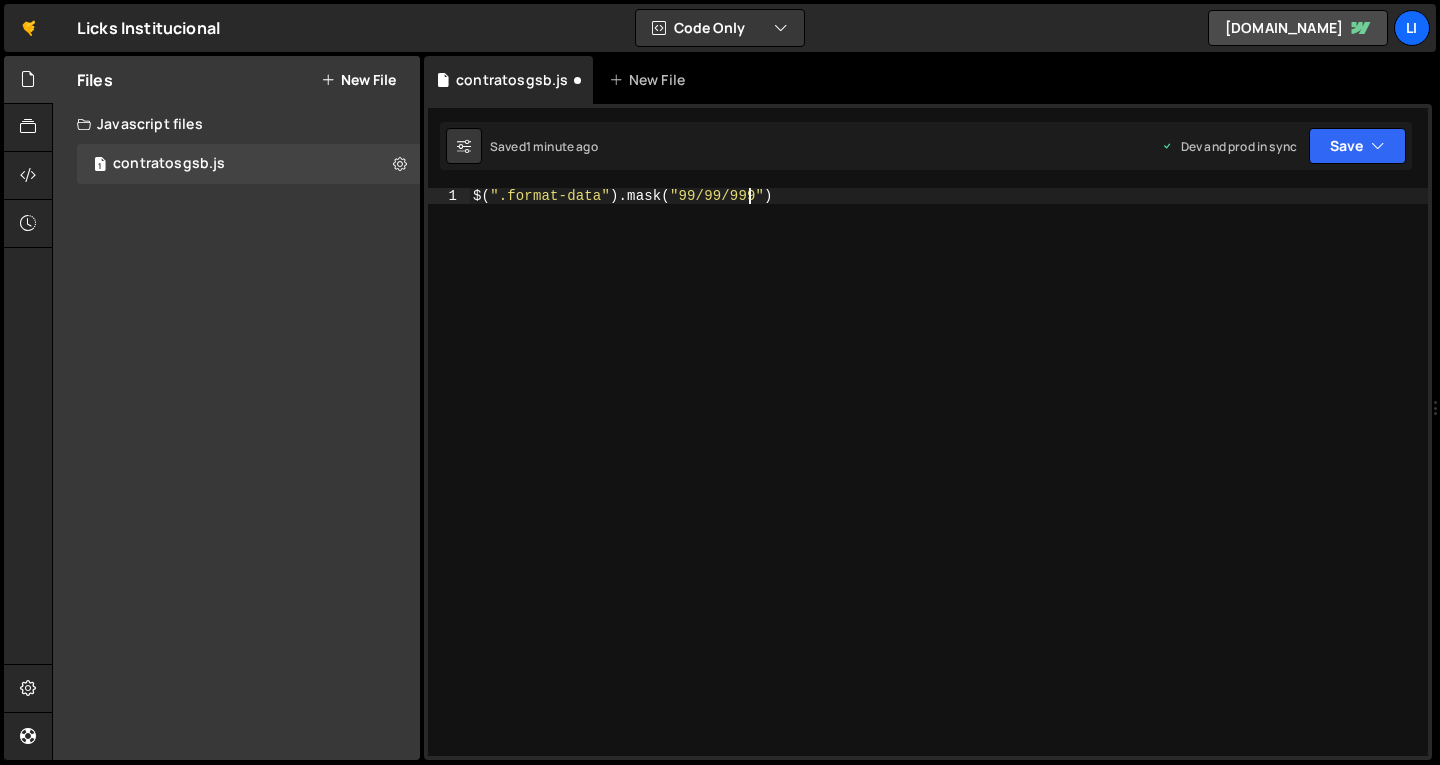 scroll, scrollTop: 0, scrollLeft: 18, axis: horizontal 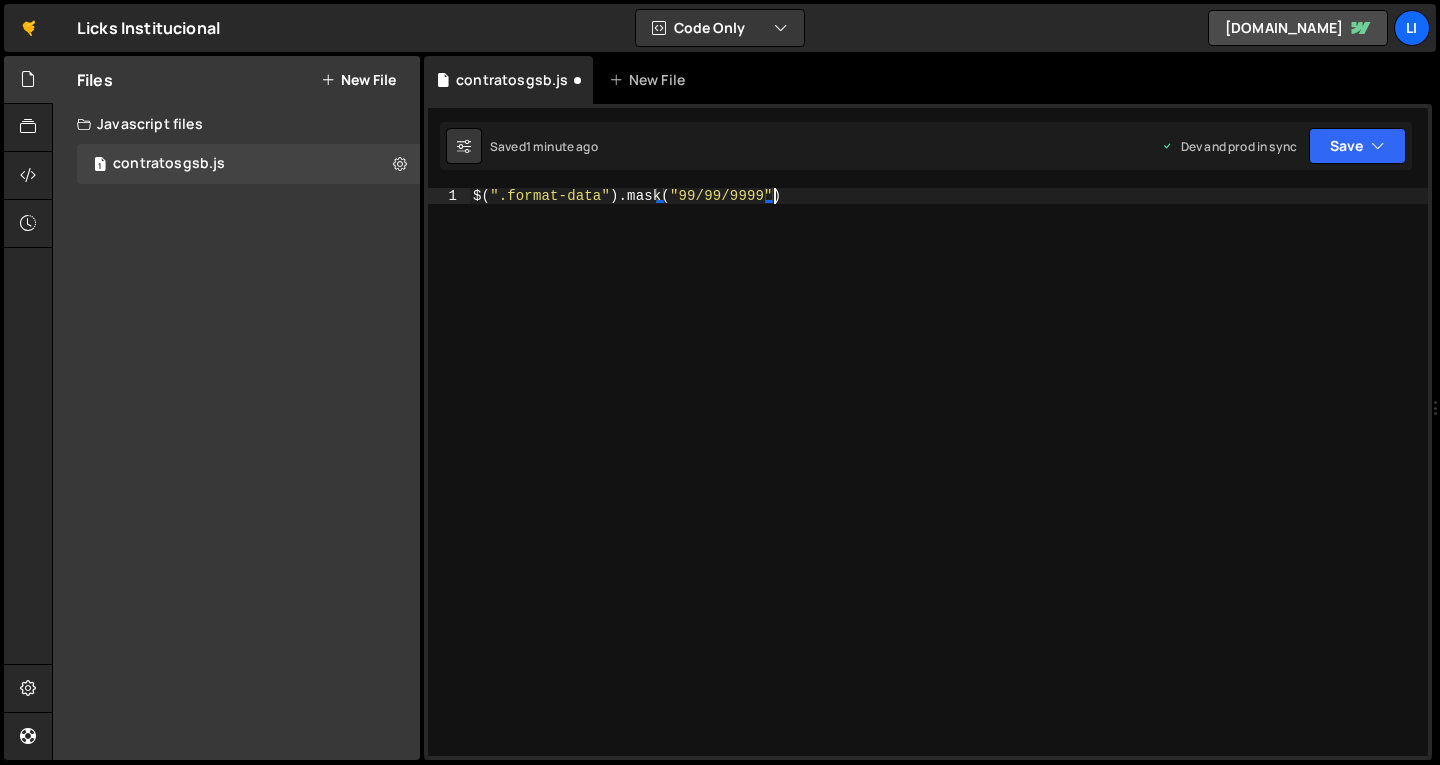 type on "$(".format-data").mask("99/99/9999");" 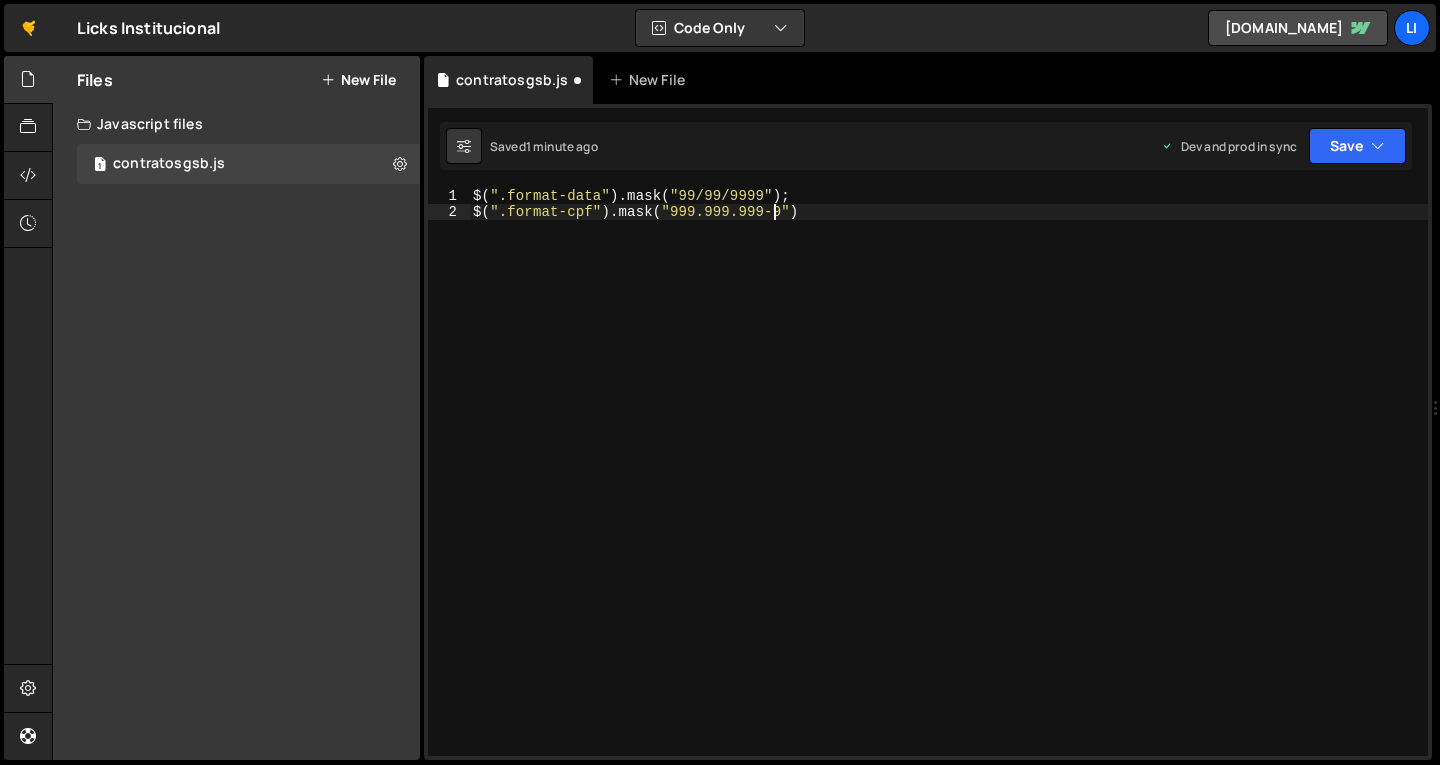 scroll, scrollTop: 0, scrollLeft: 20, axis: horizontal 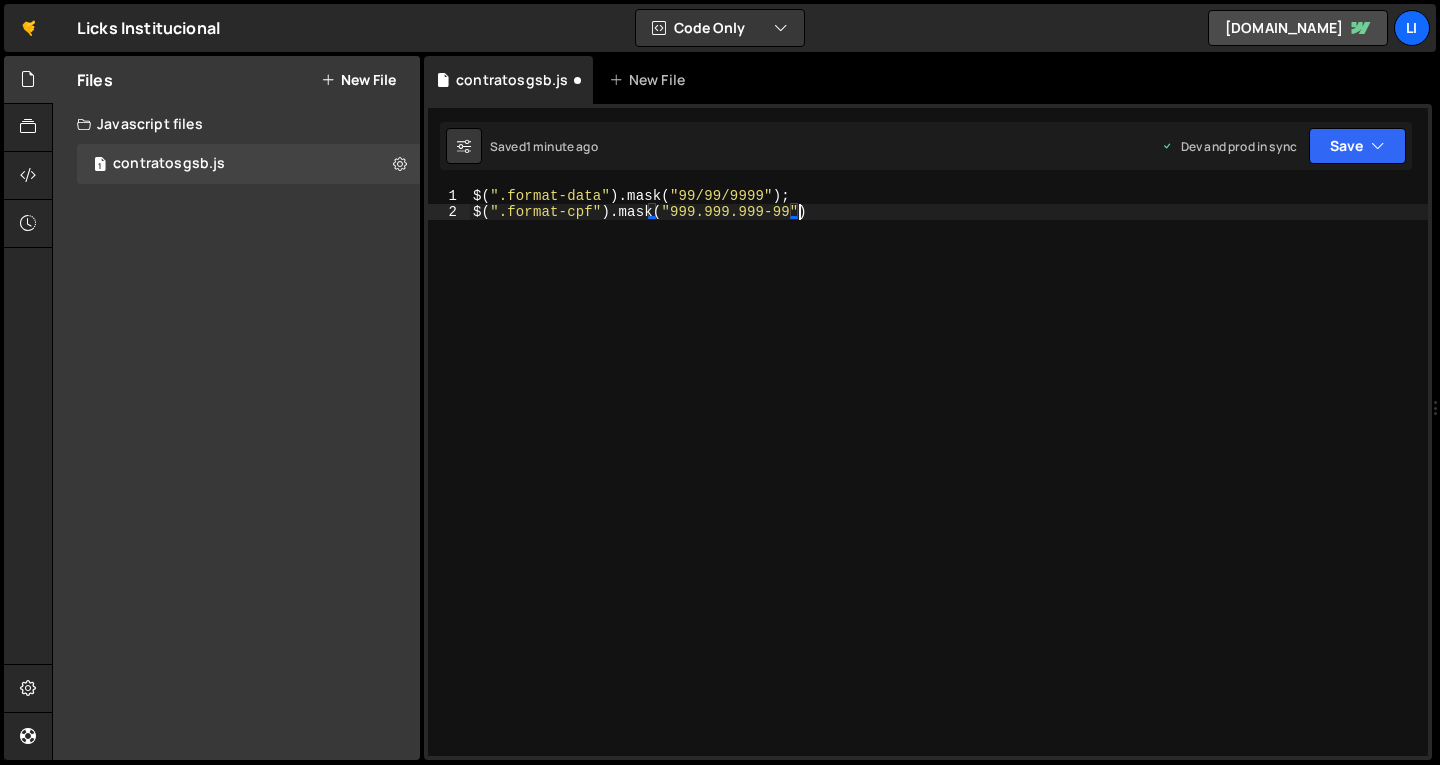 type on "$(".format-cpf").mask("999.999.999-99");" 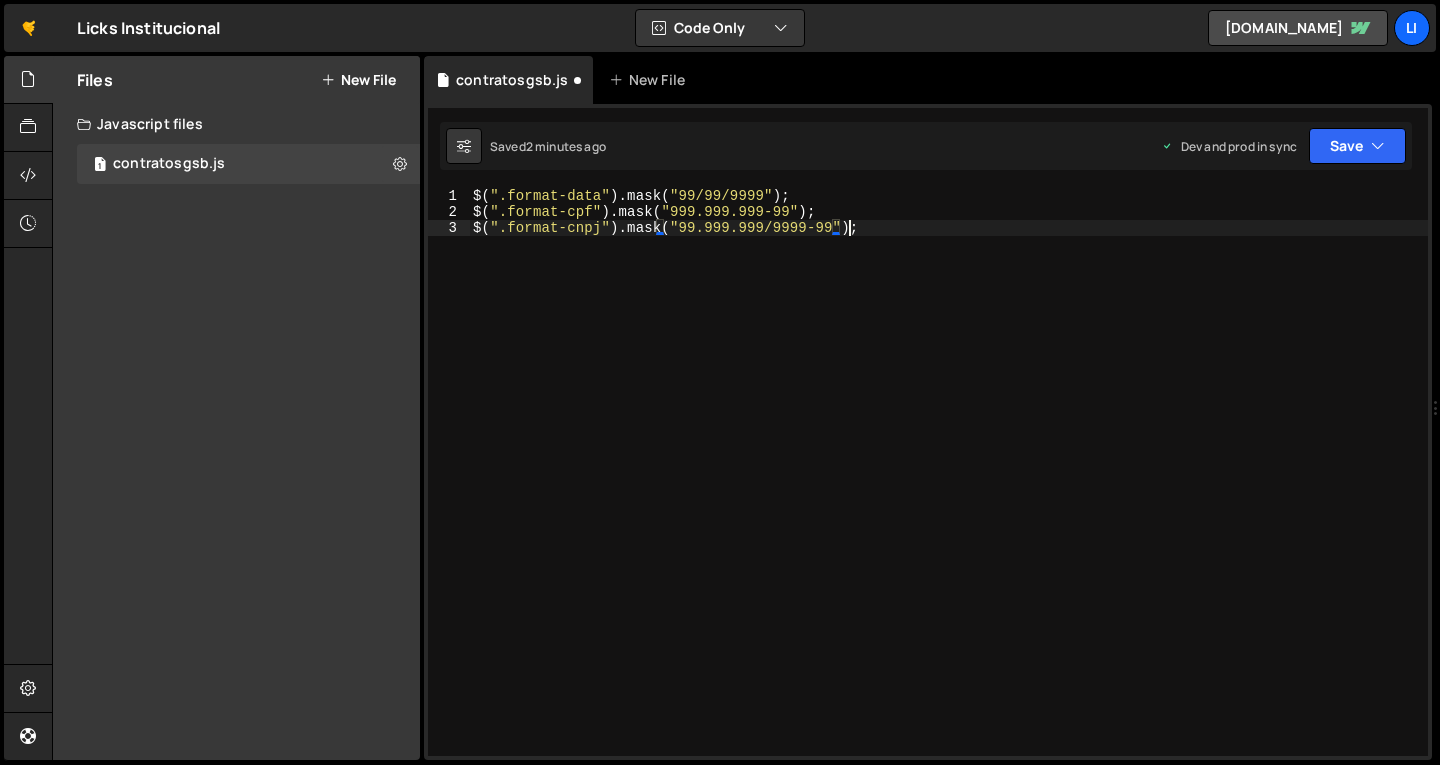 scroll, scrollTop: 0, scrollLeft: 25, axis: horizontal 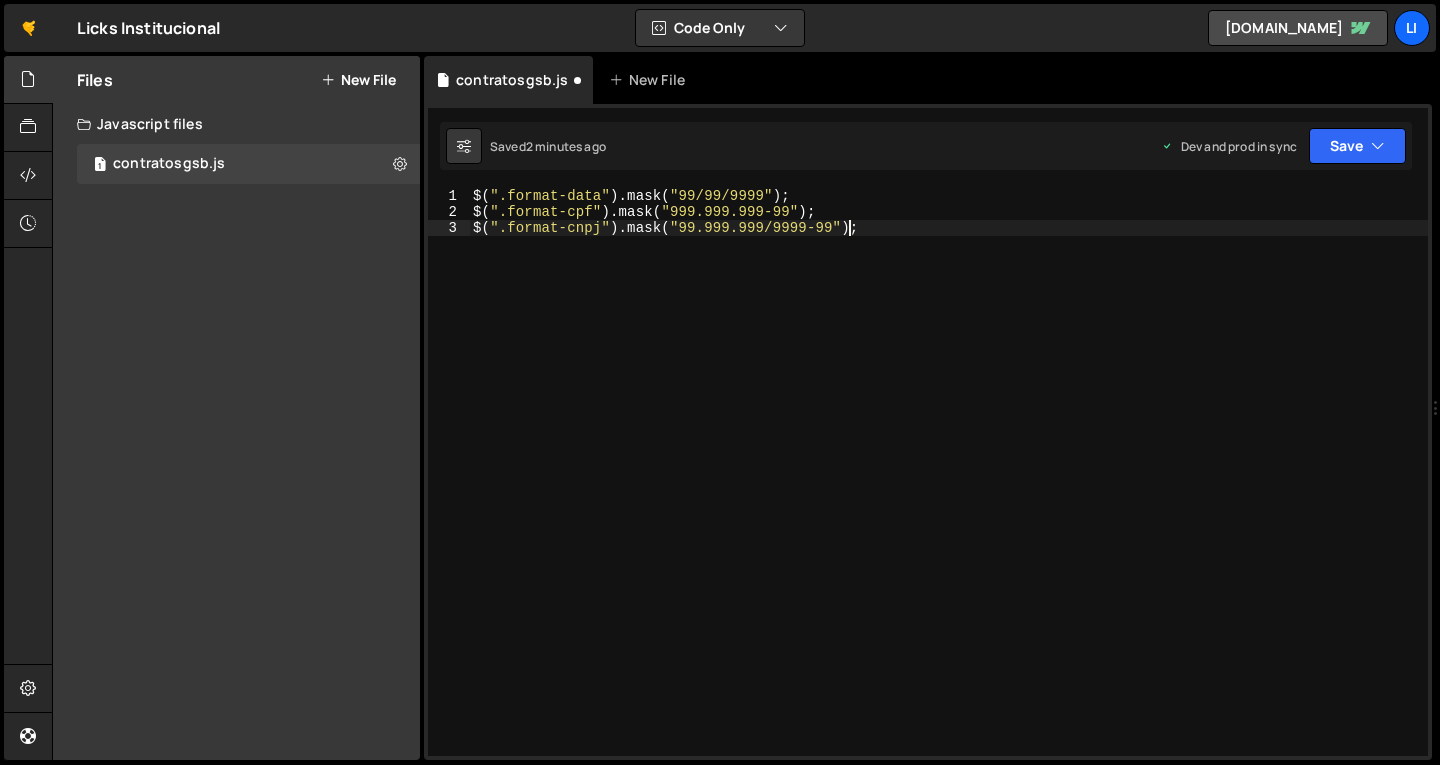 click on "$ ( ".format-data" ) . mask ( "99/99/9999" ) ; $ ( ".format-cpf" ) . mask ( "999.999.999-99" ) ; $ ( ".format-cnpj" ) . mask ( "99.999.999/9999-99" ) ;" at bounding box center (948, 488) 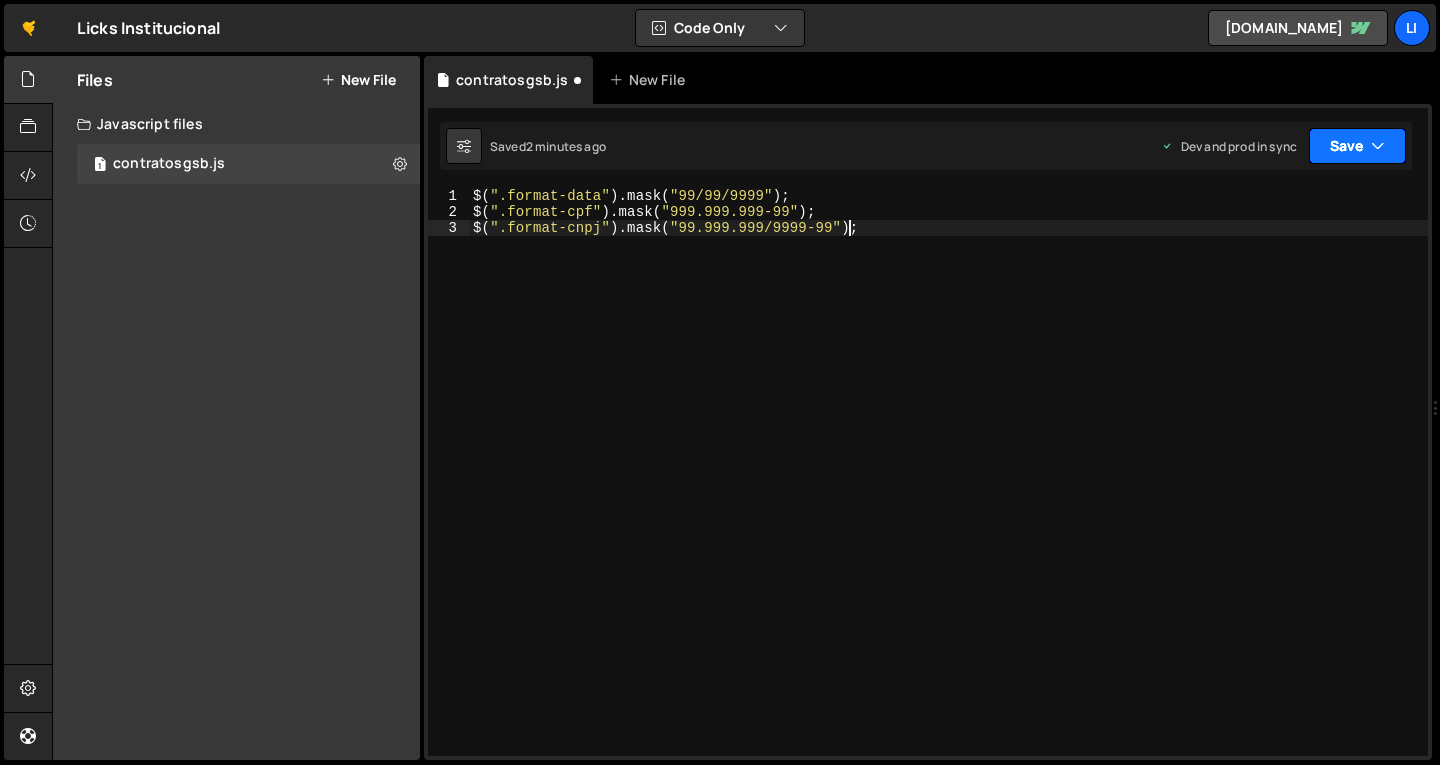 type on "$(".format-cnpj").mask("99.999.999/9999-99");" 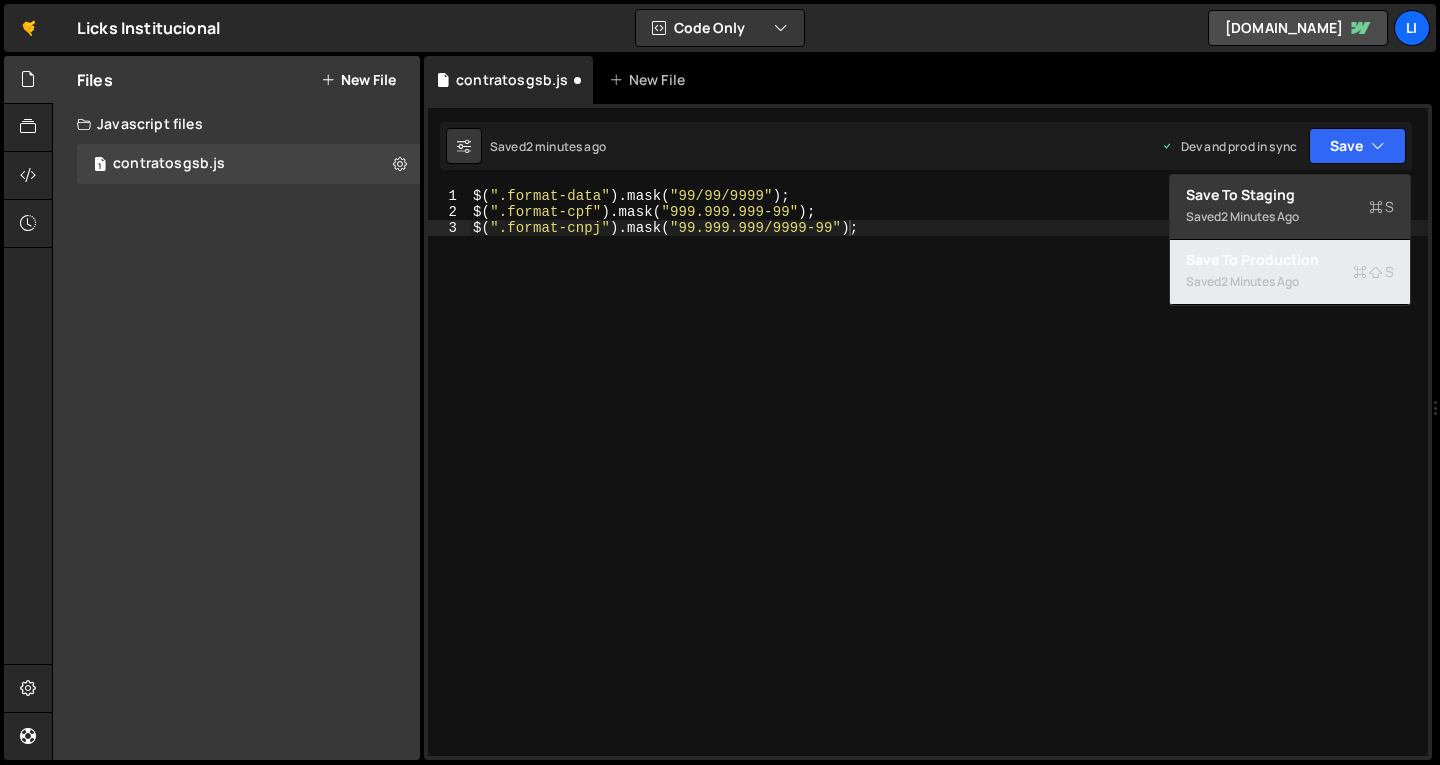click on "Saved  2 minutes ago" at bounding box center (1290, 282) 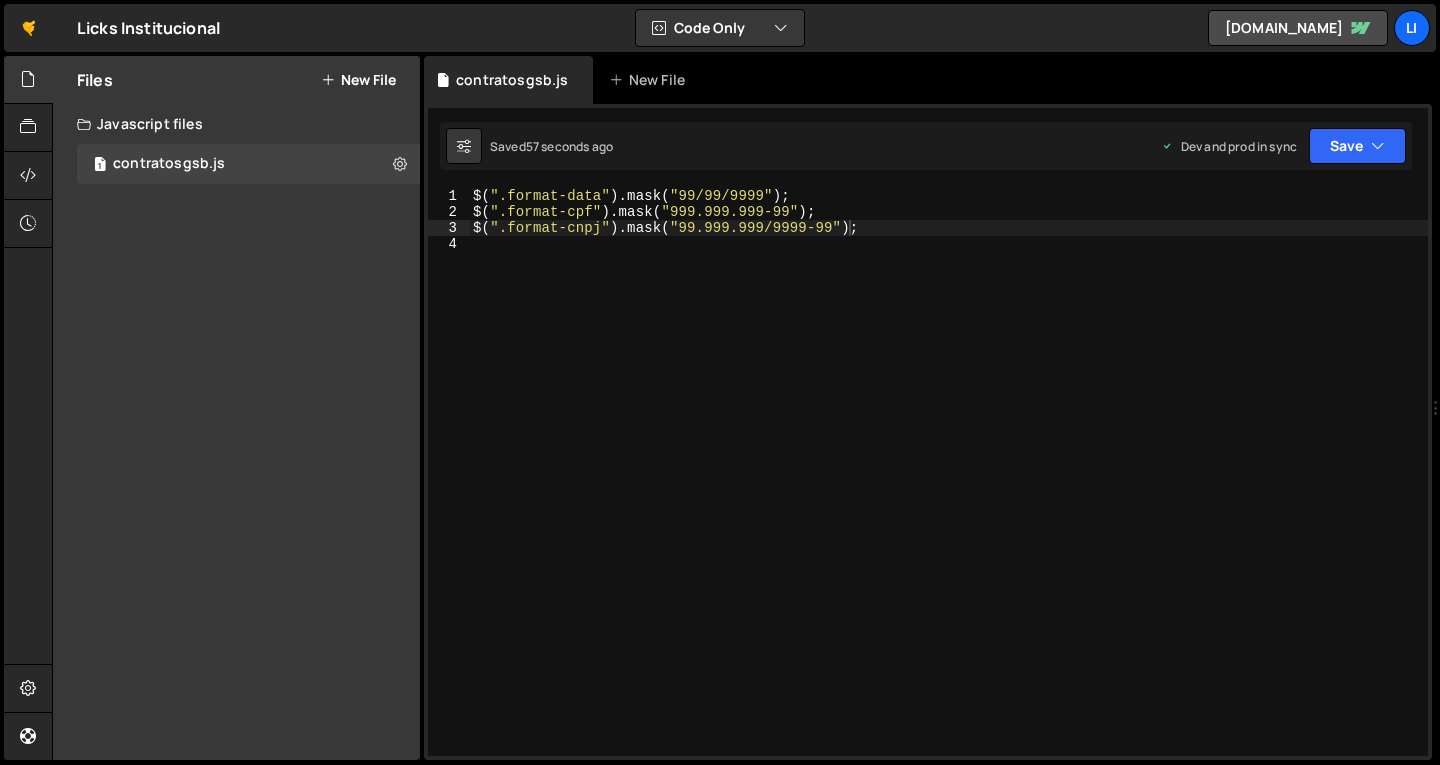 click on "$ ( ".format-data" ) . mask ( "99/99/9999" ) ; $ ( ".format-cpf" ) . mask ( "999.999.999-99" ) ; $ ( ".format-cnpj" ) . mask ( "99.999.999/9999-99" ) ;" at bounding box center [948, 488] 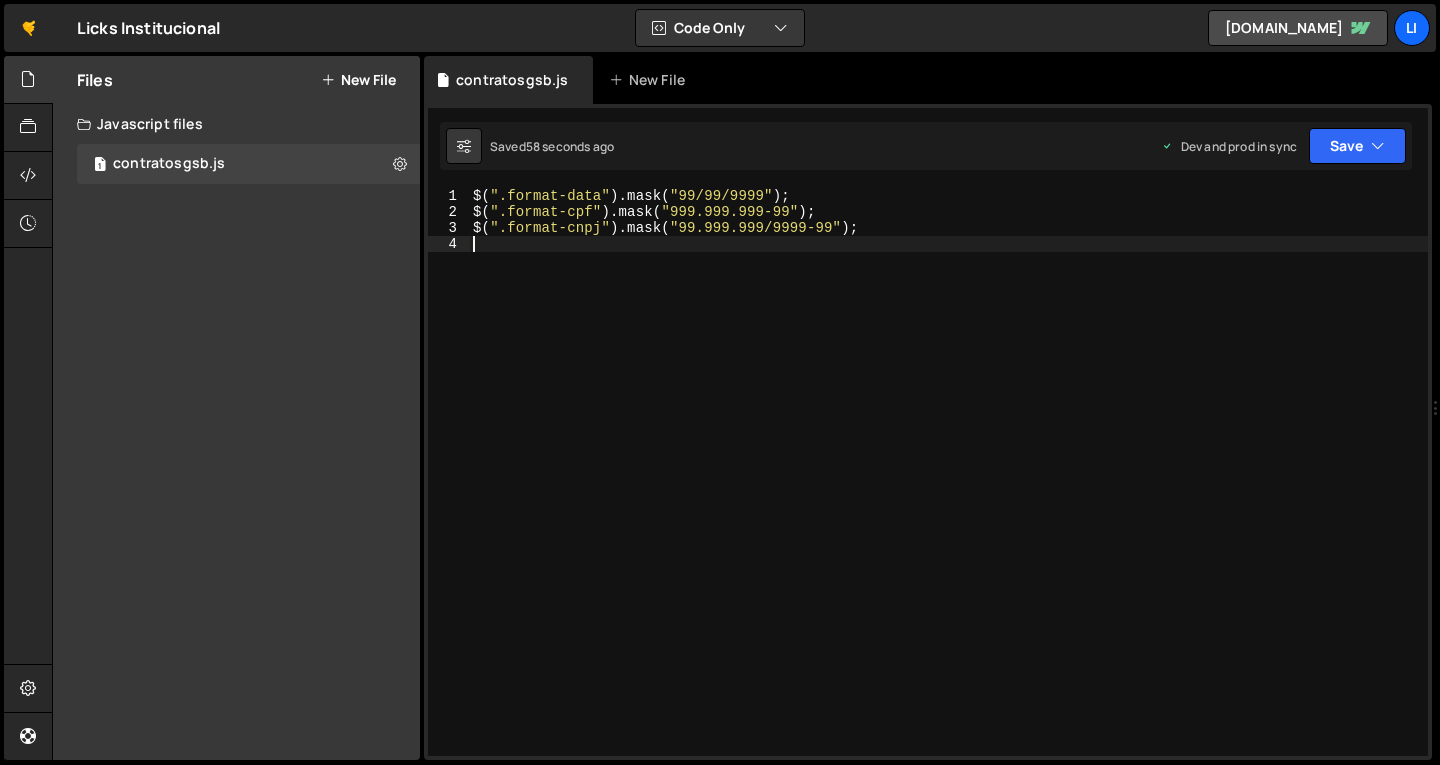 type on "$(".format-cnpj").mask("99.999.999/9999-99");" 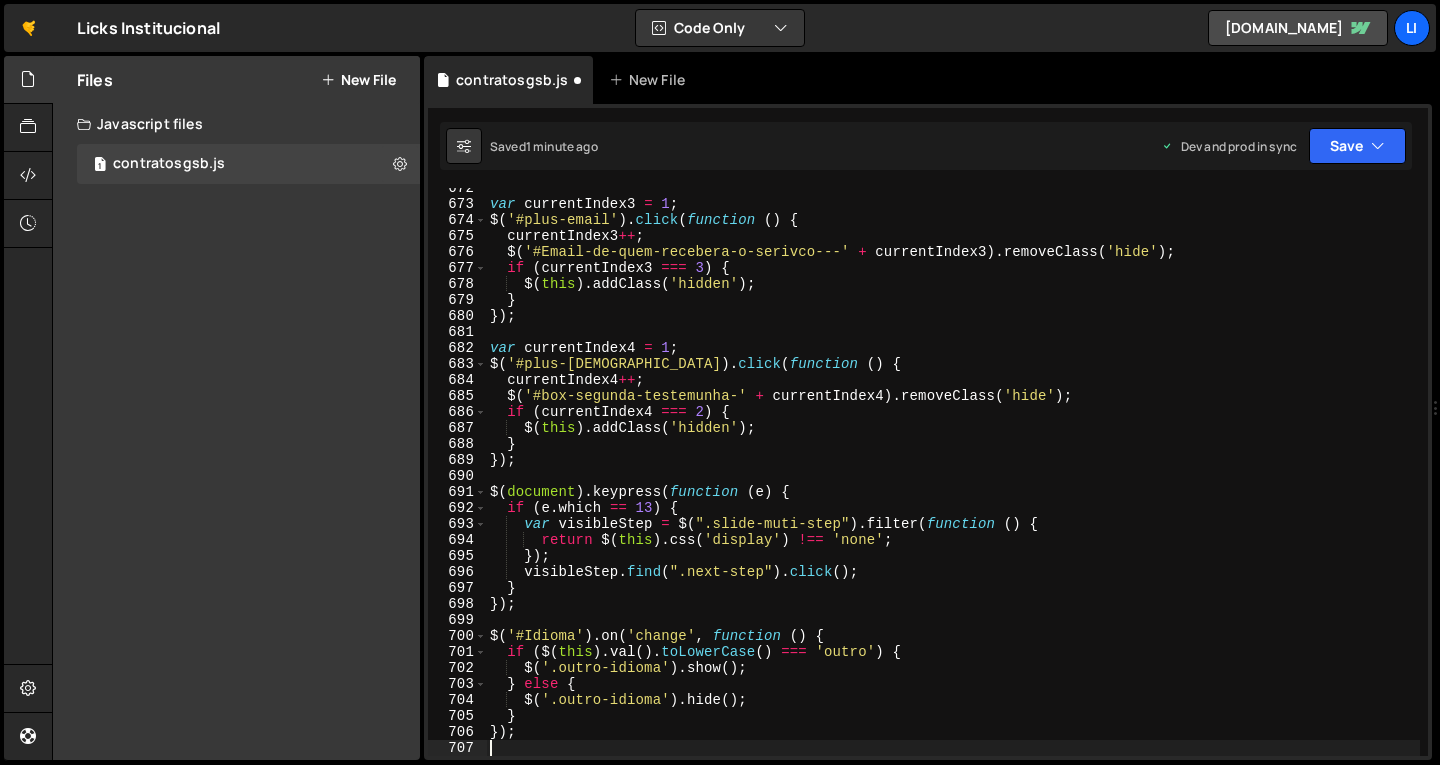 scroll, scrollTop: 10760, scrollLeft: 0, axis: vertical 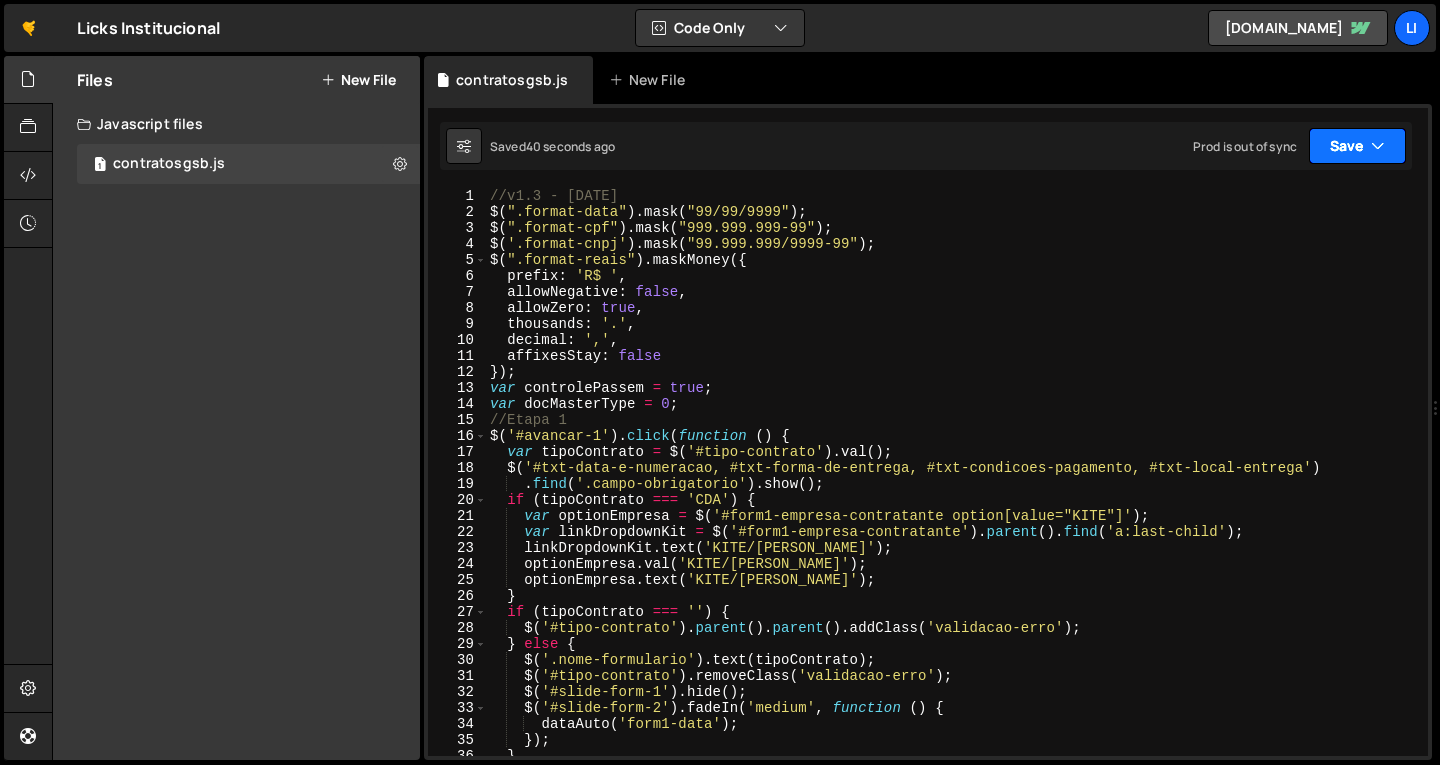 click on "Save" at bounding box center [1357, 146] 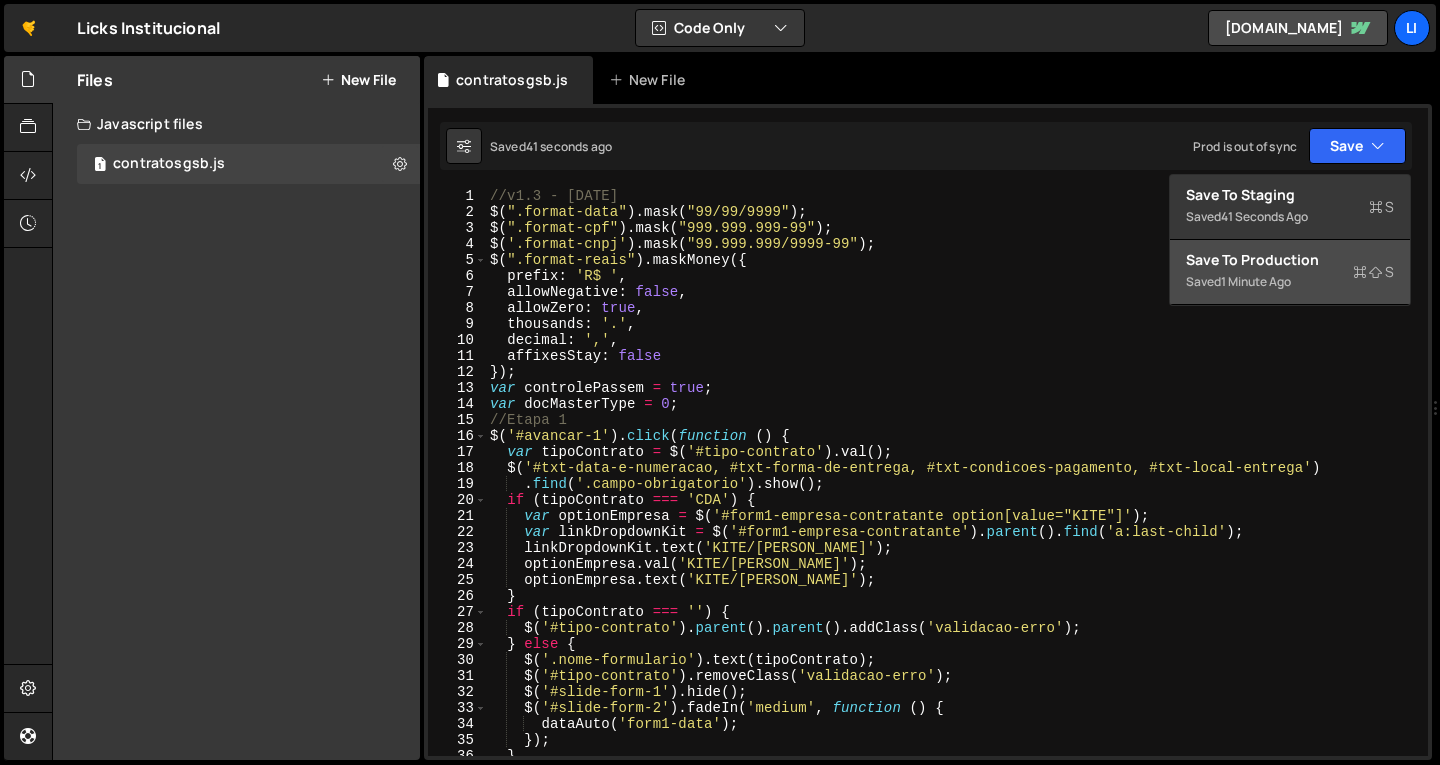click on "Saved  1 minute ago" at bounding box center [1290, 282] 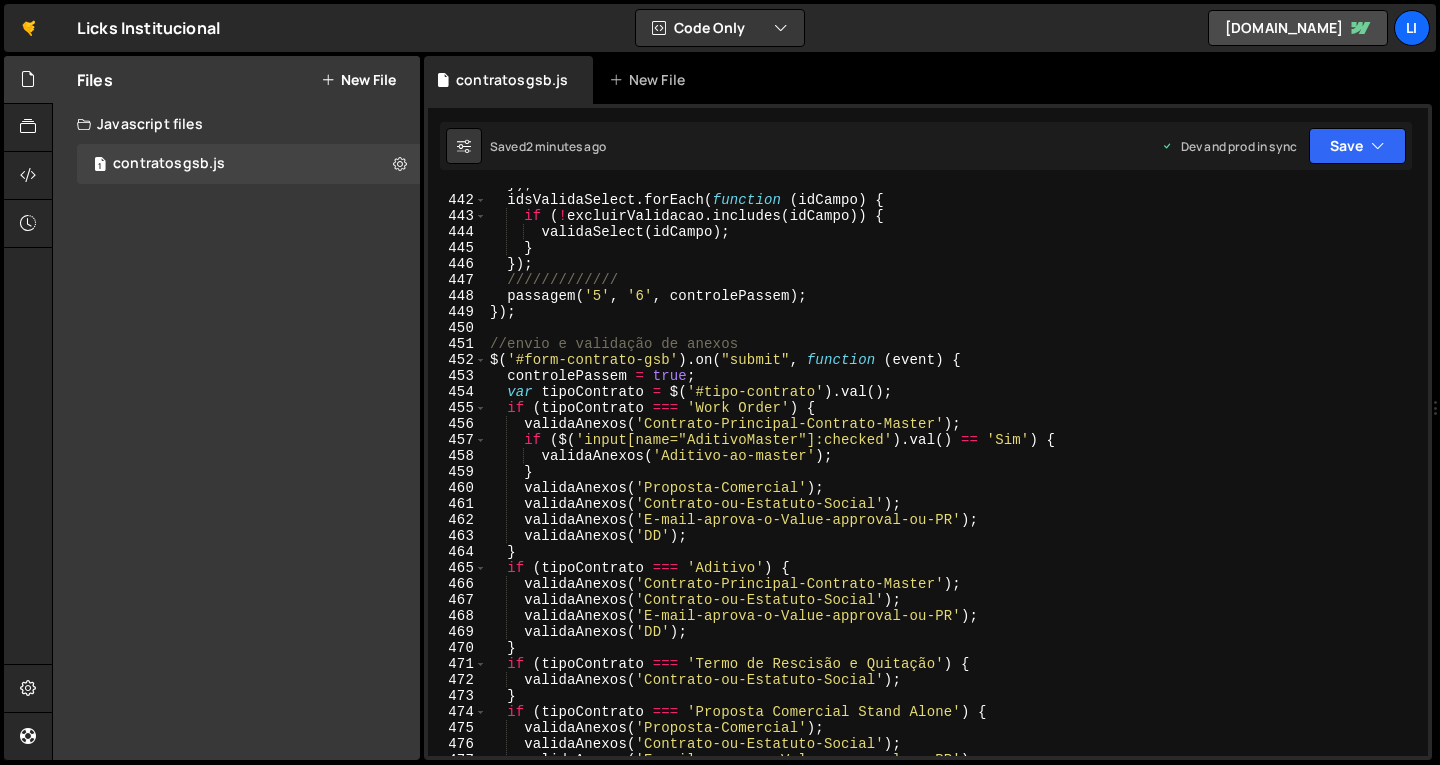 scroll, scrollTop: 6888, scrollLeft: 0, axis: vertical 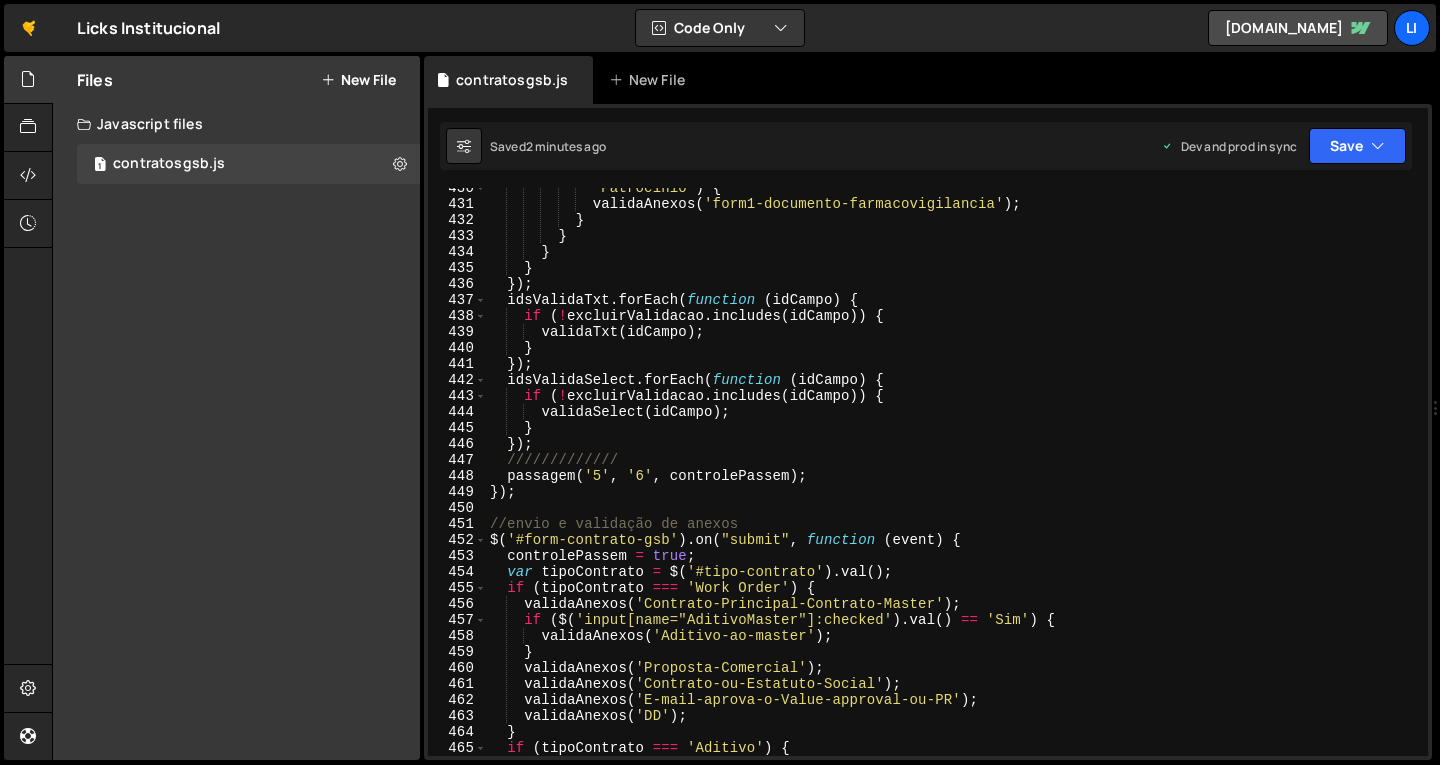 click on "'Patrocínio' )   {                   validaAnexos ( 'form1-documento-farmacovigilancia' ) ;                }             }          }       }    }) ;    idsValidaTxt . forEach ( function   ( idCampo )   {       if   ( ! excluirValidacao . includes ( idCampo ))   {          validaTxt ( idCampo ) ;       }    }) ;    idsValidaSelect . forEach ( function   ( idCampo )   {       if   ( ! excluirValidacao . includes ( idCampo ))   {          validaSelect ( idCampo ) ;       }    }) ;    /////////////    passagem ( '5' ,   '6' ,   controlePassem ) ; }) ; //envio e validação de anexos $ ( '#form-contrato-gsb' ) . on ( "submit" ,   function   ( event )   {    controlePassem   =   true ;    var   tipoContrato   =   $ ( '#tipo-contrato' ) . val ( ) ;    if   ( tipoContrato   ===   'Work Order' )   {       validaAnexos ( 'Contrato-Principal-Contrato-Master' ) ;       if   ( $ ( 'input[name="AditivoMaster"]:checked' ) . val ( )   ==   'Sim' )   {          validaAnexos ( 'Aditivo-ao-master' ) ;" at bounding box center (953, 480) 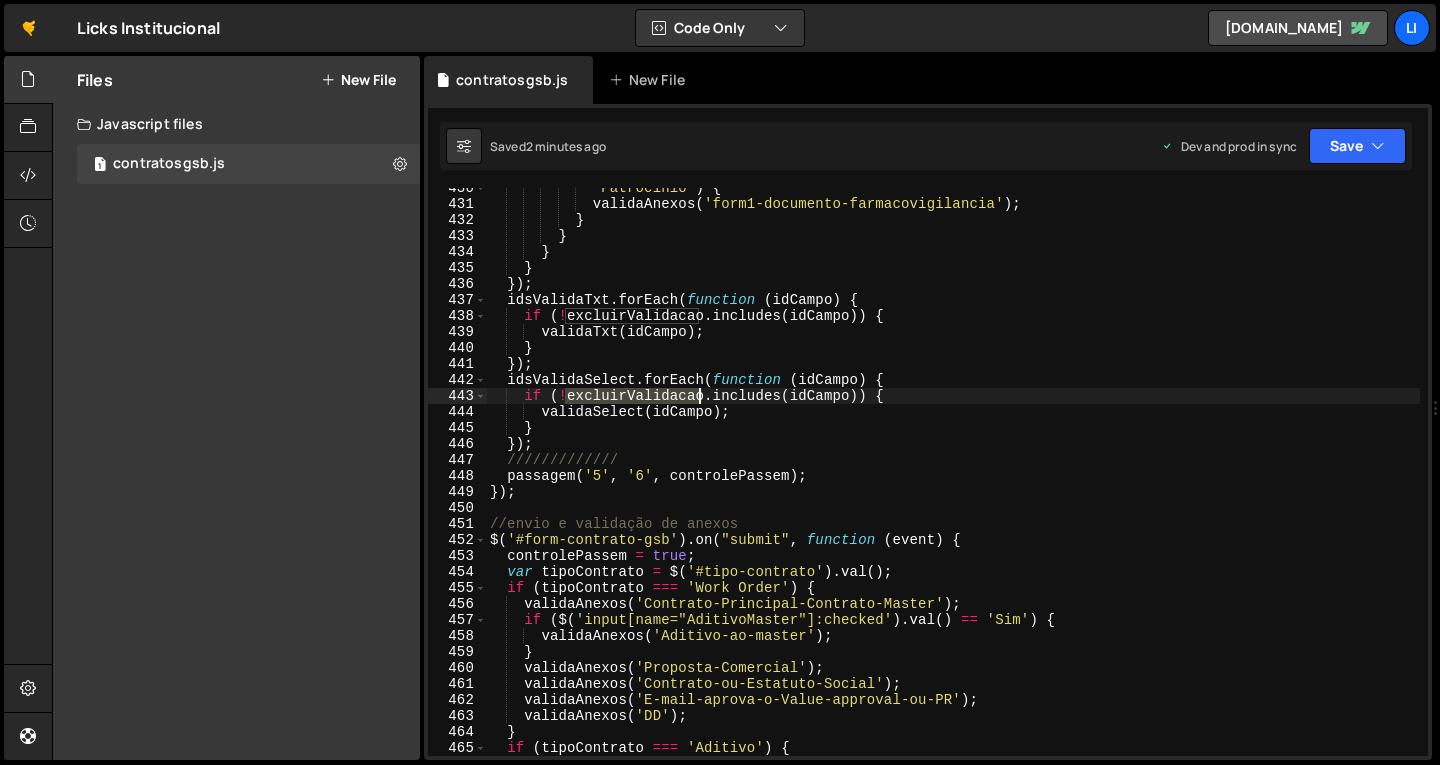 click on "'Patrocínio' )   {                   validaAnexos ( 'form1-documento-farmacovigilancia' ) ;                }             }          }       }    }) ;    idsValidaTxt . forEach ( function   ( idCampo )   {       if   ( ! excluirValidacao . includes ( idCampo ))   {          validaTxt ( idCampo ) ;       }    }) ;    idsValidaSelect . forEach ( function   ( idCampo )   {       if   ( ! excluirValidacao . includes ( idCampo ))   {          validaSelect ( idCampo ) ;       }    }) ;    /////////////    passagem ( '5' ,   '6' ,   controlePassem ) ; }) ; //envio e validação de anexos $ ( '#form-contrato-gsb' ) . on ( "submit" ,   function   ( event )   {    controlePassem   =   true ;    var   tipoContrato   =   $ ( '#tipo-contrato' ) . val ( ) ;    if   ( tipoContrato   ===   'Work Order' )   {       validaAnexos ( 'Contrato-Principal-Contrato-Master' ) ;       if   ( $ ( 'input[name="AditivoMaster"]:checked' ) . val ( )   ==   'Sim' )   {          validaAnexos ( 'Aditivo-ao-master' ) ;" at bounding box center (953, 480) 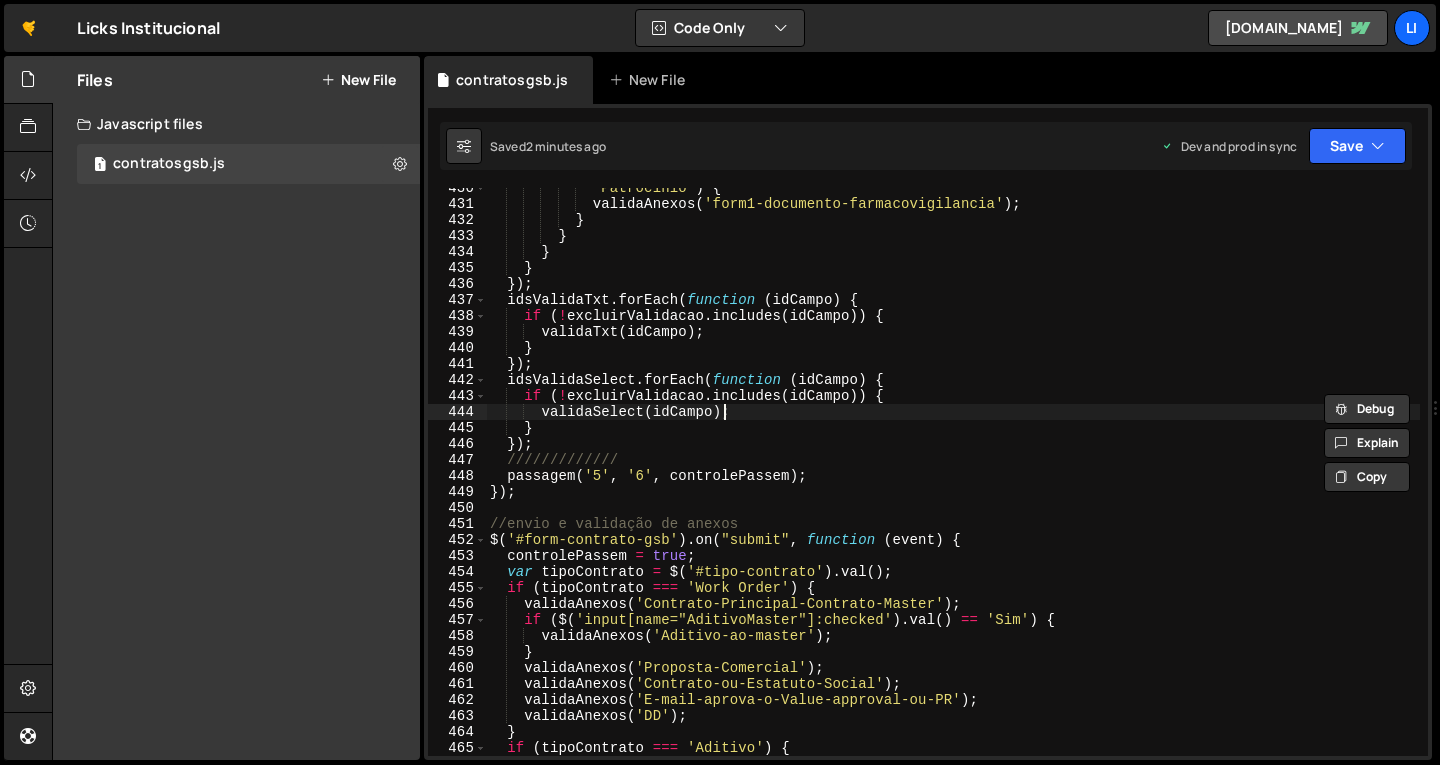click on "'Patrocínio' )   {                   validaAnexos ( 'form1-documento-farmacovigilancia' ) ;                }             }          }       }    }) ;    idsValidaTxt . forEach ( function   ( idCampo )   {       if   ( ! excluirValidacao . includes ( idCampo ))   {          validaTxt ( idCampo ) ;       }    }) ;    idsValidaSelect . forEach ( function   ( idCampo )   {       if   ( ! excluirValidacao . includes ( idCampo ))   {          validaSelect ( idCampo ) ;       }    }) ;    /////////////    passagem ( '5' ,   '6' ,   controlePassem ) ; }) ; //envio e validação de anexos $ ( '#form-contrato-gsb' ) . on ( "submit" ,   function   ( event )   {    controlePassem   =   true ;    var   tipoContrato   =   $ ( '#tipo-contrato' ) . val ( ) ;    if   ( tipoContrato   ===   'Work Order' )   {       validaAnexos ( 'Contrato-Principal-Contrato-Master' ) ;       if   ( $ ( 'input[name="AditivoMaster"]:checked' ) . val ( )   ==   'Sim' )   {          validaAnexos ( 'Aditivo-ao-master' ) ;" at bounding box center (953, 480) 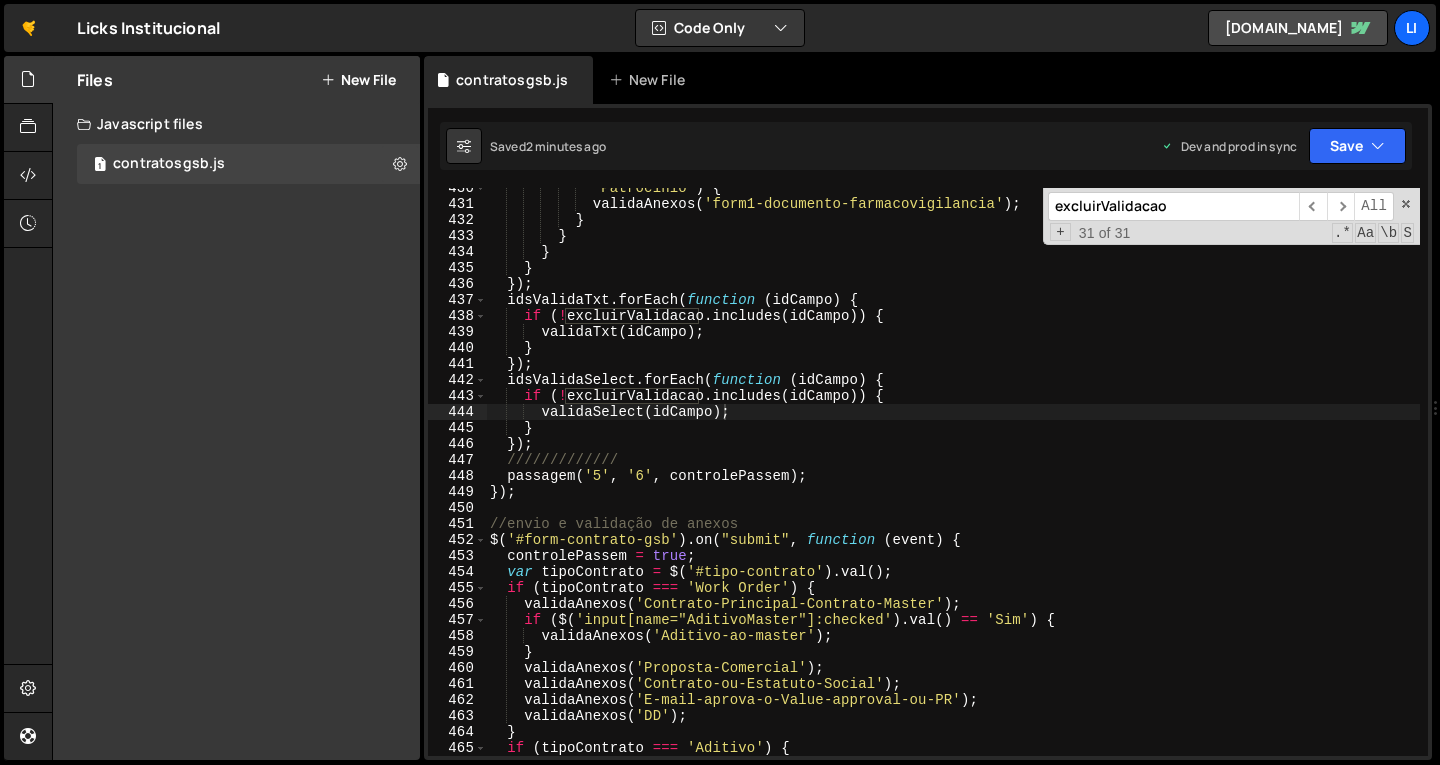 scroll, scrollTop: 2484, scrollLeft: 0, axis: vertical 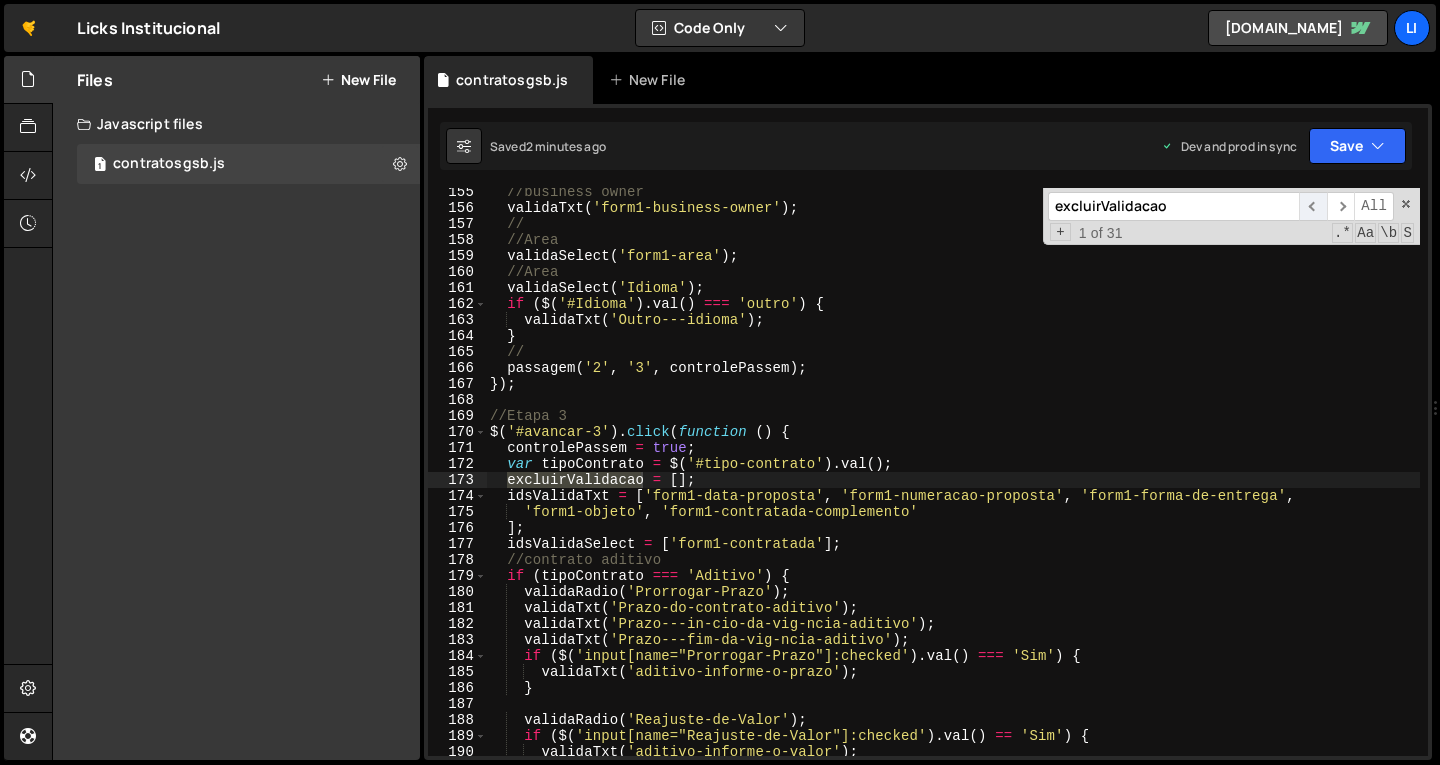 click on "​" at bounding box center (1313, 206) 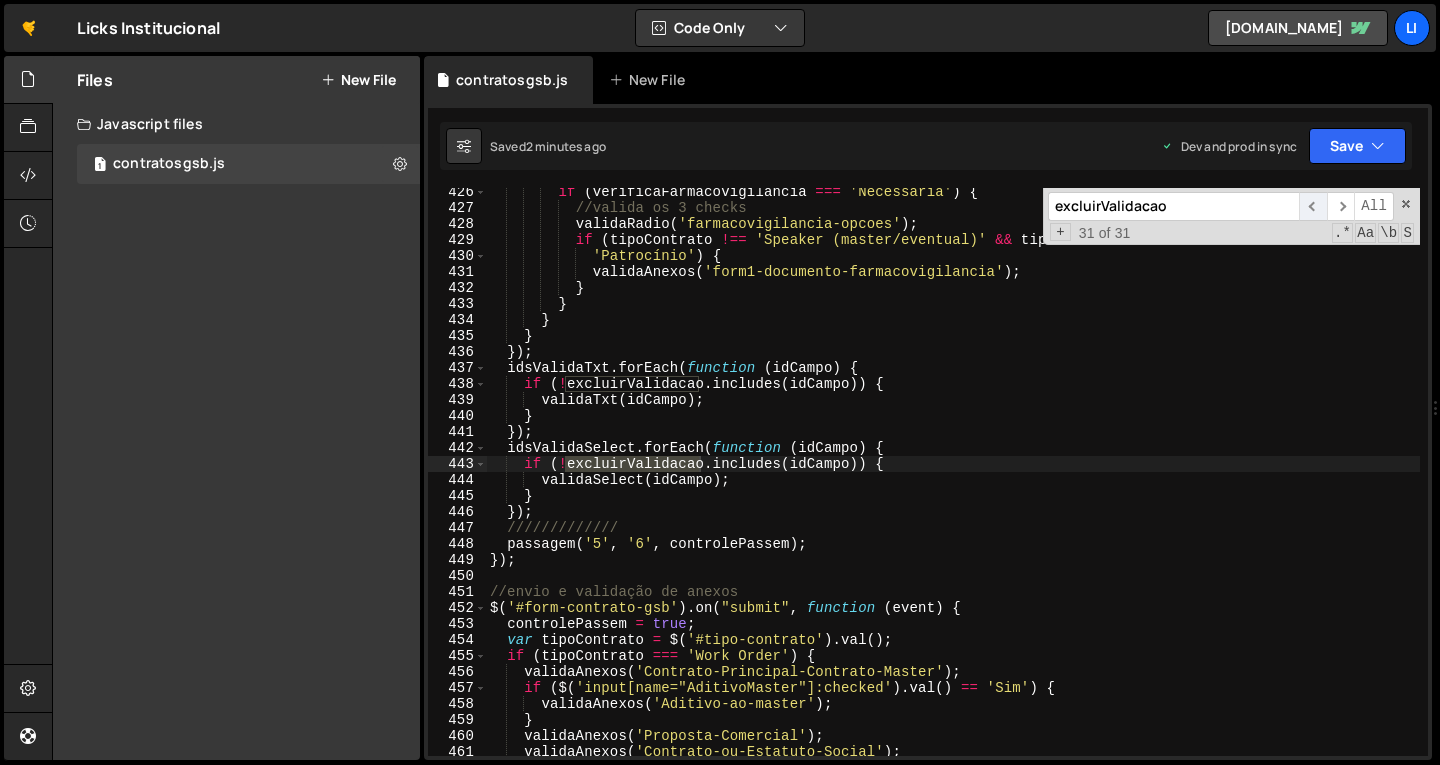 click on "​" at bounding box center [1313, 206] 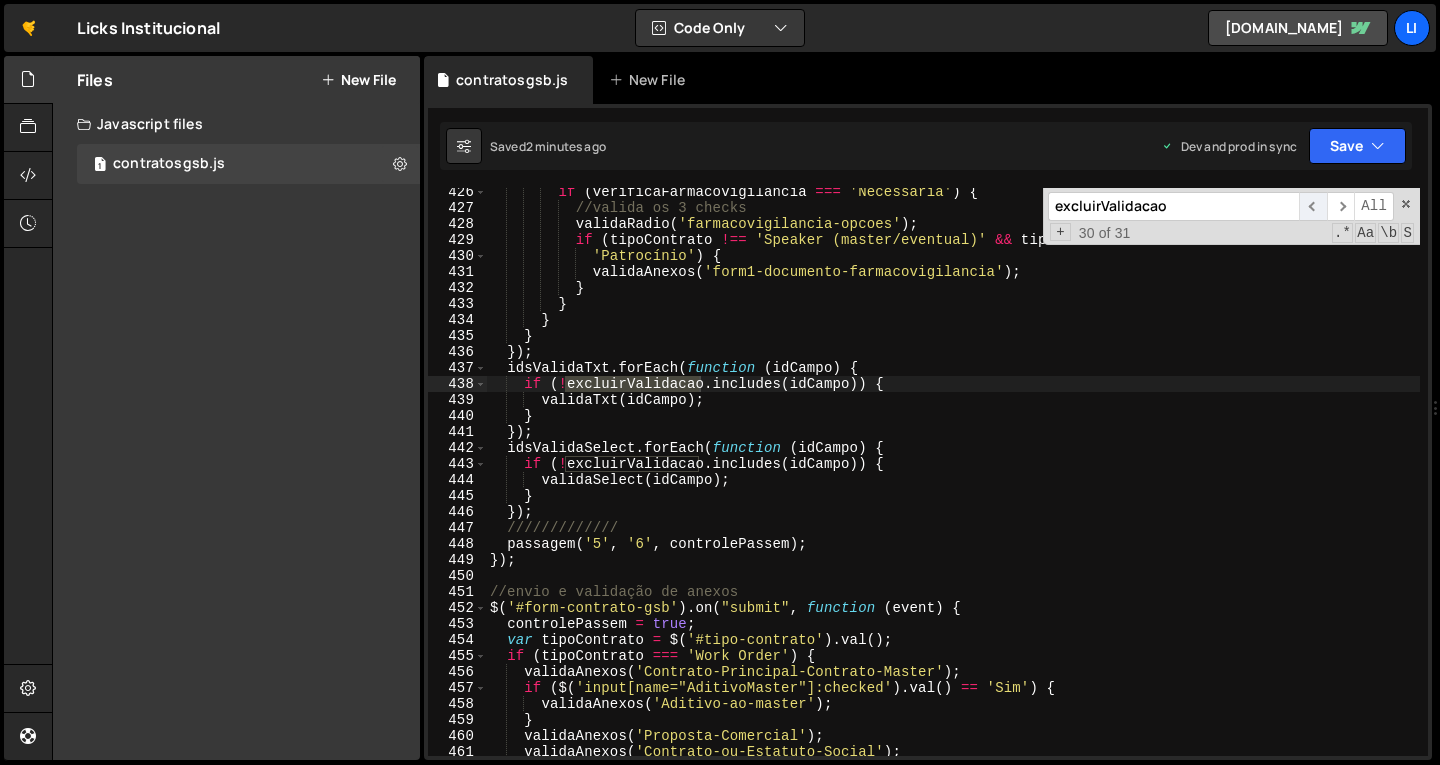 click on "​" at bounding box center [1313, 206] 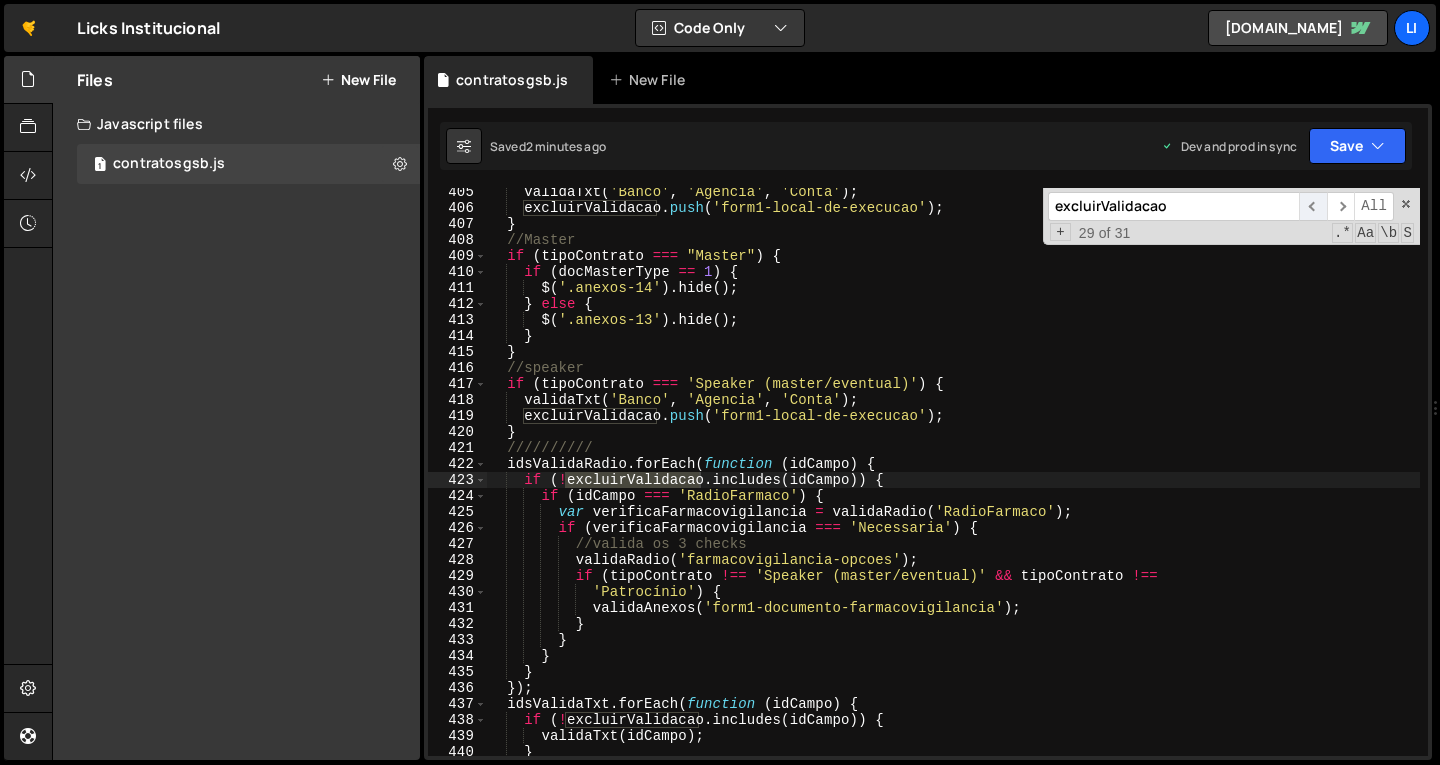 click on "​" at bounding box center [1313, 206] 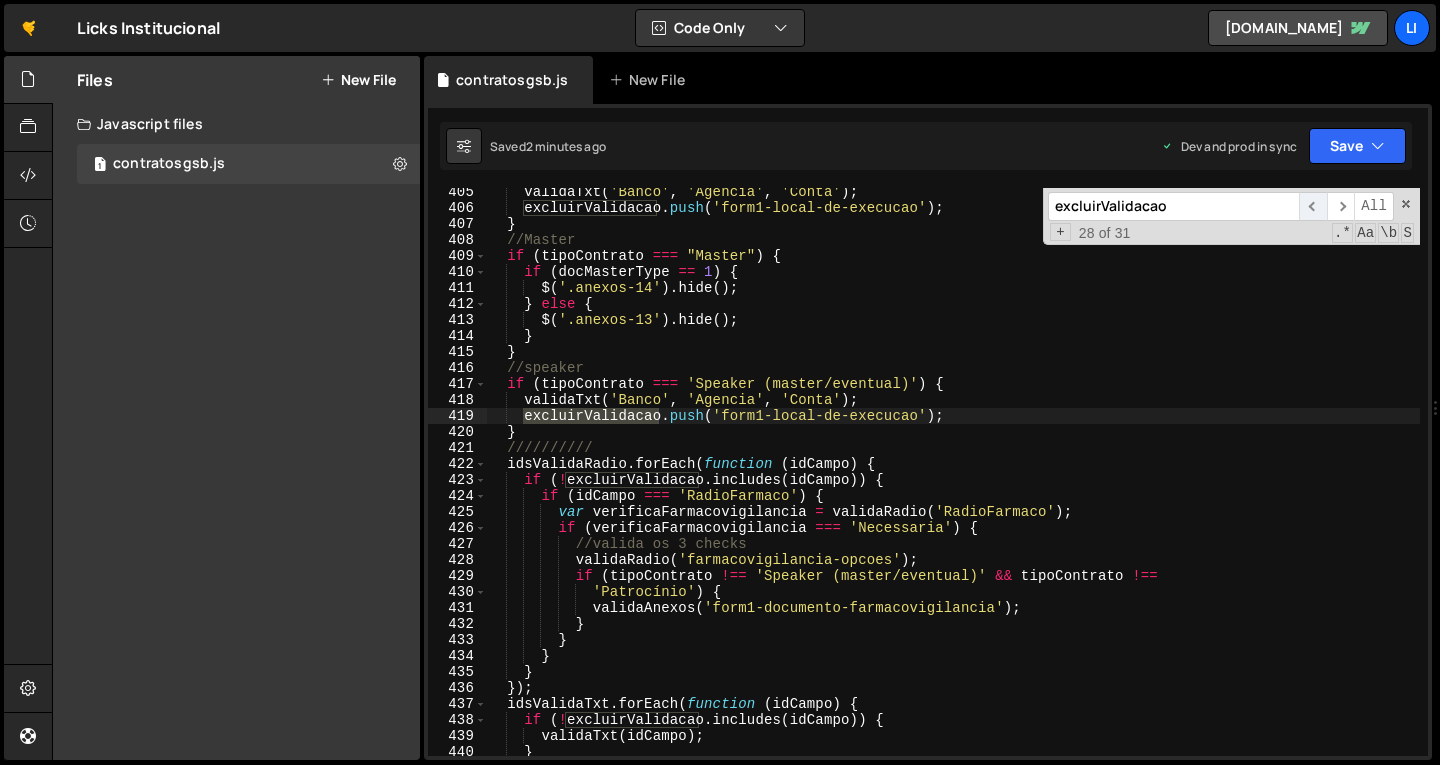 click on "​" at bounding box center [1313, 206] 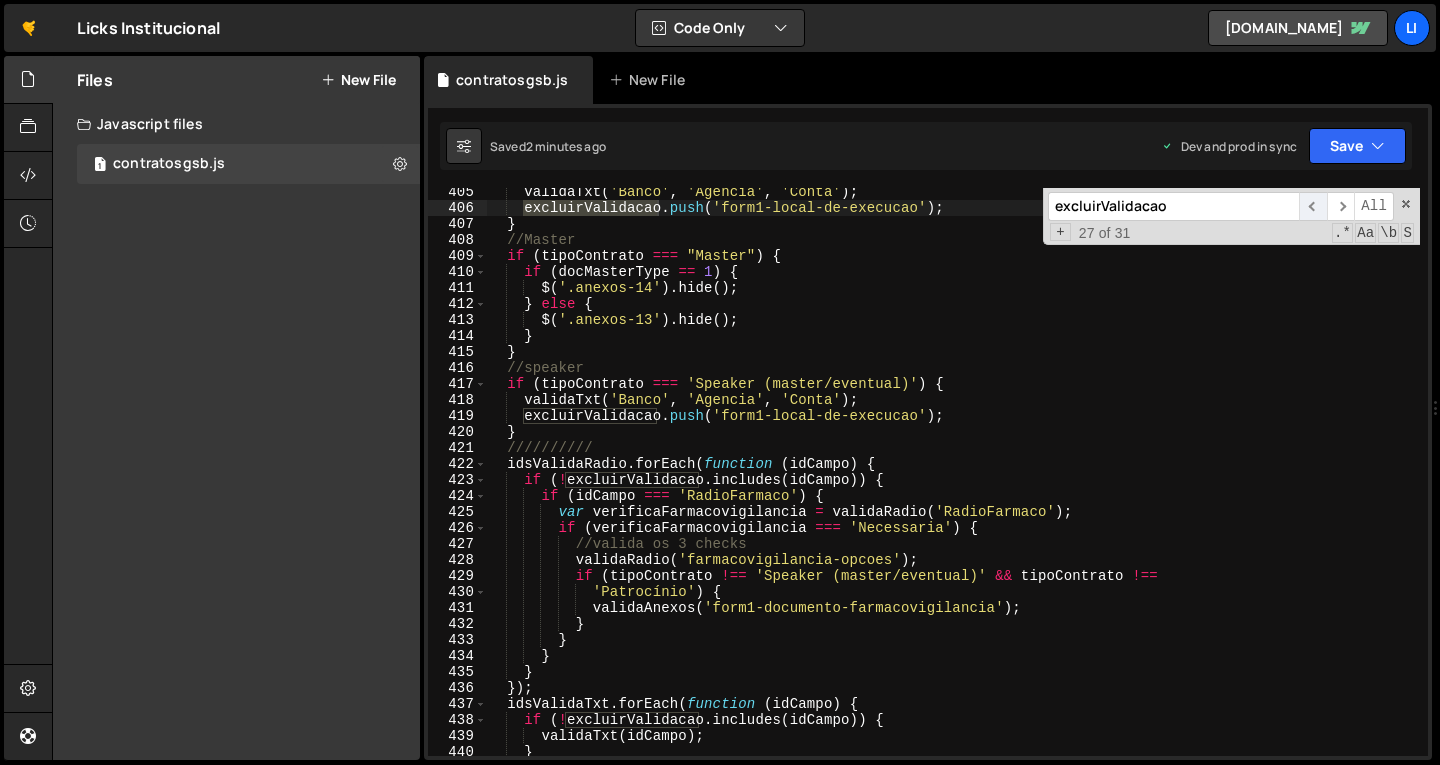 click on "​" at bounding box center [1313, 206] 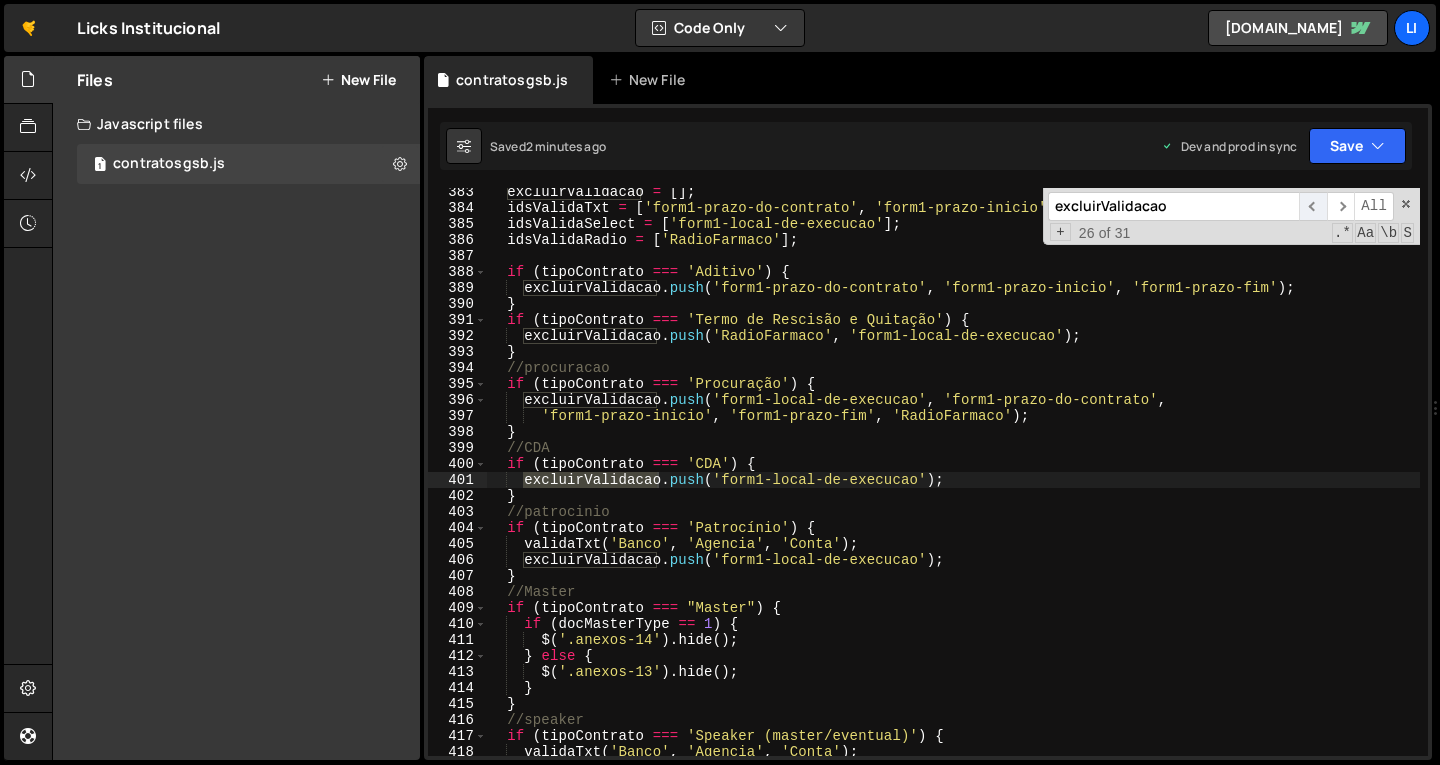 scroll, scrollTop: 6132, scrollLeft: 0, axis: vertical 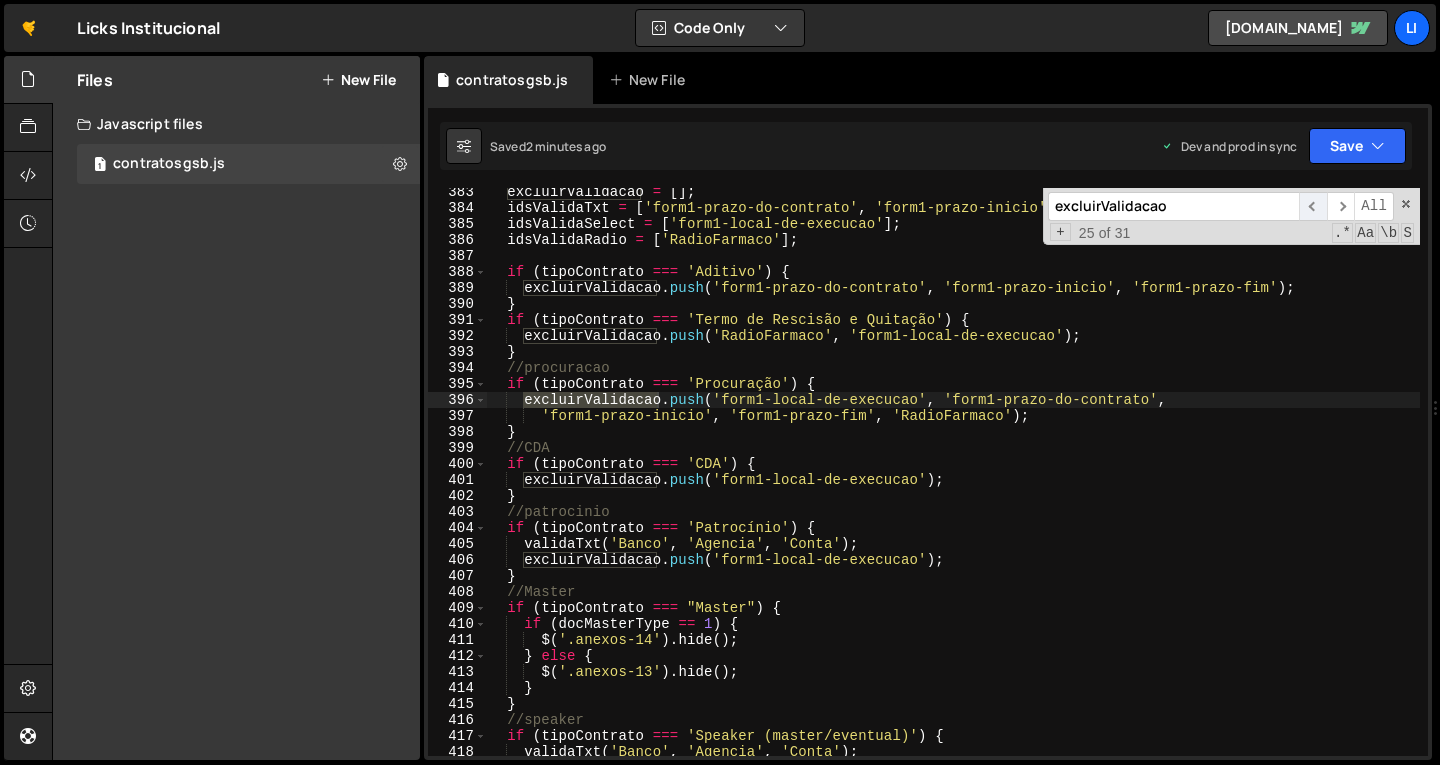 click on "​" at bounding box center [1313, 206] 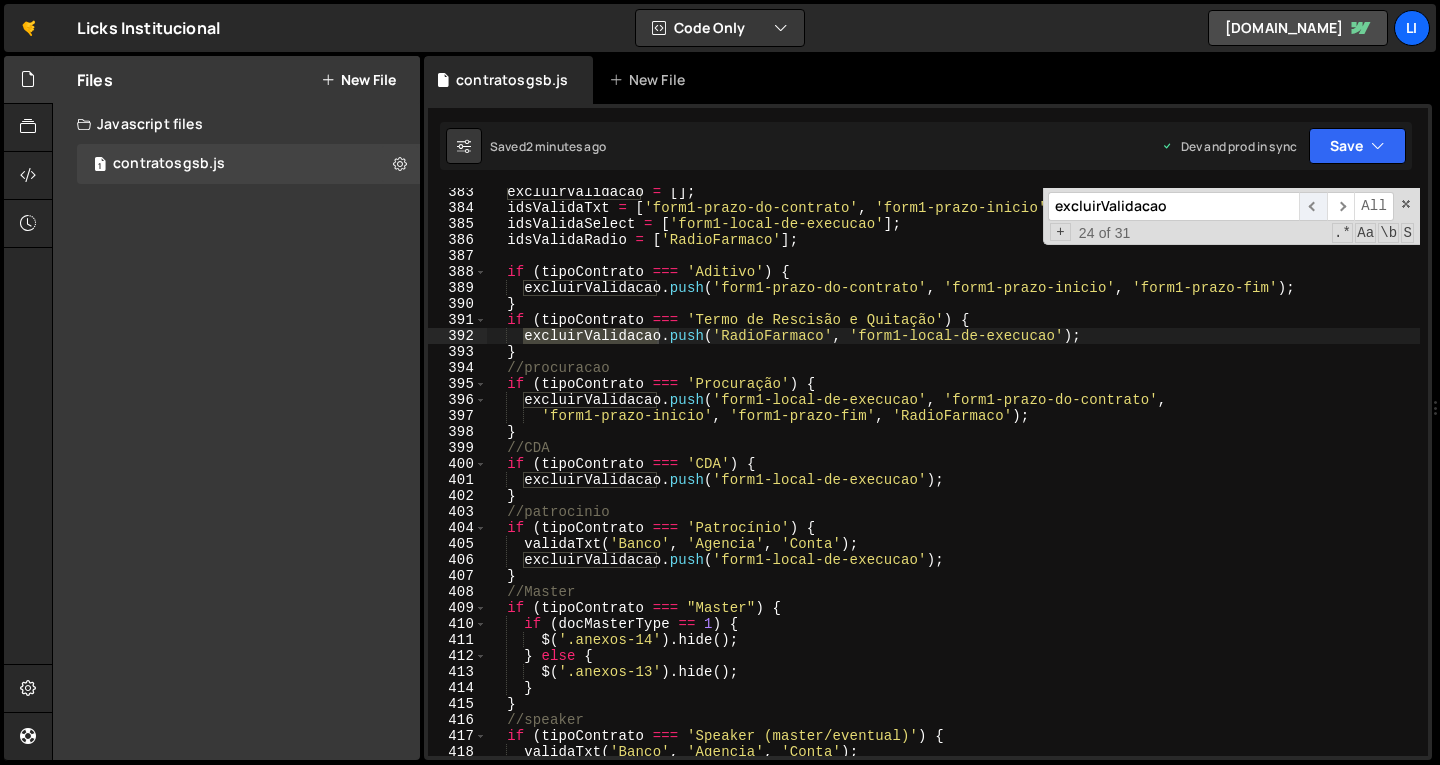 click on "​" at bounding box center [1313, 206] 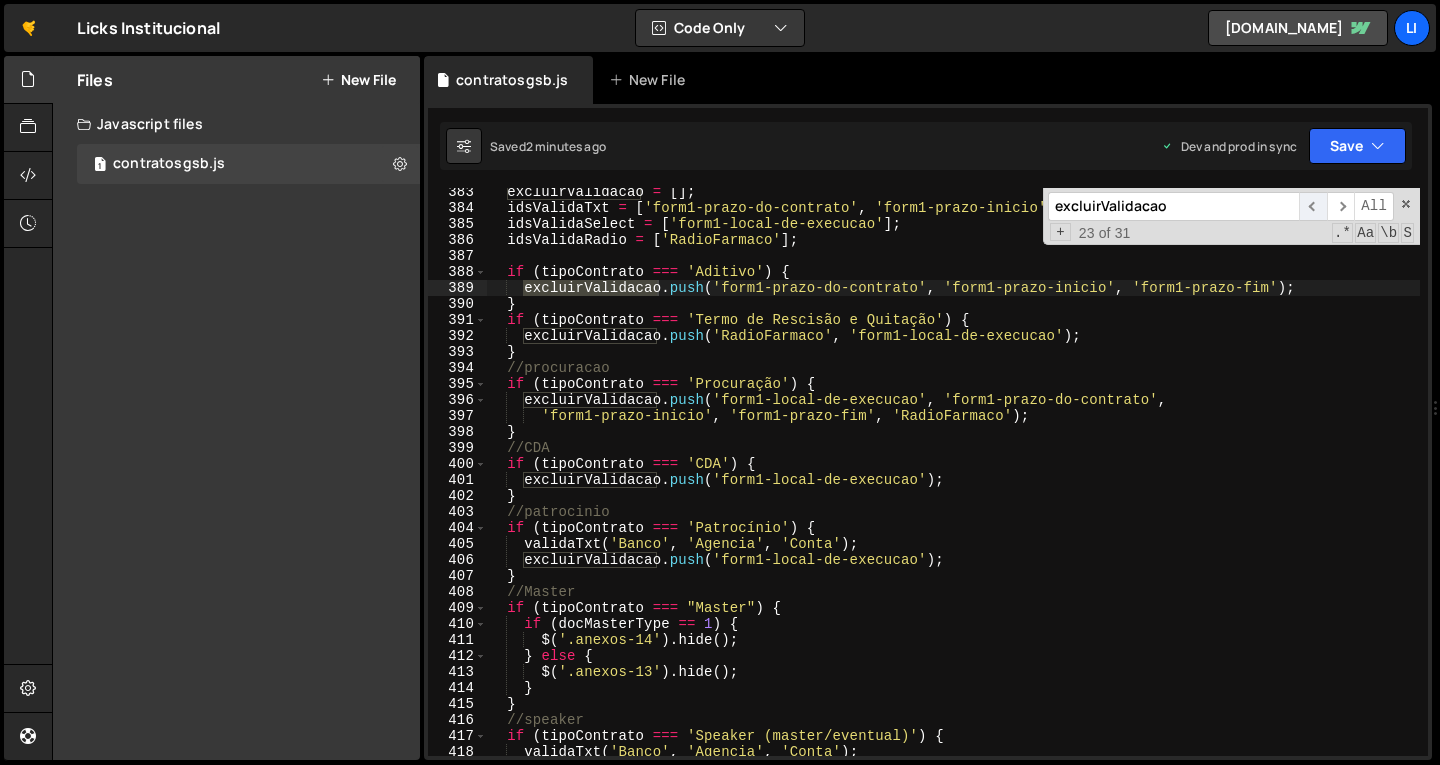 click on "​" at bounding box center (1313, 206) 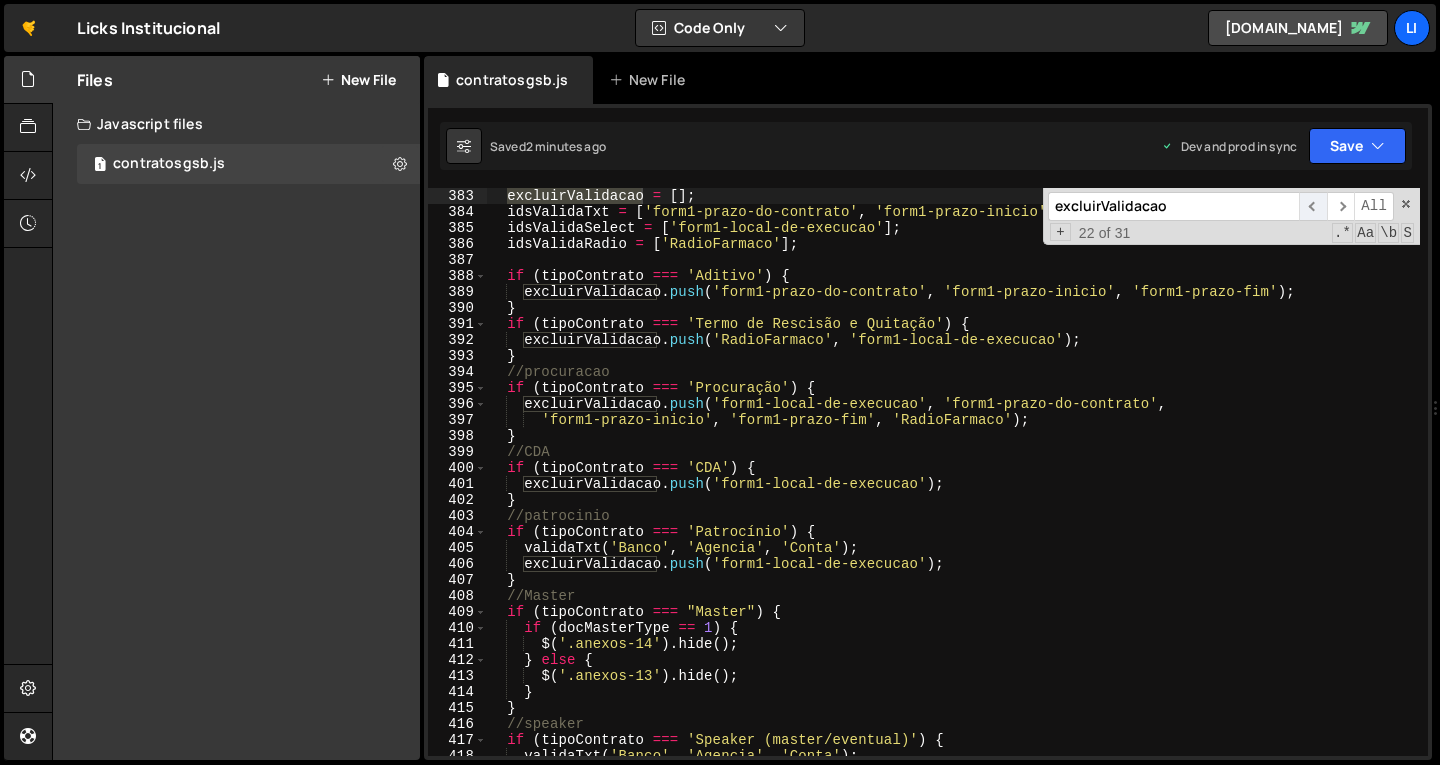 click on "​" at bounding box center [1313, 206] 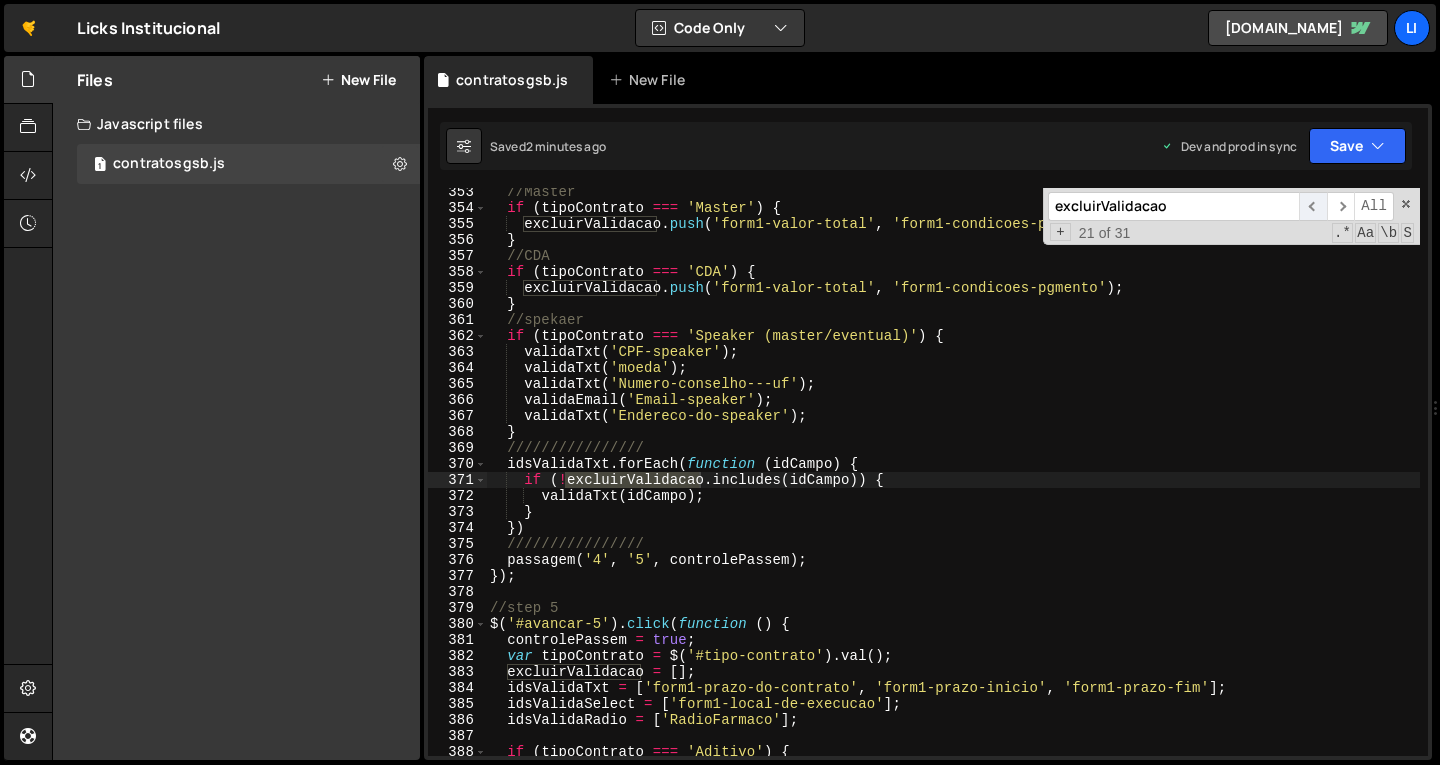 scroll, scrollTop: 5652, scrollLeft: 0, axis: vertical 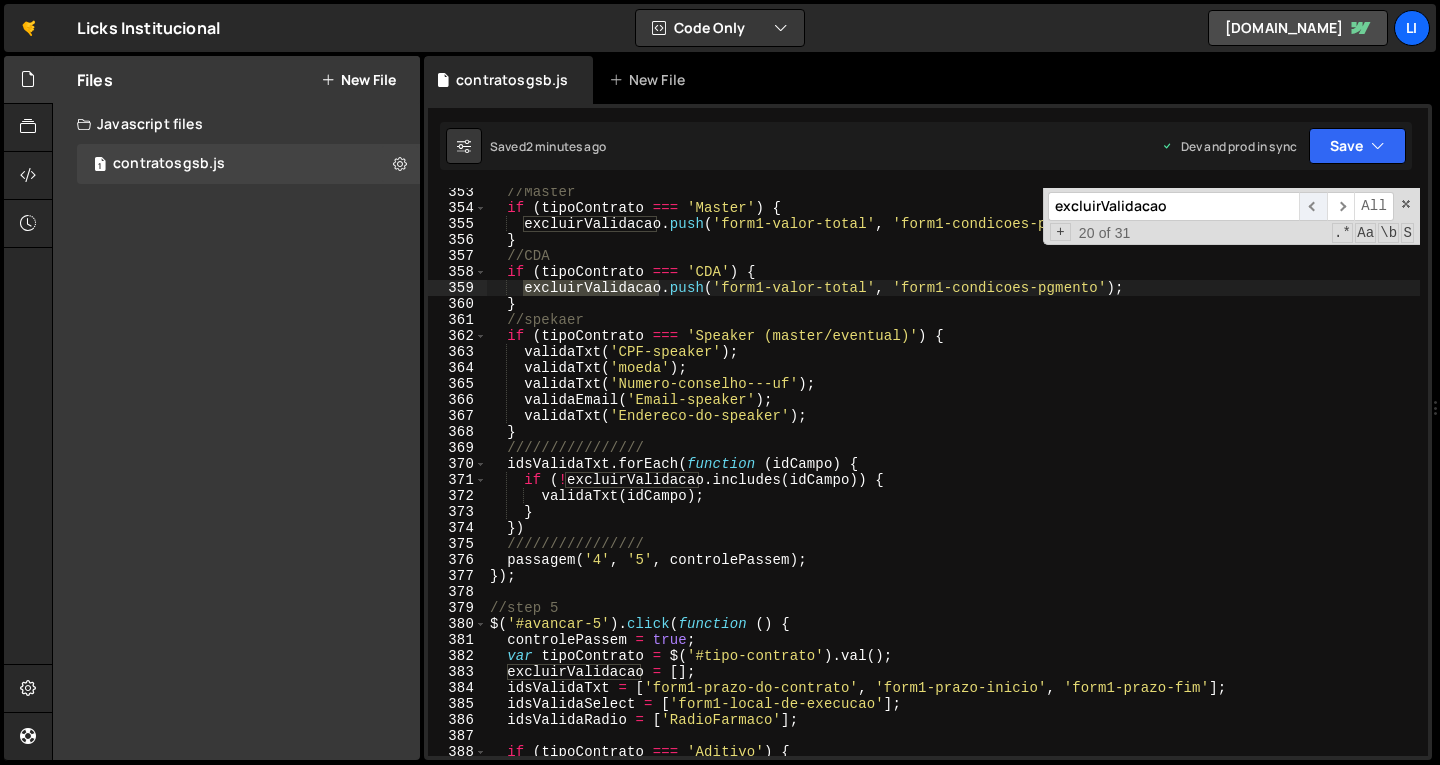 click on "​" at bounding box center [1313, 206] 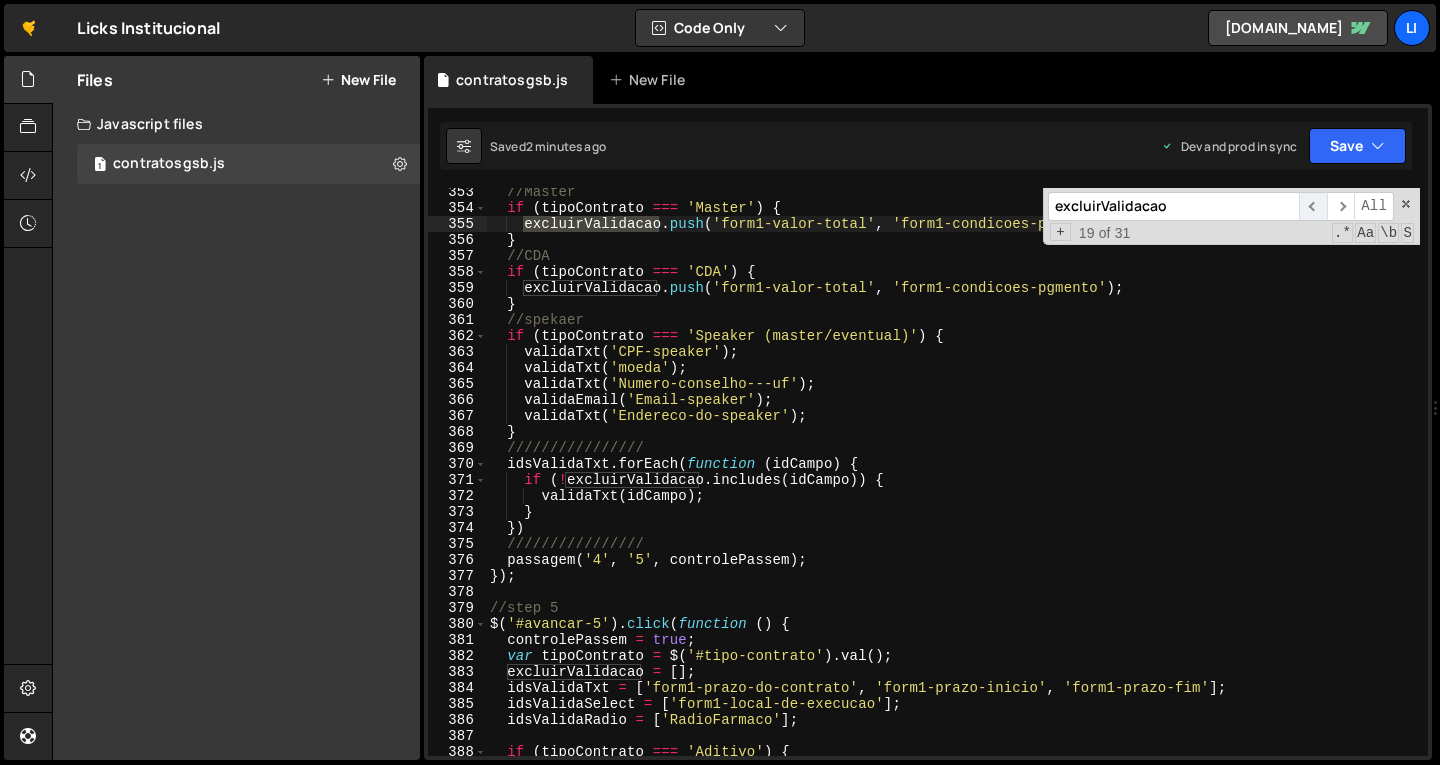 click on "​" at bounding box center [1313, 206] 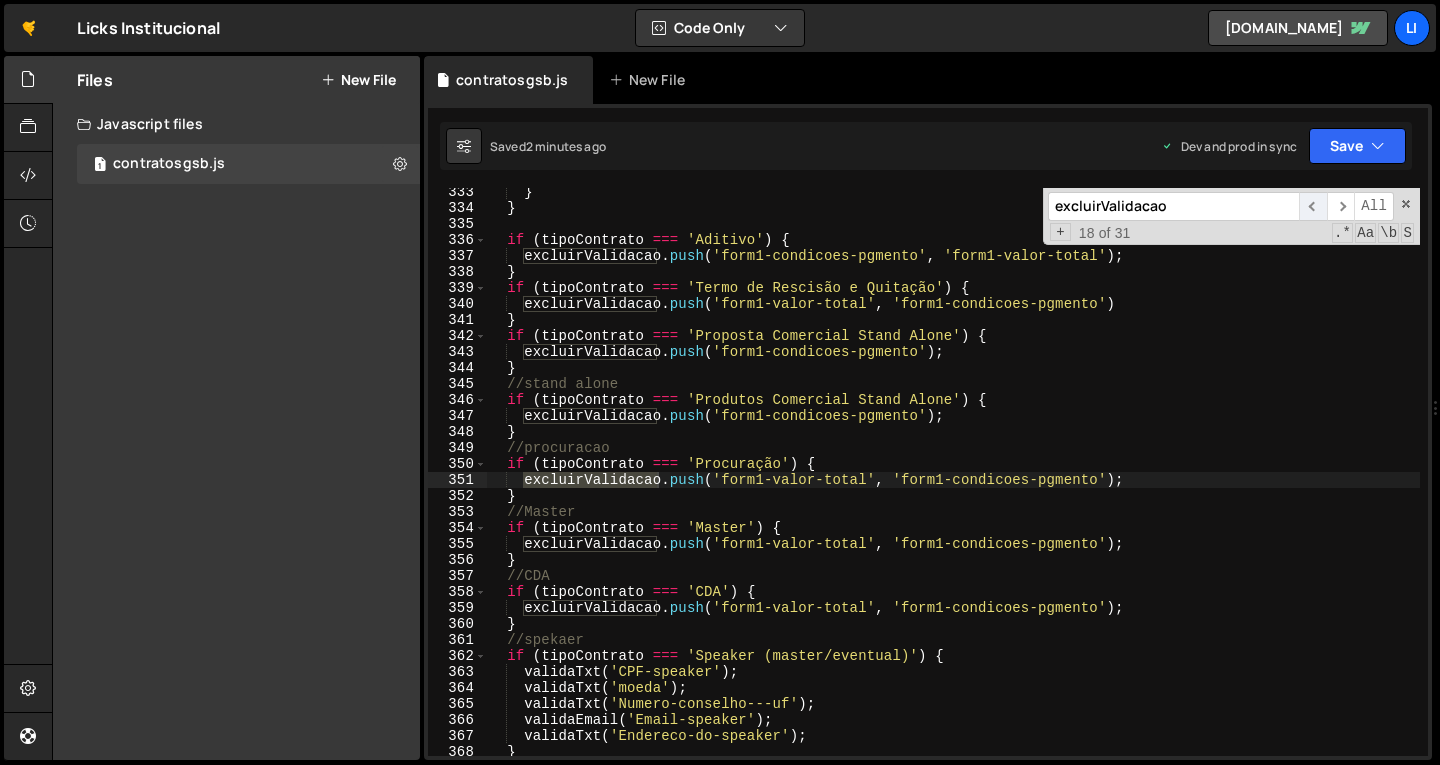 click on "​" at bounding box center [1313, 206] 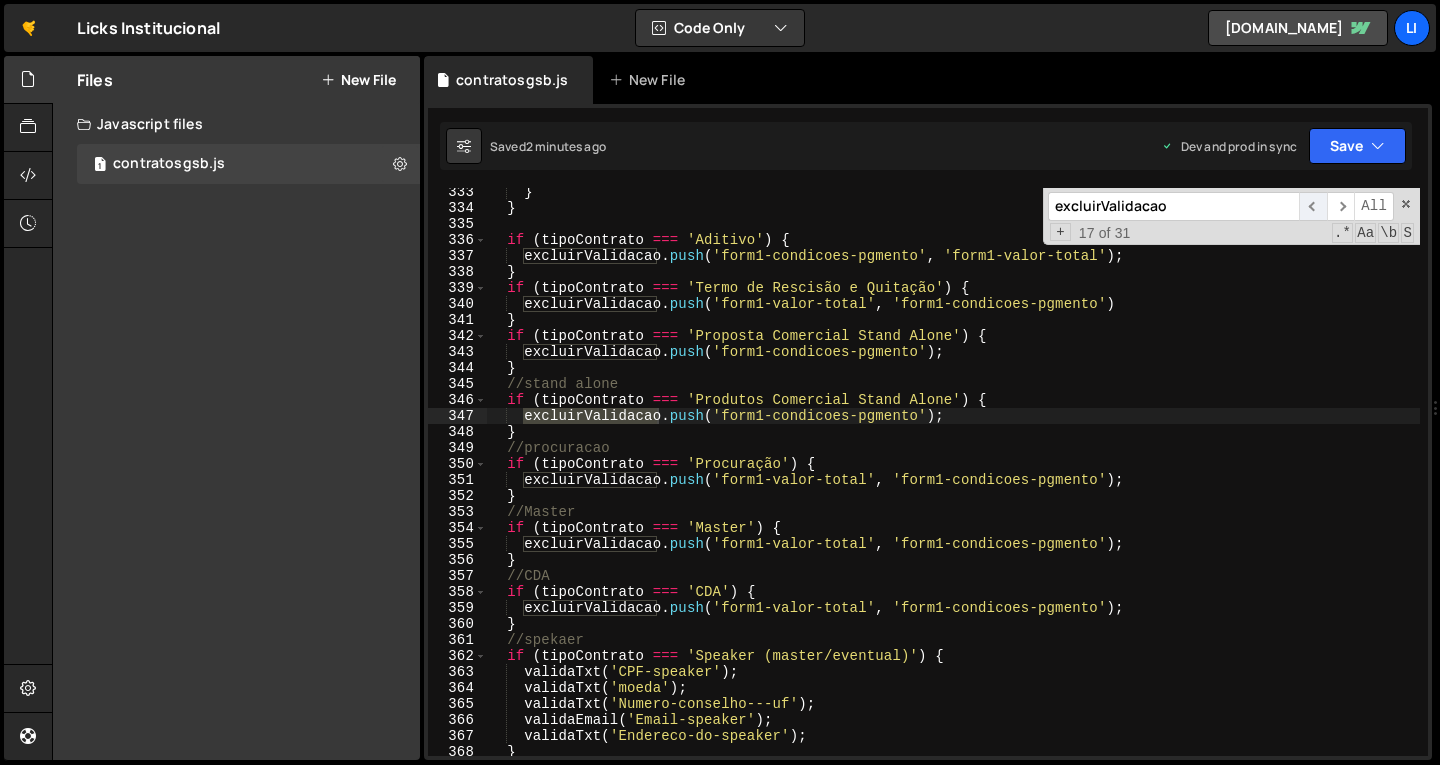 click on "​" at bounding box center [1313, 206] 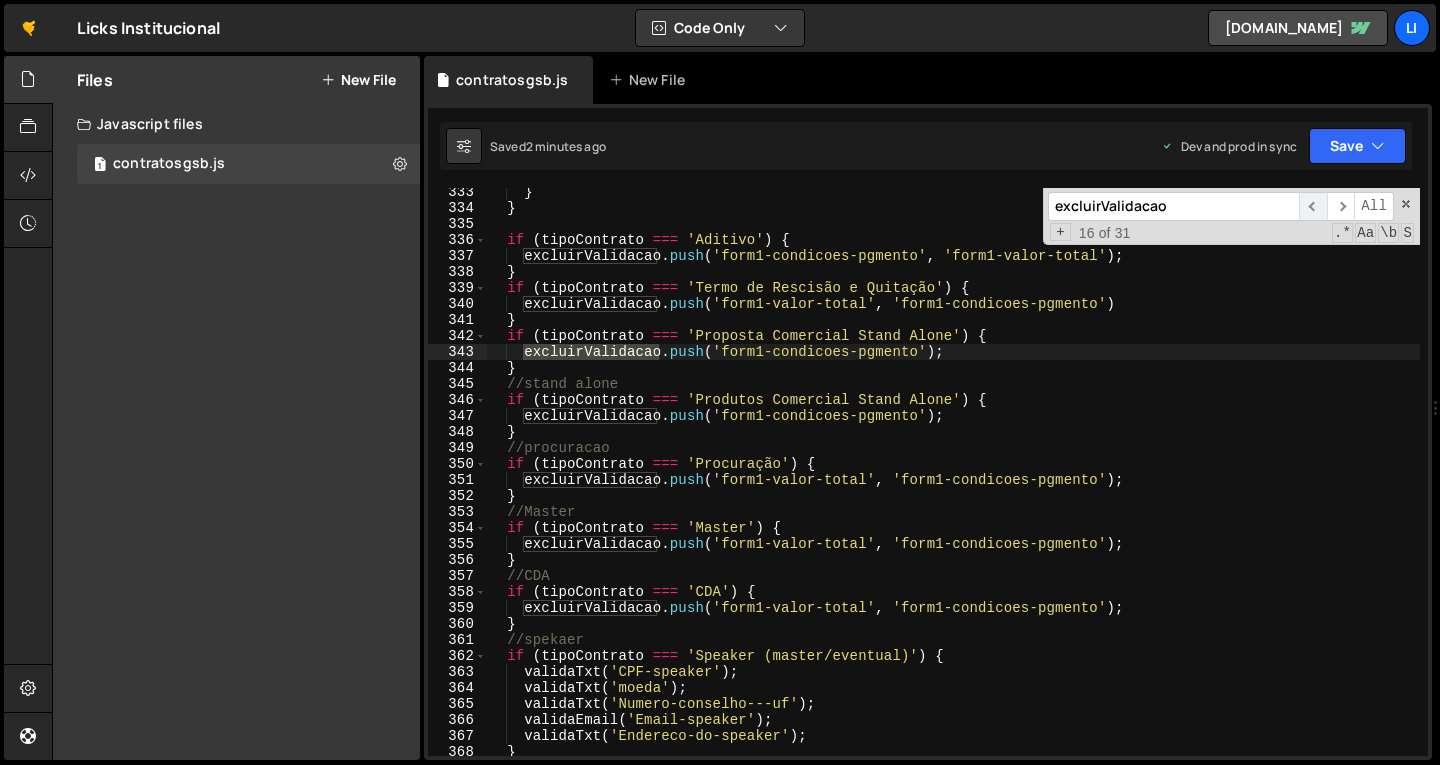 click on "​" at bounding box center [1313, 206] 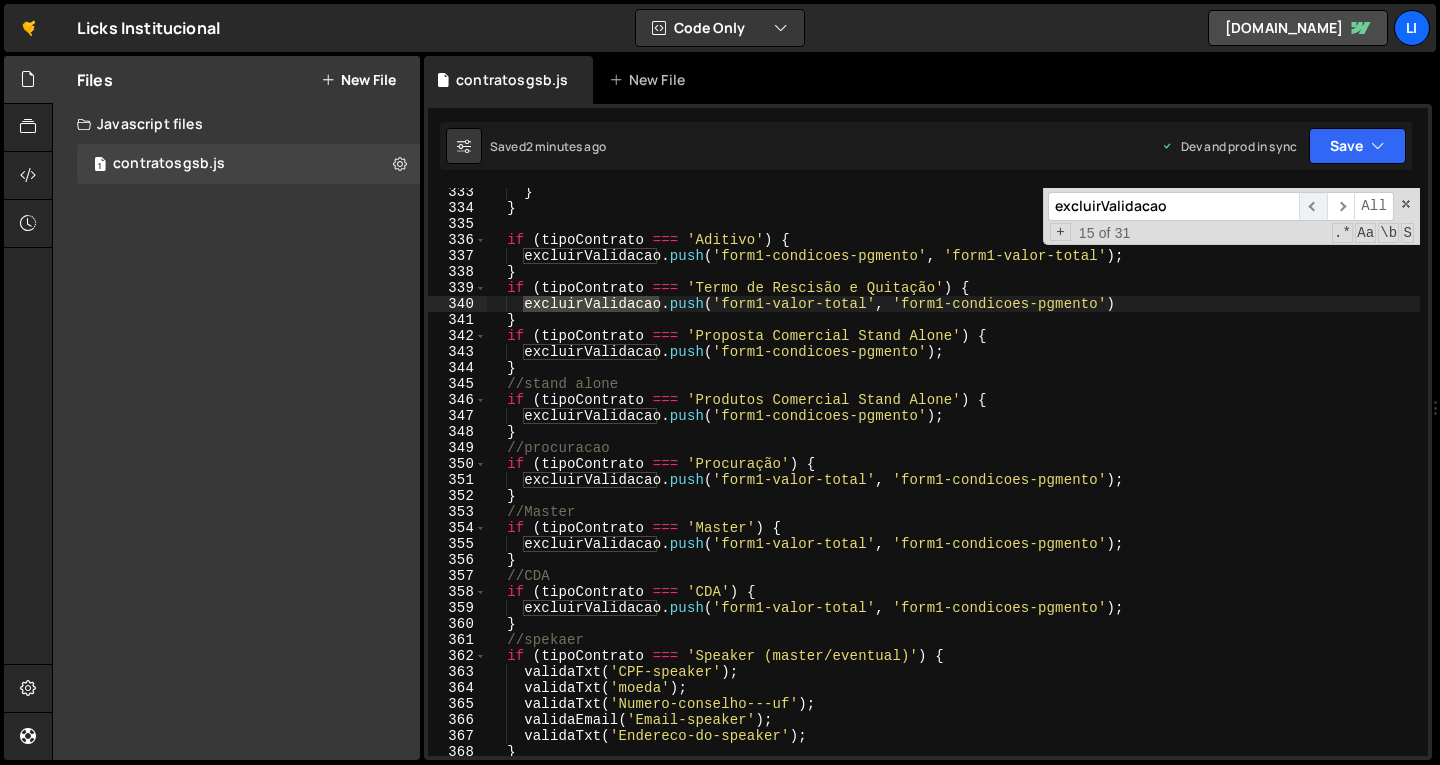 click on "​" at bounding box center [1313, 206] 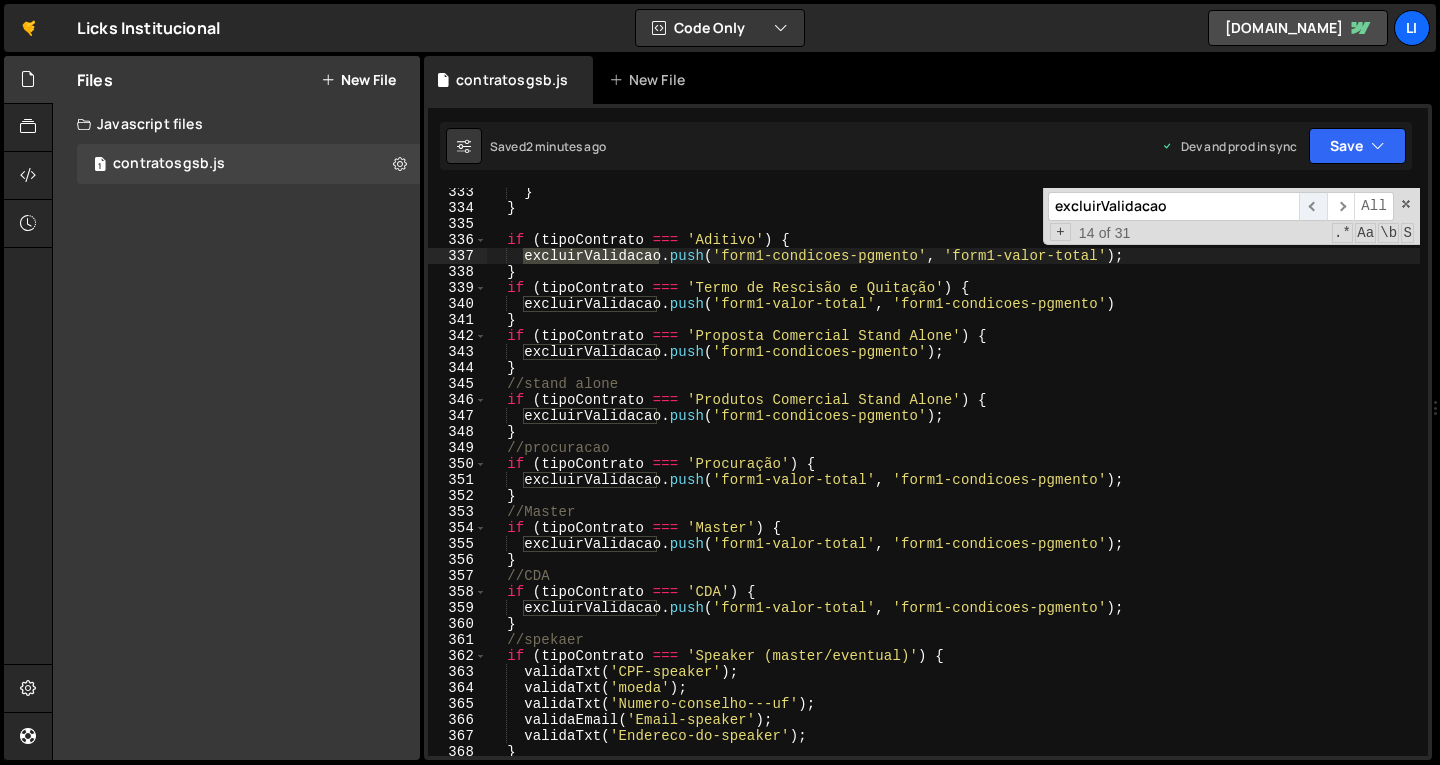 click on "​" at bounding box center (1313, 206) 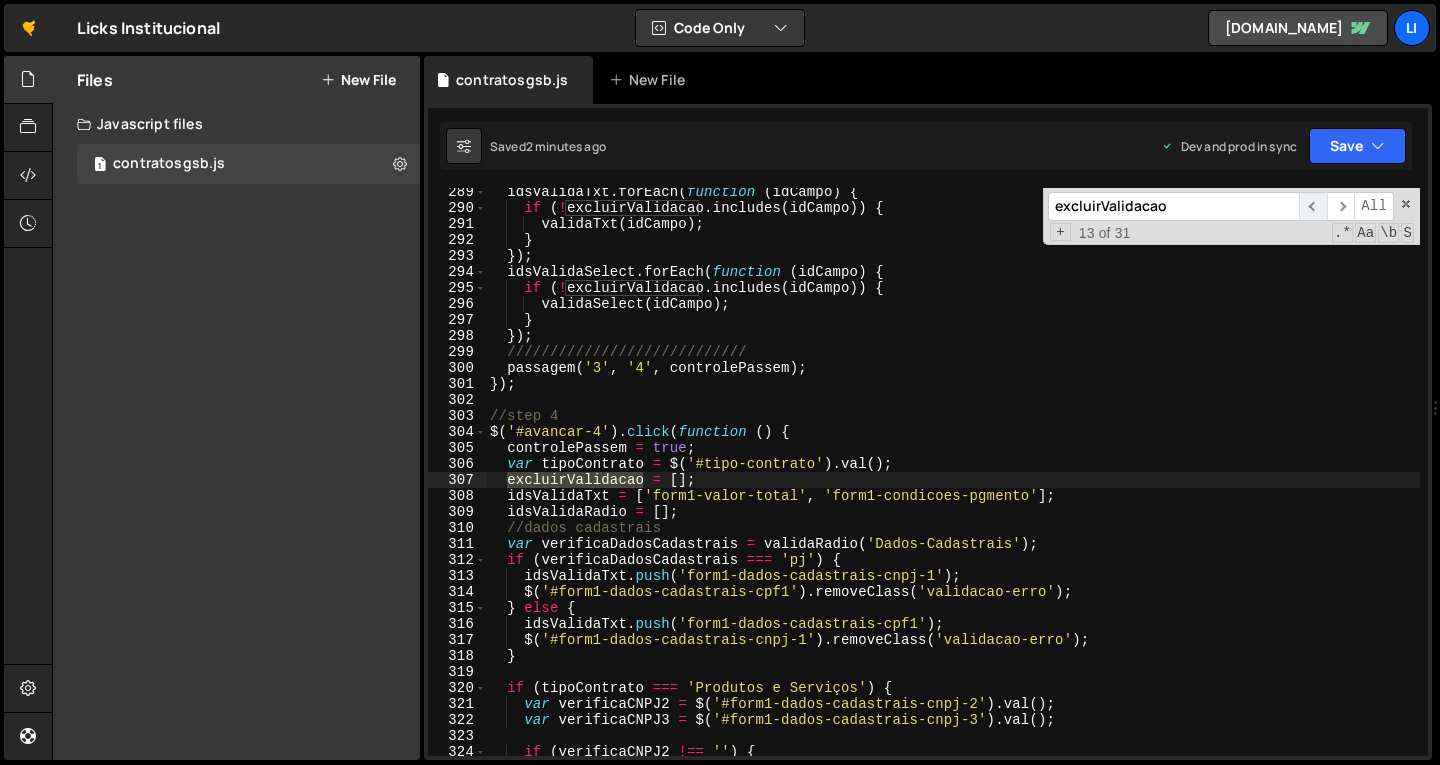 click on "​" at bounding box center [1313, 206] 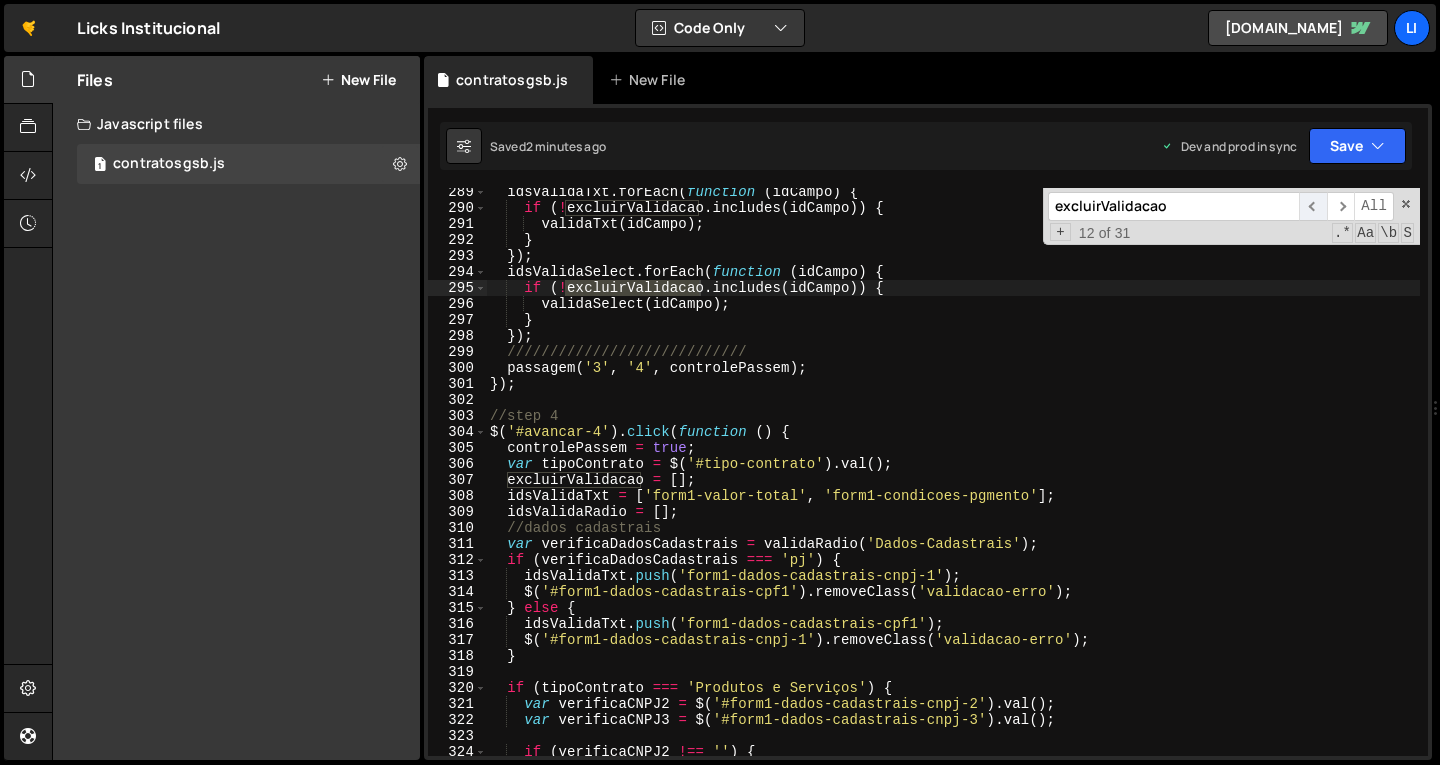 click on "​" at bounding box center [1313, 206] 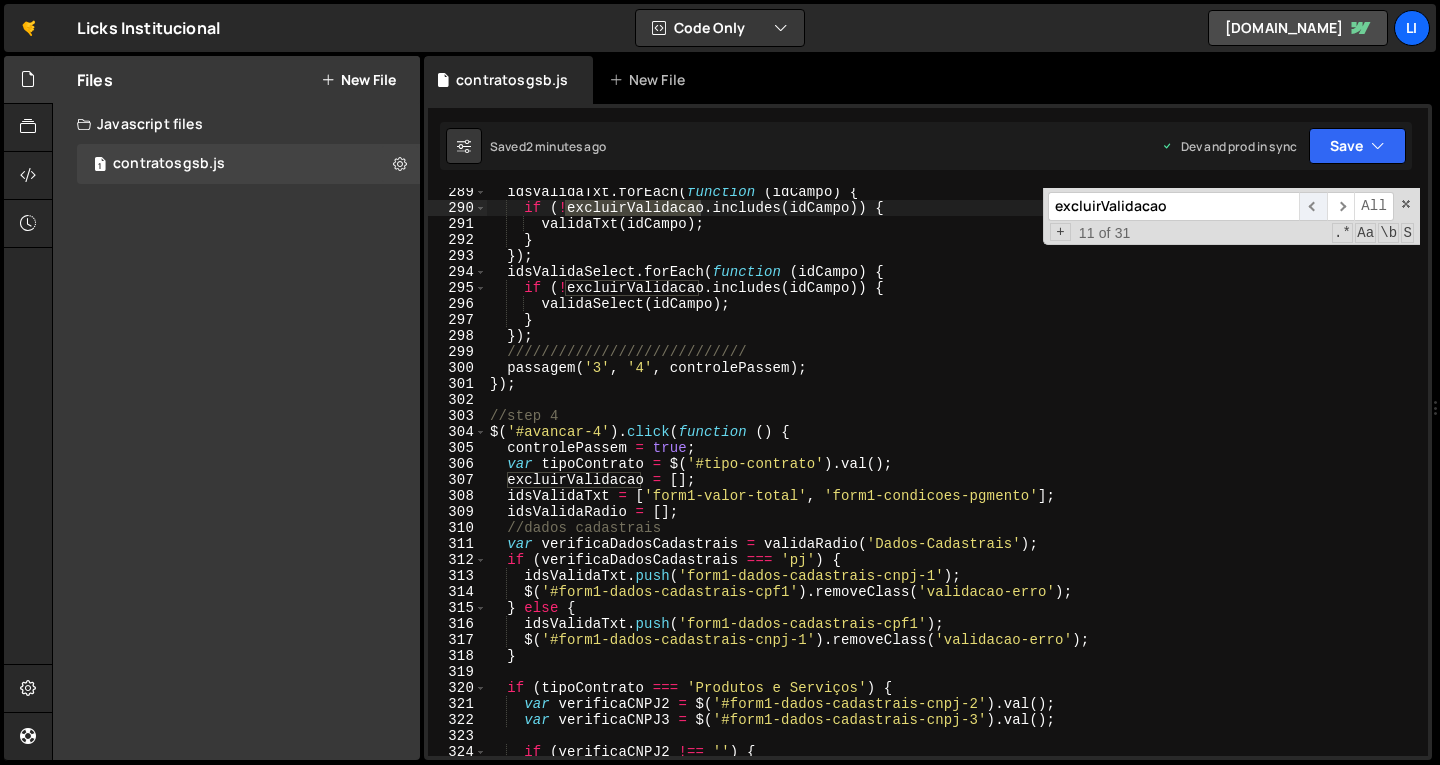click on "​" at bounding box center [1313, 206] 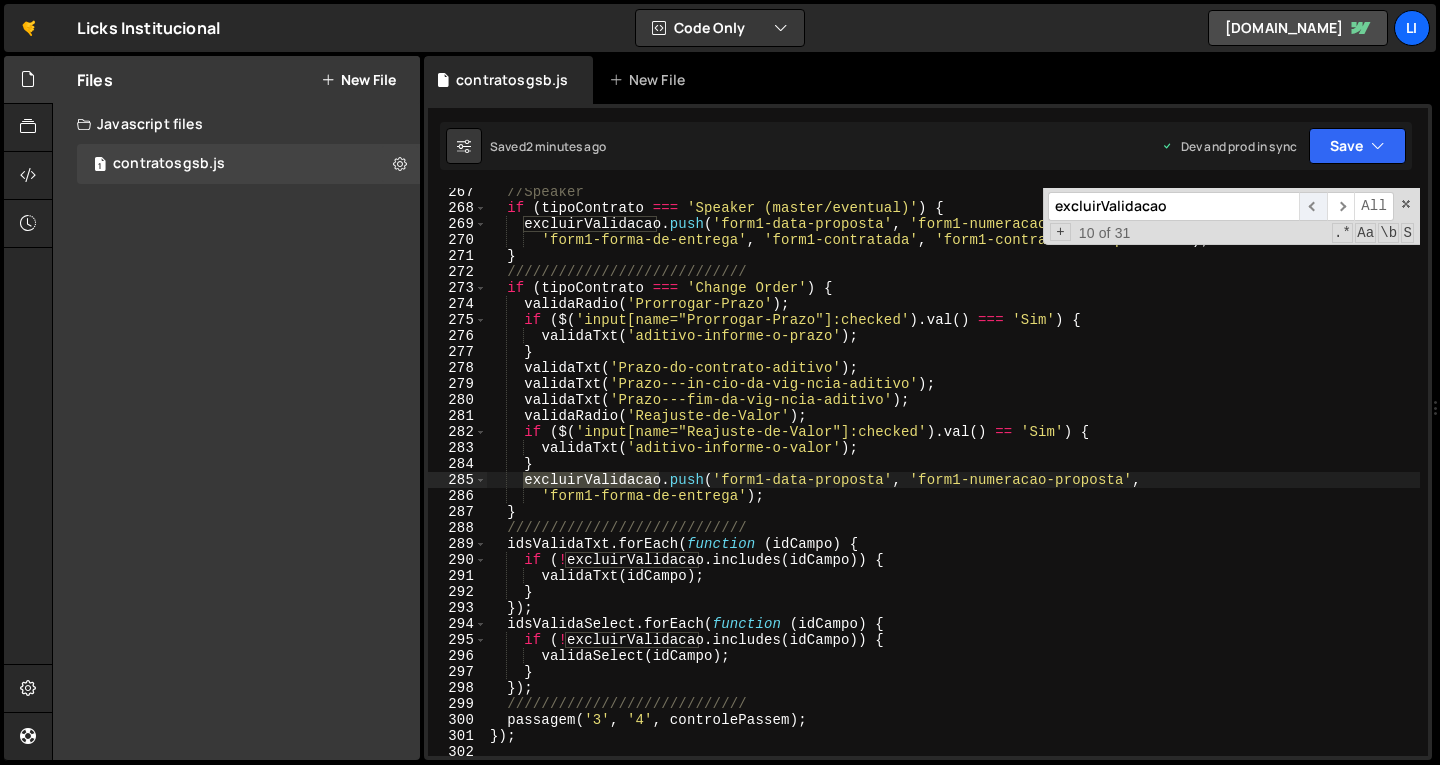 scroll, scrollTop: 4276, scrollLeft: 0, axis: vertical 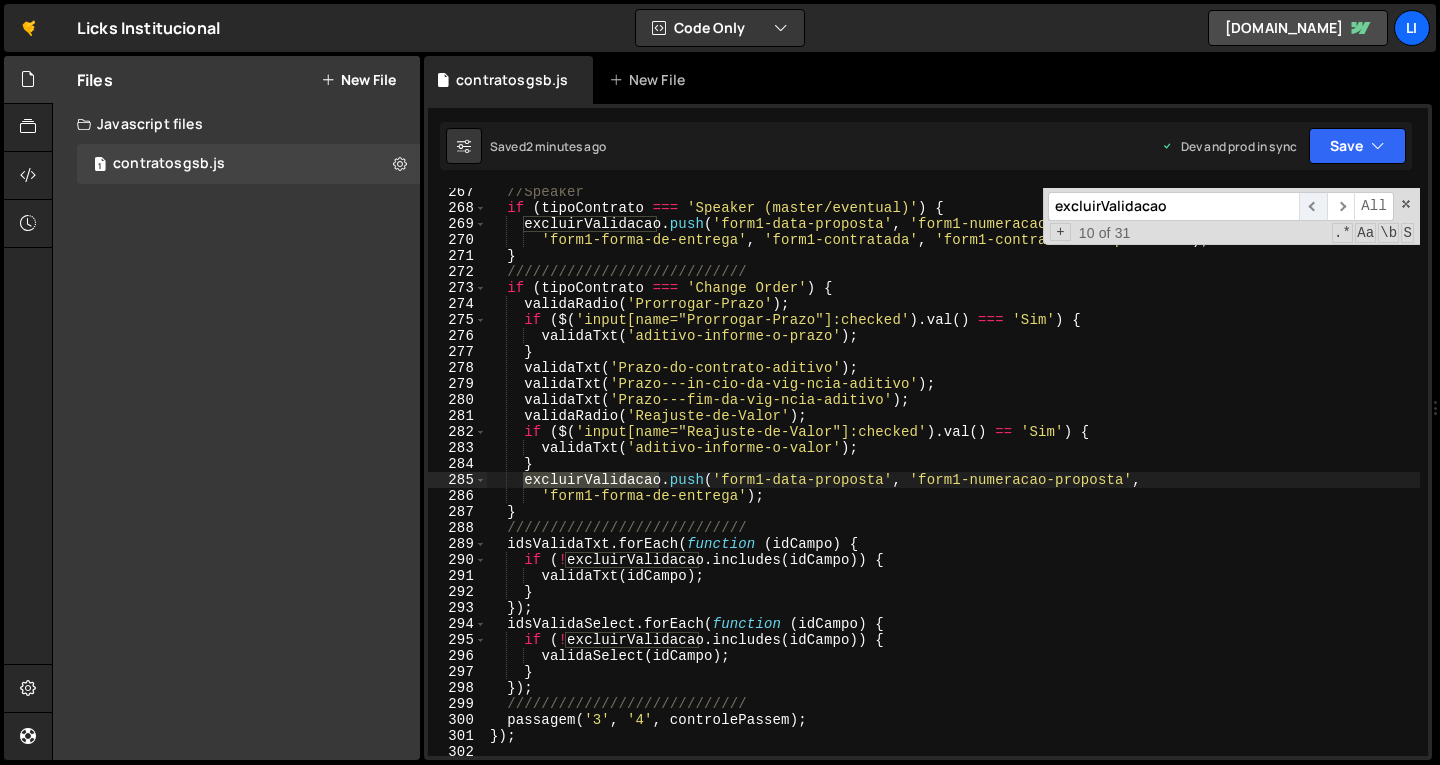 click on "​" at bounding box center (1313, 206) 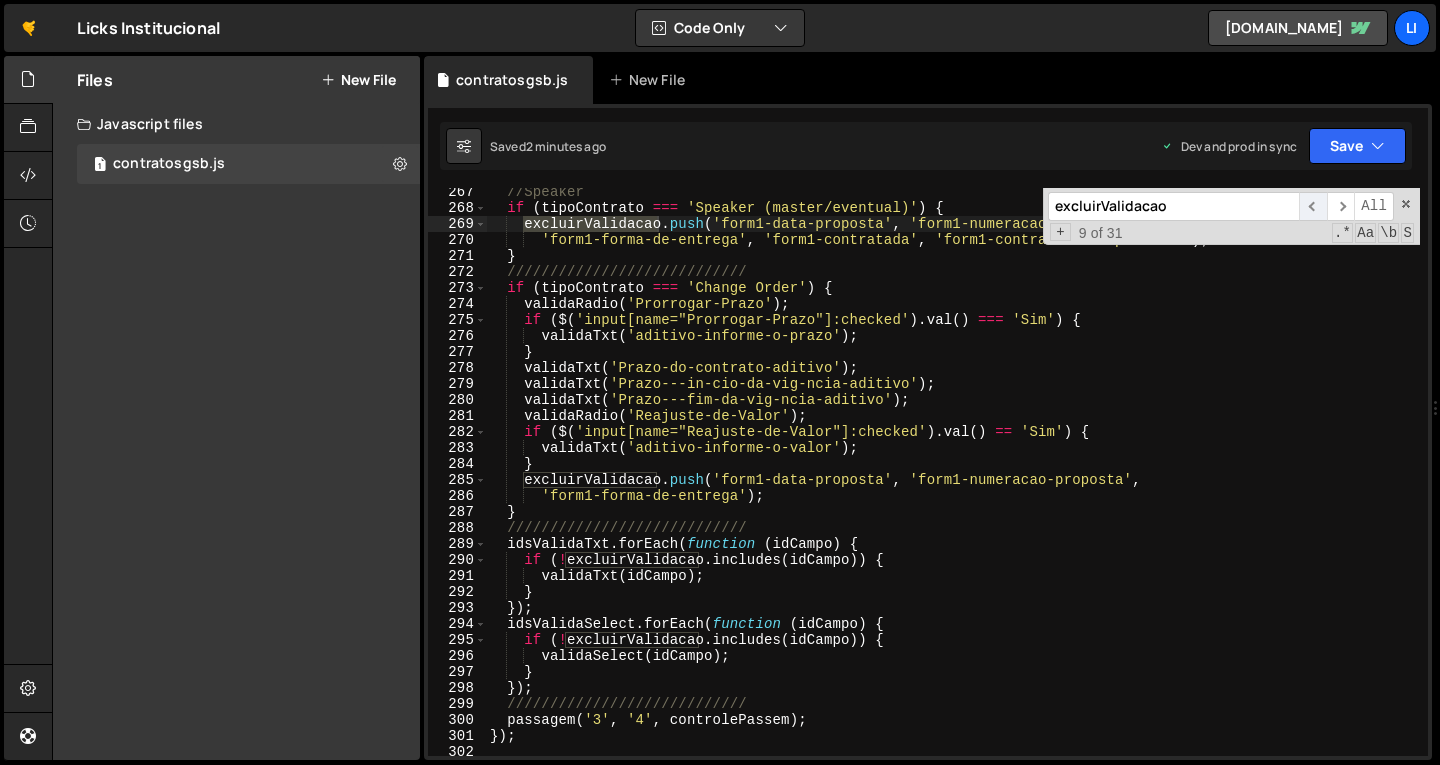 click on "​" at bounding box center [1313, 206] 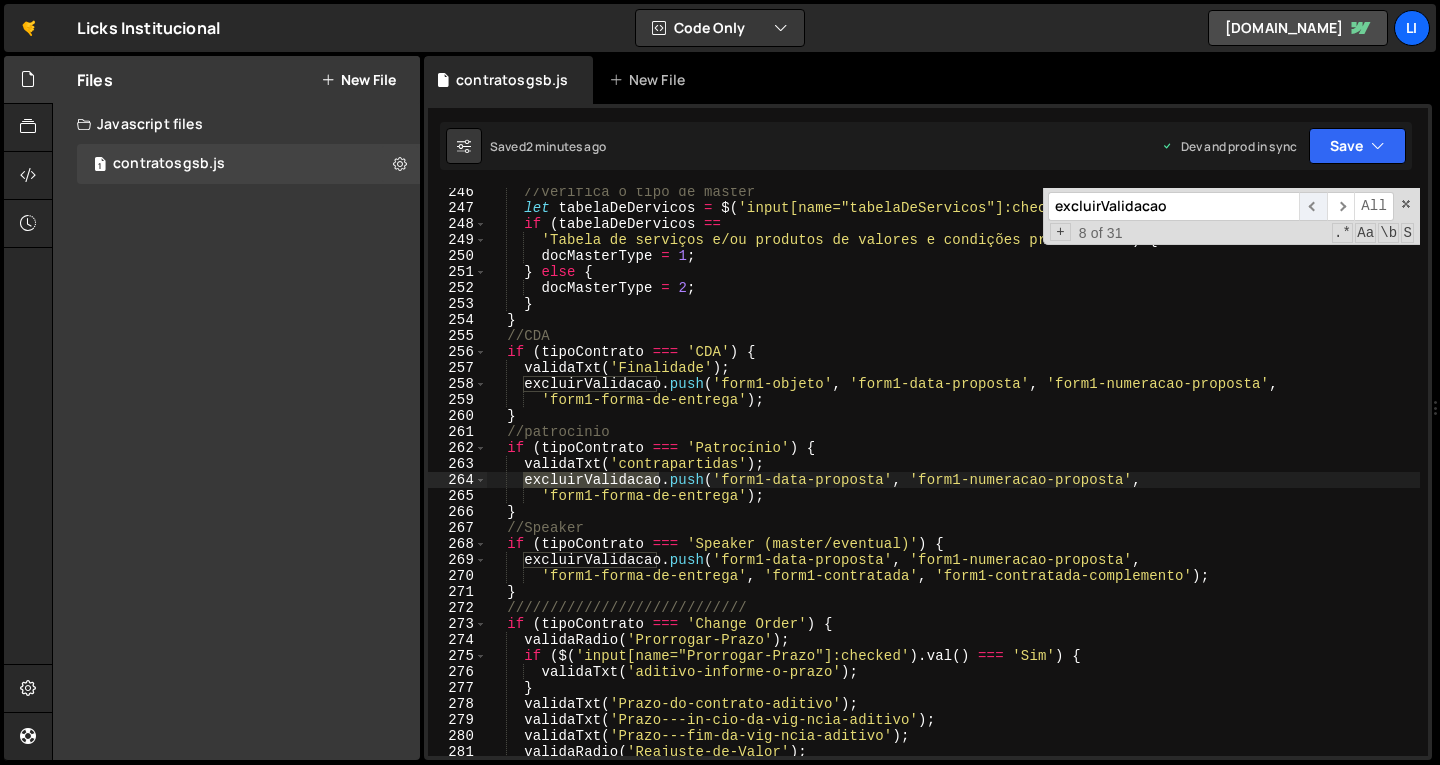 click on "​" at bounding box center (1313, 206) 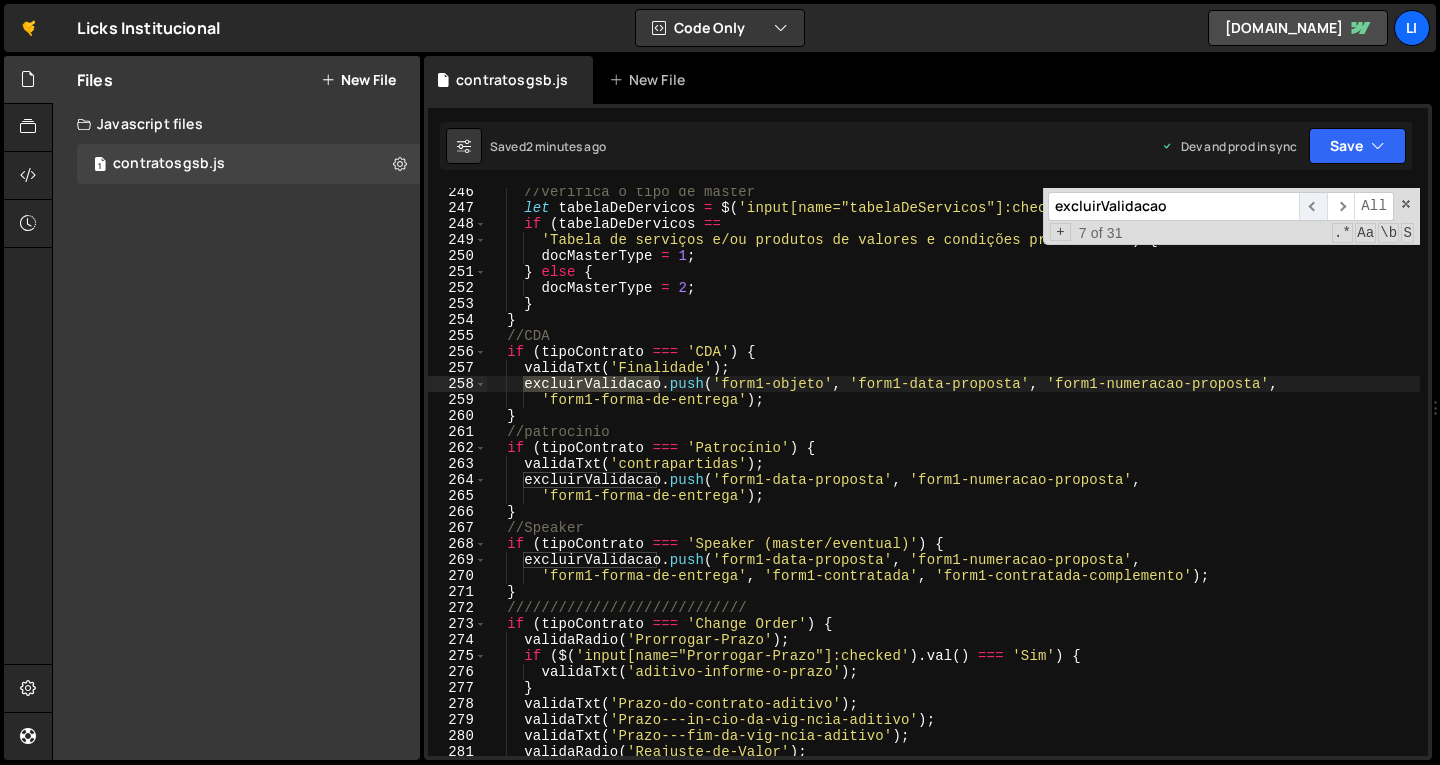 click on "​" at bounding box center (1313, 206) 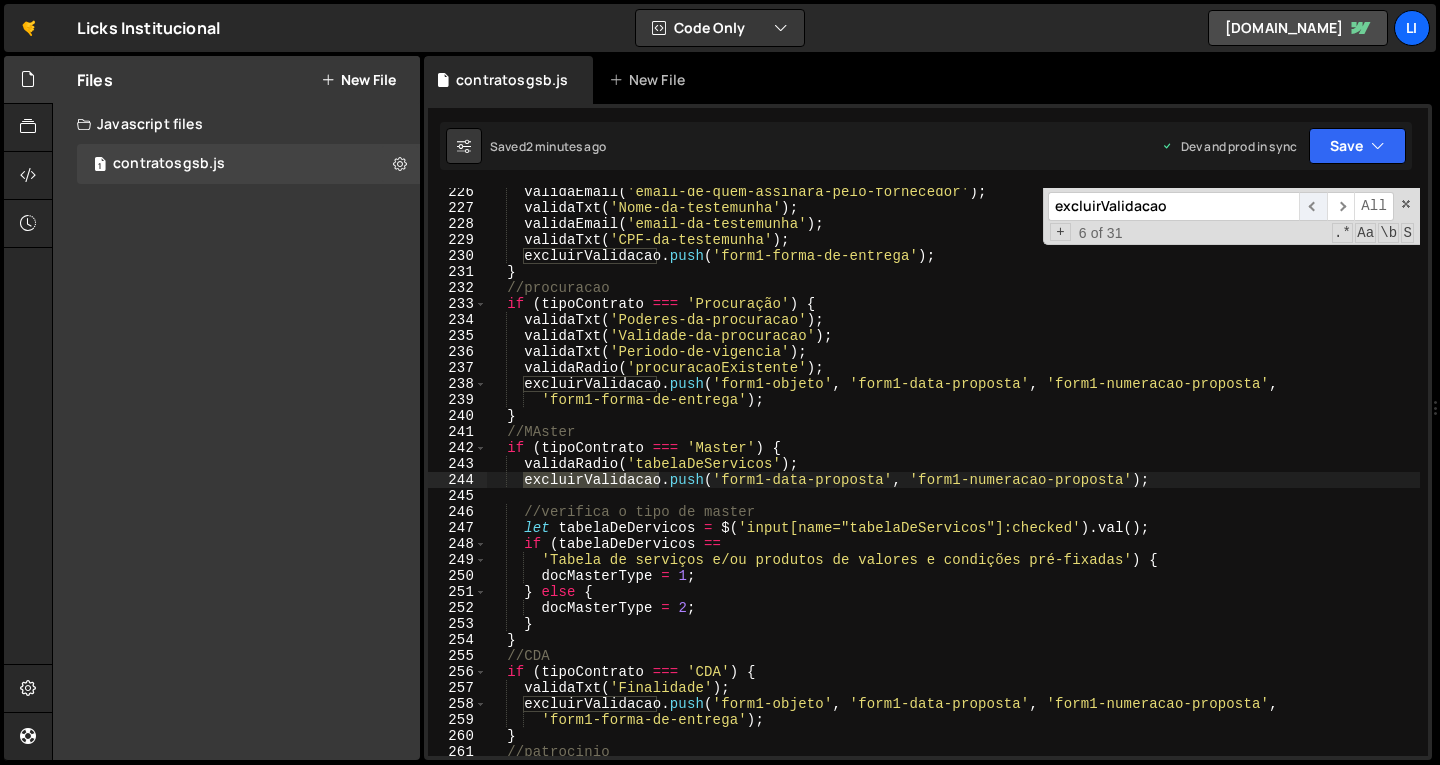scroll, scrollTop: 3620, scrollLeft: 0, axis: vertical 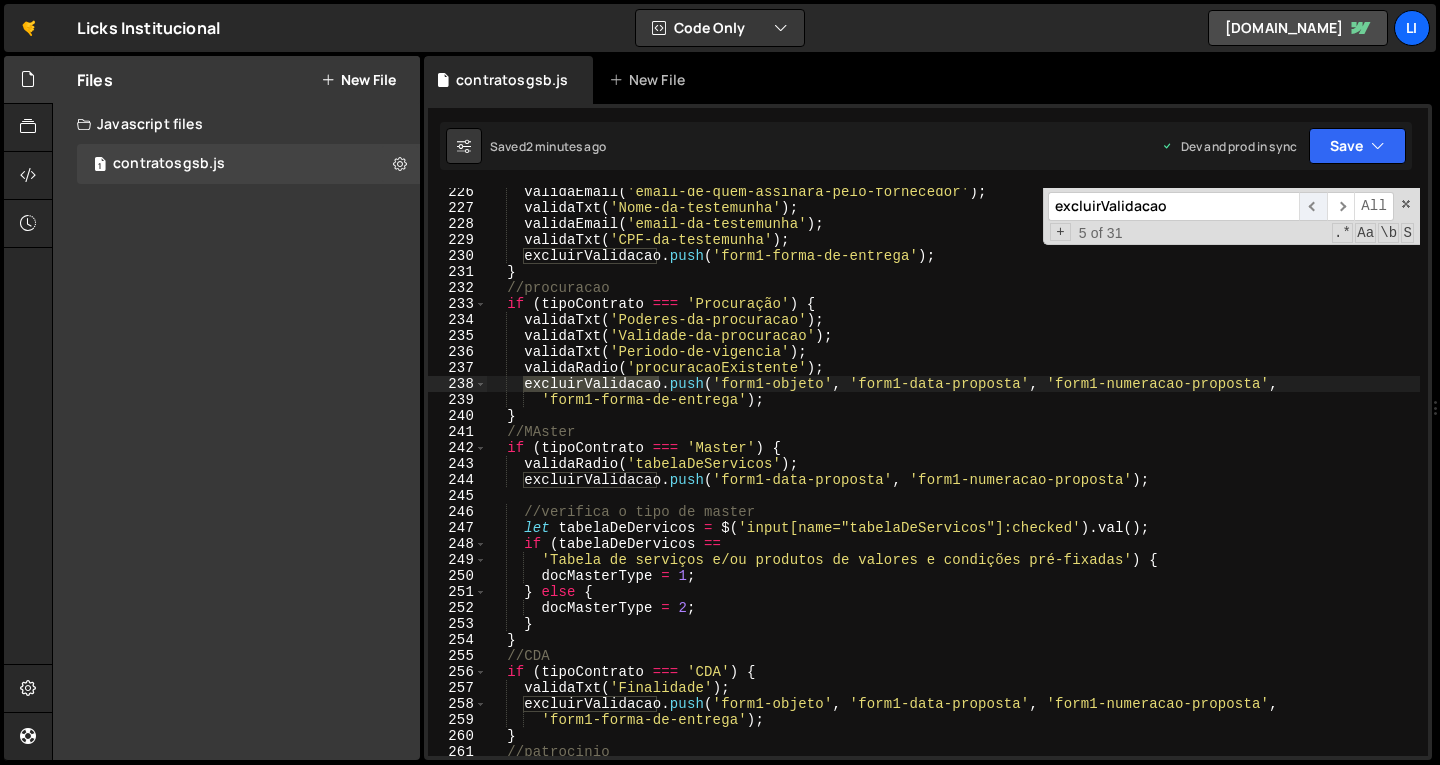 click on "​" at bounding box center (1313, 206) 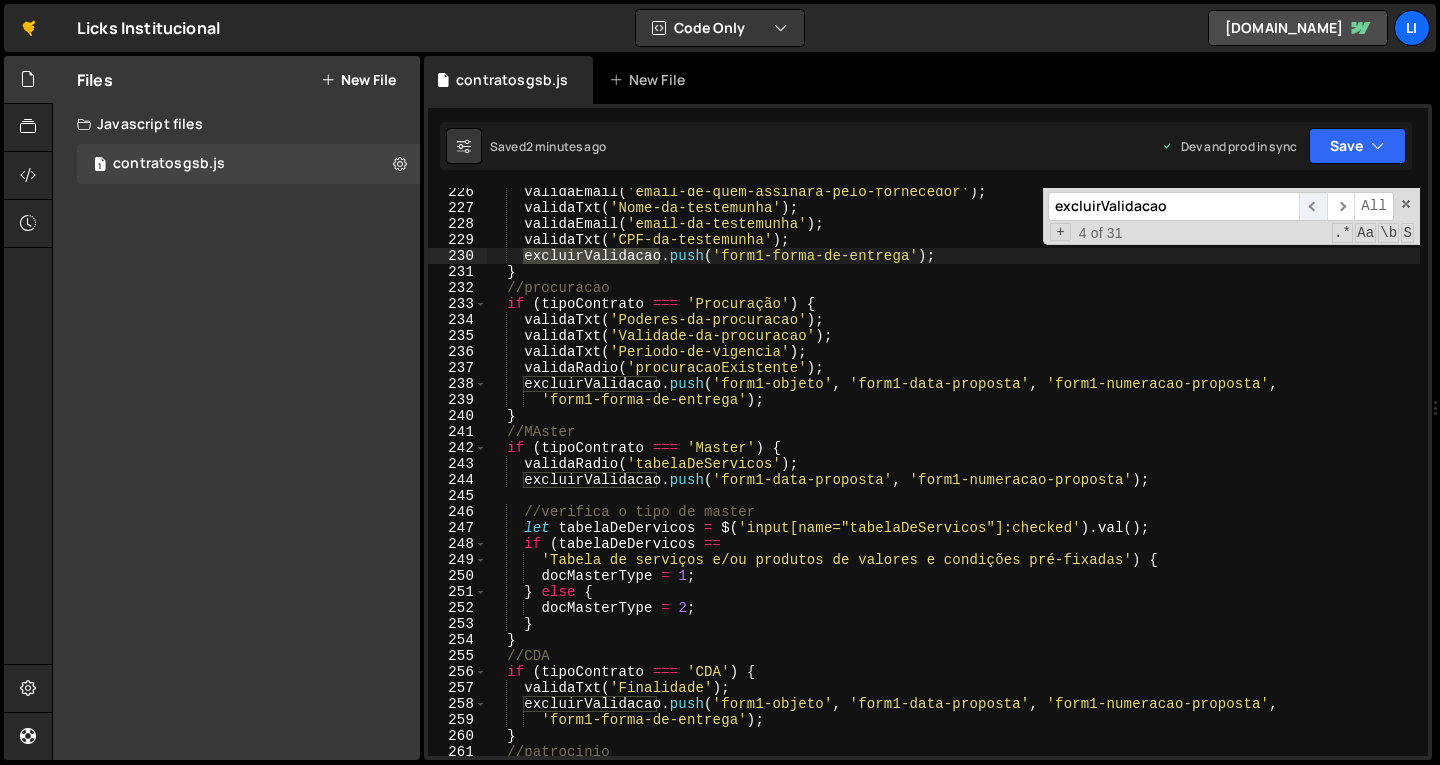 click on "​" at bounding box center [1313, 206] 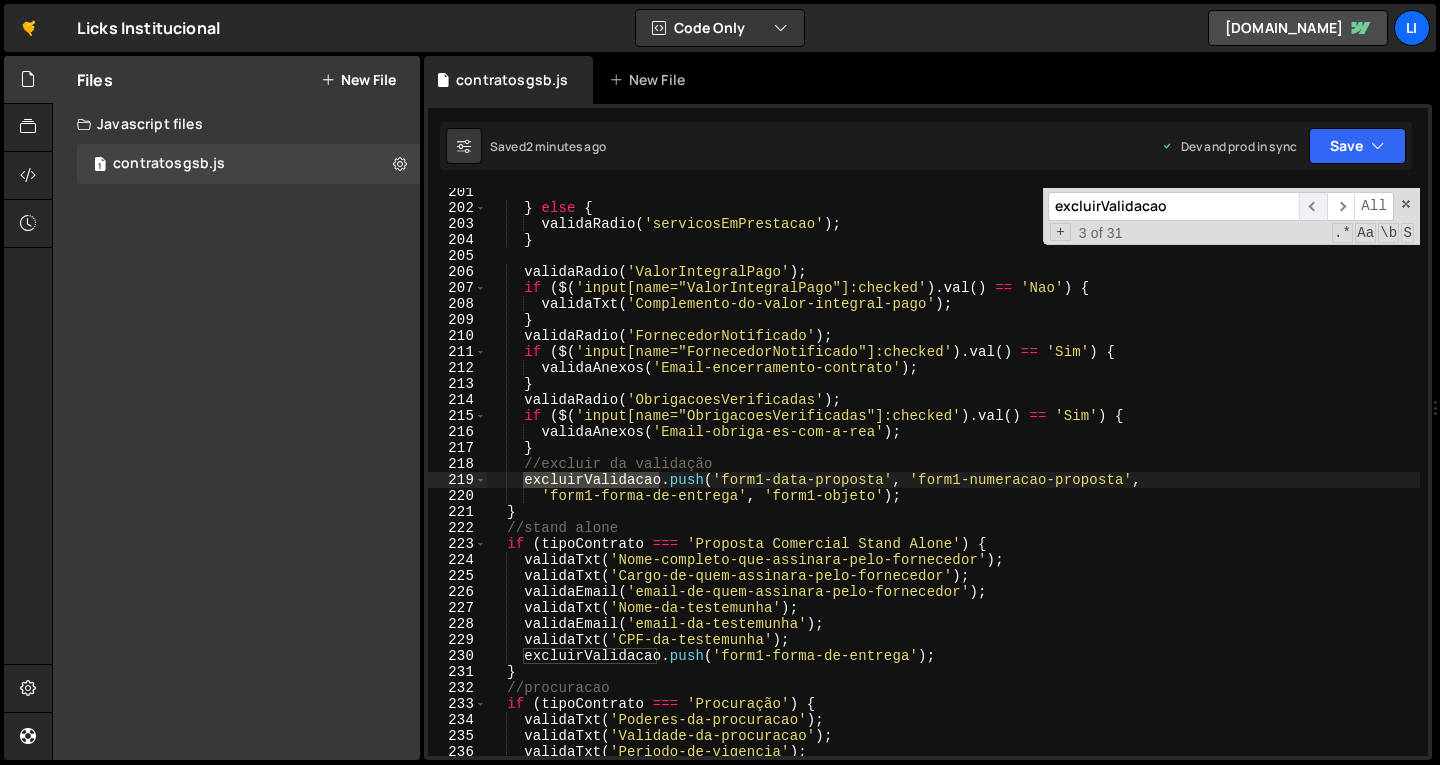 click on "​" at bounding box center (1313, 206) 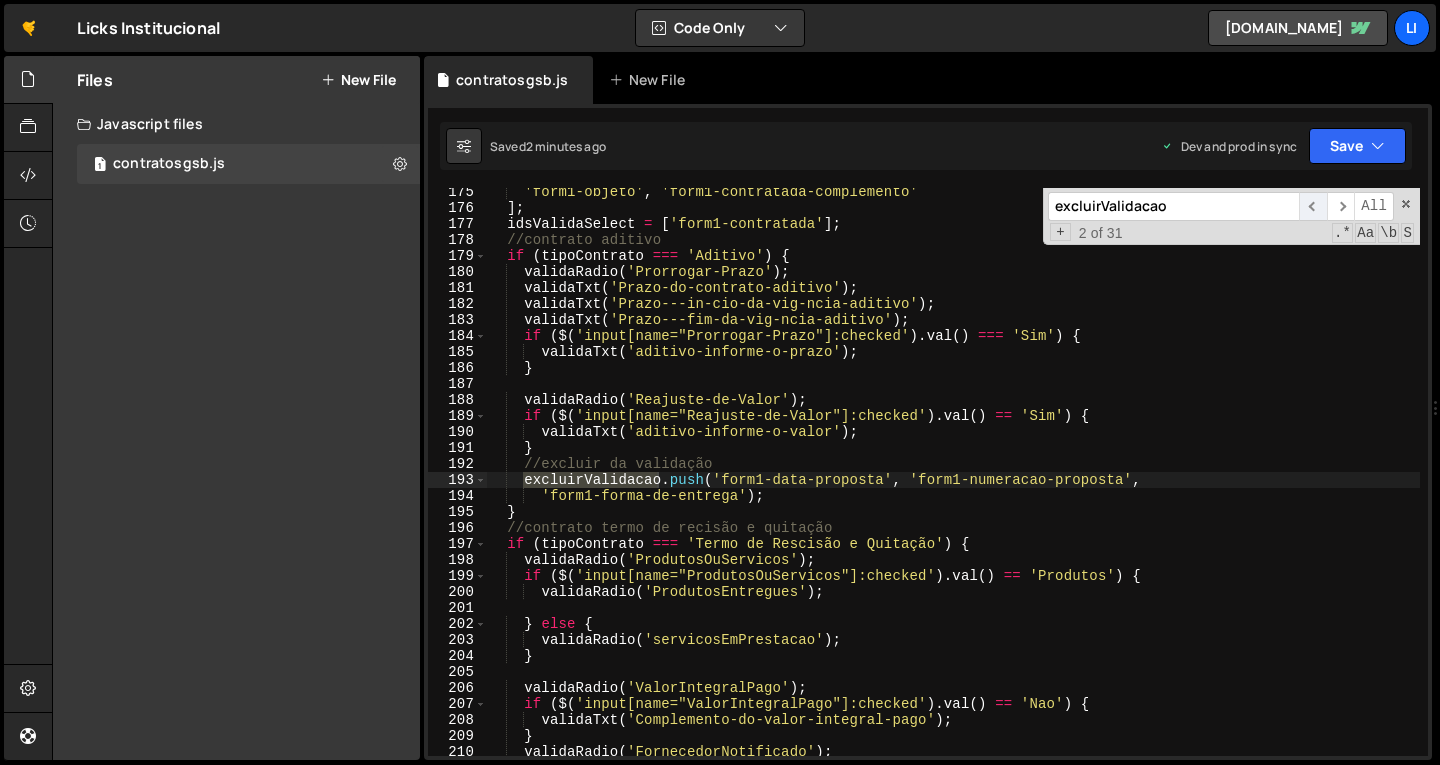 click on "​" at bounding box center [1313, 206] 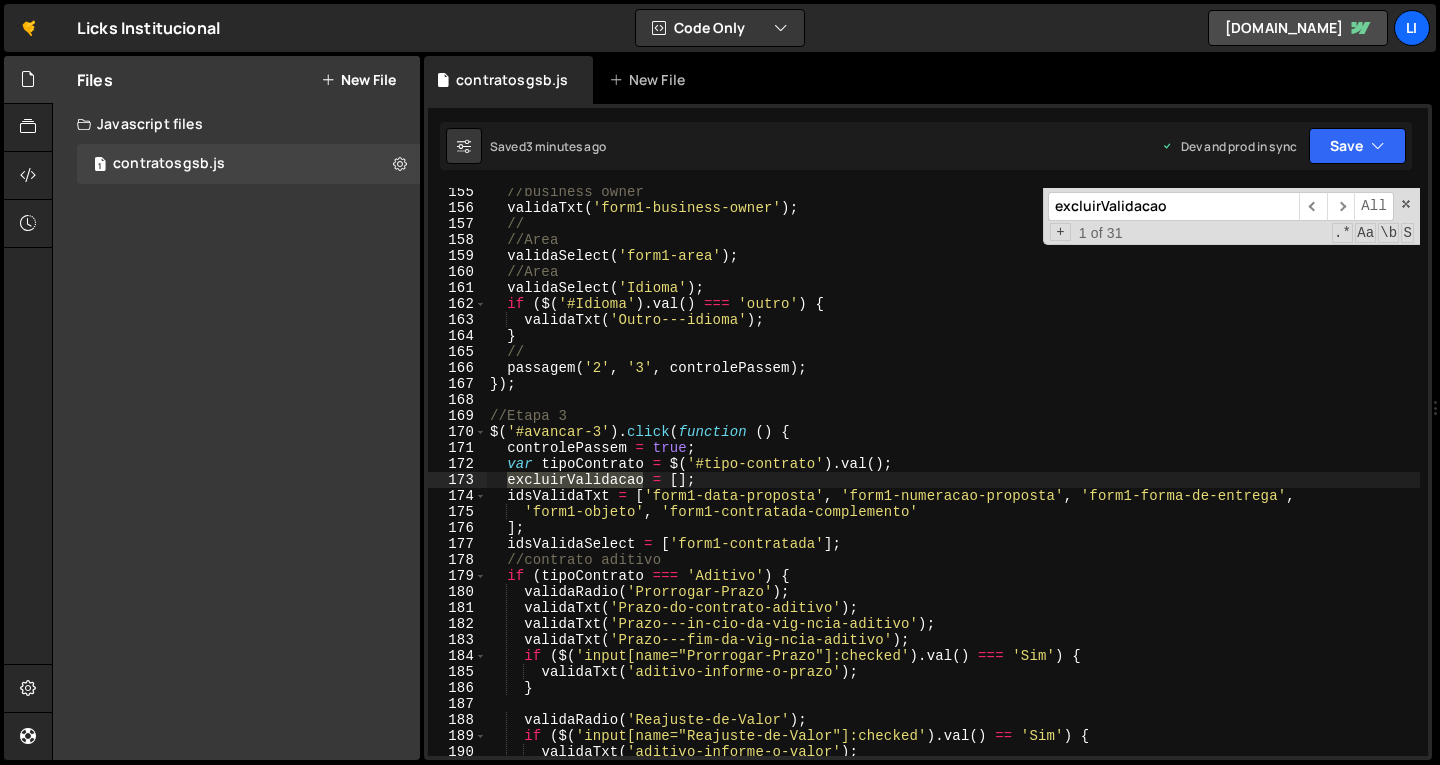 click on "excluirValidacao" at bounding box center [1173, 206] 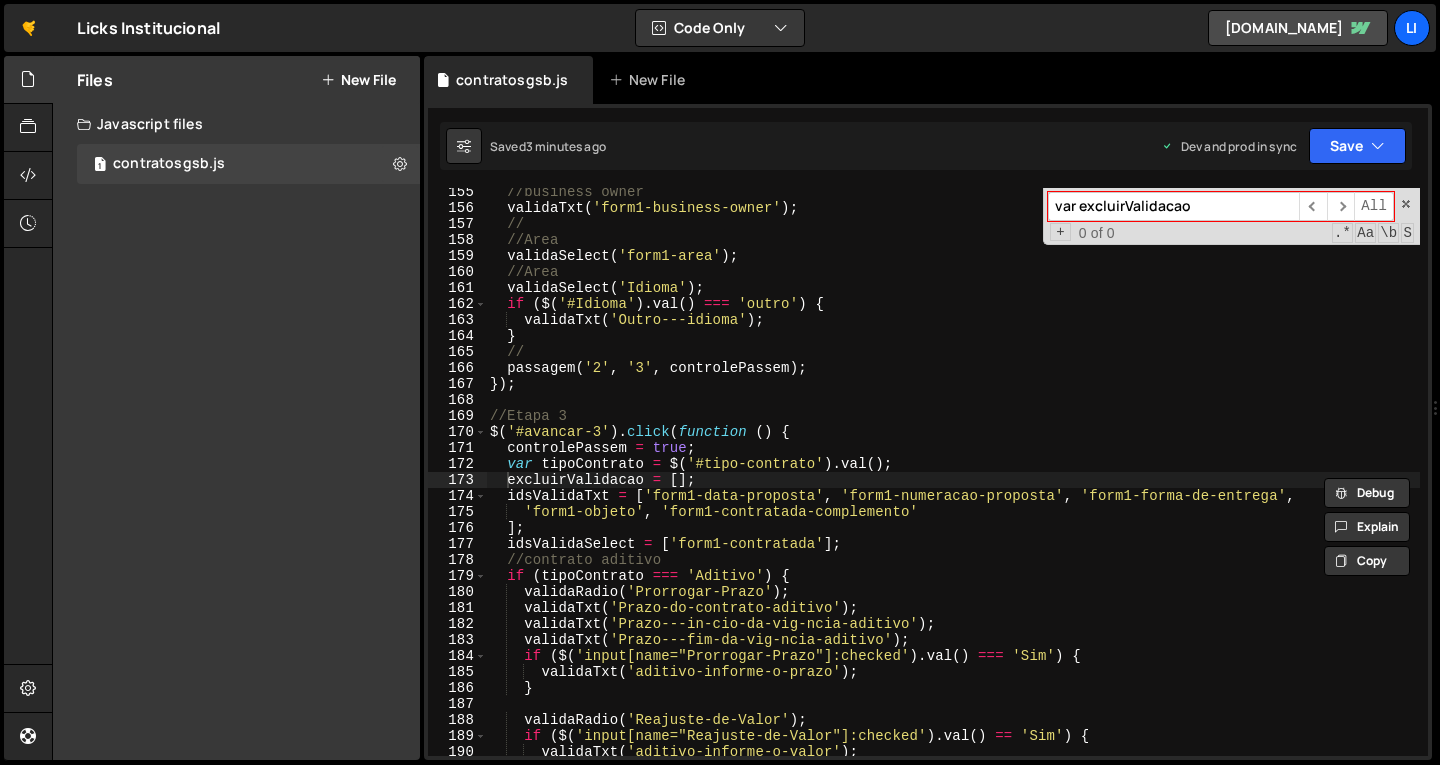 type on "var excluirValidacao" 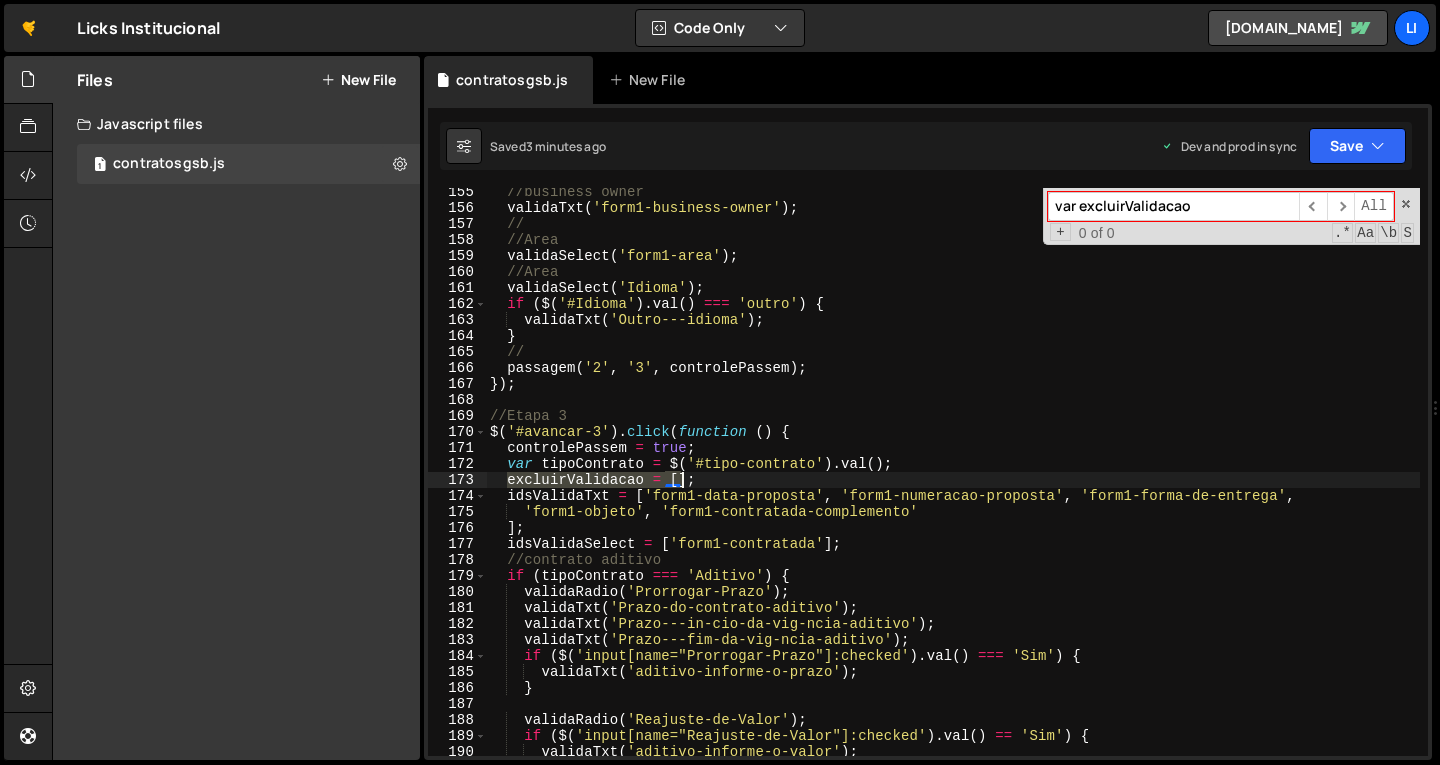 drag, startPoint x: 507, startPoint y: 483, endPoint x: 681, endPoint y: 480, distance: 174.02586 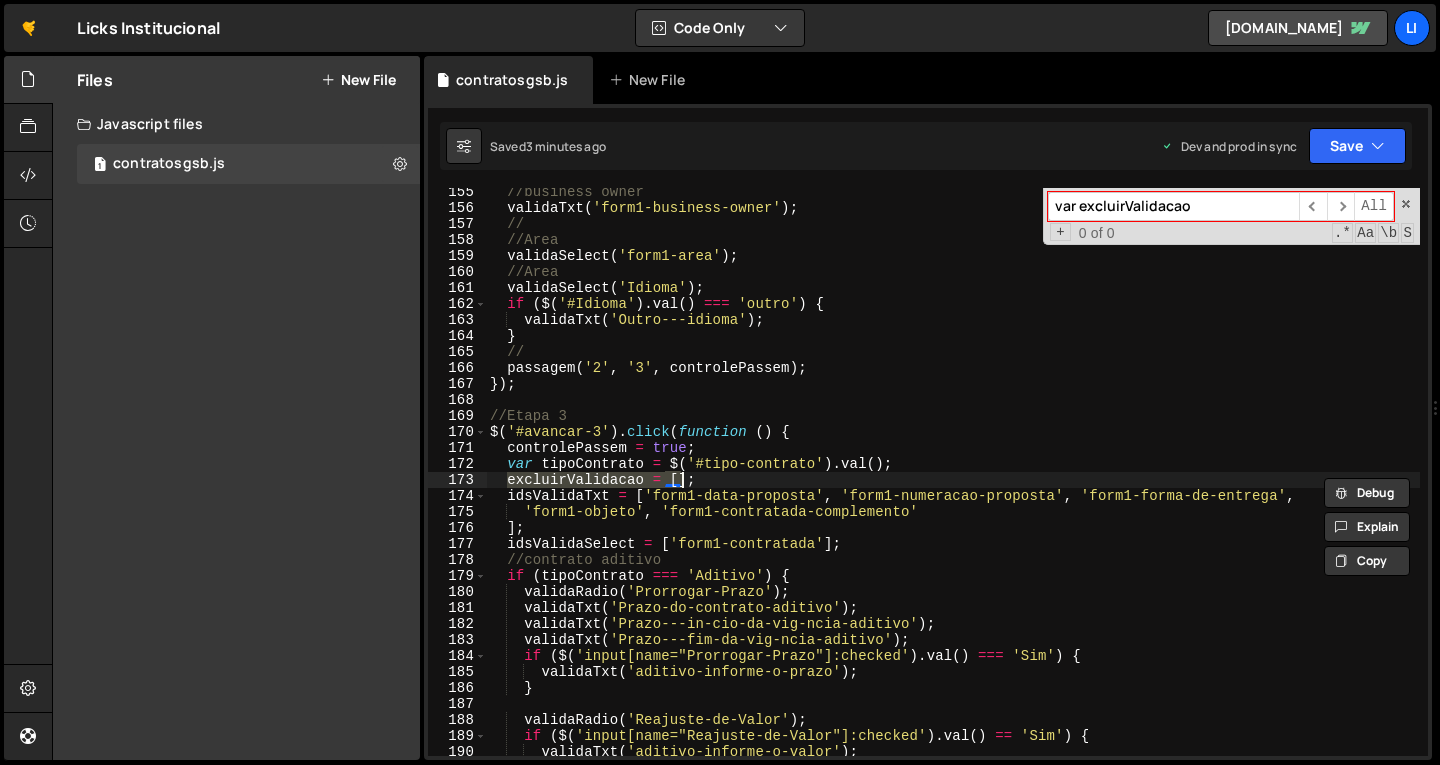 click on "var excluirValidacao" at bounding box center [1173, 206] 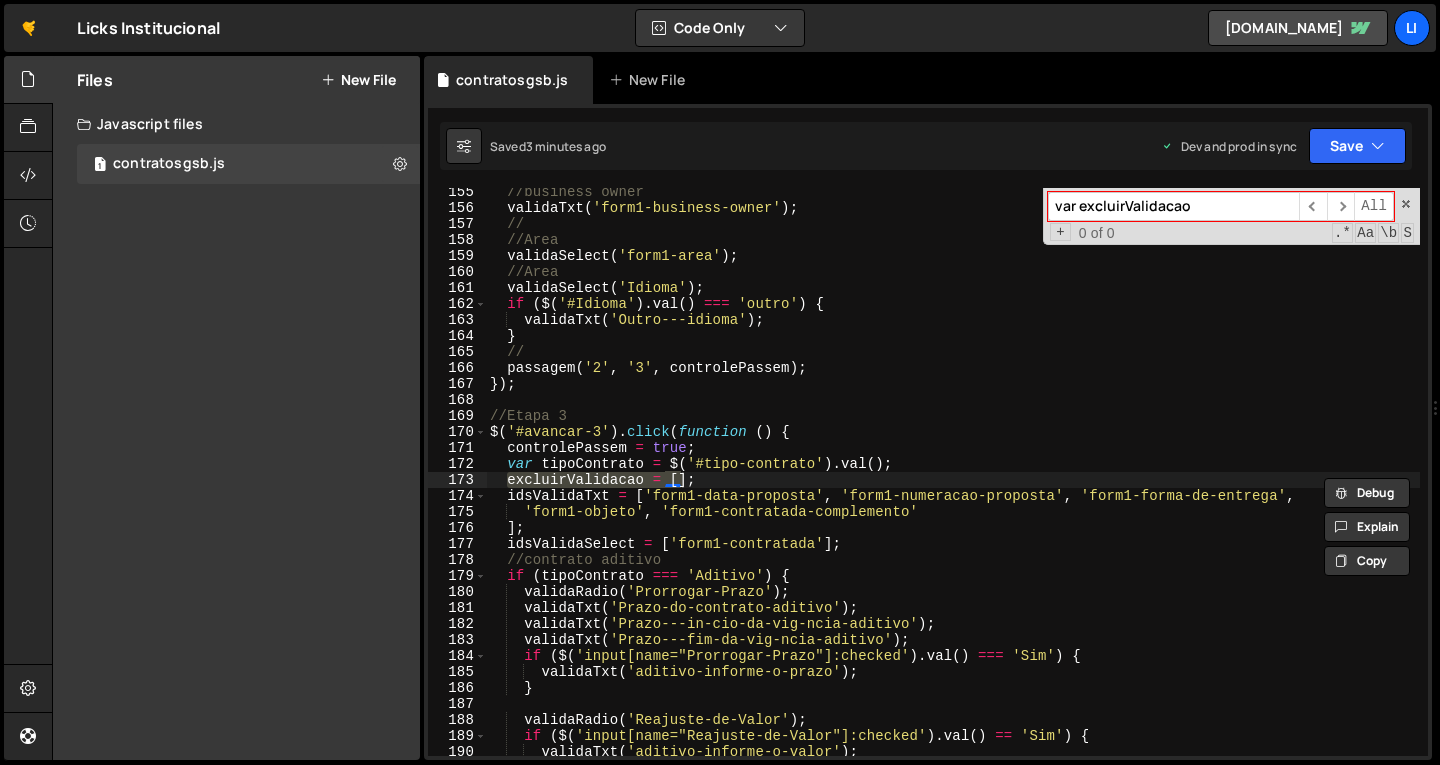 click on "var excluirValidacao" at bounding box center (1173, 206) 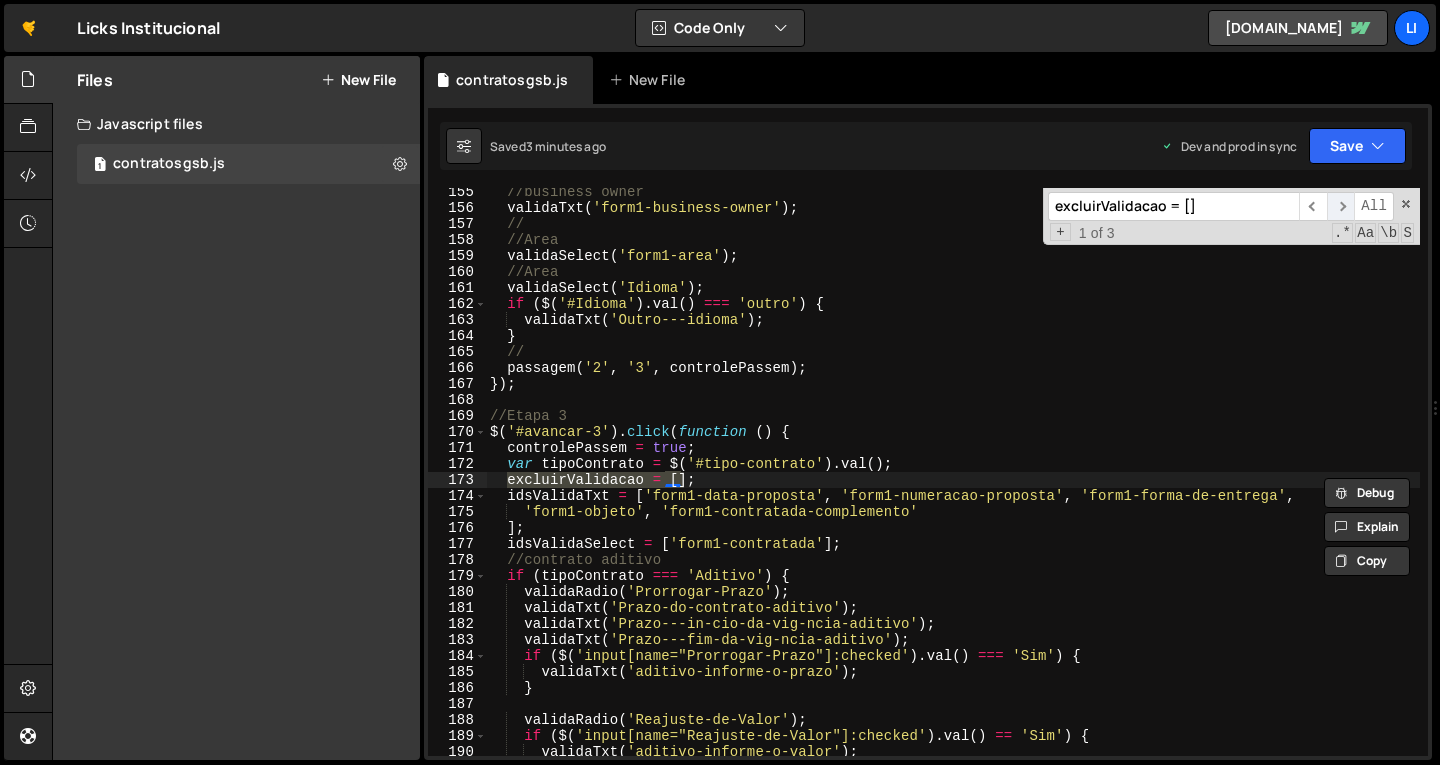 type on "excluirValidacao = []" 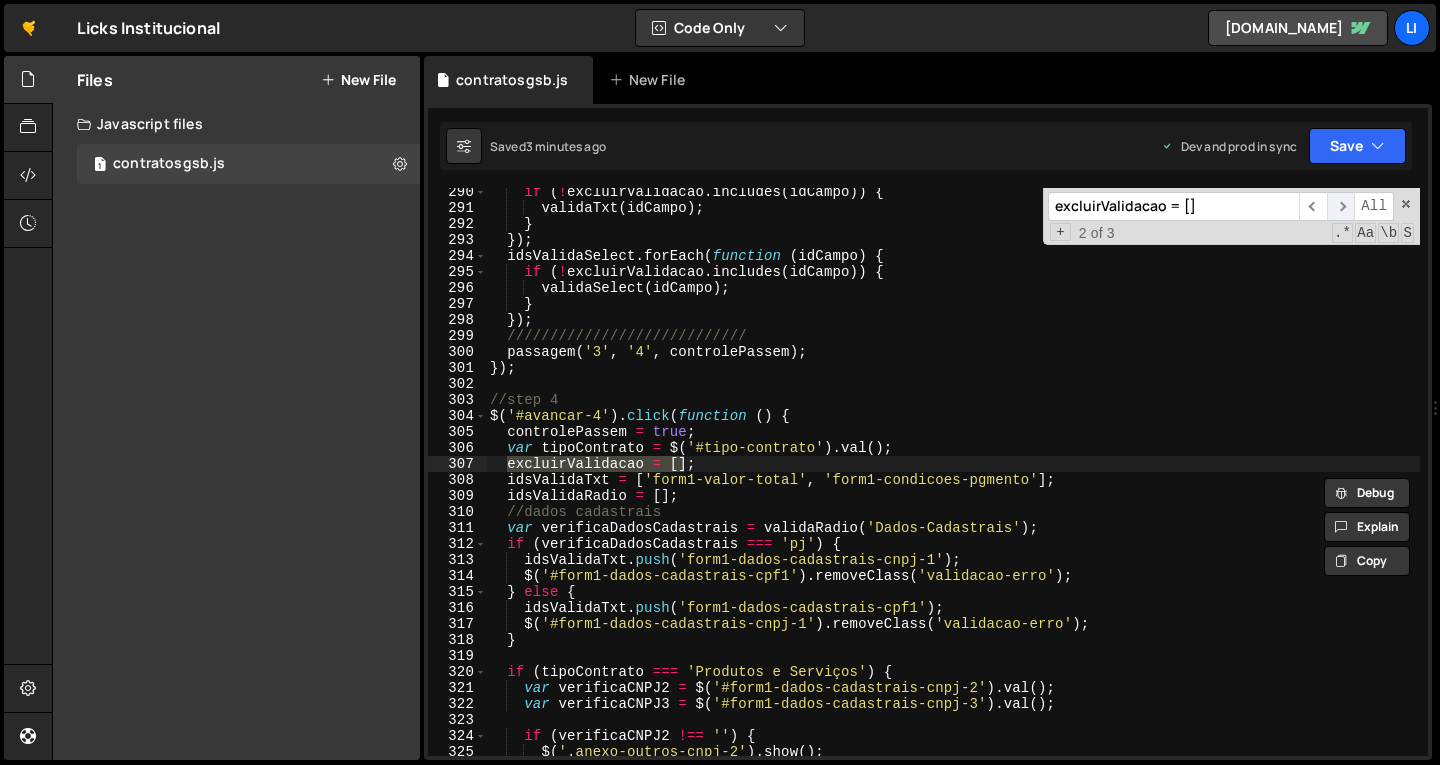 scroll, scrollTop: 4644, scrollLeft: 0, axis: vertical 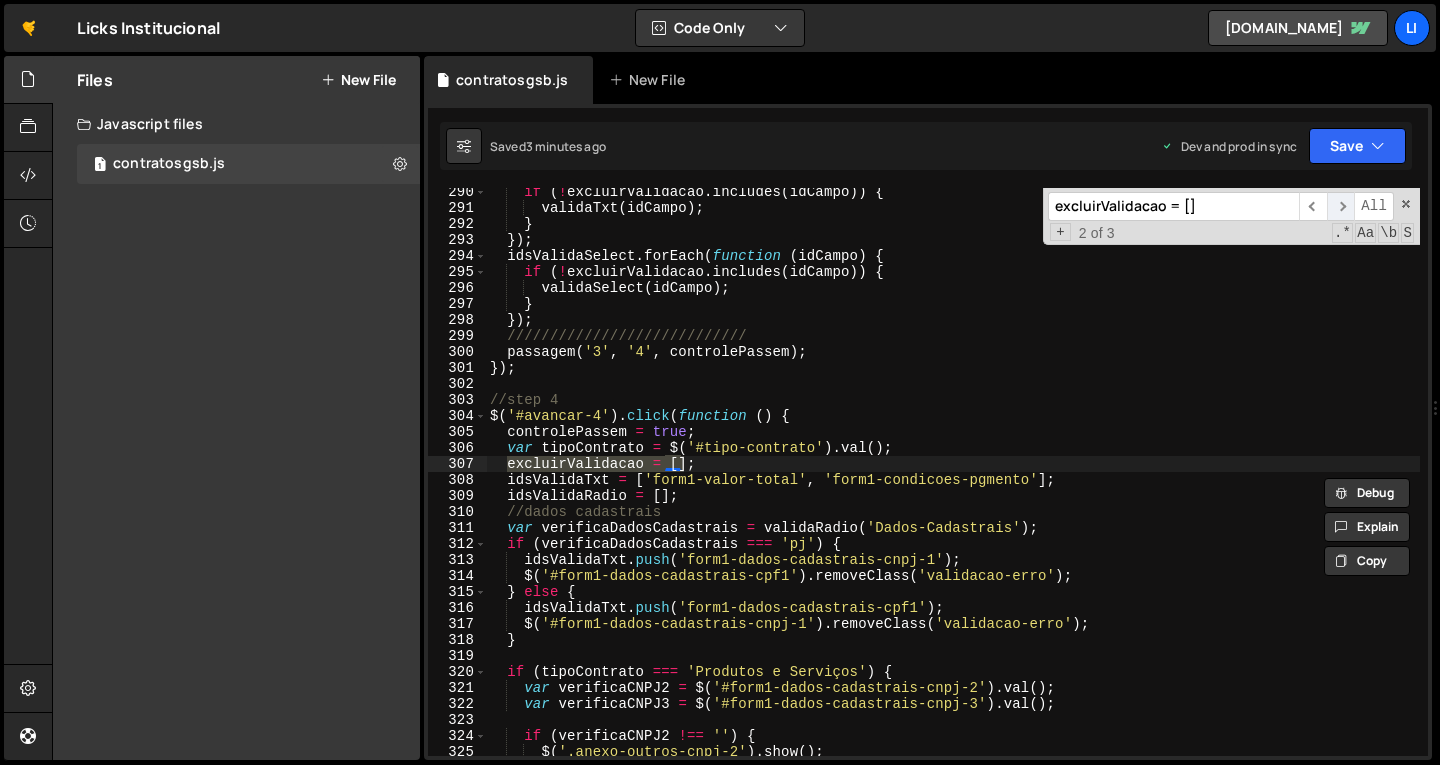 click on "​" at bounding box center (1341, 206) 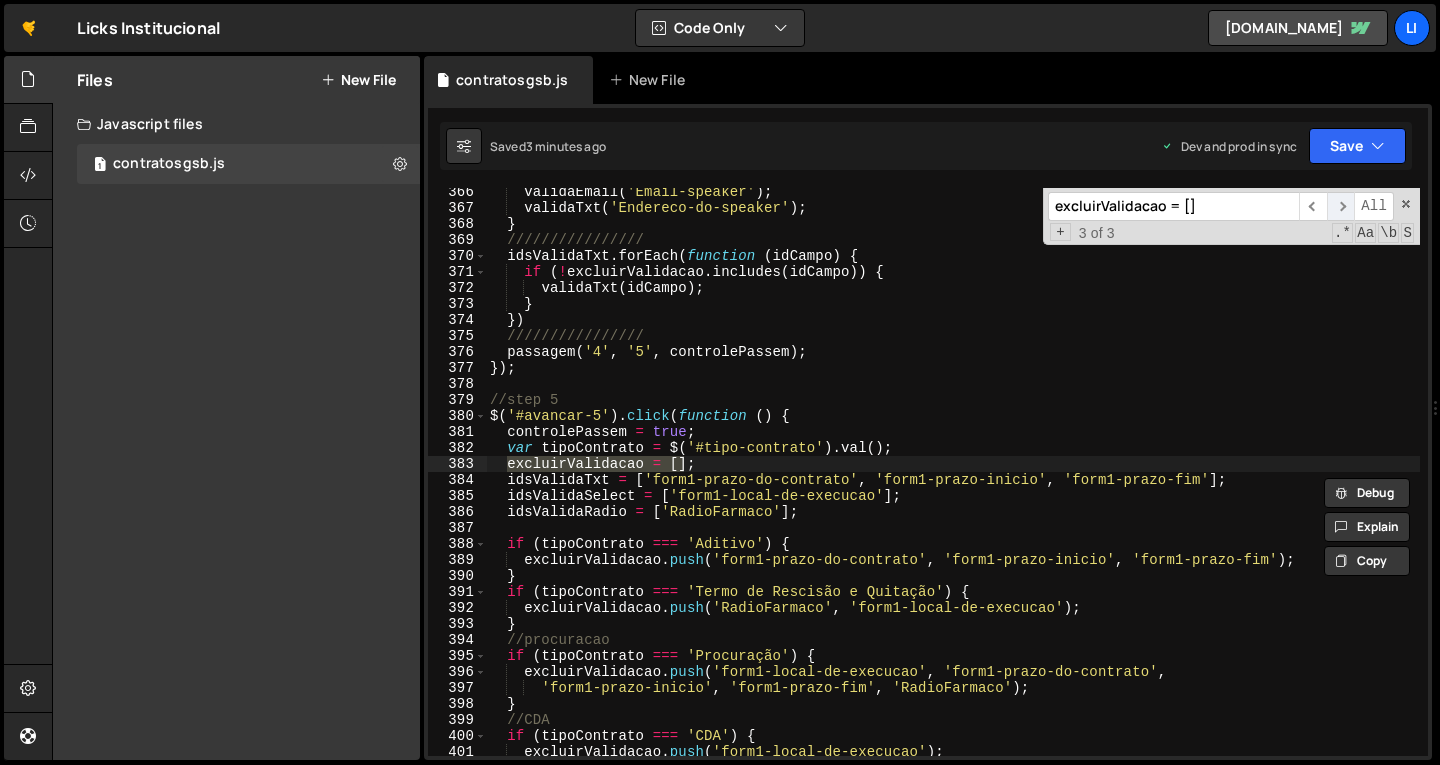 scroll, scrollTop: 5860, scrollLeft: 0, axis: vertical 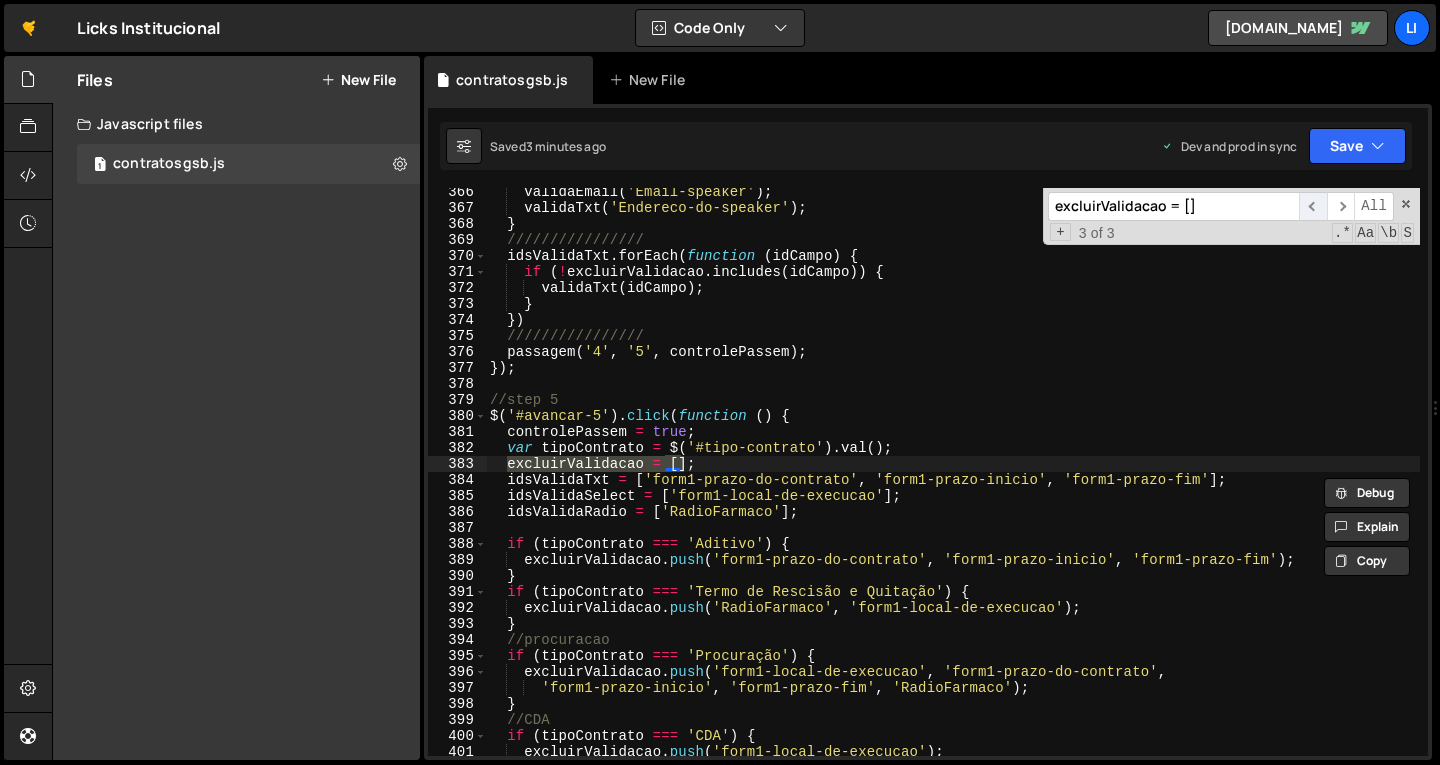 click on "​" at bounding box center [1313, 206] 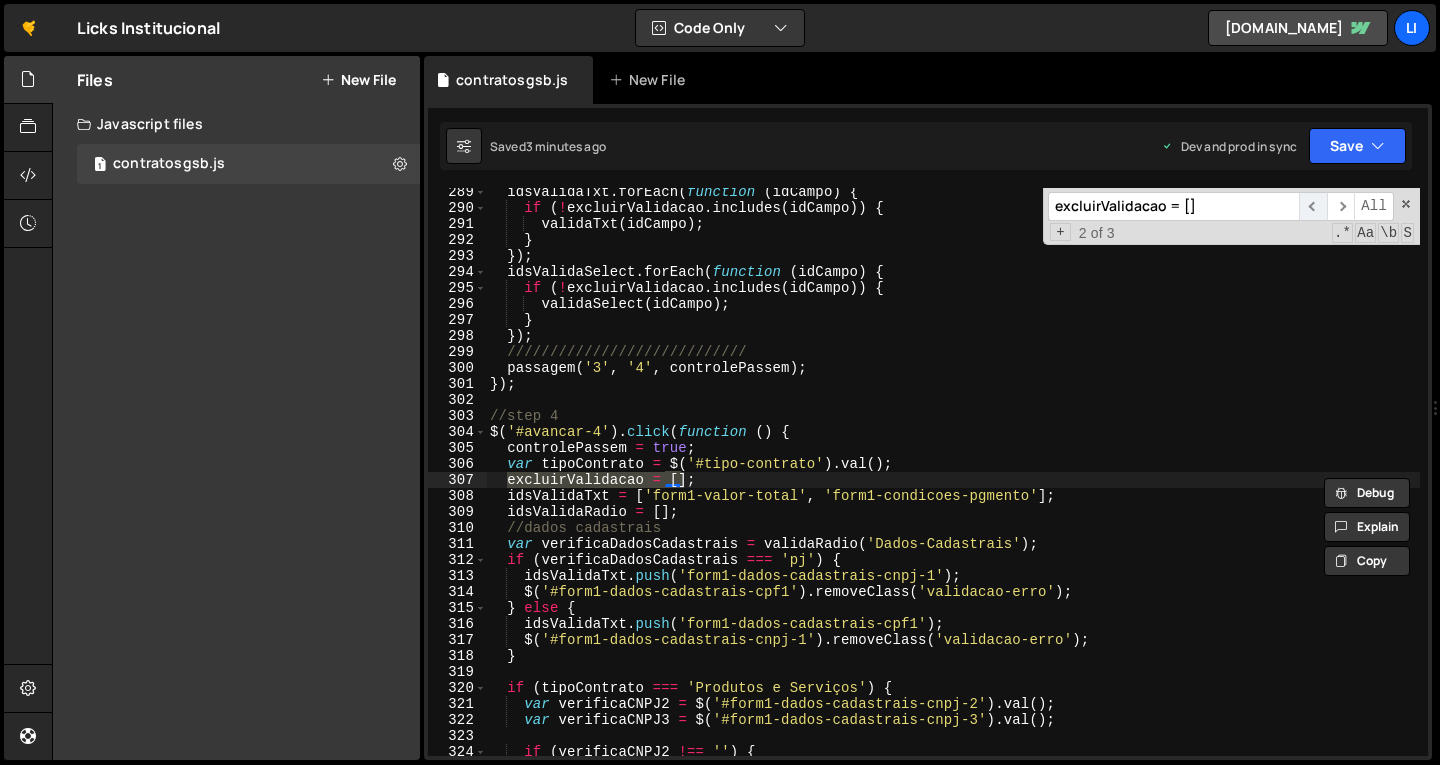 click on "​" at bounding box center [1313, 206] 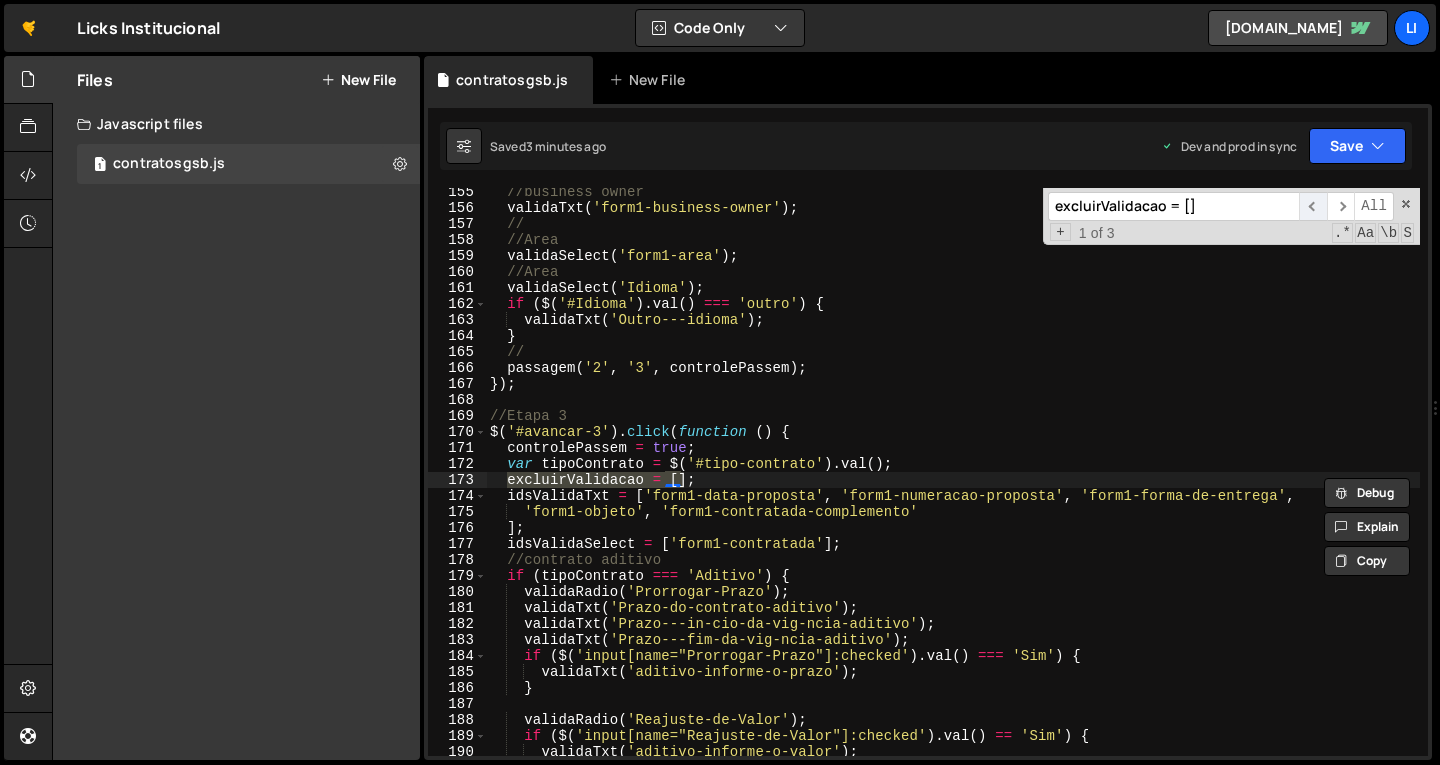scroll, scrollTop: 2484, scrollLeft: 0, axis: vertical 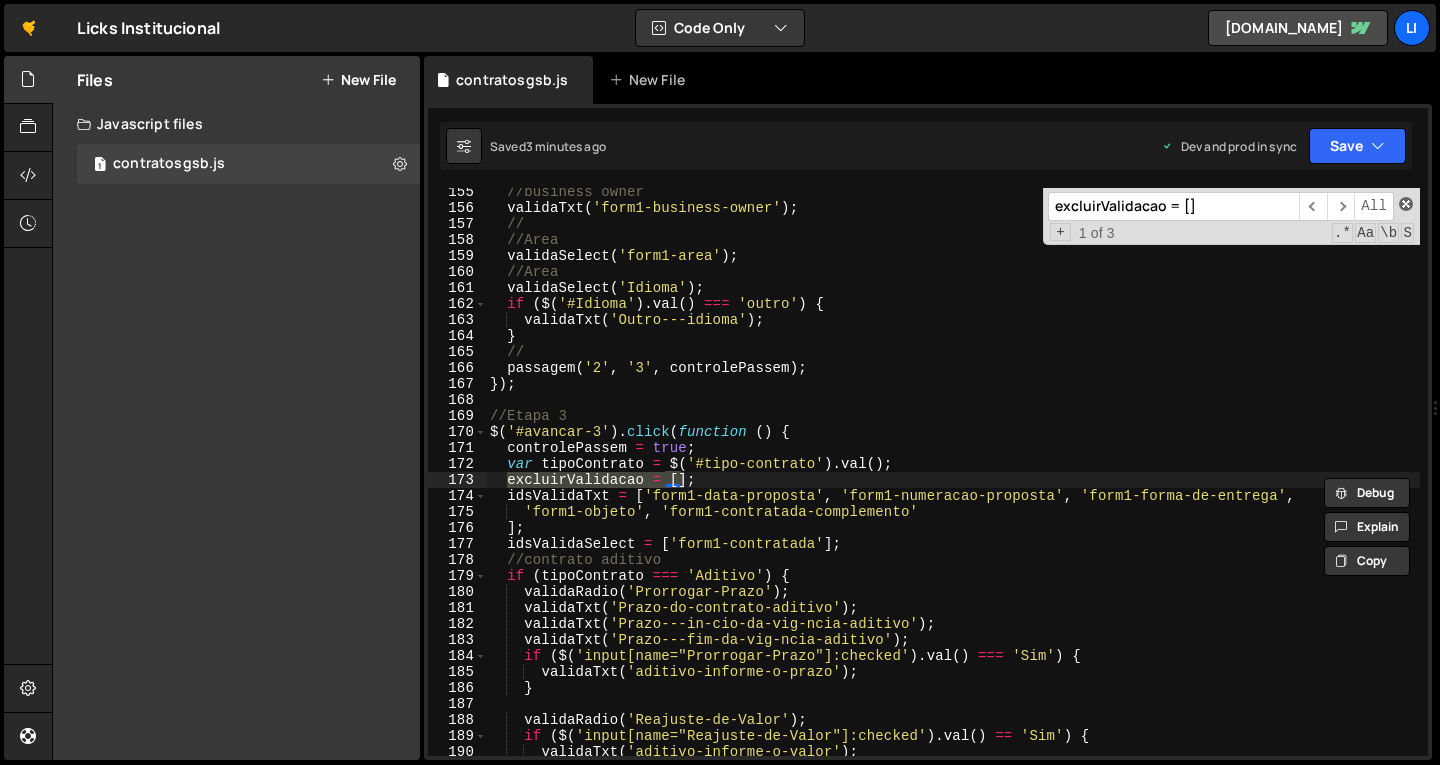 click at bounding box center [1406, 204] 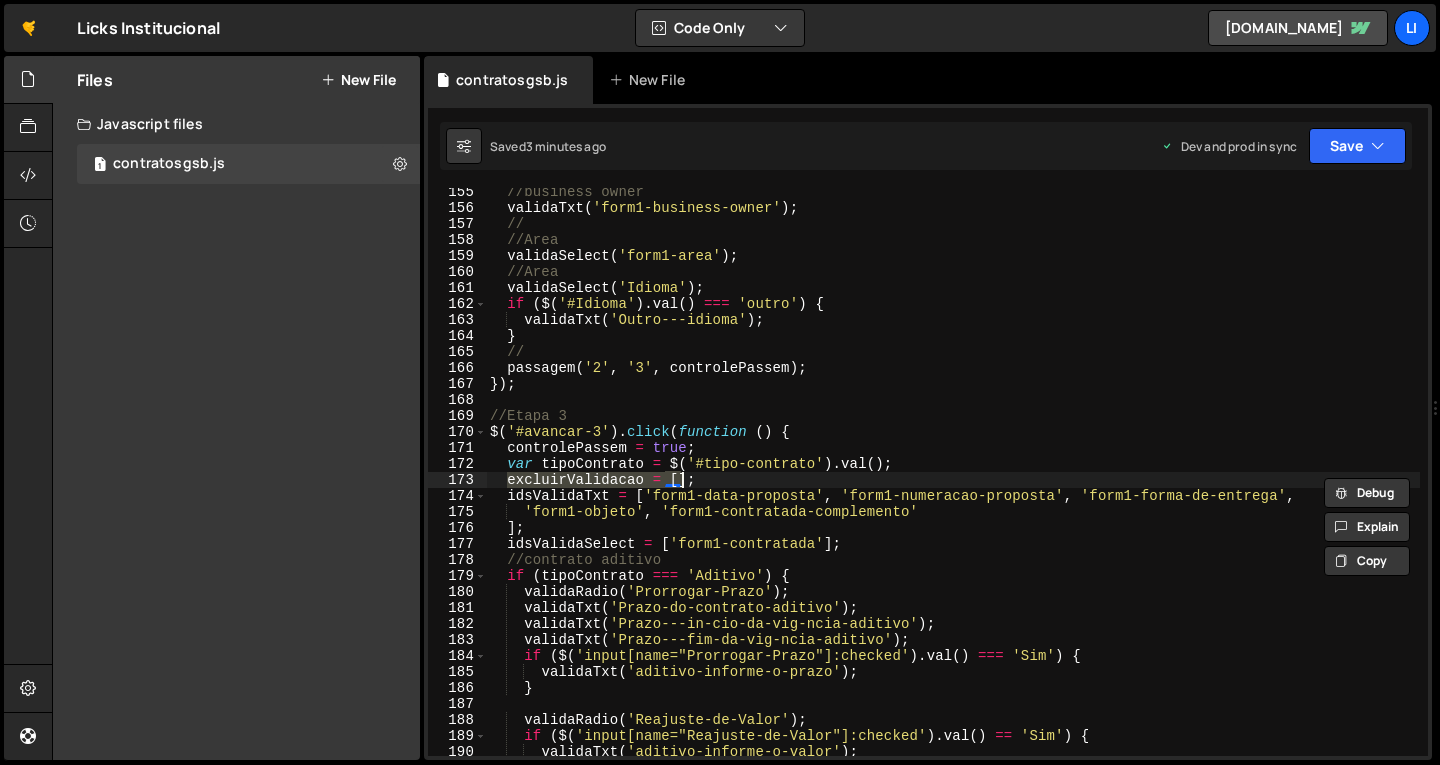 click on "//business owner    validaTxt ( 'form1-business-owner' ) ;    //    //Area    validaSelect ( 'form1-area' ) ;    //Area    validaSelect ( 'Idioma' ) ;    if   ( $ ( '#Idioma' ) . val ( )   ===   'outro' )   {       validaTxt ( 'Outro---idioma' ) ;    }    //    passagem ( '2' ,   '3' ,   controlePassem ) ; }) ; //Etapa 3 $ ( '#avancar-3' ) . click ( function   ( )   {    controlePassem   =   true ;    var   tipoContrato   =   $ ( '#tipo-contrato' ) . val ( ) ;    excluirValidacao   =   [ ] ;    idsValidaTxt   =   [ 'form1-data-proposta' ,   'form1-numeracao-proposta' ,   'form1-forma-de-entrega' ,       'form1-objeto' ,   'form1-contratada-complemento'    ] ;    idsValidaSelect   =   [ 'form1-contratada' ] ;    //contrato aditivo    if   ( tipoContrato   ===   'Aditivo' )   {       validaRadio ( 'Prorrogar-Prazo' ) ;       validaTxt ( 'Prazo-do-contrato-aditivo' ) ;       validaTxt ( 'Prazo---in-cio-da-vig-ncia-aditivo' ) ;       validaTxt ( 'Prazo---fim-da-vig-ncia-aditivo' ) ;       if   ( $ ( ) . val (" at bounding box center (953, 484) 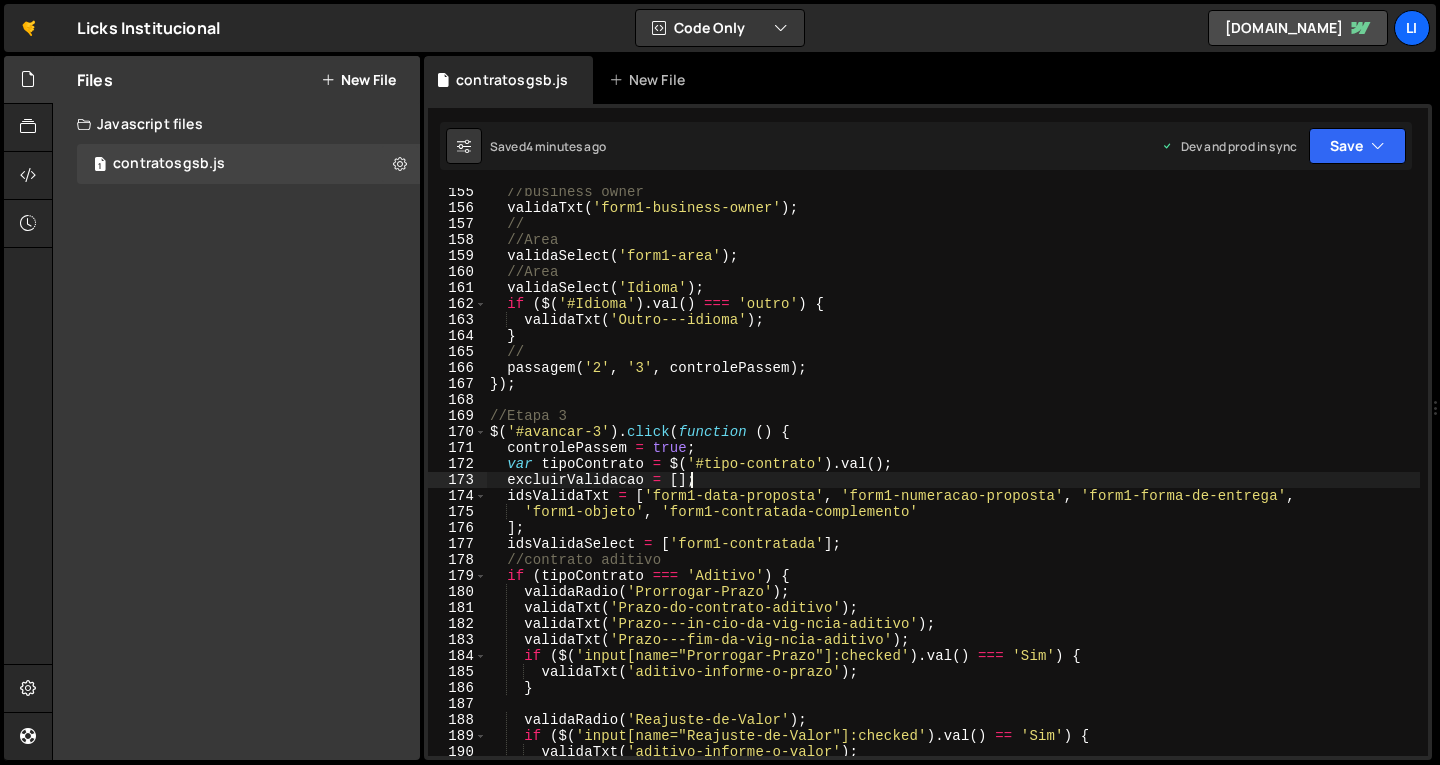 click on "//business owner    validaTxt ( 'form1-business-owner' ) ;    //    //Area    validaSelect ( 'form1-area' ) ;    //Area    validaSelect ( 'Idioma' ) ;    if   ( $ ( '#Idioma' ) . val ( )   ===   'outro' )   {       validaTxt ( 'Outro---idioma' ) ;    }    //    passagem ( '2' ,   '3' ,   controlePassem ) ; }) ; //Etapa 3 $ ( '#avancar-3' ) . click ( function   ( )   {    controlePassem   =   true ;    var   tipoContrato   =   $ ( '#tipo-contrato' ) . val ( ) ;    excluirValidacao   =   [ ] ;    idsValidaTxt   =   [ 'form1-data-proposta' ,   'form1-numeracao-proposta' ,   'form1-forma-de-entrega' ,       'form1-objeto' ,   'form1-contratada-complemento'    ] ;    idsValidaSelect   =   [ 'form1-contratada' ] ;    //contrato aditivo    if   ( tipoContrato   ===   'Aditivo' )   {       validaRadio ( 'Prorrogar-Prazo' ) ;       validaTxt ( 'Prazo-do-contrato-aditivo' ) ;       validaTxt ( 'Prazo---in-cio-da-vig-ncia-aditivo' ) ;       validaTxt ( 'Prazo---fim-da-vig-ncia-aditivo' ) ;       if   ( $ ( ) . val (" at bounding box center (953, 484) 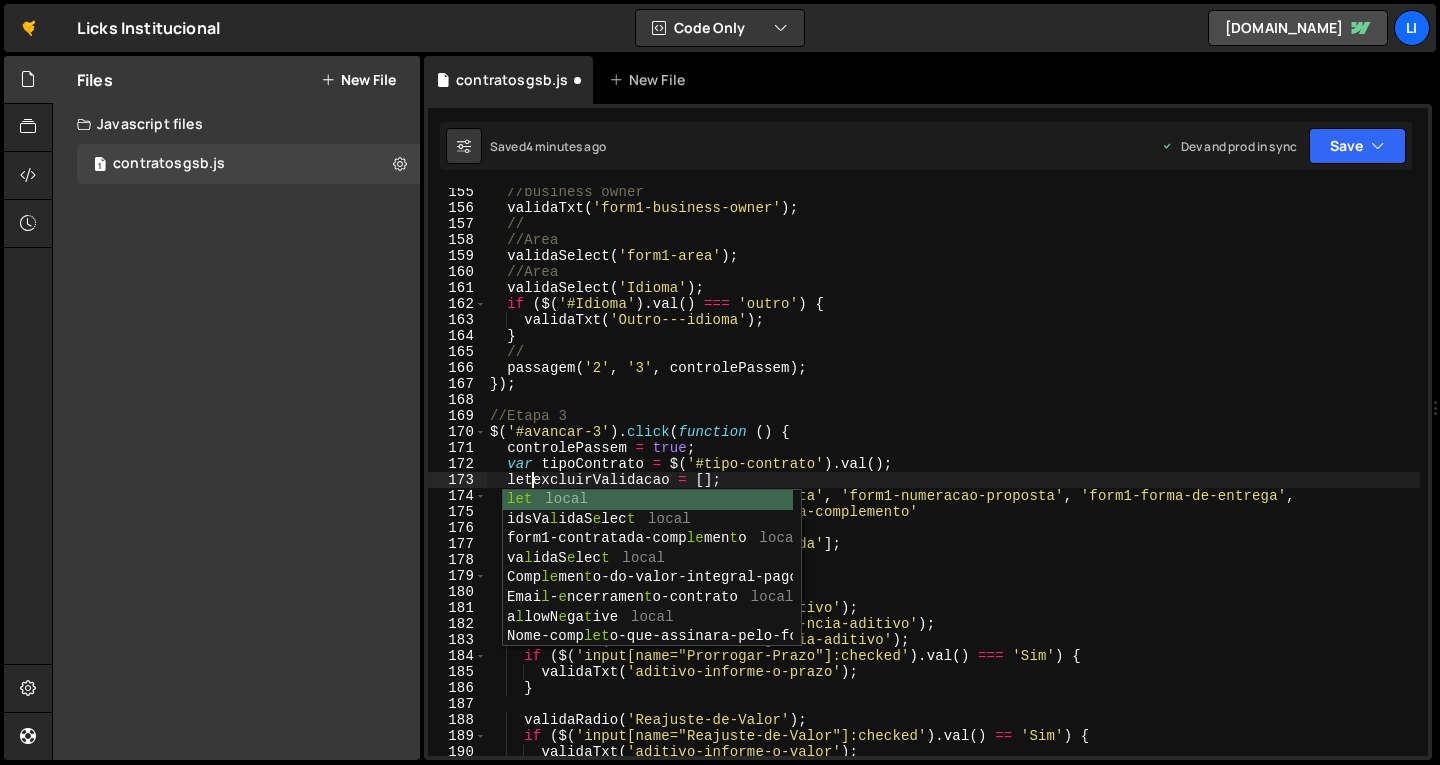 scroll, scrollTop: 0, scrollLeft: 3, axis: horizontal 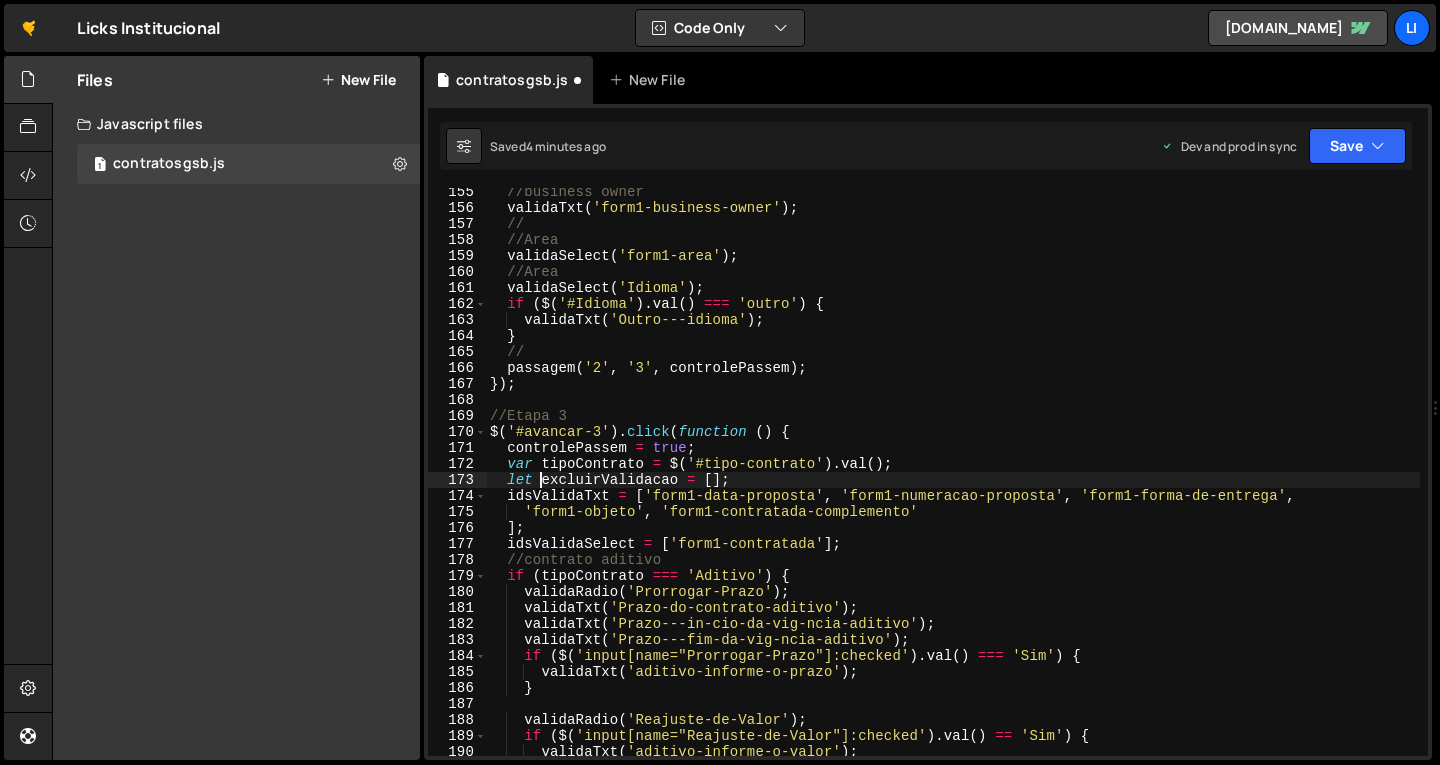 click on "//business owner    validaTxt ( 'form1-business-owner' ) ;    //    //Area    validaSelect ( 'form1-area' ) ;    //Area    validaSelect ( 'Idioma' ) ;    if   ( $ ( '#Idioma' ) . val ( )   ===   'outro' )   {       validaTxt ( 'Outro---idioma' ) ;    }    //    passagem ( '2' ,   '3' ,   controlePassem ) ; }) ; //Etapa 3 $ ( '#avancar-3' ) . click ( function   ( )   {    controlePassem   =   true ;    var   tipoContrato   =   $ ( '#tipo-contrato' ) . val ( ) ;    let   excluirValidacao   =   [ ] ;    idsValidaTxt   =   [ 'form1-data-proposta' ,   'form1-numeracao-proposta' ,   'form1-forma-de-entrega' ,       'form1-objeto' ,   'form1-contratada-complemento'    ] ;    idsValidaSelect   =   [ 'form1-contratada' ] ;    //contrato aditivo    if   ( tipoContrato   ===   'Aditivo' )   {       validaRadio ( 'Prorrogar-Prazo' ) ;       validaTxt ( 'Prazo-do-contrato-aditivo' ) ;       validaTxt ( 'Prazo---in-cio-da-vig-ncia-aditivo' ) ;       validaTxt ( 'Prazo---fim-da-vig-ncia-aditivo' ) ;       if   ( $ ( ) ." at bounding box center (953, 484) 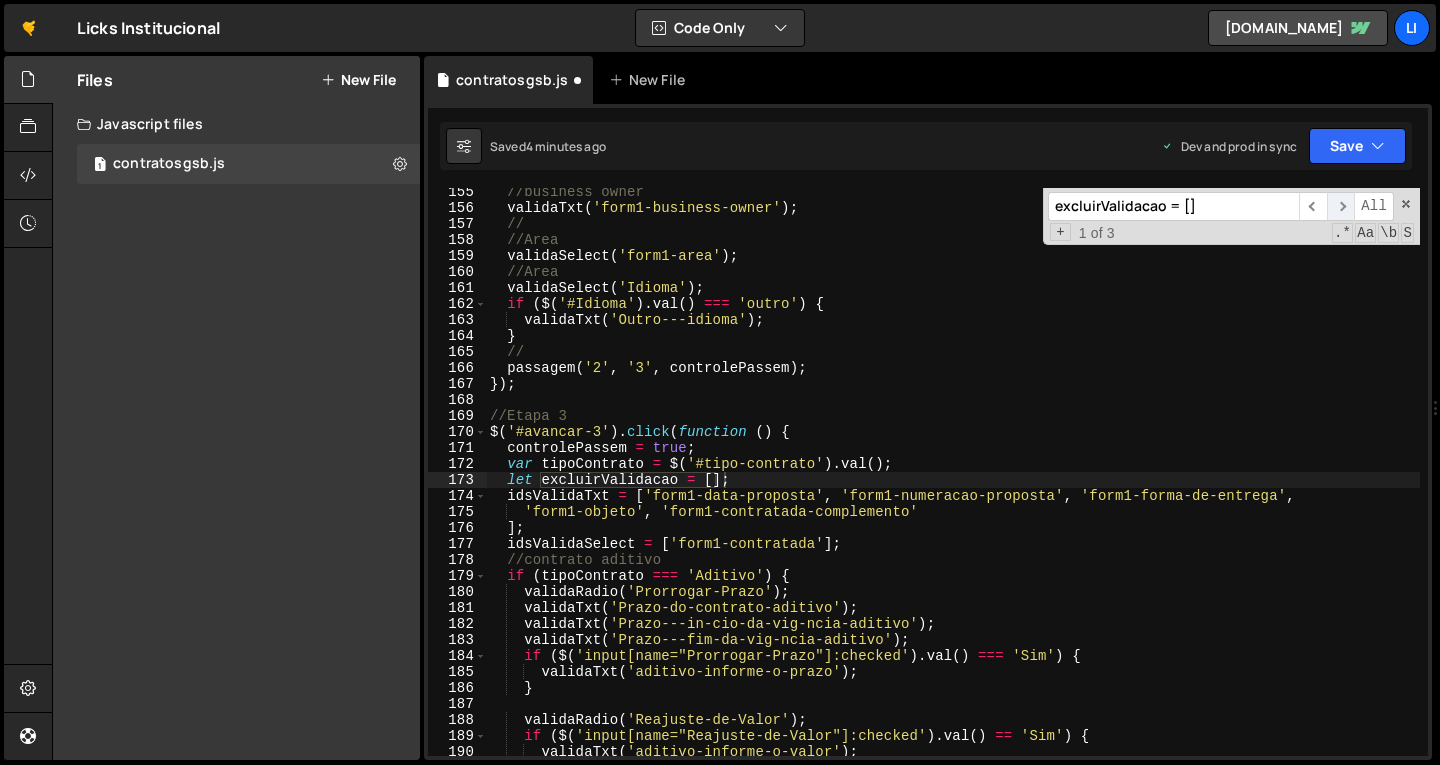 click on "​" at bounding box center [1341, 206] 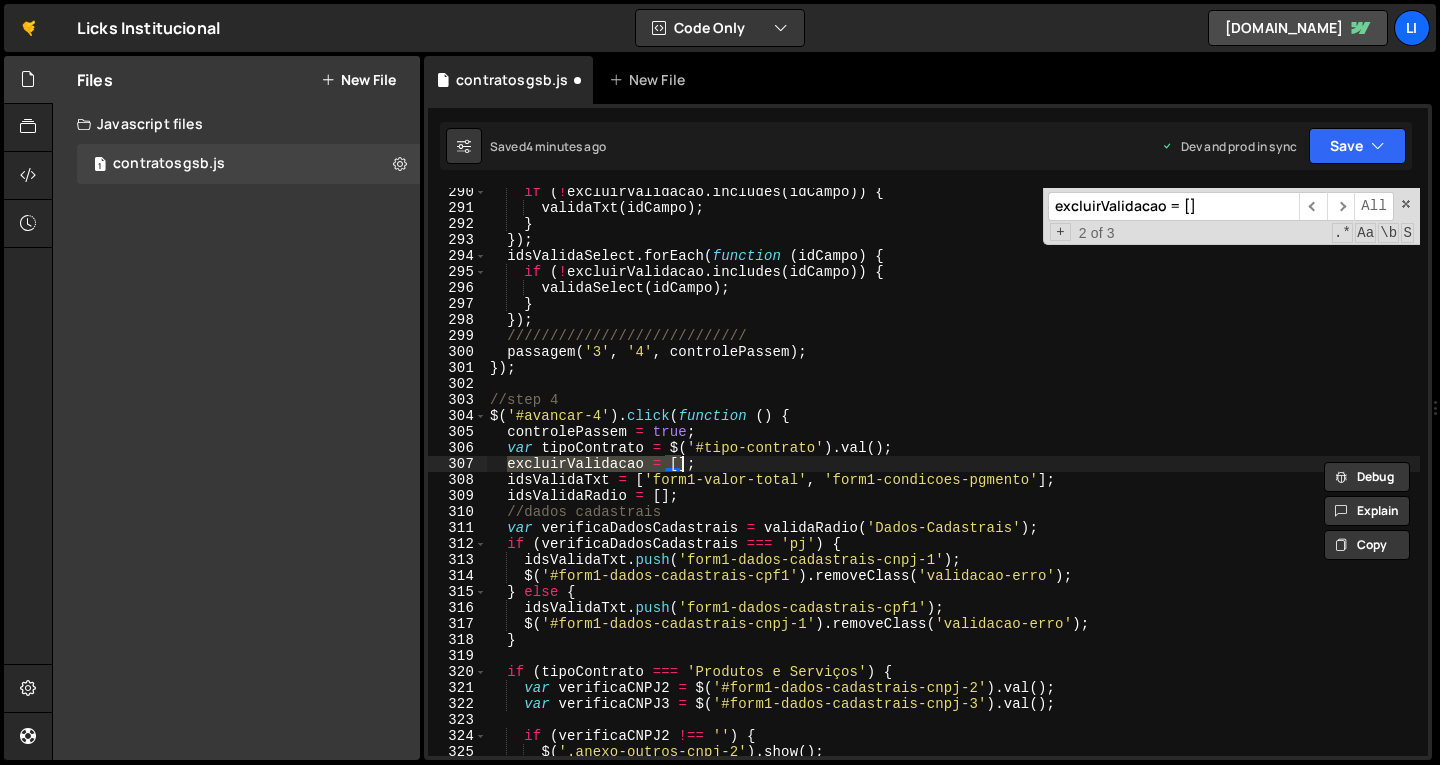 click on "if   ( ! excluirValidacao . includes ( idCampo ))   {          validaTxt ( idCampo ) ;       }    }) ;    idsValidaSelect . forEach ( function   ( idCampo )   {       if   ( ! excluirValidacao . includes ( idCampo ))   {          validaSelect ( idCampo ) ;       }    }) ;    ////////////////////////////    passagem ( '3' ,   '4' ,   controlePassem ) ; }) ; //step 4 $ ( '#avancar-4' ) . click ( function   ( )   {    controlePassem   =   true ;    var   tipoContrato   =   $ ( '#tipo-contrato' ) . val ( ) ;    excluirValidacao   =   [ ] ;    idsValidaTxt   =   [ 'form1-valor-total' ,   'form1-condicoes-pgmento' ] ;    idsValidaRadio   =   [ ] ;    //dados cadastrais    var   verificaDadosCadastrais   =   validaRadio ( 'Dados-Cadastrais' ) ;    if   ( verificaDadosCadastrais   ===   'pj' )   {       idsValidaTxt . push ( 'form1-dados-cadastrais-cnpj-1' ) ;       $ ( '#form1-dados-cadastrais-cpf1' ) . removeClass ( 'validacao-erro' ) ;    }   else   {       idsValidaTxt . push ( 'form1-dados-cadastrais-cpf1'" at bounding box center (953, 472) 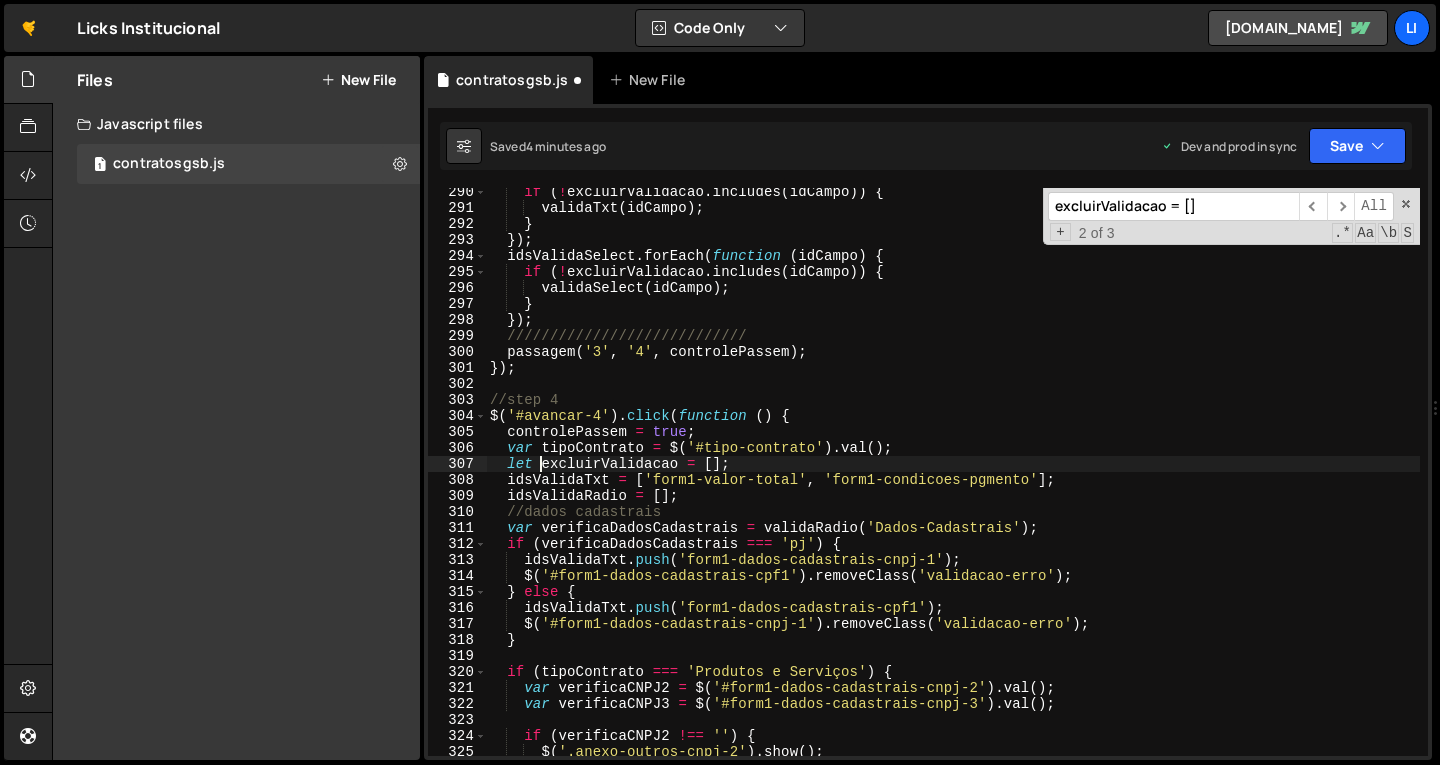 scroll, scrollTop: 0, scrollLeft: 3, axis: horizontal 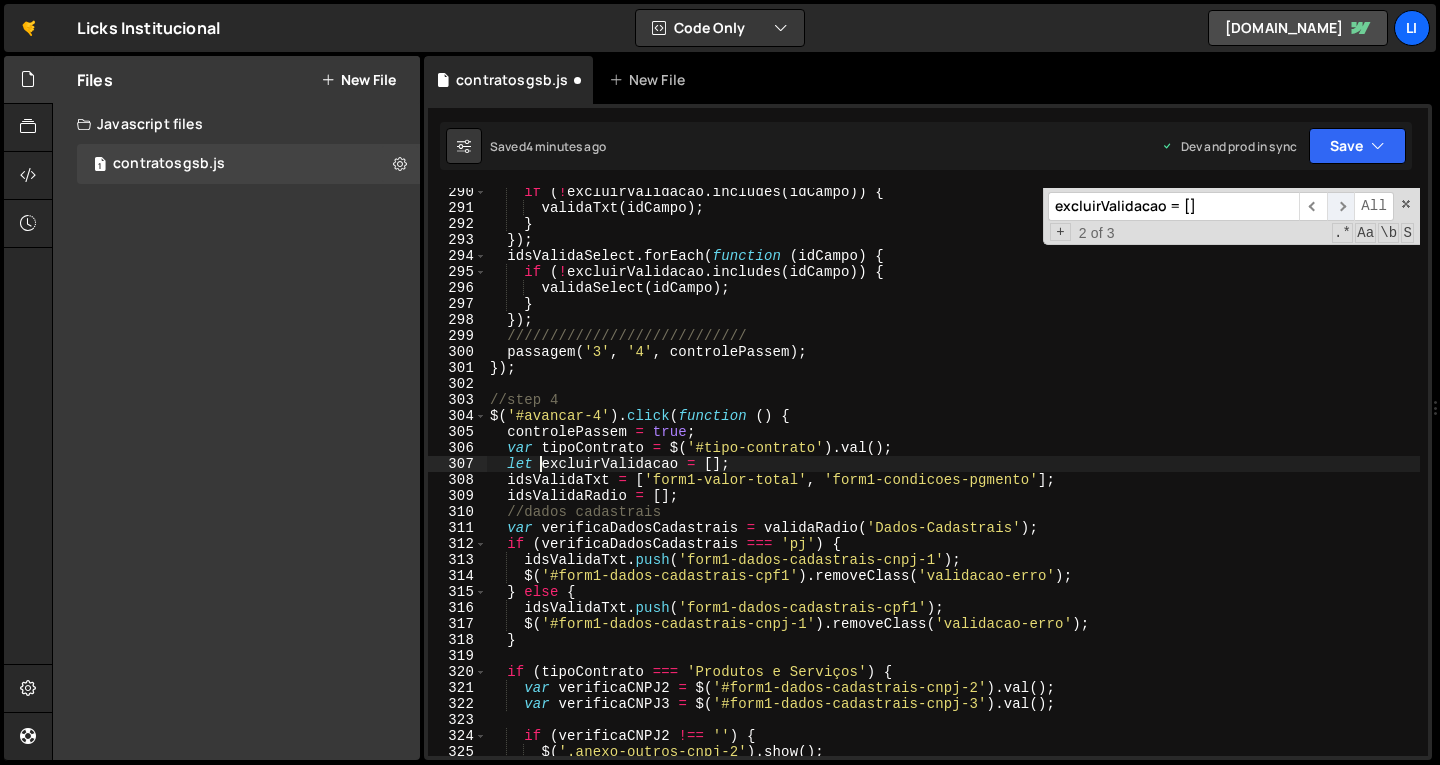 click on "​" at bounding box center (1341, 206) 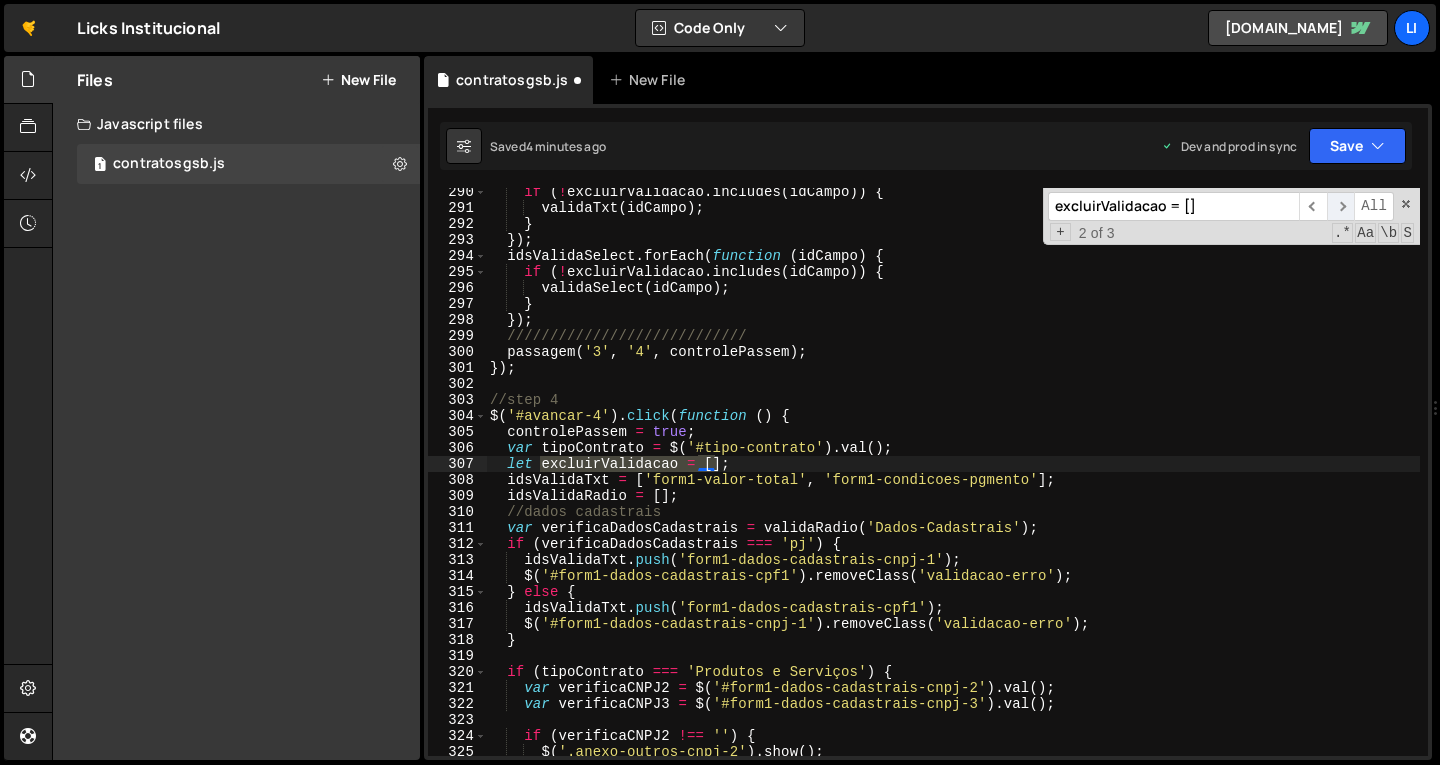 click on "​" at bounding box center [1341, 206] 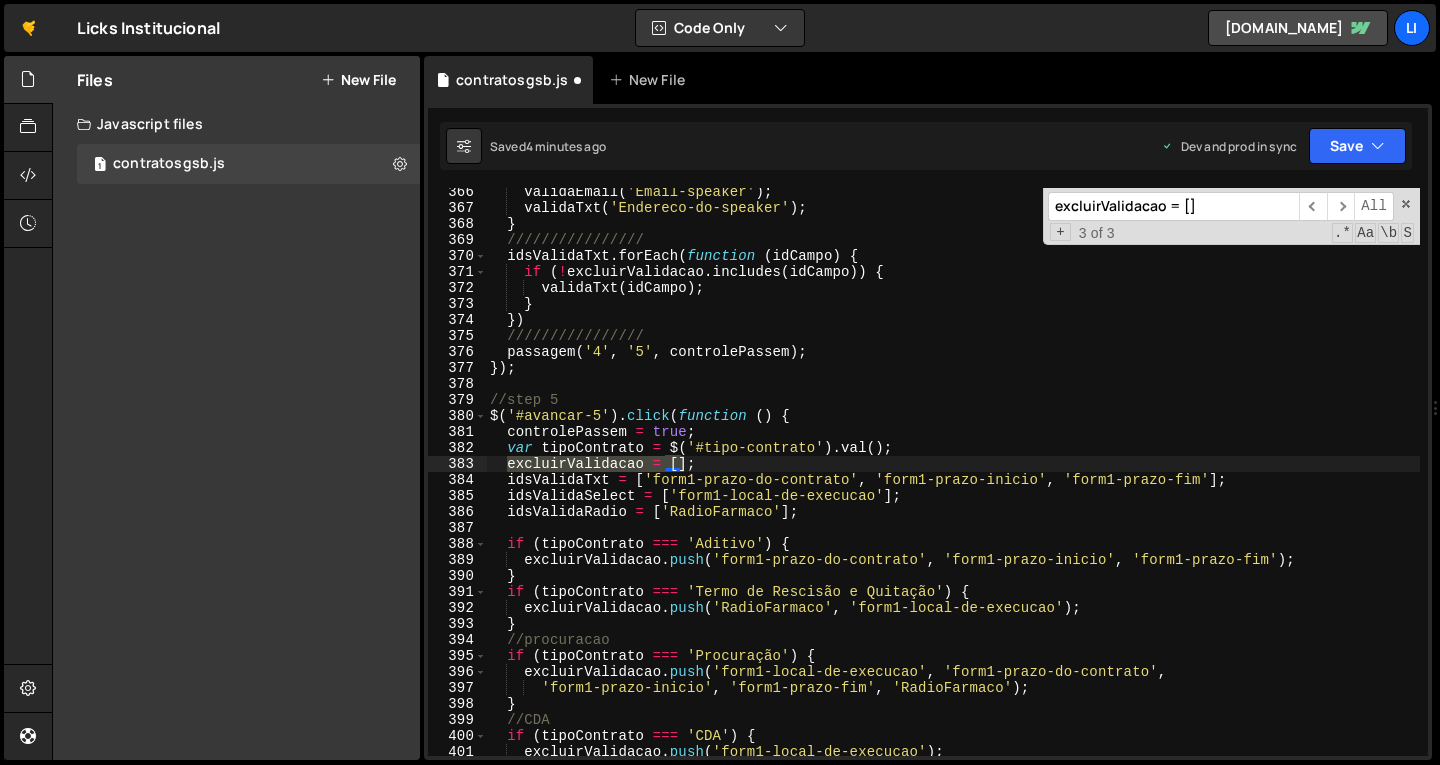 click on "validaEmail ( 'Email-speaker' ) ;       validaTxt ( 'Endereco-do-speaker' ) ;    }    ////////////////    idsValidaTxt . forEach ( function   ( idCampo )   {       if   ( ! excluirValidacao . includes ( idCampo ))   {          validaTxt ( idCampo ) ;       }    })    ////////////////    passagem ( '4' ,   '5' ,   controlePassem ) ; }) ; //step 5 $ ( '#avancar-5' ) . click ( function   ( )   {    controlePassem   =   true ;    var   tipoContrato   =   $ ( '#tipo-contrato' ) . val ( ) ;    excluirValidacao   =   [ ] ;    idsValidaTxt   =   [ 'form1-prazo-do-contrato' ,   'form1-prazo-inicio' ,   'form1-prazo-fim' ] ;    idsValidaSelect   =   [ 'form1-local-de-execucao' ] ;    idsValidaRadio   =   [ 'RadioFarmaco' ] ;    if   ( tipoContrato   ===   'Aditivo' )   {       excluirValidacao . push ( 'form1-prazo-do-contrato' ,   'form1-prazo-inicio' ,   'form1-prazo-fim' ) ;    }    if   ( tipoContrato   ===   'Termo de Rescisão e Quitação' )   {       excluirValidacao . push ( 'RadioFarmaco' ,   ) ;    }" at bounding box center [953, 472] 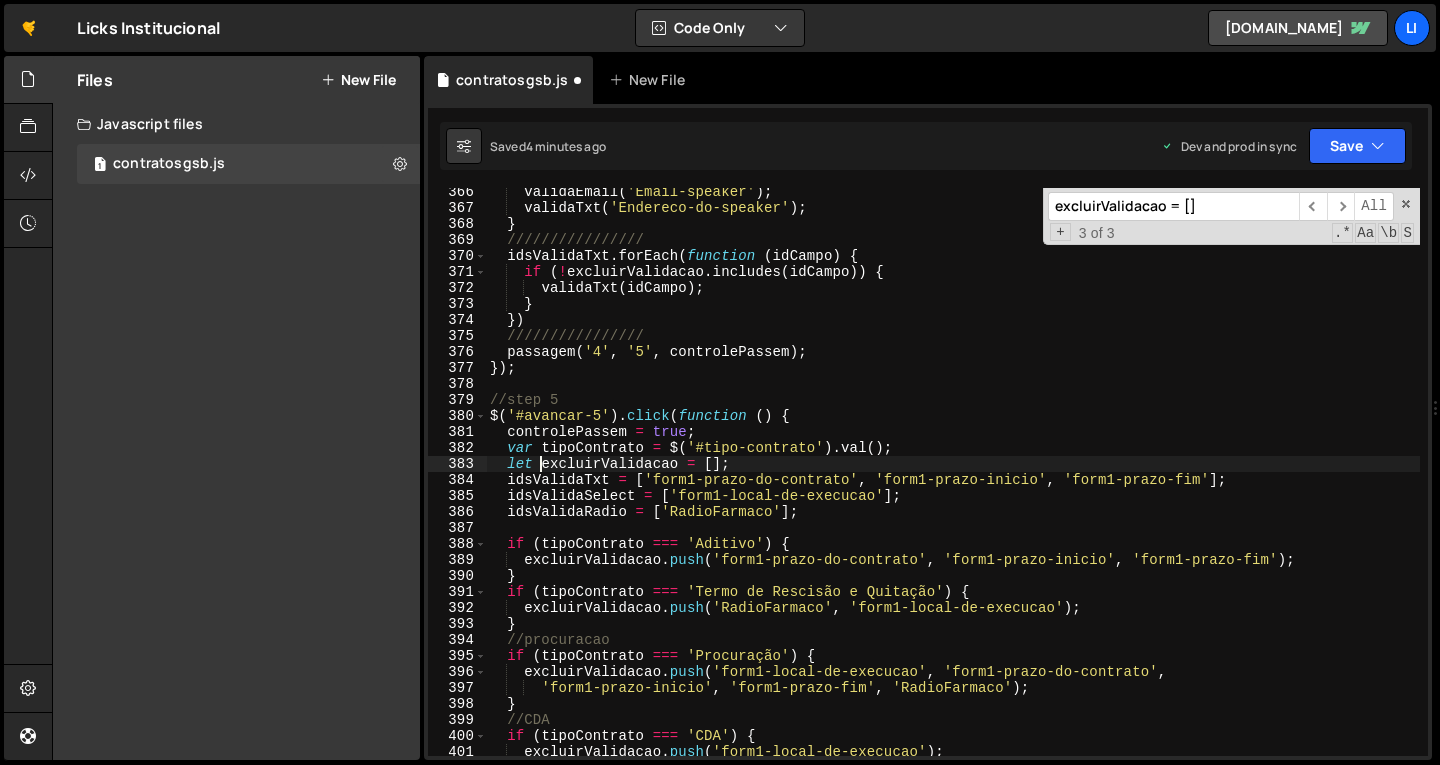 scroll, scrollTop: 0, scrollLeft: 3, axis: horizontal 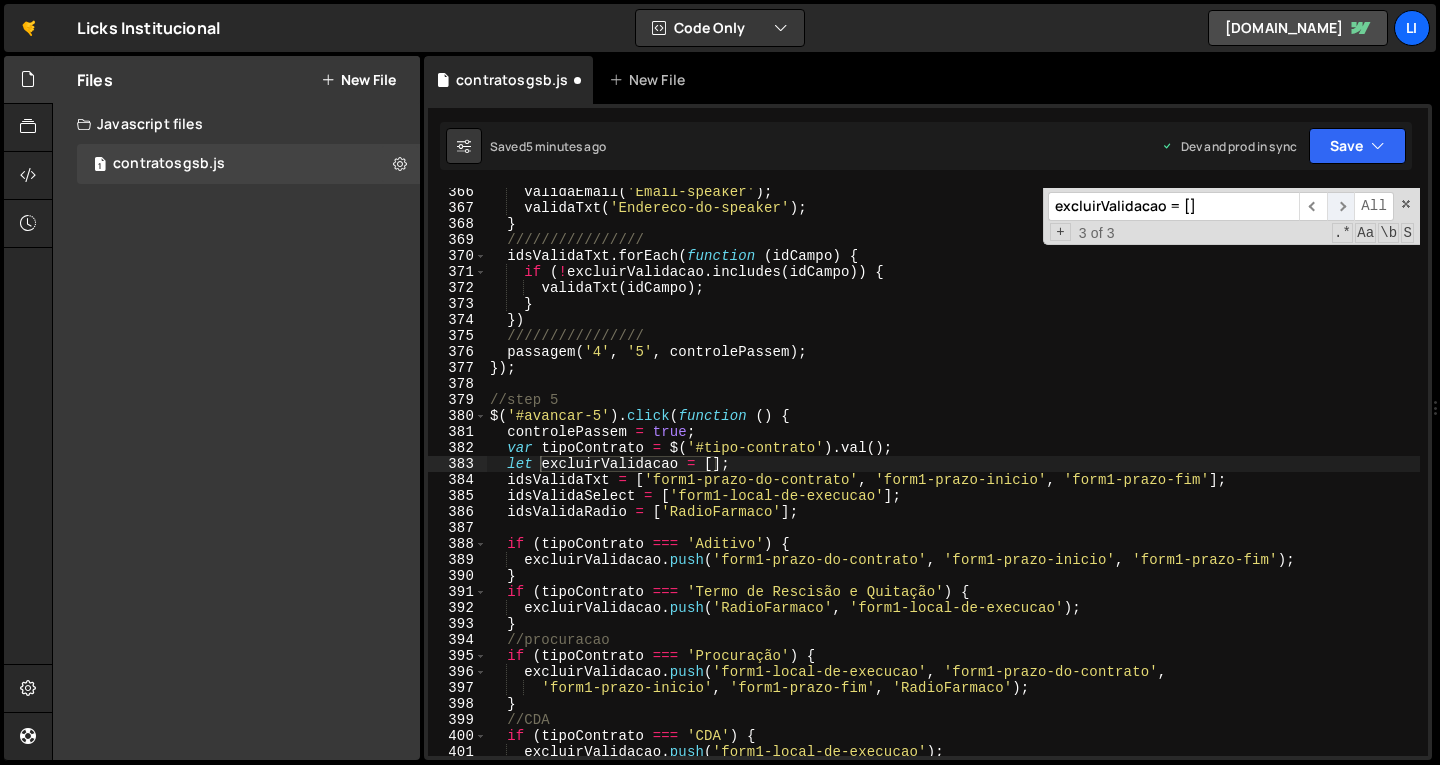 click on "​" at bounding box center [1341, 206] 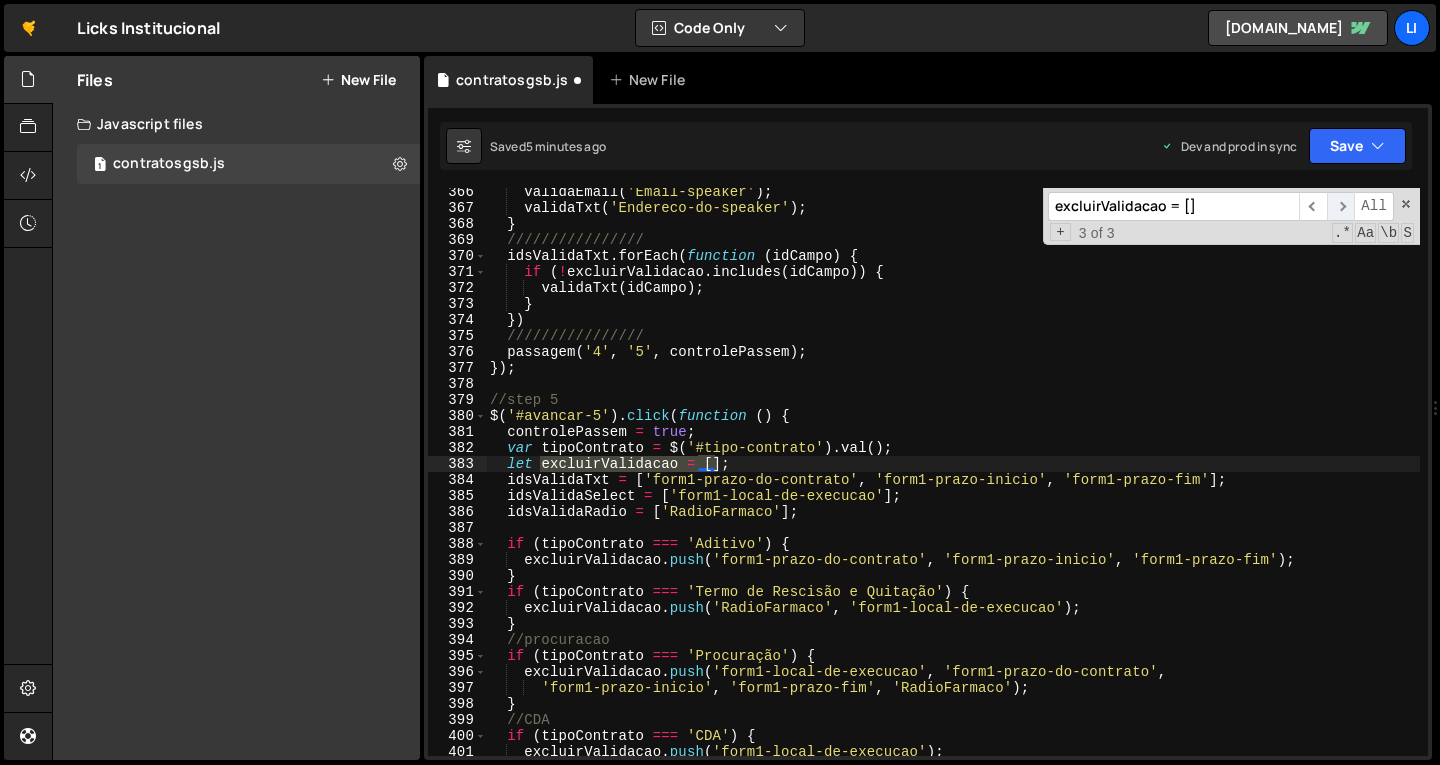 click on "​" at bounding box center [1341, 206] 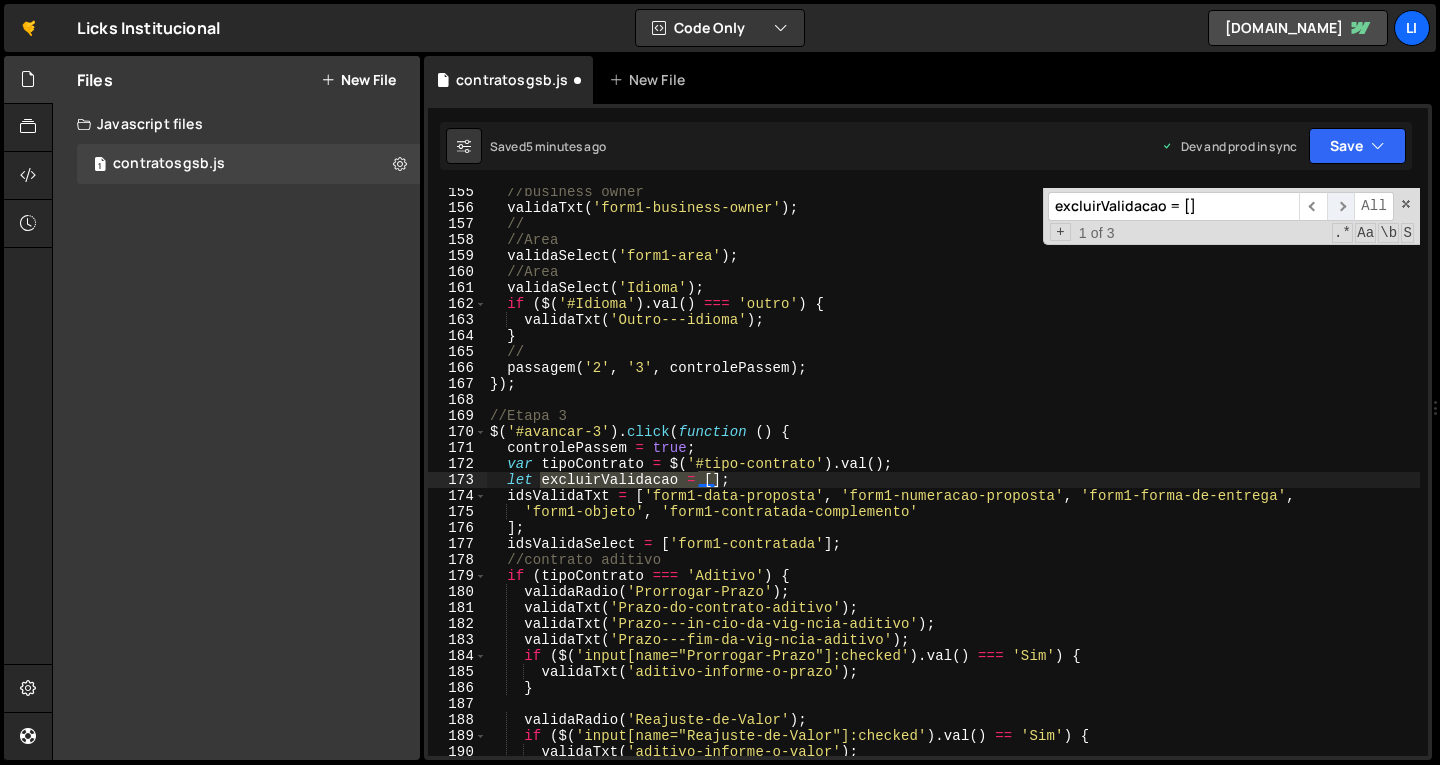 click on "​" at bounding box center (1341, 206) 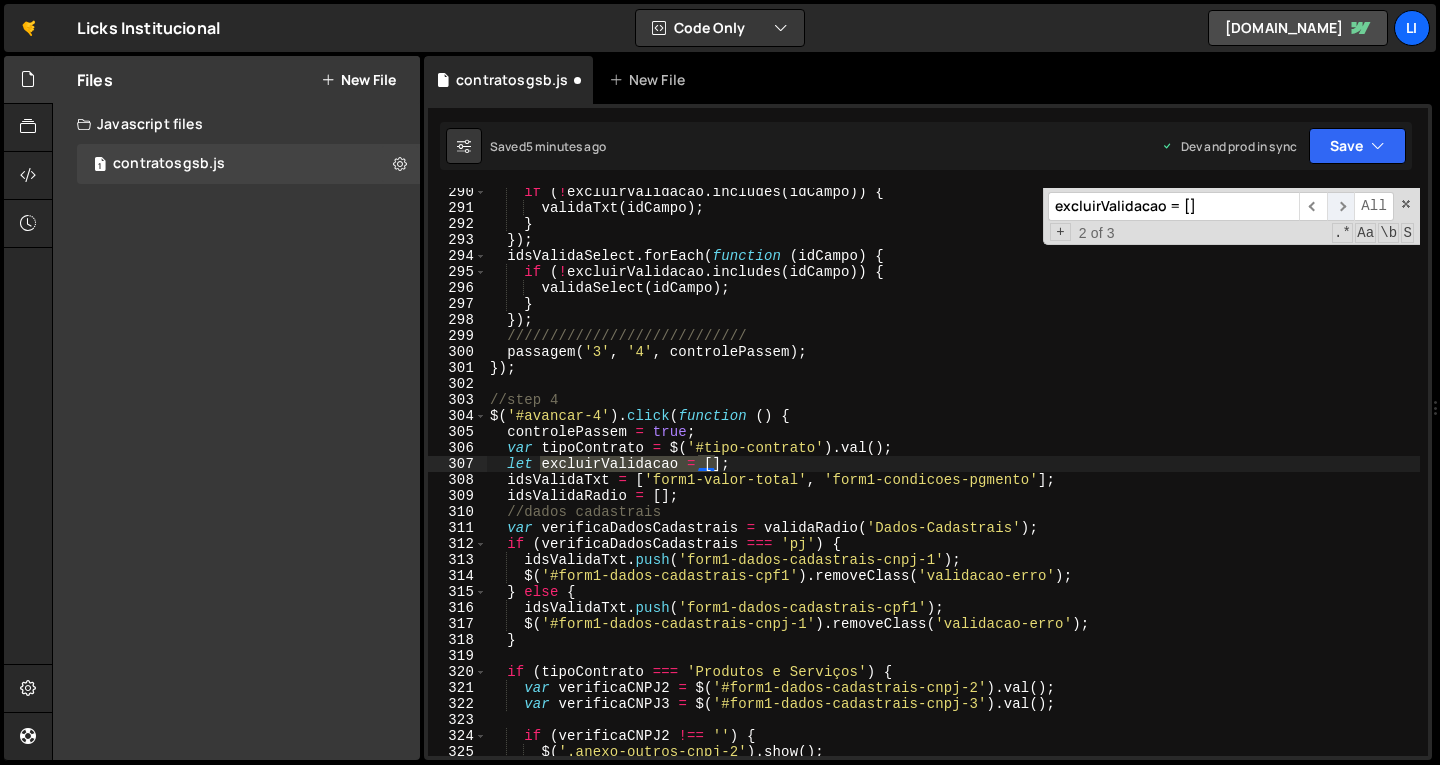 click on "​" at bounding box center [1341, 206] 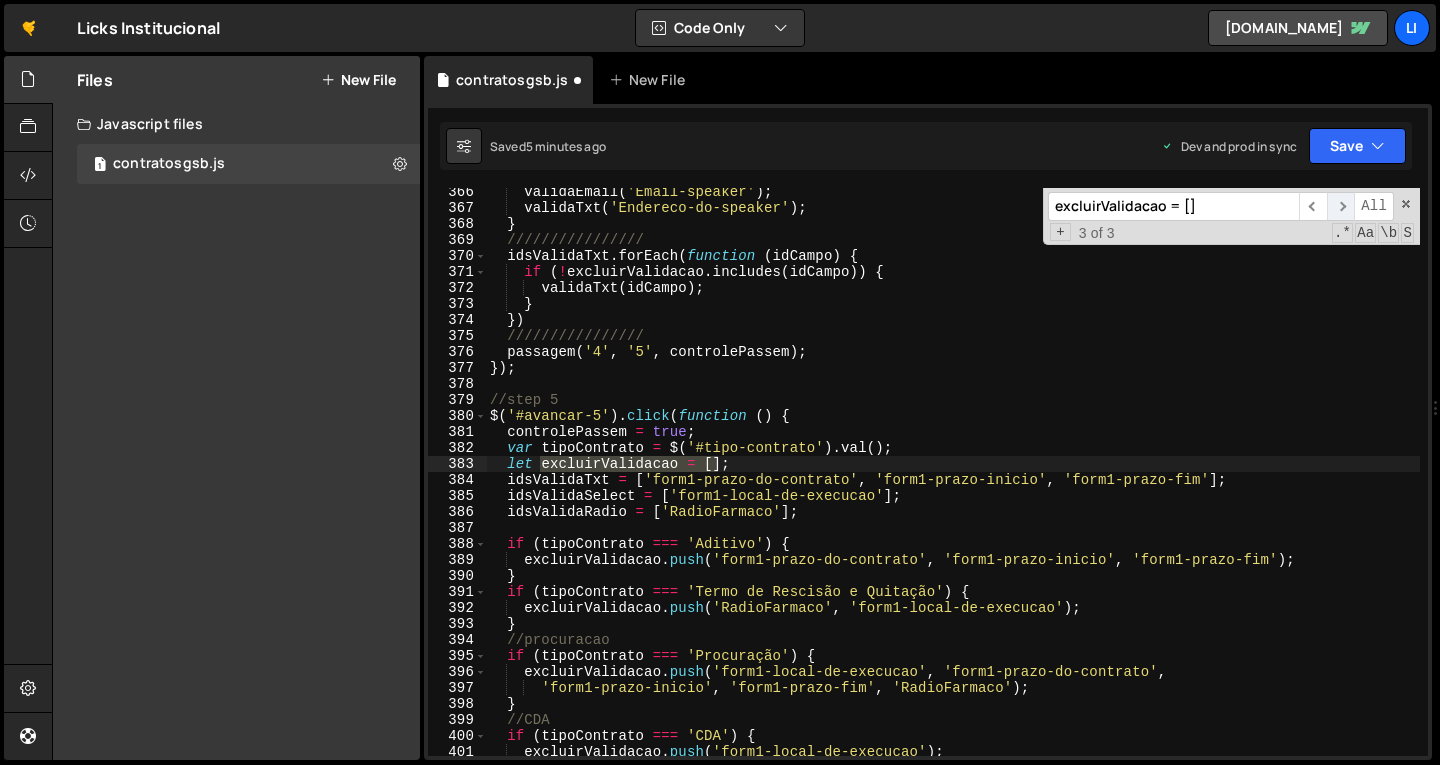 scroll, scrollTop: 5860, scrollLeft: 0, axis: vertical 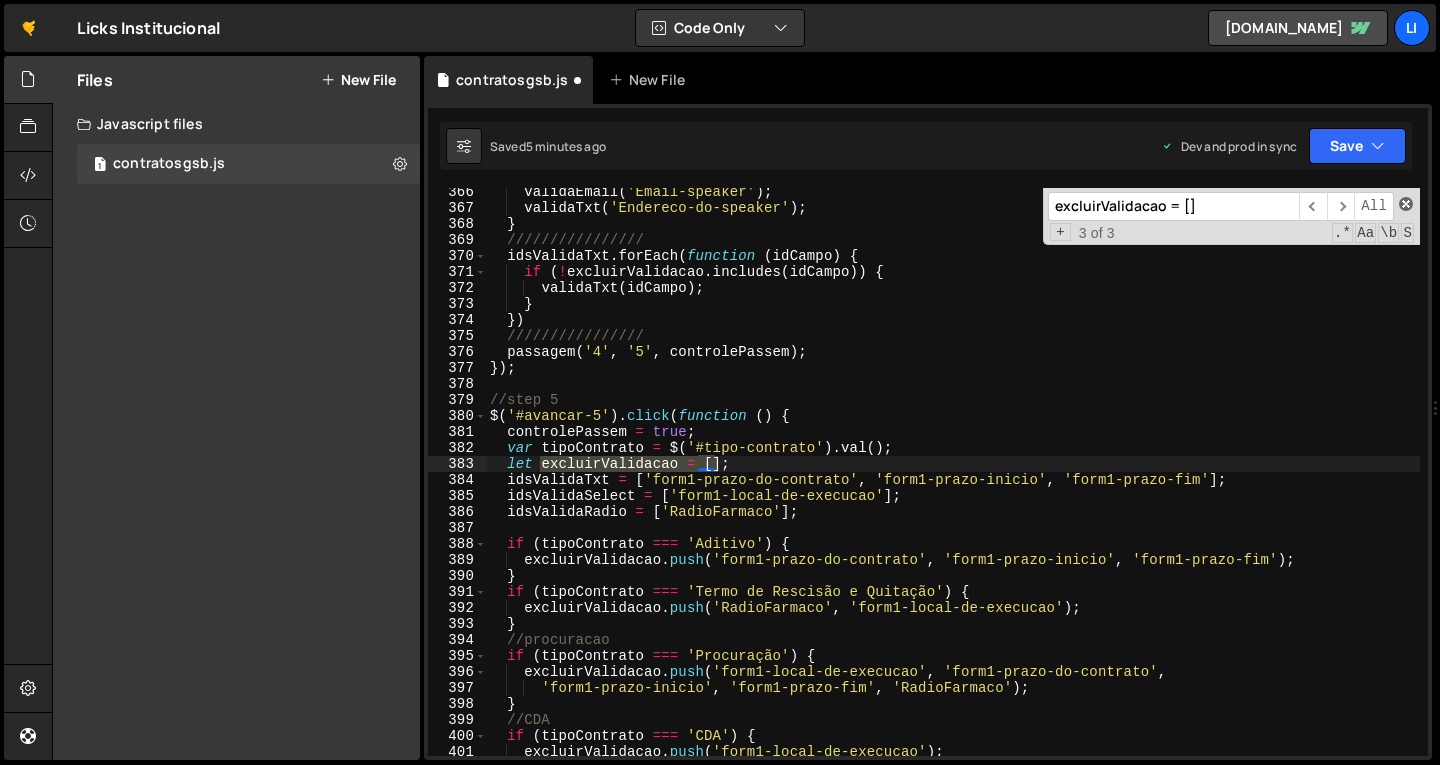 click at bounding box center [1406, 204] 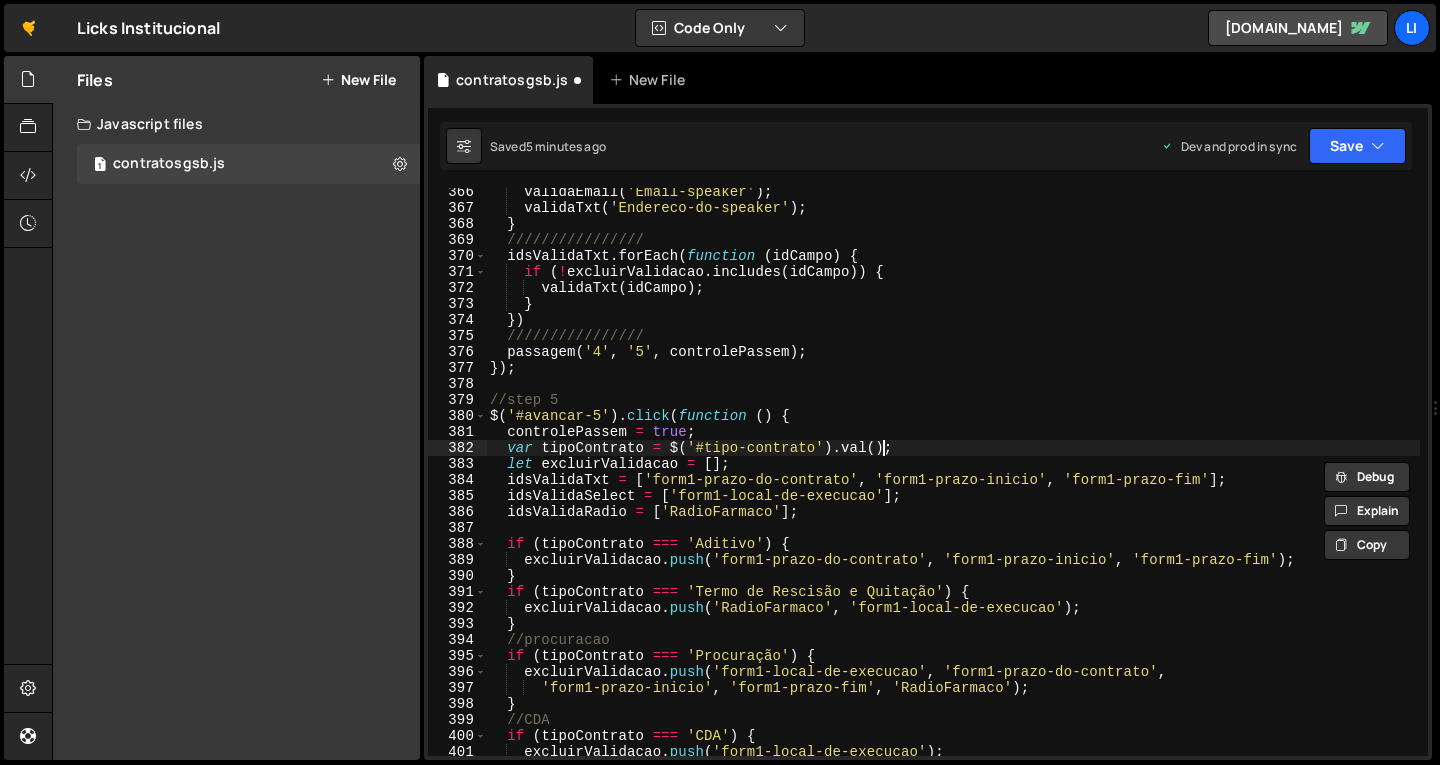 click on "validaEmail ( 'Email-speaker' ) ;       validaTxt ( 'Endereco-do-speaker' ) ;    }    ////////////////    idsValidaTxt . forEach ( function   ( idCampo )   {       if   ( ! excluirValidacao . includes ( idCampo ))   {          validaTxt ( idCampo ) ;       }    })    ////////////////    passagem ( '4' ,   '5' ,   controlePassem ) ; }) ; //step 5 $ ( '#avancar-5' ) . click ( function   ( )   {    controlePassem   =   true ;    var   tipoContrato   =   $ ( '#tipo-contrato' ) . val ( ) ;    let   excluirValidacao   =   [ ] ;    idsValidaTxt   =   [ 'form1-prazo-do-contrato' ,   'form1-prazo-inicio' ,   'form1-prazo-fim' ] ;    idsValidaSelect   =   [ 'form1-local-de-execucao' ] ;    idsValidaRadio   =   [ 'RadioFarmaco' ] ;    if   ( tipoContrato   ===   'Aditivo' )   {       excluirValidacao . push ( 'form1-prazo-do-contrato' ,   'form1-prazo-inicio' ,   'form1-prazo-fim' ) ;    }    if   ( tipoContrato   ===   'Termo de Rescisão e Quitação' )   {       excluirValidacao . push ( 'RadioFarmaco' ,   ) ;" at bounding box center [953, 484] 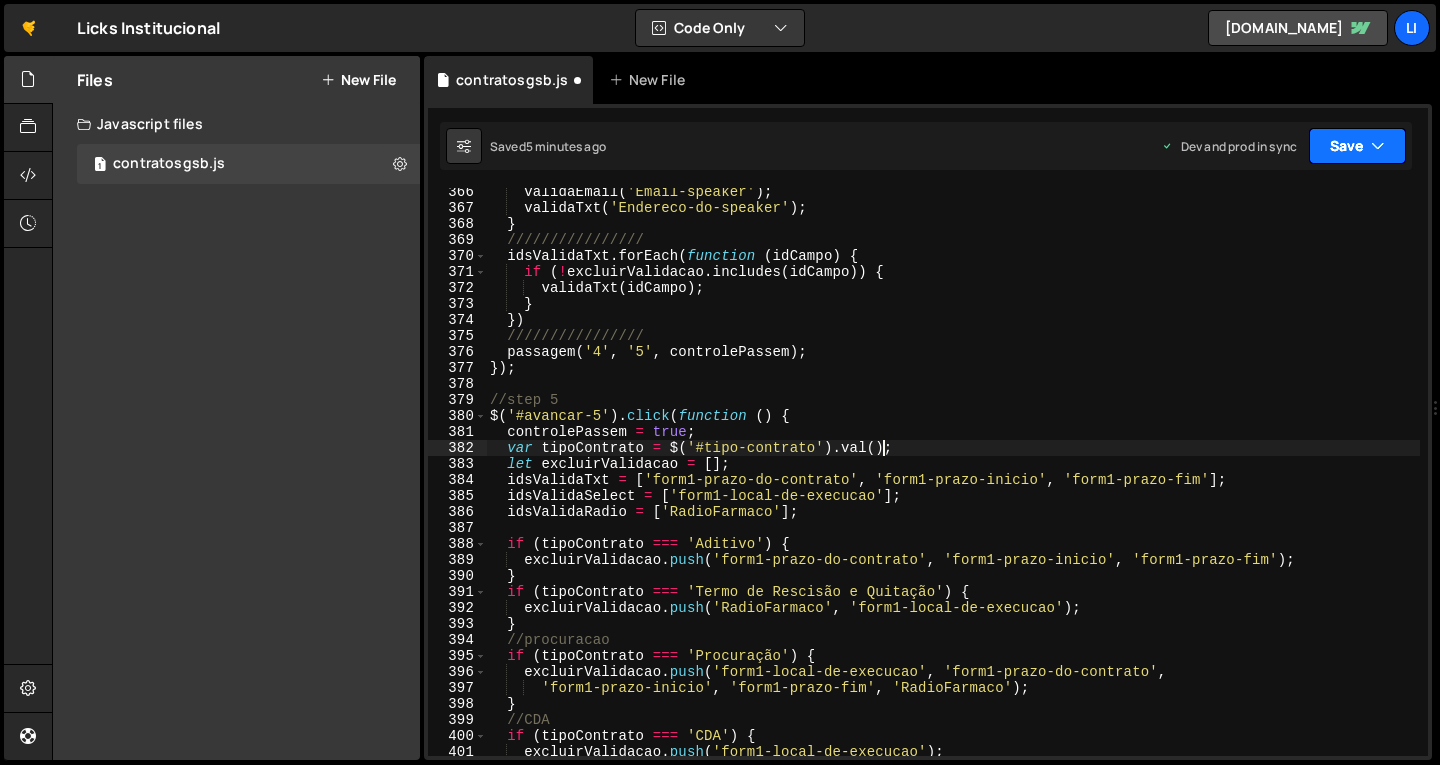 click on "Save" at bounding box center [1357, 146] 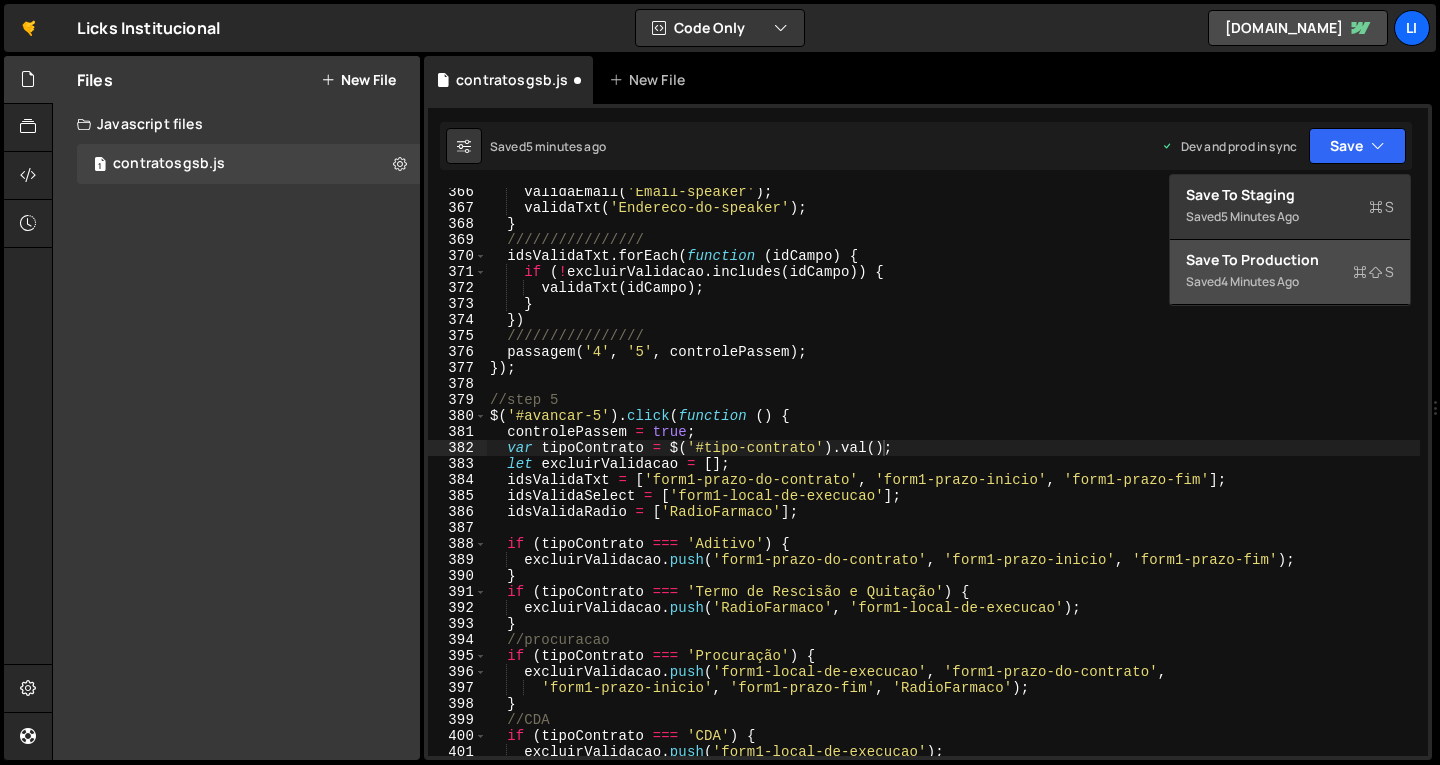 click on "4 minutes ago" at bounding box center (1260, 281) 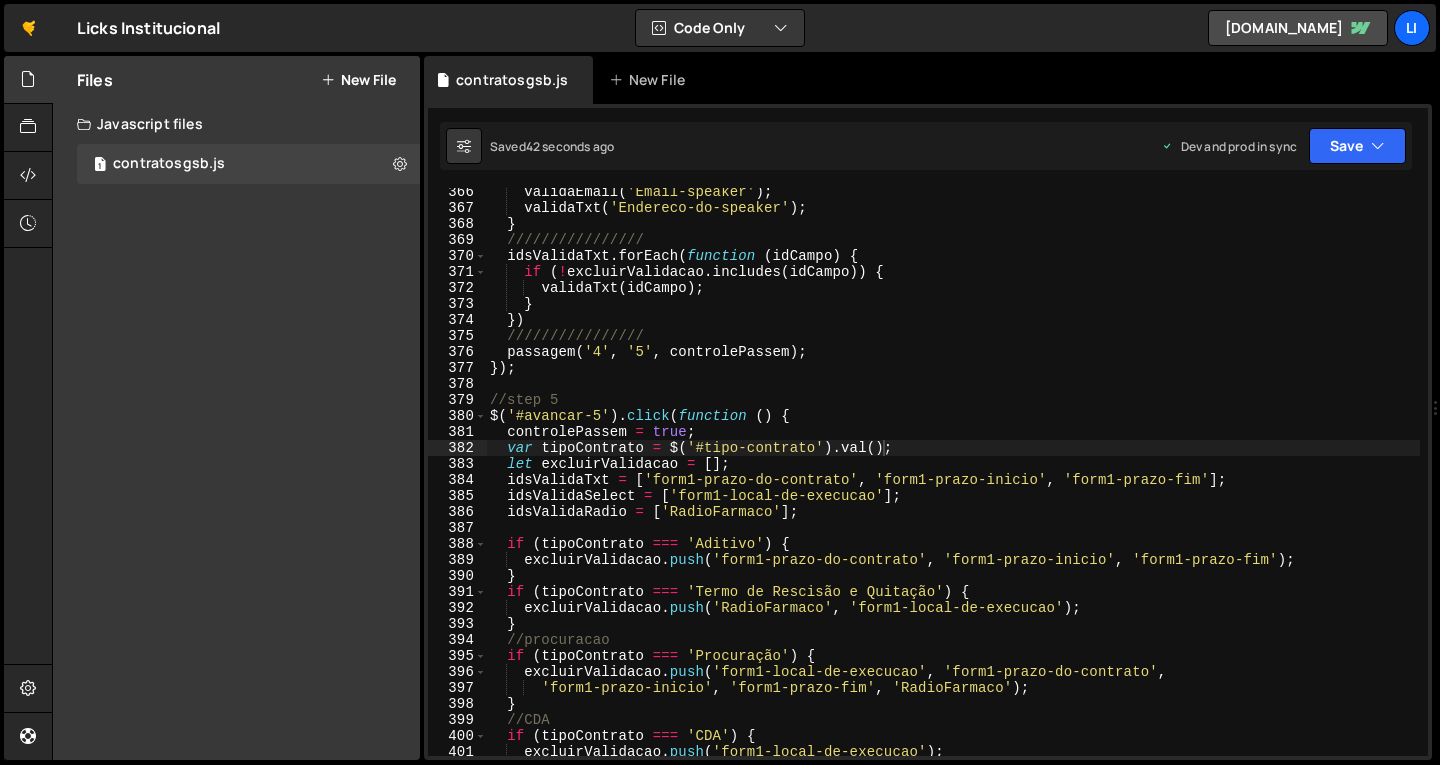 type 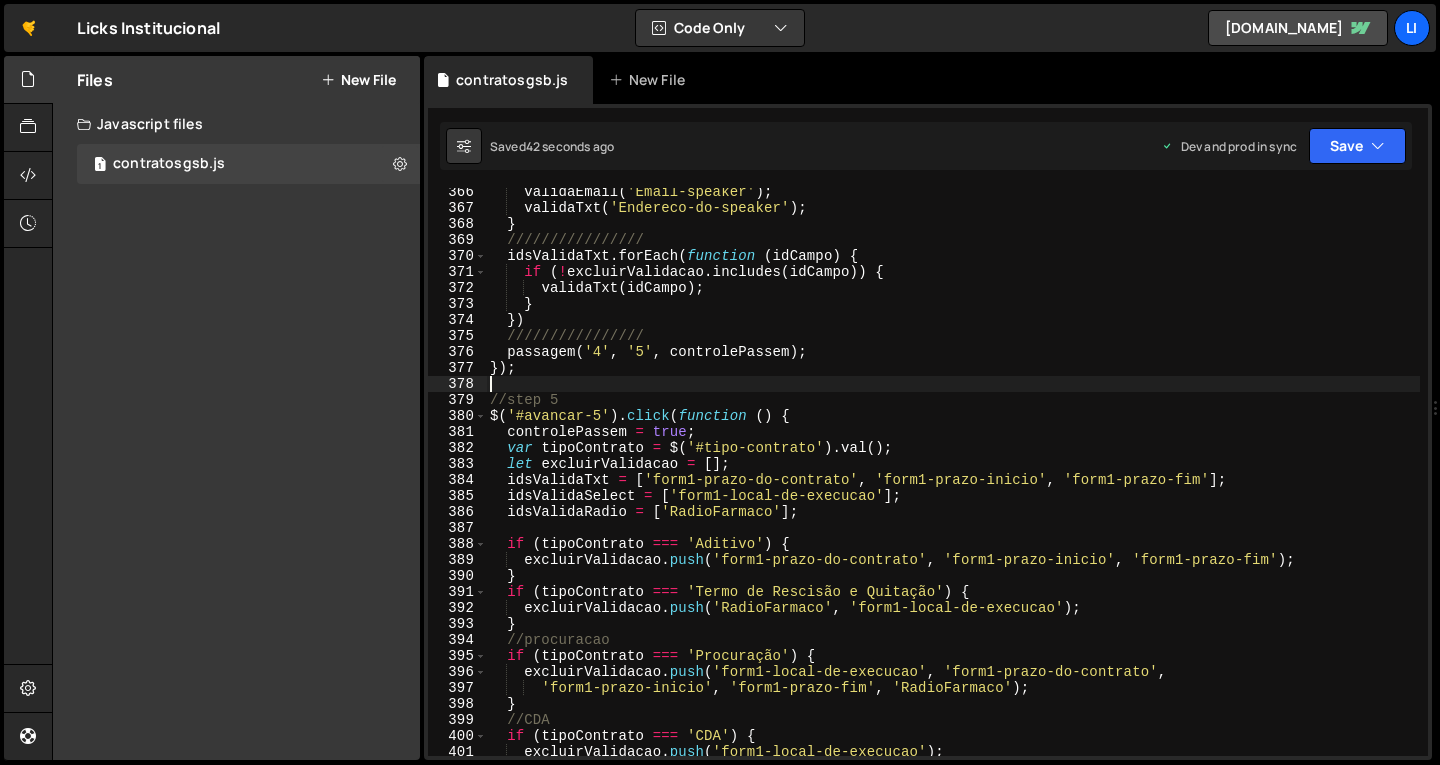 click on "validaEmail ( 'Email-speaker' ) ;       validaTxt ( 'Endereco-do-speaker' ) ;    }    ////////////////    idsValidaTxt . forEach ( function   ( idCampo )   {       if   ( ! excluirValidacao . includes ( idCampo ))   {          validaTxt ( idCampo ) ;       }    })    ////////////////    passagem ( '4' ,   '5' ,   controlePassem ) ; }) ; //step 5 $ ( '#avancar-5' ) . click ( function   ( )   {    controlePassem   =   true ;    var   tipoContrato   =   $ ( '#tipo-contrato' ) . val ( ) ;    let   excluirValidacao   =   [ ] ;    idsValidaTxt   =   [ 'form1-prazo-do-contrato' ,   'form1-prazo-inicio' ,   'form1-prazo-fim' ] ;    idsValidaSelect   =   [ 'form1-local-de-execucao' ] ;    idsValidaRadio   =   [ 'RadioFarmaco' ] ;    if   ( tipoContrato   ===   'Aditivo' )   {       excluirValidacao . push ( 'form1-prazo-do-contrato' ,   'form1-prazo-inicio' ,   'form1-prazo-fim' ) ;    }    if   ( tipoContrato   ===   'Termo de Rescisão e Quitação' )   {       excluirValidacao . push ( 'RadioFarmaco' ,   ) ;" at bounding box center (953, 484) 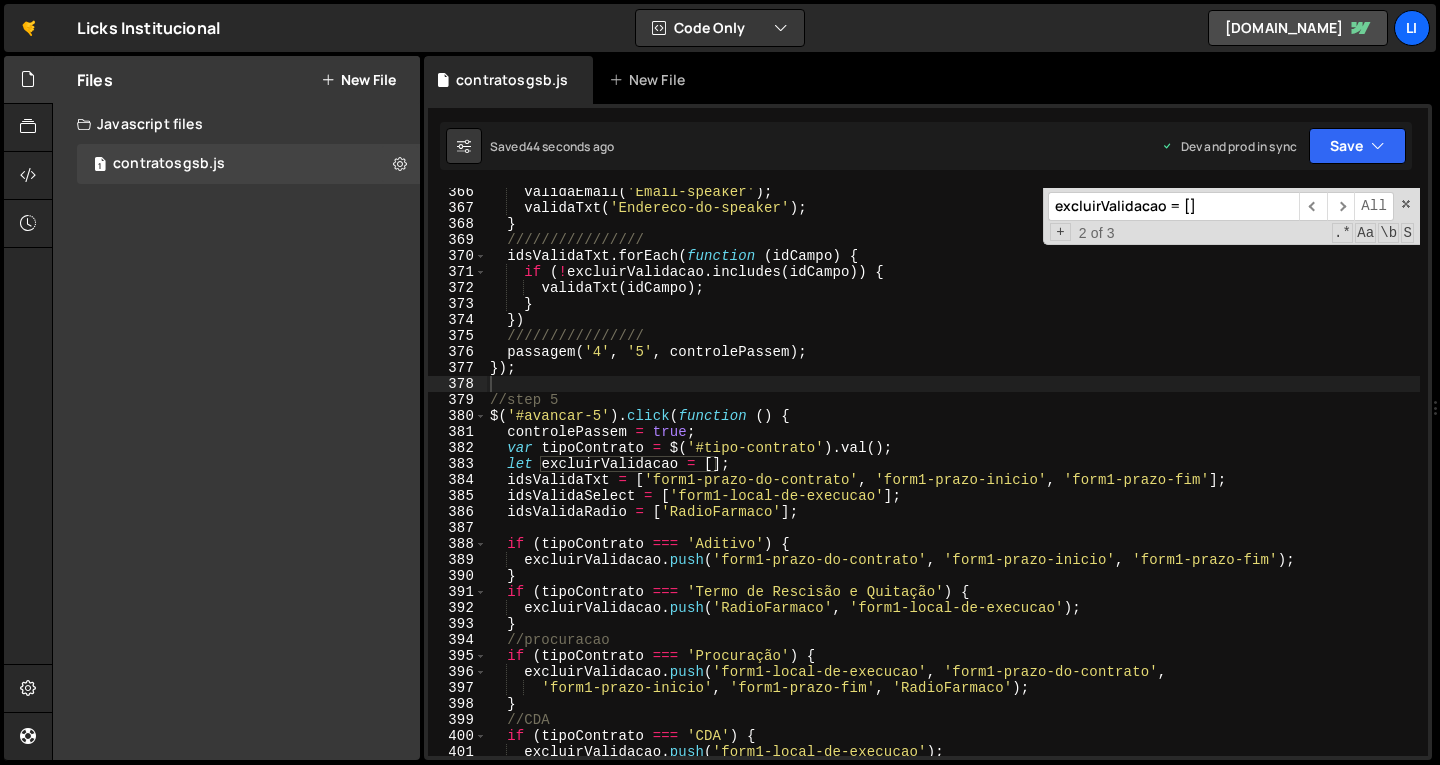 paste on "idsValidaTxt" 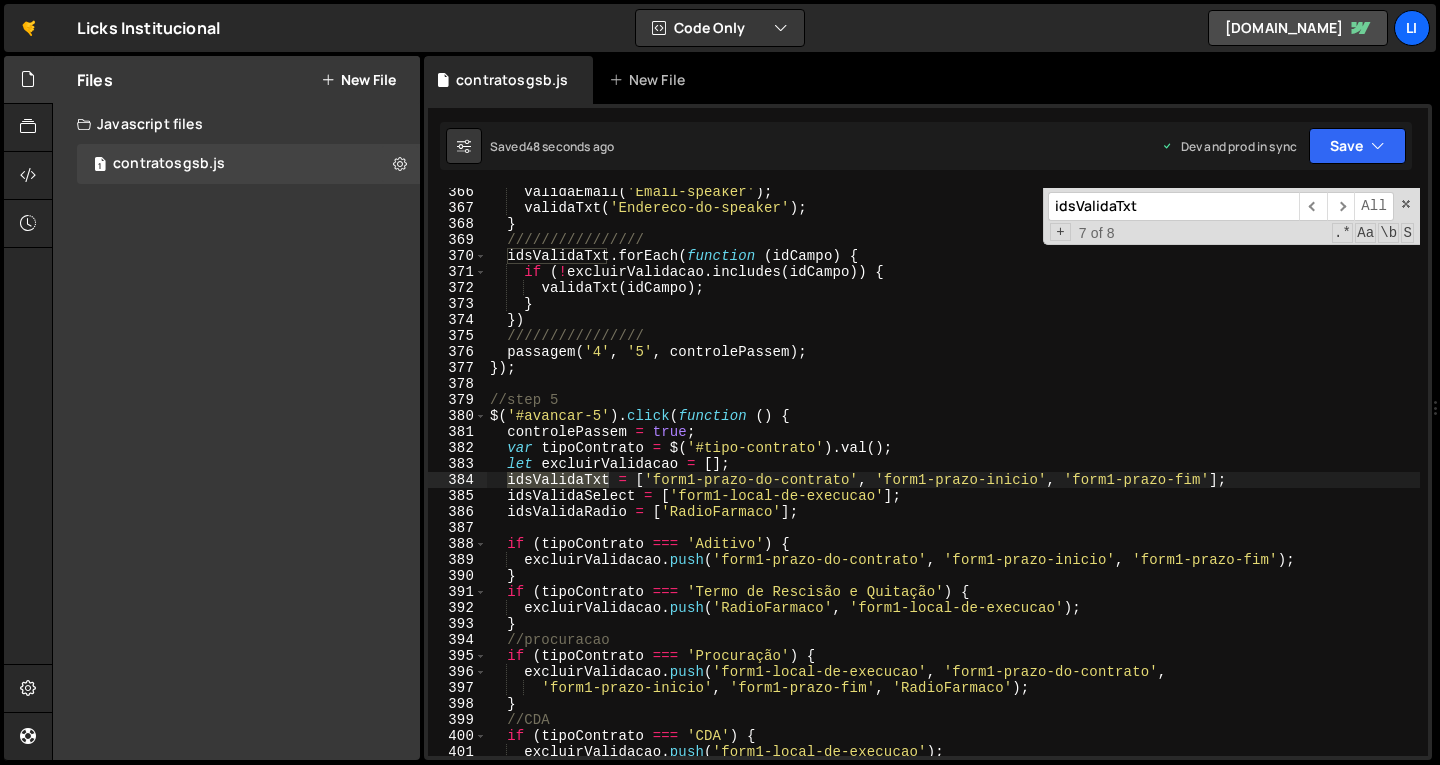 type on "idsValidaTxt" 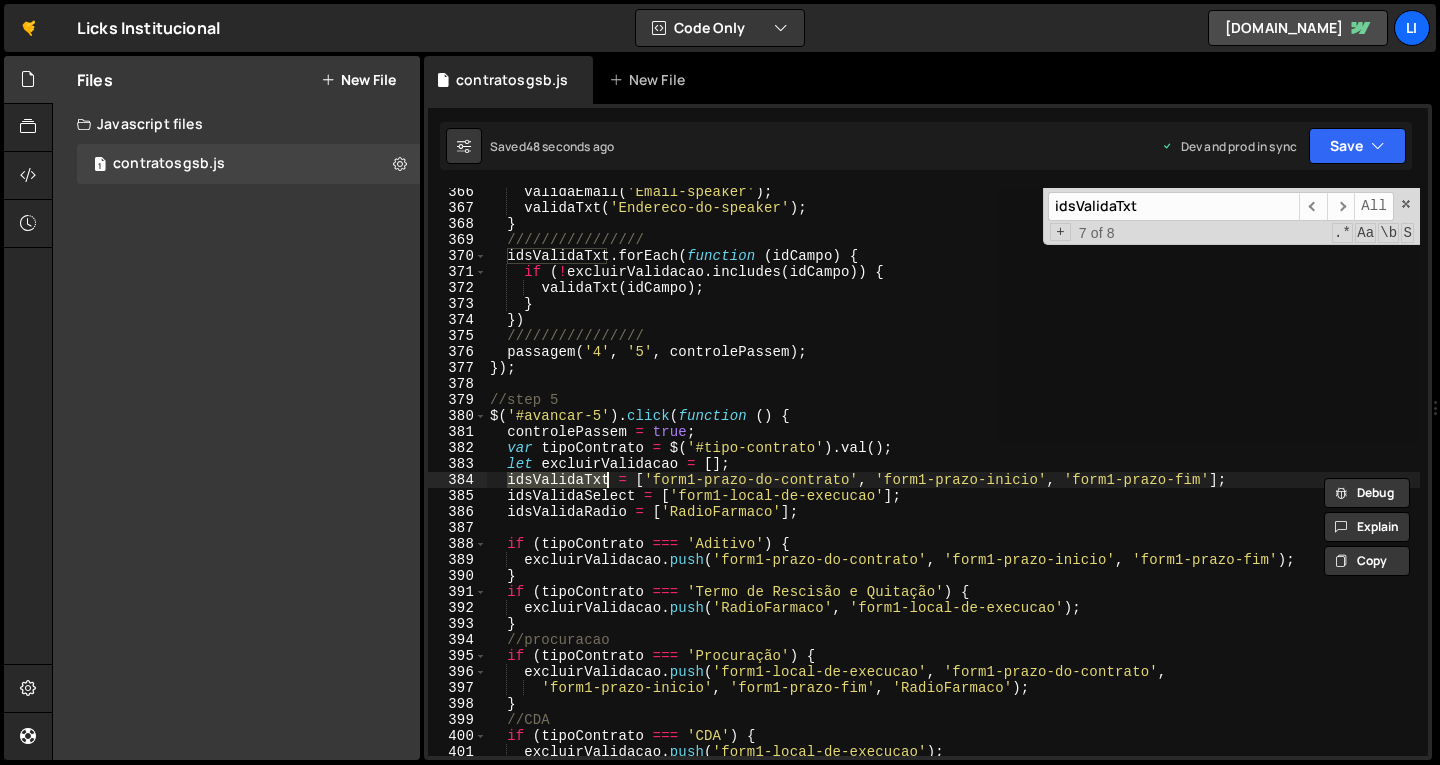 click on "validaEmail ( 'Email-speaker' ) ;       validaTxt ( 'Endereco-do-speaker' ) ;    }    ////////////////    idsValidaTxt . forEach ( function   ( idCampo )   {       if   ( ! excluirValidacao . includes ( idCampo ))   {          validaTxt ( idCampo ) ;       }    })    ////////////////    passagem ( '4' ,   '5' ,   controlePassem ) ; }) ; //step 5 $ ( '#avancar-5' ) . click ( function   ( )   {    controlePassem   =   true ;    var   tipoContrato   =   $ ( '#tipo-contrato' ) . val ( ) ;    let   excluirValidacao   =   [ ] ;    idsValidaTxt   =   [ 'form1-prazo-do-contrato' ,   'form1-prazo-inicio' ,   'form1-prazo-fim' ] ;    idsValidaSelect   =   [ 'form1-local-de-execucao' ] ;    idsValidaRadio   =   [ 'RadioFarmaco' ] ;    if   ( tipoContrato   ===   'Aditivo' )   {       excluirValidacao . push ( 'form1-prazo-do-contrato' ,   'form1-prazo-inicio' ,   'form1-prazo-fim' ) ;    }    if   ( tipoContrato   ===   'Termo de Rescisão e Quitação' )   {       excluirValidacao . push ( 'RadioFarmaco' ,   ) ;" at bounding box center (953, 472) 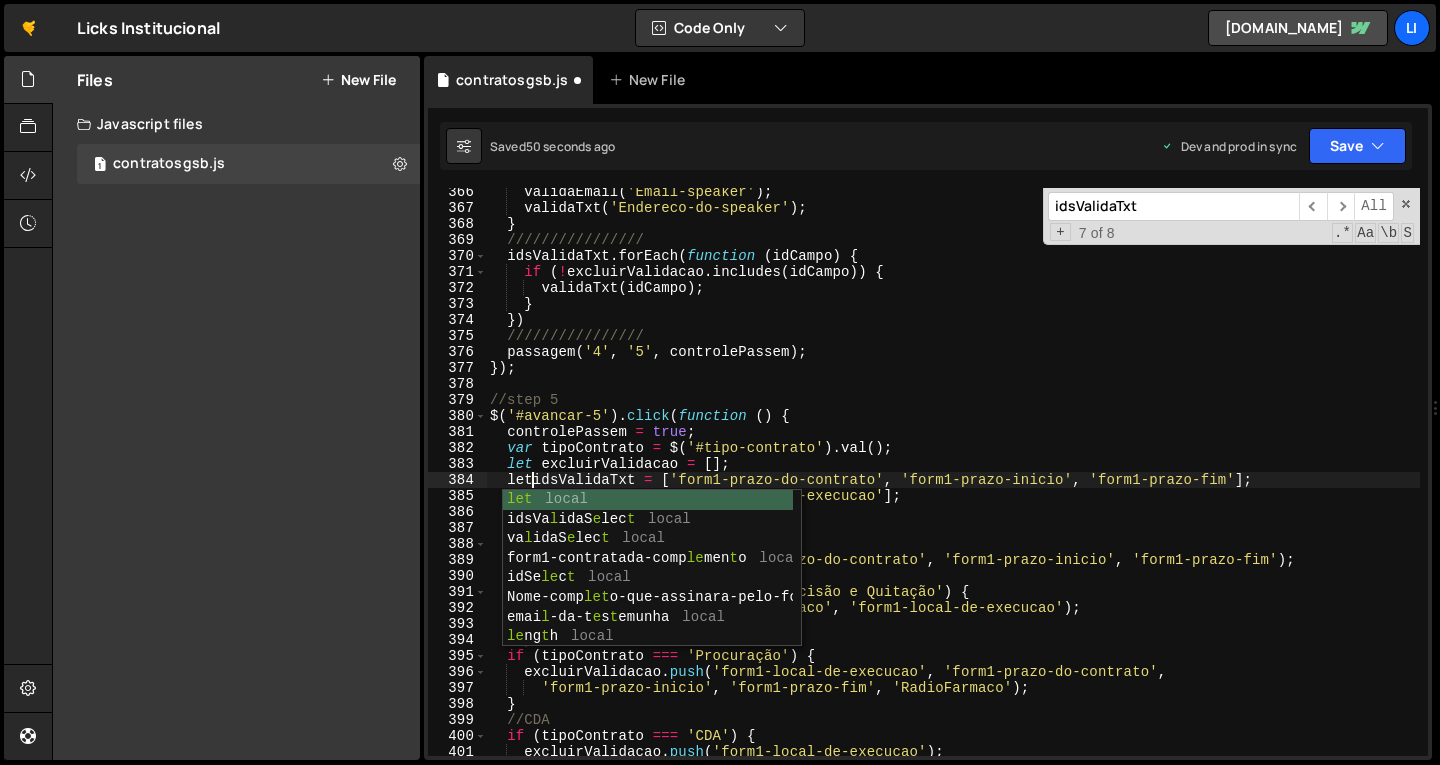 scroll, scrollTop: 0, scrollLeft: 3, axis: horizontal 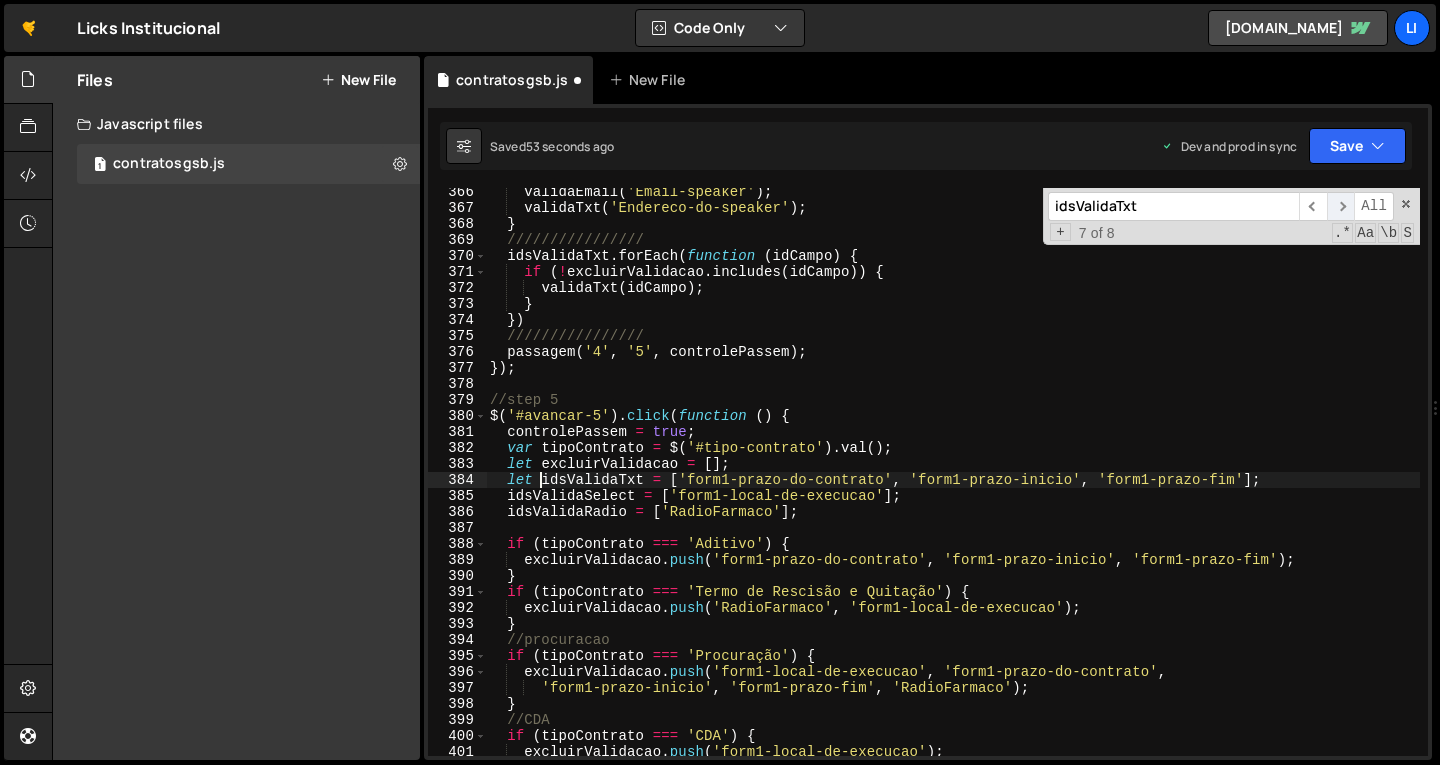 click on "​" at bounding box center (1341, 206) 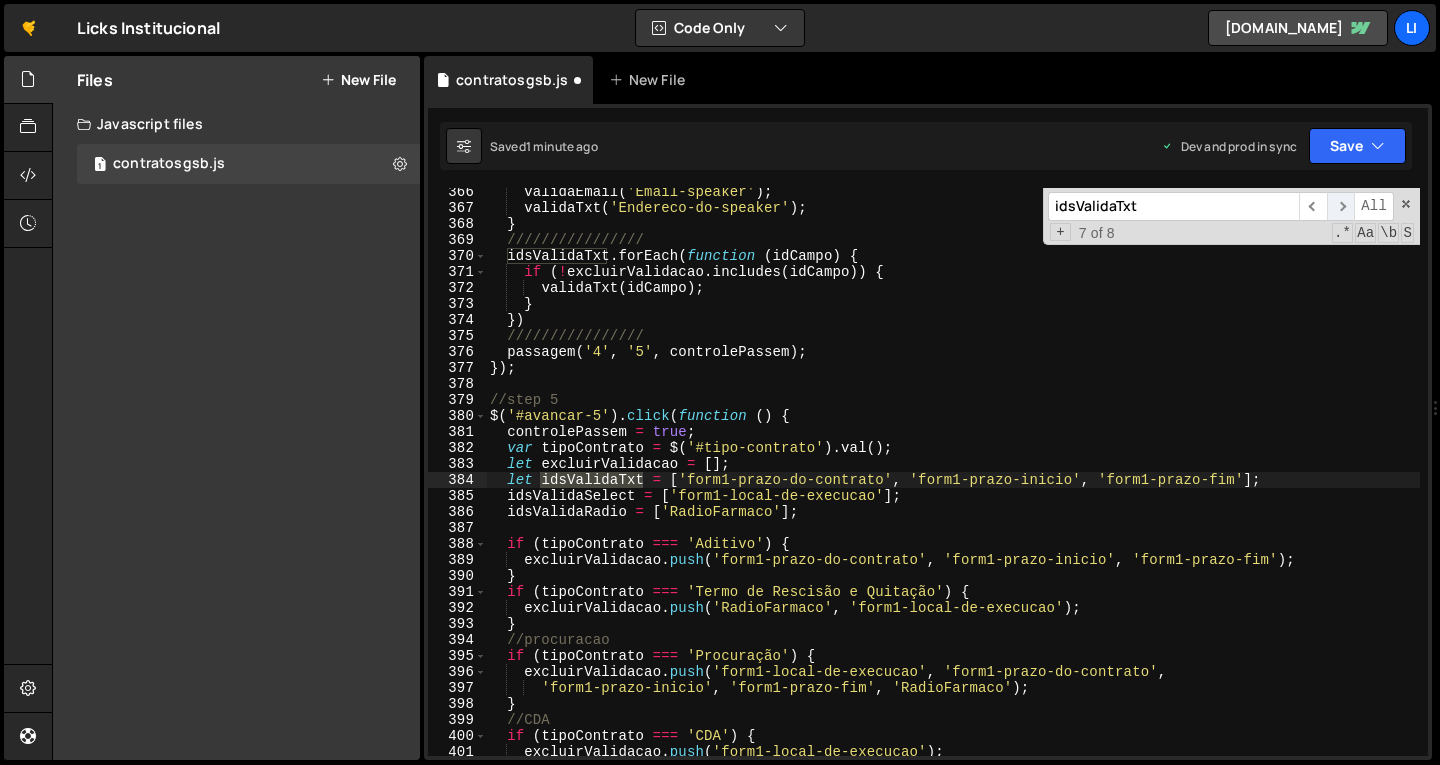 click on "​" at bounding box center [1341, 206] 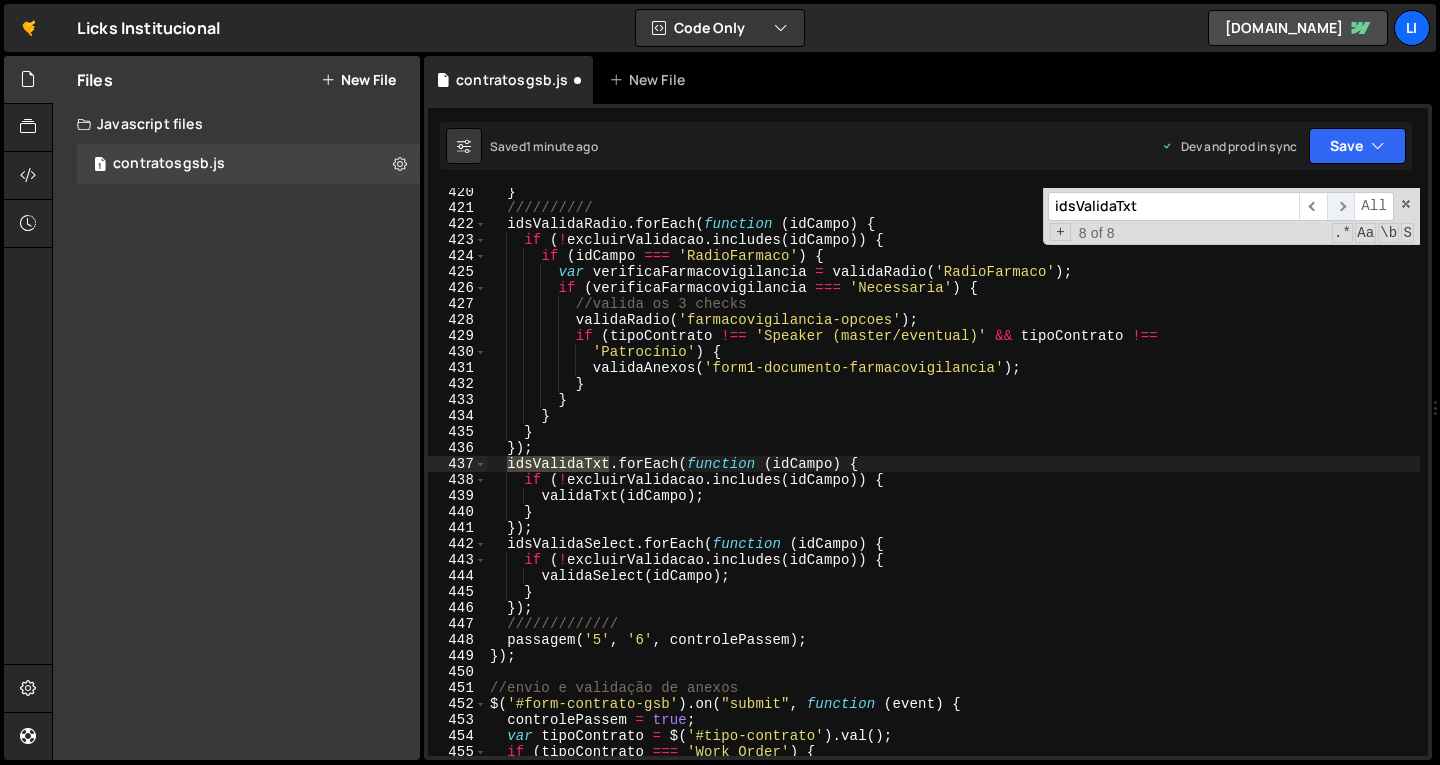 click on "​" at bounding box center [1341, 206] 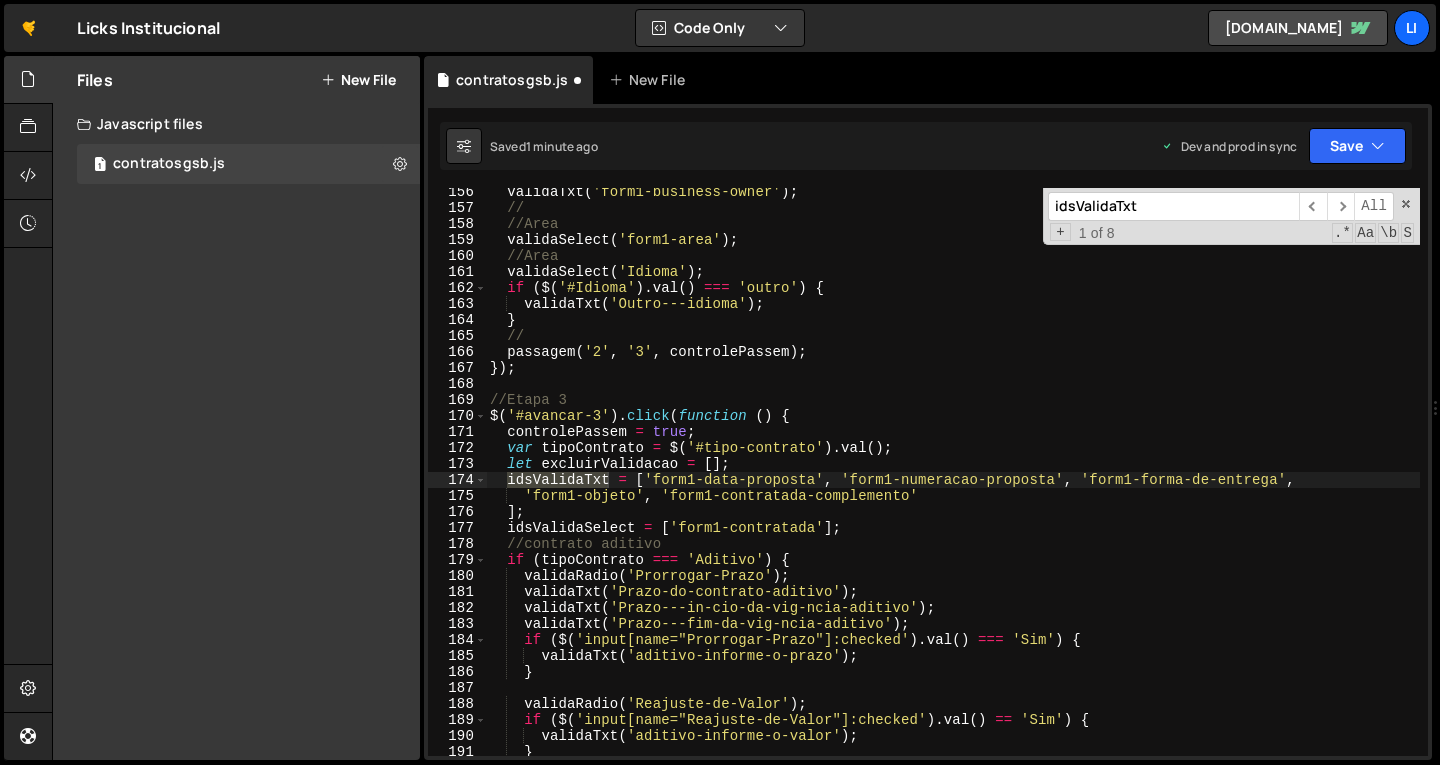 click on "validaTxt ( 'form1-business-owner' ) ;    //    //Area    validaSelect ( 'form1-area' ) ;    //Area    validaSelect ( 'Idioma' ) ;    if   ( $ ( '#Idioma' ) . val ( )   ===   'outro' )   {       validaTxt ( 'Outro---idioma' ) ;    }    //    passagem ( '2' ,   '3' ,   controlePassem ) ; }) ; //Etapa 3 $ ( '#avancar-3' ) . click ( function   ( )   {    controlePassem   =   true ;    var   tipoContrato   =   $ ( '#tipo-contrato' ) . val ( ) ;    let   excluirValidacao   =   [ ] ;    idsValidaTxt   =   [ 'form1-data-proposta' ,   'form1-numeracao-proposta' ,   'form1-forma-de-entrega' ,       'form1-objeto' ,   'form1-contratada-complemento'    ] ;    idsValidaSelect   =   [ 'form1-contratada' ] ;    //contrato aditivo    if   ( tipoContrato   ===   'Aditivo' )   {       validaRadio ( 'Prorrogar-Prazo' ) ;       validaTxt ( 'Prazo-do-contrato-aditivo' ) ;       validaTxt ( 'Prazo---in-cio-da-vig-ncia-aditivo' ) ;       validaTxt ( 'Prazo---fim-da-vig-ncia-aditivo' ) ;       if   ( $ ( ) . val ( )   ===   )" at bounding box center [953, 472] 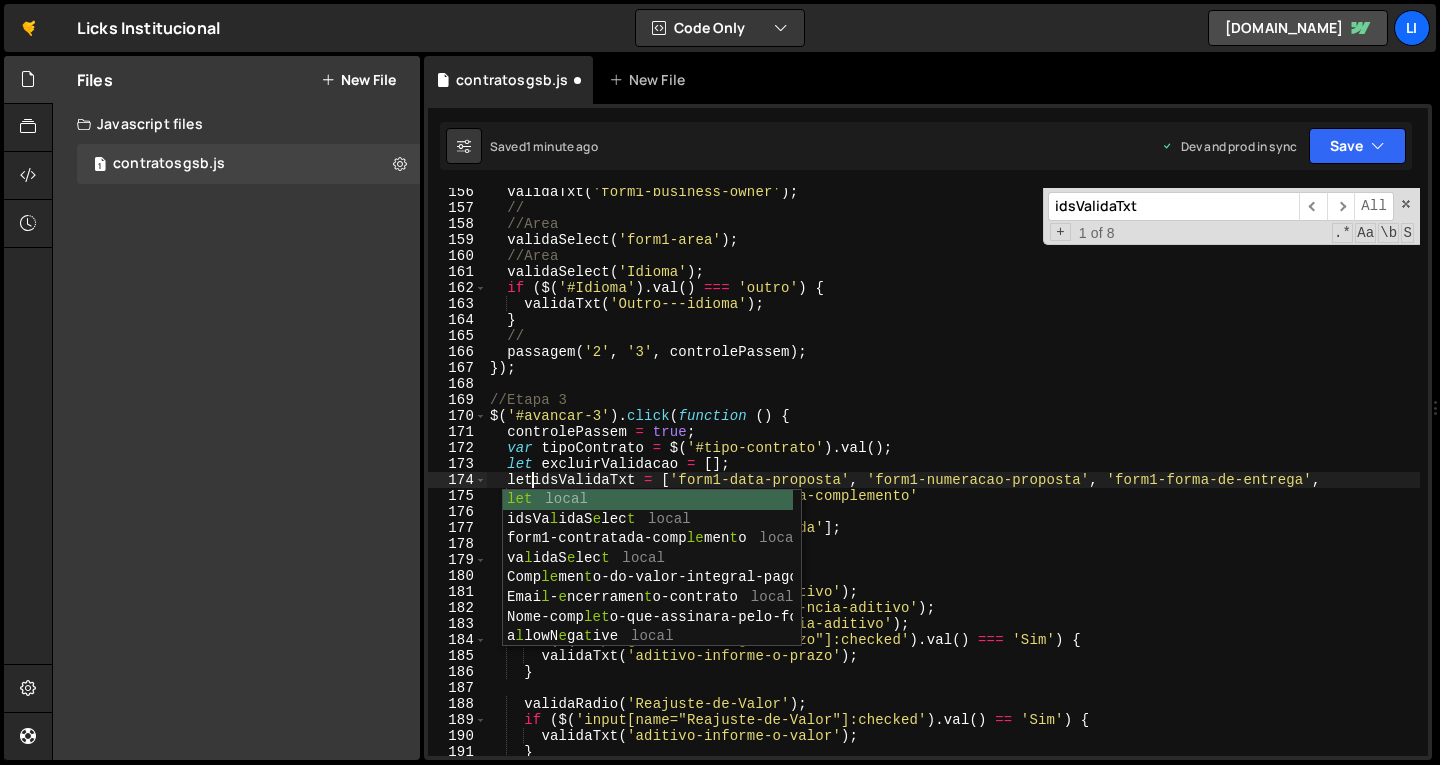 scroll, scrollTop: 0, scrollLeft: 3, axis: horizontal 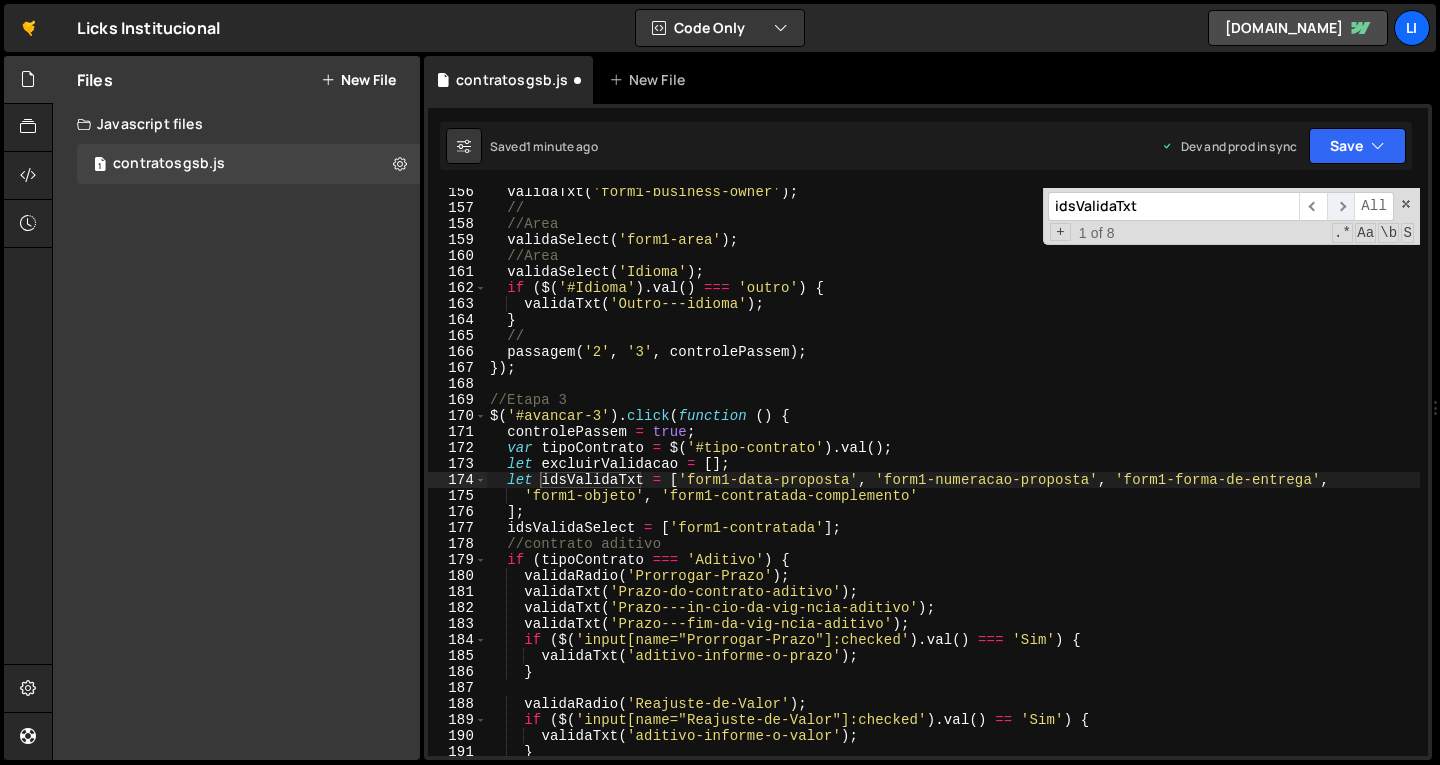 click on "​" at bounding box center (1341, 206) 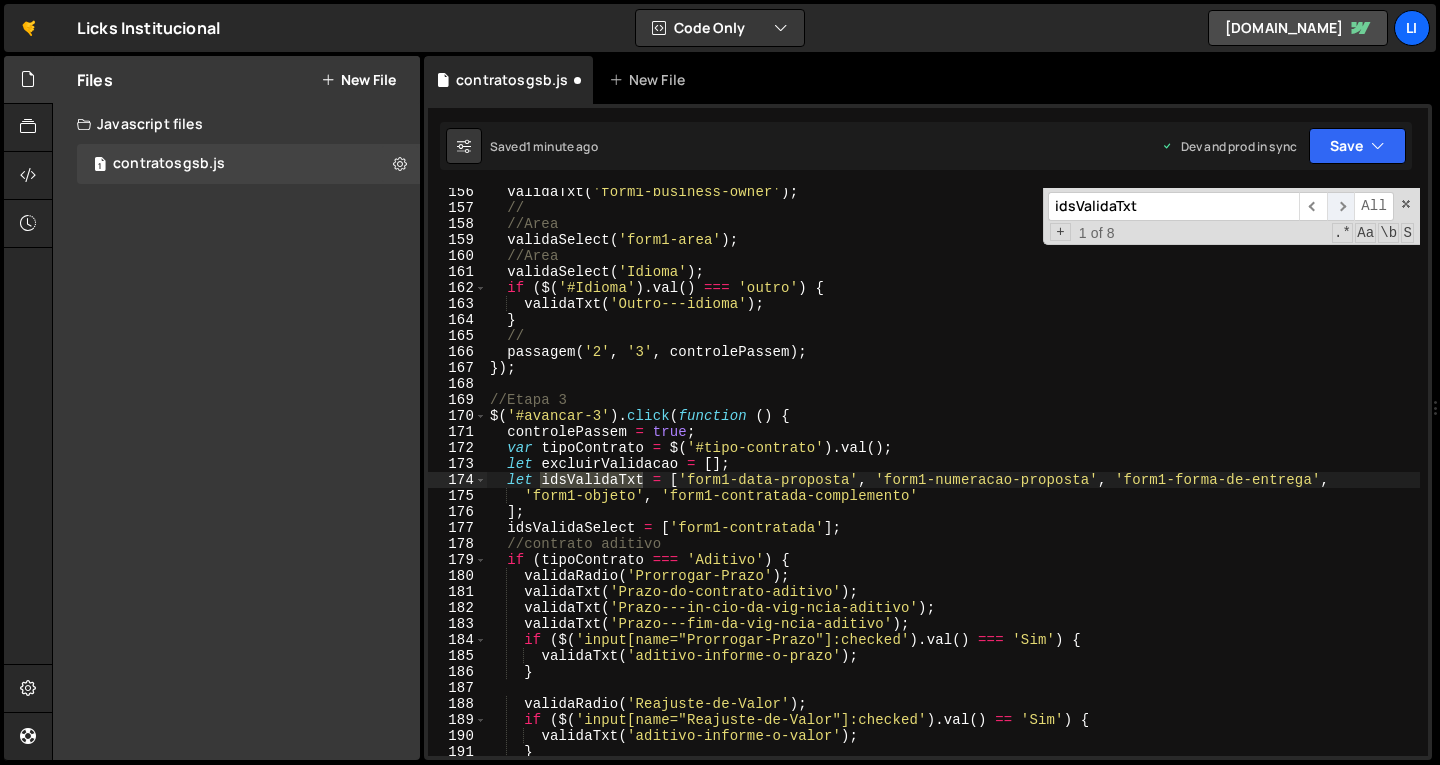 click on "​" at bounding box center (1341, 206) 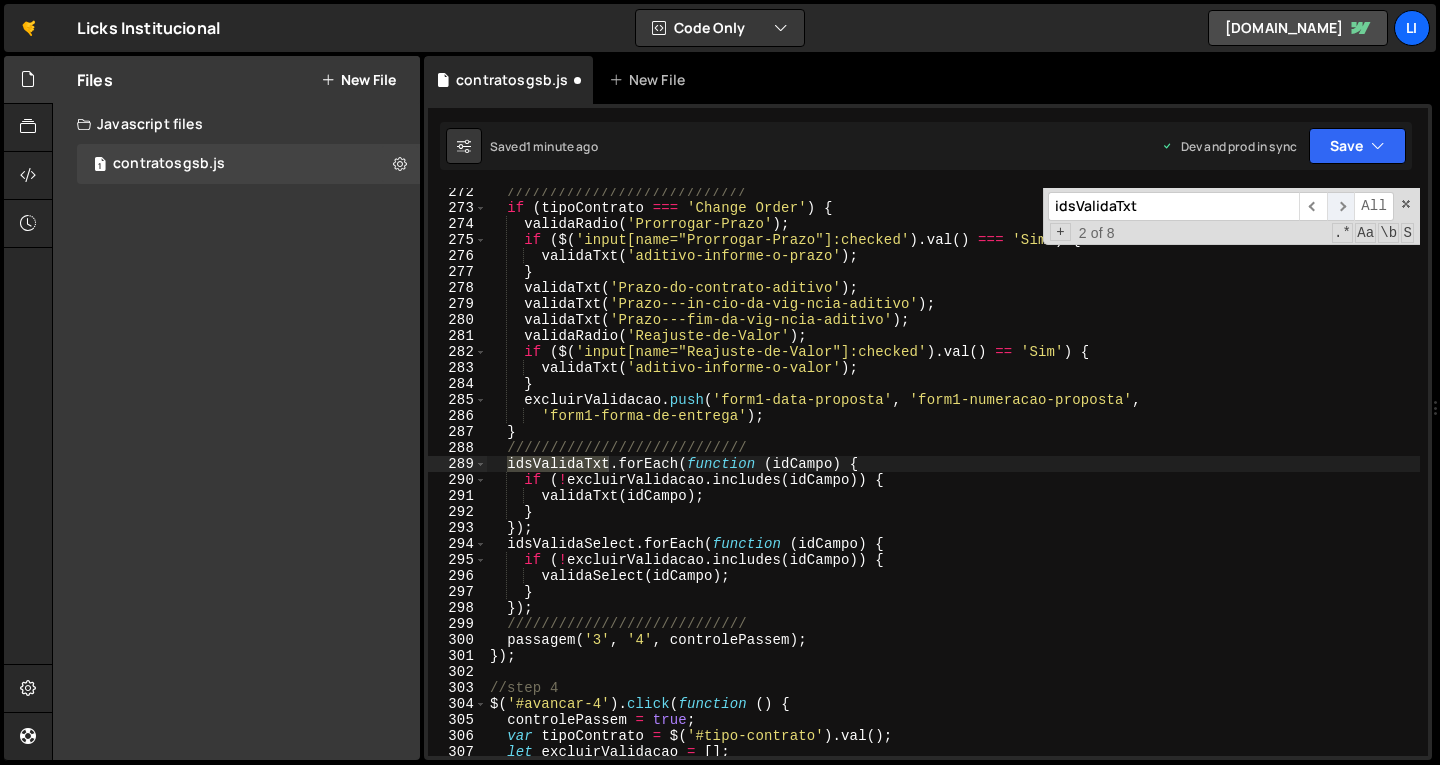 click on "​" at bounding box center [1341, 206] 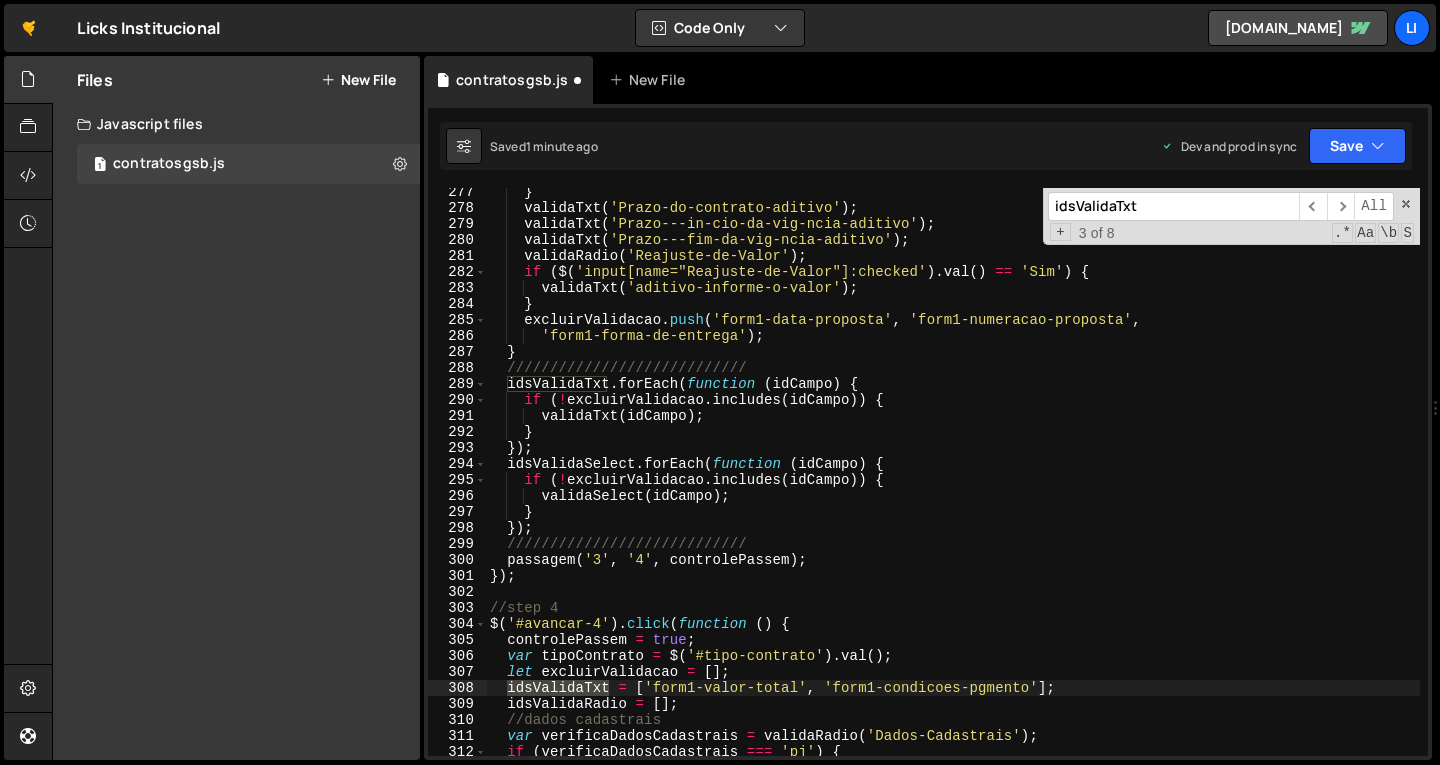 scroll, scrollTop: 4616, scrollLeft: 0, axis: vertical 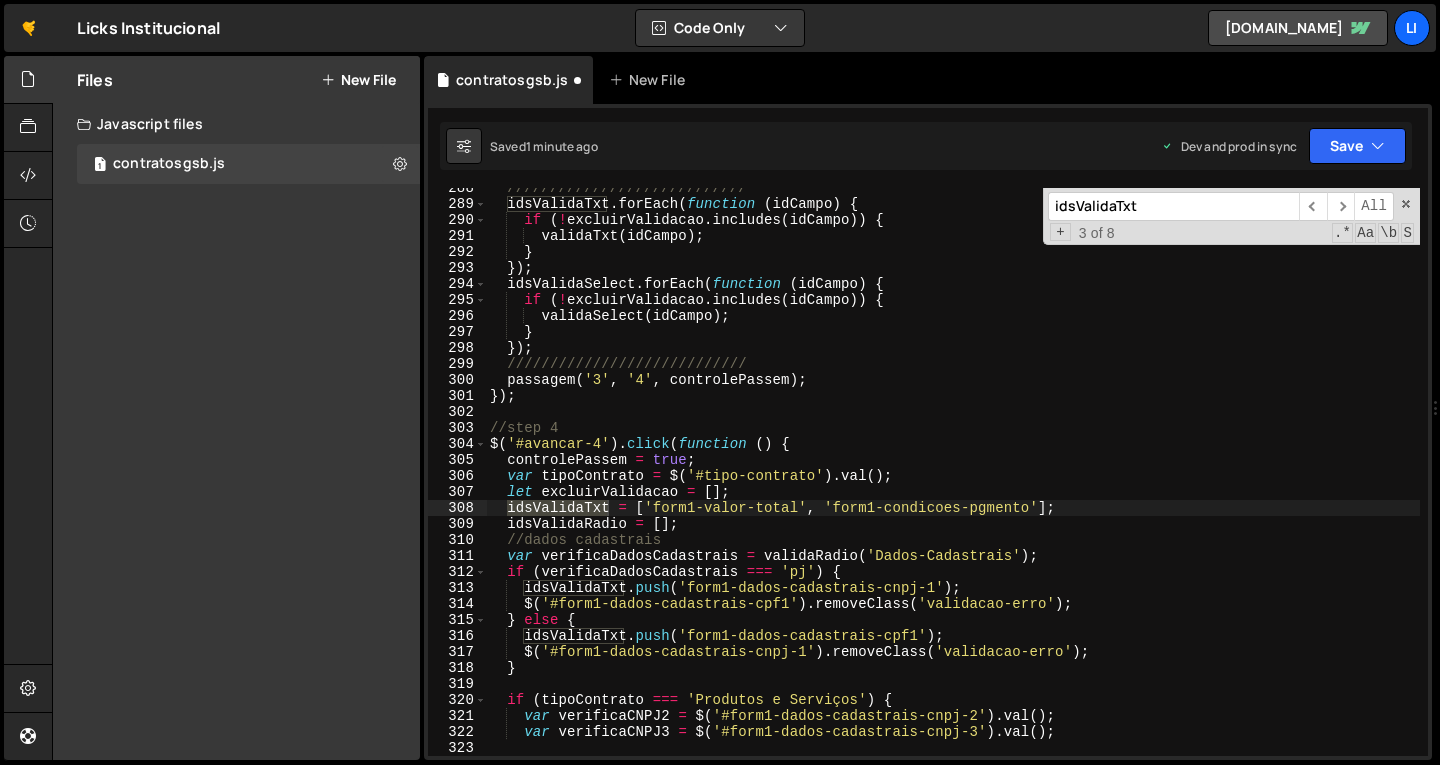 click on "////////////////////////////    idsValidaTxt . forEach ( function   ( idCampo )   {       if   ( ! excluirValidacao . includes ( idCampo ))   {          validaTxt ( idCampo ) ;       }    }) ;    idsValidaSelect . forEach ( function   ( idCampo )   {       if   ( ! excluirValidacao . includes ( idCampo ))   {          validaSelect ( idCampo ) ;       }    }) ;    ////////////////////////////    passagem ( '3' ,   '4' ,   controlePassem ) ; }) ; //step 4 $ ( '#avancar-4' ) . click ( function   ( )   {    controlePassem   =   true ;    var   tipoContrato   =   $ ( '#tipo-contrato' ) . val ( ) ;    let   excluirValidacao   =   [ ] ;    idsValidaTxt   =   [ 'form1-valor-total' ,   'form1-condicoes-pgmento' ] ;    idsValidaRadio   =   [ ] ;    //dados cadastrais    var   verificaDadosCadastrais   =   validaRadio ( 'Dados-Cadastrais' ) ;    if   ( verificaDadosCadastrais   ===   'pj' )   {       idsValidaTxt . push ( 'form1-dados-cadastrais-cnpj-1' ) ;       $ ( '#form1-dados-cadastrais-cpf1' ) . removeClass ( )" at bounding box center [953, 472] 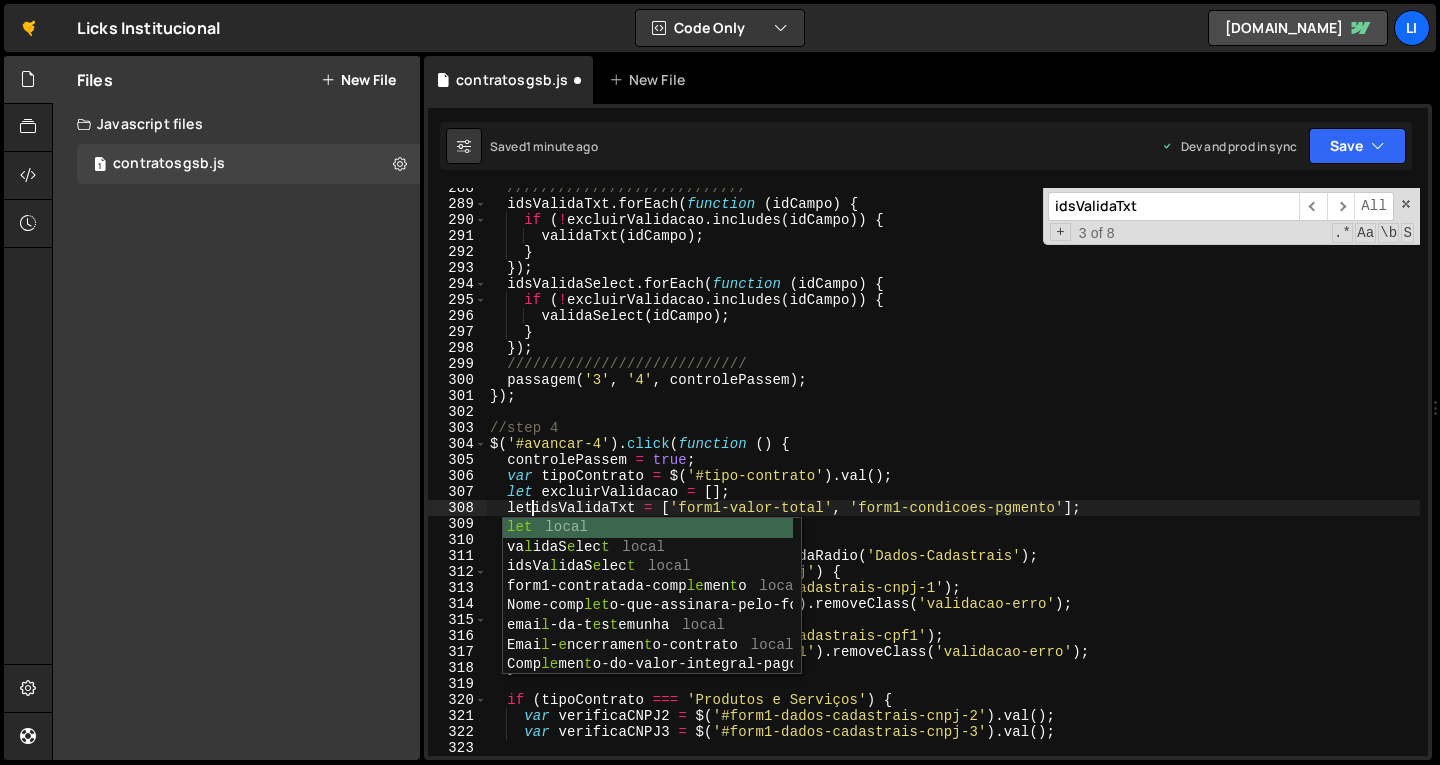 scroll, scrollTop: 0, scrollLeft: 3, axis: horizontal 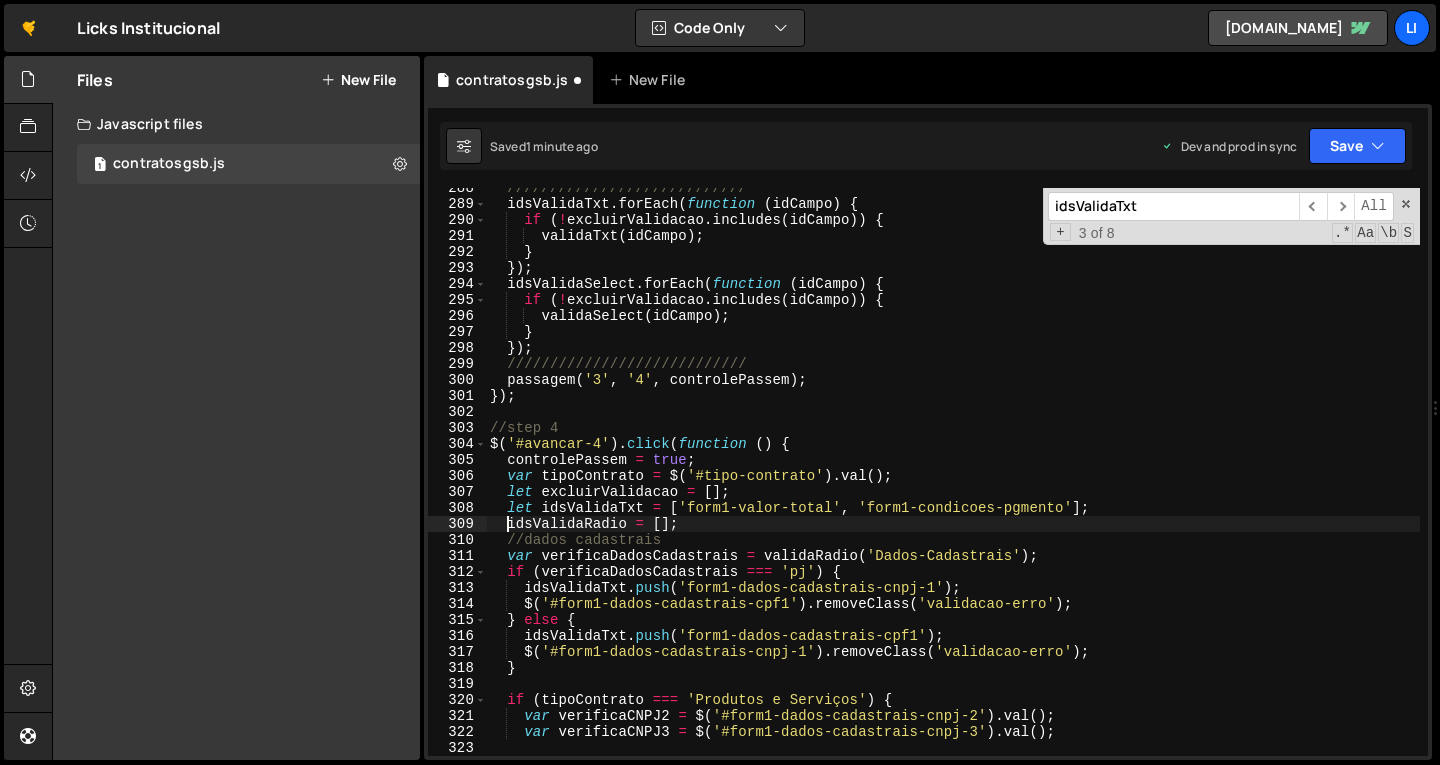 click on "////////////////////////////    idsValidaTxt . forEach ( function   ( idCampo )   {       if   ( ! excluirValidacao . includes ( idCampo ))   {          validaTxt ( idCampo ) ;       }    }) ;    idsValidaSelect . forEach ( function   ( idCampo )   {       if   ( ! excluirValidacao . includes ( idCampo ))   {          validaSelect ( idCampo ) ;       }    }) ;    ////////////////////////////    passagem ( '3' ,   '4' ,   controlePassem ) ; }) ; //step 4 $ ( '#avancar-4' ) . click ( function   ( )   {    controlePassem   =   true ;    var   tipoContrato   =   $ ( '#tipo-contrato' ) . val ( ) ;    let   excluirValidacao   =   [ ] ;    let   idsValidaTxt   =   [ 'form1-valor-total' ,   'form1-condicoes-pgmento' ] ;    idsValidaRadio   =   [ ] ;    //dados cadastrais    var   verificaDadosCadastrais   =   validaRadio ( 'Dados-Cadastrais' ) ;    if   ( verificaDadosCadastrais   ===   'pj' )   {       idsValidaTxt . push ( 'form1-dados-cadastrais-cnpj-1' ) ;       $ ( '#form1-dados-cadastrais-cpf1' ) . ( ) ;" at bounding box center [953, 480] 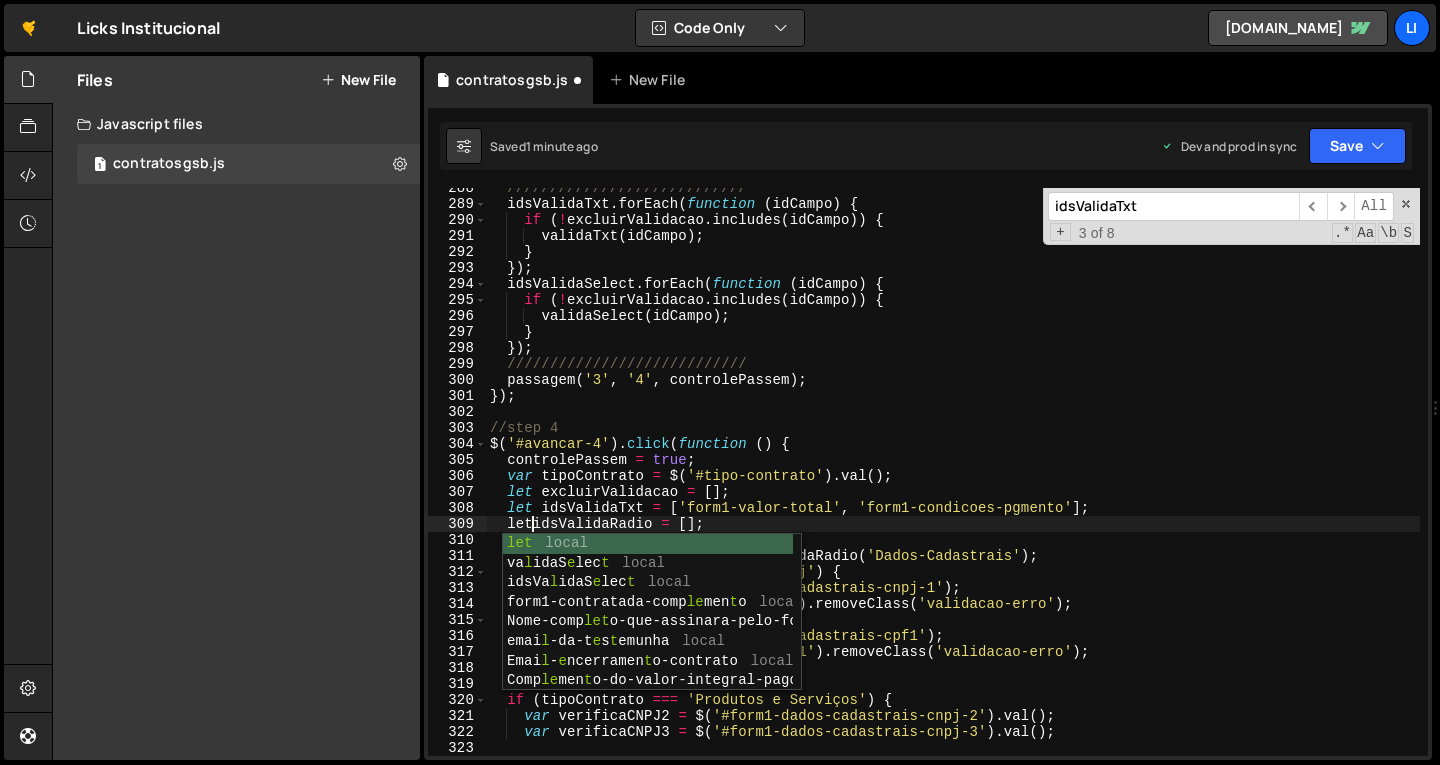 scroll, scrollTop: 0, scrollLeft: 3, axis: horizontal 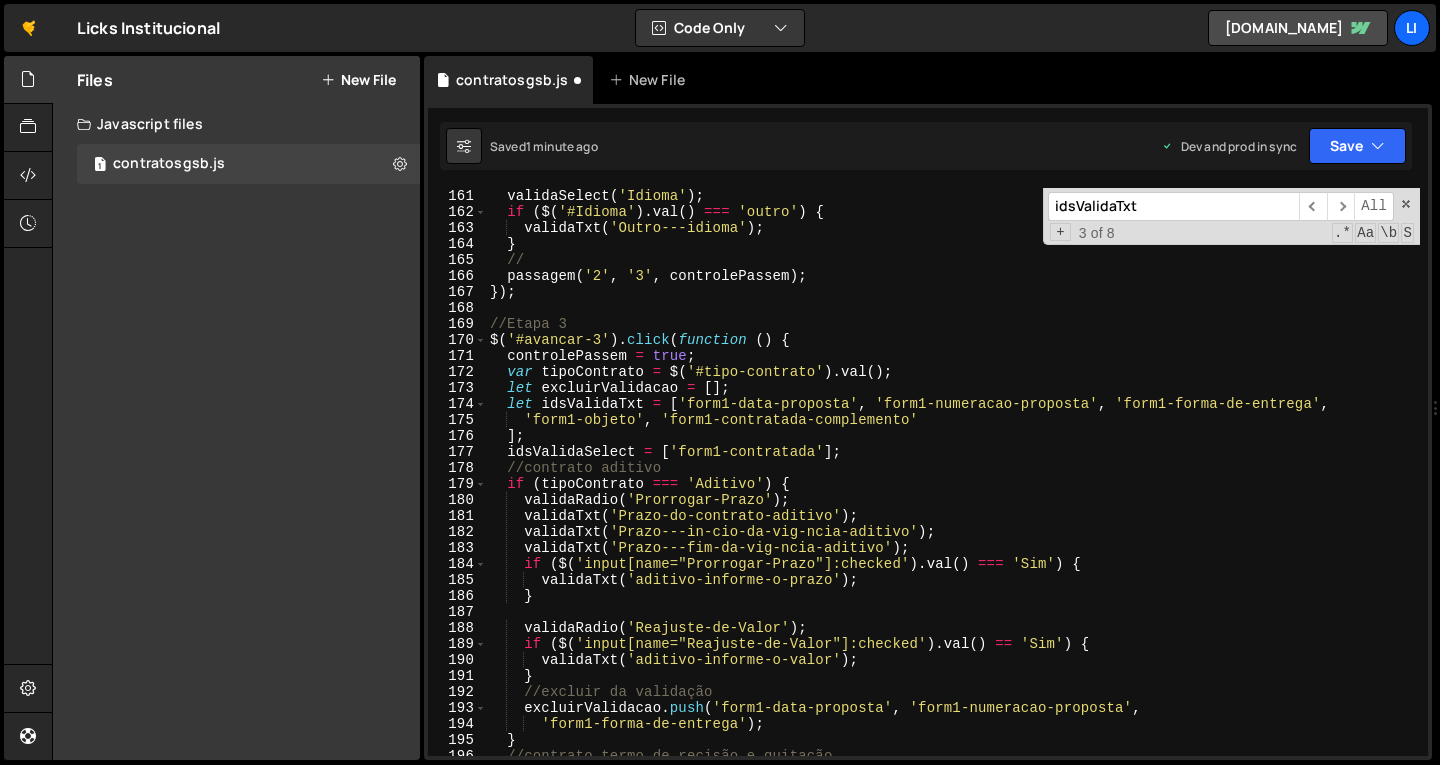 click on "validaSelect ( 'Idioma' ) ;    if   ( $ ( '#Idioma' ) . val ( )   ===   'outro' )   {       validaTxt ( 'Outro---idioma' ) ;    }    //    passagem ( '2' ,   '3' ,   controlePassem ) ; }) ; //Etapa 3 $ ( '#avancar-3' ) . click ( function   ( )   {    controlePassem   =   true ;    var   tipoContrato   =   $ ( '#tipo-contrato' ) . val ( ) ;    let   excluirValidacao   =   [ ] ;    let   idsValidaTxt   =   [ 'form1-data-proposta' ,   'form1-numeracao-proposta' ,   'form1-forma-de-entrega' ,       'form1-objeto' ,   'form1-contratada-complemento'    ] ;    idsValidaSelect   =   [ 'form1-contratada' ] ;    //contrato aditivo    if   ( tipoContrato   ===   'Aditivo' )   {       validaRadio ( 'Prorrogar-Prazo' ) ;       validaTxt ( 'Prazo-do-contrato-aditivo' ) ;       validaTxt ( 'Prazo---in-cio-da-vig-ncia-aditivo' ) ;       validaTxt ( 'Prazo---fim-da-vig-ncia-aditivo' ) ;       if   ( $ ( 'input[name="Prorrogar-Prazo"]:checked' ) . val ( )   ===   'Sim' )   {          validaTxt ( 'aditivo-informe-o-prazo' )" at bounding box center (953, 488) 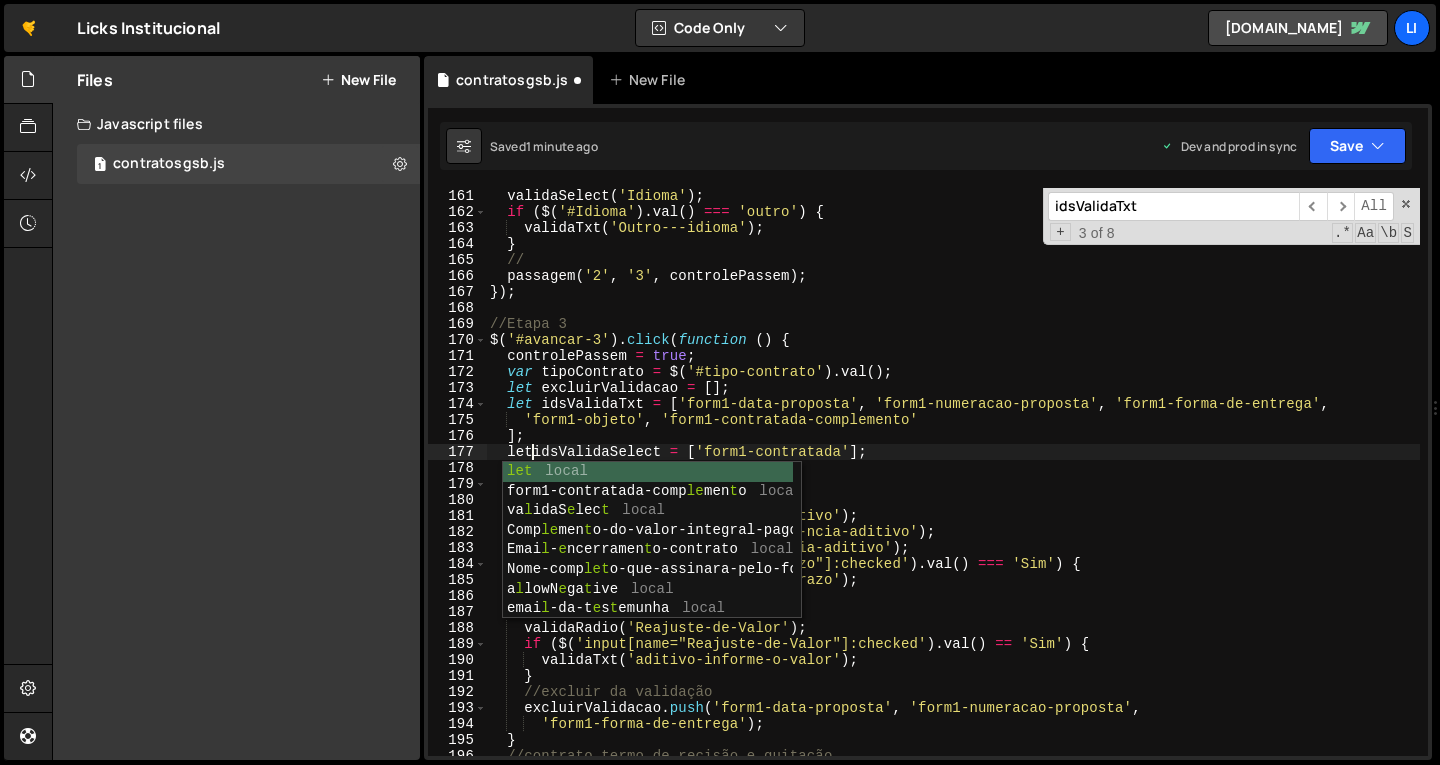 scroll, scrollTop: 0, scrollLeft: 3, axis: horizontal 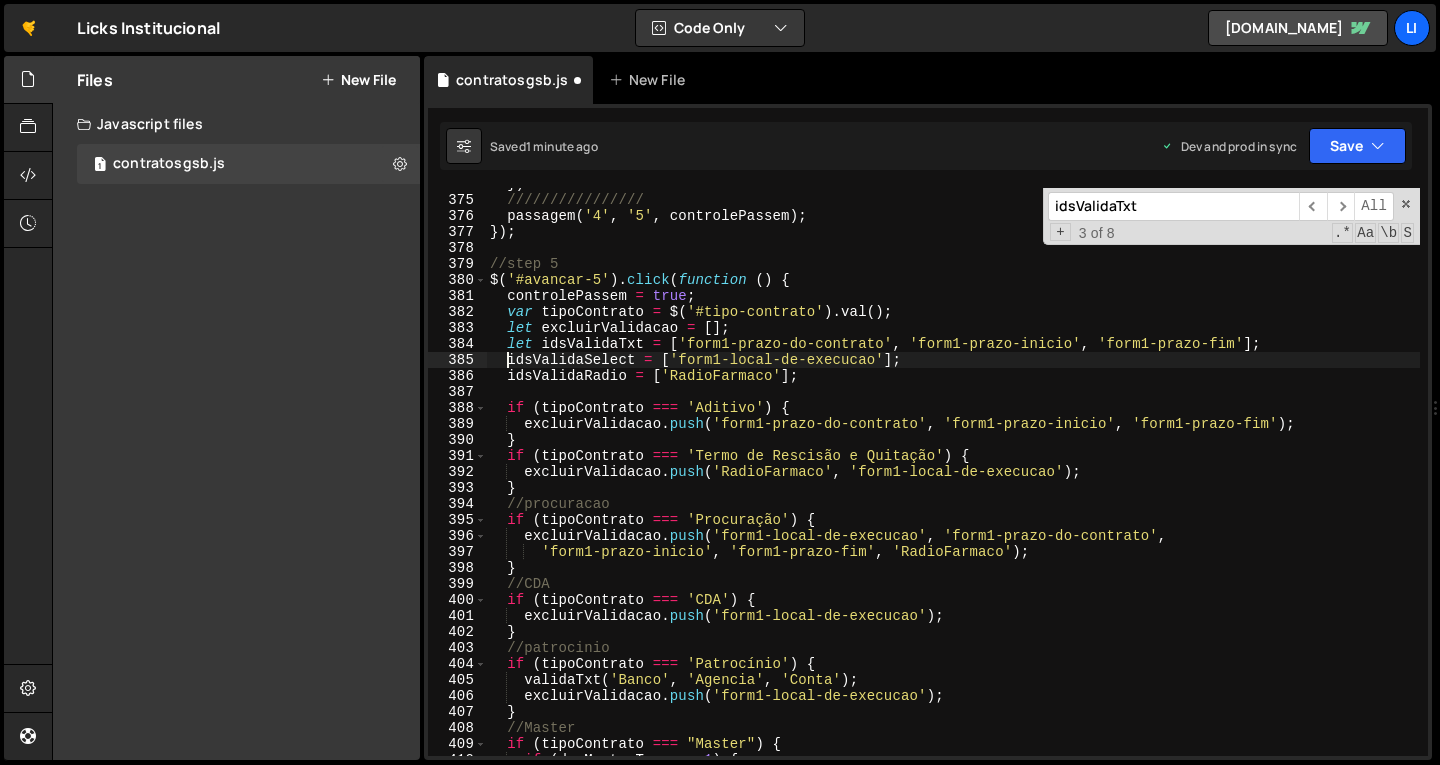 click on "})    ////////////////    passagem ( '4' ,   '5' ,   controlePassem ) ; }) ; //step 5 $ ( '#avancar-5' ) . click ( function   ( )   {    controlePassem   =   true ;    var   tipoContrato   =   $ ( '#tipo-contrato' ) . val ( ) ;    let   excluirValidacao   =   [ ] ;    let   idsValidaTxt   =   [ 'form1-prazo-do-contrato' ,   'form1-prazo-inicio' ,   'form1-prazo-fim' ] ;    idsValidaSelect   =   [ 'form1-local-de-execucao' ] ;    idsValidaRadio   =   [ 'RadioFarmaco' ] ;    if   ( tipoContrato   ===   'Aditivo' )   {       excluirValidacao . push ( 'form1-prazo-do-contrato' ,   'form1-prazo-inicio' ,   'form1-prazo-fim' ) ;    }    if   ( tipoContrato   ===   'Termo de Rescisão e Quitação' )   {       excluirValidacao . push ( 'RadioFarmaco' ,   'form1-local-de-execucao' ) ;    }    //procuracao    if   ( tipoContrato   ===   'Procuração' )   {       excluirValidacao . push ( 'form1-local-de-execucao' ,   'form1-prazo-do-contrato' ,          'form1-prazo-inicio' ,   'form1-prazo-fim' ,   'RadioFarmaco'" at bounding box center (953, 476) 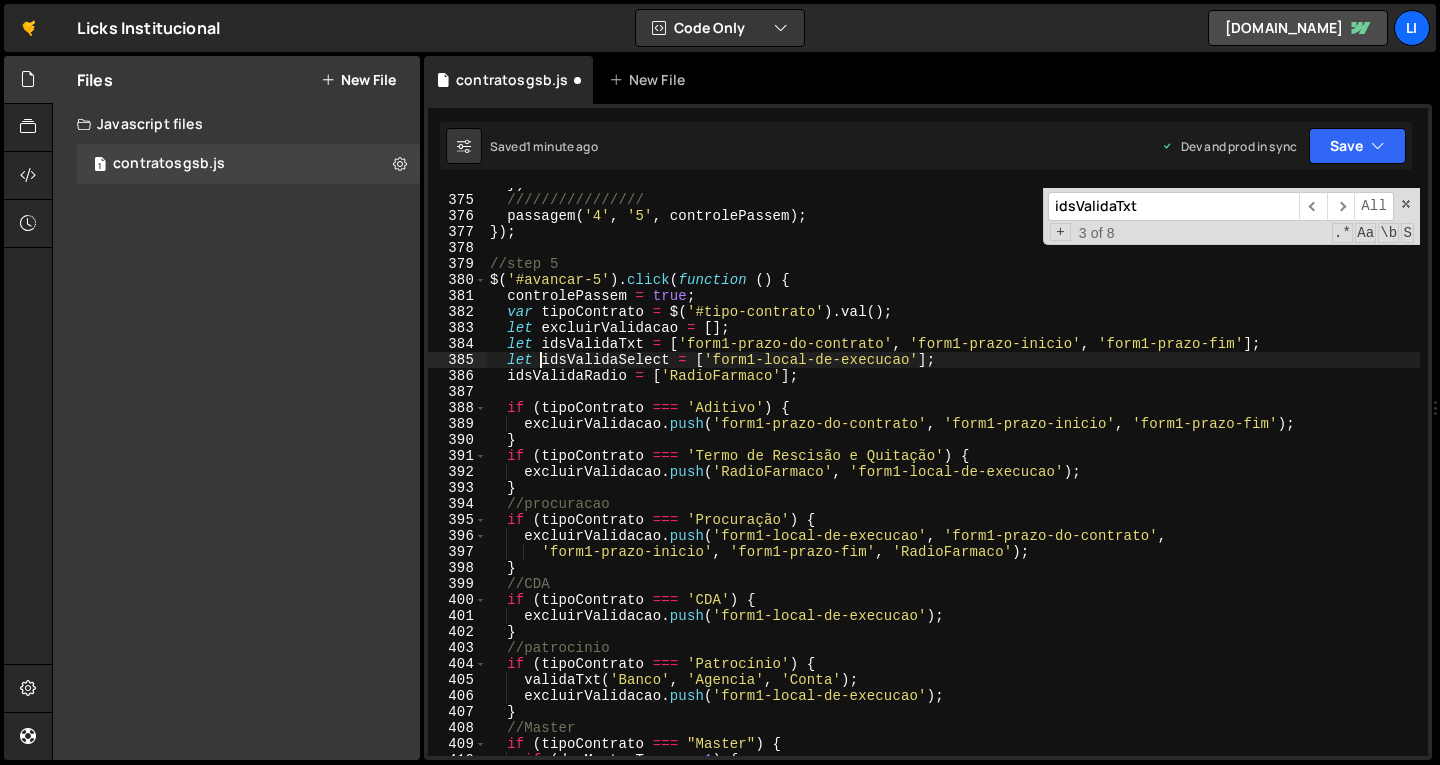 scroll, scrollTop: 0, scrollLeft: 3, axis: horizontal 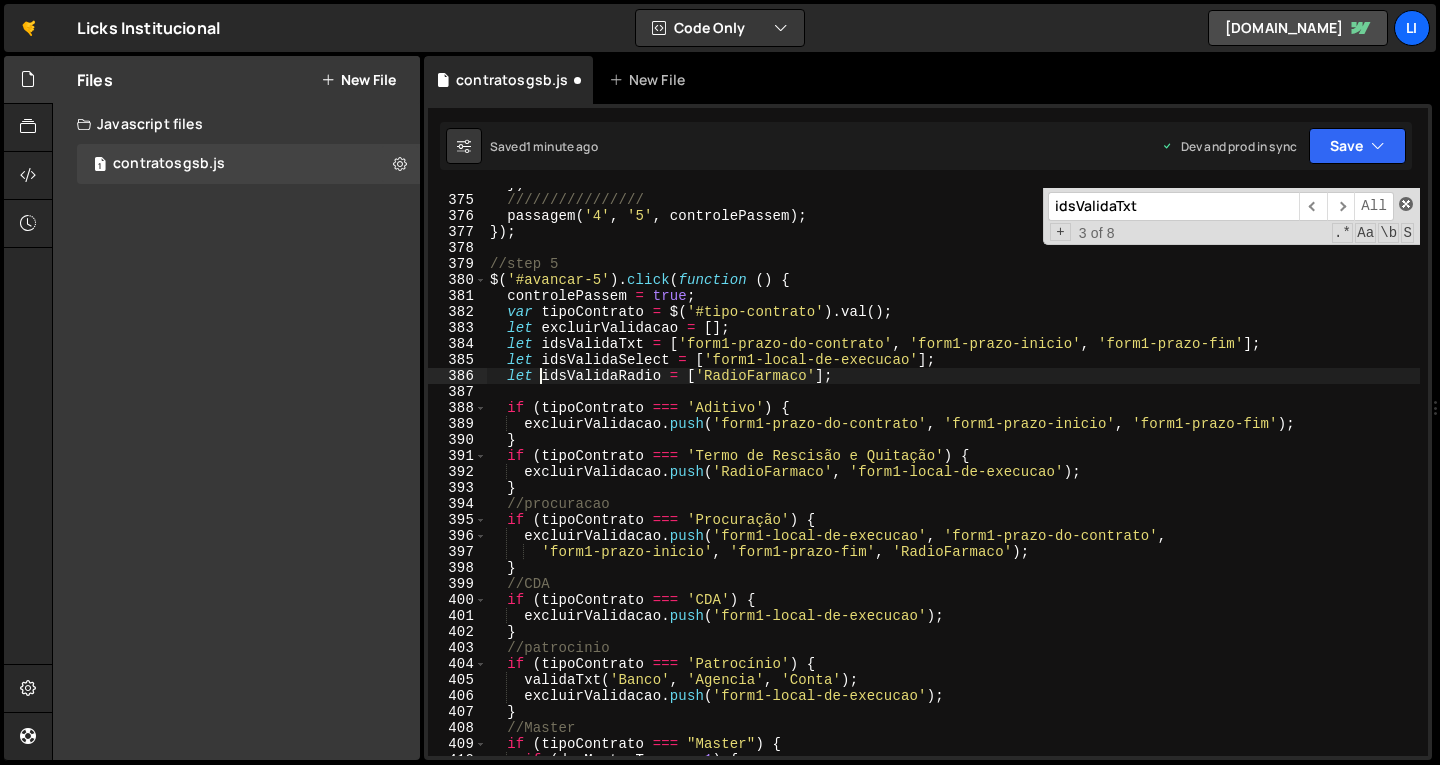 click at bounding box center (1406, 204) 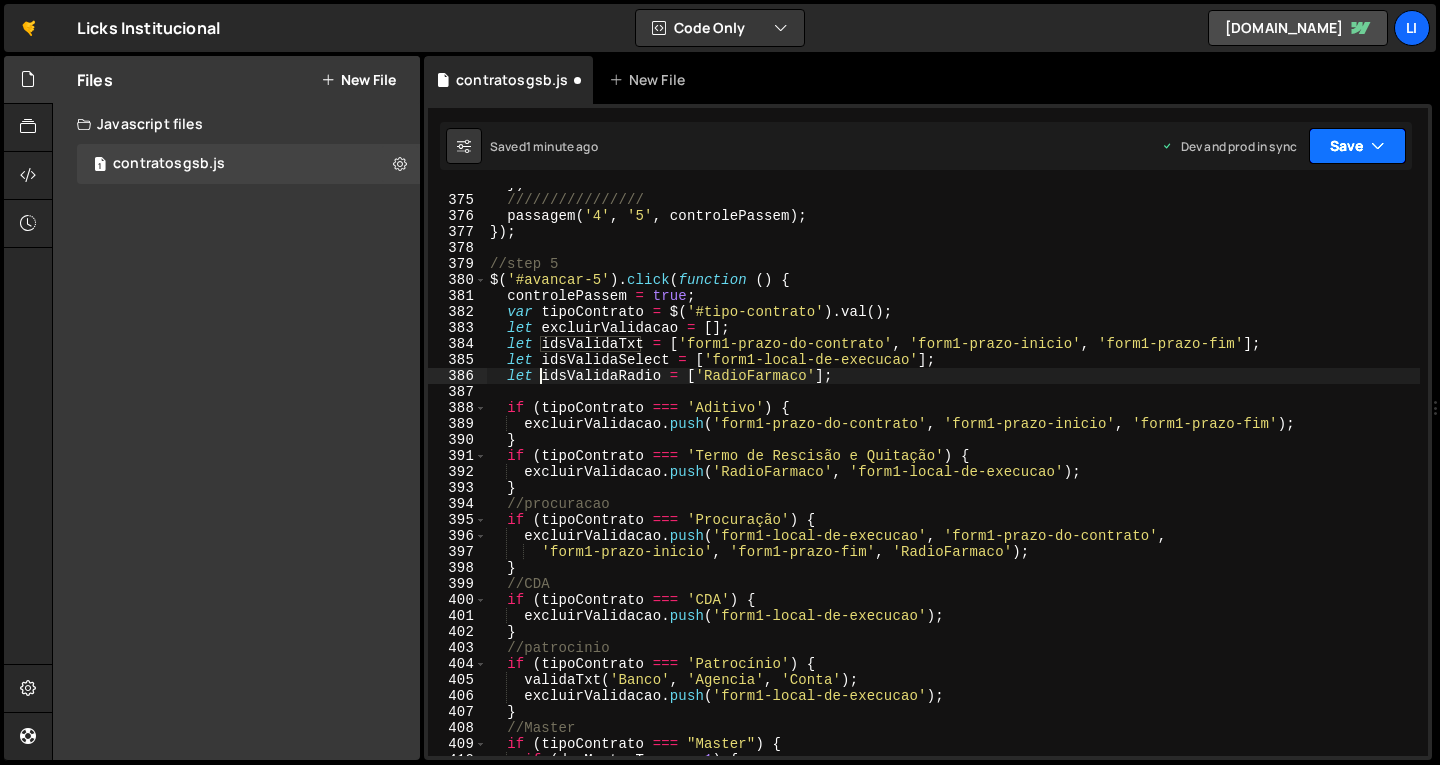 click on "Save" at bounding box center [1357, 146] 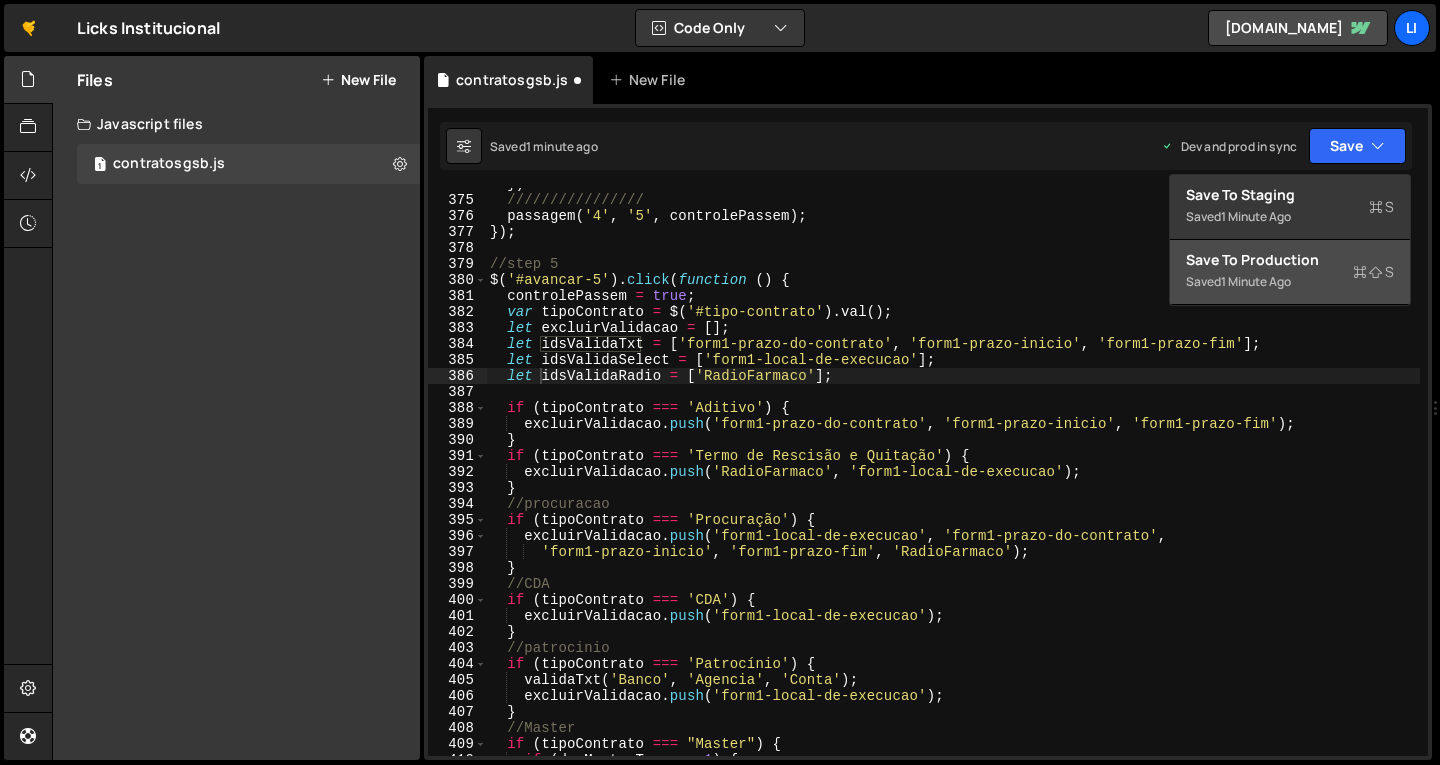 click on "Save to Production
S" at bounding box center [1290, 260] 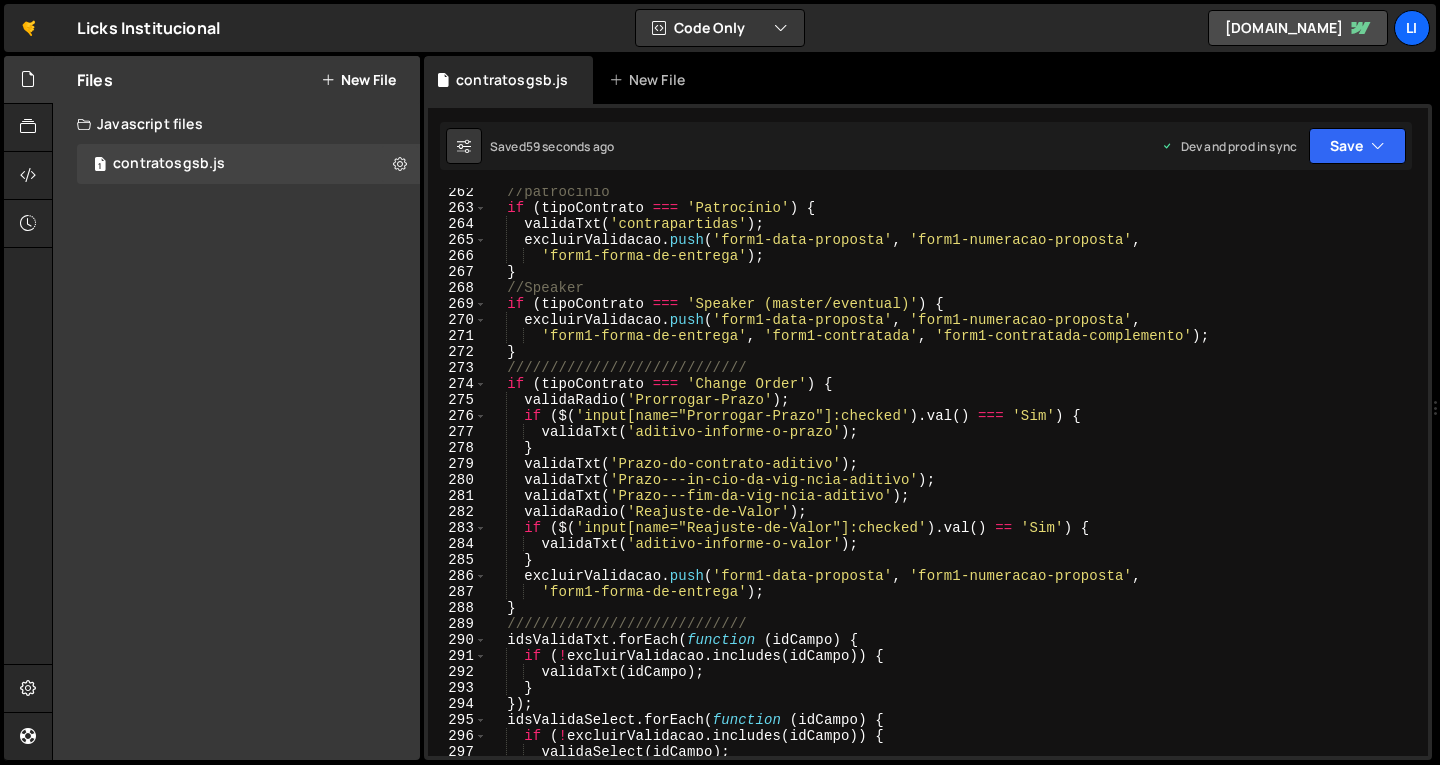 scroll, scrollTop: 4256, scrollLeft: 0, axis: vertical 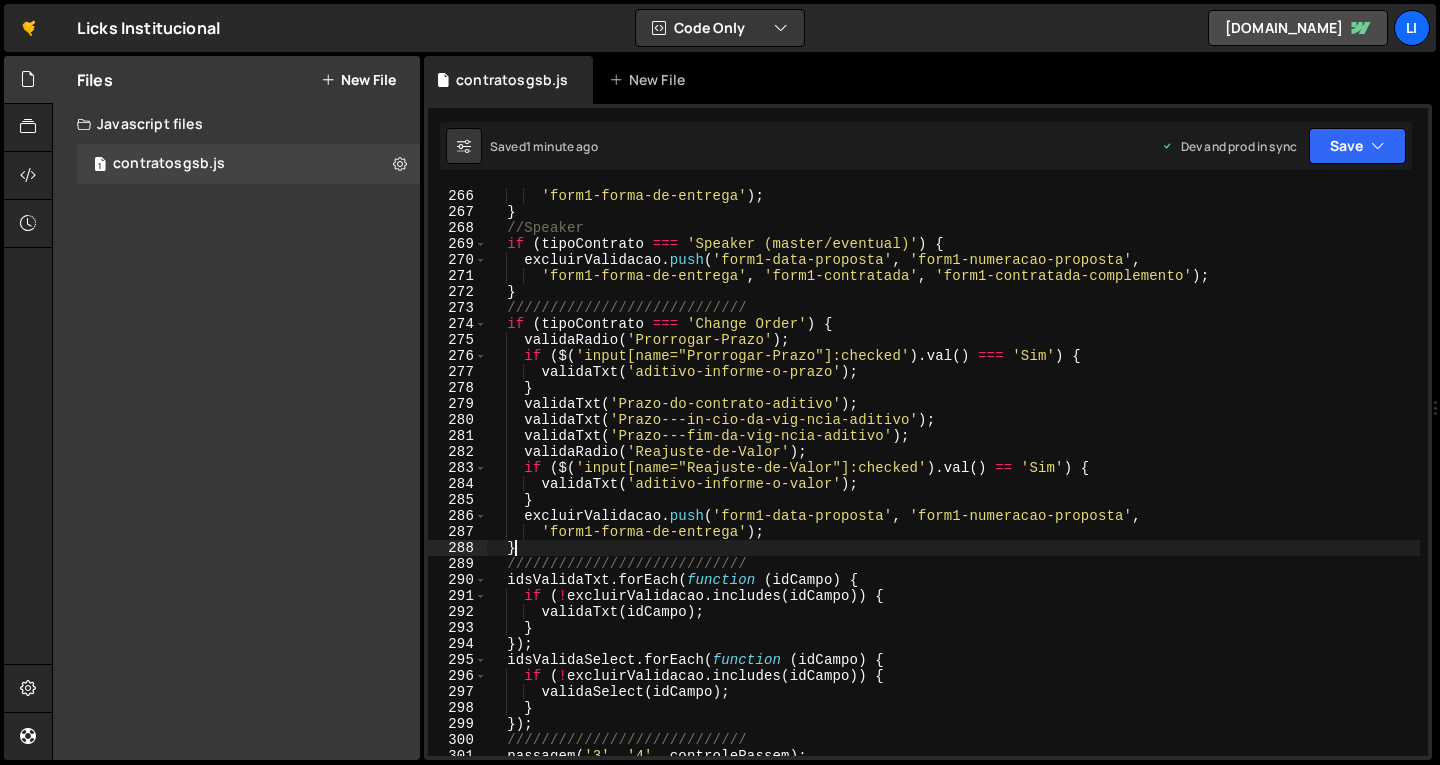 click on "'form1-forma-de-entrega' ) ;    }    //Speaker    if   ( tipoContrato   ===   'Speaker (master/eventual)' )   {       excluirValidacao . push ( 'form1-data-proposta' ,   'form1-numeracao-proposta' ,          'form1-forma-de-entrega' ,   'form1-contratada' ,   'form1-contratada-complemento' ) ;    }    ////////////////////////////    if   ( tipoContrato   ===   'Change Order' )   {       validaRadio ( 'Prorrogar-Prazo' ) ;       if   ( $ ( 'input[name="Prorrogar-Prazo"]:checked' ) . val ( )   ===   'Sim' )   {          validaTxt ( 'aditivo-informe-o-prazo' ) ;       }       validaTxt ( 'Prazo-do-contrato-aditivo' ) ;       validaTxt ( 'Prazo---in-cio-da-vig-ncia-aditivo' ) ;       validaTxt ( 'Prazo---fim-da-vig-ncia-aditivo' ) ;       validaRadio ( 'Reajuste-de-Valor' ) ;       if   ( $ ( 'input[name="Reajuste-de-Valor"]:checked' ) . val ( )   ==   'Sim' )   {          validaTxt ( 'aditivo-informe-o-valor' ) ;       }       excluirValidacao . push ( 'form1-data-proposta' ,   ,          ) ;    }" at bounding box center (953, 488) 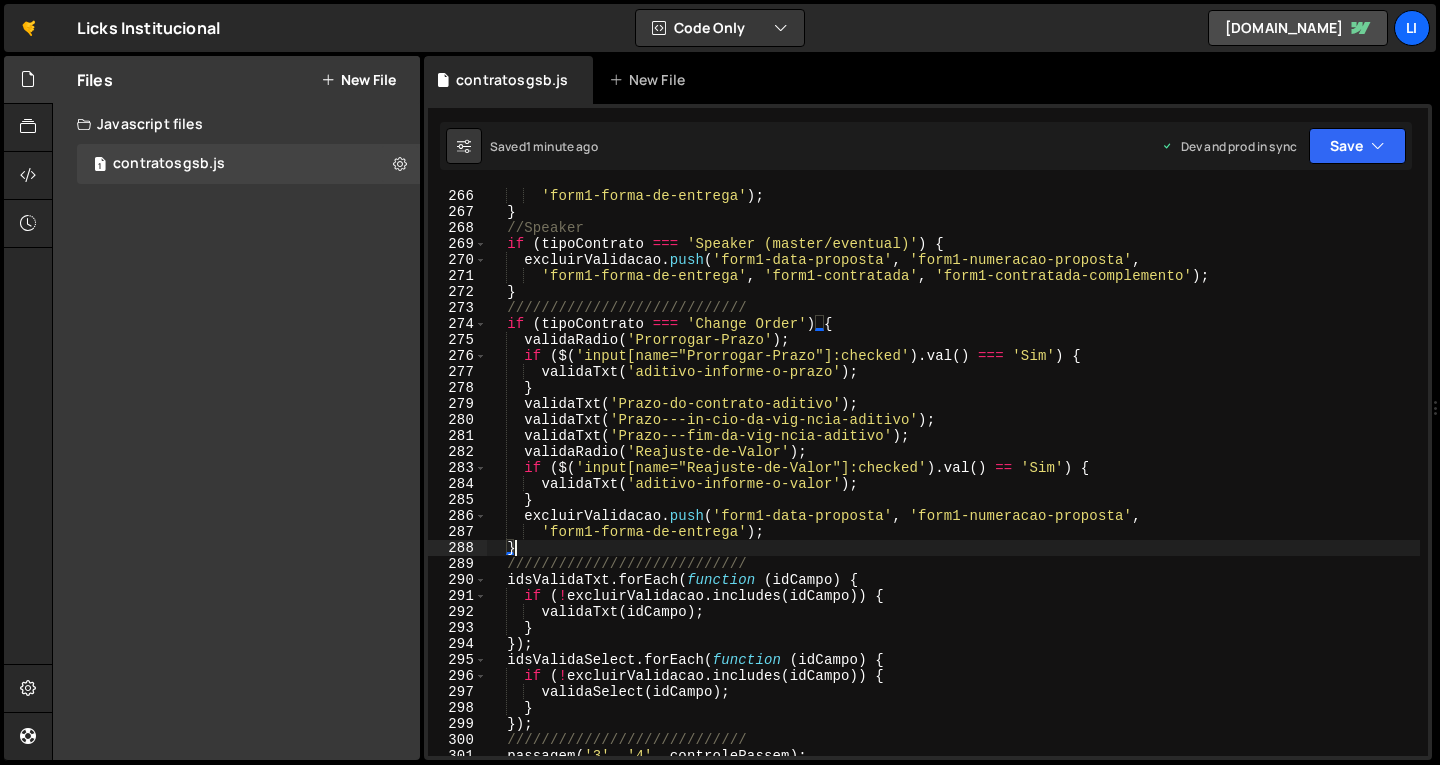 click on "'form1-forma-de-entrega' ) ;    }    //Speaker    if   ( tipoContrato   ===   'Speaker (master/eventual)' )   {       excluirValidacao . push ( 'form1-data-proposta' ,   'form1-numeracao-proposta' ,          'form1-forma-de-entrega' ,   'form1-contratada' ,   'form1-contratada-complemento' ) ;    }    ////////////////////////////    if   ( tipoContrato   ===   'Change Order' )   {       validaRadio ( 'Prorrogar-Prazo' ) ;       if   ( $ ( 'input[name="Prorrogar-Prazo"]:checked' ) . val ( )   ===   'Sim' )   {          validaTxt ( 'aditivo-informe-o-prazo' ) ;       }       validaTxt ( 'Prazo-do-contrato-aditivo' ) ;       validaTxt ( 'Prazo---in-cio-da-vig-ncia-aditivo' ) ;       validaTxt ( 'Prazo---fim-da-vig-ncia-aditivo' ) ;       validaRadio ( 'Reajuste-de-Valor' ) ;       if   ( $ ( 'input[name="Reajuste-de-Valor"]:checked' ) . val ( )   ==   'Sim' )   {          validaTxt ( 'aditivo-informe-o-valor' ) ;       }       excluirValidacao . push ( 'form1-data-proposta' ,   ,          ) ;    }" at bounding box center [953, 488] 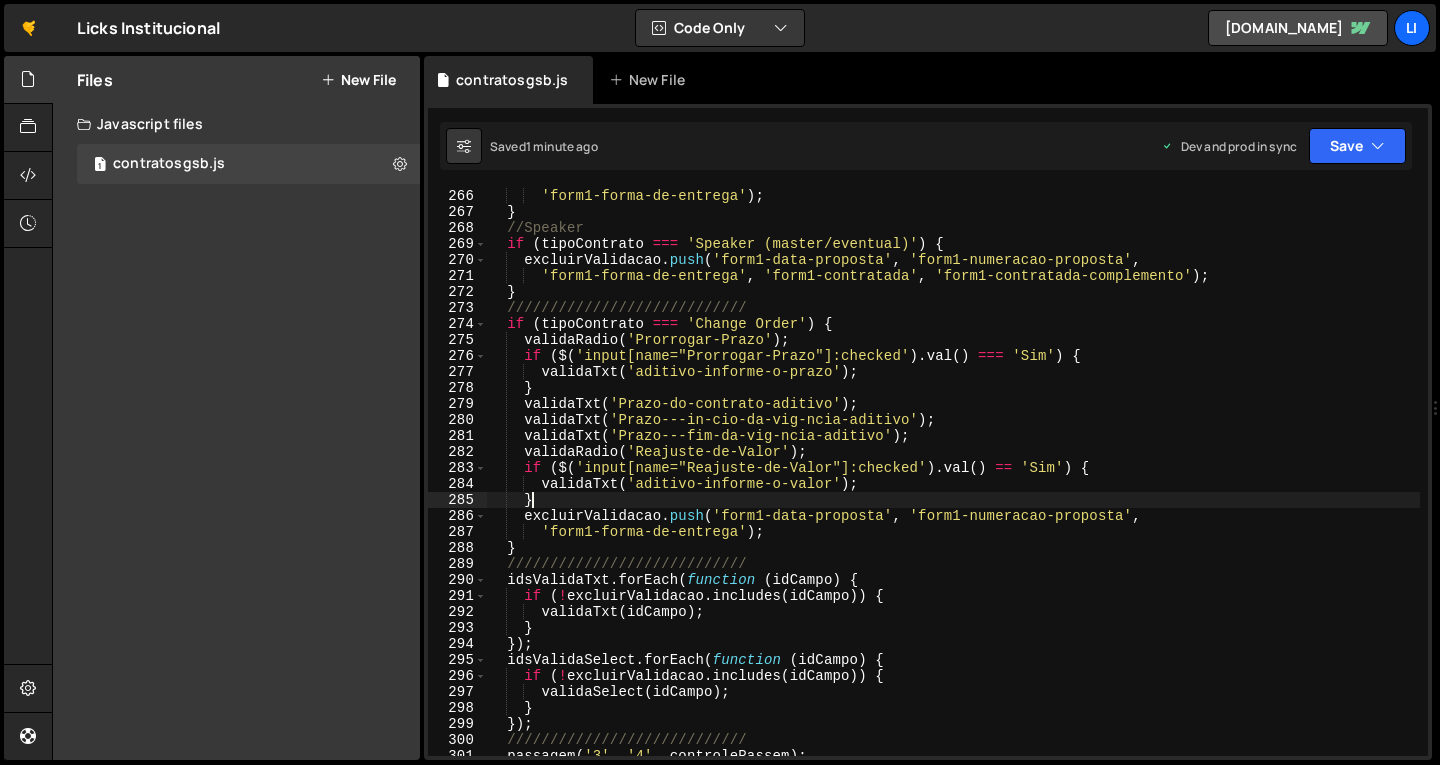 click on "'form1-forma-de-entrega' ) ;    }    //Speaker    if   ( tipoContrato   ===   'Speaker (master/eventual)' )   {       excluirValidacao . push ( 'form1-data-proposta' ,   'form1-numeracao-proposta' ,          'form1-forma-de-entrega' ,   'form1-contratada' ,   'form1-contratada-complemento' ) ;    }    ////////////////////////////    if   ( tipoContrato   ===   'Change Order' )   {       validaRadio ( 'Prorrogar-Prazo' ) ;       if   ( $ ( 'input[name="Prorrogar-Prazo"]:checked' ) . val ( )   ===   'Sim' )   {          validaTxt ( 'aditivo-informe-o-prazo' ) ;       }       validaTxt ( 'Prazo-do-contrato-aditivo' ) ;       validaTxt ( 'Prazo---in-cio-da-vig-ncia-aditivo' ) ;       validaTxt ( 'Prazo---fim-da-vig-ncia-aditivo' ) ;       validaRadio ( 'Reajuste-de-Valor' ) ;       if   ( $ ( 'input[name="Reajuste-de-Valor"]:checked' ) . val ( )   ==   'Sim' )   {          validaTxt ( 'aditivo-informe-o-valor' ) ;       }       excluirValidacao . push ( 'form1-data-proposta' ,   ,          ) ;    }" at bounding box center [953, 488] 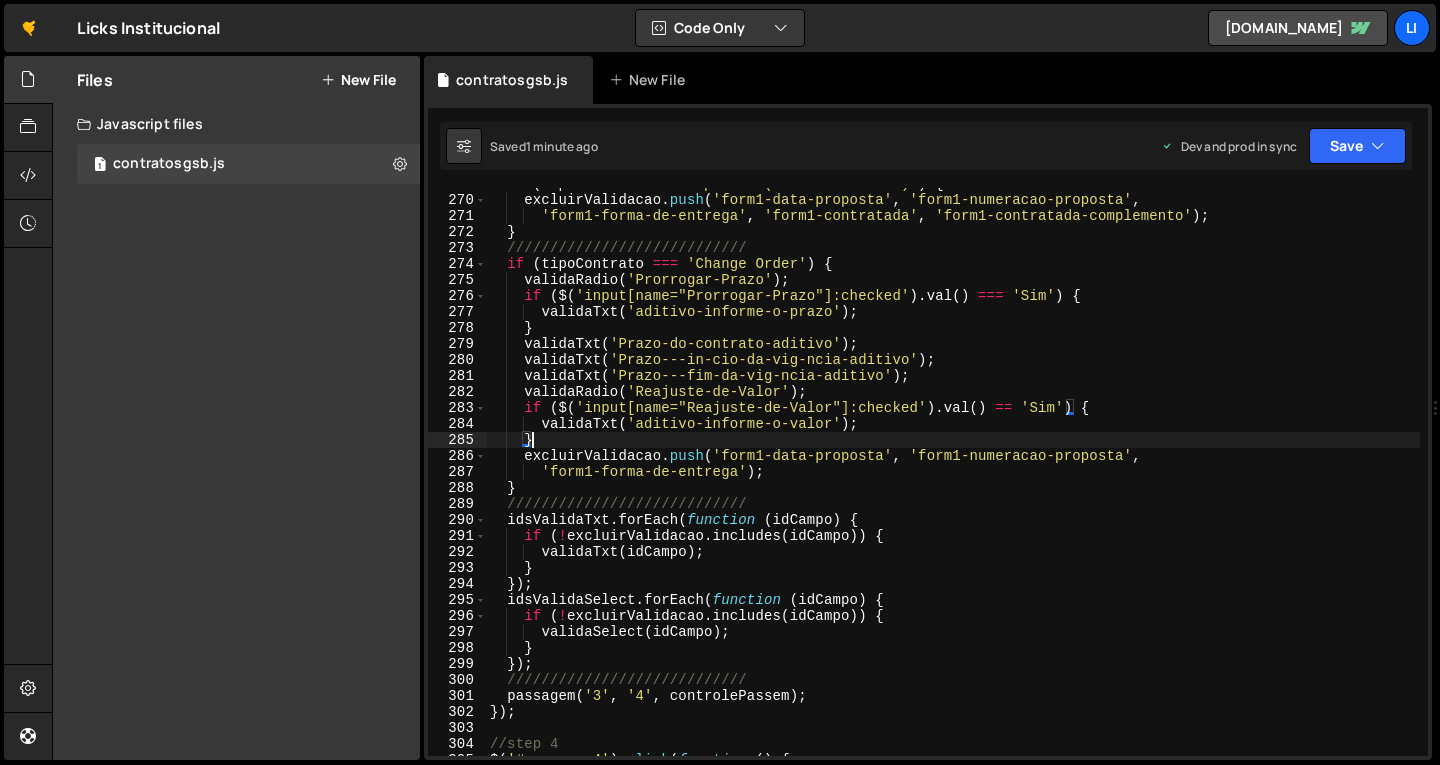 scroll, scrollTop: 4316, scrollLeft: 0, axis: vertical 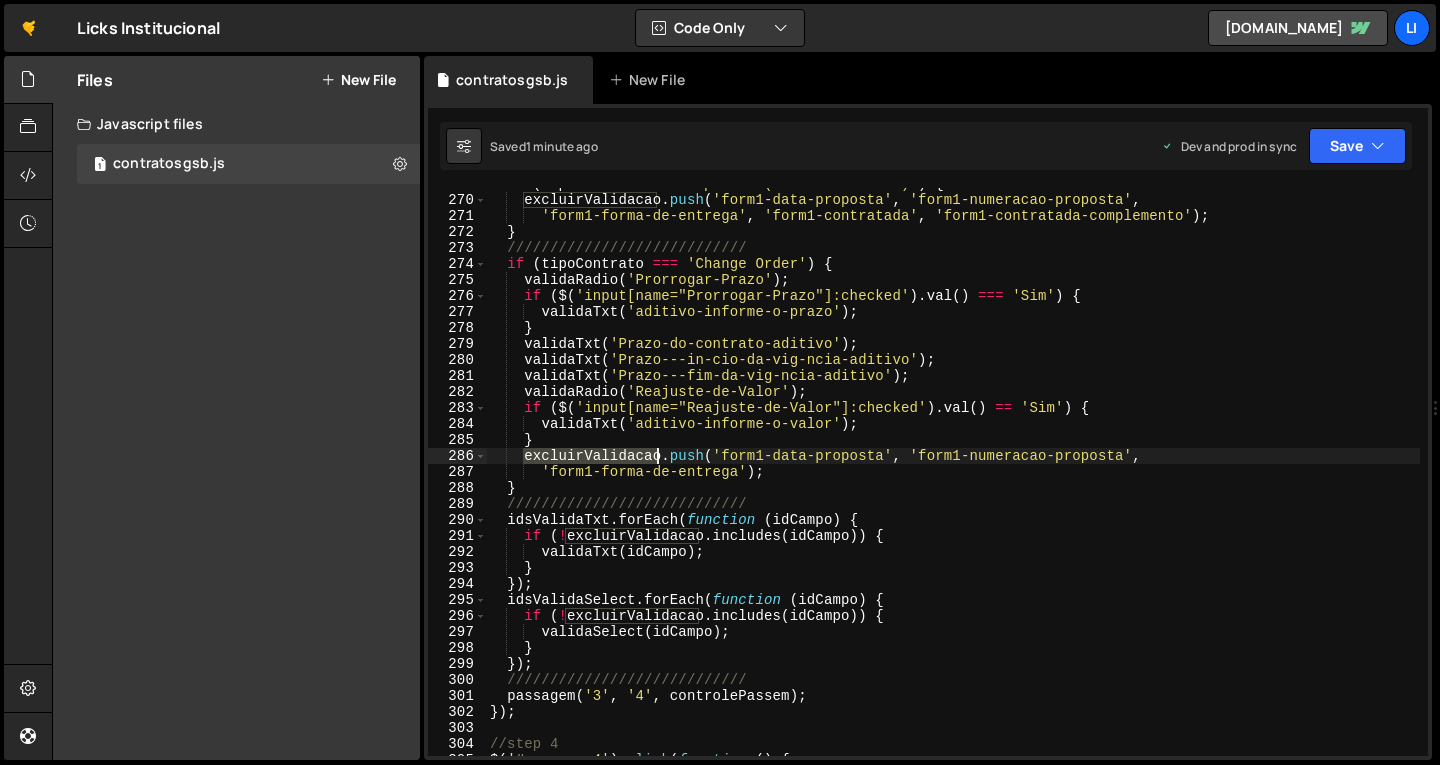 click on "if   ( tipoContrato   ===   'Speaker (master/eventual)' )   {       excluirValidacao . push ( 'form1-data-proposta' ,   'form1-numeracao-proposta' ,          'form1-forma-de-entrega' ,   'form1-contratada' ,   'form1-contratada-complemento' ) ;    }    ////////////////////////////    if   ( tipoContrato   ===   'Change Order' )   {       validaRadio ( 'Prorrogar-Prazo' ) ;       if   ( $ ( 'input[name="Prorrogar-Prazo"]:checked' ) . val ( )   ===   'Sim' )   {          validaTxt ( 'aditivo-informe-o-prazo' ) ;       }       validaTxt ( 'Prazo-do-contrato-aditivo' ) ;       validaTxt ( 'Prazo---in-cio-da-vig-ncia-aditivo' ) ;       validaTxt ( 'Prazo---fim-da-vig-ncia-aditivo' ) ;       validaRadio ( 'Reajuste-de-Valor' ) ;       if   ( $ ( 'input[name="Reajuste-de-Valor"]:checked' ) . val ( )   ==   'Sim' )   {          validaTxt ( 'aditivo-informe-o-valor' ) ;       }       excluirValidacao . push ( 'form1-data-proposta' ,   'form1-numeracao-proposta' ,          'form1-forma-de-entrega' ) ;    }       . (" at bounding box center [953, 476] 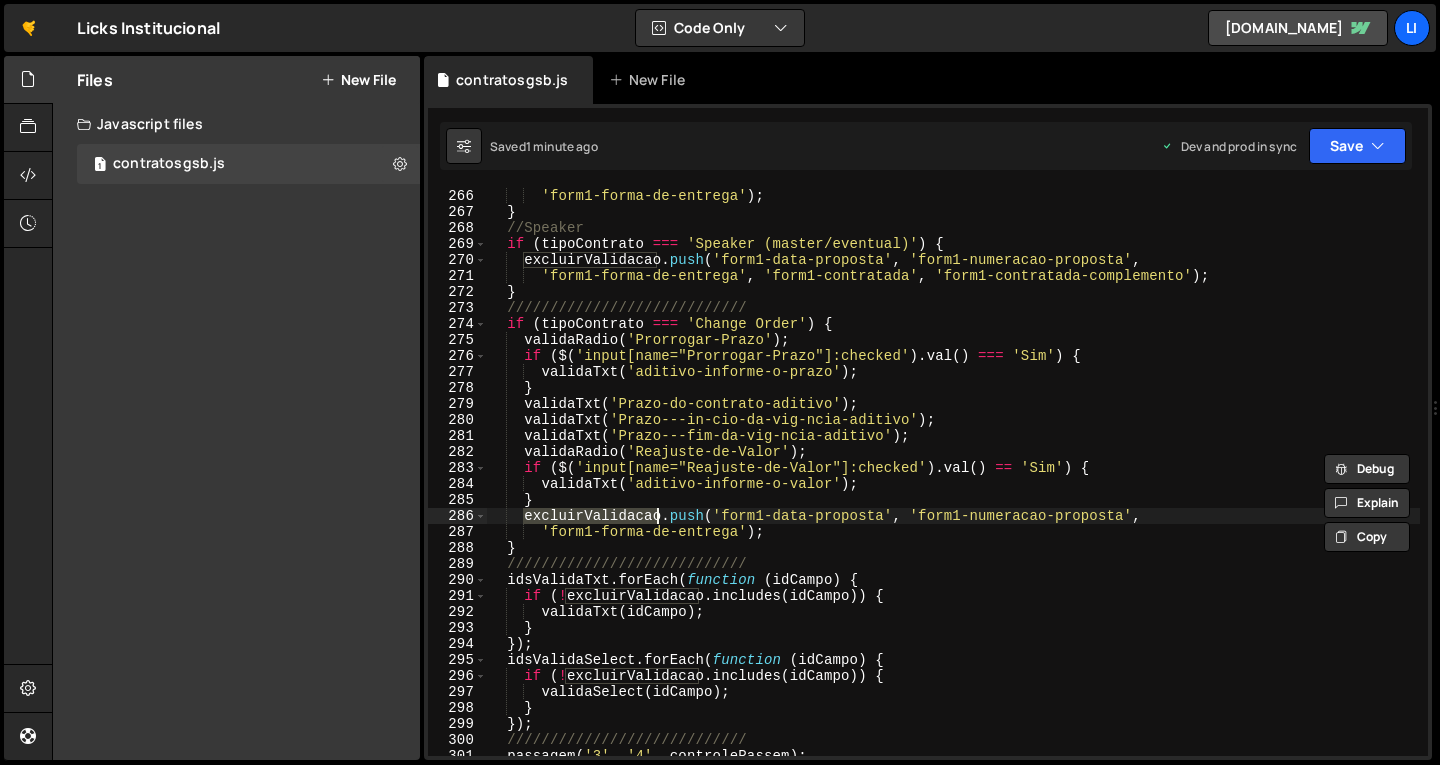 scroll, scrollTop: 4376, scrollLeft: 0, axis: vertical 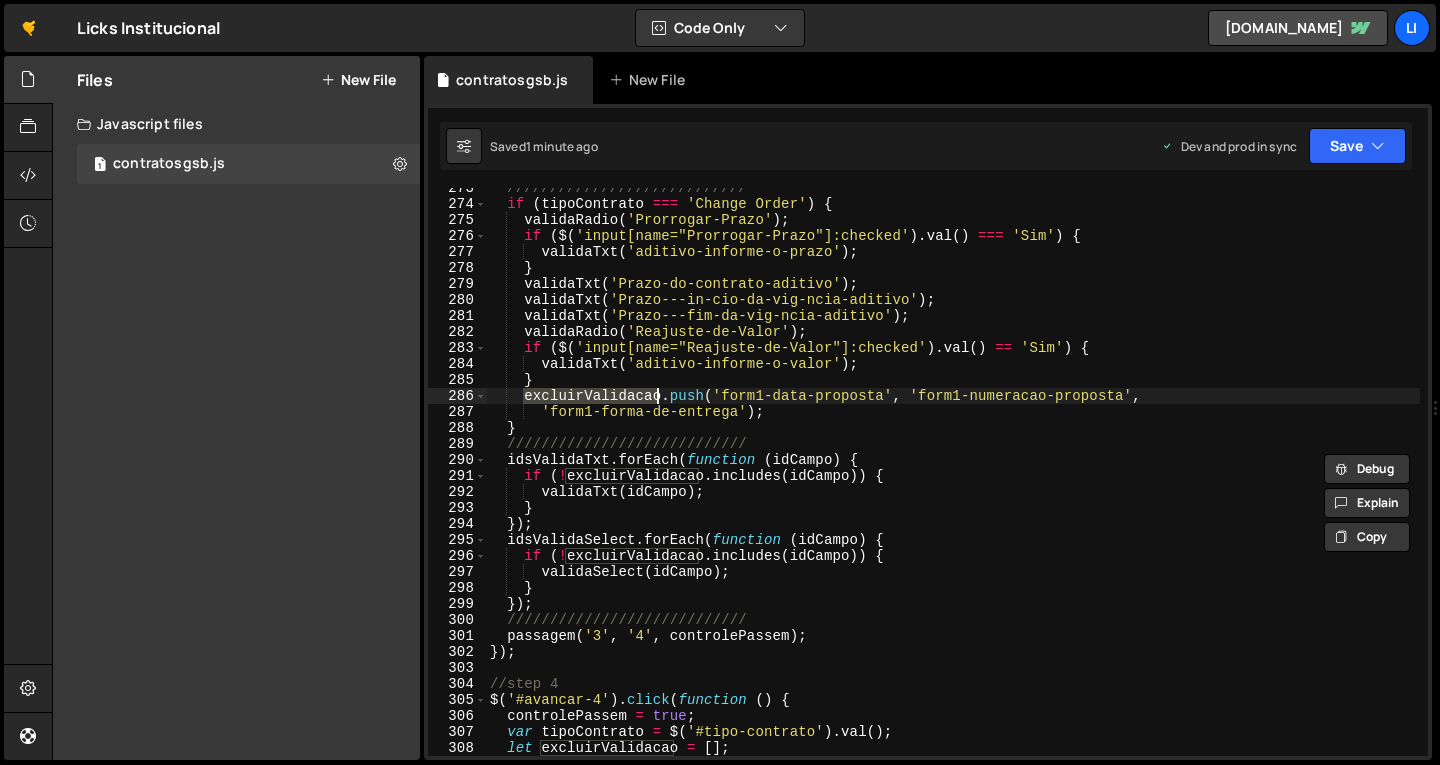 click on "////////////////////////////    if   ( tipoContrato   ===   'Change Order' )   {       validaRadio ( 'Prorrogar-Prazo' ) ;       if   ( $ ( 'input[name="Prorrogar-Prazo"]:checked' ) . val ( )   ===   'Sim' )   {          validaTxt ( 'aditivo-informe-o-prazo' ) ;       }       validaTxt ( 'Prazo-do-contrato-aditivo' ) ;       validaTxt ( 'Prazo---in-cio-da-vig-ncia-aditivo' ) ;       validaTxt ( 'Prazo---fim-da-vig-ncia-aditivo' ) ;       validaRadio ( 'Reajuste-de-Valor' ) ;       if   ( $ ( 'input[name="Reajuste-de-Valor"]:checked' ) . val ( )   ==   'Sim' )   {          validaTxt ( 'aditivo-informe-o-valor' ) ;       }       excluirValidacao . push ( 'form1-data-proposta' ,   'form1-numeracao-proposta' ,          'form1-forma-de-entrega' ) ;    }    ////////////////////////////    idsValidaTxt . forEach ( function   ( idCampo )   {       if   ( ! excluirValidacao . includes ( idCampo ))   {          validaTxt ( idCampo ) ;       }    }) ;    idsValidaSelect . forEach ( function   ( idCampo )   {       if" at bounding box center (953, 480) 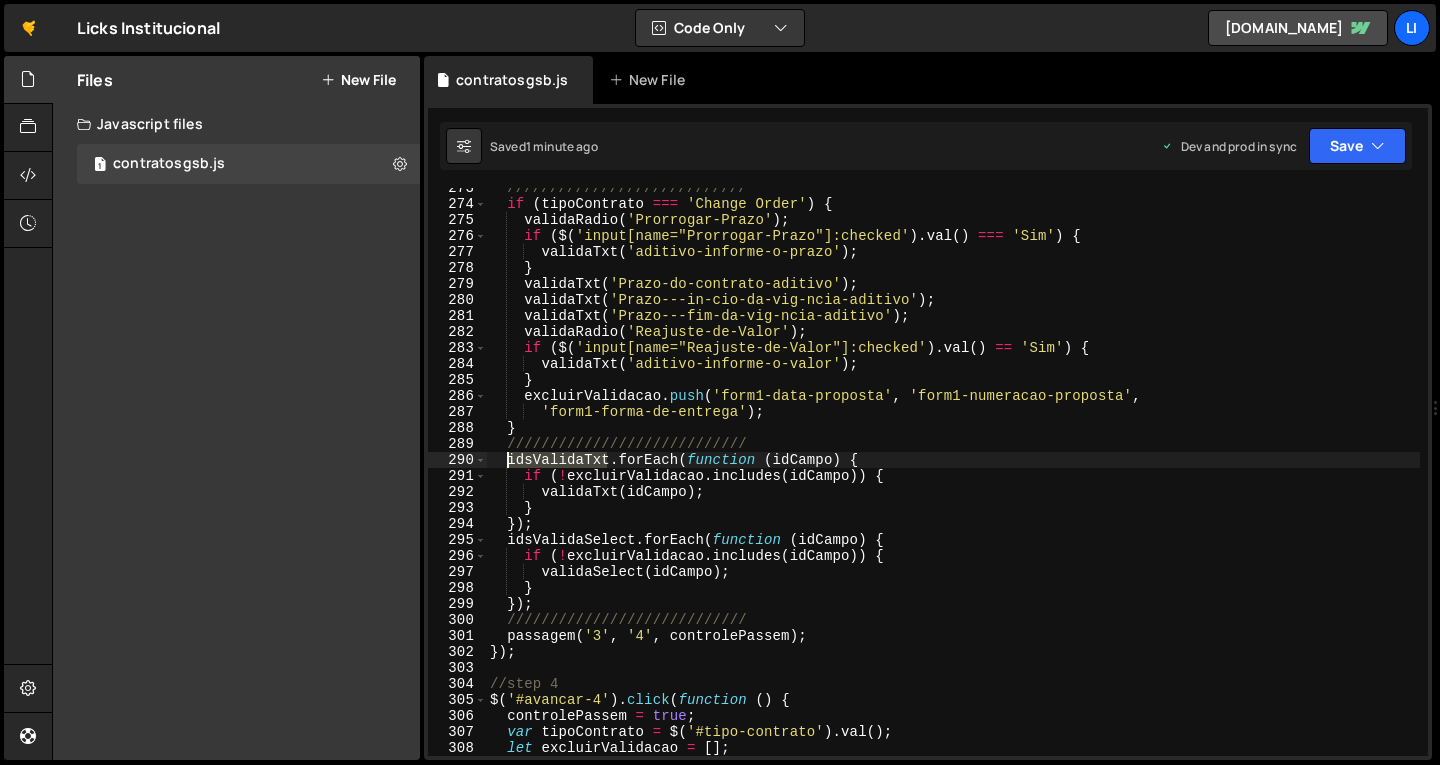 click on "////////////////////////////    if   ( tipoContrato   ===   'Change Order' )   {       validaRadio ( 'Prorrogar-Prazo' ) ;       if   ( $ ( 'input[name="Prorrogar-Prazo"]:checked' ) . val ( )   ===   'Sim' )   {          validaTxt ( 'aditivo-informe-o-prazo' ) ;       }       validaTxt ( 'Prazo-do-contrato-aditivo' ) ;       validaTxt ( 'Prazo---in-cio-da-vig-ncia-aditivo' ) ;       validaTxt ( 'Prazo---fim-da-vig-ncia-aditivo' ) ;       validaRadio ( 'Reajuste-de-Valor' ) ;       if   ( $ ( 'input[name="Reajuste-de-Valor"]:checked' ) . val ( )   ==   'Sim' )   {          validaTxt ( 'aditivo-informe-o-valor' ) ;       }       excluirValidacao . push ( 'form1-data-proposta' ,   'form1-numeracao-proposta' ,          'form1-forma-de-entrega' ) ;    }    ////////////////////////////    idsValidaTxt . forEach ( function   ( idCampo )   {       if   ( ! excluirValidacao . includes ( idCampo ))   {          validaTxt ( idCampo ) ;       }    }) ;    idsValidaSelect . forEach ( function   ( idCampo )   {       if" at bounding box center [953, 480] 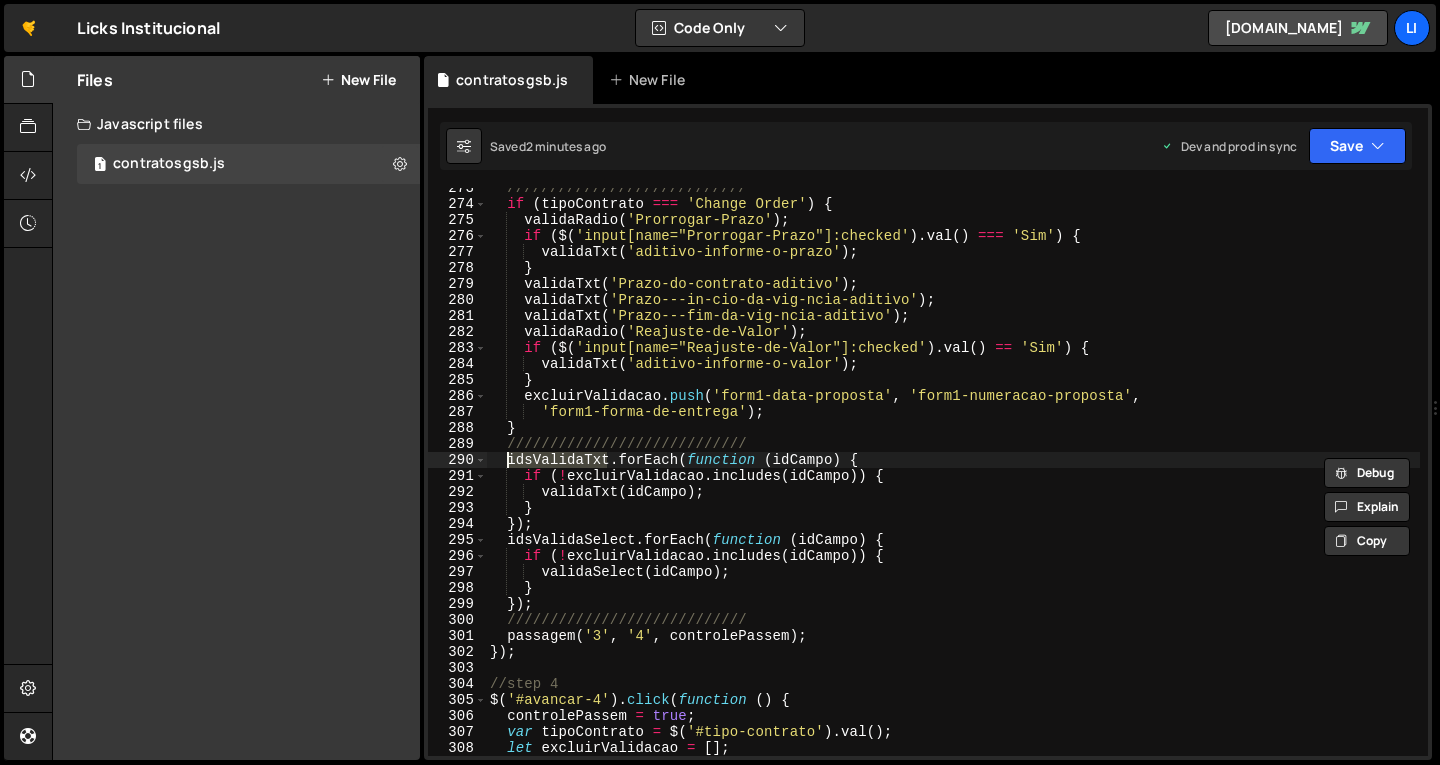 click on "////////////////////////////    if   ( tipoContrato   ===   'Change Order' )   {       validaRadio ( 'Prorrogar-Prazo' ) ;       if   ( $ ( 'input[name="Prorrogar-Prazo"]:checked' ) . val ( )   ===   'Sim' )   {          validaTxt ( 'aditivo-informe-o-prazo' ) ;       }       validaTxt ( 'Prazo-do-contrato-aditivo' ) ;       validaTxt ( 'Prazo---in-cio-da-vig-ncia-aditivo' ) ;       validaTxt ( 'Prazo---fim-da-vig-ncia-aditivo' ) ;       validaRadio ( 'Reajuste-de-Valor' ) ;       if   ( $ ( 'input[name="Reajuste-de-Valor"]:checked' ) . val ( )   ==   'Sim' )   {          validaTxt ( 'aditivo-informe-o-valor' ) ;       }       excluirValidacao . push ( 'form1-data-proposta' ,   'form1-numeracao-proposta' ,          'form1-forma-de-entrega' ) ;    }    ////////////////////////////    idsValidaTxt . forEach ( function   ( idCampo )   {       if   ( ! excluirValidacao . includes ( idCampo ))   {          validaTxt ( idCampo ) ;       }    }) ;    idsValidaSelect . forEach ( function   ( idCampo )   {       if" at bounding box center (953, 480) 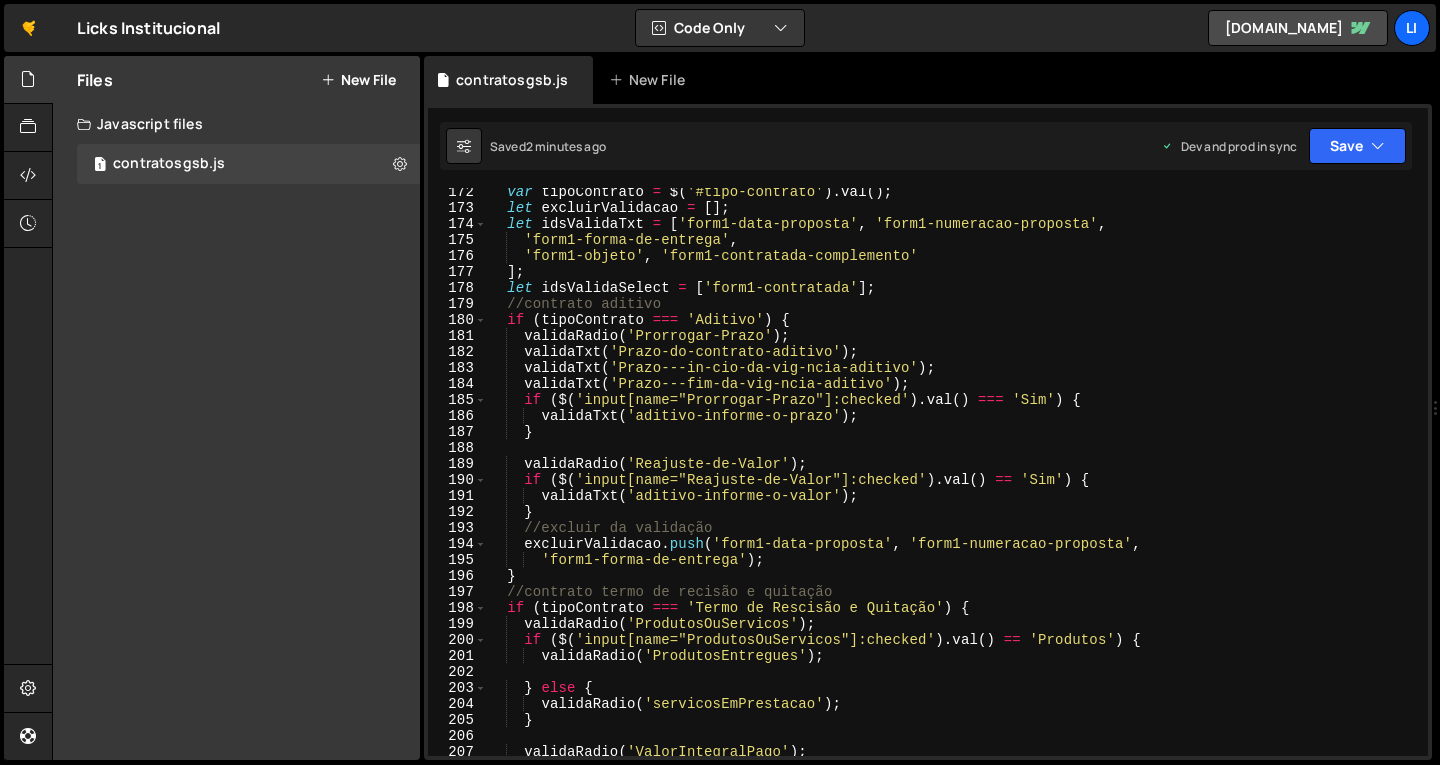 scroll, scrollTop: 2636, scrollLeft: 0, axis: vertical 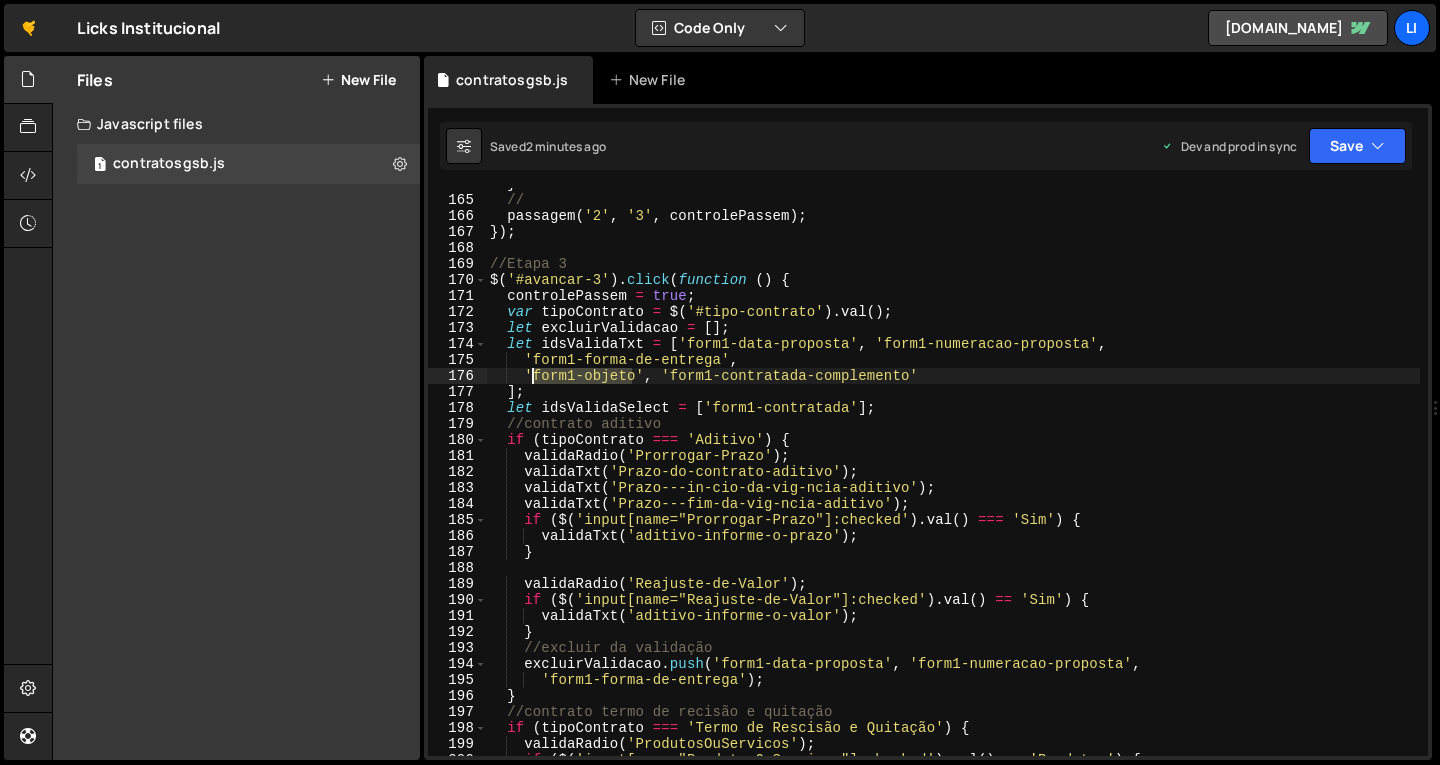 drag, startPoint x: 633, startPoint y: 377, endPoint x: 531, endPoint y: 379, distance: 102.01961 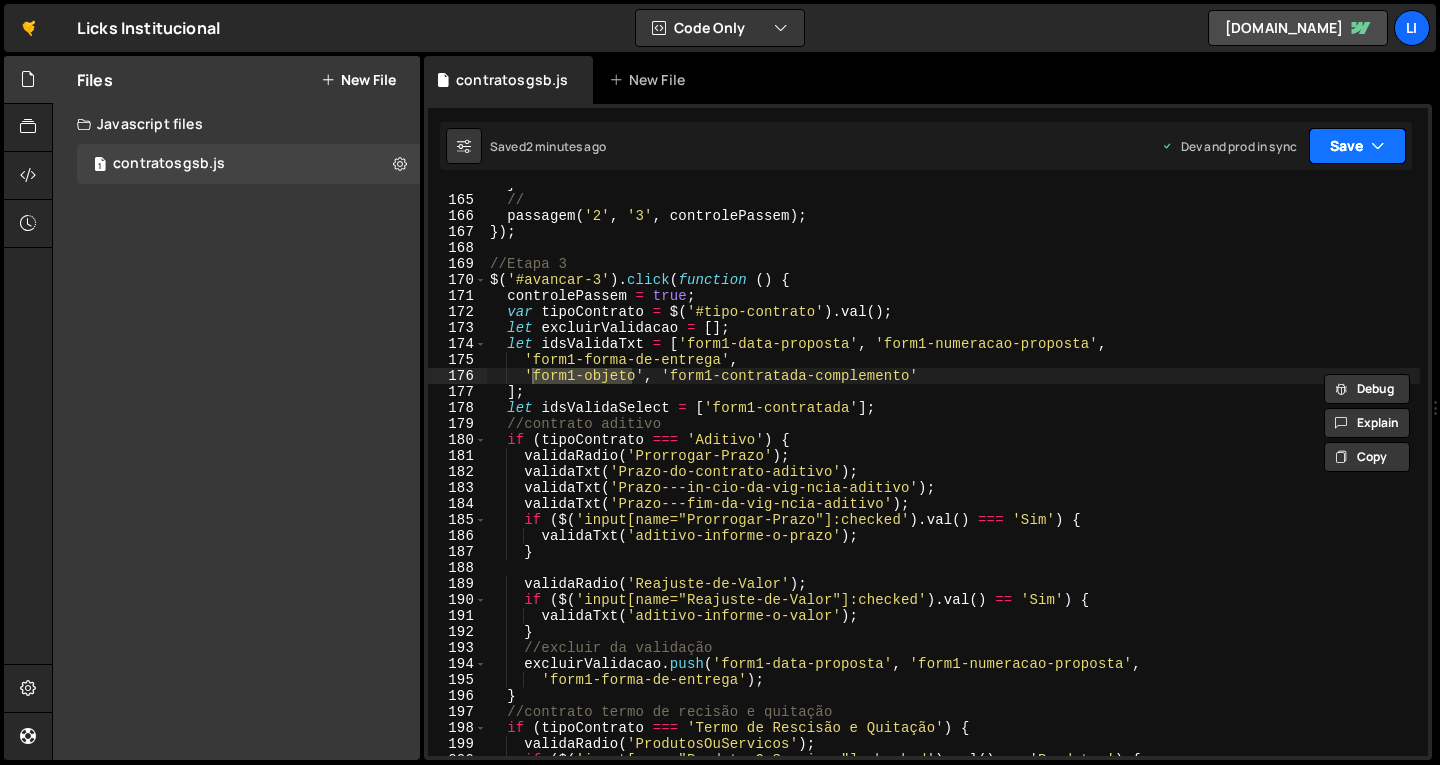 click on "Save" at bounding box center (1357, 146) 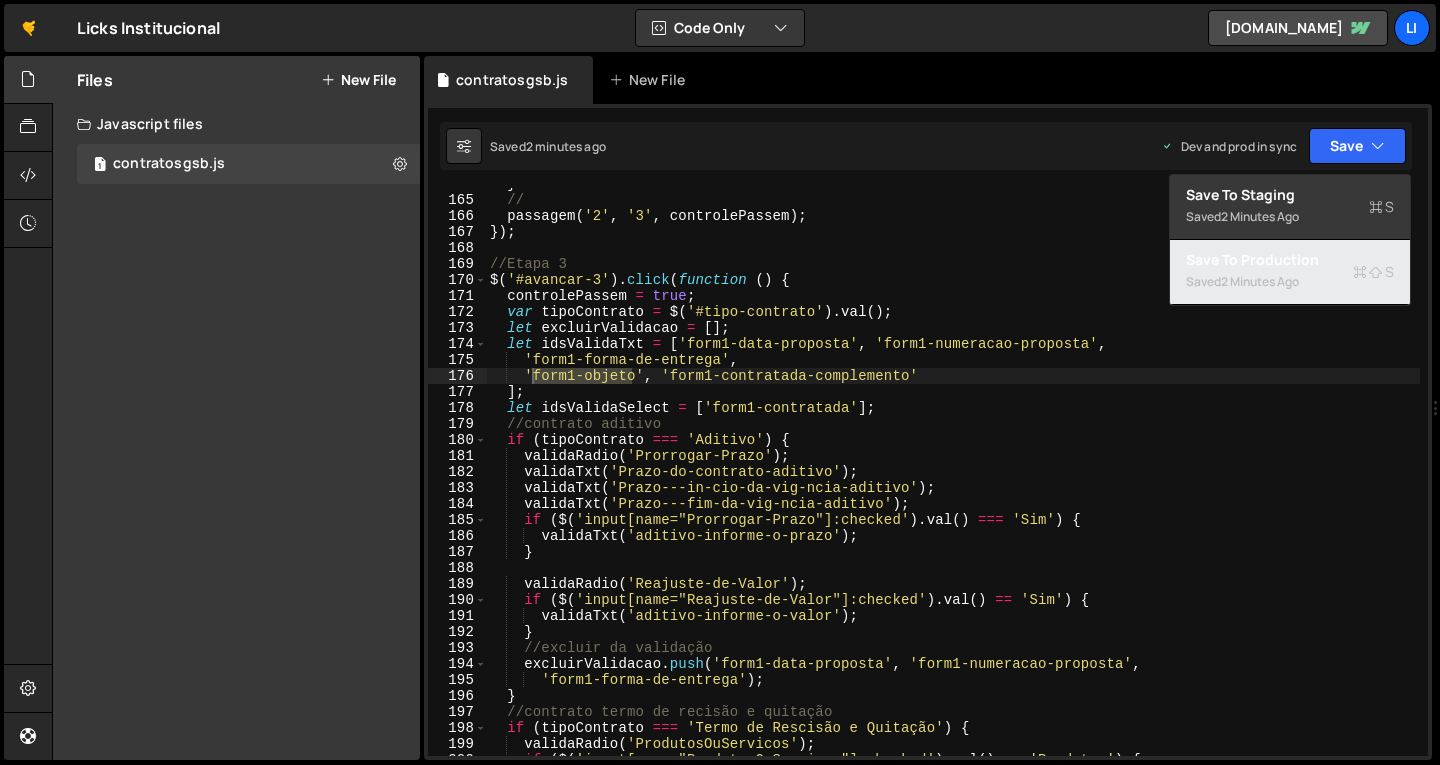 click on "2 minutes ago" at bounding box center [1260, 281] 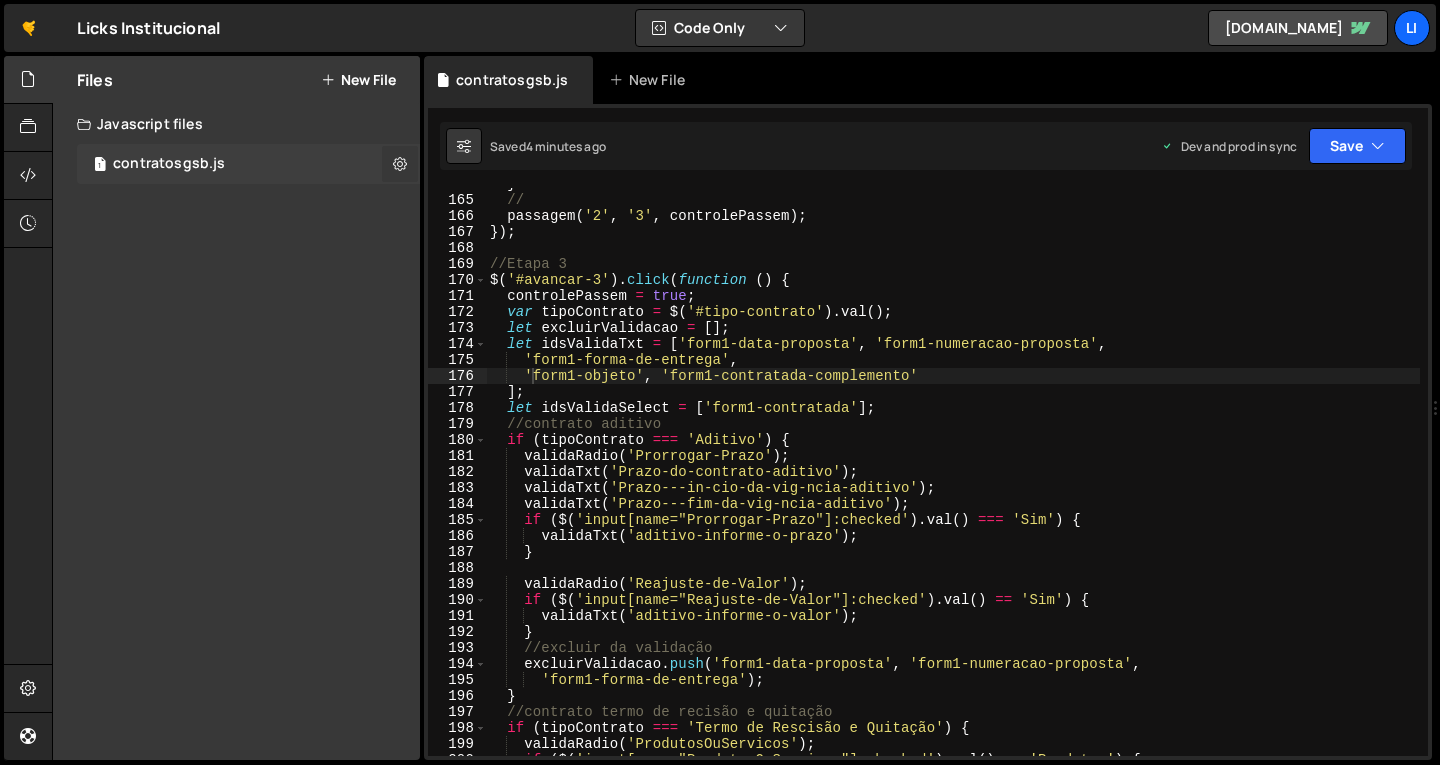 click at bounding box center (400, 163) 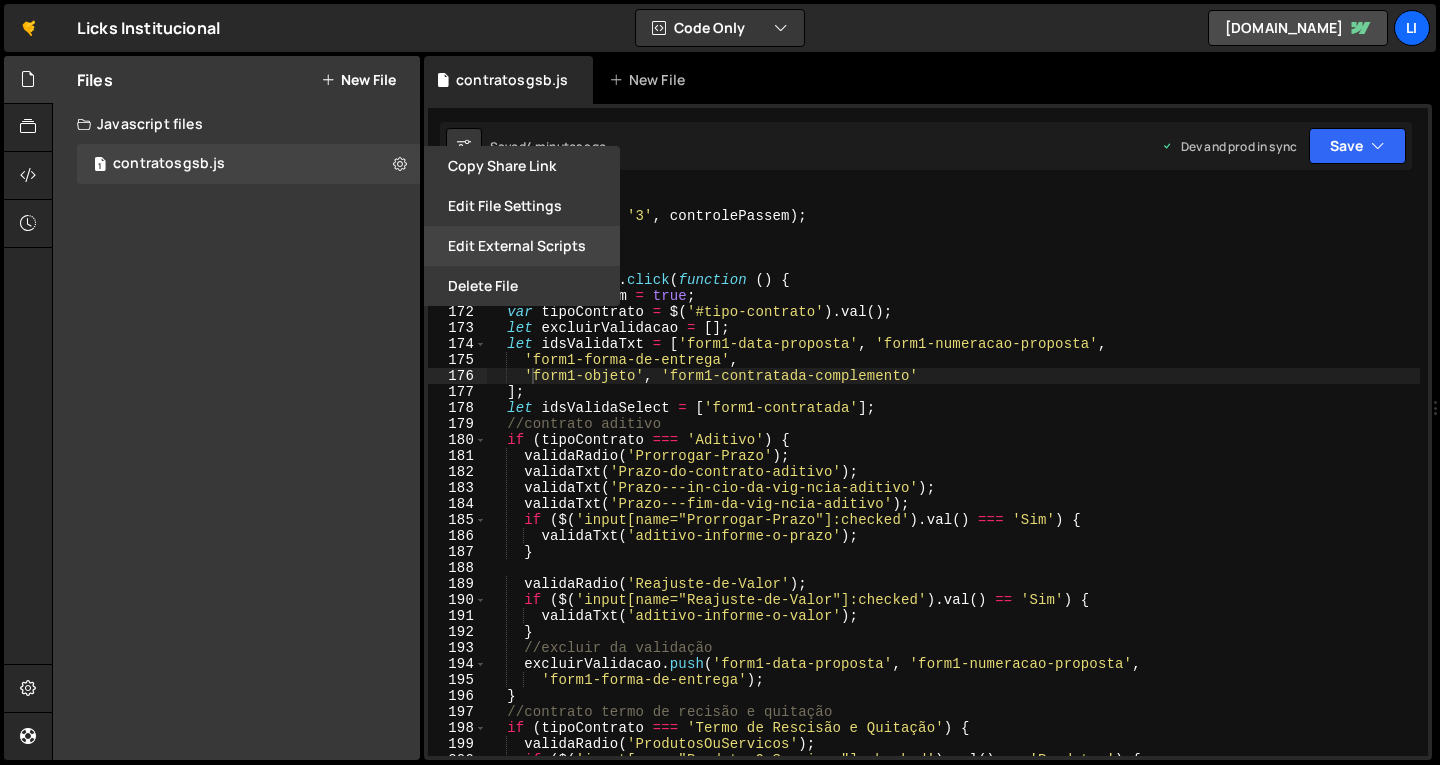 click on "Edit External Scripts" at bounding box center [522, 246] 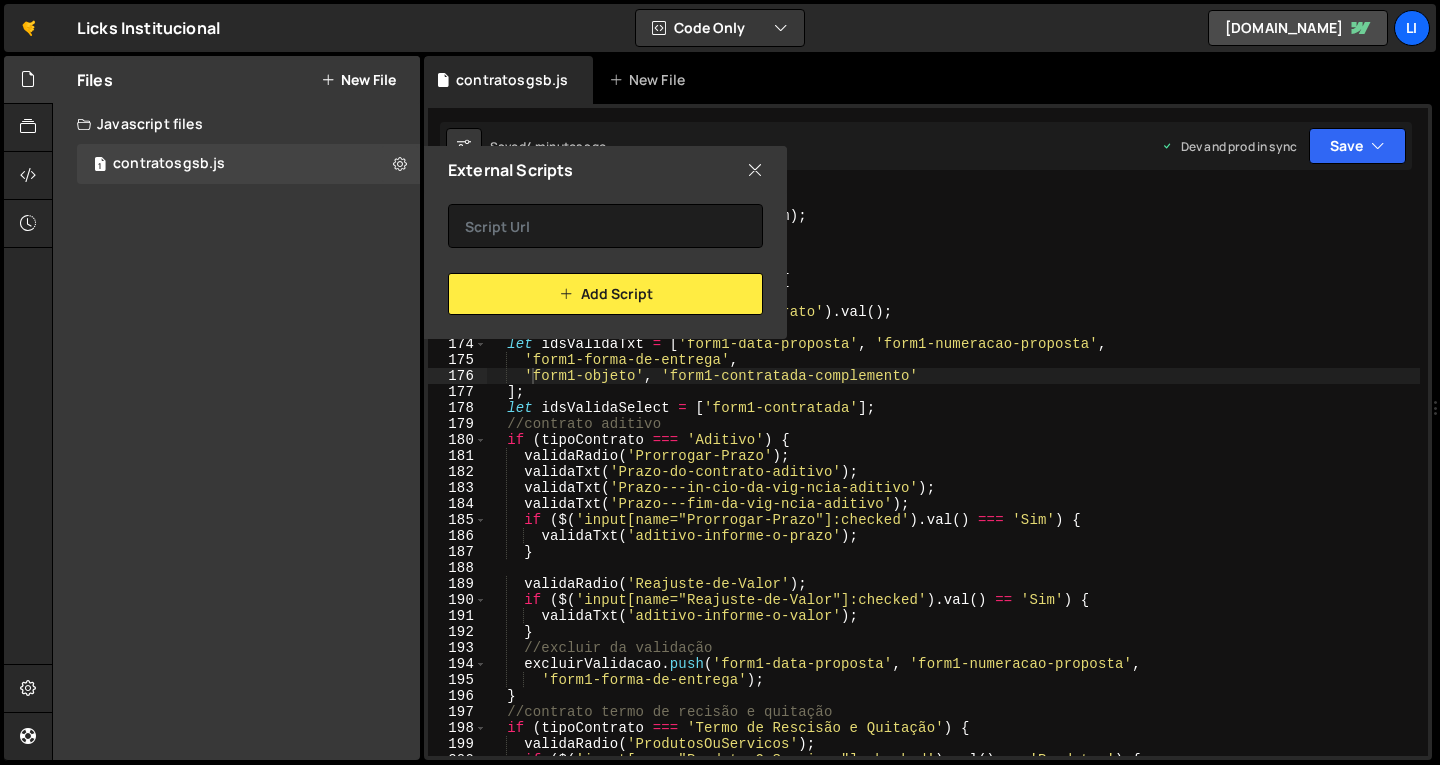 click on "External Scripts" at bounding box center [605, 170] 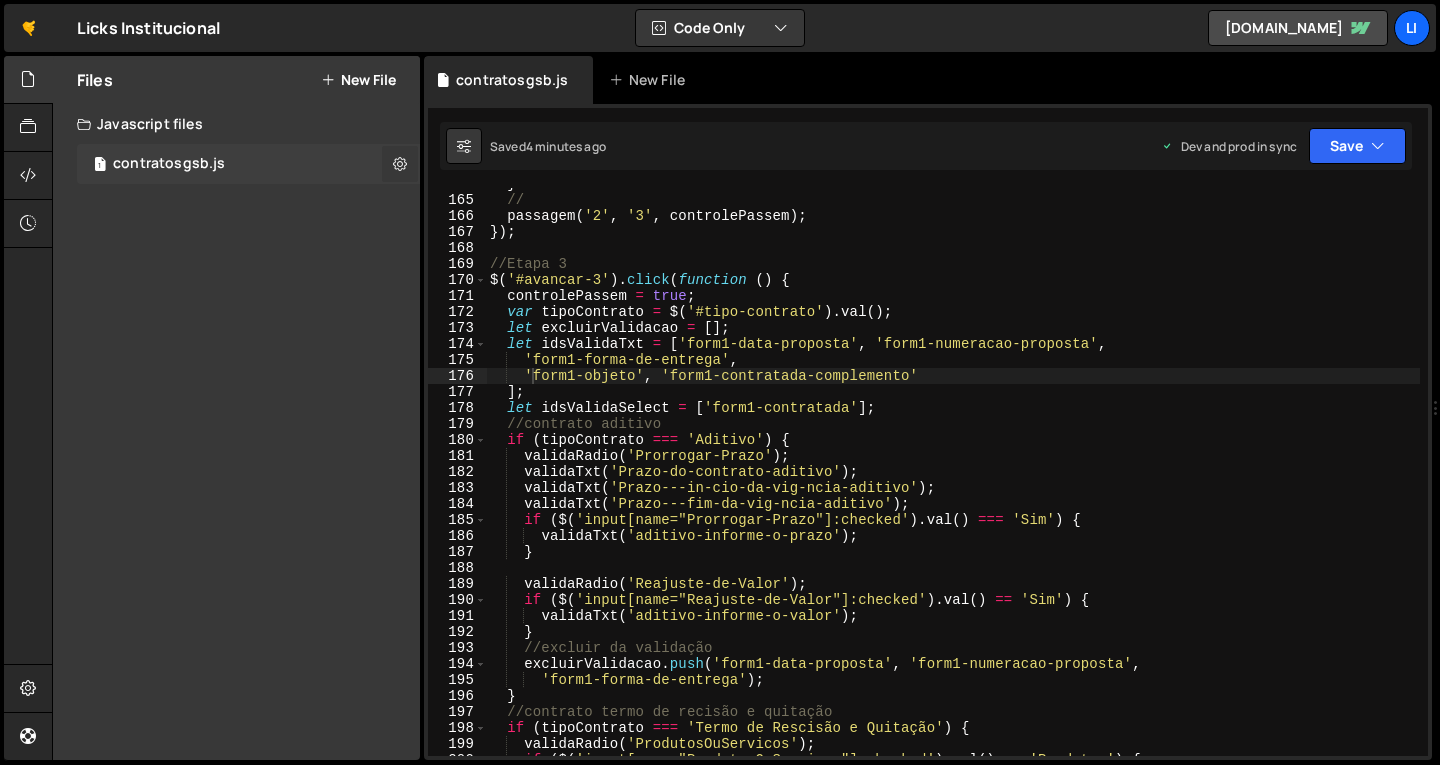 click at bounding box center [400, 164] 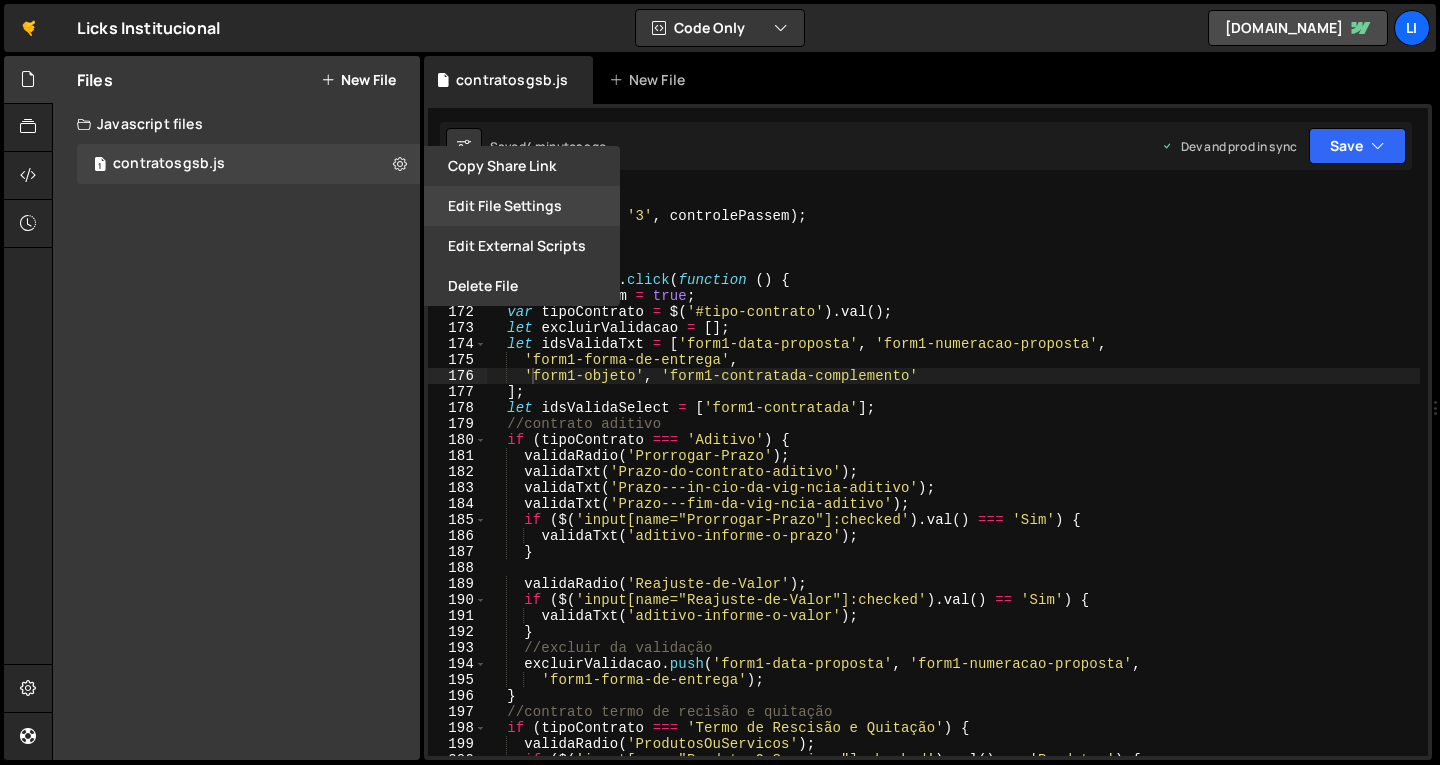 click on "Edit File Settings" at bounding box center [522, 206] 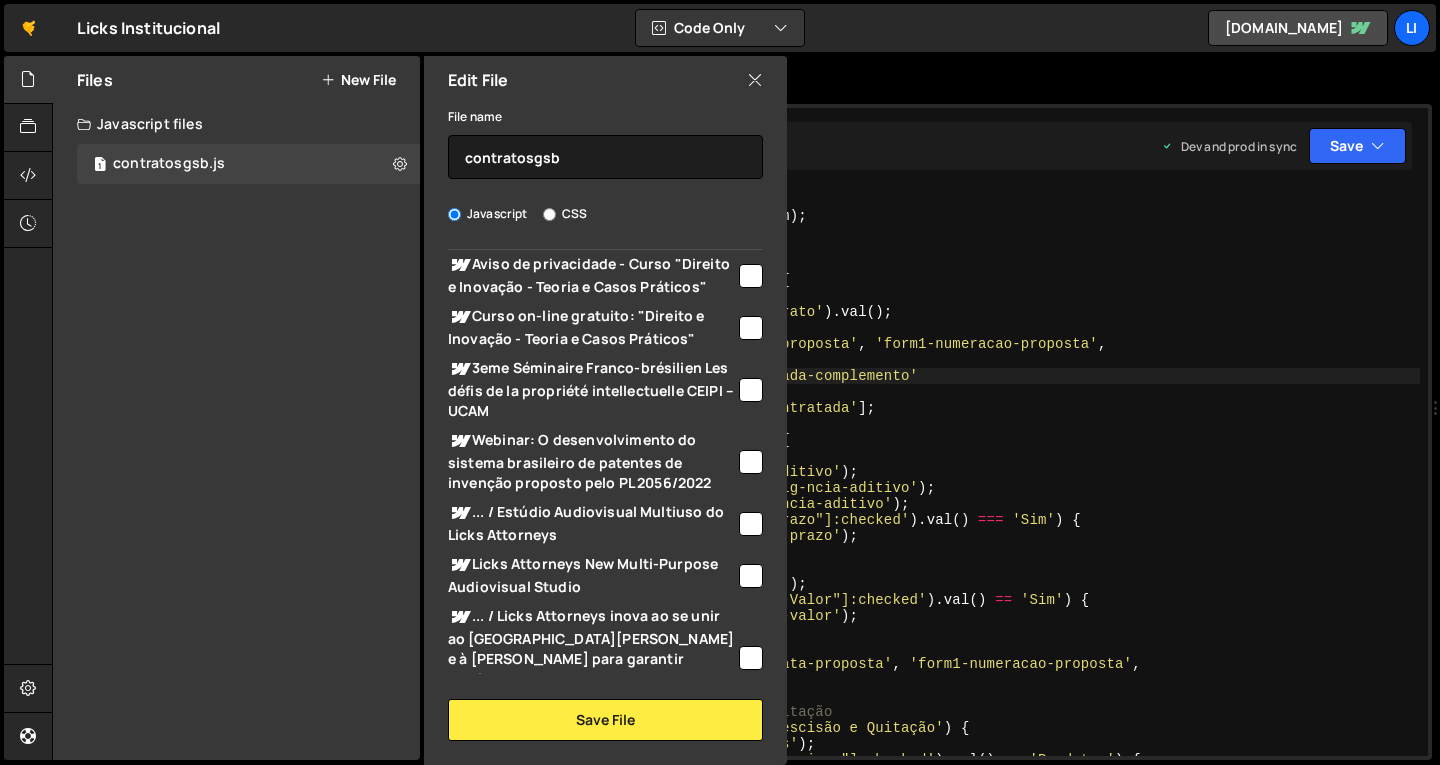 scroll, scrollTop: 2200, scrollLeft: 0, axis: vertical 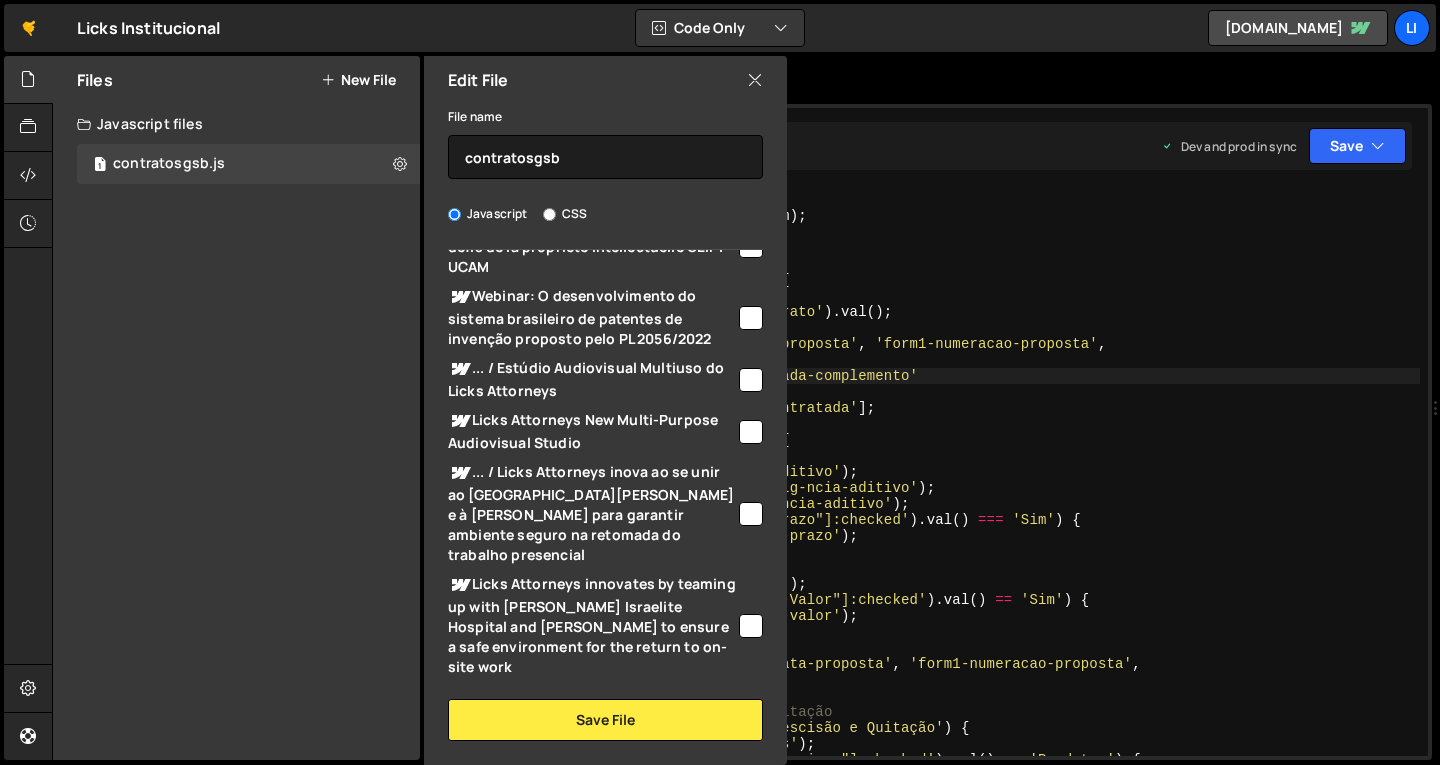 click at bounding box center [755, 80] 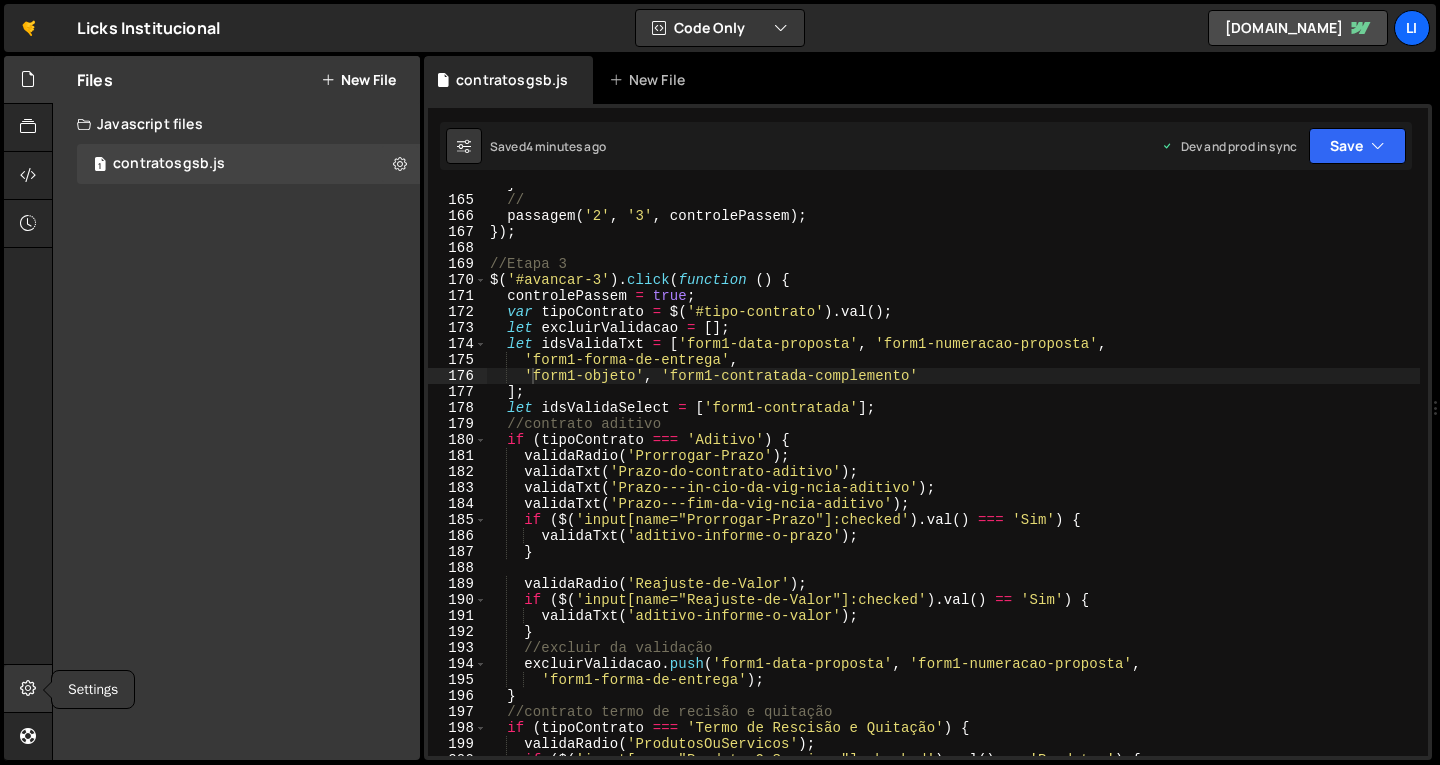 click at bounding box center (28, 689) 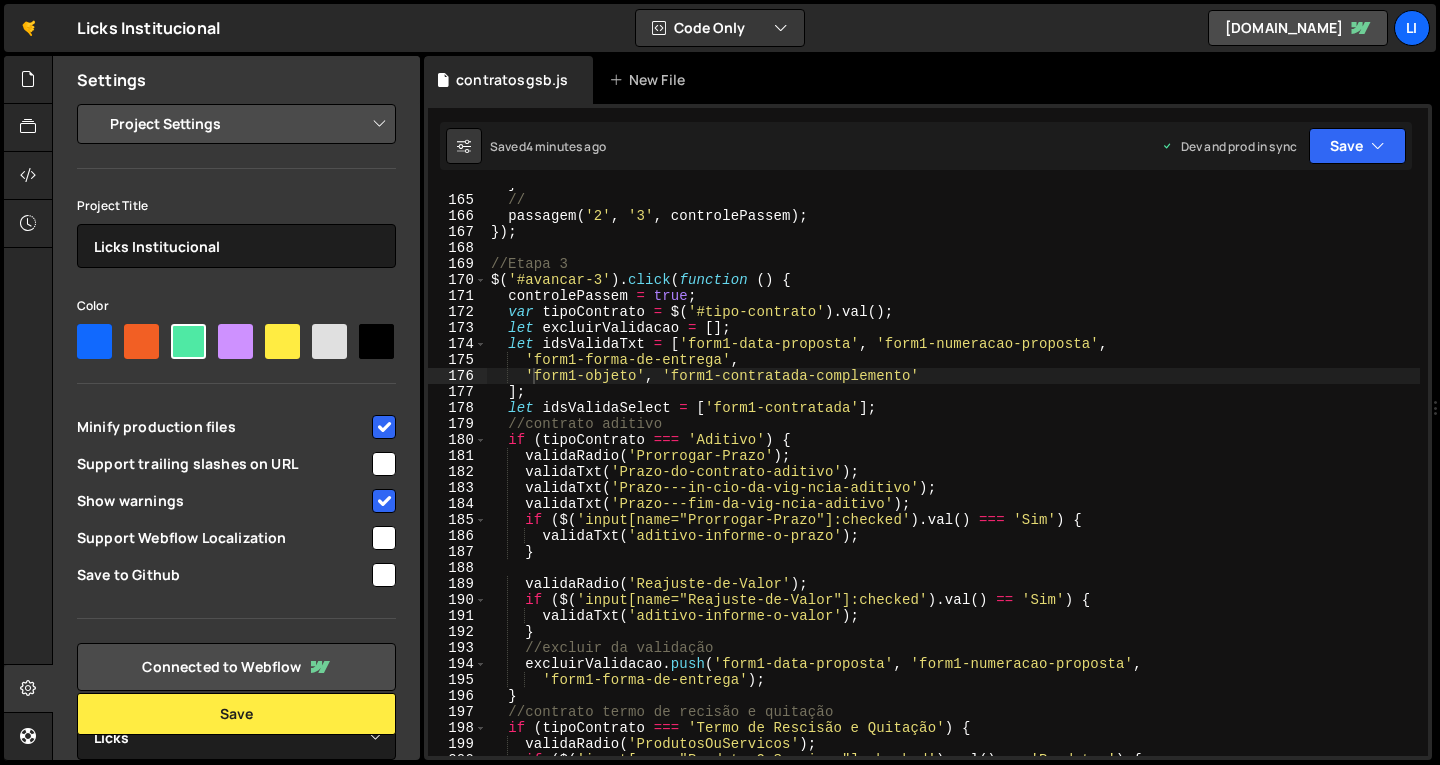 click at bounding box center (384, 427) 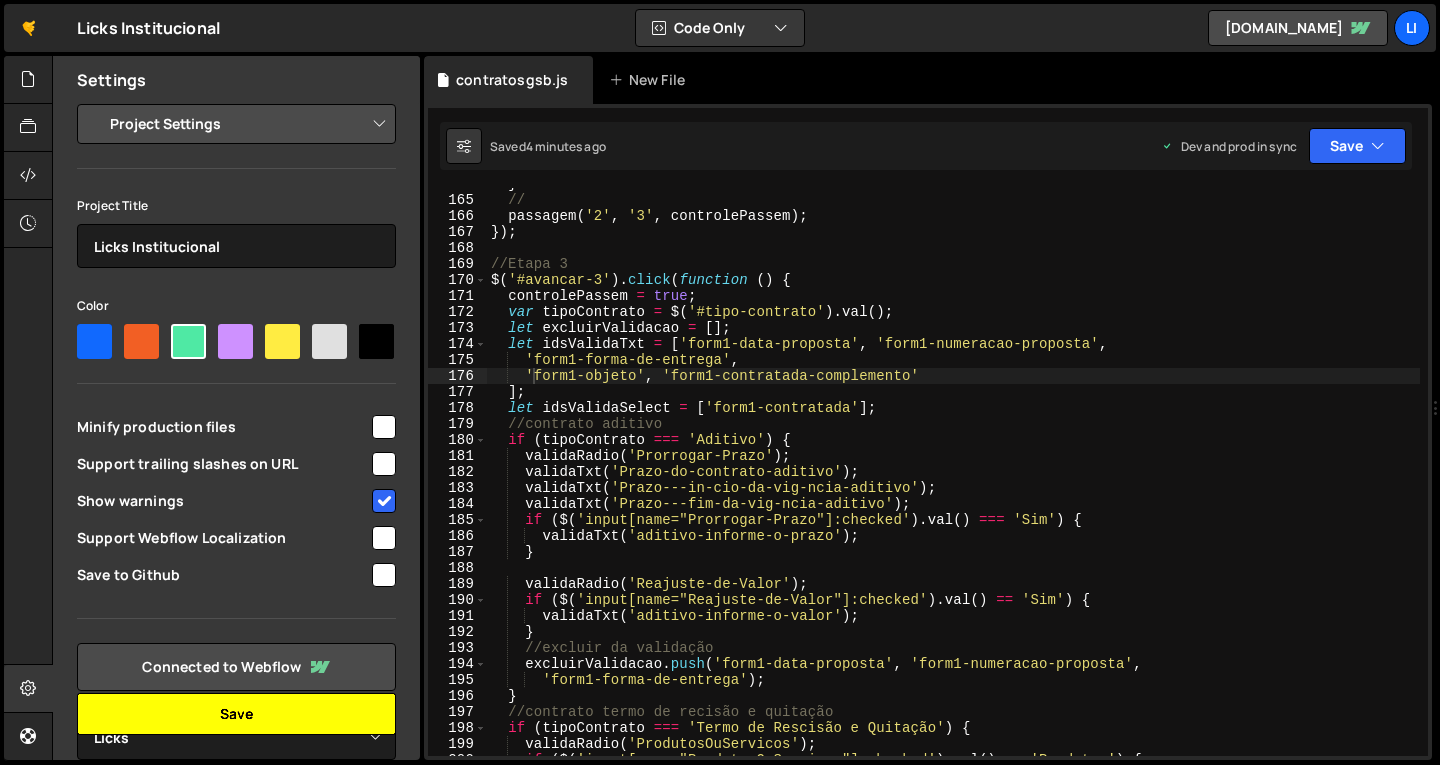 click on "Save" at bounding box center [236, 714] 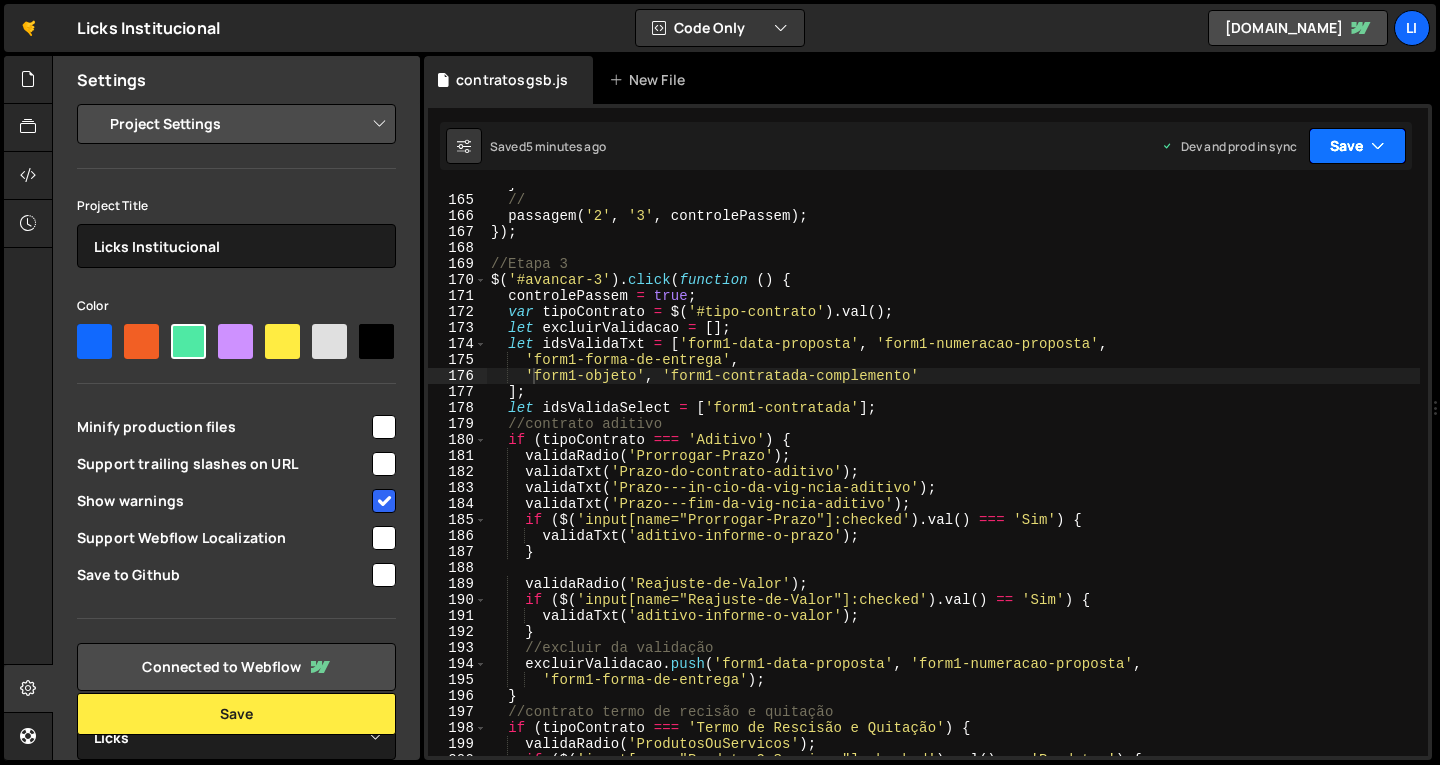 click on "Save" at bounding box center [1357, 146] 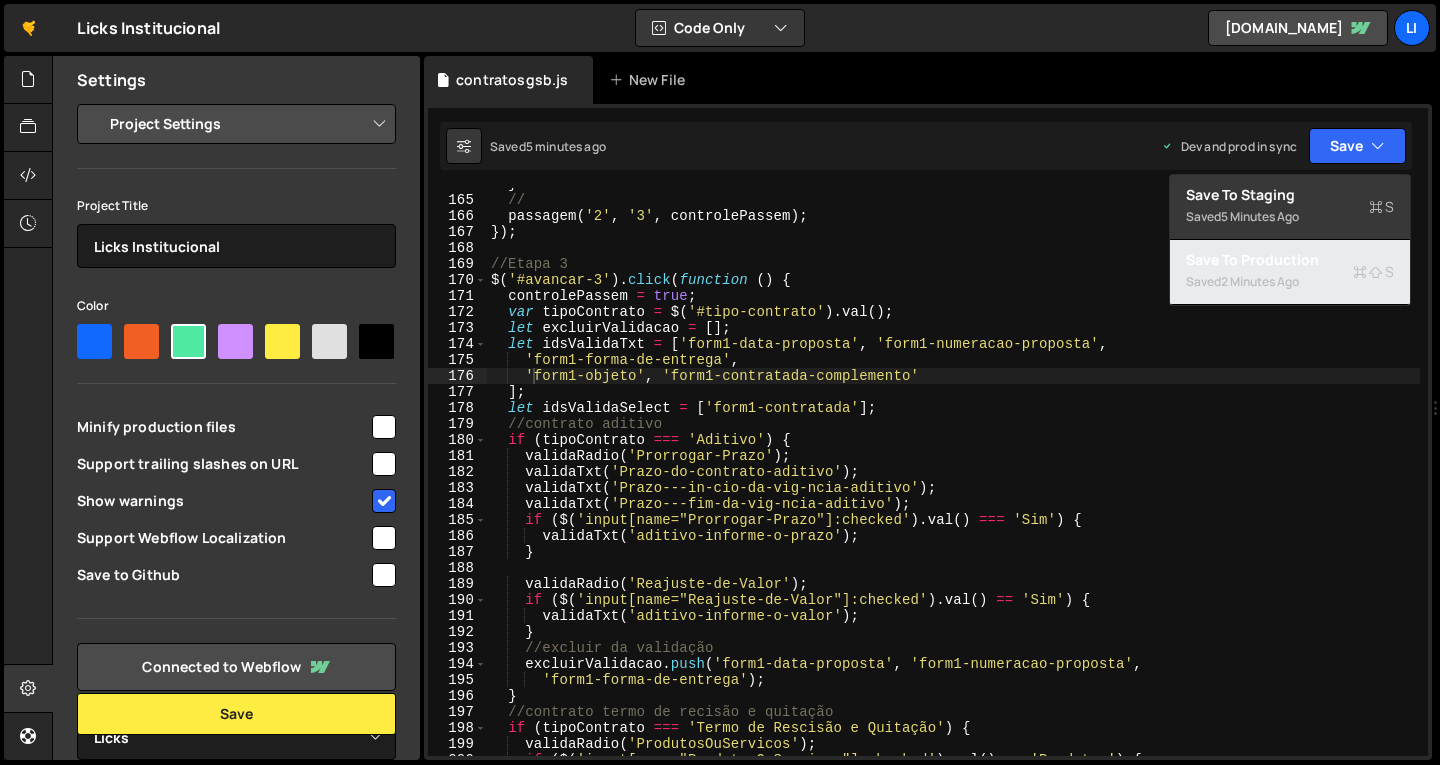 click on "2 minutes ago" at bounding box center (1260, 281) 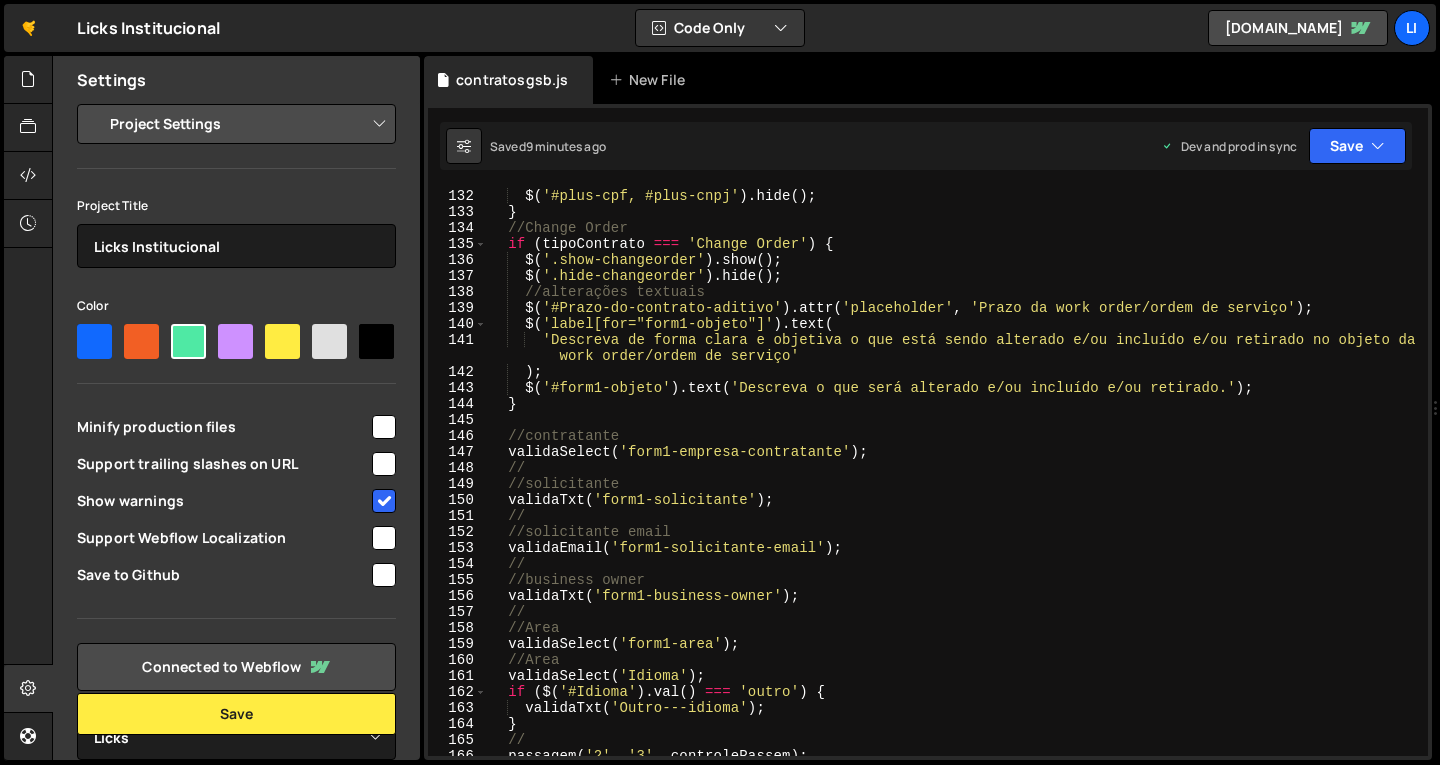 scroll, scrollTop: 1976, scrollLeft: 0, axis: vertical 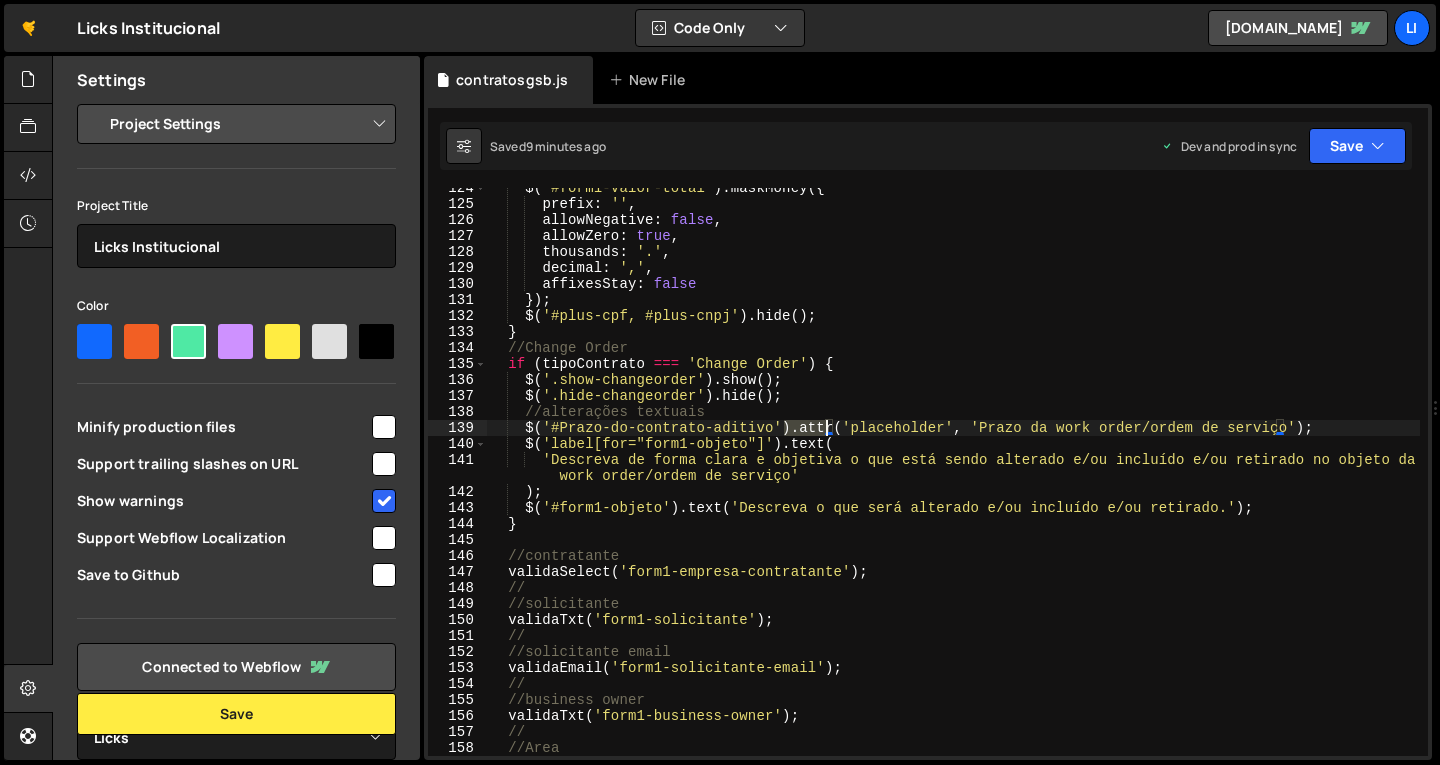 drag, startPoint x: 784, startPoint y: 426, endPoint x: 826, endPoint y: 424, distance: 42.047592 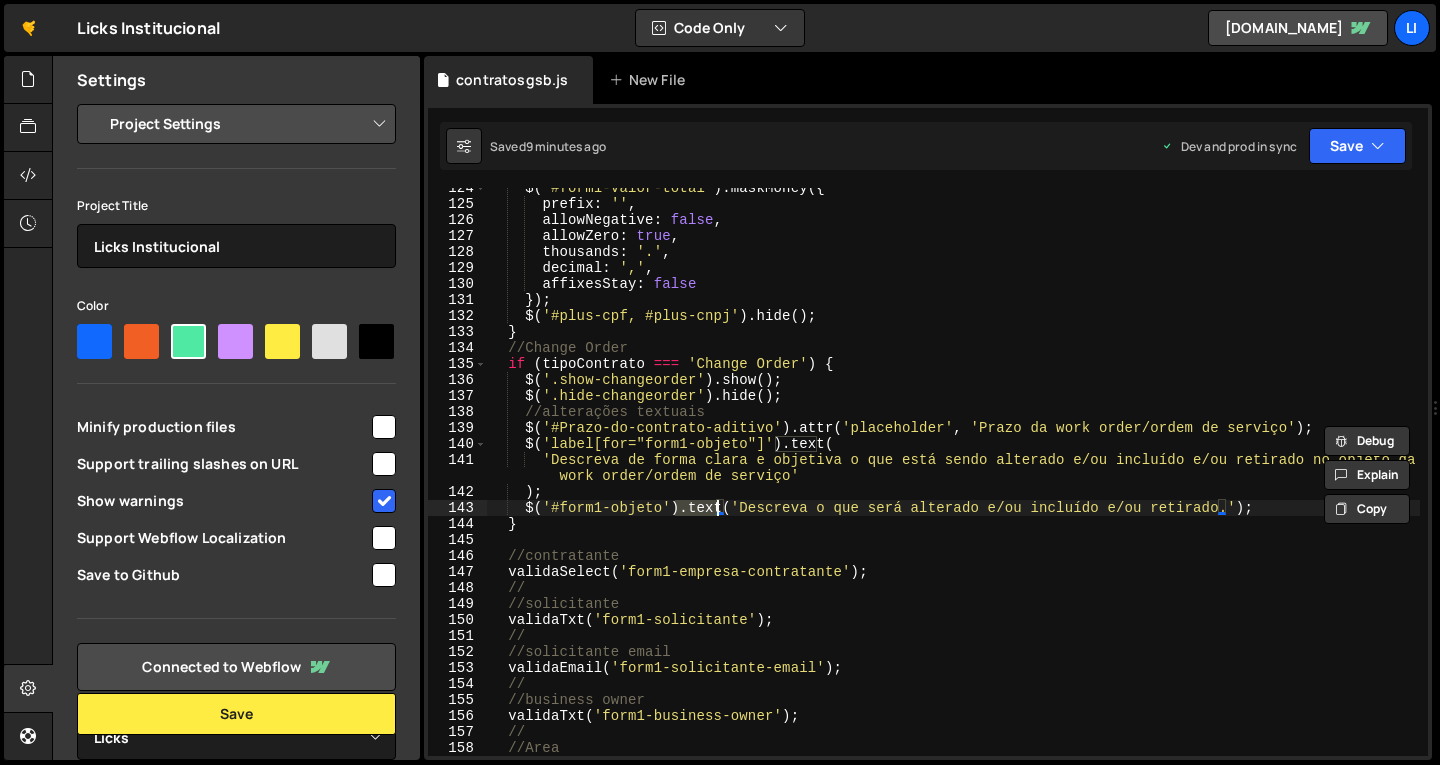 drag, startPoint x: 676, startPoint y: 513, endPoint x: 713, endPoint y: 507, distance: 37.48333 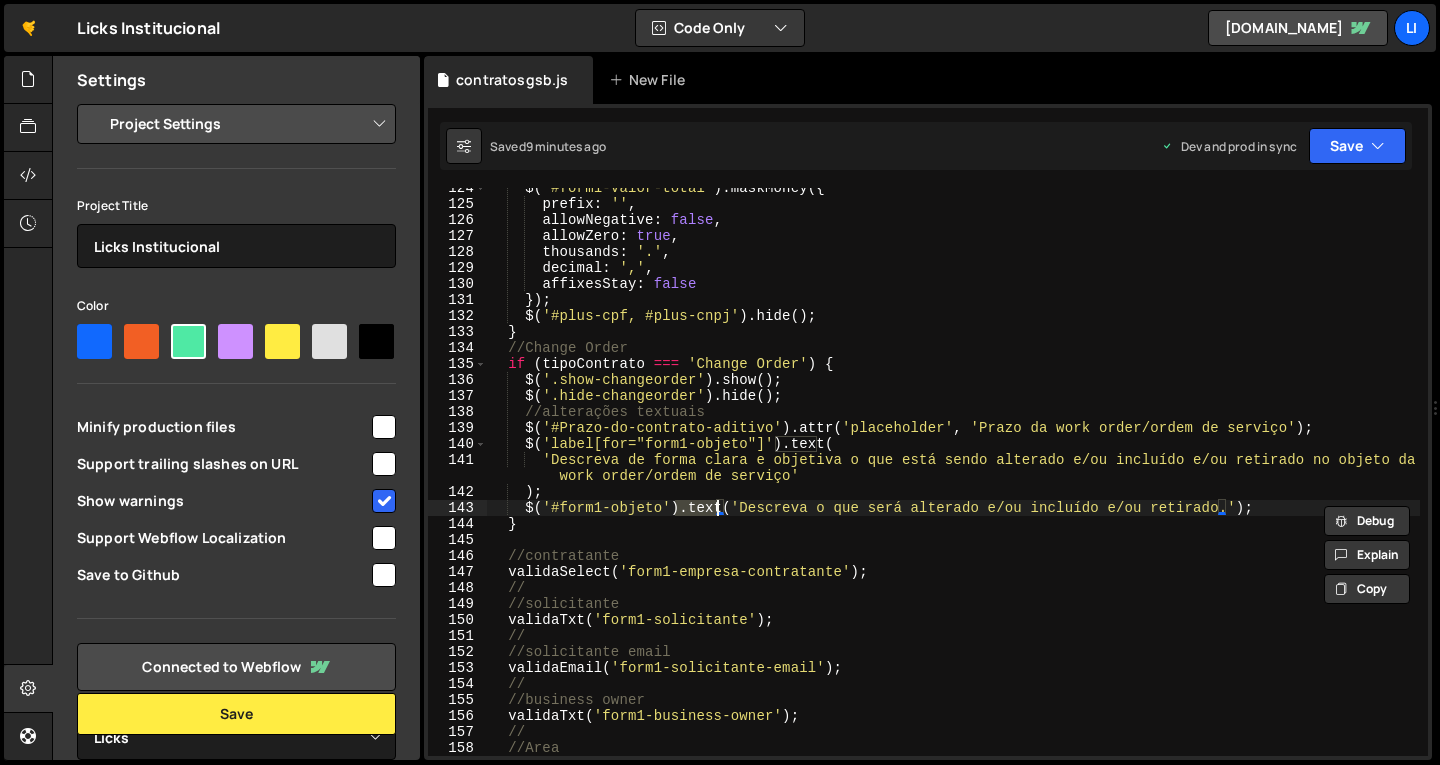 paste on "attr" 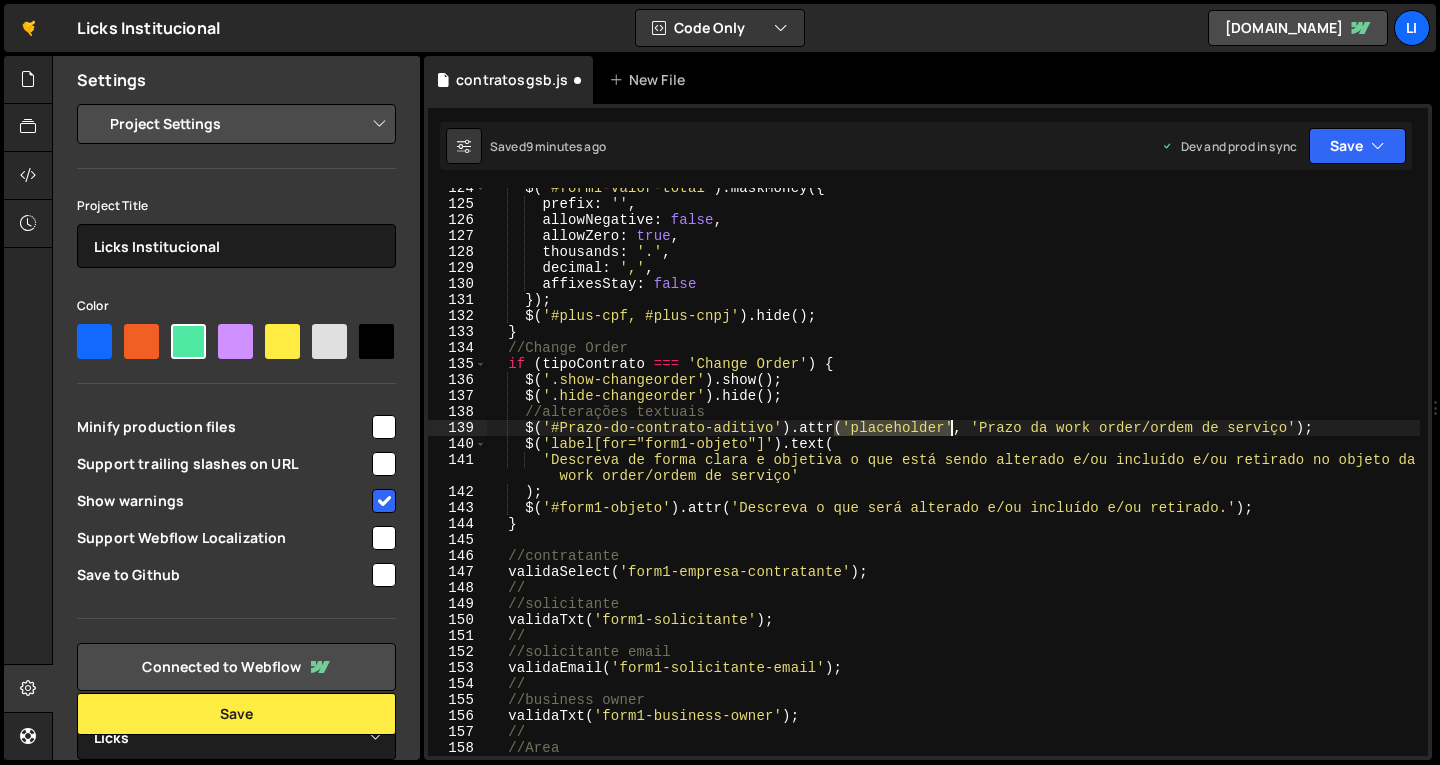 drag, startPoint x: 835, startPoint y: 425, endPoint x: 951, endPoint y: 426, distance: 116.00431 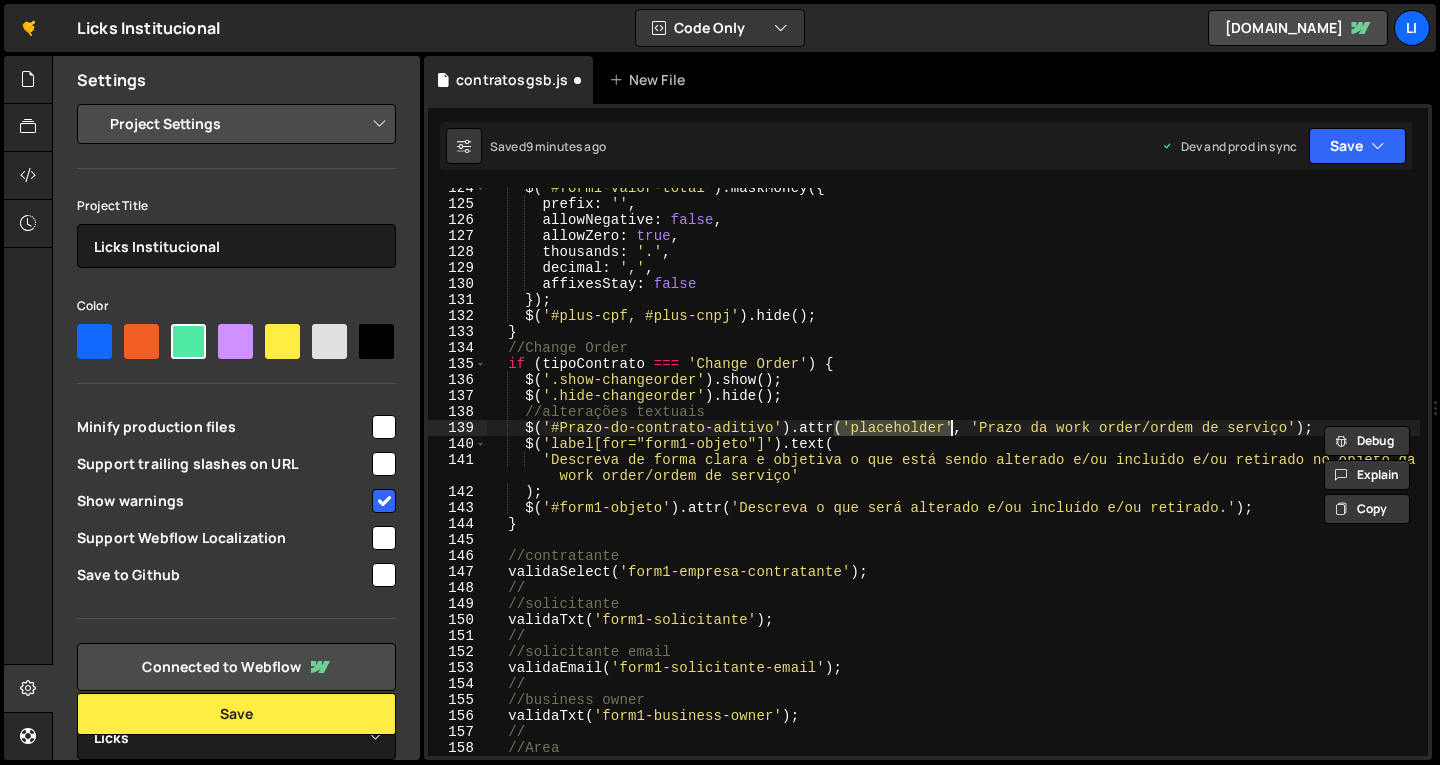 click on "$ ( '#form1-valor-total' ) . maskMoney ({          prefix :   '' ,          allowNegative :   false ,          allowZero :   true ,          thousands :   '.' ,          decimal :   ',' ,          affixesStay :   false       }) ;       $ ( '#plus-cpf, #plus-cnpj' ) . hide ( ) ;    }    //Change Order    if   ( tipoContrato   ===   'Change Order' )   {       $ ( '.show-changeorder' ) . show ( ) ;       $ ( '.hide-changeorder' ) . hide ( ) ;       //alterações textuais       $ ( '#Prazo-do-contrato-aditivo' ) . attr ( 'placeholder' ,   'Prazo da work order/ordem de serviço' ) ;       $ ( 'label[for="form1-objeto"]' ) . text (          'Descreva de forma clara e objetiva o que está sendo alterado e/ou incluído e/ou retirado no objeto da           work order/ordem de serviço'       ) ;       $ ( '#form1-objeto' ) . attr ( 'Descreva o que será alterado e/ou incluído e/ou retirado.' ) ;    }    //contratante    validaSelect ( 'form1-empresa-contratante' ) ;    //    //solicitante    validaTxt" at bounding box center (953, 480) 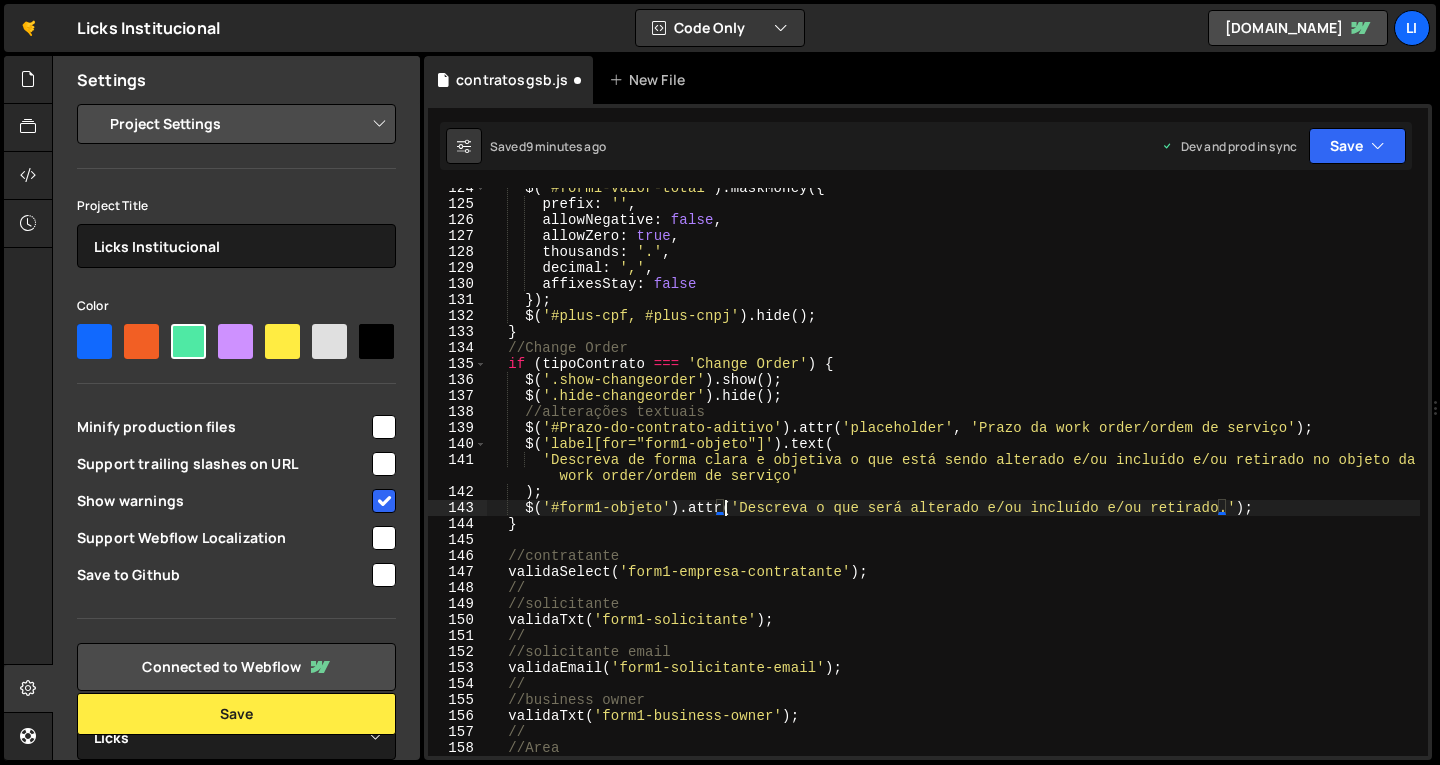 paste on "placeholder','" 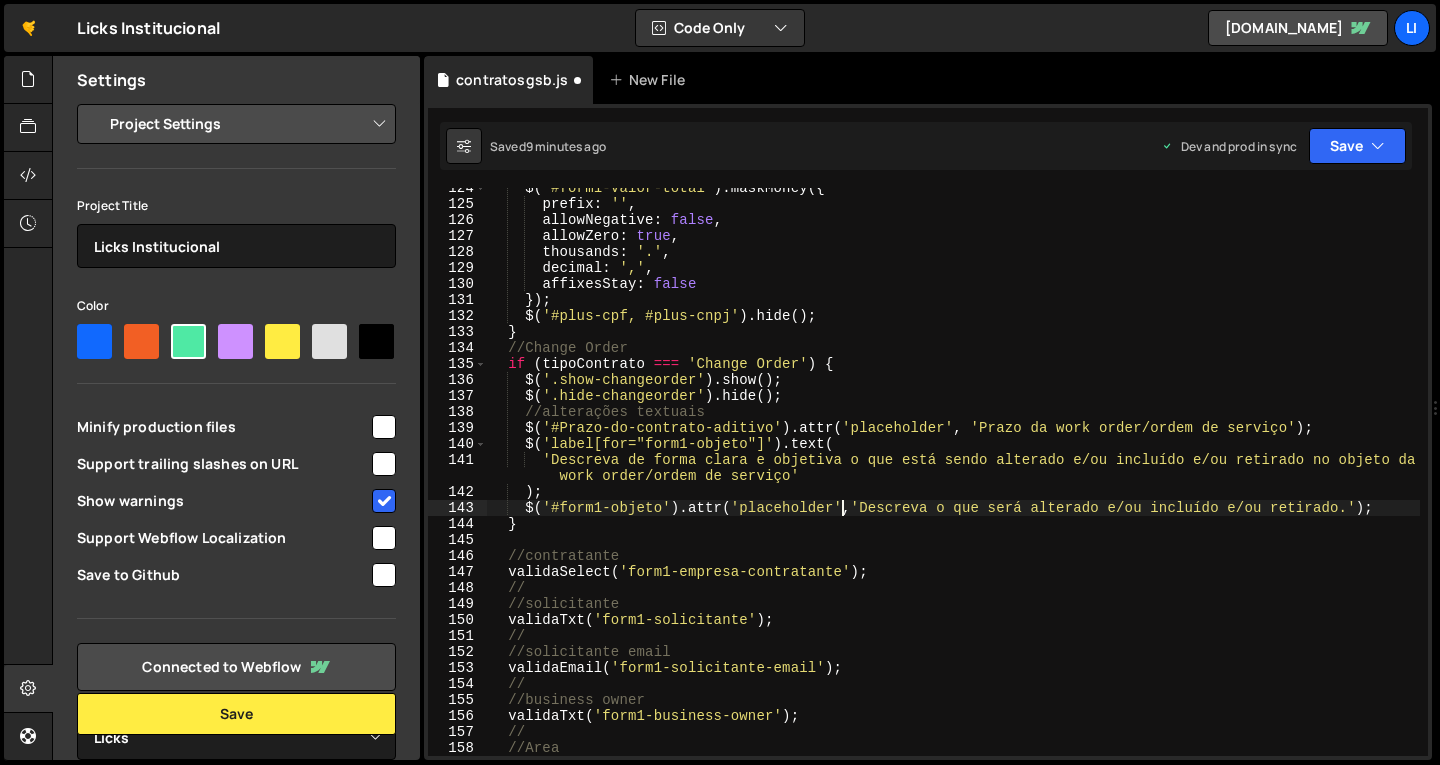 scroll, scrollTop: 0, scrollLeft: 25, axis: horizontal 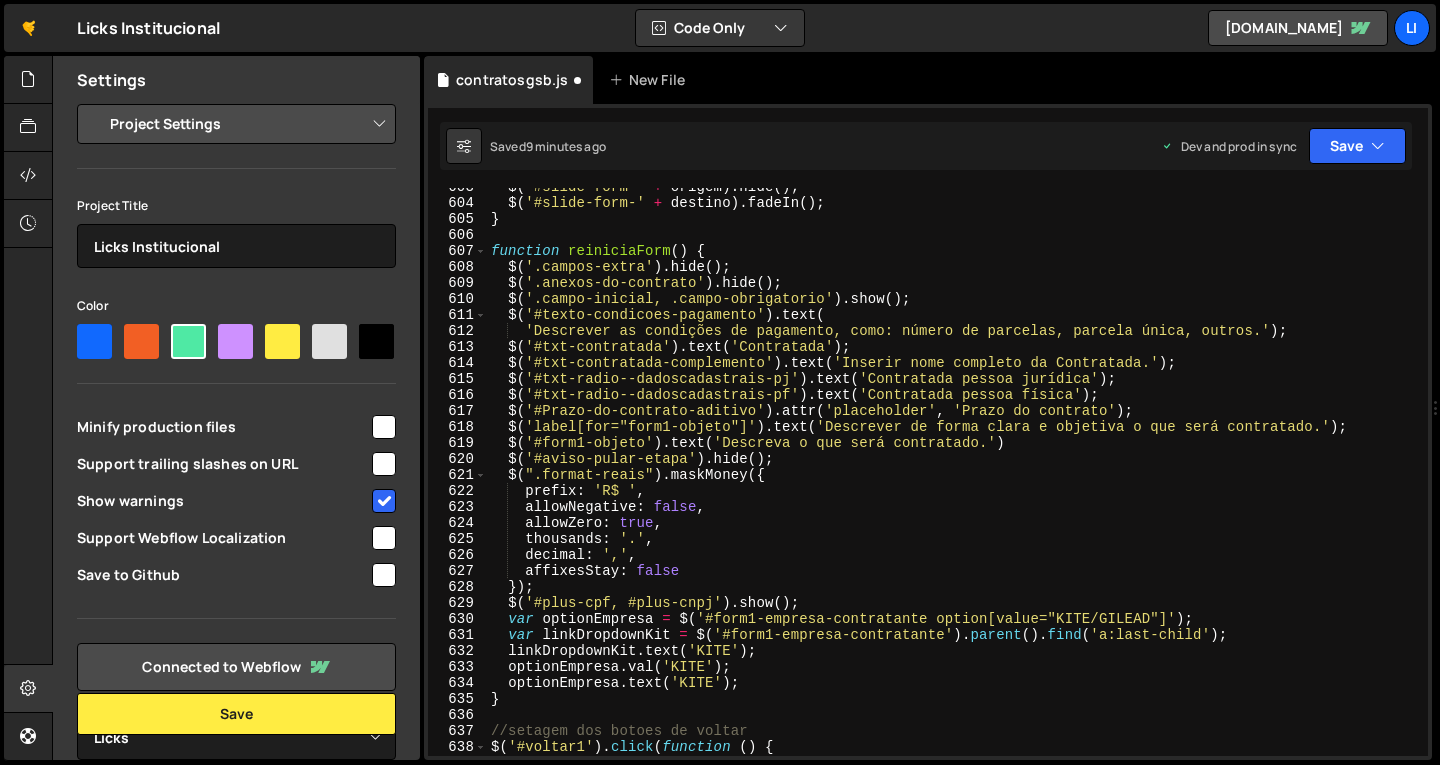 click on "$ ( '#slide-form-'   +   origem ) . hide ( ) ;    $ ( '#slide-form-'   +   destino ) . fadeIn ( ) ; } function   reiniciaForm ( )   {    $ ( '.campos-extra' ) . hide ( ) ;    $ ( '.anexos-do-contrato' ) . hide ( ) ;    $ ( '.campo-inicial, .campo-obrigatorio' ) . show ( ) ;    $ ( '#texto-condicoes-pagamento' ) . text (       'Descrever as condições de pagamento, como: número de parcelas, parcela única, outros.' ) ;    $ ( '#txt-contratada' ) . text ( 'Contratada' ) ;    $ ( '#txt-contratada-complemento' ) . text ( 'Inserir nome completo da Contratada.' ) ;    $ ( '#txt-radio--dadoscadastrais-pj' ) . text ( 'Contratada pessoa jurídica' ) ;    $ ( '#txt-radio--dadoscadastrais-pf' ) . text ( 'Contratada pessoa física' ) ;    $ ( '#Prazo-do-contrato-aditivo' ) . attr ( 'placeholder' ,   'Prazo do contrato' ) ;    $ ( 'label[for="form1-objeto"]' ) . text ( 'Descrever de forma clara e objetiva o que será contratado.' ) ;    $ ( '#form1-objeto' ) . text ( 'Descreva o que será contratado.' )    $ ( ) . (" at bounding box center (953, 479) 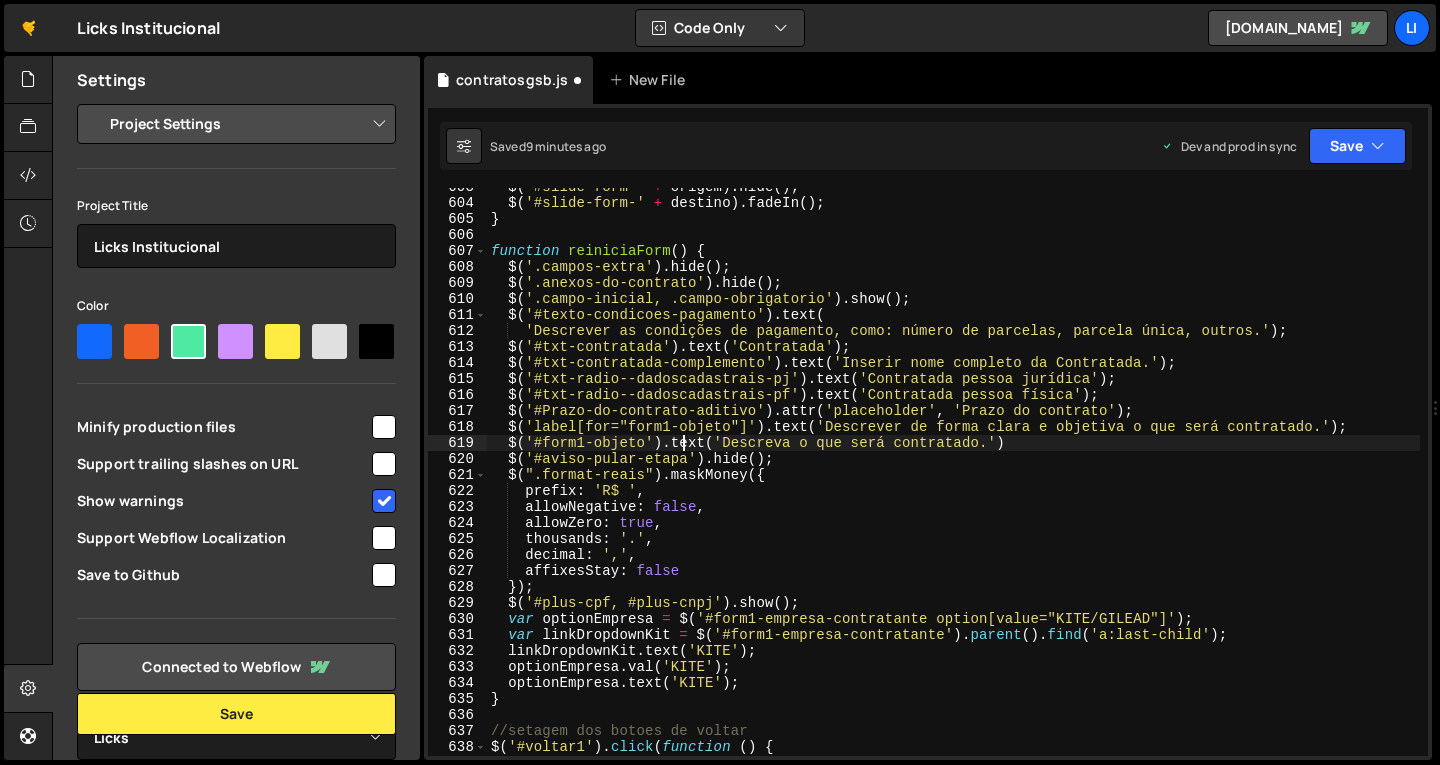 click on "$ ( '#slide-form-'   +   origem ) . hide ( ) ;    $ ( '#slide-form-'   +   destino ) . fadeIn ( ) ; } function   reiniciaForm ( )   {    $ ( '.campos-extra' ) . hide ( ) ;    $ ( '.anexos-do-contrato' ) . hide ( ) ;    $ ( '.campo-inicial, .campo-obrigatorio' ) . show ( ) ;    $ ( '#texto-condicoes-pagamento' ) . text (       'Descrever as condições de pagamento, como: número de parcelas, parcela única, outros.' ) ;    $ ( '#txt-contratada' ) . text ( 'Contratada' ) ;    $ ( '#txt-contratada-complemento' ) . text ( 'Inserir nome completo da Contratada.' ) ;    $ ( '#txt-radio--dadoscadastrais-pj' ) . text ( 'Contratada pessoa jurídica' ) ;    $ ( '#txt-radio--dadoscadastrais-pf' ) . text ( 'Contratada pessoa física' ) ;    $ ( '#Prazo-do-contrato-aditivo' ) . attr ( 'placeholder' ,   'Prazo do contrato' ) ;    $ ( 'label[for="form1-objeto"]' ) . text ( 'Descrever de forma clara e objetiva o que será contratado.' ) ;    $ ( '#form1-objeto' ) . text ( 'Descreva o que será contratado.' )    $ ( ) . (" at bounding box center [953, 479] 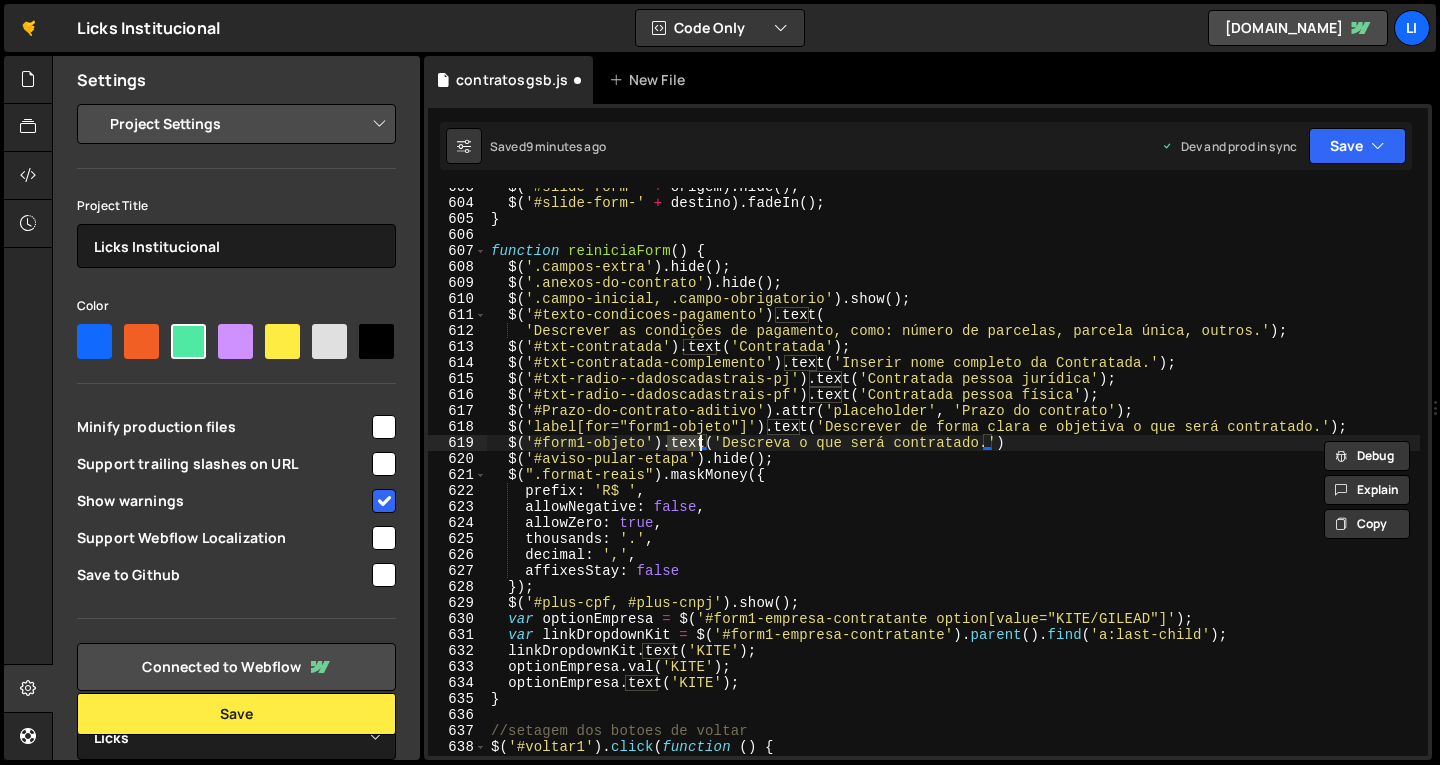 paste on ".attr" 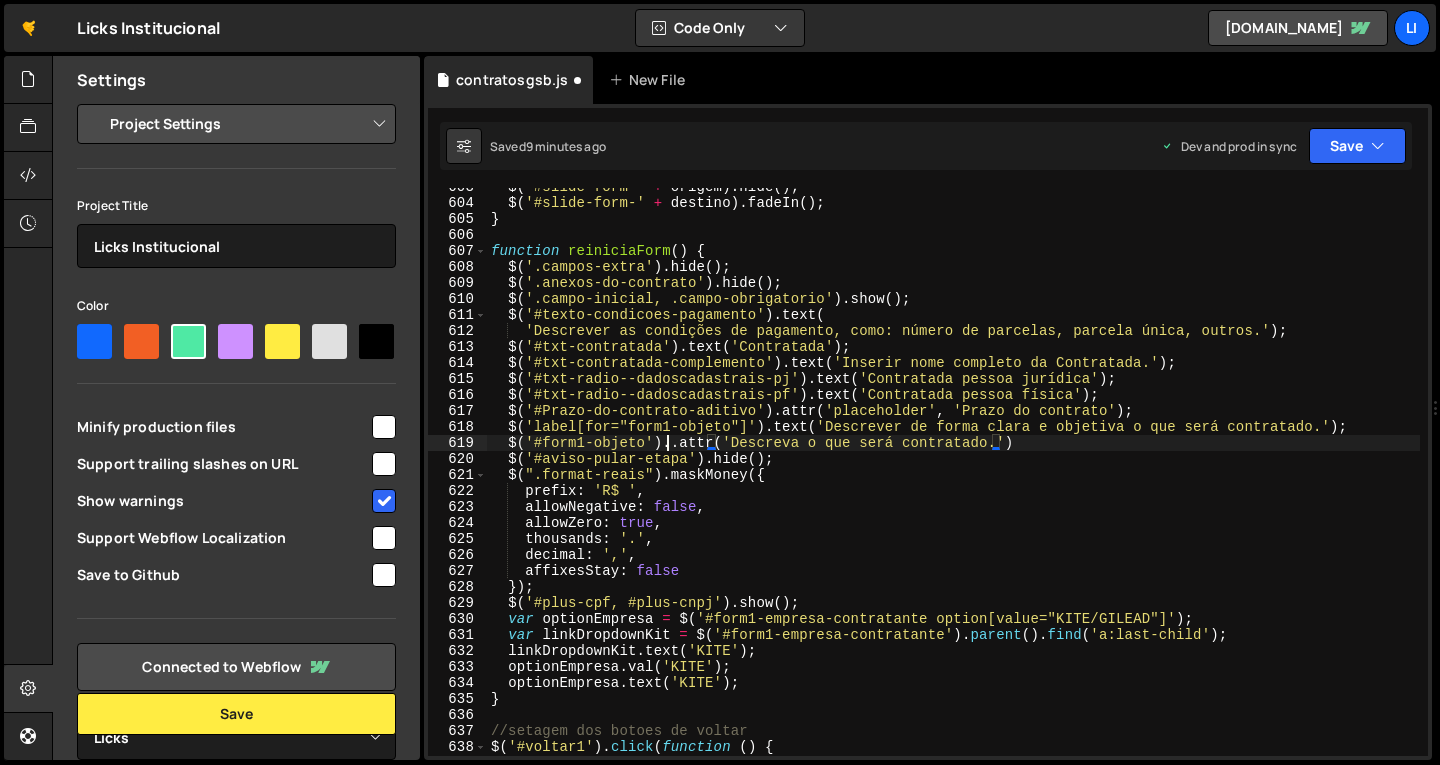 click on "$ ( '#slide-form-'   +   origem ) . hide ( ) ;    $ ( '#slide-form-'   +   destino ) . fadeIn ( ) ; } function   reiniciaForm ( )   {    $ ( '.campos-extra' ) . hide ( ) ;    $ ( '.anexos-do-contrato' ) . hide ( ) ;    $ ( '.campo-inicial, .campo-obrigatorio' ) . show ( ) ;    $ ( '#texto-condicoes-pagamento' ) . text (       'Descrever as condições de pagamento, como: número de parcelas, parcela única, outros.' ) ;    $ ( '#txt-contratada' ) . text ( 'Contratada' ) ;    $ ( '#txt-contratada-complemento' ) . text ( 'Inserir nome completo da Contratada.' ) ;    $ ( '#txt-radio--dadoscadastrais-pj' ) . text ( 'Contratada pessoa jurídica' ) ;    $ ( '#txt-radio--dadoscadastrais-pf' ) . text ( 'Contratada pessoa física' ) ;    $ ( '#Prazo-do-contrato-aditivo' ) . attr ( 'placeholder' ,   'Prazo do contrato' ) ;    $ ( 'label[for="form1-objeto"]' ) . text ( 'Descrever de forma clara e objetiva o que será contratado.' ) ;    $ ( '#form1-objeto' ) .. attr ( 'Descreva o que será contratado.' )    $ ( ) . (" at bounding box center [953, 479] 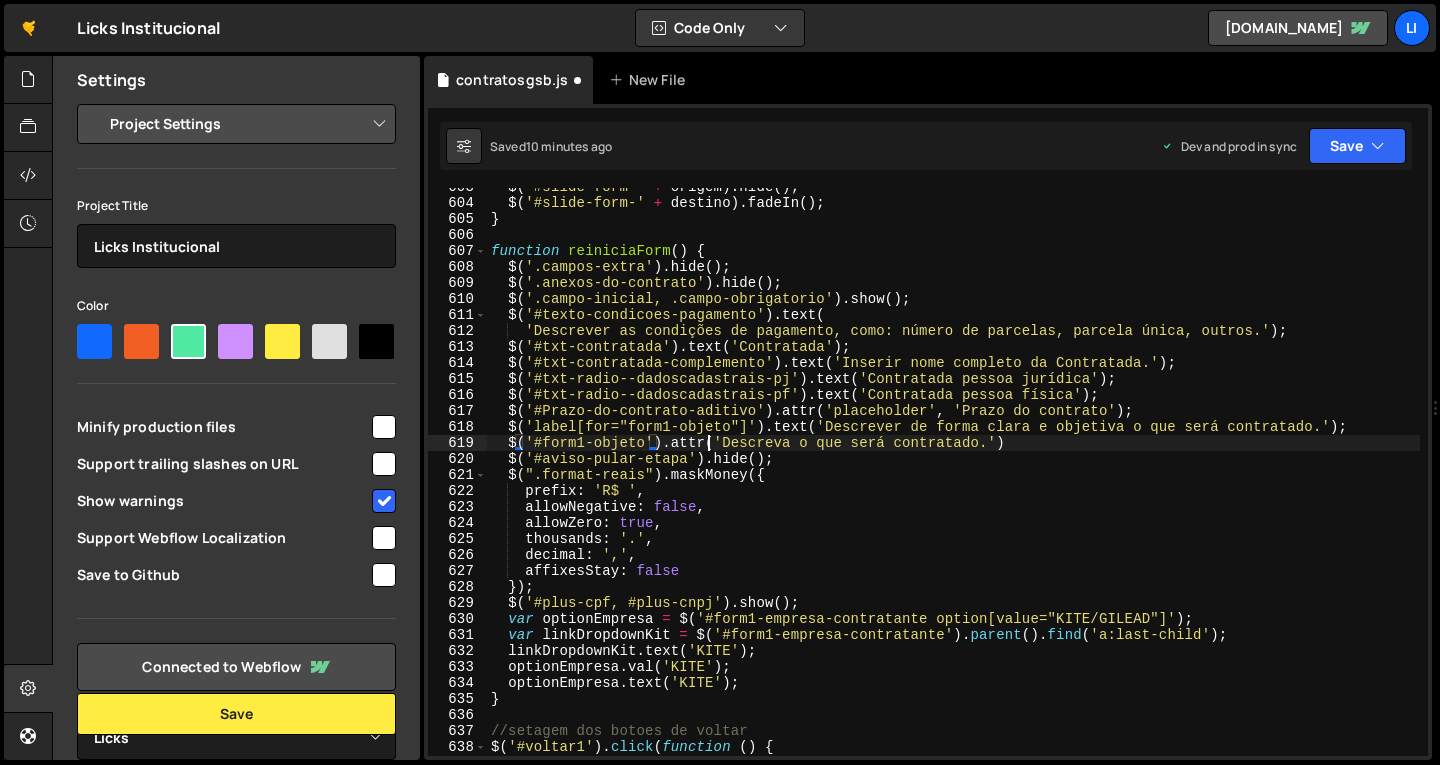 click on "$ ( '#slide-form-'   +   origem ) . hide ( ) ;    $ ( '#slide-form-'   +   destino ) . fadeIn ( ) ; } function   reiniciaForm ( )   {    $ ( '.campos-extra' ) . hide ( ) ;    $ ( '.anexos-do-contrato' ) . hide ( ) ;    $ ( '.campo-inicial, .campo-obrigatorio' ) . show ( ) ;    $ ( '#texto-condicoes-pagamento' ) . text (       'Descrever as condições de pagamento, como: número de parcelas, parcela única, outros.' ) ;    $ ( '#txt-contratada' ) . text ( 'Contratada' ) ;    $ ( '#txt-contratada-complemento' ) . text ( 'Inserir nome completo da Contratada.' ) ;    $ ( '#txt-radio--dadoscadastrais-pj' ) . text ( 'Contratada pessoa jurídica' ) ;    $ ( '#txt-radio--dadoscadastrais-pf' ) . text ( 'Contratada pessoa física' ) ;    $ ( '#Prazo-do-contrato-aditivo' ) . attr ( 'placeholder' ,   'Prazo do contrato' ) ;    $ ( 'label[for="form1-objeto"]' ) . text ( 'Descrever de forma clara e objetiva o que será contratado.' ) ;    $ ( '#form1-objeto' ) . attr ( 'Descreva o que será contratado.' )    $ ( ) . (" at bounding box center [953, 479] 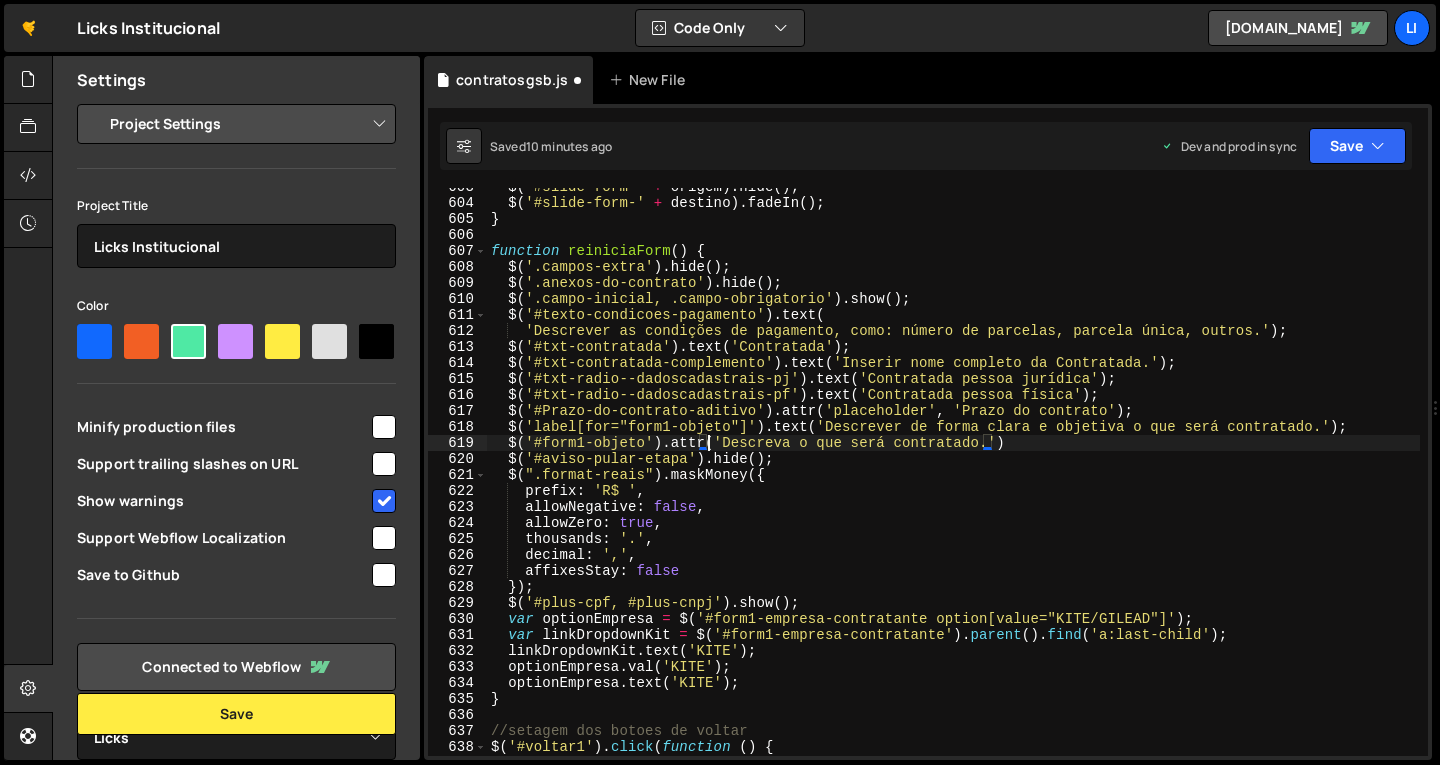 paste on "placeholder','" 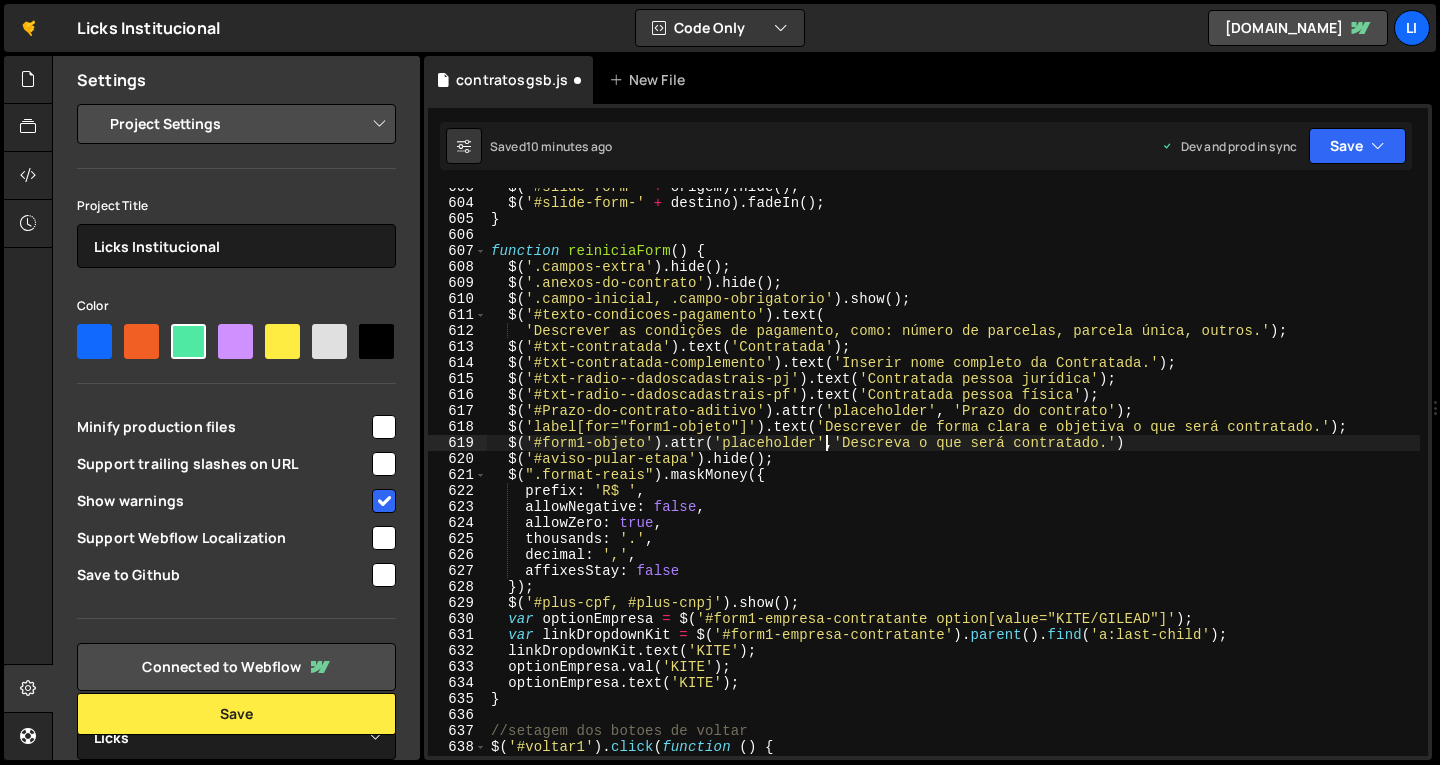 click on "$ ( '#slide-form-'   +   origem ) . hide ( ) ;    $ ( '#slide-form-'   +   destino ) . fadeIn ( ) ; } function   reiniciaForm ( )   {    $ ( '.campos-extra' ) . hide ( ) ;    $ ( '.anexos-do-contrato' ) . hide ( ) ;    $ ( '.campo-inicial, .campo-obrigatorio' ) . show ( ) ;    $ ( '#texto-condicoes-pagamento' ) . text (       'Descrever as condições de pagamento, como: número de parcelas, parcela única, outros.' ) ;    $ ( '#txt-contratada' ) . text ( 'Contratada' ) ;    $ ( '#txt-contratada-complemento' ) . text ( 'Inserir nome completo da Contratada.' ) ;    $ ( '#txt-radio--dadoscadastrais-pj' ) . text ( 'Contratada pessoa jurídica' ) ;    $ ( '#txt-radio--dadoscadastrais-pf' ) . text ( 'Contratada pessoa física' ) ;    $ ( '#Prazo-do-contrato-aditivo' ) . attr ( 'placeholder' ,   'Prazo do contrato' ) ;    $ ( 'label[for="form1-objeto"]' ) . text ( 'Descrever de forma clara e objetiva o que será contratado.' ) ;    $ ( '#form1-objeto' ) . attr ( 'placeholder' , 'Descreva o que será contratado.'" at bounding box center [953, 479] 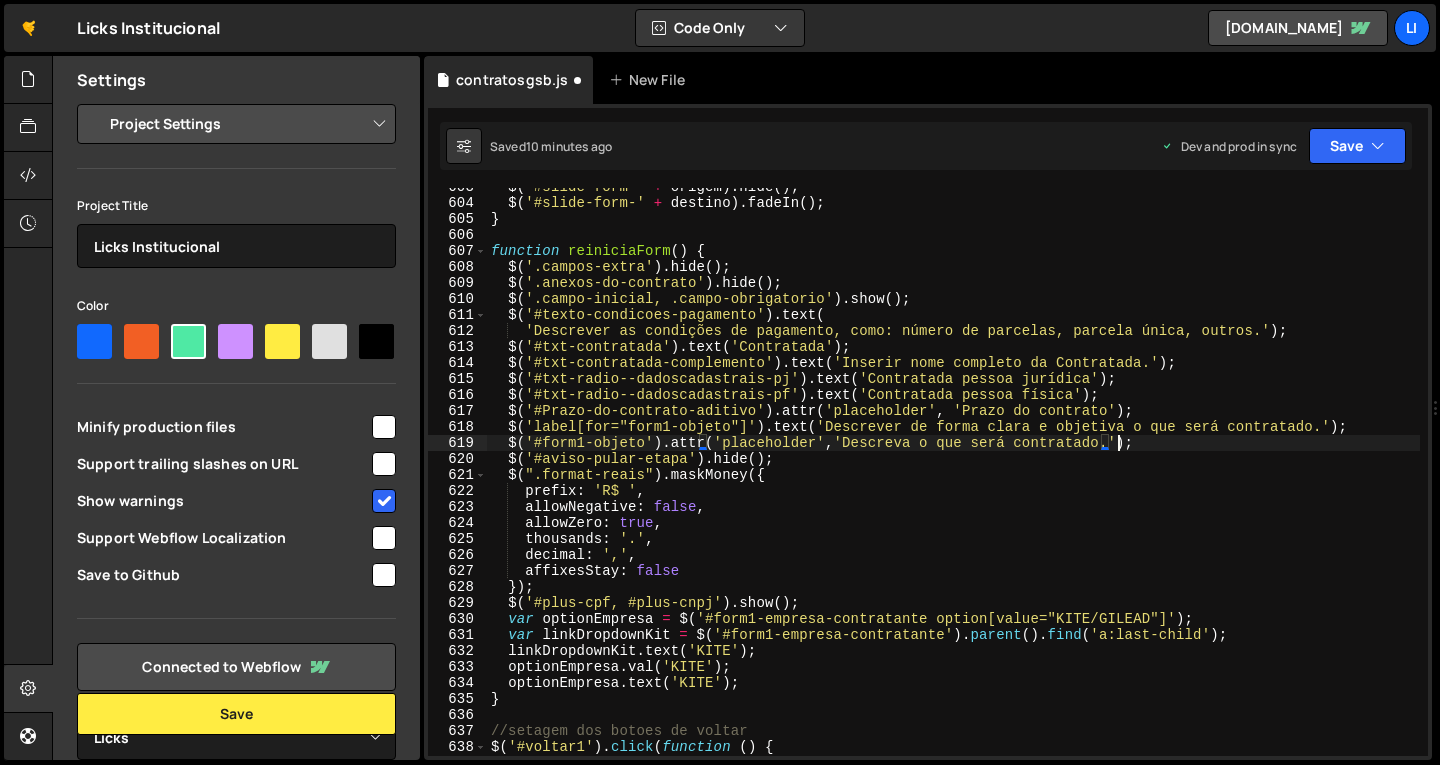 scroll, scrollTop: 0, scrollLeft: 42, axis: horizontal 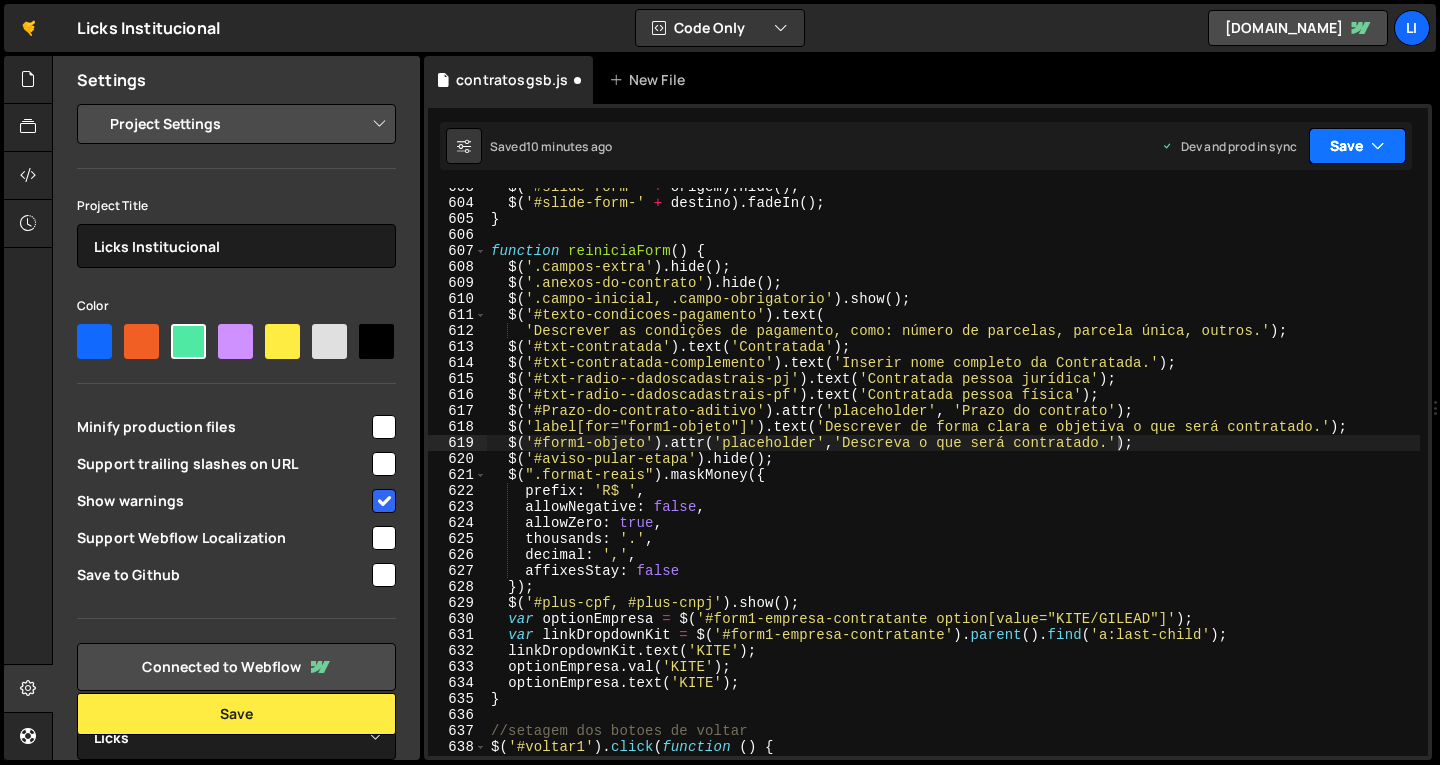click on "Save" at bounding box center (1357, 146) 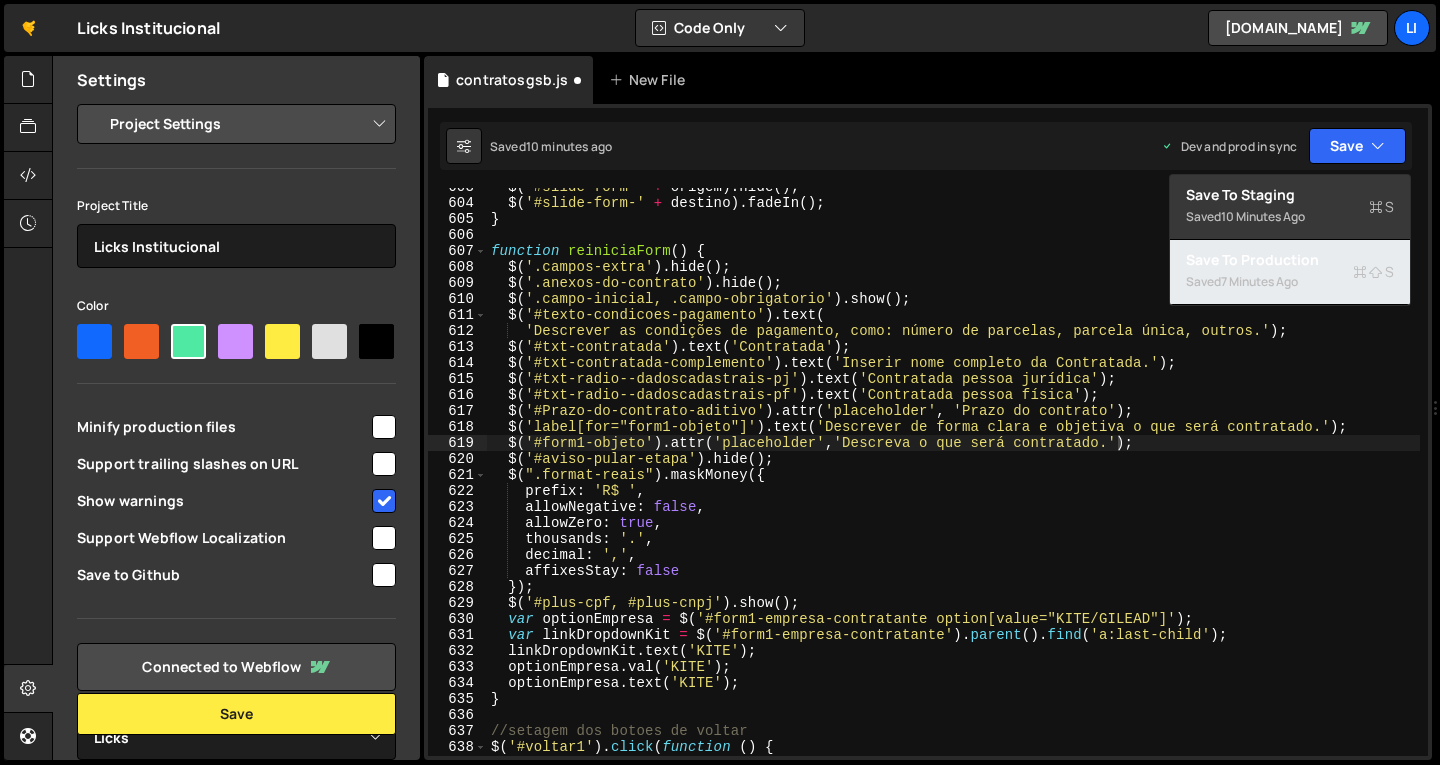 click on "7 minutes ago" at bounding box center (1259, 281) 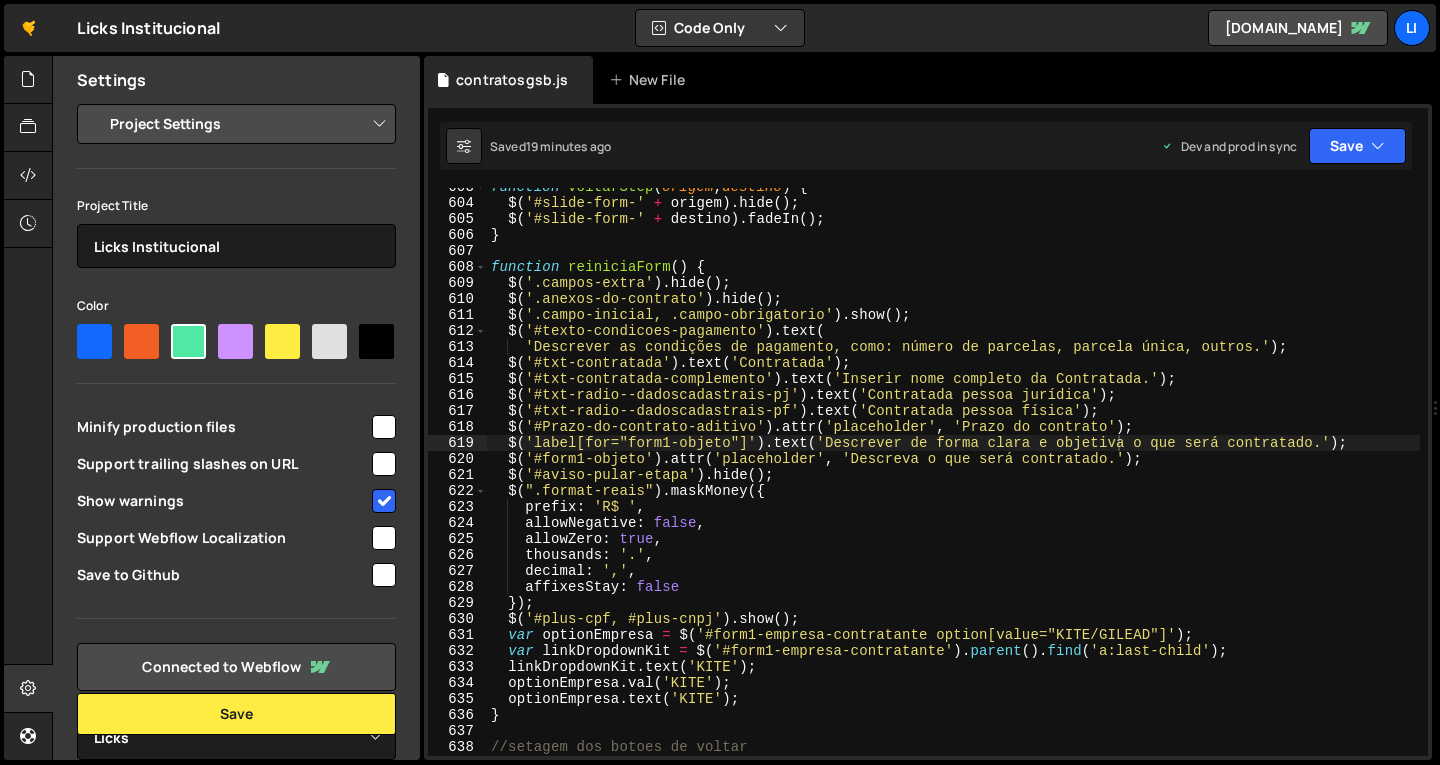 click on "function   voltarStep ( origem ,  destino )   {    $ ( '#slide-form-'   +   origem ) . hide ( ) ;    $ ( '#slide-form-'   +   destino ) . fadeIn ( ) ; } function   reiniciaForm ( )   {    $ ( '.campos-extra' ) . hide ( ) ;    $ ( '.anexos-do-contrato' ) . hide ( ) ;    $ ( '.campo-inicial, .campo-obrigatorio' ) . show ( ) ;    $ ( '#texto-condicoes-pagamento' ) . text (       'Descrever as condições de pagamento, como: número de parcelas, parcela única, outros.' ) ;    $ ( '#txt-contratada' ) . text ( 'Contratada' ) ;    $ ( '#txt-contratada-complemento' ) . text ( 'Inserir nome completo da Contratada.' ) ;    $ ( '#txt-radio--dadoscadastrais-pj' ) . text ( 'Contratada pessoa jurídica' ) ;    $ ( '#txt-radio--dadoscadastrais-pf' ) . text ( 'Contratada pessoa física' ) ;    $ ( '#Prazo-do-contrato-aditivo' ) . attr ( 'placeholder' ,   'Prazo do contrato' ) ;    $ ( 'label[for="form1-objeto"]' ) . text ( 'Descrever de forma clara e objetiva o que será contratado.' ) ;    $ ( '#form1-objeto' ) . attr ( ," at bounding box center (953, 479) 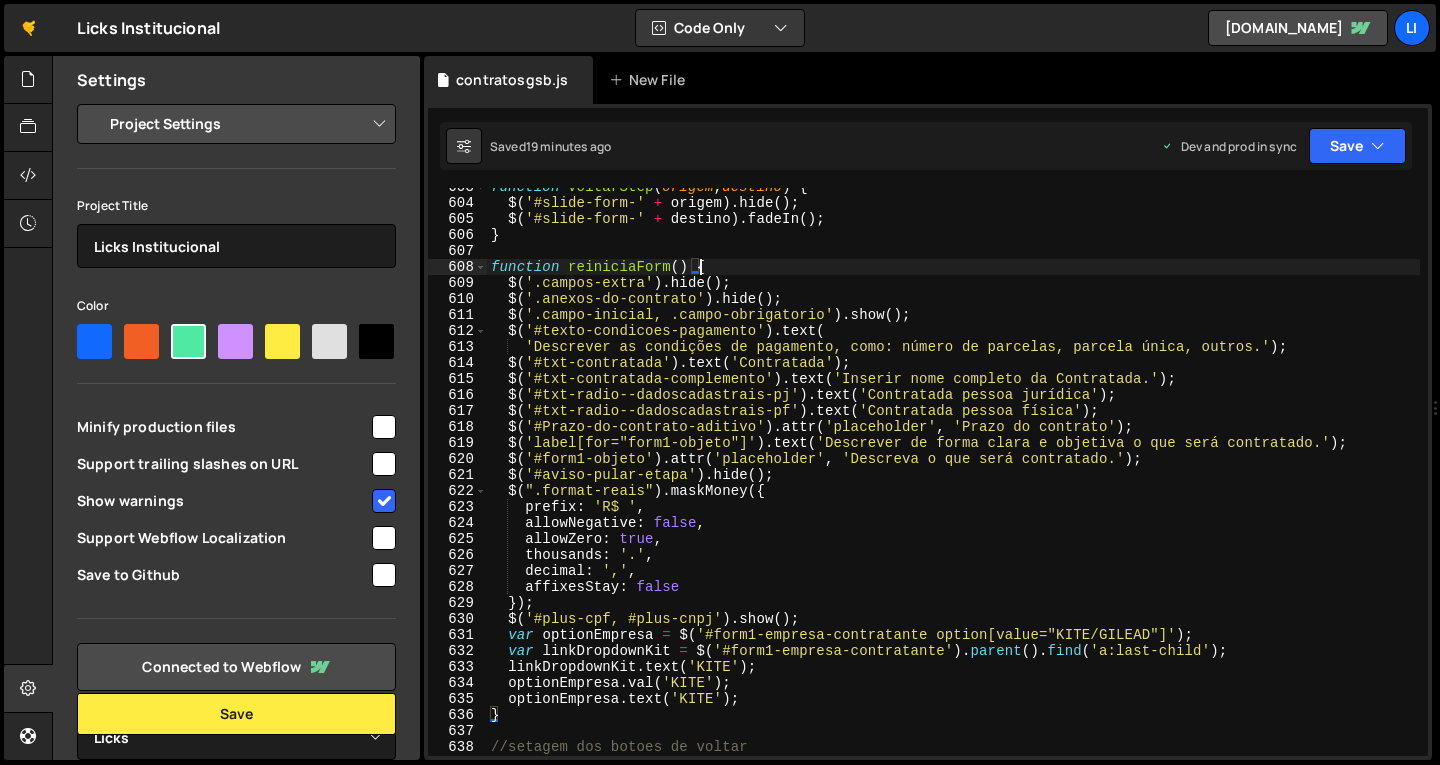 scroll, scrollTop: 0, scrollLeft: 14, axis: horizontal 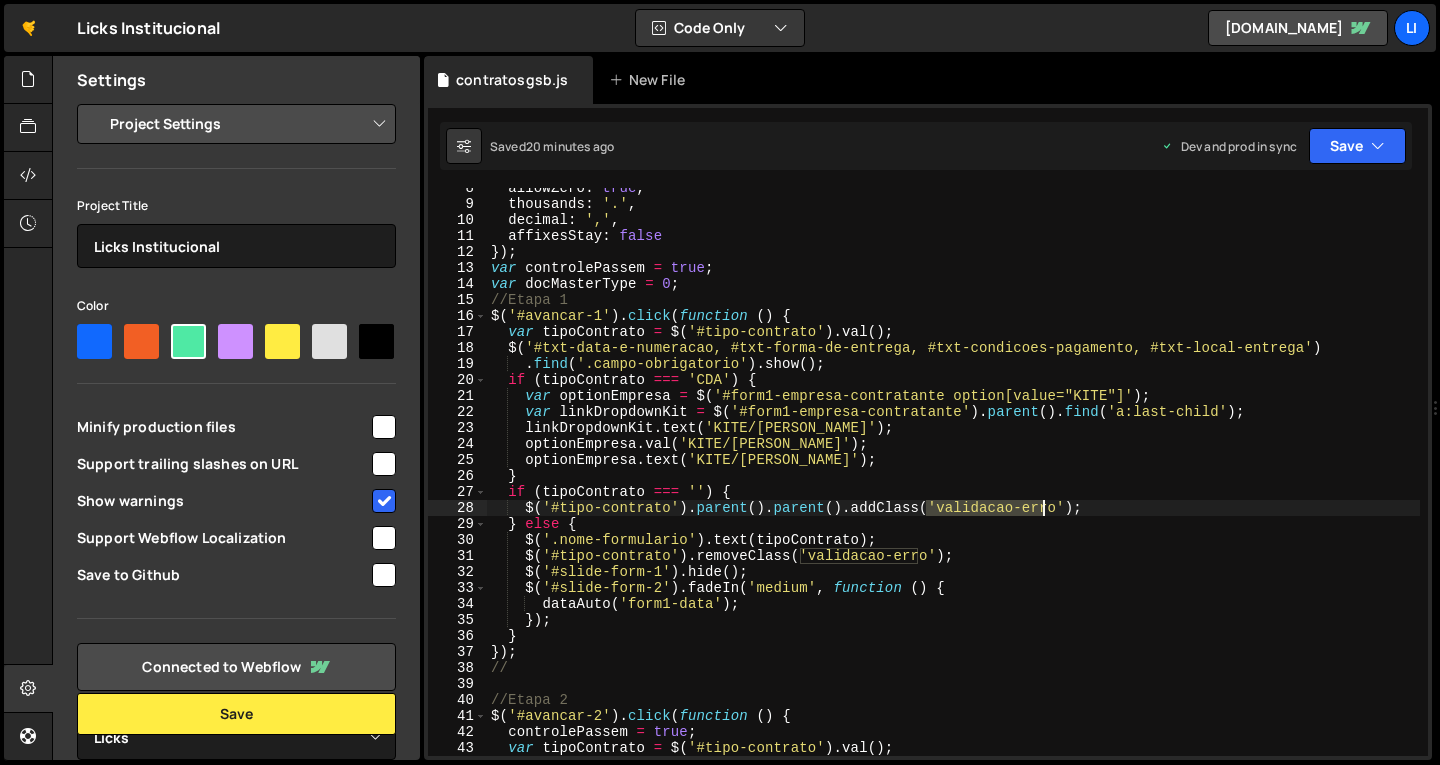 drag, startPoint x: 925, startPoint y: 507, endPoint x: 1040, endPoint y: 512, distance: 115.10864 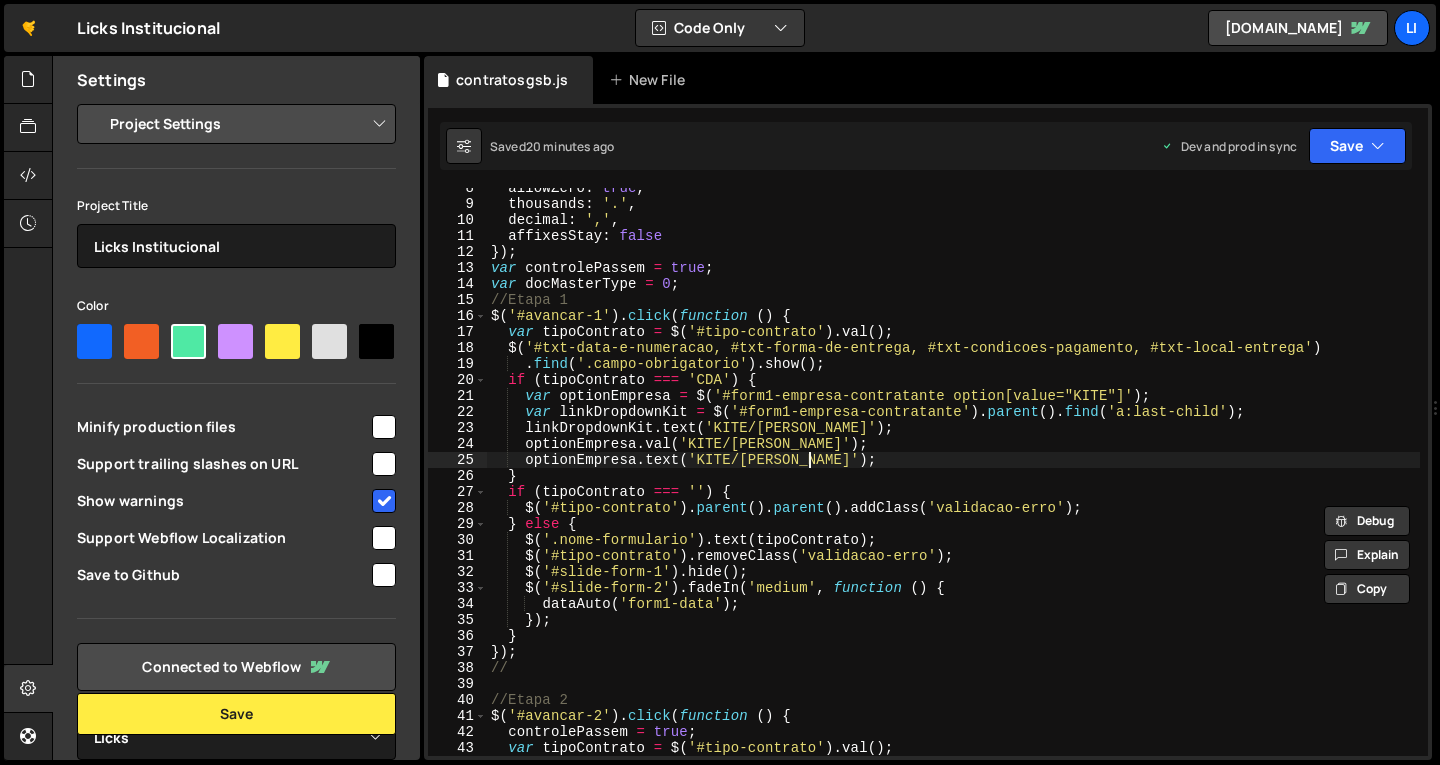click on "allowZero :   true ,    thousands :   '.' ,    decimal :   ',' ,    affixesStay :   false }) ; var   controlePassem   =   true ; var   docMasterType   =   0 ; //Etapa 1 $ ( '#avancar-1' ) . click ( function   ( )   {    var   tipoContrato   =   $ ( '#tipo-contrato' ) . val ( ) ;    $ ( '#txt-data-e-numeracao, #txt-forma-de-entrega, #txt-condicoes-pagamento, #txt-local-entrega' )       . find ( '.campo-obrigatorio' ) . show ( ) ;    if   ( tipoContrato   ===   'CDA' )   {       var   optionEmpresa   =   $ ( '#form1-empresa-contratante option[value="KITE"]' ) ;       var   linkDropdownKit   =   $ ( '#form1-empresa-contratante' ) . parent ( ) . find ( 'a:last-child' ) ;       linkDropdownKit . text ( 'KITE/GILEAD' ) ;       optionEmpresa . val ( 'KITE/GILEAD' ) ;       optionEmpresa . text ( 'KITE/GILEAD' ) ;    }    if   ( tipoContrato   ===   '' )   {       $ ( '#tipo-contrato' ) . parent ( ) . parent ( ) . addClass ( 'validacao-erro' ) ;    }   else   {       $ ( '.nome-formulario' ) . text ( tipoContrato" at bounding box center [953, 480] 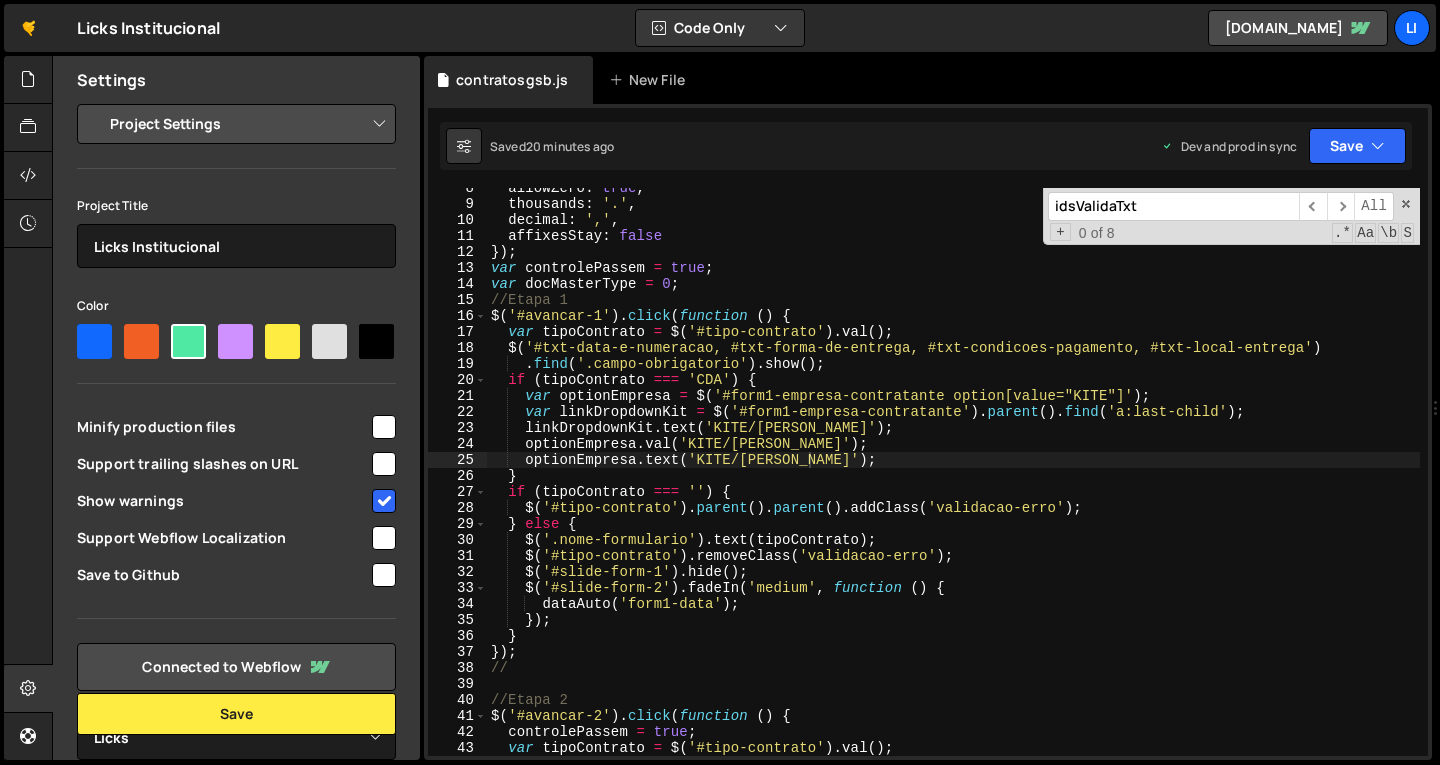 paste on "campo-obrigatorio" 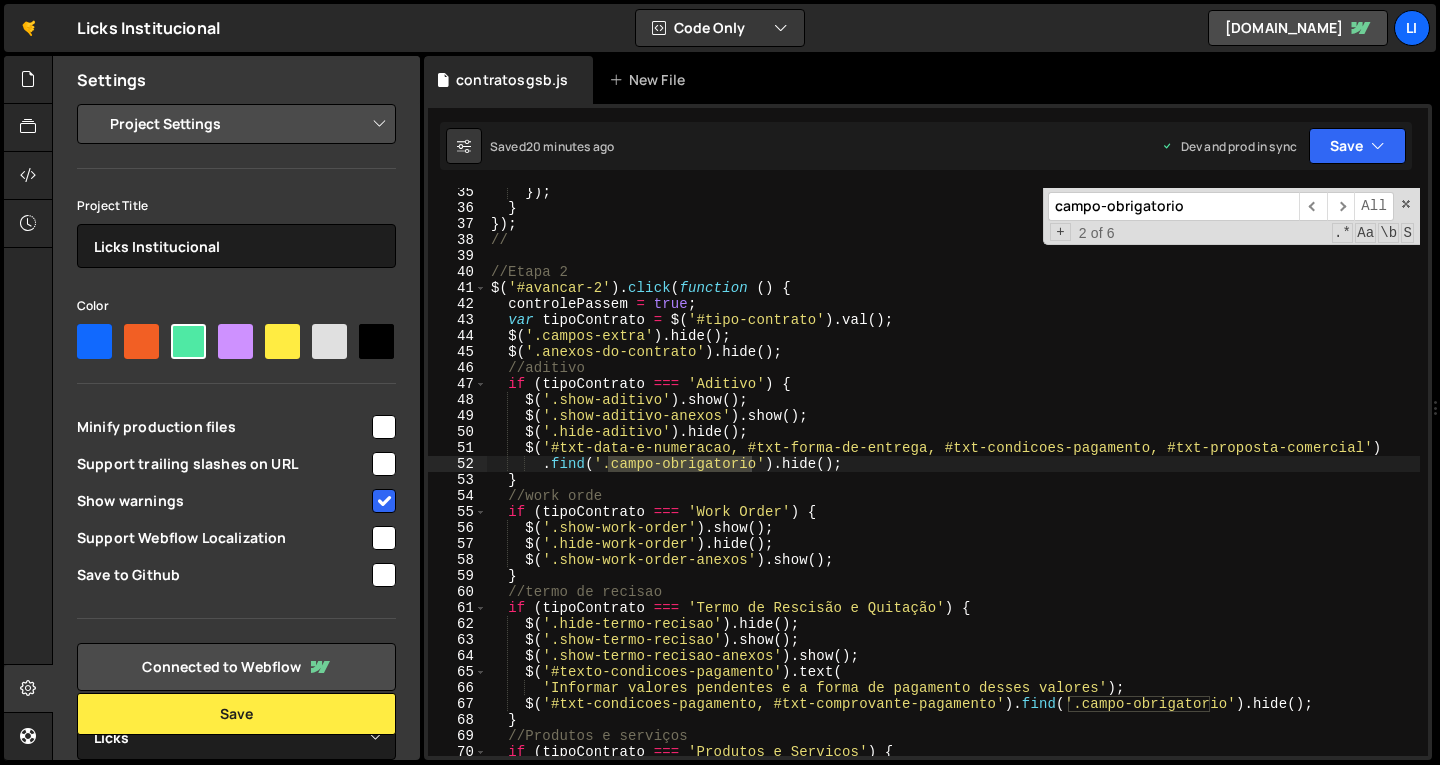 scroll, scrollTop: 548, scrollLeft: 0, axis: vertical 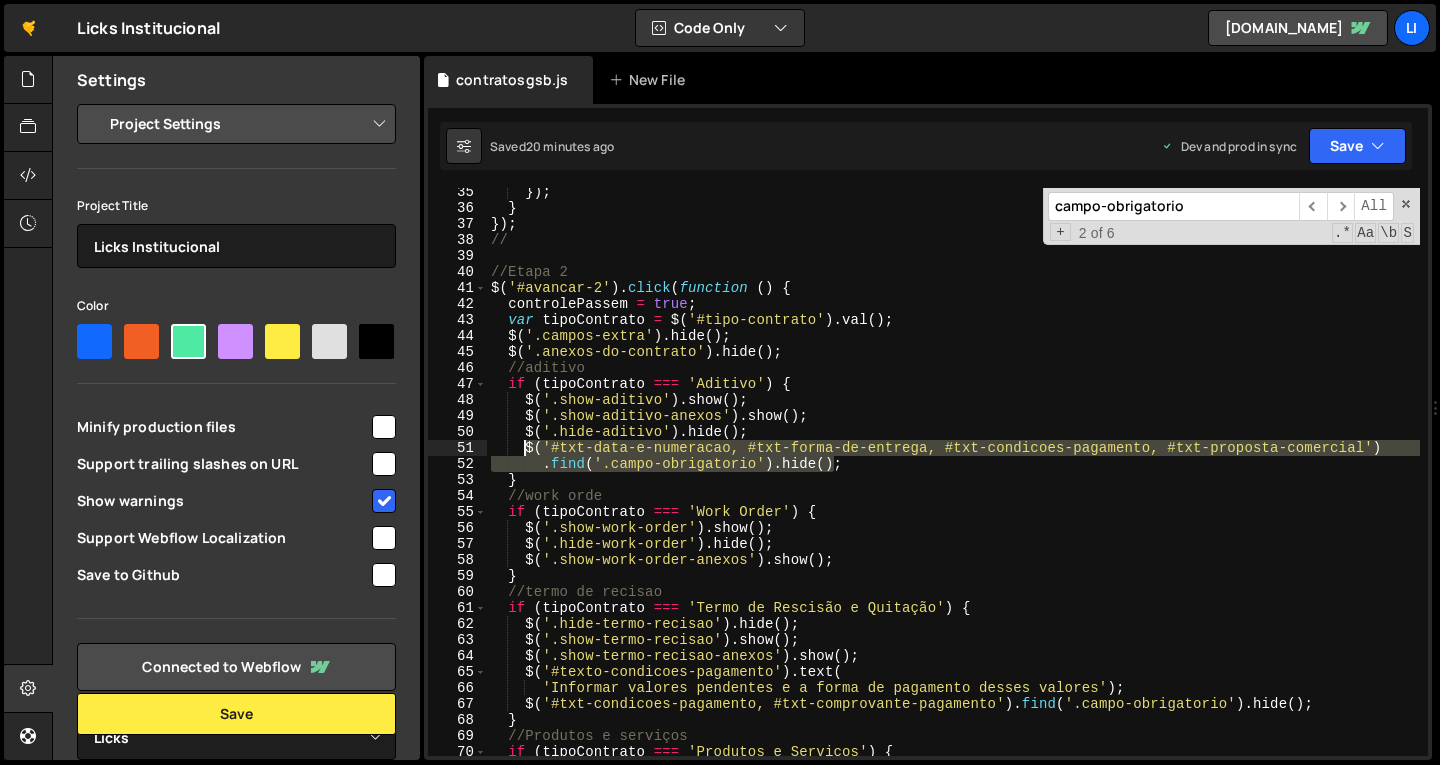 drag, startPoint x: 843, startPoint y: 465, endPoint x: 524, endPoint y: 450, distance: 319.35248 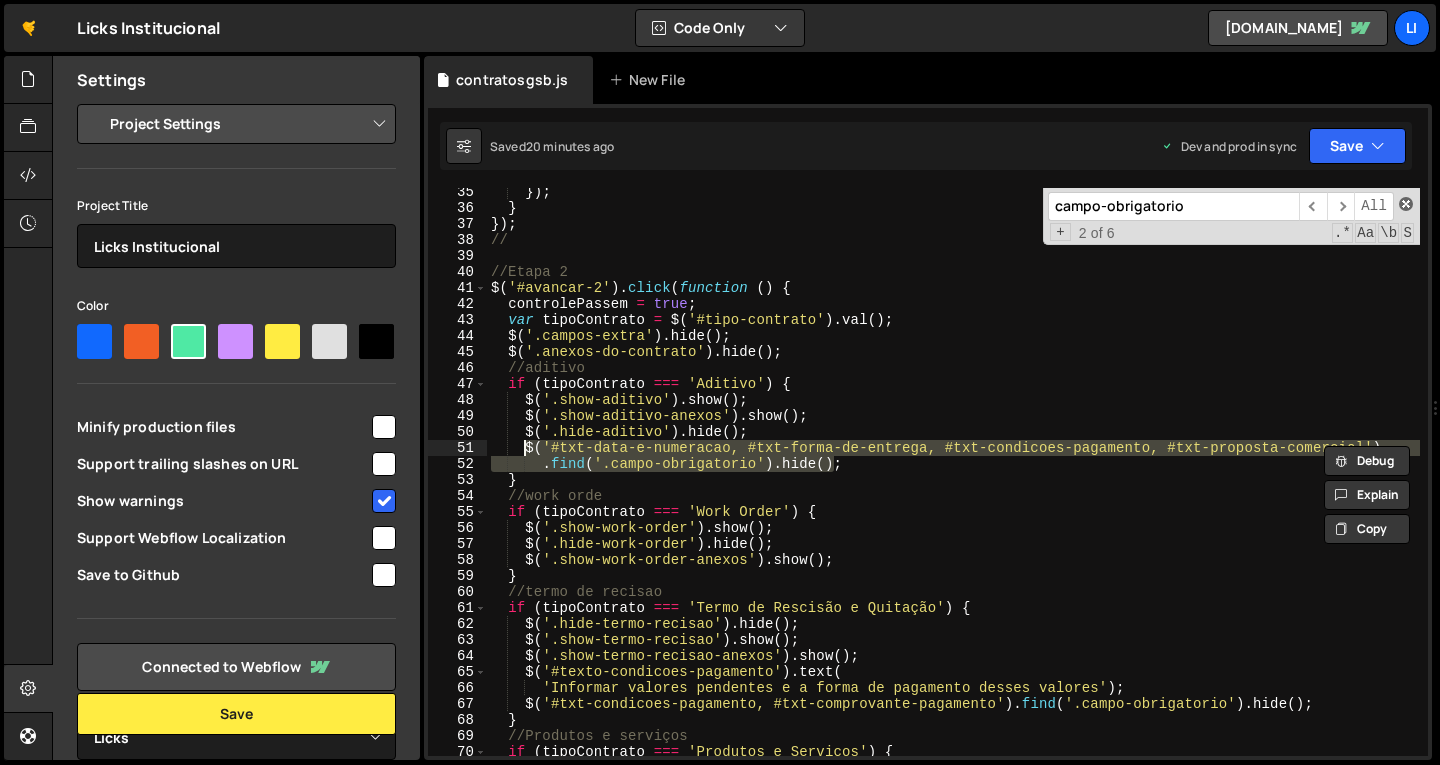 click at bounding box center (1406, 204) 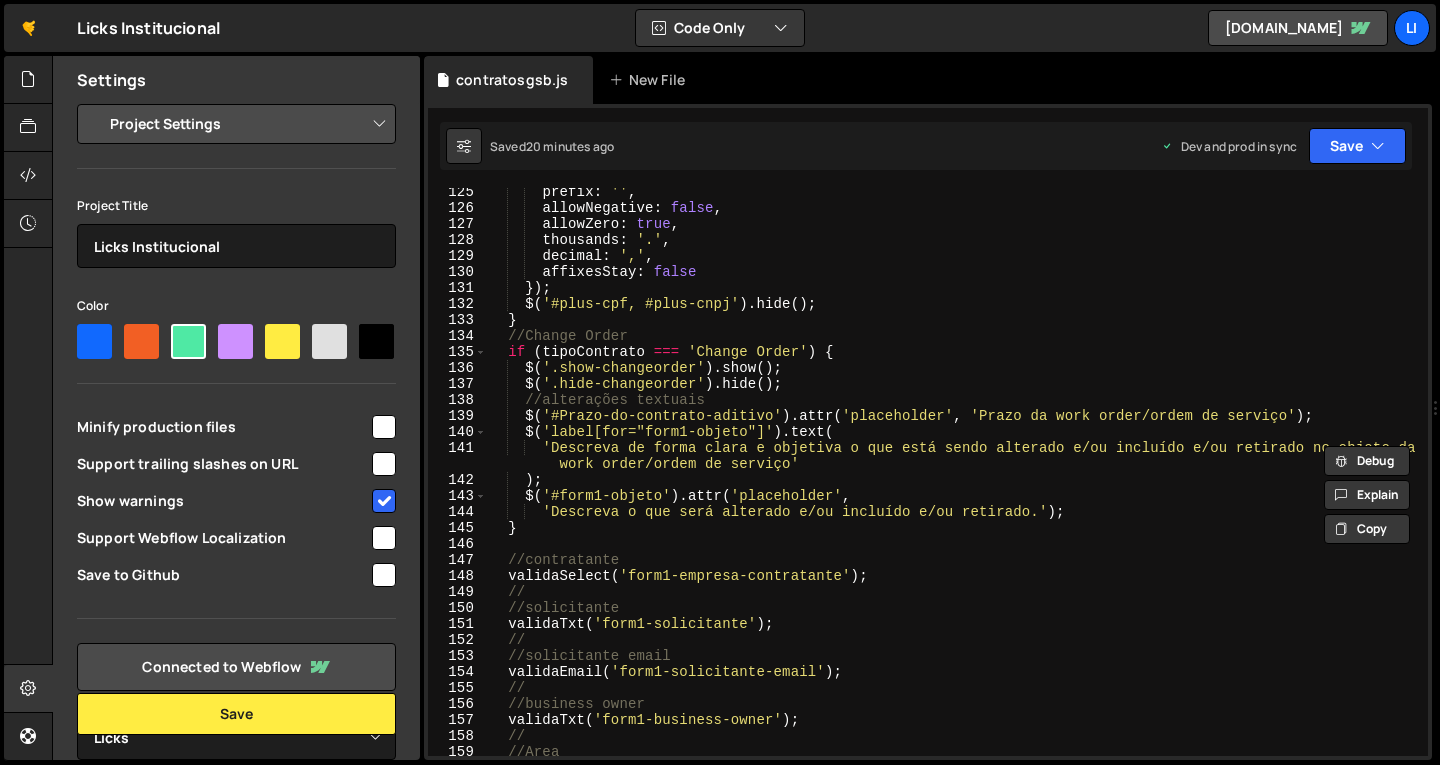 scroll, scrollTop: 1988, scrollLeft: 0, axis: vertical 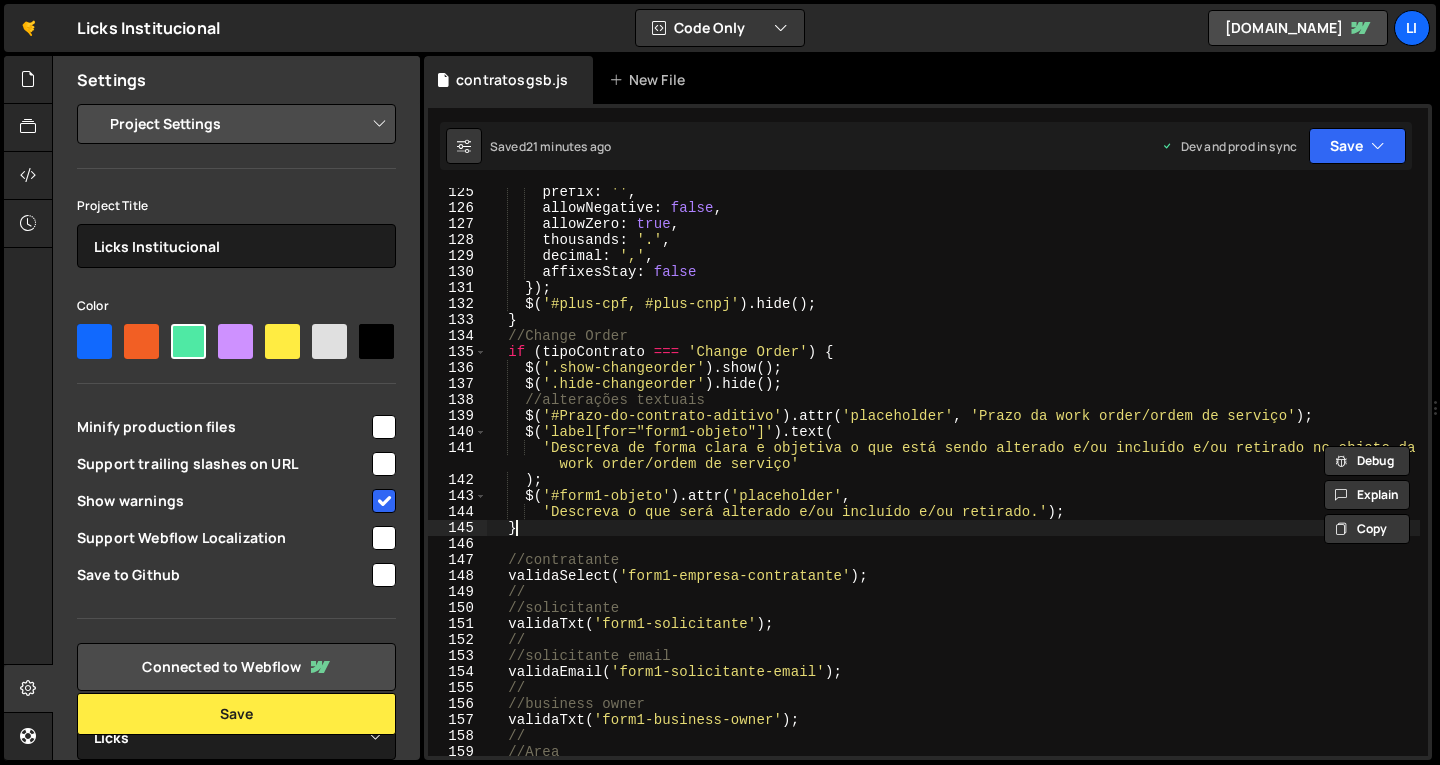 click on "prefix :   '' ,          allowNegative :   false ,          allowZero :   true ,          thousands :   '.' ,          decimal :   ',' ,          affixesStay :   false       }) ;       $ ( '#plus-cpf, #plus-cnpj' ) . hide ( ) ;    }    //Change Order    if   ( tipoContrato   ===   'Change Order' )   {       $ ( '.show-changeorder' ) . show ( ) ;       $ ( '.hide-changeorder' ) . hide ( ) ;       //alterações textuais       $ ( '#Prazo-do-contrato-aditivo' ) . attr ( 'placeholder' ,   'Prazo da work order/ordem de serviço' ) ;       $ ( 'label[for="form1-objeto"]' ) . text (          'Descreva de forma clara e objetiva o que está sendo alterado e/ou incluído e/ou retirado no objeto da           work order/ordem de serviço'       ) ;       $ ( '#form1-objeto' ) . attr ( 'placeholder' ,          'Descreva o que será alterado e/ou incluído e/ou retirado.' ) ;    }    //contratante    validaSelect ( 'form1-empresa-contratante' ) ;    //    //solicitante    validaTxt ( 'form1-solicitante' )" at bounding box center [953, 484] 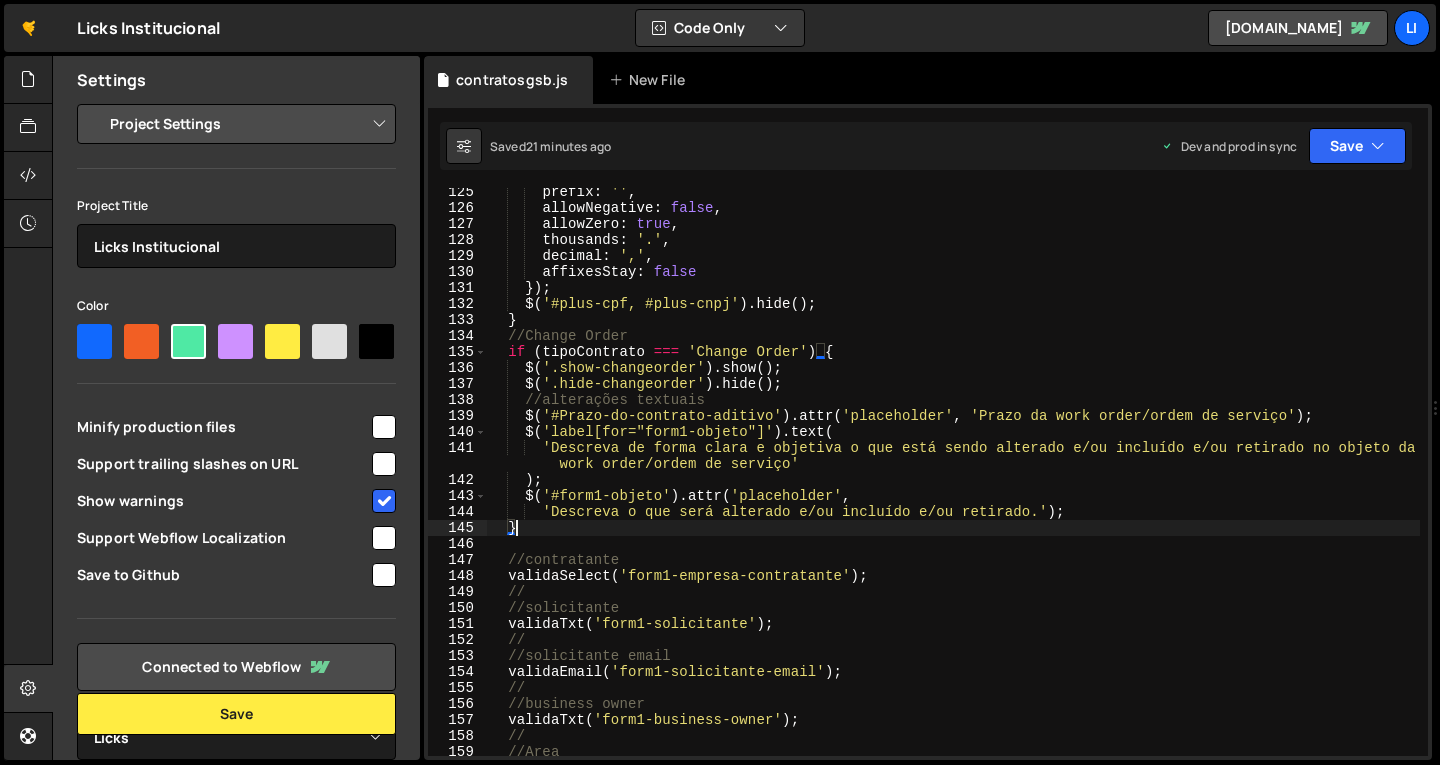 click on "prefix :   '' ,          allowNegative :   false ,          allowZero :   true ,          thousands :   '.' ,          decimal :   ',' ,          affixesStay :   false       }) ;       $ ( '#plus-cpf, #plus-cnpj' ) . hide ( ) ;    }    //Change Order    if   ( tipoContrato   ===   'Change Order' )   {       $ ( '.show-changeorder' ) . show ( ) ;       $ ( '.hide-changeorder' ) . hide ( ) ;       //alterações textuais       $ ( '#Prazo-do-contrato-aditivo' ) . attr ( 'placeholder' ,   'Prazo da work order/ordem de serviço' ) ;       $ ( 'label[for="form1-objeto"]' ) . text (          'Descreva de forma clara e objetiva o que está sendo alterado e/ou incluído e/ou retirado no objeto da           work order/ordem de serviço'       ) ;       $ ( '#form1-objeto' ) . attr ( 'placeholder' ,          'Descreva o que será alterado e/ou incluído e/ou retirado.' ) ;    }    //contratante    validaSelect ( 'form1-empresa-contratante' ) ;    //    //solicitante    validaTxt ( 'form1-solicitante' )" at bounding box center (953, 484) 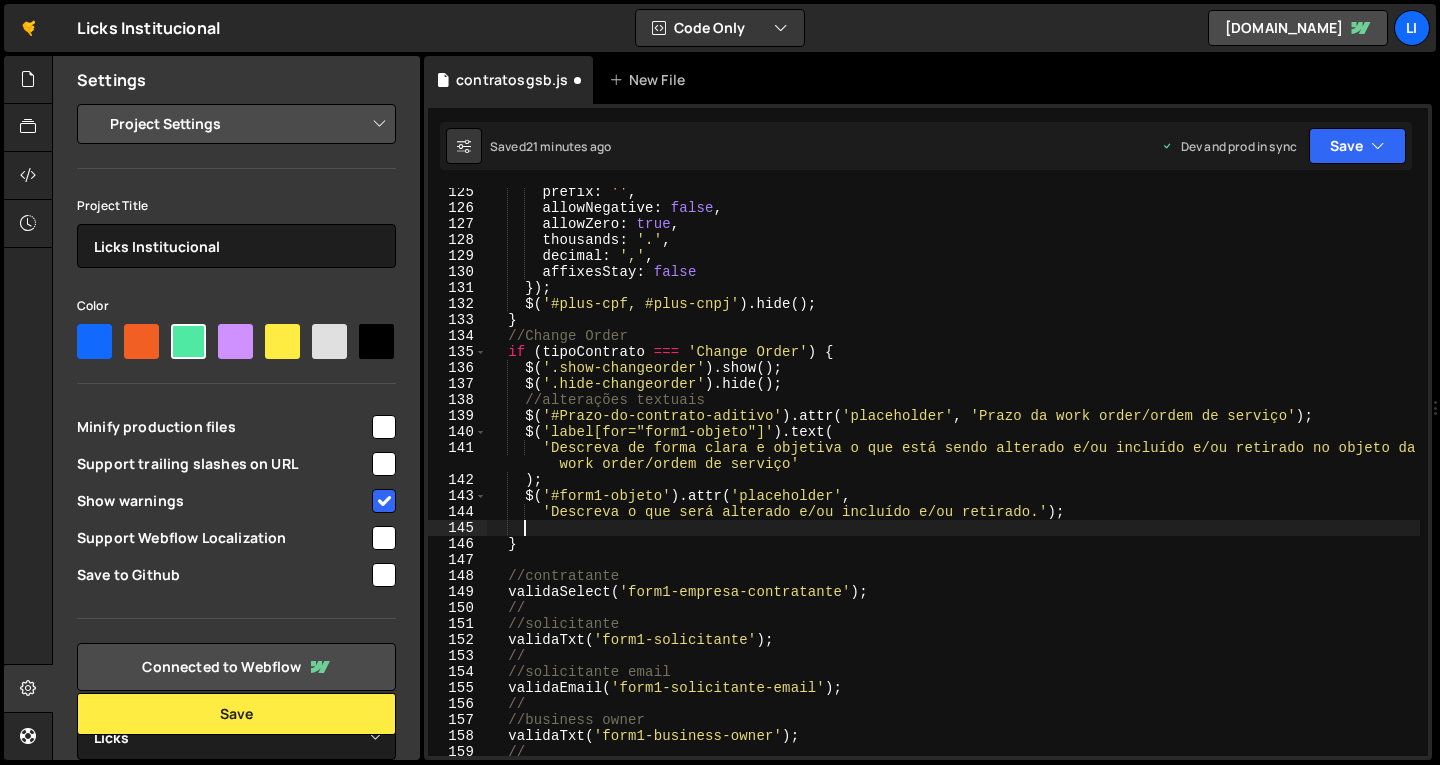 scroll, scrollTop: 0, scrollLeft: 1, axis: horizontal 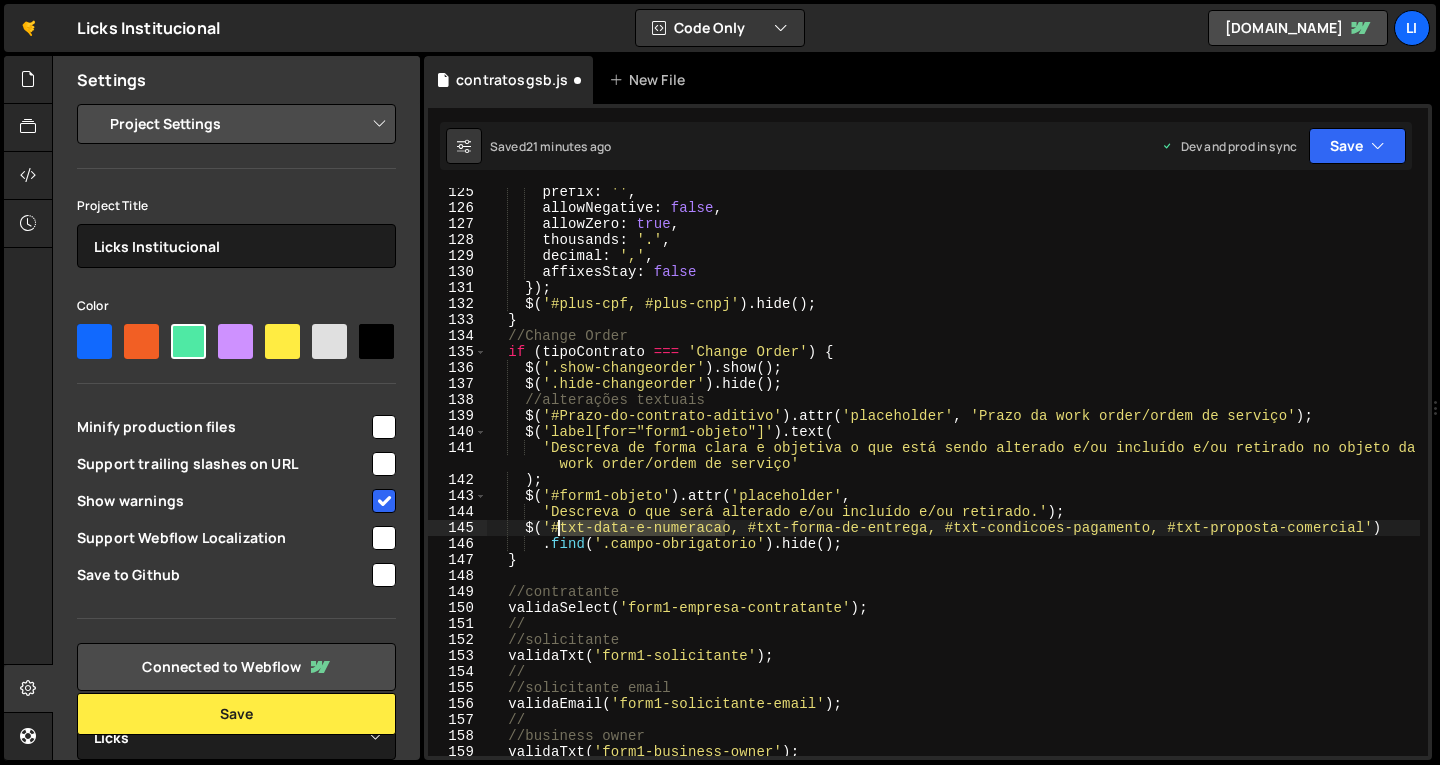 drag, startPoint x: 727, startPoint y: 530, endPoint x: 559, endPoint y: 525, distance: 168.07439 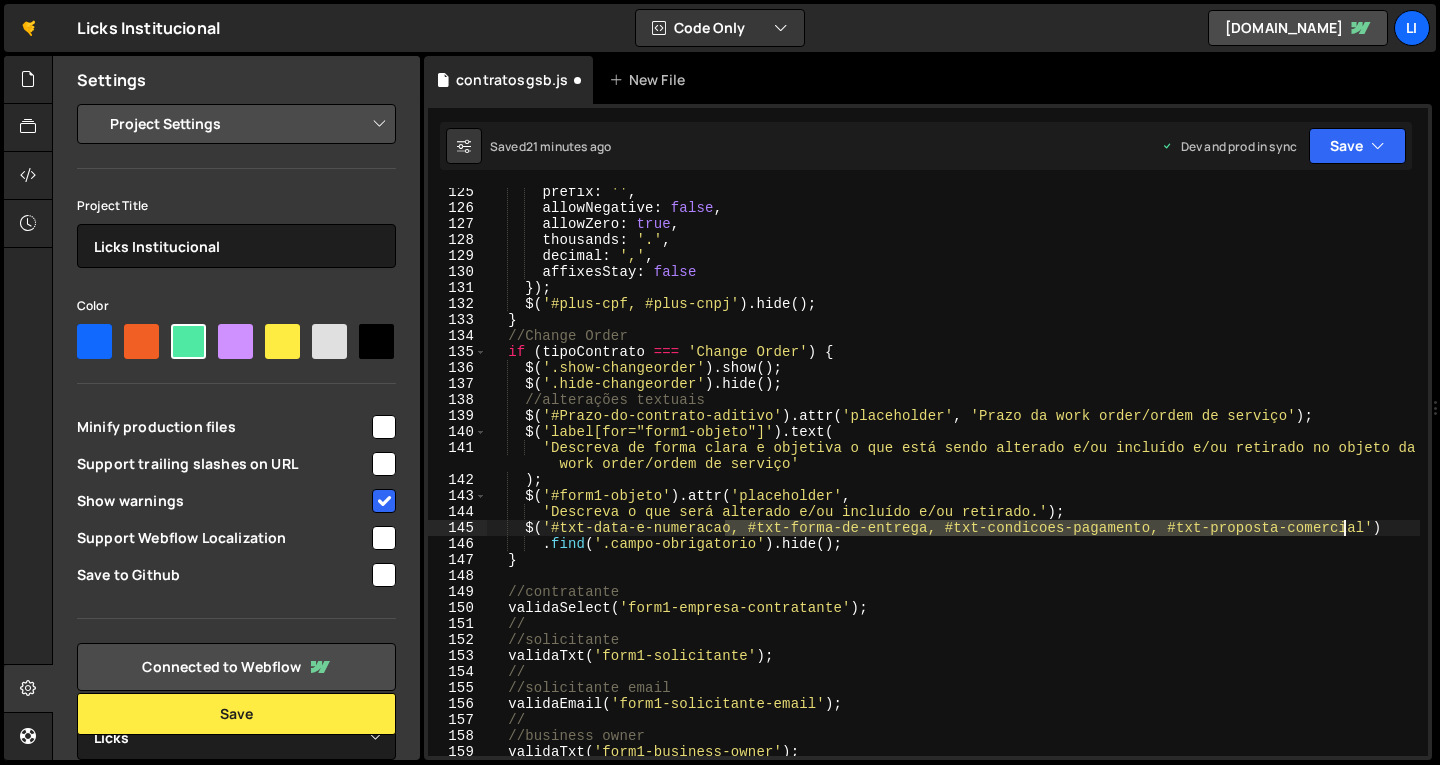 drag, startPoint x: 727, startPoint y: 529, endPoint x: 1346, endPoint y: 531, distance: 619.00323 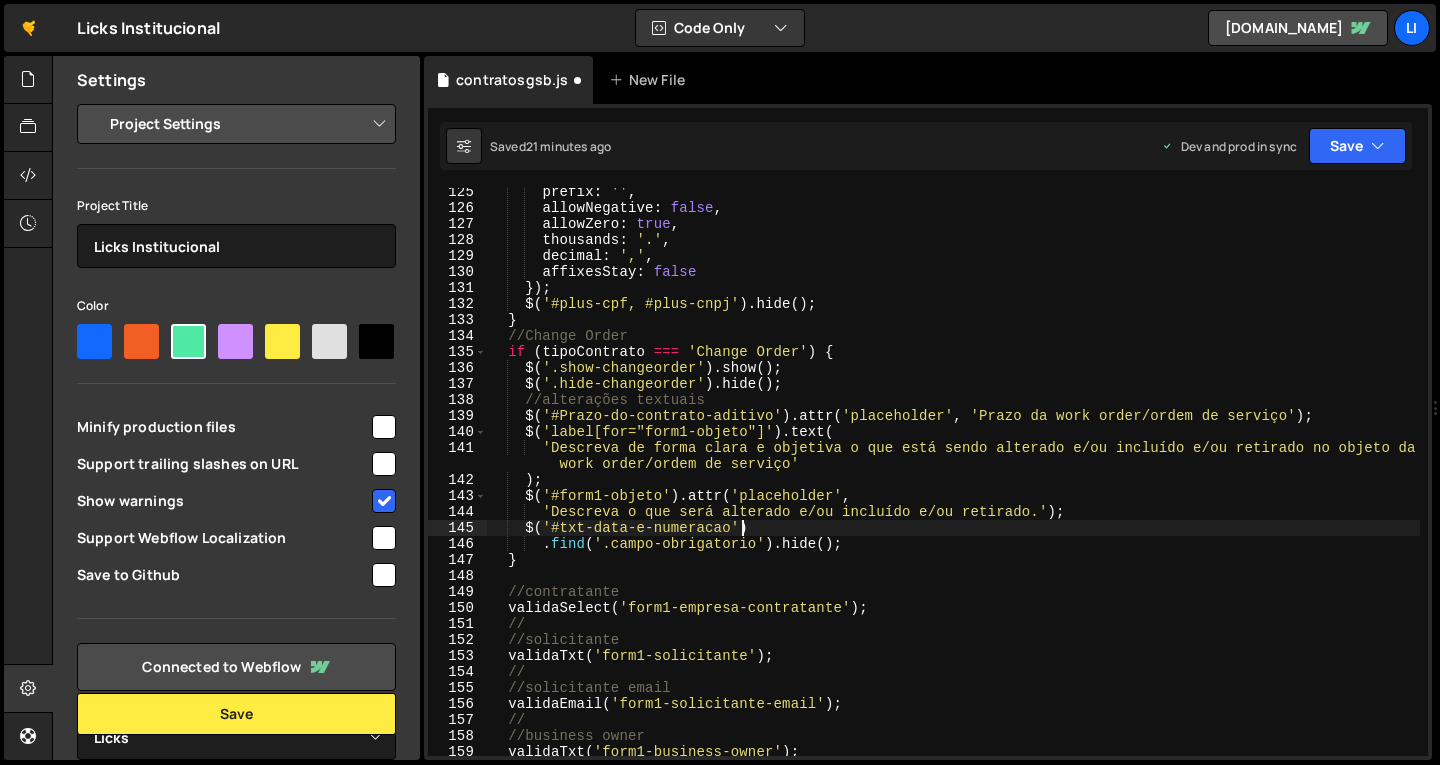 click on "prefix :   '' ,          allowNegative :   false ,          allowZero :   true ,          thousands :   '.' ,          decimal :   ',' ,          affixesStay :   false       }) ;       $ ( '#plus-cpf, #plus-cnpj' ) . hide ( ) ;    }    //Change Order    if   ( tipoContrato   ===   'Change Order' )   {       $ ( '.show-changeorder' ) . show ( ) ;       $ ( '.hide-changeorder' ) . hide ( ) ;       //alterações textuais       $ ( '#Prazo-do-contrato-aditivo' ) . attr ( 'placeholder' ,   'Prazo da work order/ordem de serviço' ) ;       $ ( 'label[for="form1-objeto"]' ) . text (          'Descreva de forma clara e objetiva o que está sendo alterado e/ou incluído e/ou retirado no objeto da           work order/ordem de serviço'       ) ;       $ ( '#form1-objeto' ) . attr ( 'placeholder' ,          'Descreva o que será alterado e/ou incluído e/ou retirado.' ) ;       $ ( '#txt-data-e-numeracao' )          . find ( '.campo-obrigatorio' ) . hide ( ) ;    }    //contratante    validaSelect ( )" at bounding box center [953, 484] 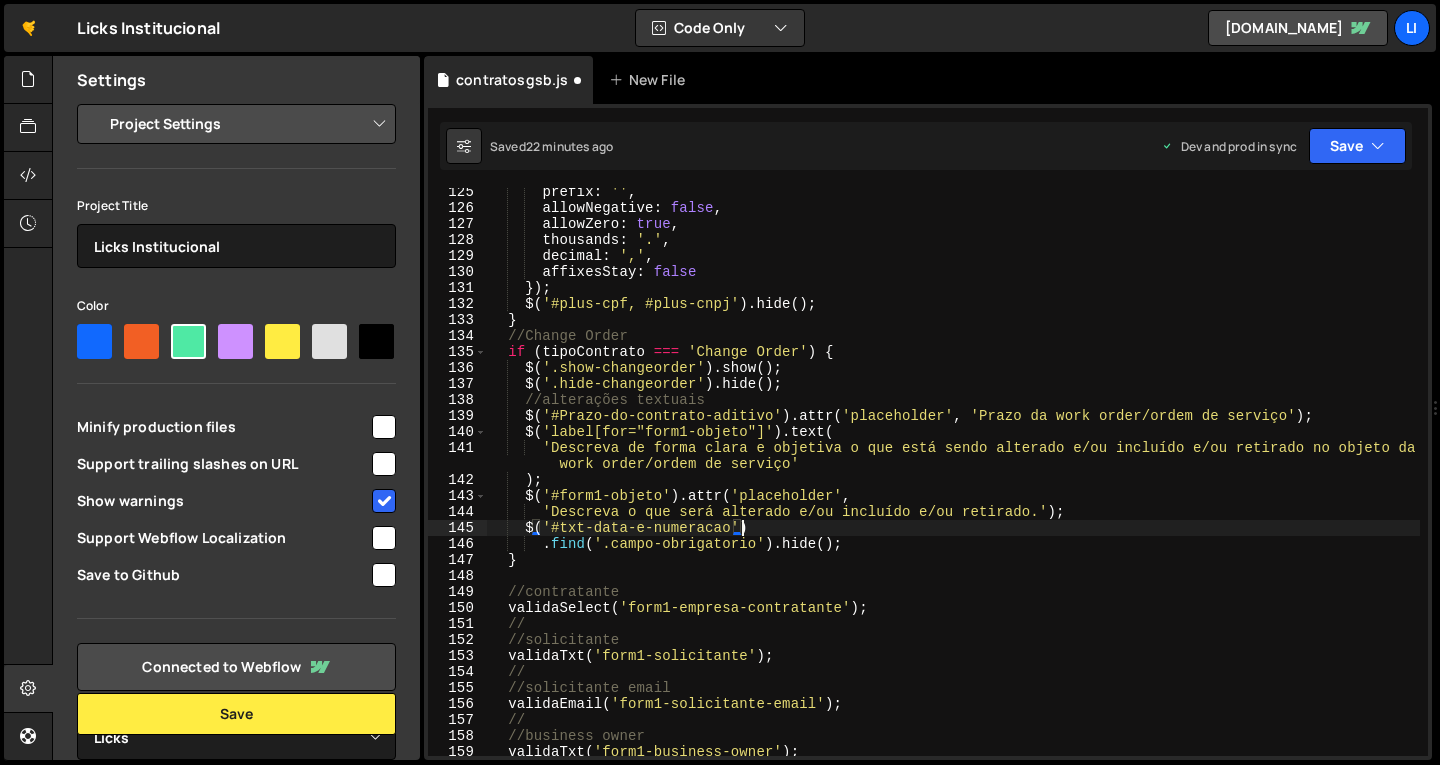 click on "prefix :   '' ,          allowNegative :   false ,          allowZero :   true ,          thousands :   '.' ,          decimal :   ',' ,          affixesStay :   false       }) ;       $ ( '#plus-cpf, #plus-cnpj' ) . hide ( ) ;    }    //Change Order    if   ( tipoContrato   ===   'Change Order' )   {       $ ( '.show-changeorder' ) . show ( ) ;       $ ( '.hide-changeorder' ) . hide ( ) ;       //alterações textuais       $ ( '#Prazo-do-contrato-aditivo' ) . attr ( 'placeholder' ,   'Prazo da work order/ordem de serviço' ) ;       $ ( 'label[for="form1-objeto"]' ) . text (          'Descreva de forma clara e objetiva o que está sendo alterado e/ou incluído e/ou retirado no objeto da           work order/ordem de serviço'       ) ;       $ ( '#form1-objeto' ) . attr ( 'placeholder' ,          'Descreva o que será alterado e/ou incluído e/ou retirado.' ) ;       $ ( '#txt-data-e-numeracao' )          . find ( '.campo-obrigatorio' ) . hide ( ) ;    }    //contratante    validaSelect ( )" at bounding box center [953, 484] 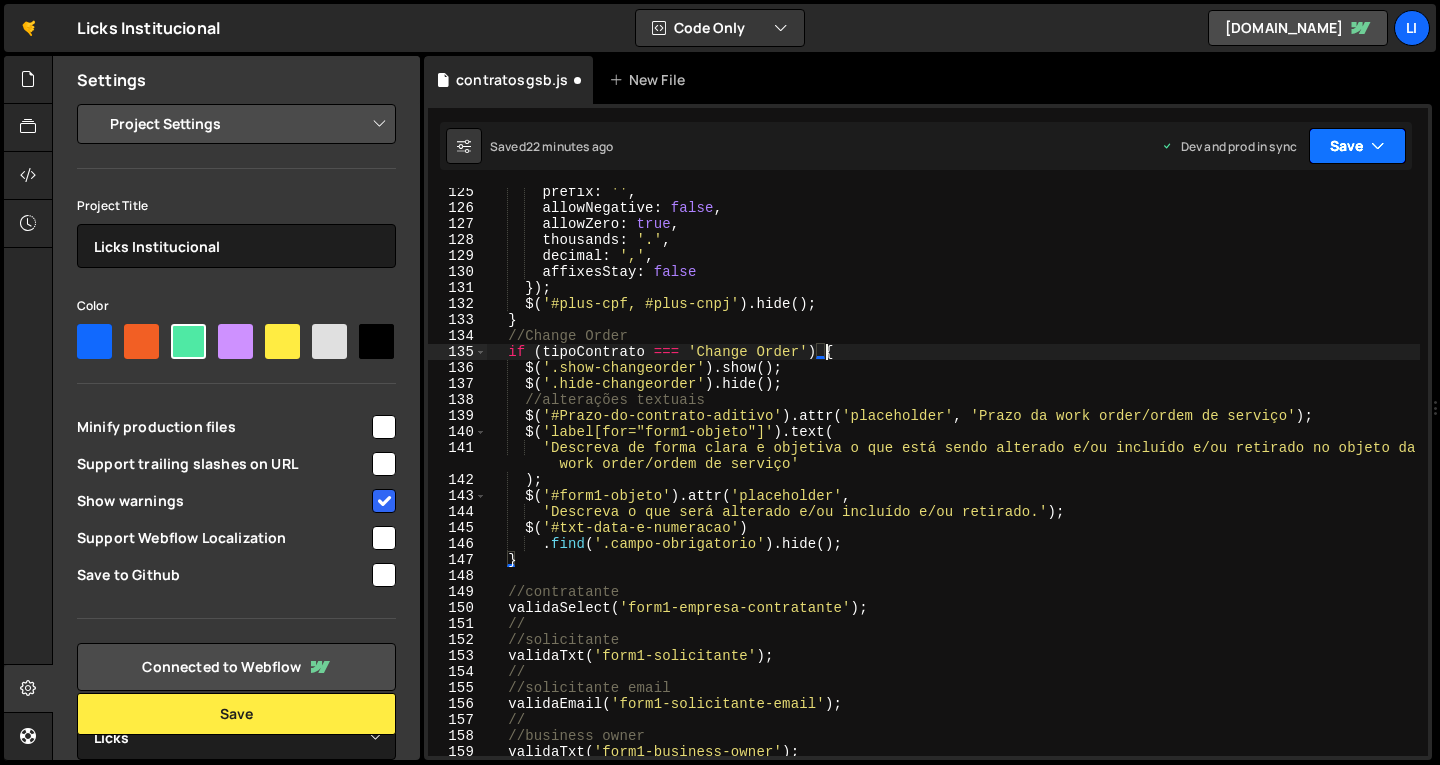 click on "Save" at bounding box center [1357, 146] 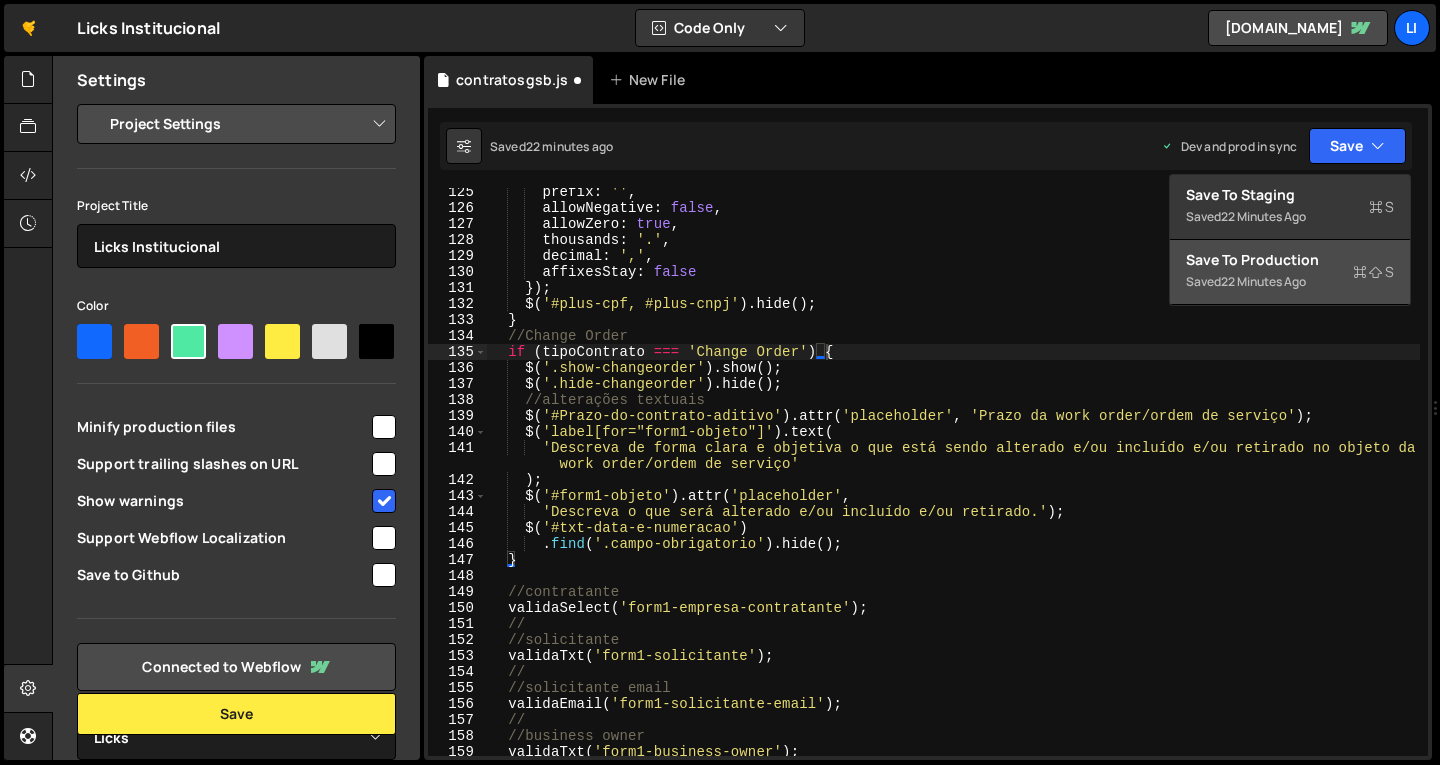 click on "Save to Production
S" at bounding box center [1290, 260] 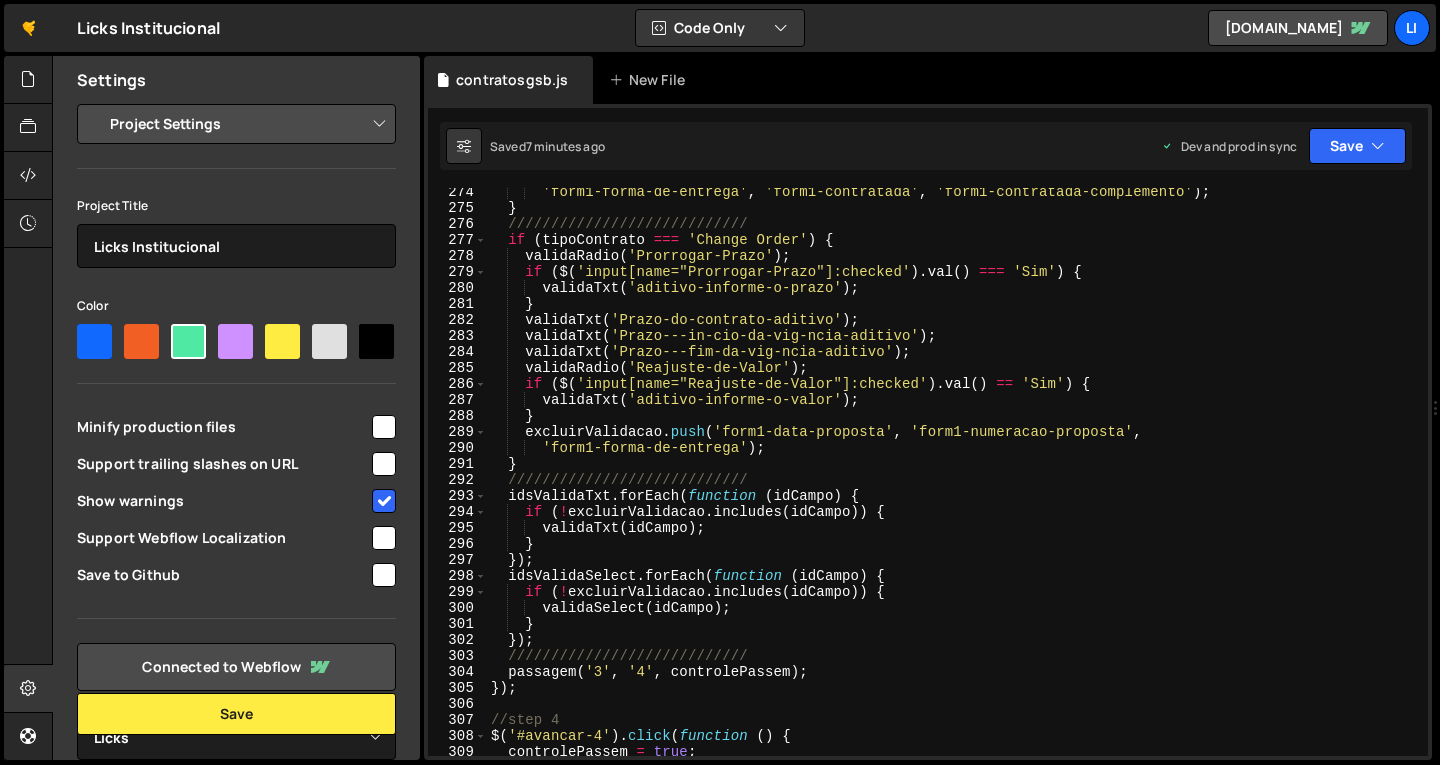 scroll, scrollTop: 4328, scrollLeft: 0, axis: vertical 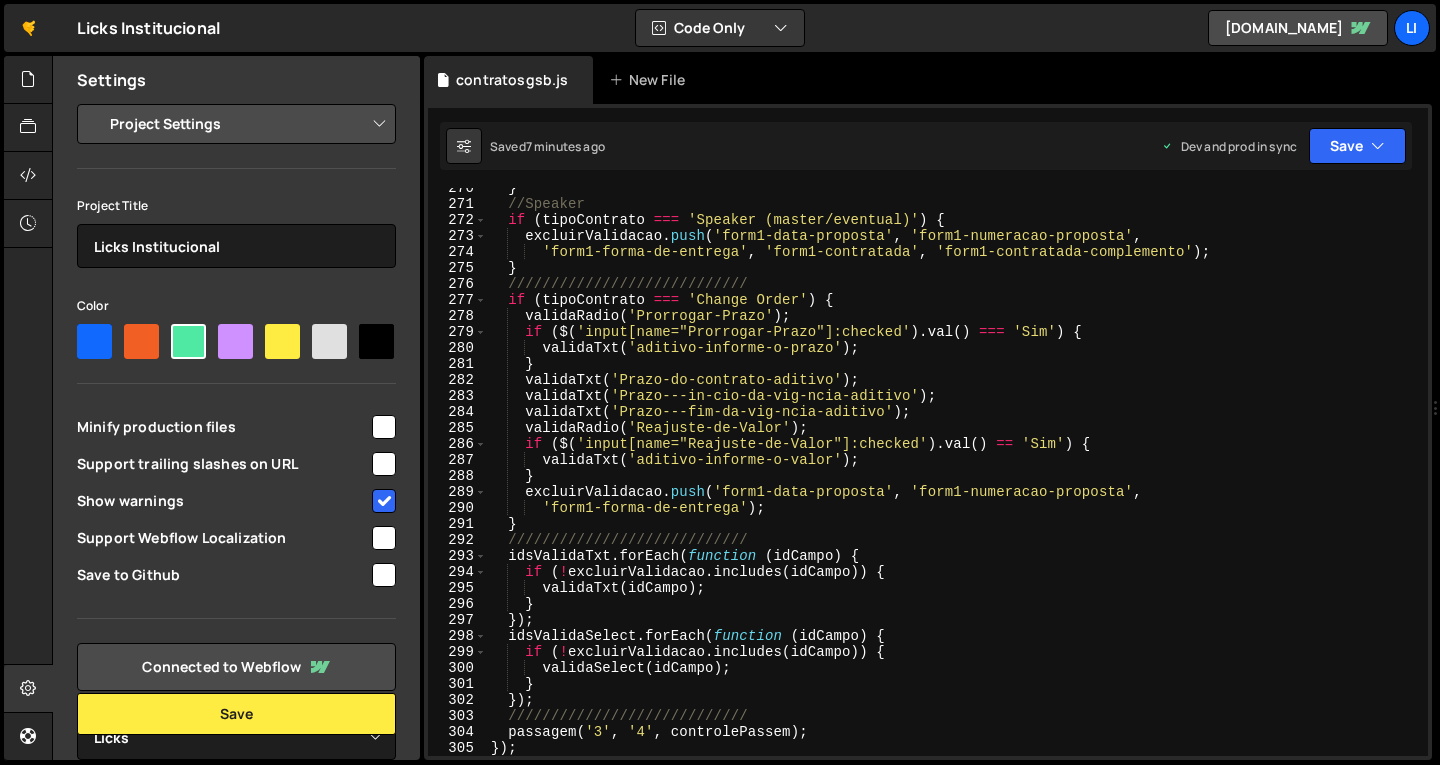 click on "}    //Speaker    if   ( tipoContrato   ===   'Speaker (master/eventual)' )   {       excluirValidacao . push ( 'form1-data-proposta' ,   'form1-numeracao-proposta' ,          'form1-forma-de-entrega' ,   'form1-contratada' ,   'form1-contratada-complemento' ) ;    }    ////////////////////////////    if   ( tipoContrato   ===   'Change Order' )   {       validaRadio ( 'Prorrogar-Prazo' ) ;       if   ( $ ( 'input[name="Prorrogar-Prazo"]:checked' ) . val ( )   ===   'Sim' )   {          validaTxt ( 'aditivo-informe-o-prazo' ) ;       }       validaTxt ( 'Prazo-do-contrato-aditivo' ) ;       validaTxt ( 'Prazo---in-cio-da-vig-ncia-aditivo' ) ;       validaTxt ( 'Prazo---fim-da-vig-ncia-aditivo' ) ;       validaRadio ( 'Reajuste-de-Valor' ) ;       if   ( $ ( 'input[name="Reajuste-de-Valor"]:checked' ) . val ( )   ==   'Sim' )   {          validaTxt ( 'aditivo-informe-o-valor' ) ;       }       excluirValidacao . push ( 'form1-data-proposta' ,   'form1-numeracao-proposta' ,          'form1-forma-de-entrega'" at bounding box center (953, 480) 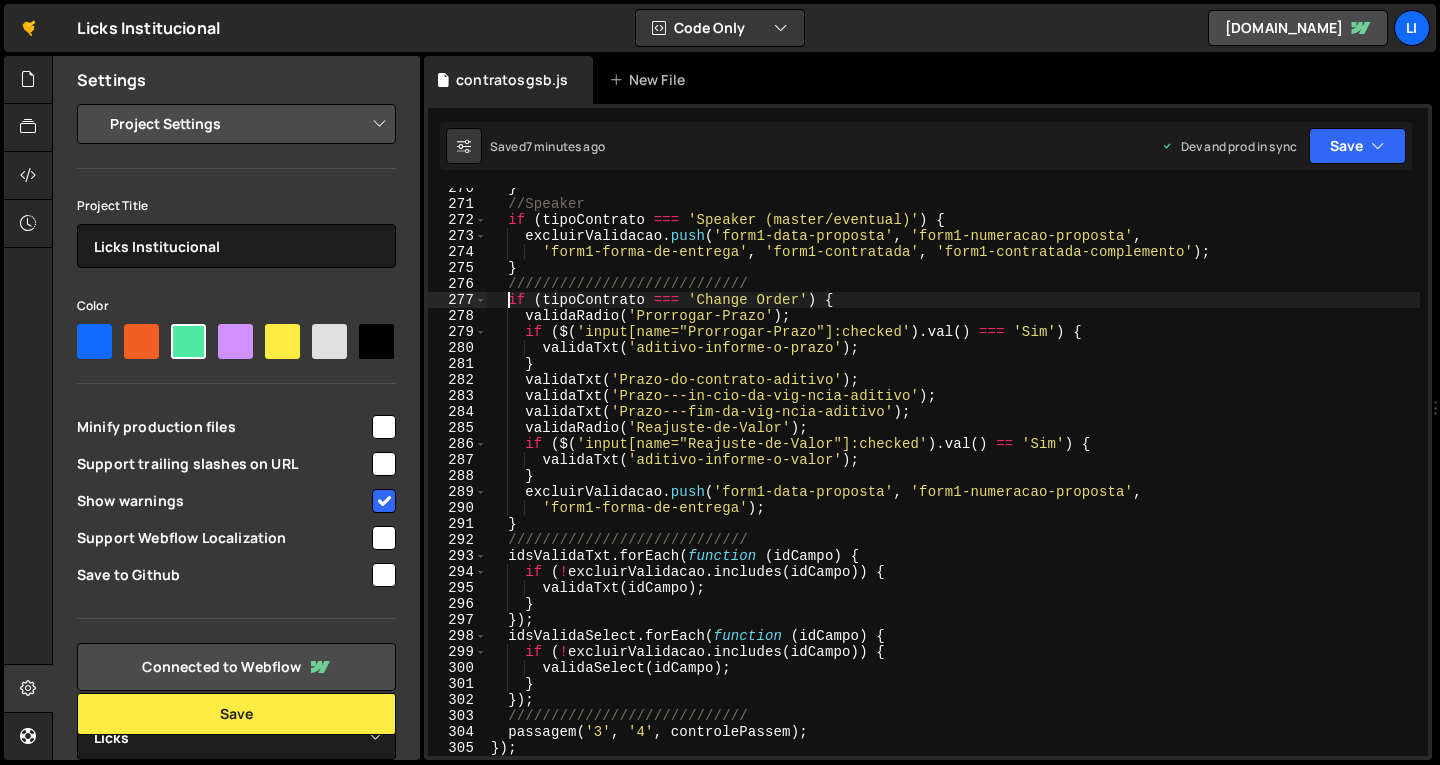 click on "}    //Speaker    if   ( tipoContrato   ===   'Speaker (master/eventual)' )   {       excluirValidacao . push ( 'form1-data-proposta' ,   'form1-numeracao-proposta' ,          'form1-forma-de-entrega' ,   'form1-contratada' ,   'form1-contratada-complemento' ) ;    }    ////////////////////////////    if   ( tipoContrato   ===   'Change Order' )   {       validaRadio ( 'Prorrogar-Prazo' ) ;       if   ( $ ( 'input[name="Prorrogar-Prazo"]:checked' ) . val ( )   ===   'Sim' )   {          validaTxt ( 'aditivo-informe-o-prazo' ) ;       }       validaTxt ( 'Prazo-do-contrato-aditivo' ) ;       validaTxt ( 'Prazo---in-cio-da-vig-ncia-aditivo' ) ;       validaTxt ( 'Prazo---fim-da-vig-ncia-aditivo' ) ;       validaRadio ( 'Reajuste-de-Valor' ) ;       if   ( $ ( 'input[name="Reajuste-de-Valor"]:checked' ) . val ( )   ==   'Sim' )   {          validaTxt ( 'aditivo-informe-o-valor' ) ;       }       excluirValidacao . push ( 'form1-data-proposta' ,   'form1-numeracao-proposta' ,          'form1-forma-de-entrega'" at bounding box center (953, 480) 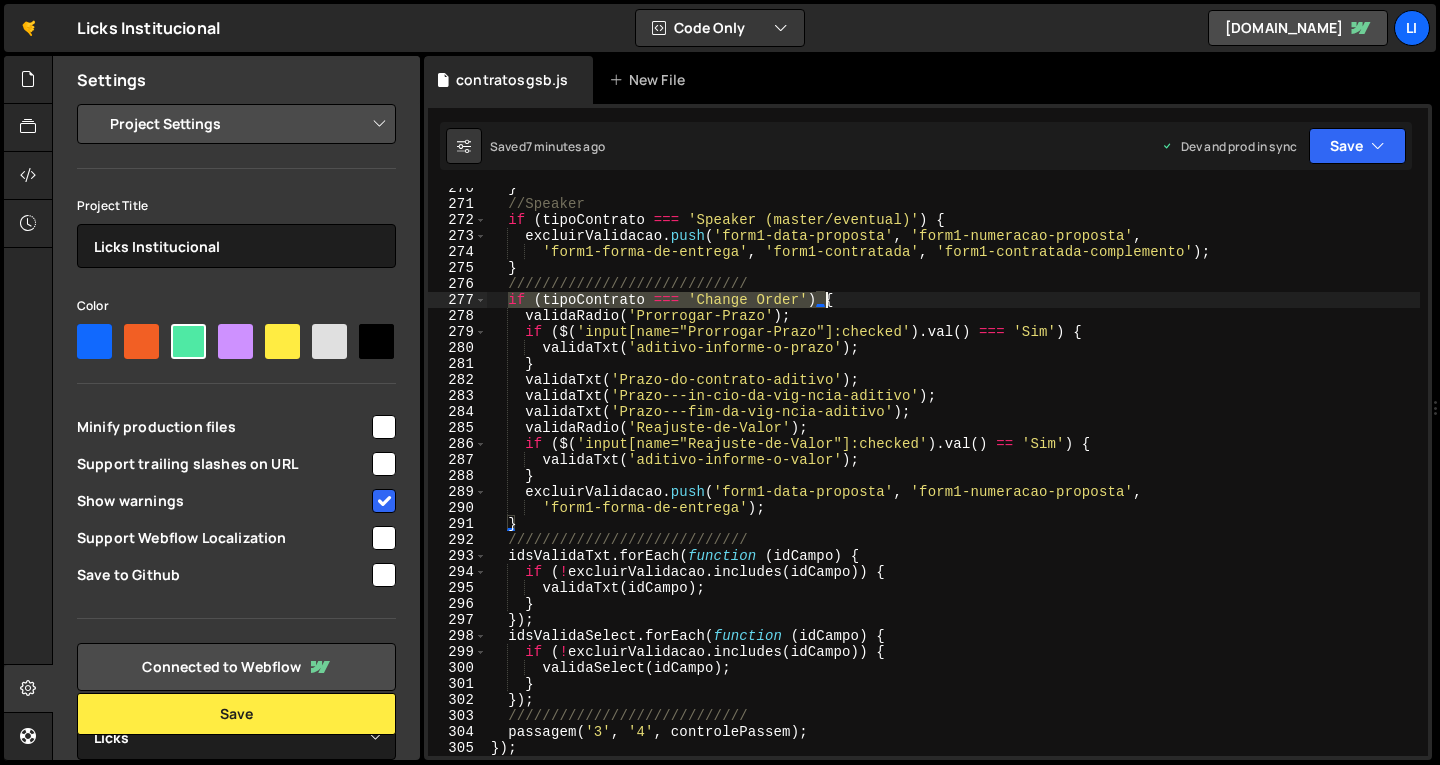 drag, startPoint x: 507, startPoint y: 302, endPoint x: 834, endPoint y: 300, distance: 327.0061 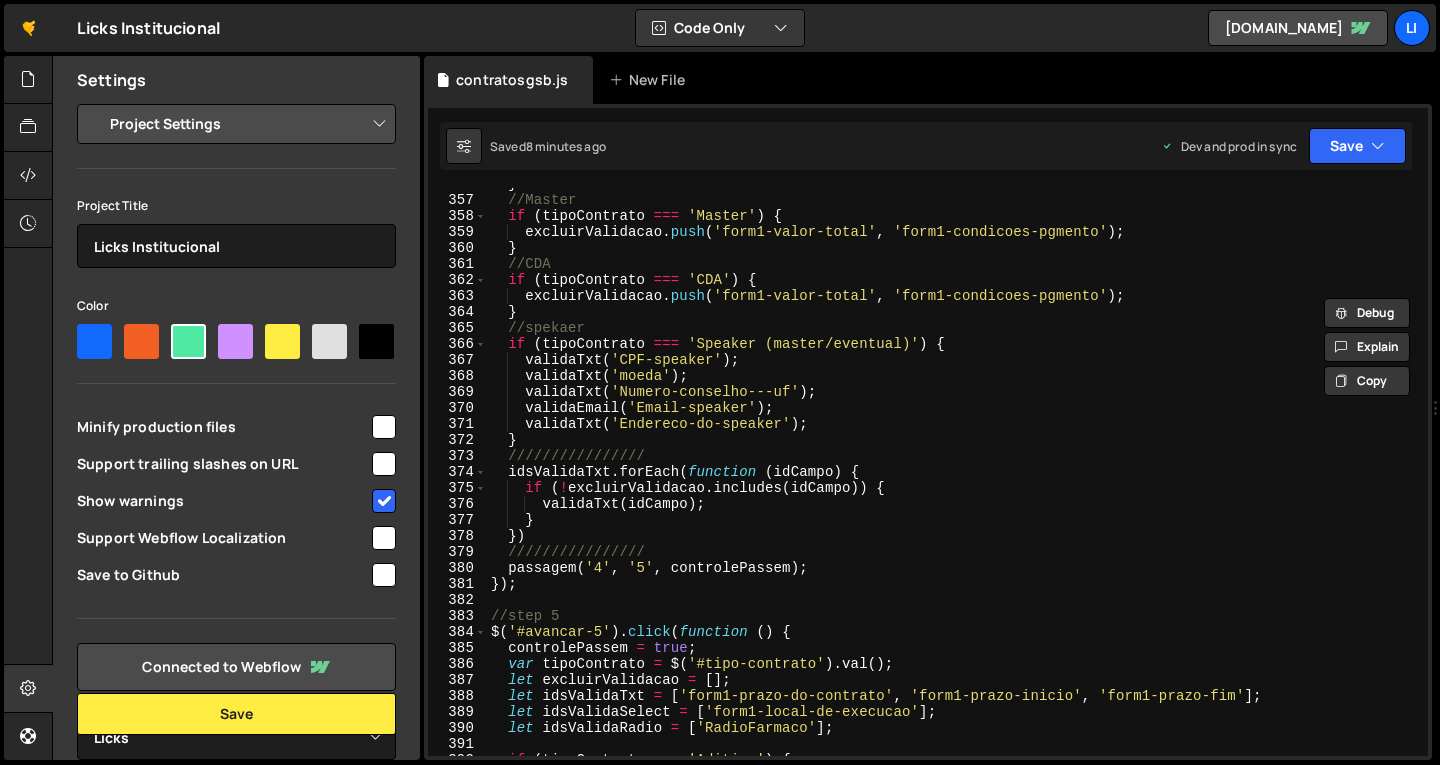 scroll, scrollTop: 5708, scrollLeft: 0, axis: vertical 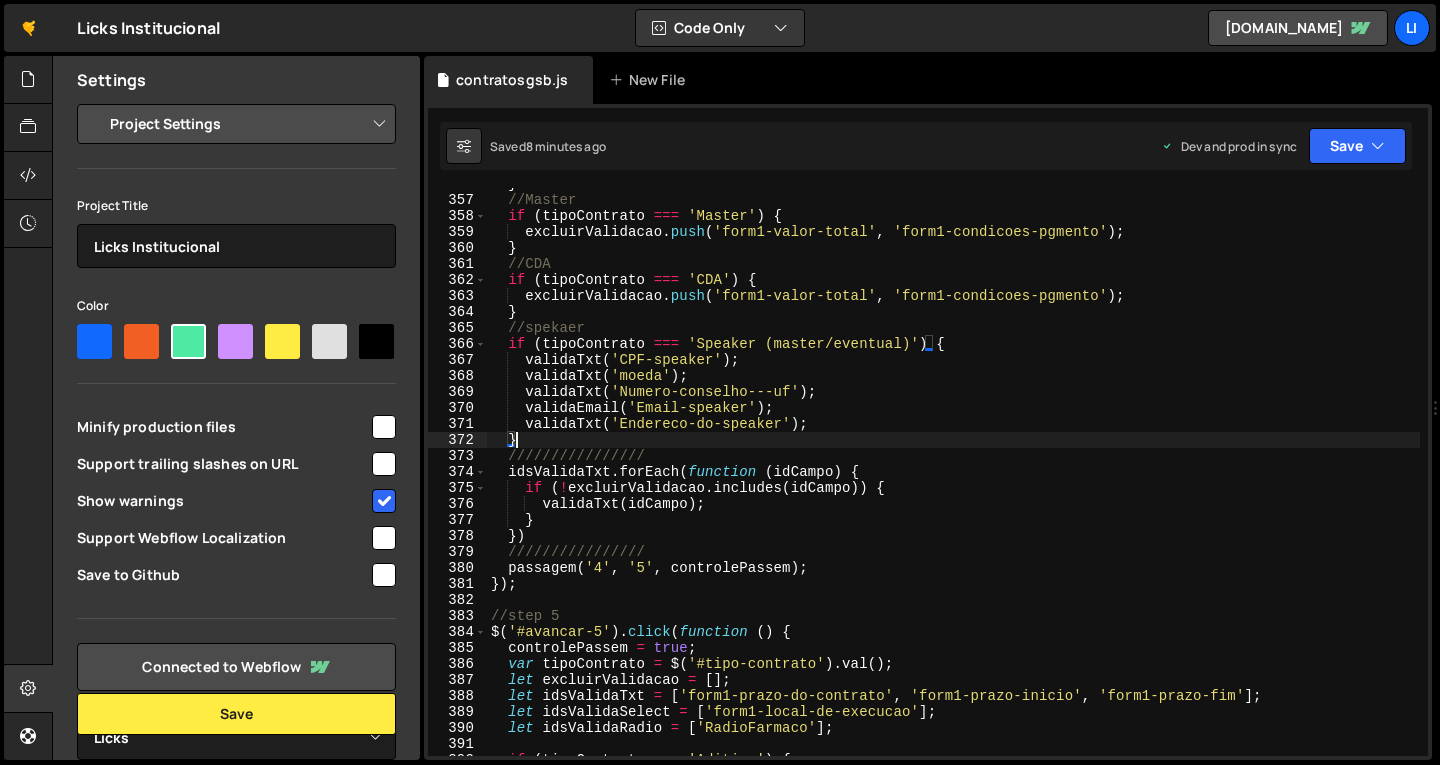 click on "}    //Master    if   ( tipoContrato   ===   'Master' )   {       excluirValidacao . push ( 'form1-valor-total' ,   'form1-condicoes-pgmento' ) ;    }    //CDA    if   ( tipoContrato   ===   'CDA' )   {       excluirValidacao . push ( 'form1-valor-total' ,   'form1-condicoes-pgmento' ) ;    }    //spekaer    if   ( tipoContrato   ===   'Speaker (master/eventual)' )   {       validaTxt ( 'CPF-speaker' ) ;       validaTxt ( 'moeda' ) ;       validaTxt ( 'Numero-conselho---uf' ) ;       validaEmail ( 'Email-speaker' ) ;       validaTxt ( 'Endereco-do-speaker' ) ;    }    ////////////////    idsValidaTxt . forEach ( function   ( idCampo )   {       if   ( ! excluirValidacao . includes ( idCampo ))   {          validaTxt ( idCampo ) ;       }    })    ////////////////    passagem ( '4' ,   '5' ,   controlePassem ) ; }) ; //step 5 $ ( '#avancar-5' ) . click ( function   ( )   {    controlePassem   =   true ;    var   tipoContrato   =   $ ( '#tipo-contrato' ) . val ( ) ;    let   excluirValidacao   =   [ ] ;" at bounding box center [953, 476] 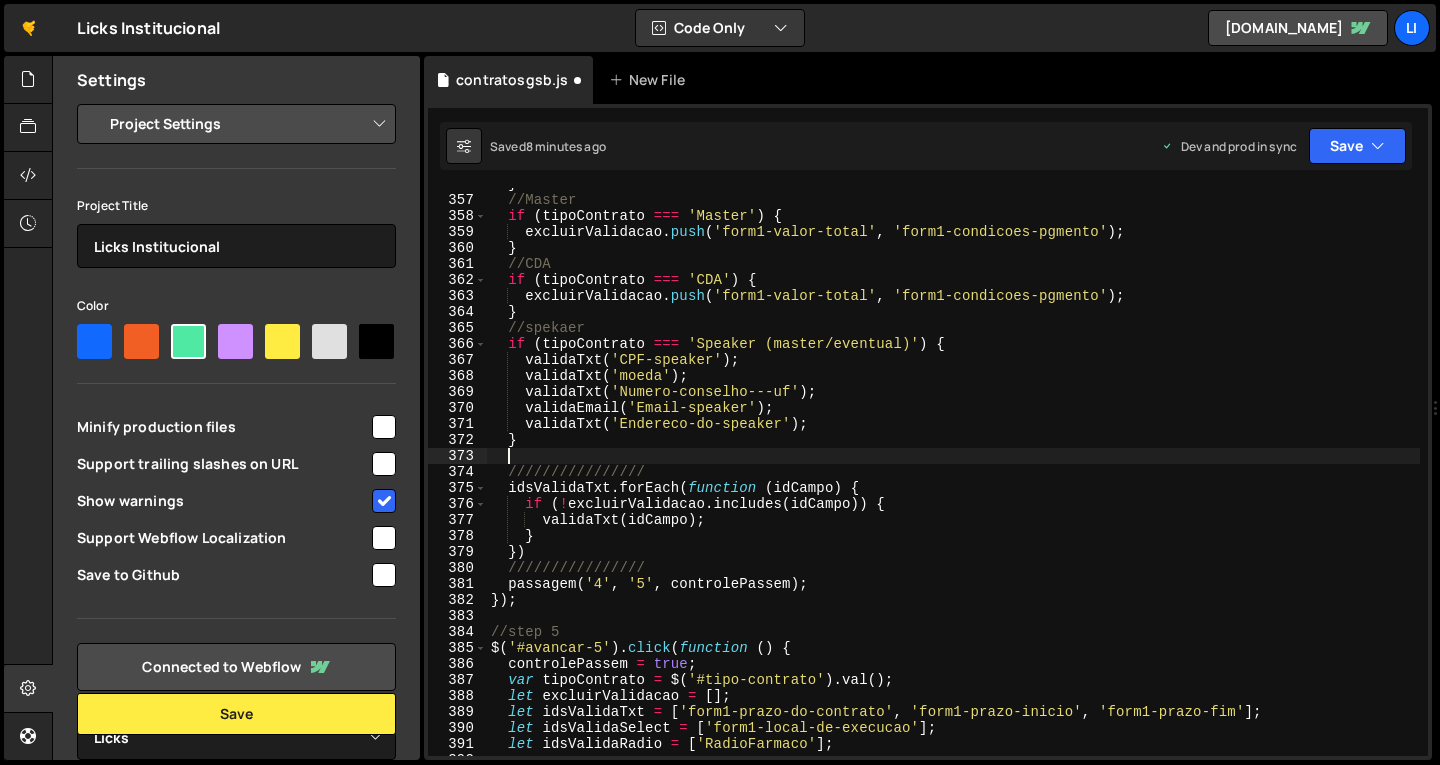 paste on "if (tipoContrato === 'Change Order') {" 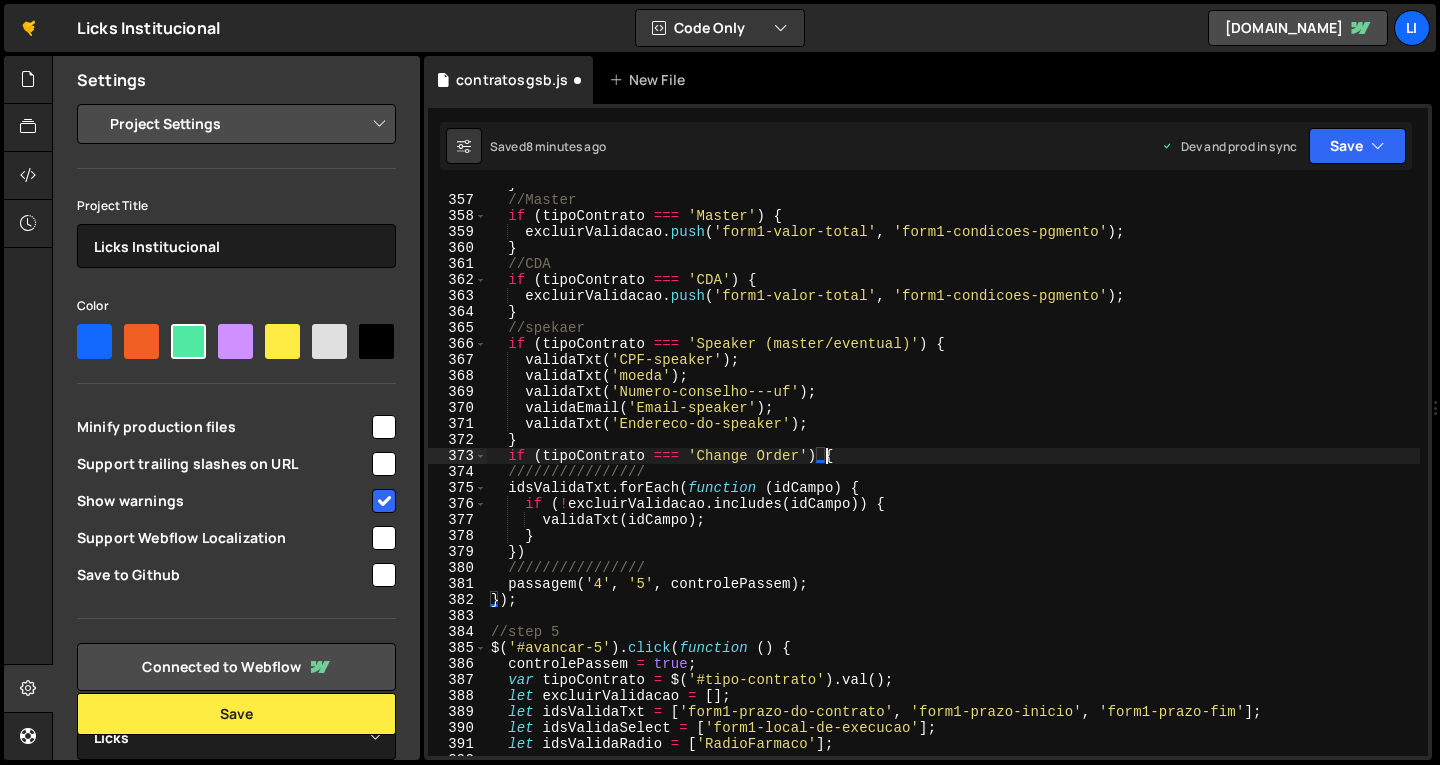 type on "if (tipoContrato === 'Change Order') {}" 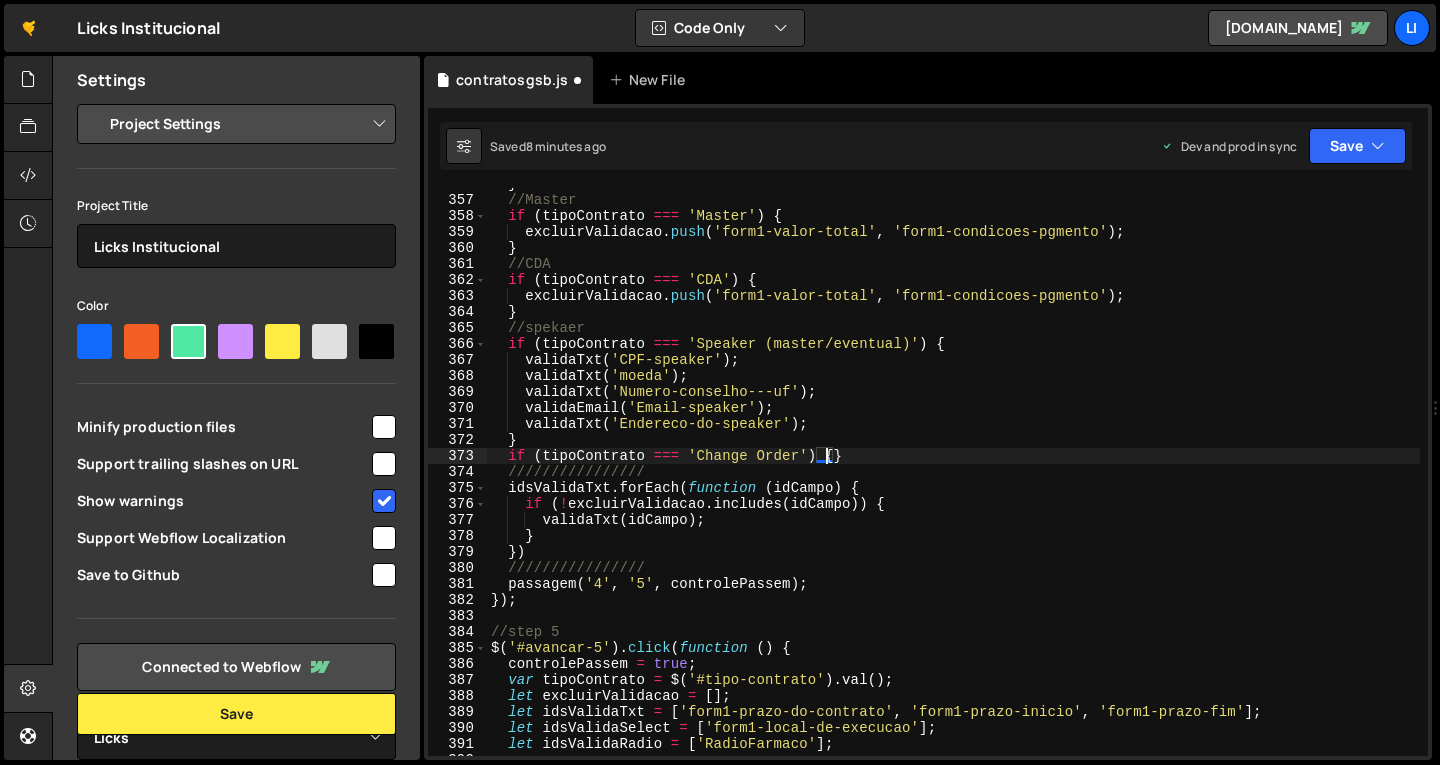 scroll, scrollTop: 0, scrollLeft: 1, axis: horizontal 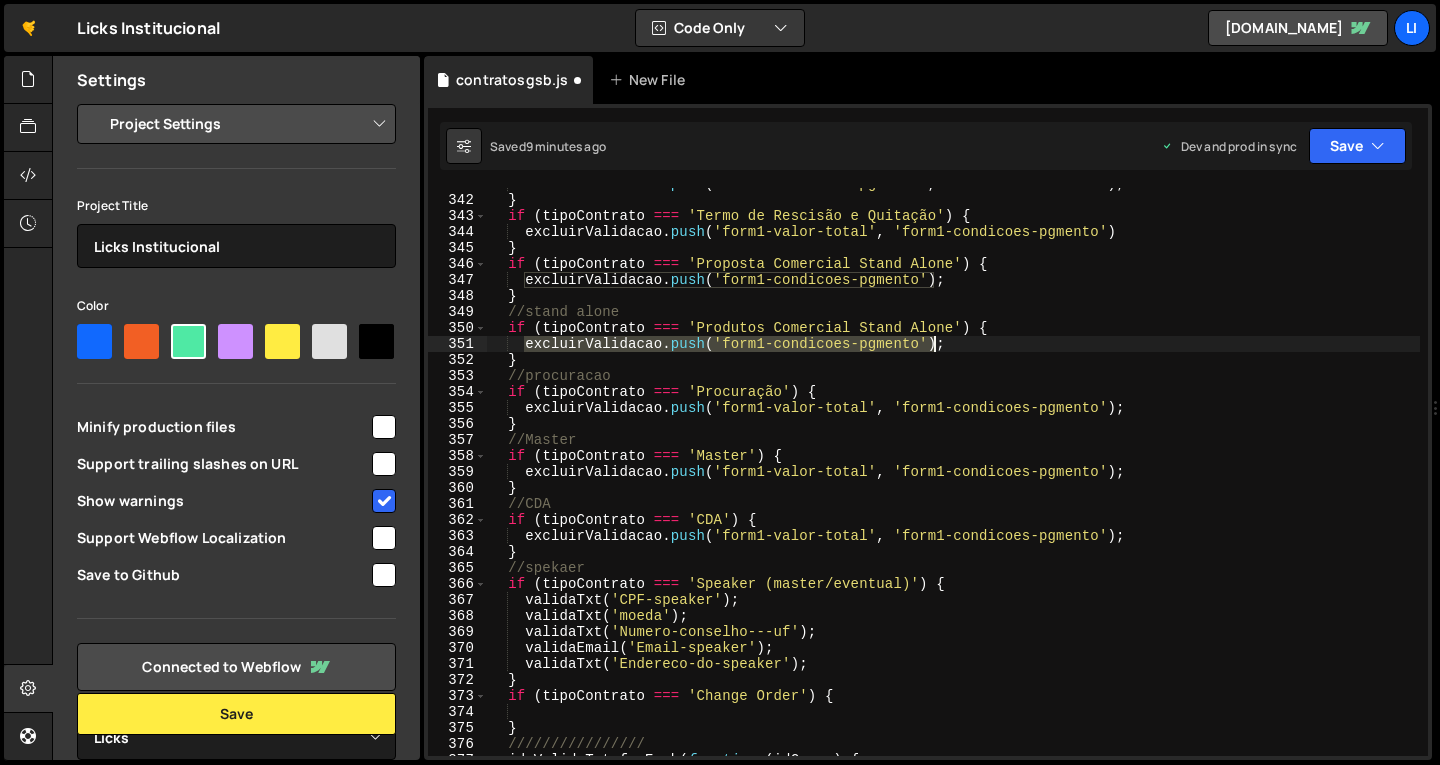drag, startPoint x: 522, startPoint y: 344, endPoint x: 935, endPoint y: 345, distance: 413.00122 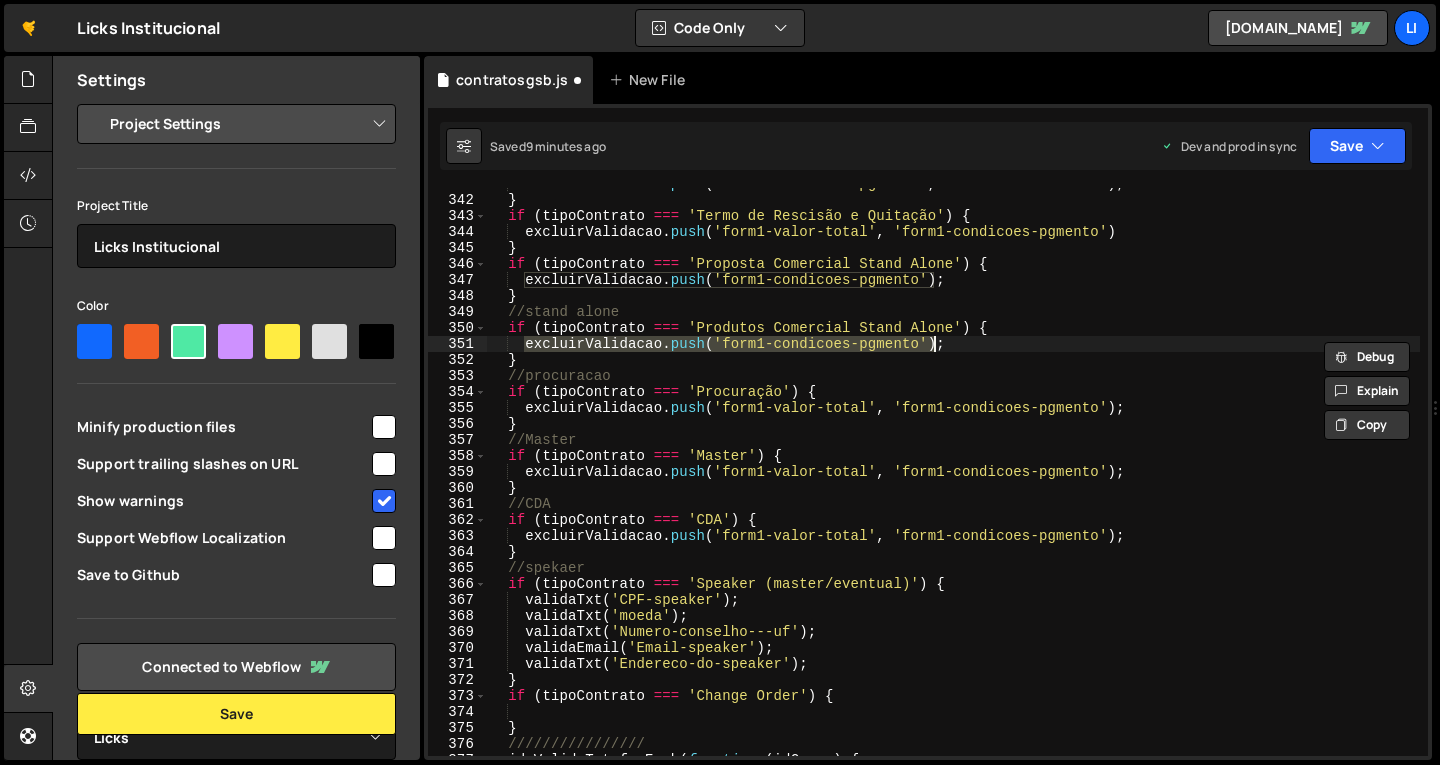 scroll, scrollTop: 5648, scrollLeft: 0, axis: vertical 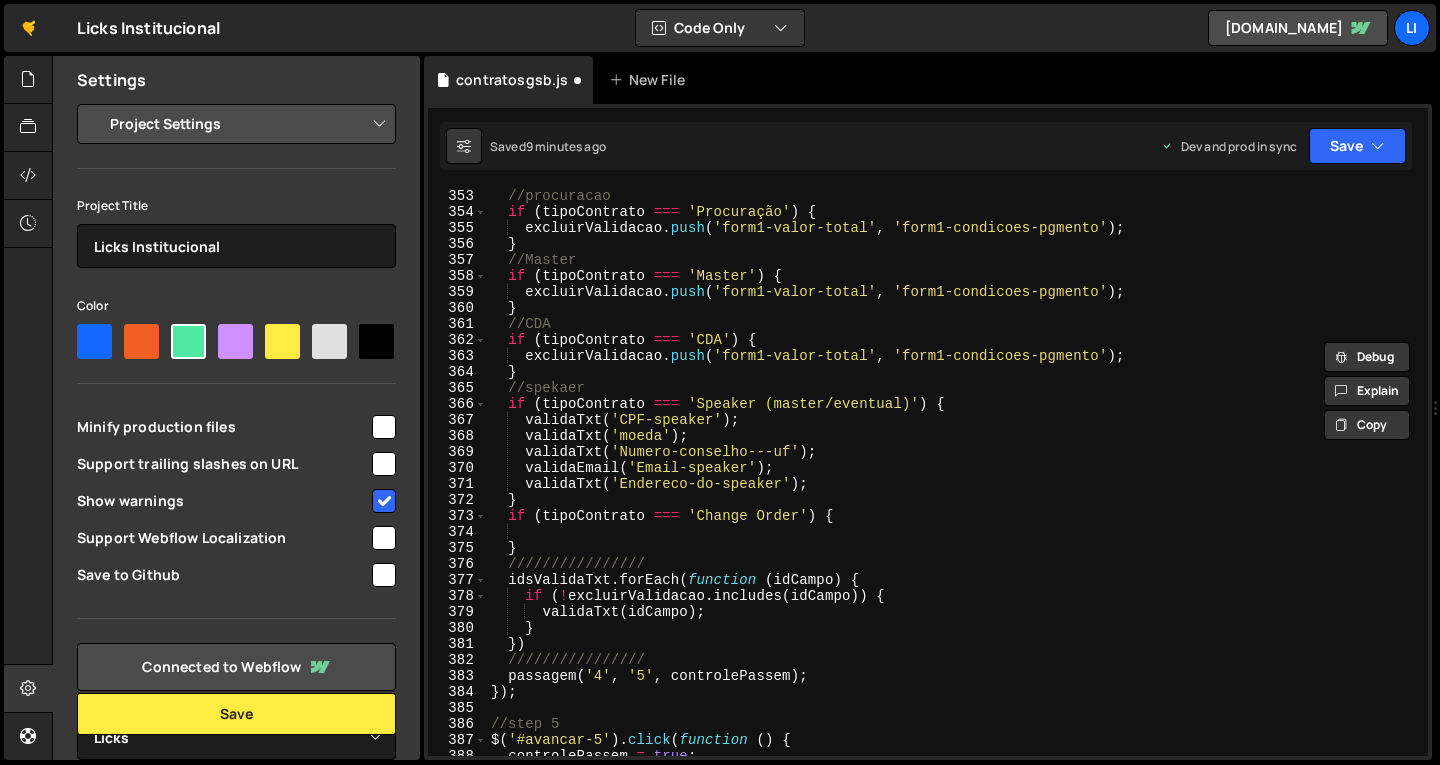 click on "//procuracao    if   ( tipoContrato   ===   'Procuração' )   {       excluirValidacao . push ( 'form1-valor-total' ,   'form1-condicoes-pgmento' ) ;    }    //Master    if   ( tipoContrato   ===   'Master' )   {       excluirValidacao . push ( 'form1-valor-total' ,   'form1-condicoes-pgmento' ) ;    }    //CDA    if   ( tipoContrato   ===   'CDA' )   {       excluirValidacao . push ( 'form1-valor-total' ,   'form1-condicoes-pgmento' ) ;    }    //spekaer    if   ( tipoContrato   ===   'Speaker (master/eventual)' )   {       validaTxt ( 'CPF-speaker' ) ;       validaTxt ( 'moeda' ) ;       validaTxt ( 'Numero-conselho---uf' ) ;       validaEmail ( 'Email-speaker' ) ;       validaTxt ( 'Endereco-do-speaker' ) ;    }    if   ( tipoContrato   ===   'Change Order' )   {          }    ////////////////    idsValidaTxt . forEach ( function   ( idCampo )   {       if   ( ! excluirValidacao . includes ( idCampo ))   {          validaTxt ( idCampo ) ;       }    })    ////////////////    passagem ( '4' ,   '5' ," at bounding box center [953, 488] 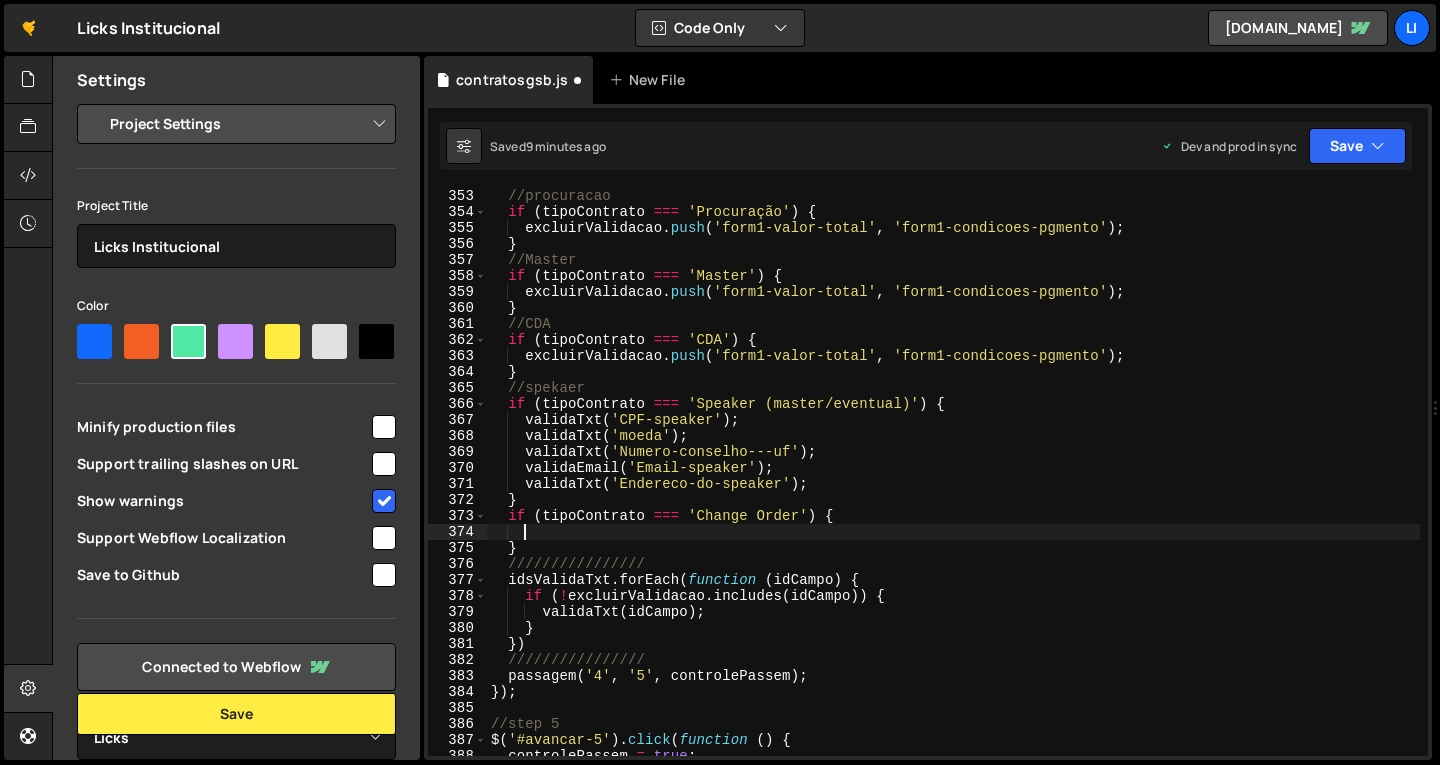 paste on "excluirValidacao.push('form1-condicoes-pgmento');" 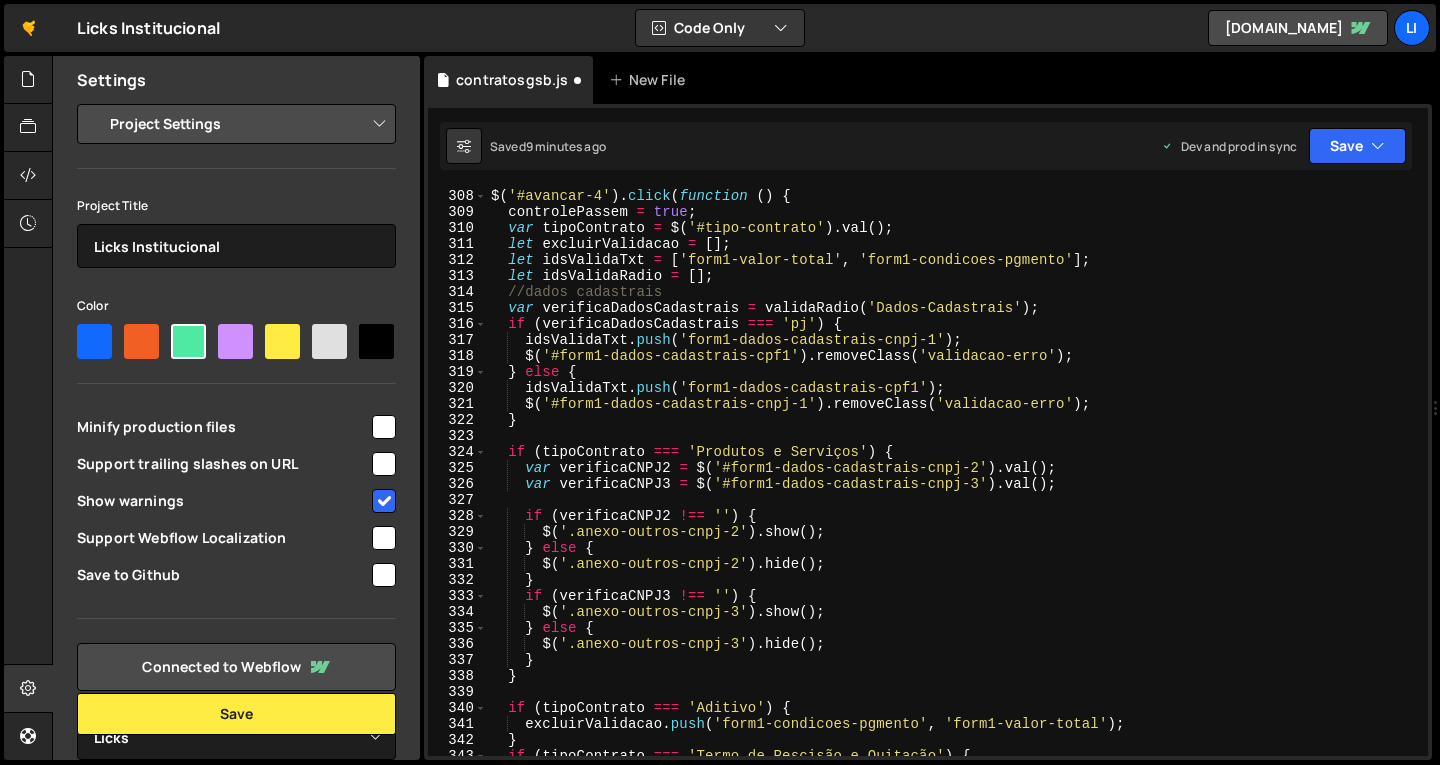 scroll, scrollTop: 4868, scrollLeft: 0, axis: vertical 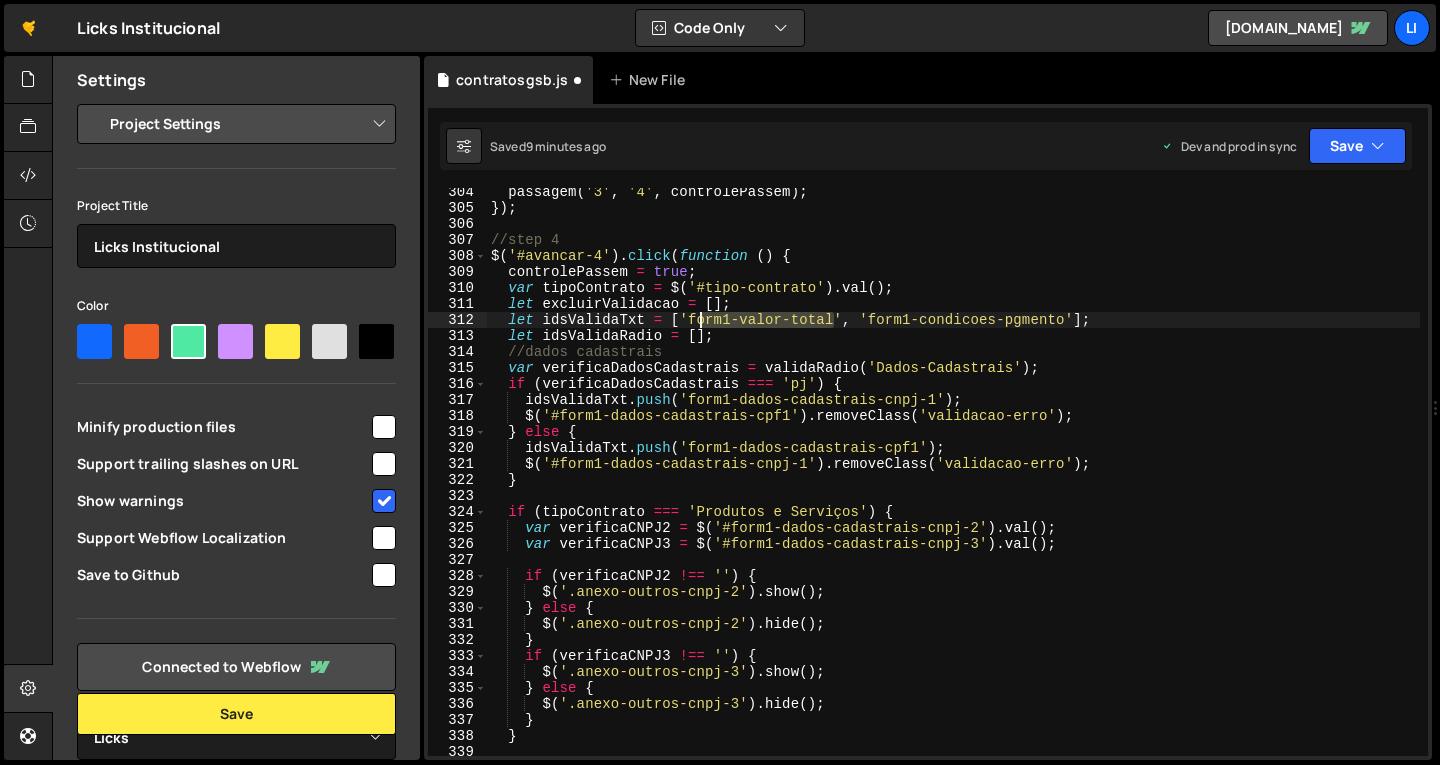 drag, startPoint x: 835, startPoint y: 318, endPoint x: 691, endPoint y: 319, distance: 144.00348 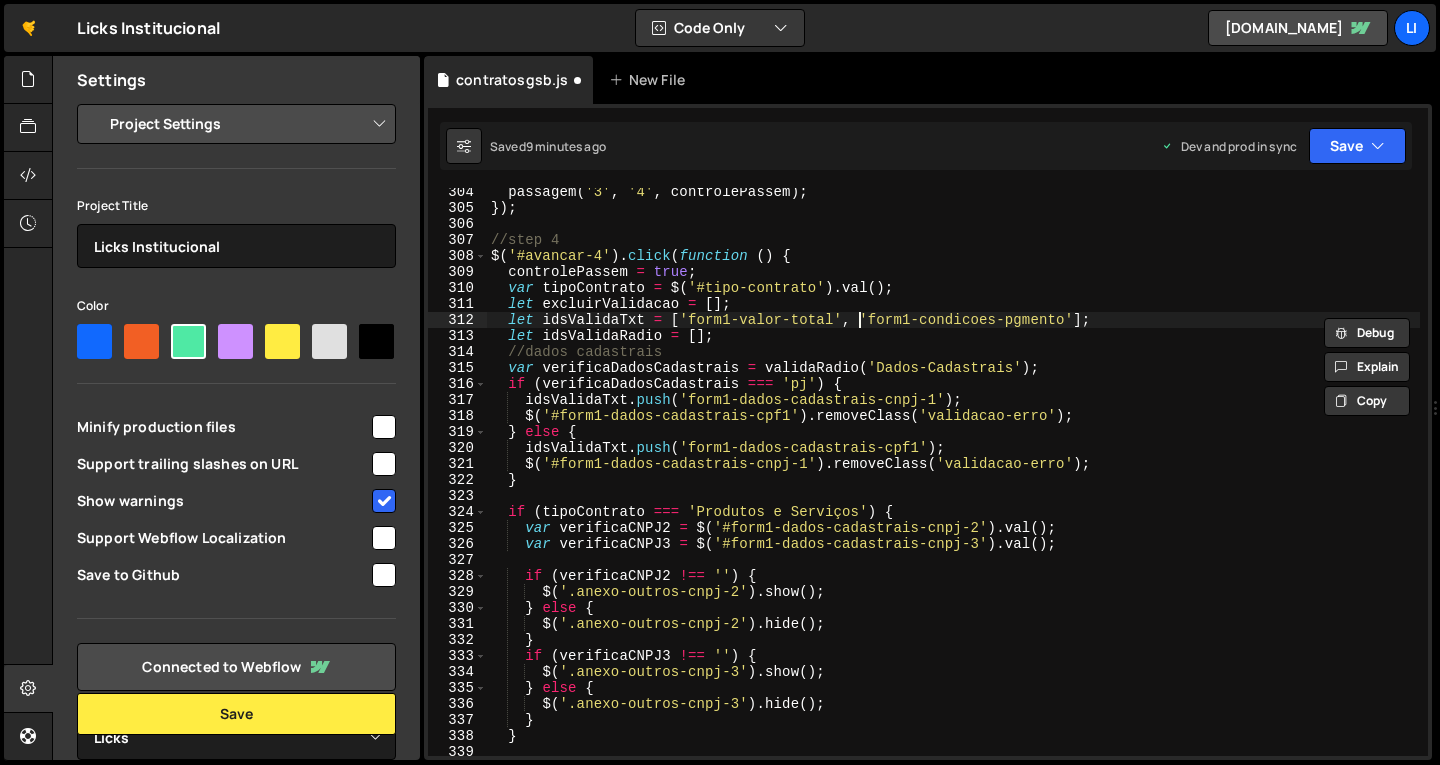 click on "passagem ( '3' ,   '4' ,   controlePassem ) ; }) ; //step 4 $ ( '#avancar-4' ) . click ( function   ( )   {    controlePassem   =   true ;    var   tipoContrato   =   $ ( '#tipo-contrato' ) . val ( ) ;    let   excluirValidacao   =   [ ] ;    let   idsValidaTxt   =   [ 'form1-valor-total' ,   'form1-condicoes-pgmento' ] ;    let   idsValidaRadio   =   [ ] ;    //dados cadastrais    var   verificaDadosCadastrais   =   validaRadio ( 'Dados-Cadastrais' ) ;    if   ( verificaDadosCadastrais   ===   'pj' )   {       idsValidaTxt . push ( 'form1-dados-cadastrais-cnpj-1' ) ;       $ ( '#form1-dados-cadastrais-cpf1' ) . removeClass ( 'validacao-erro' ) ;    }   else   {       idsValidaTxt . push ( 'form1-dados-cadastrais-cpf1' ) ;       $ ( '#form1-dados-cadastrais-cnpj-1' ) . removeClass ( 'validacao-erro' ) ;    }    if   ( tipoContrato   ===   'Produtos e Serviços' )   {       var   verificaCNPJ2   =   $ ( '#form1-dados-cadastrais-cnpj-2' ) . val ( ) ;       var   verificaCNPJ3   =   $ ( ) . val ( ) ;       if" at bounding box center [953, 484] 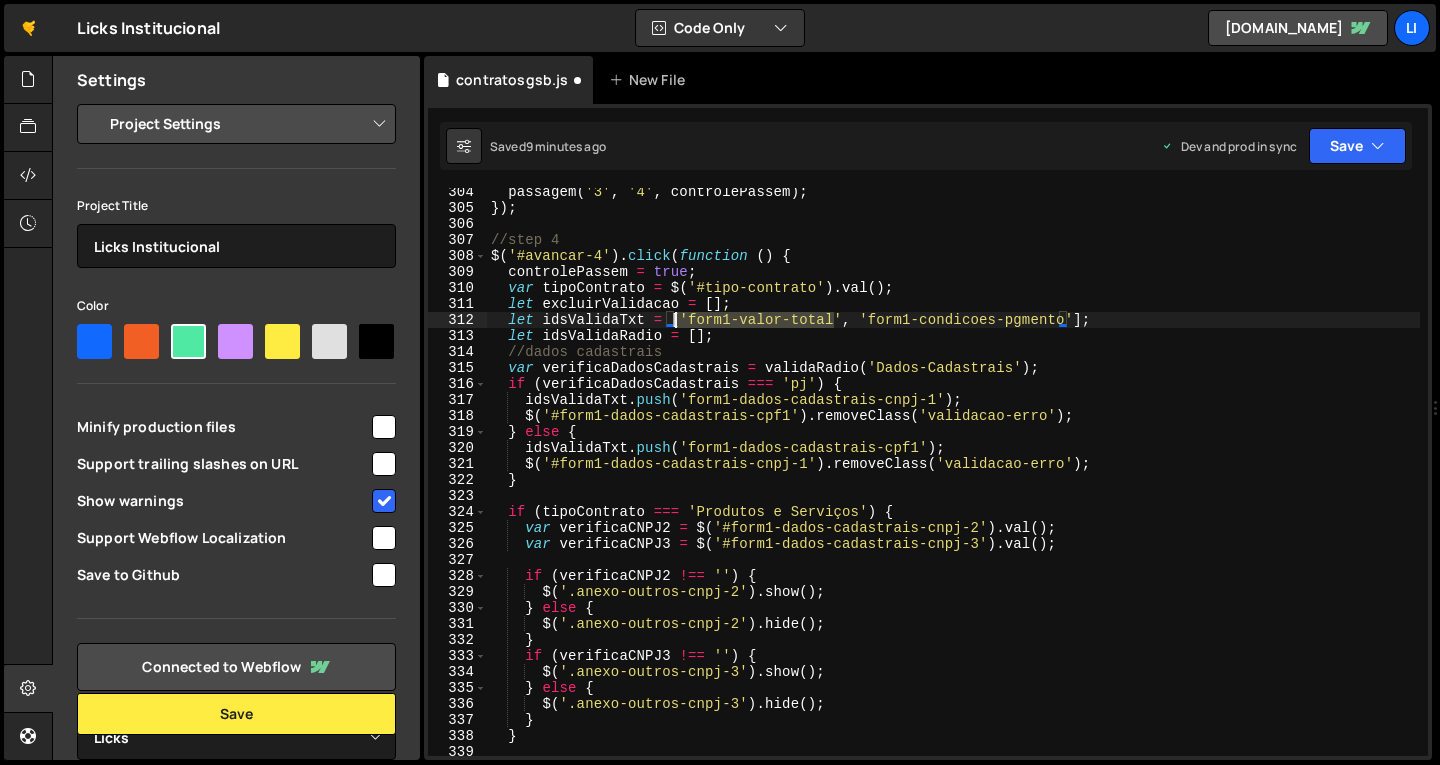 drag, startPoint x: 819, startPoint y: 319, endPoint x: 677, endPoint y: 318, distance: 142.00352 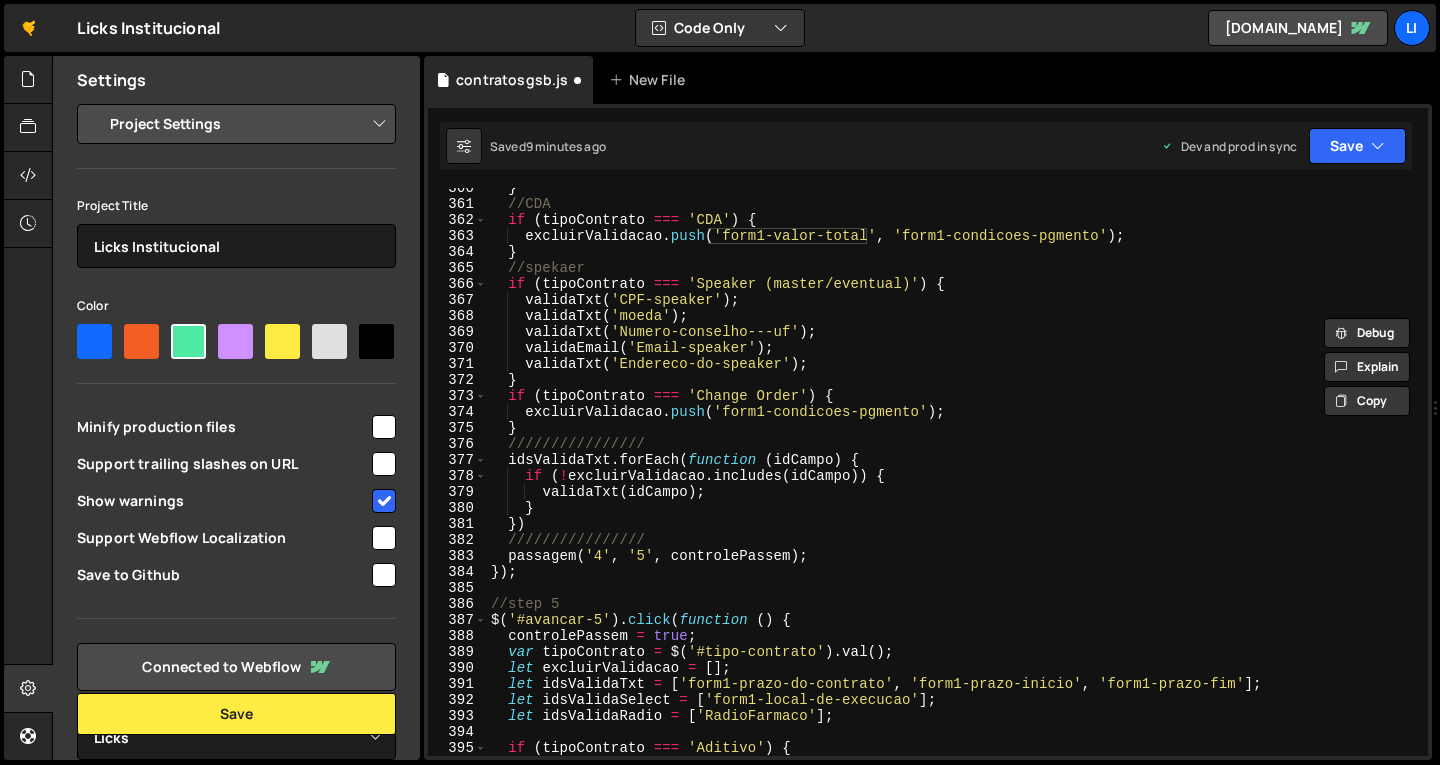 scroll, scrollTop: 5828, scrollLeft: 0, axis: vertical 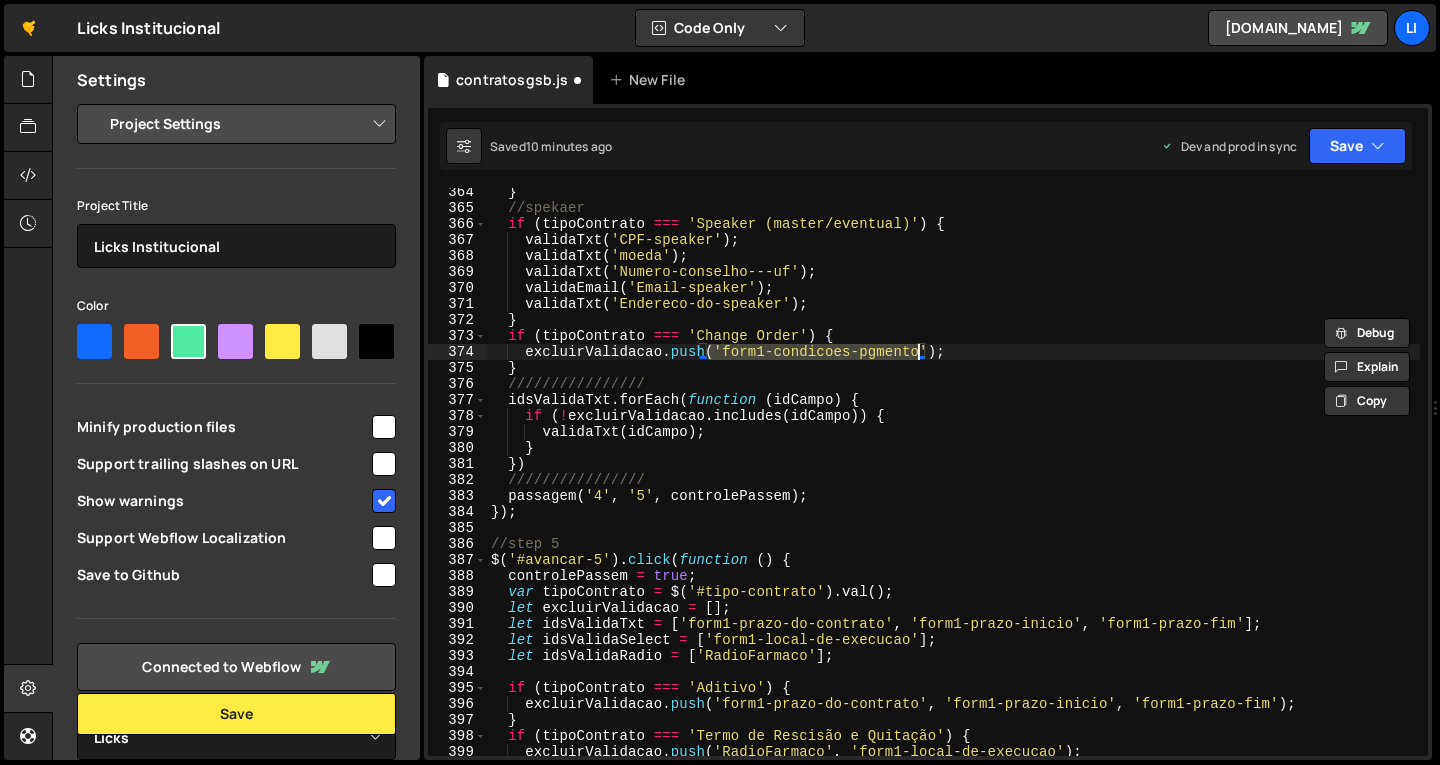 drag, startPoint x: 709, startPoint y: 351, endPoint x: 915, endPoint y: 357, distance: 206.08736 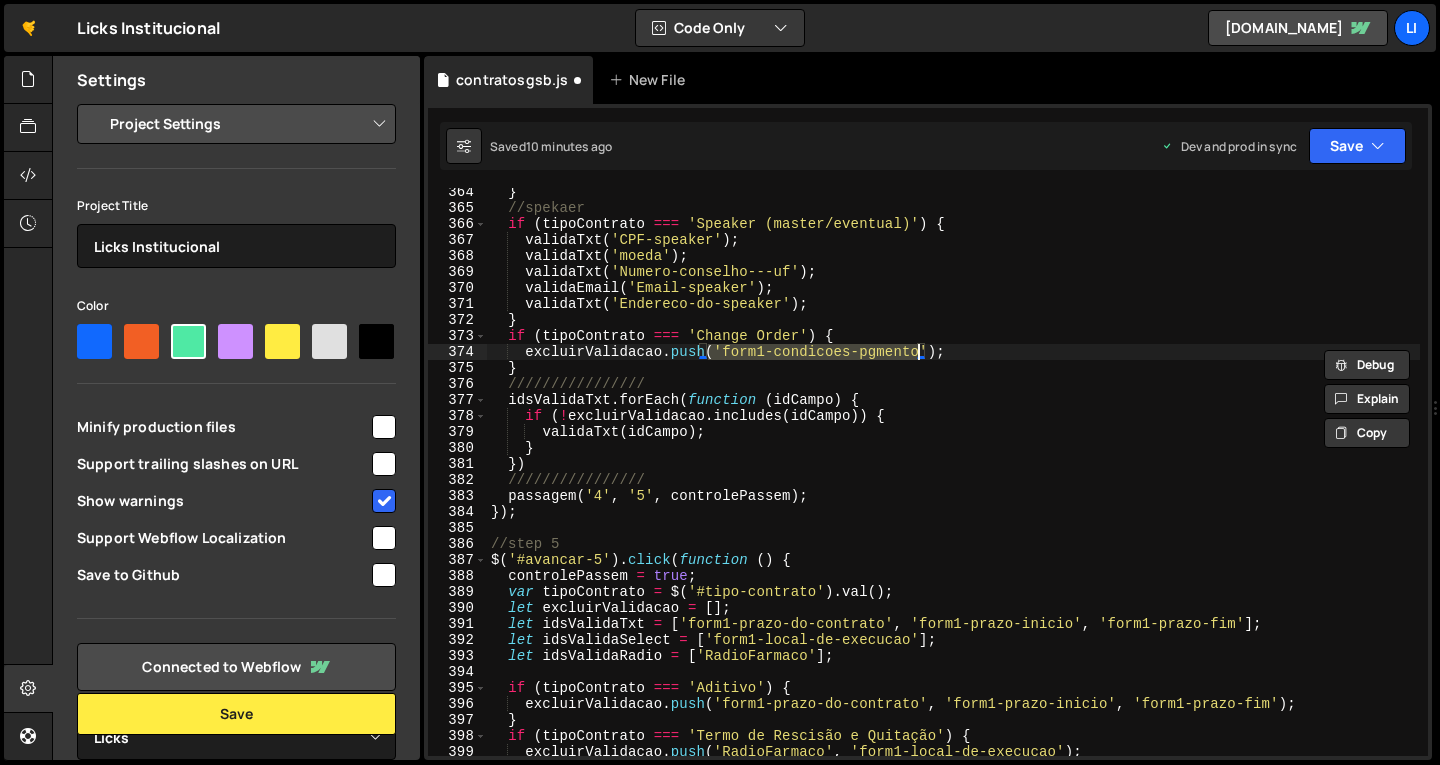 paste on "valor-total" 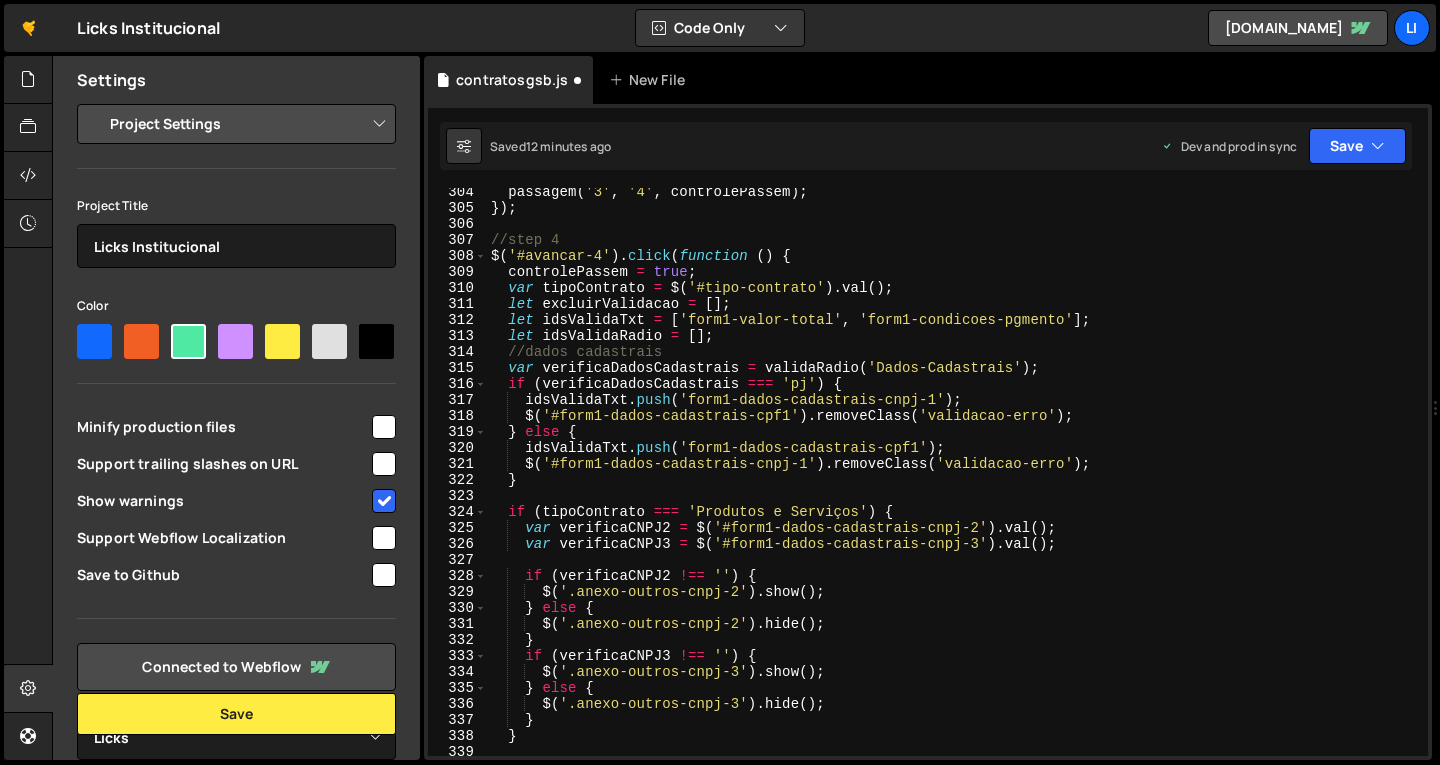 scroll, scrollTop: 4808, scrollLeft: 0, axis: vertical 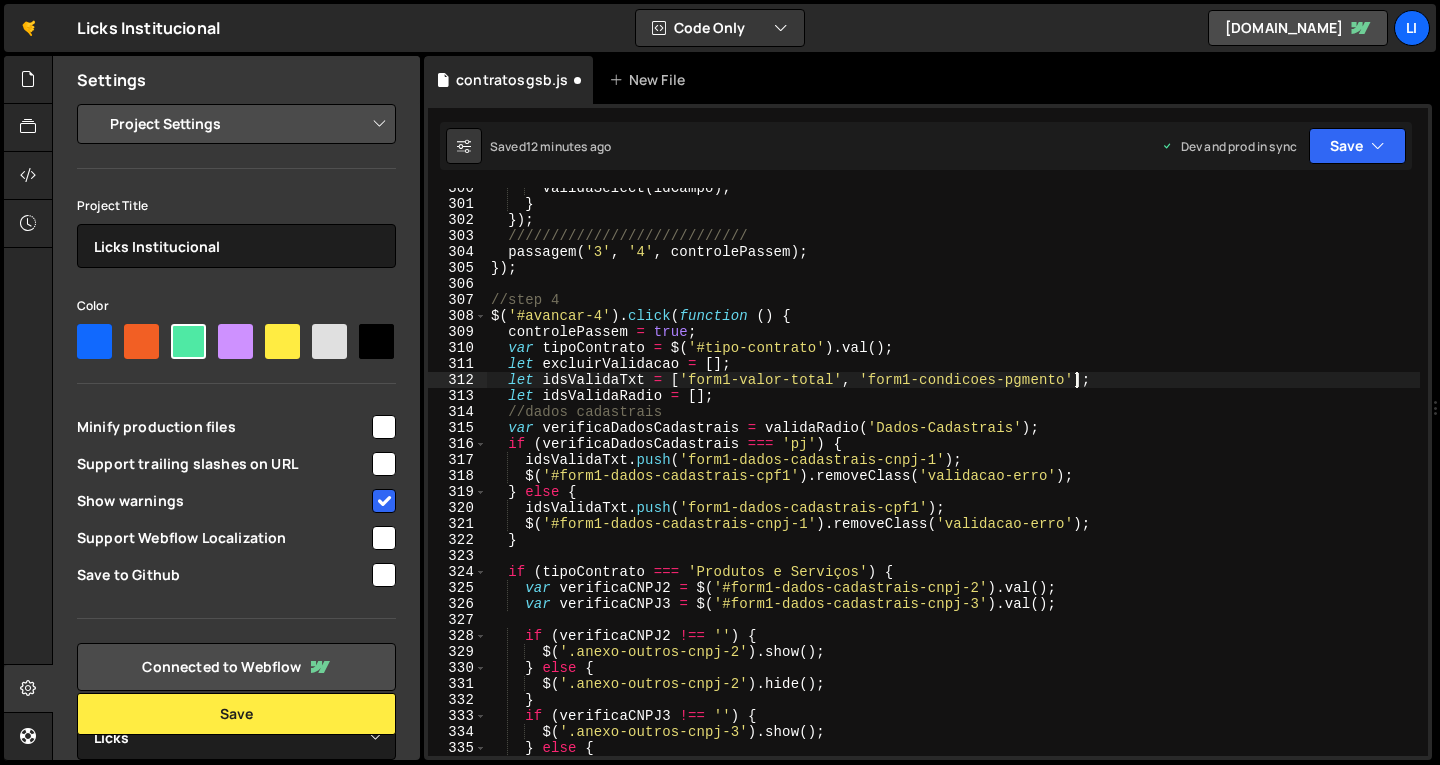 click on "validaSelect ( idCampo ) ;       }    }) ;    ////////////////////////////    passagem ( '3' ,   '4' ,   controlePassem ) ; }) ; //step 4 $ ( '#avancar-4' ) . click ( function   ( )   {    controlePassem   =   true ;    var   tipoContrato   =   $ ( '#tipo-contrato' ) . val ( ) ;    let   excluirValidacao   =   [ ] ;    let   idsValidaTxt   =   [ 'form1-valor-total' ,   'form1-condicoes-pgmento' ] ;    let   idsValidaRadio   =   [ ] ;    //dados cadastrais    var   verificaDadosCadastrais   =   validaRadio ( 'Dados-Cadastrais' ) ;    if   ( verificaDadosCadastrais   ===   'pj' )   {       idsValidaTxt . push ( 'form1-dados-cadastrais-cnpj-1' ) ;       $ ( '#form1-dados-cadastrais-cpf1' ) . removeClass ( 'validacao-erro' ) ;    }   else   {       idsValidaTxt . push ( 'form1-dados-cadastrais-cpf1' ) ;       $ ( '#form1-dados-cadastrais-cnpj-1' ) . removeClass ( 'validacao-erro' ) ;    }    if   ( tipoContrato   ===   'Produtos e Serviços' )   {       var   verificaCNPJ2   =   $ ( ) . val ( ) ;" at bounding box center (953, 480) 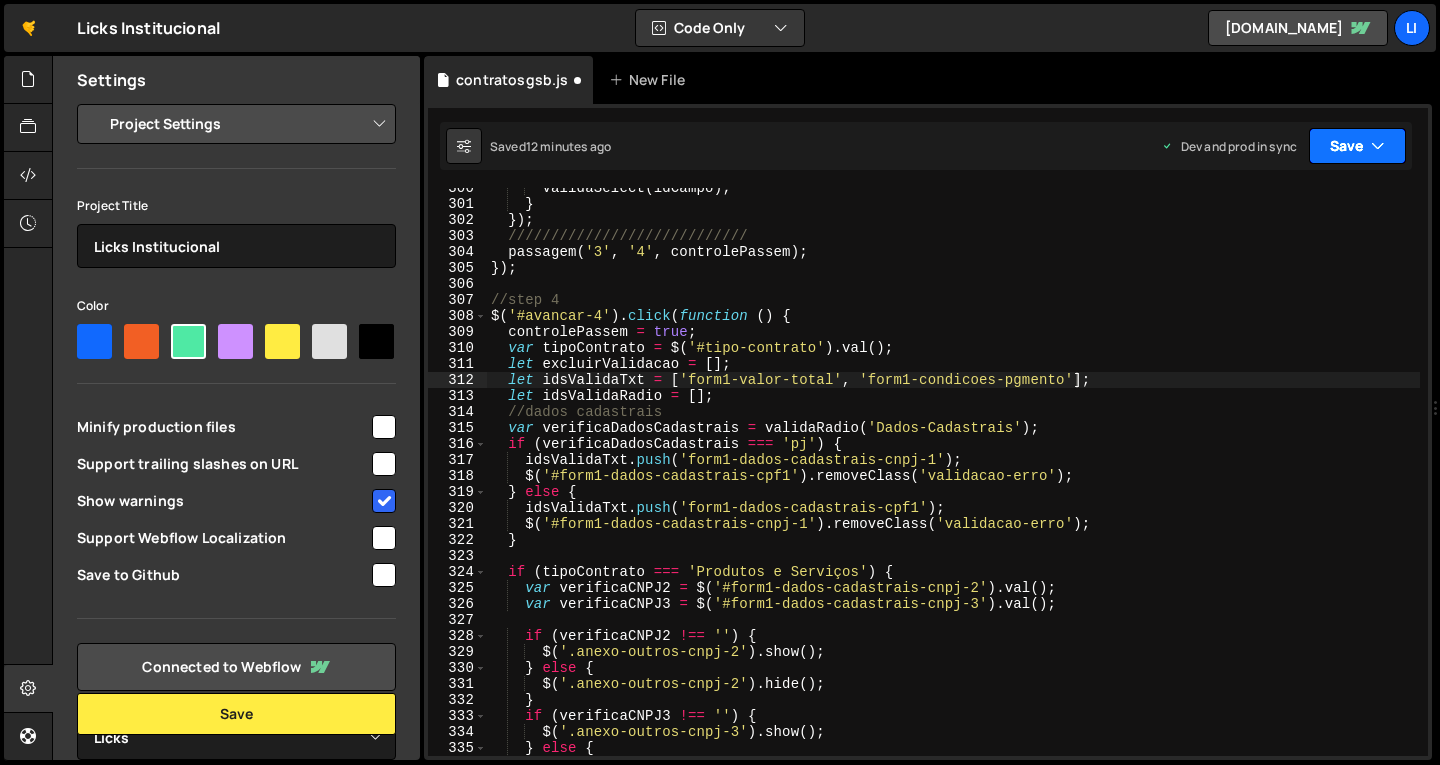 click at bounding box center [1378, 146] 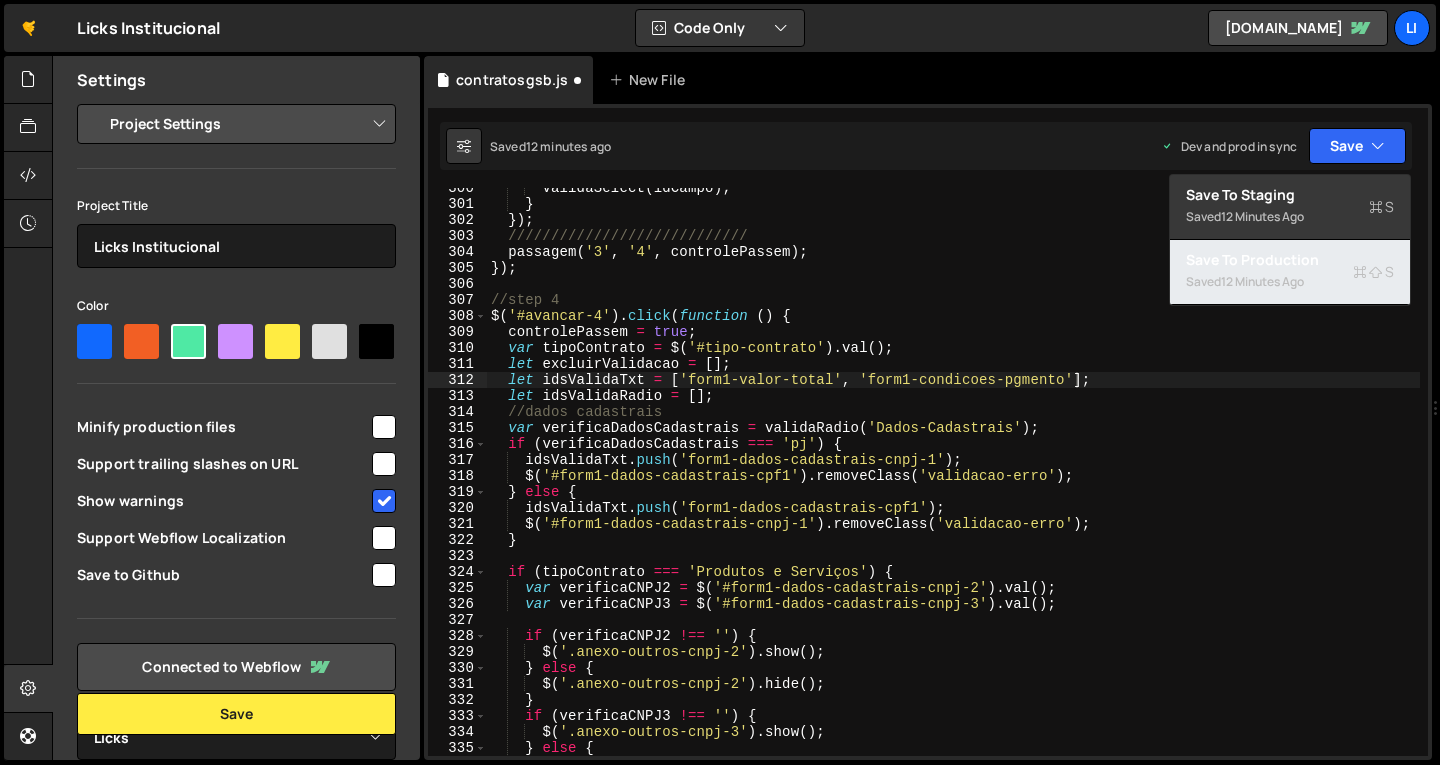click on "Saved  12 minutes ago" at bounding box center [1290, 282] 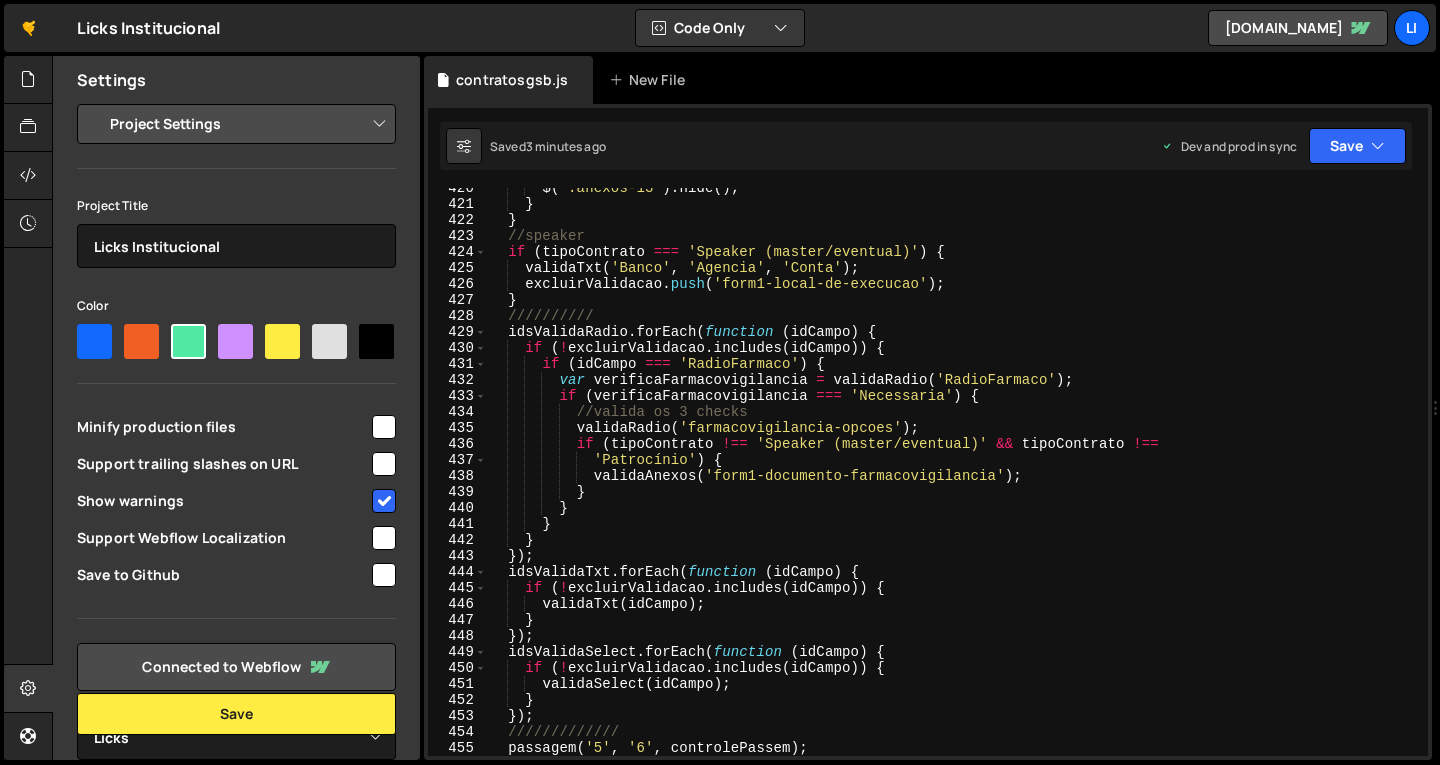 scroll, scrollTop: 6668, scrollLeft: 0, axis: vertical 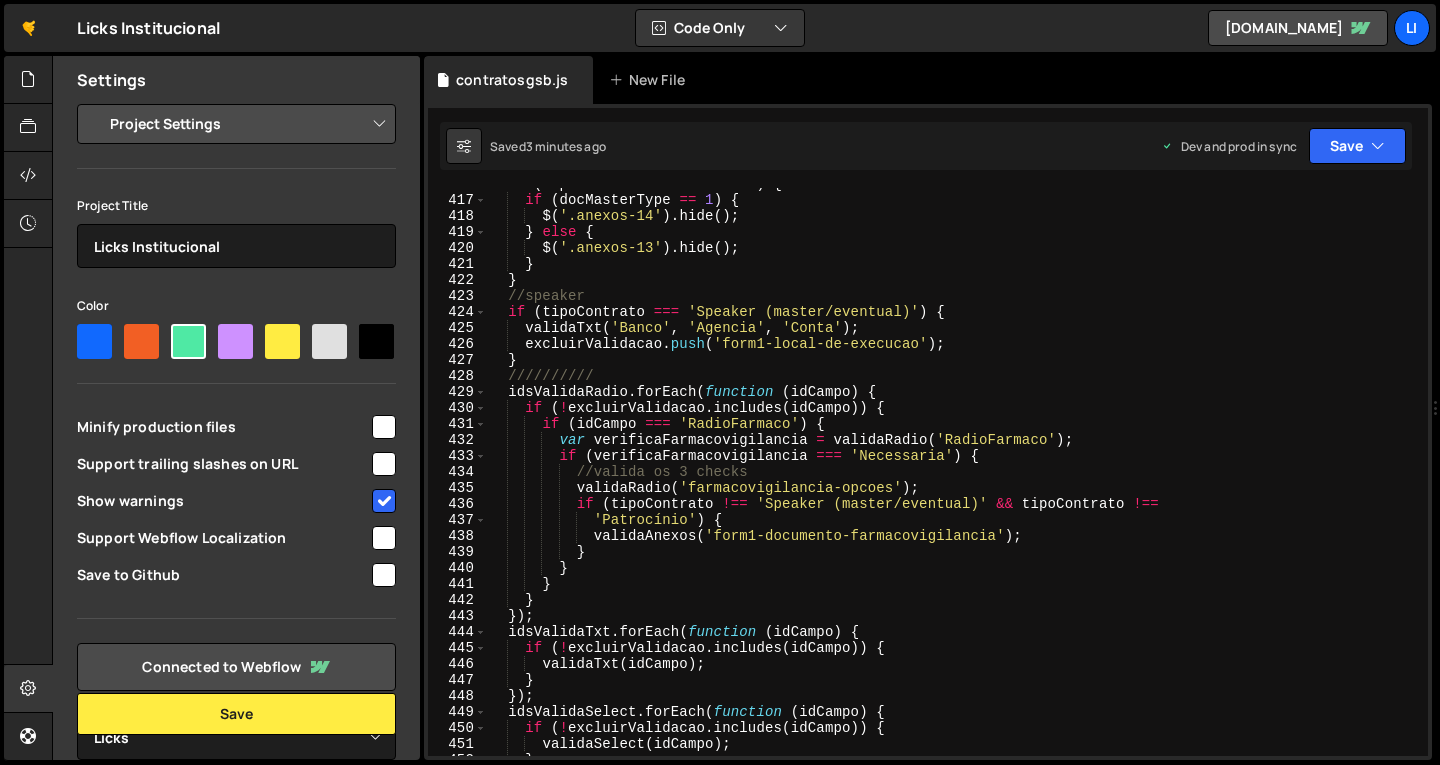 type on "}" 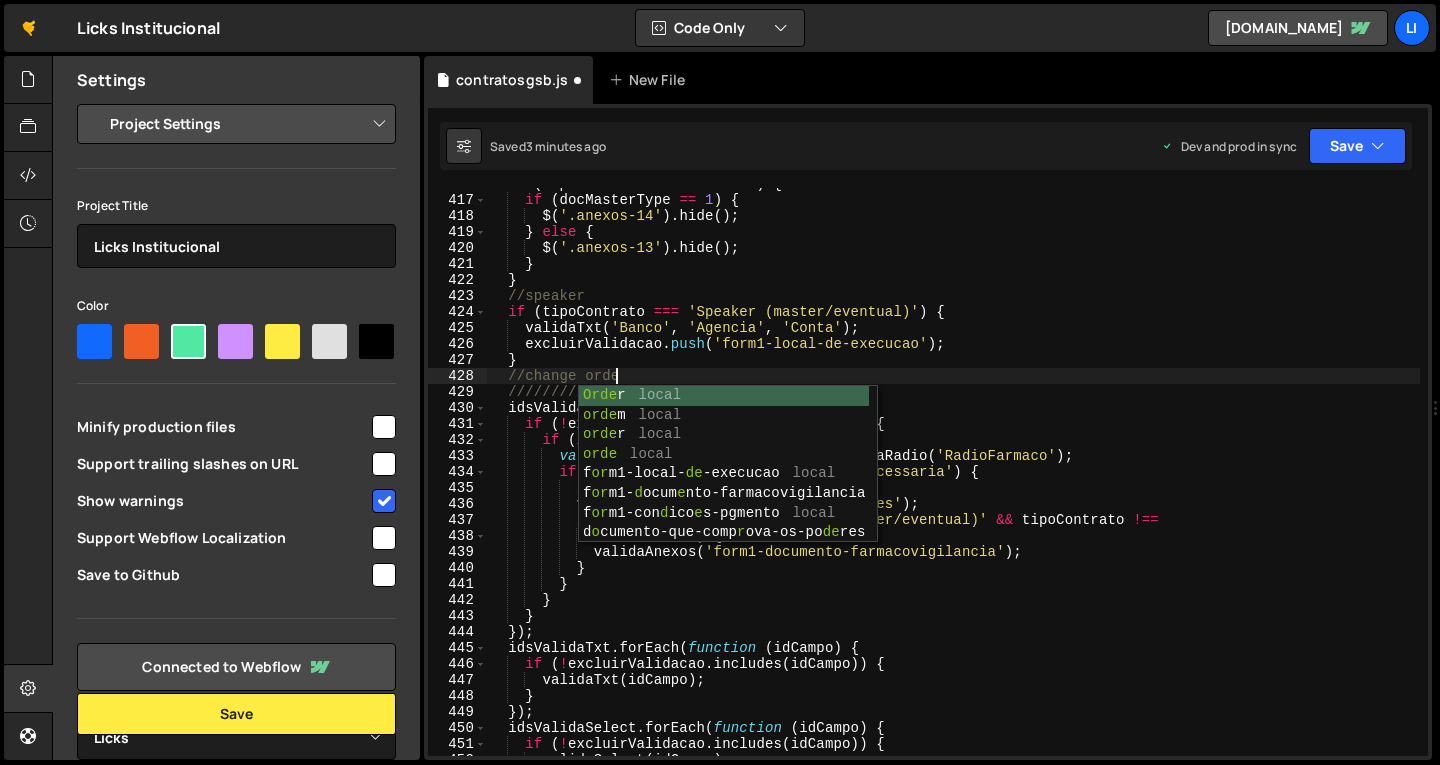 scroll, scrollTop: 0, scrollLeft: 8, axis: horizontal 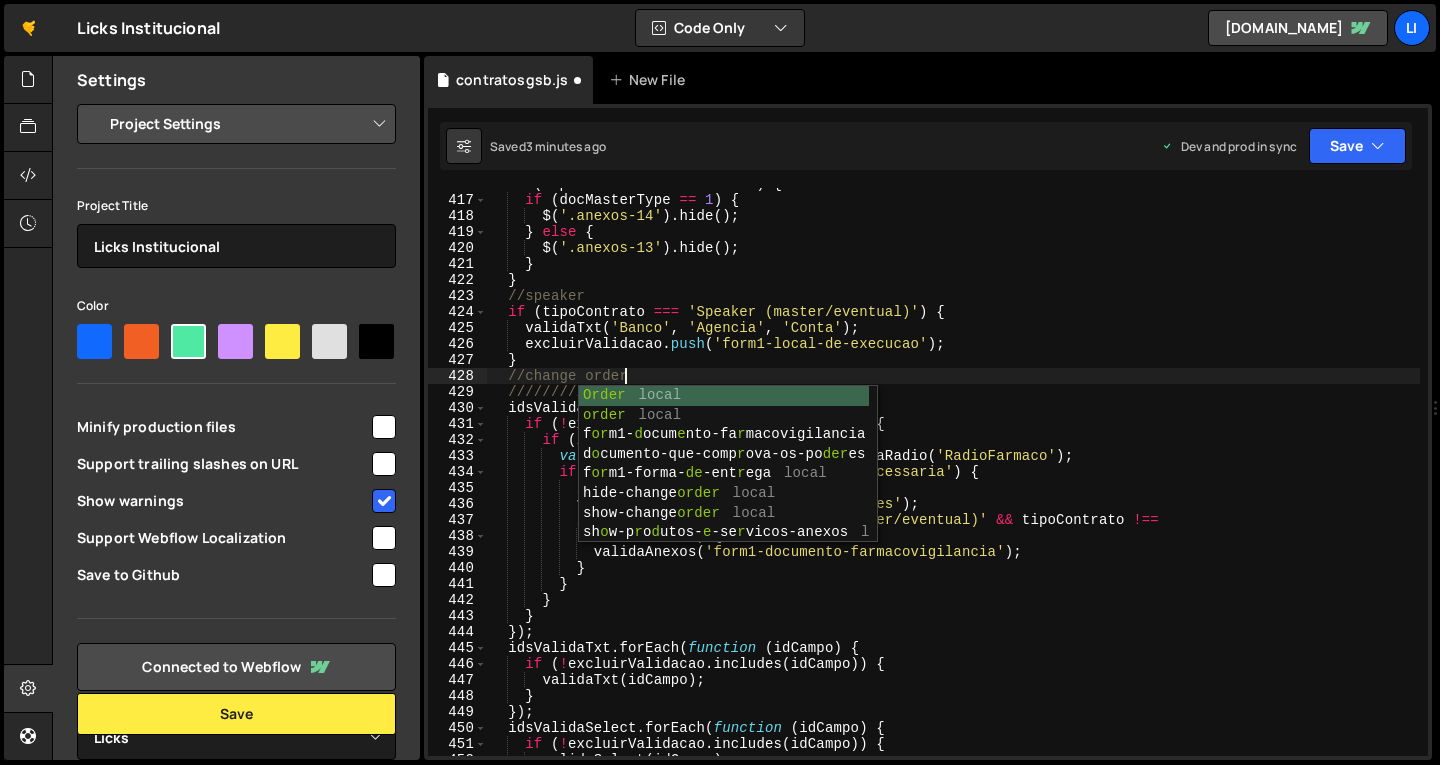 type on "//change Order" 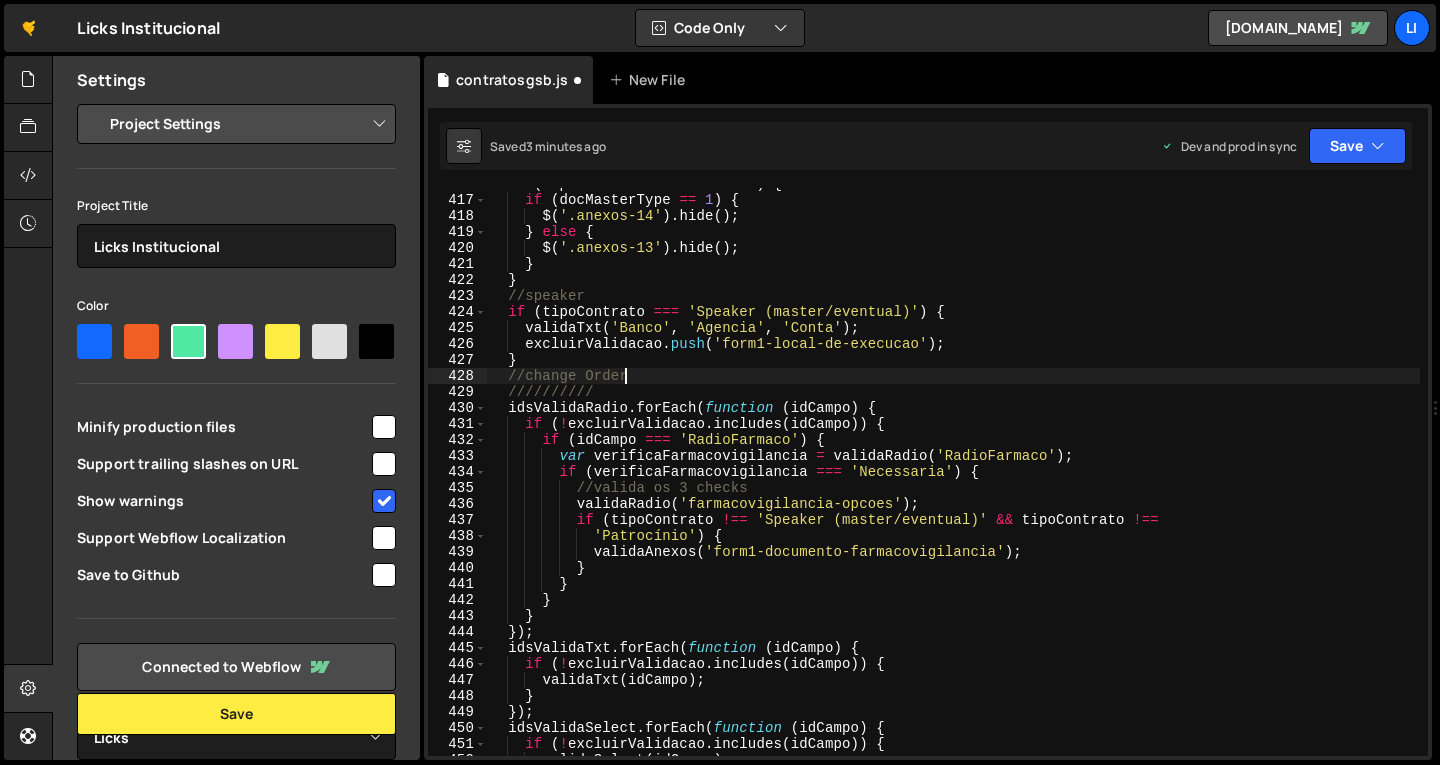 scroll, scrollTop: 0, scrollLeft: 0, axis: both 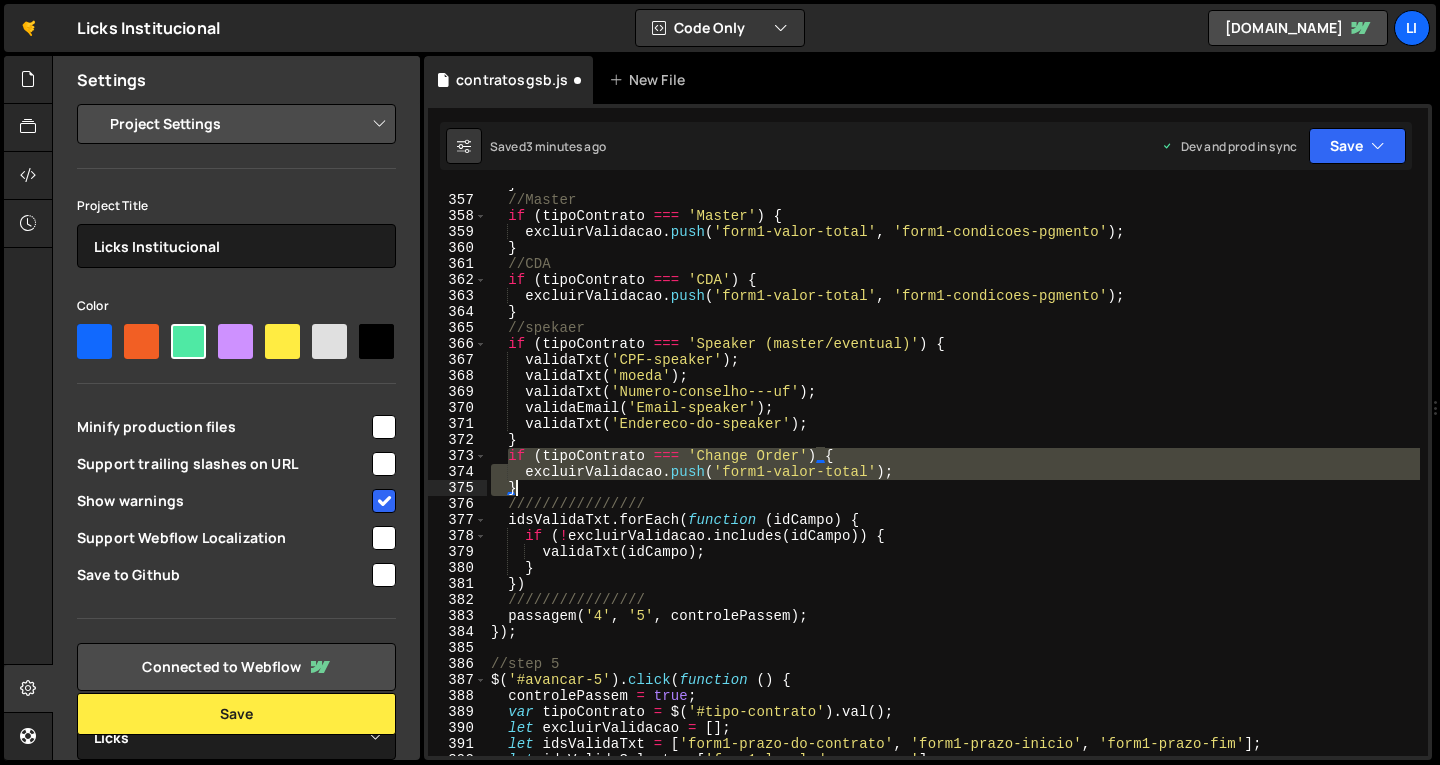 drag, startPoint x: 511, startPoint y: 457, endPoint x: 520, endPoint y: 484, distance: 28.460499 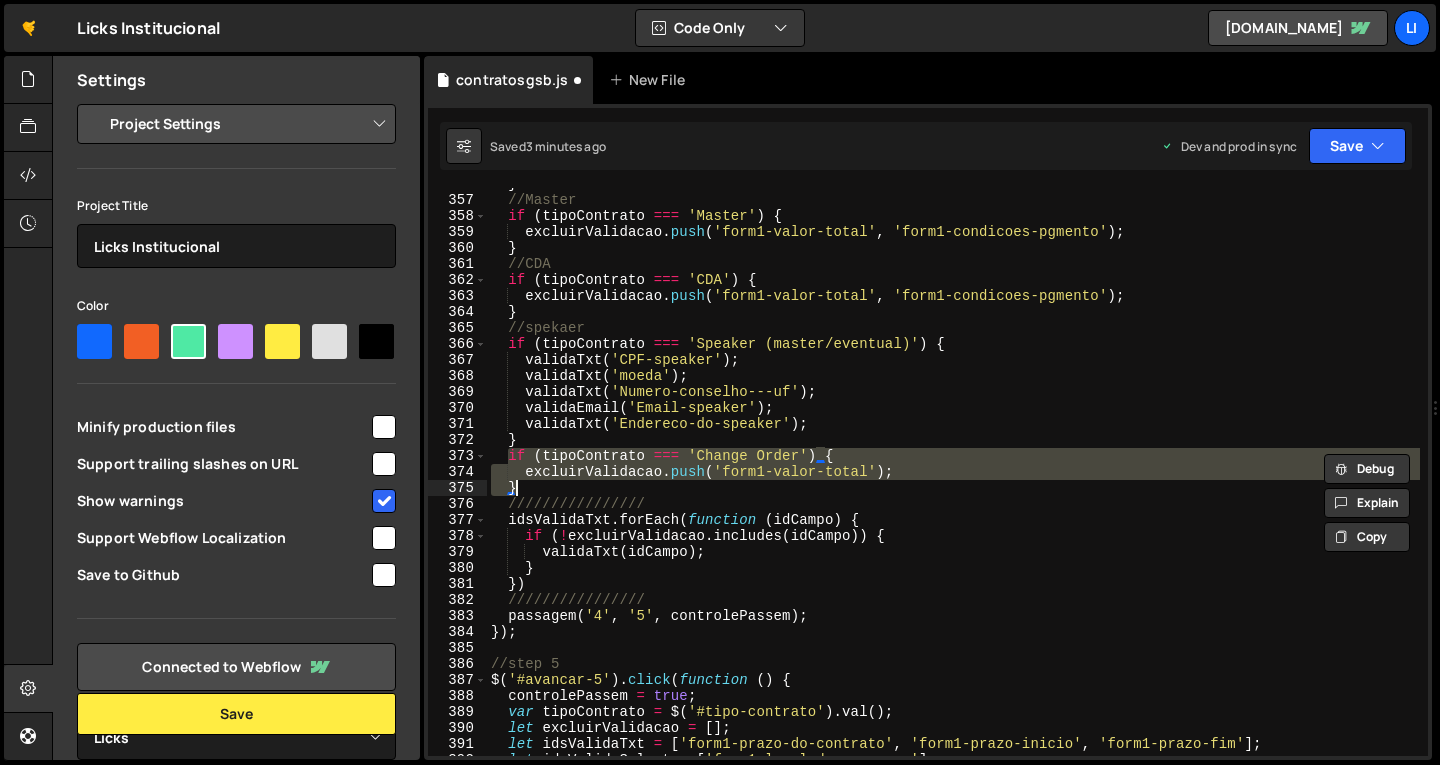 click on "}    //Master    if   ( tipoContrato   ===   'Master' )   {       excluirValidacao . push ( 'form1-valor-total' ,   'form1-condicoes-pgmento' ) ;    }    //CDA    if   ( tipoContrato   ===   'CDA' )   {       excluirValidacao . push ( 'form1-valor-total' ,   'form1-condicoes-pgmento' ) ;    }    //spekaer    if   ( tipoContrato   ===   'Speaker (master/eventual)' )   {       validaTxt ( 'CPF-speaker' ) ;       validaTxt ( 'moeda' ) ;       validaTxt ( 'Numero-conselho---uf' ) ;       validaEmail ( 'Email-speaker' ) ;       validaTxt ( 'Endereco-do-speaker' ) ;    }    if   ( tipoContrato   ===   'Change Order' )   {       excluirValidacao . push ( 'form1-valor-total' ) ;    }    ////////////////    idsValidaTxt . forEach ( function   ( idCampo )   {       if   ( ! excluirValidacao . includes ( idCampo ))   {          validaTxt ( idCampo ) ;       }    })    ////////////////    passagem ( '4' ,   '5' ,   controlePassem ) ; }) ; //step 5 $ ( '#avancar-5' ) . click ( function   ( )   {    controlePassem   =" at bounding box center (953, 476) 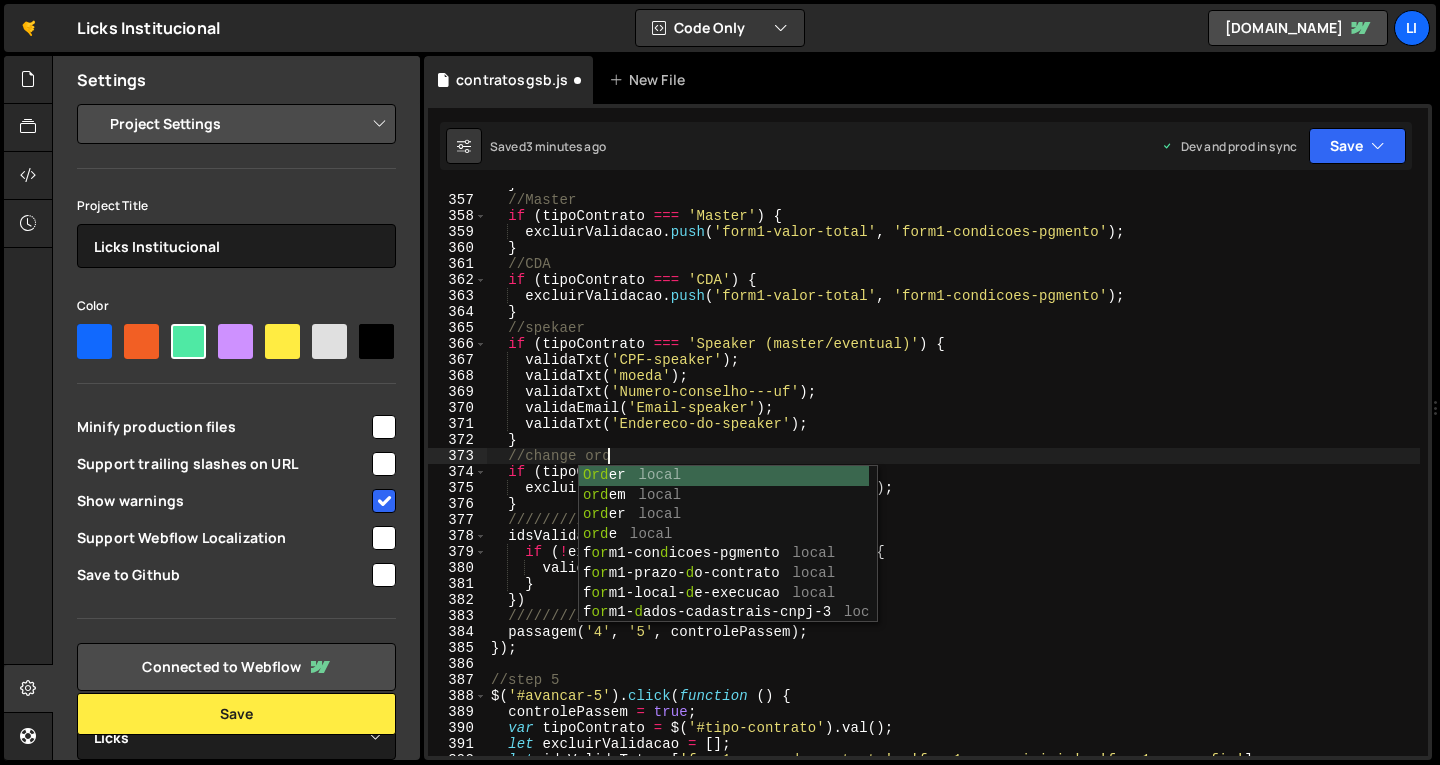 scroll, scrollTop: 0, scrollLeft: 8, axis: horizontal 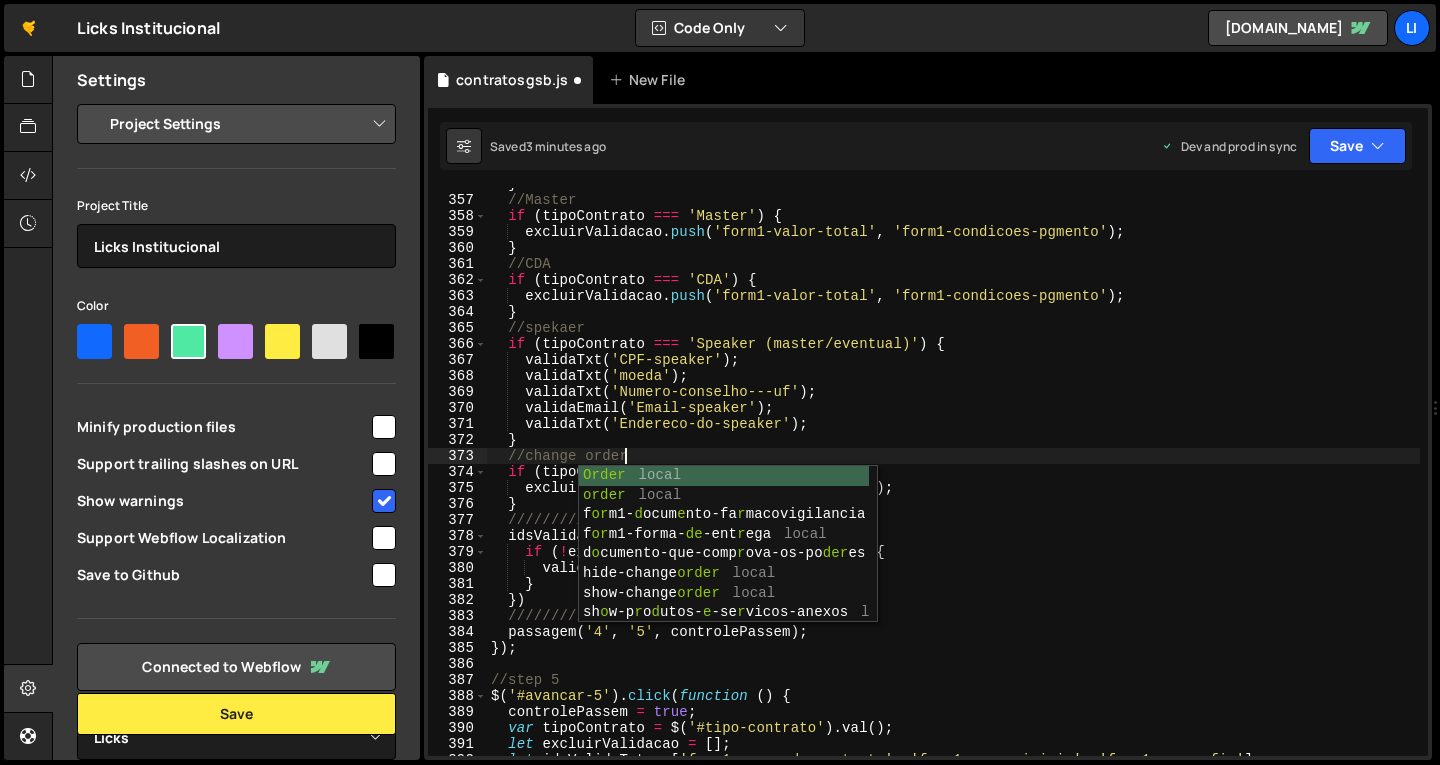 click on "}    //Master    if   ( tipoContrato   ===   'Master' )   {       excluirValidacao . push ( 'form1-valor-total' ,   'form1-condicoes-pgmento' ) ;    }    //CDA    if   ( tipoContrato   ===   'CDA' )   {       excluirValidacao . push ( 'form1-valor-total' ,   'form1-condicoes-pgmento' ) ;    }    //spekaer    if   ( tipoContrato   ===   'Speaker (master/eventual)' )   {       validaTxt ( 'CPF-speaker' ) ;       validaTxt ( 'moeda' ) ;       validaTxt ( 'Numero-conselho---uf' ) ;       validaEmail ( 'Email-speaker' ) ;       validaTxt ( 'Endereco-do-speaker' ) ;    }    //change order    if   ( tipoContrato   ===   'Change Order' )   {       excluirValidacao . push ( 'form1-valor-total' ) ;    }    ////////////////    idsValidaTxt . forEach ( function   ( idCampo )   {       if   ( ! excluirValidacao . includes ( idCampo ))   {          validaTxt ( idCampo ) ;       }    })    ////////////////    passagem ( '4' ,   '5' ,   controlePassem ) ; }) ; //step 5 $ ( '#avancar-5' ) . click ( function   ( )   {" at bounding box center [953, 476] 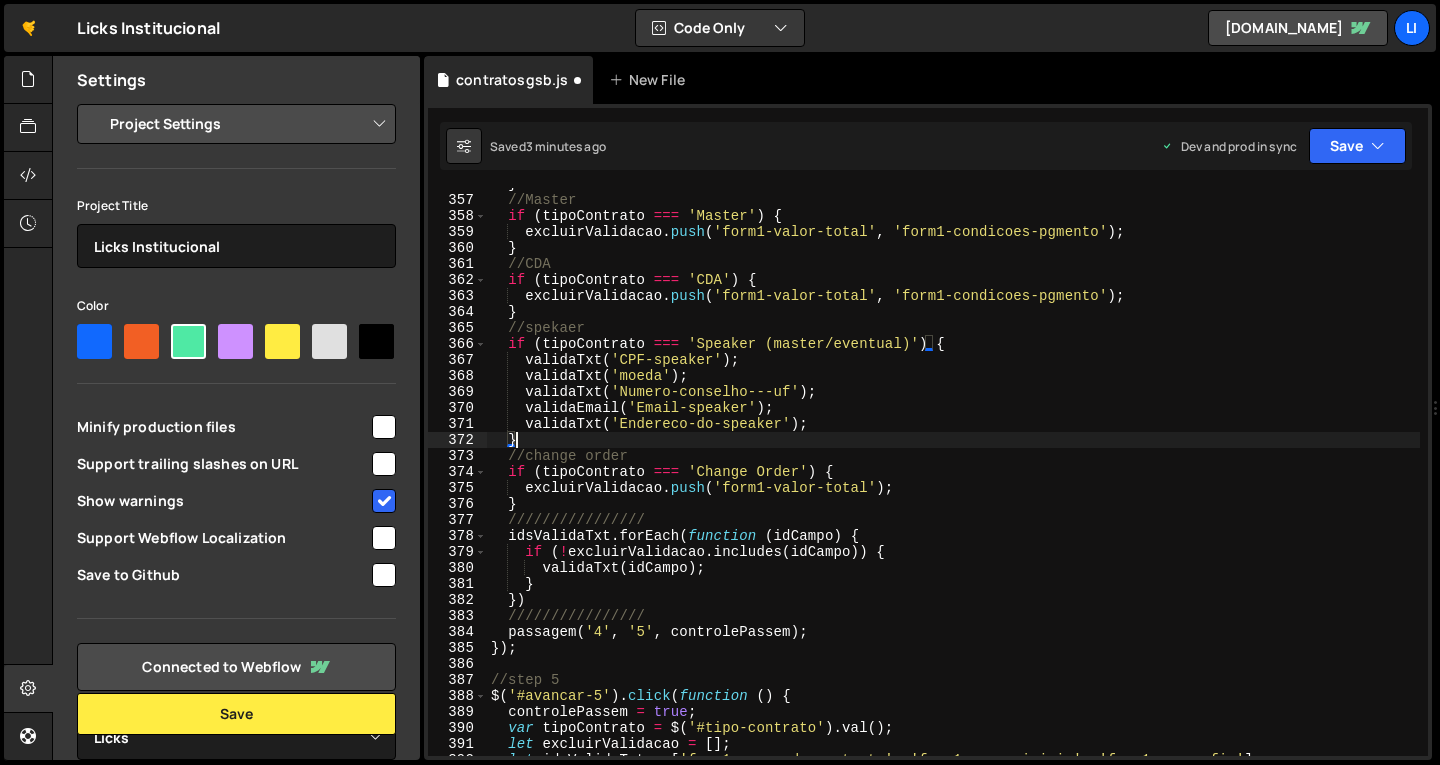 scroll, scrollTop: 0, scrollLeft: 1, axis: horizontal 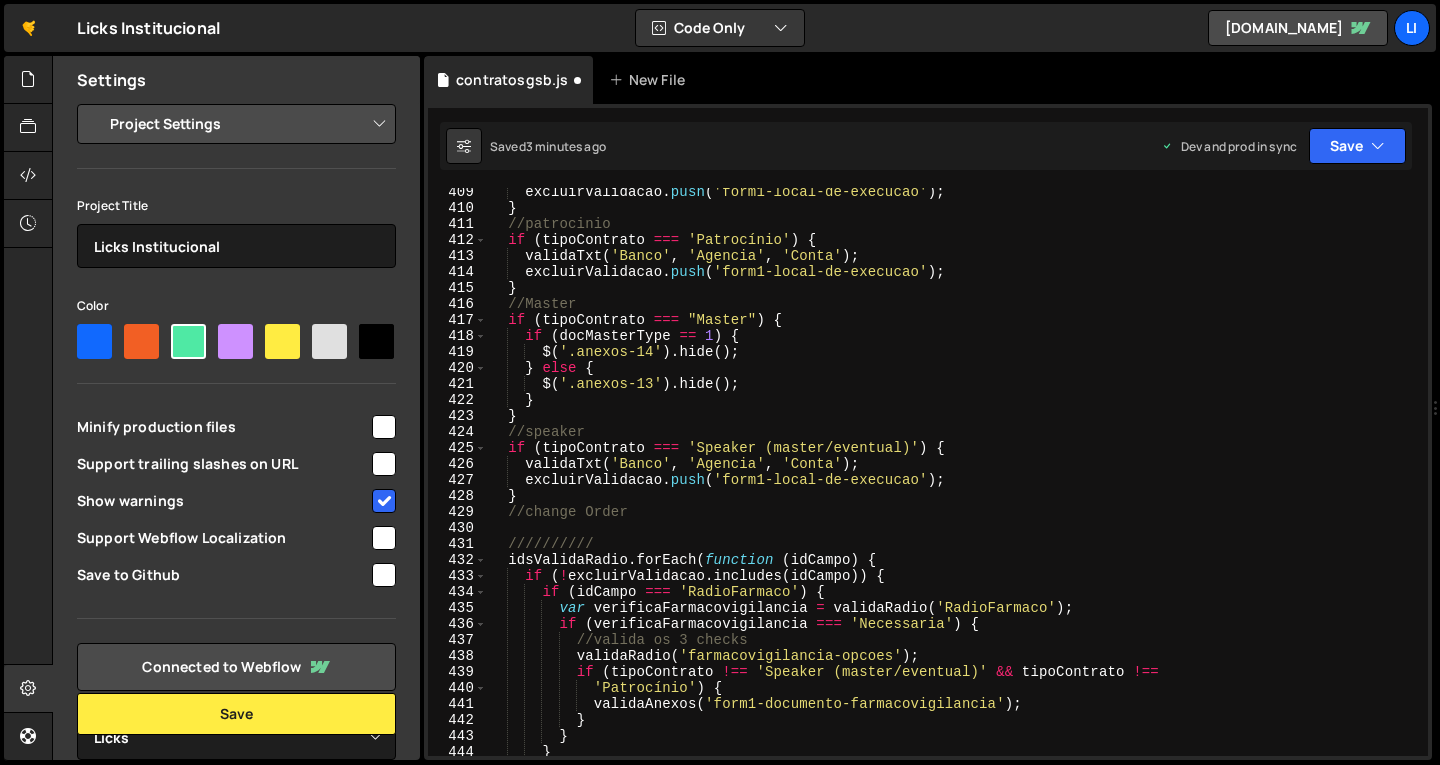 click on "excluirValidacao . push ( 'form1-local-de-execucao' ) ;    }    //patrocinio    if   ( tipoContrato   ===   'Patrocínio' )   {       validaTxt ( 'Banco' ,   'Agencia' ,   'Conta' ) ;       excluirValidacao . push ( 'form1-local-de-execucao' ) ;    }    //Master    if   ( tipoContrato   ===   "Master" )   {       if   ( docMasterType   ==   1 )   {          $ ( '.anexos-14' ) . hide ( ) ;       }   else   {          $ ( '.anexos-13' ) . hide ( ) ;       }    }    //speaker    if   ( tipoContrato   ===   'Speaker (master/eventual)' )   {       validaTxt ( 'Banco' ,   'Agencia' ,   'Conta' ) ;       excluirValidacao . push ( 'form1-local-de-execucao' ) ;    }    //change Order       //////////    idsValidaRadio . forEach ( function   ( idCampo )   {       if   ( ! excluirValidacao . includes ( idCampo ))   {          if   ( idCampo   ===   'RadioFarmaco' )   {             var   verificaFarmacovigilancia   =   validaRadio ( 'RadioFarmaco' ) ;             if   ( verificaFarmacovigilancia   ===   )   {" at bounding box center (953, 484) 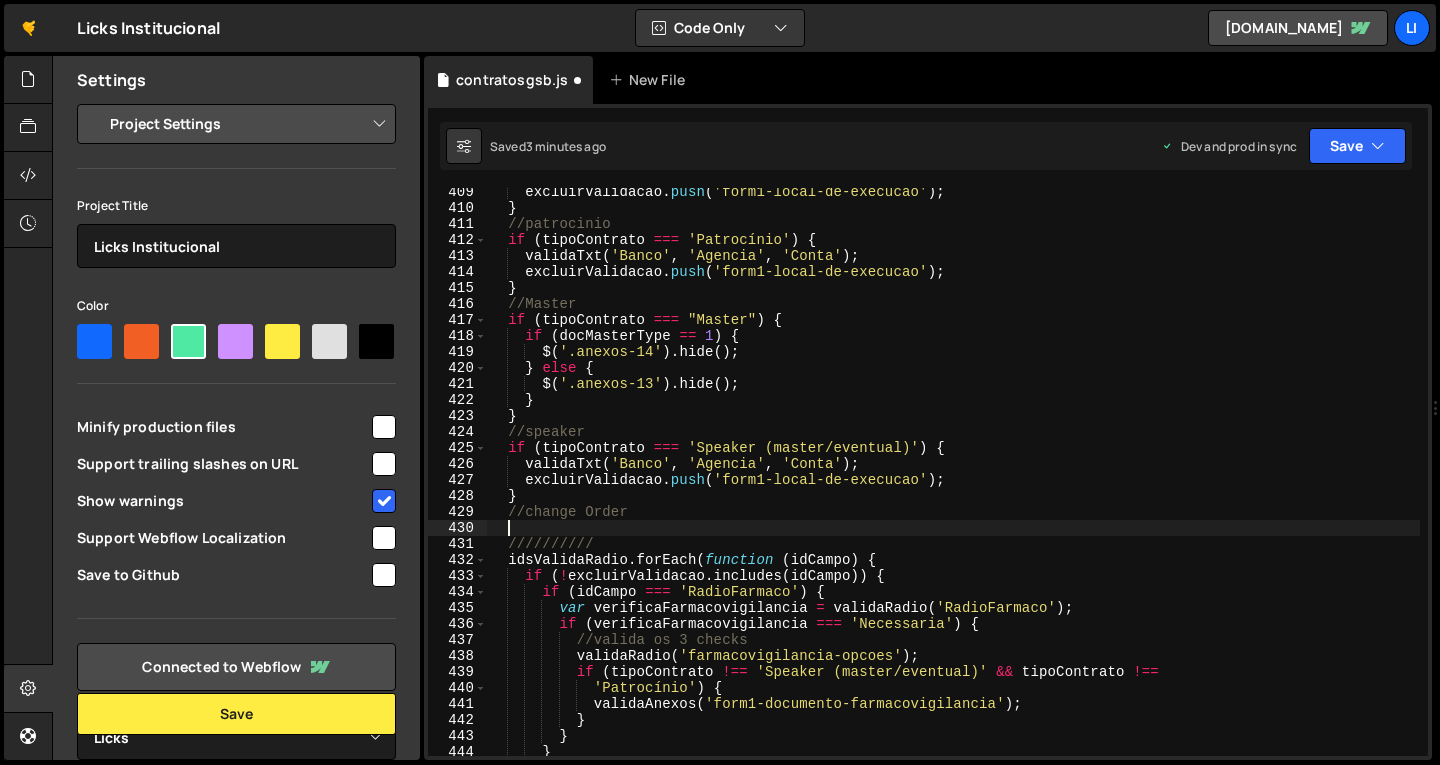 scroll, scrollTop: 0, scrollLeft: 0, axis: both 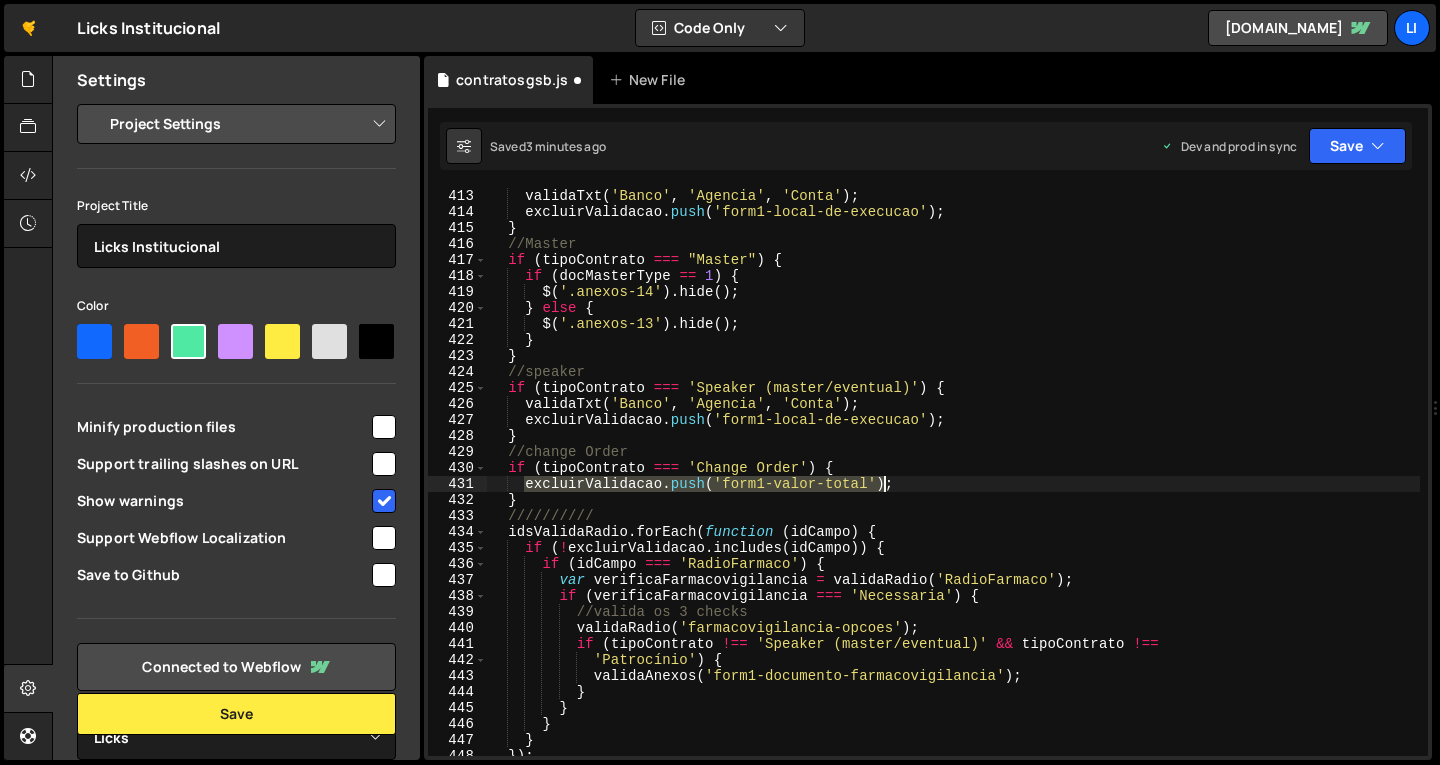 drag, startPoint x: 527, startPoint y: 486, endPoint x: 896, endPoint y: 484, distance: 369.00543 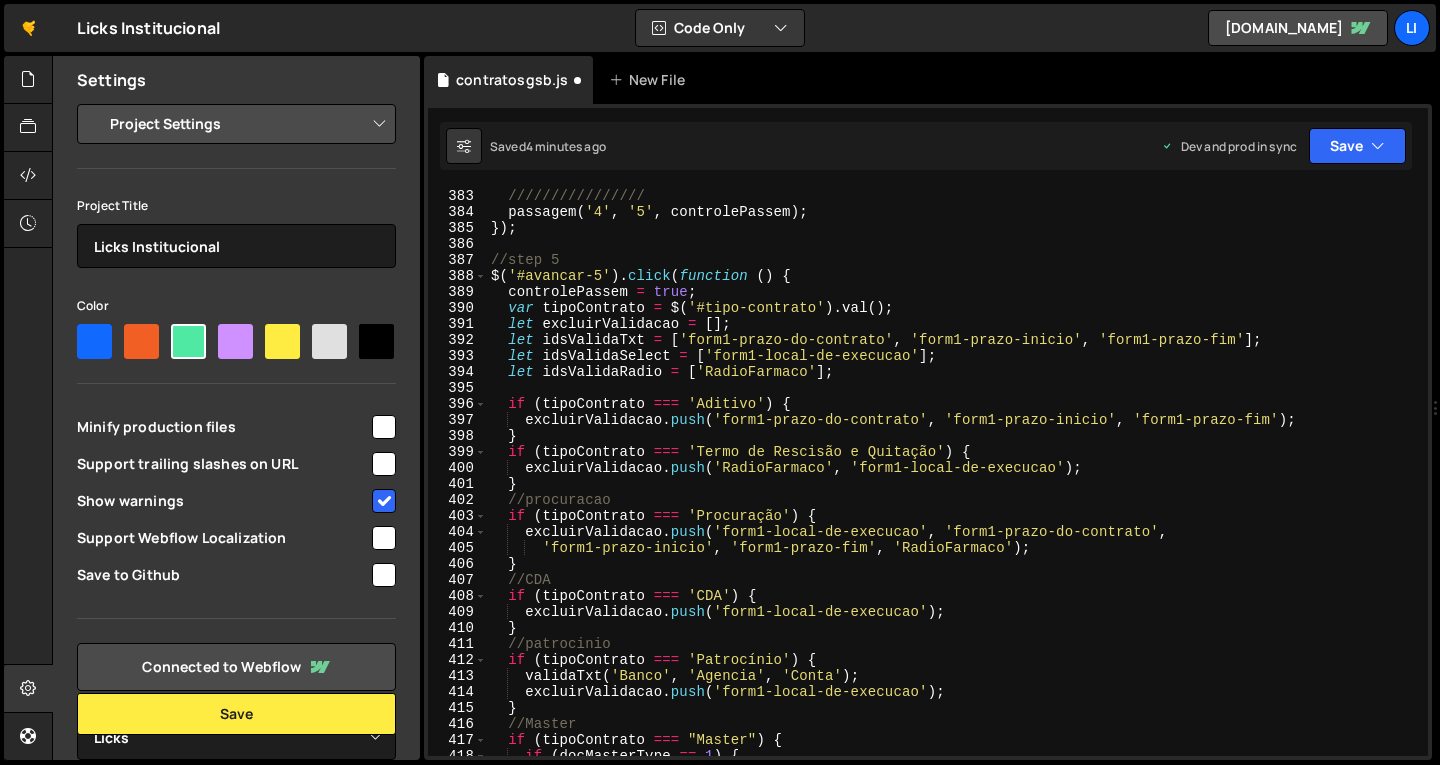 scroll, scrollTop: 6128, scrollLeft: 0, axis: vertical 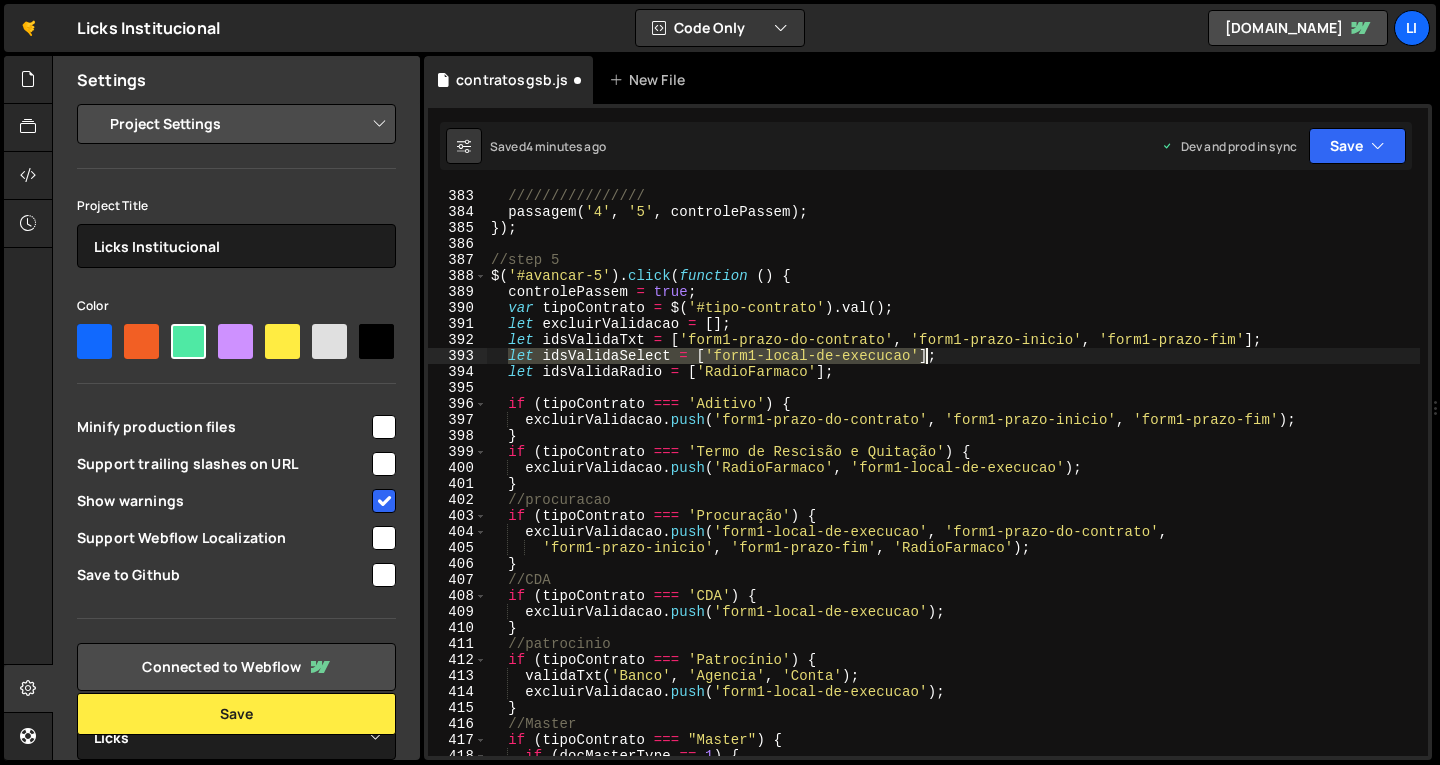drag, startPoint x: 509, startPoint y: 360, endPoint x: 930, endPoint y: 358, distance: 421.00476 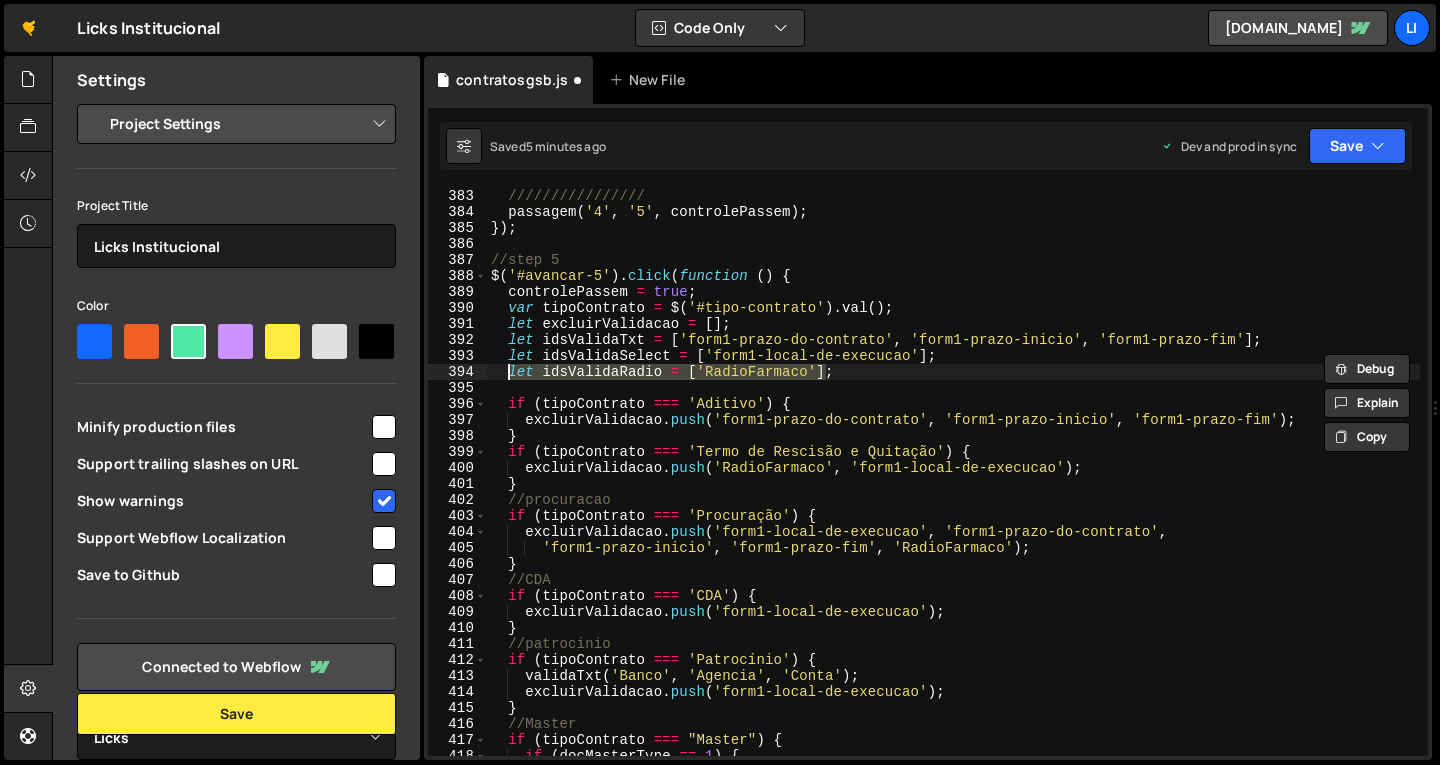drag, startPoint x: 843, startPoint y: 370, endPoint x: 505, endPoint y: 371, distance: 338.00146 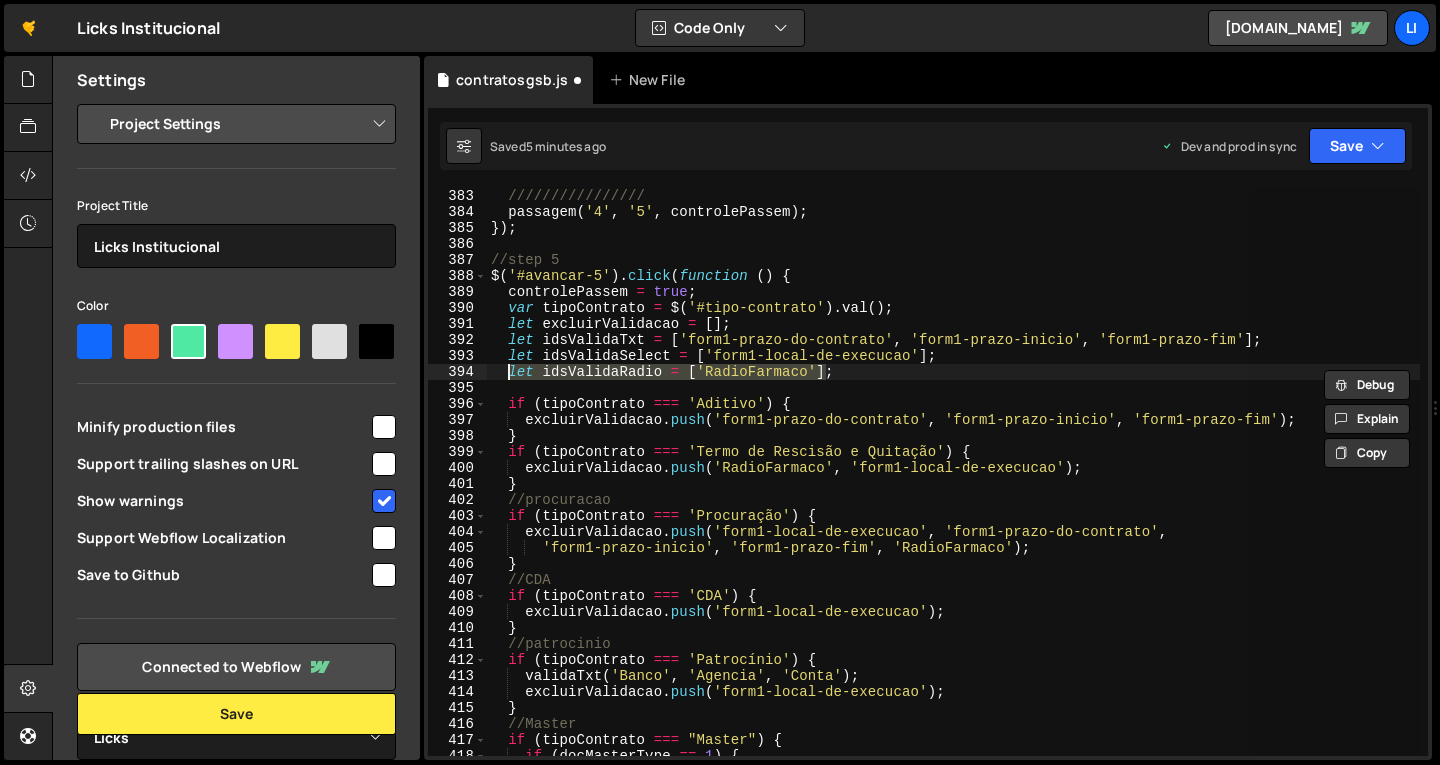 click on "////////////////    passagem ( '4' ,   '5' ,   controlePassem ) ; }) ; //step 5 $ ( '#avancar-5' ) . click ( function   ( )   {    controlePassem   =   true ;    var   tipoContrato   =   $ ( '#tipo-contrato' ) . val ( ) ;    let   excluirValidacao   =   [ ] ;    let   idsValidaTxt   =   [ 'form1-prazo-do-contrato' ,   'form1-prazo-inicio' ,   'form1-prazo-fim' ] ;    let   idsValidaSelect   =   [ 'form1-local-de-execucao' ] ;    let   idsValidaRadio   =   [ 'RadioFarmaco' ] ;    if   ( tipoContrato   ===   'Aditivo' )   {       excluirValidacao . push ( 'form1-prazo-do-contrato' ,   'form1-prazo-inicio' ,   'form1-prazo-fim' ) ;    }    if   ( tipoContrato   ===   'Termo de Rescisão e Quitação' )   {       excluirValidacao . push ( 'RadioFarmaco' ,   'form1-local-de-execucao' ) ;    }    //procuracao    if   ( tipoContrato   ===   'Procuração' )   {       excluirValidacao . push ( 'form1-local-de-execucao' ,   'form1-prazo-do-contrato' ,          'form1-prazo-inicio' ,   'form1-prazo-fim' ,   ) ;    }" at bounding box center (953, 472) 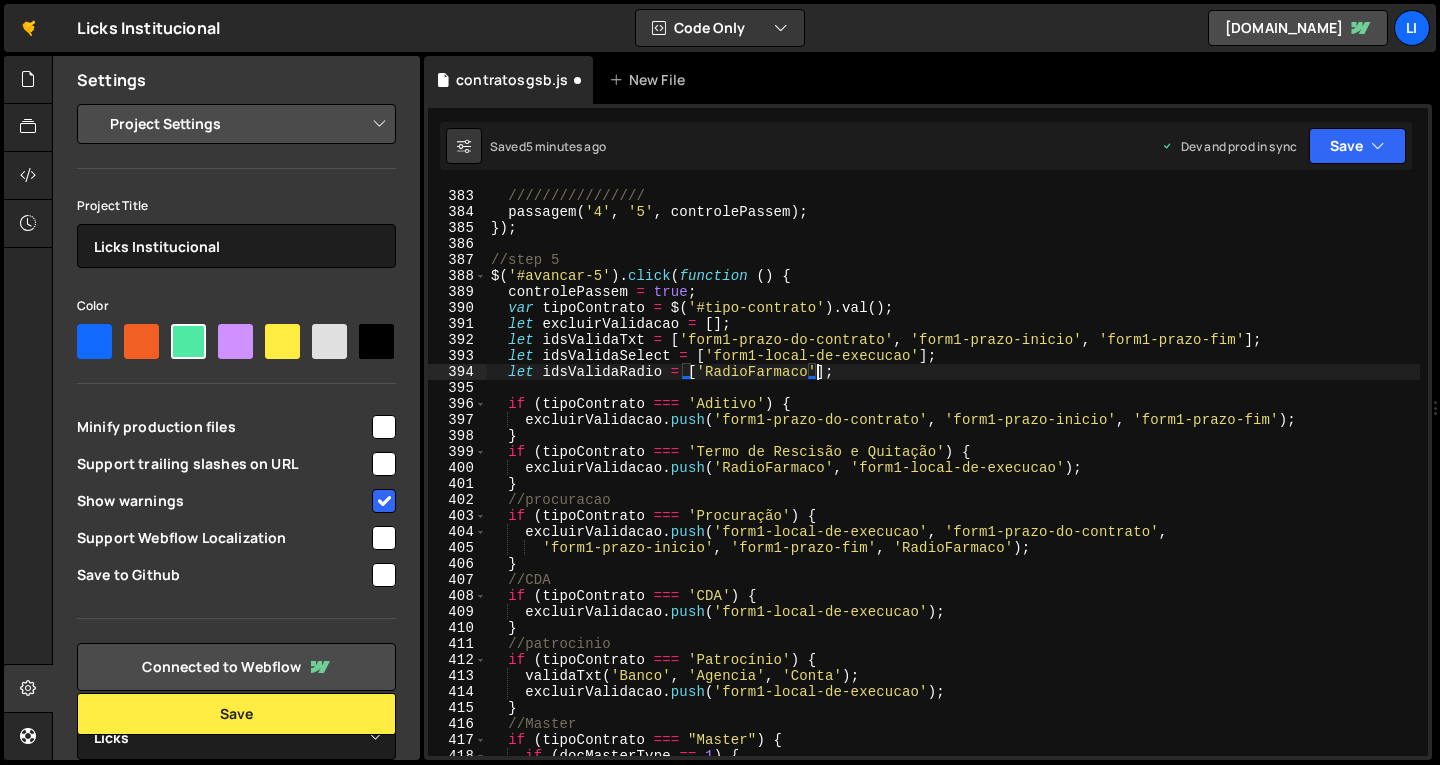 click on "////////////////    passagem ( '4' ,   '5' ,   controlePassem ) ; }) ; //step 5 $ ( '#avancar-5' ) . click ( function   ( )   {    controlePassem   =   true ;    var   tipoContrato   =   $ ( '#tipo-contrato' ) . val ( ) ;    let   excluirValidacao   =   [ ] ;    let   idsValidaTxt   =   [ 'form1-prazo-do-contrato' ,   'form1-prazo-inicio' ,   'form1-prazo-fim' ] ;    let   idsValidaSelect   =   [ 'form1-local-de-execucao' ] ;    let   idsValidaRadio   =   [ 'RadioFarmaco' ] ;    if   ( tipoContrato   ===   'Aditivo' )   {       excluirValidacao . push ( 'form1-prazo-do-contrato' ,   'form1-prazo-inicio' ,   'form1-prazo-fim' ) ;    }    if   ( tipoContrato   ===   'Termo de Rescisão e Quitação' )   {       excluirValidacao . push ( 'RadioFarmaco' ,   'form1-local-de-execucao' ) ;    }    //procuracao    if   ( tipoContrato   ===   'Procuração' )   {       excluirValidacao . push ( 'form1-local-de-execucao' ,   'form1-prazo-do-contrato' ,          'form1-prazo-inicio' ,   'form1-prazo-fim' ,   ) ;    }" at bounding box center [953, 488] 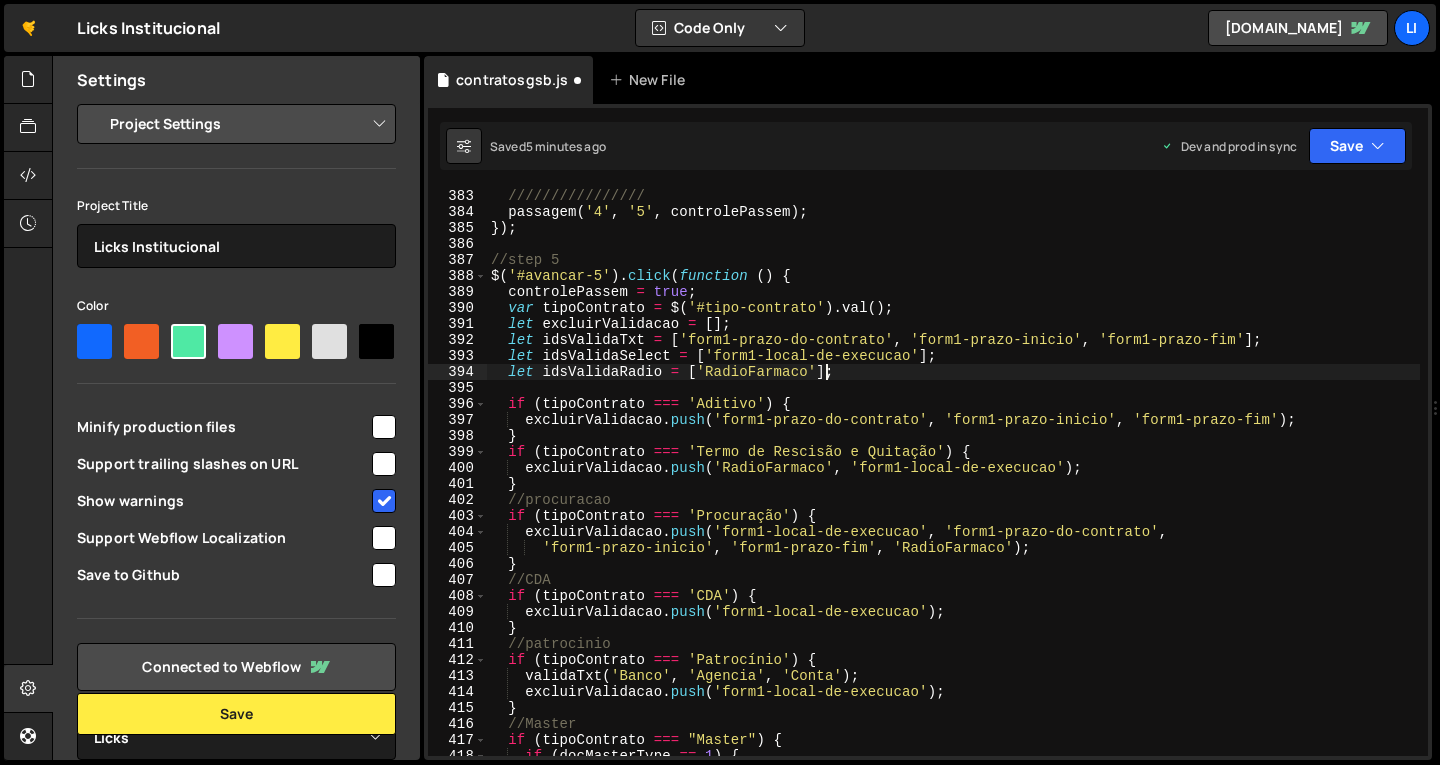 click on "////////////////    passagem ( '4' ,   '5' ,   controlePassem ) ; }) ; //step 5 $ ( '#avancar-5' ) . click ( function   ( )   {    controlePassem   =   true ;    var   tipoContrato   =   $ ( '#tipo-contrato' ) . val ( ) ;    let   excluirValidacao   =   [ ] ;    let   idsValidaTxt   =   [ 'form1-prazo-do-contrato' ,   'form1-prazo-inicio' ,   'form1-prazo-fim' ] ;    let   idsValidaSelect   =   [ 'form1-local-de-execucao' ] ;    let   idsValidaRadio   =   [ 'RadioFarmaco' ] ;    if   ( tipoContrato   ===   'Aditivo' )   {       excluirValidacao . push ( 'form1-prazo-do-contrato' ,   'form1-prazo-inicio' ,   'form1-prazo-fim' ) ;    }    if   ( tipoContrato   ===   'Termo de Rescisão e Quitação' )   {       excluirValidacao . push ( 'RadioFarmaco' ,   'form1-local-de-execucao' ) ;    }    //procuracao    if   ( tipoContrato   ===   'Procuração' )   {       excluirValidacao . push ( 'form1-local-de-execucao' ,   'form1-prazo-do-contrato' ,          'form1-prazo-inicio' ,   'form1-prazo-fim' ,   ) ;    }" at bounding box center (953, 488) 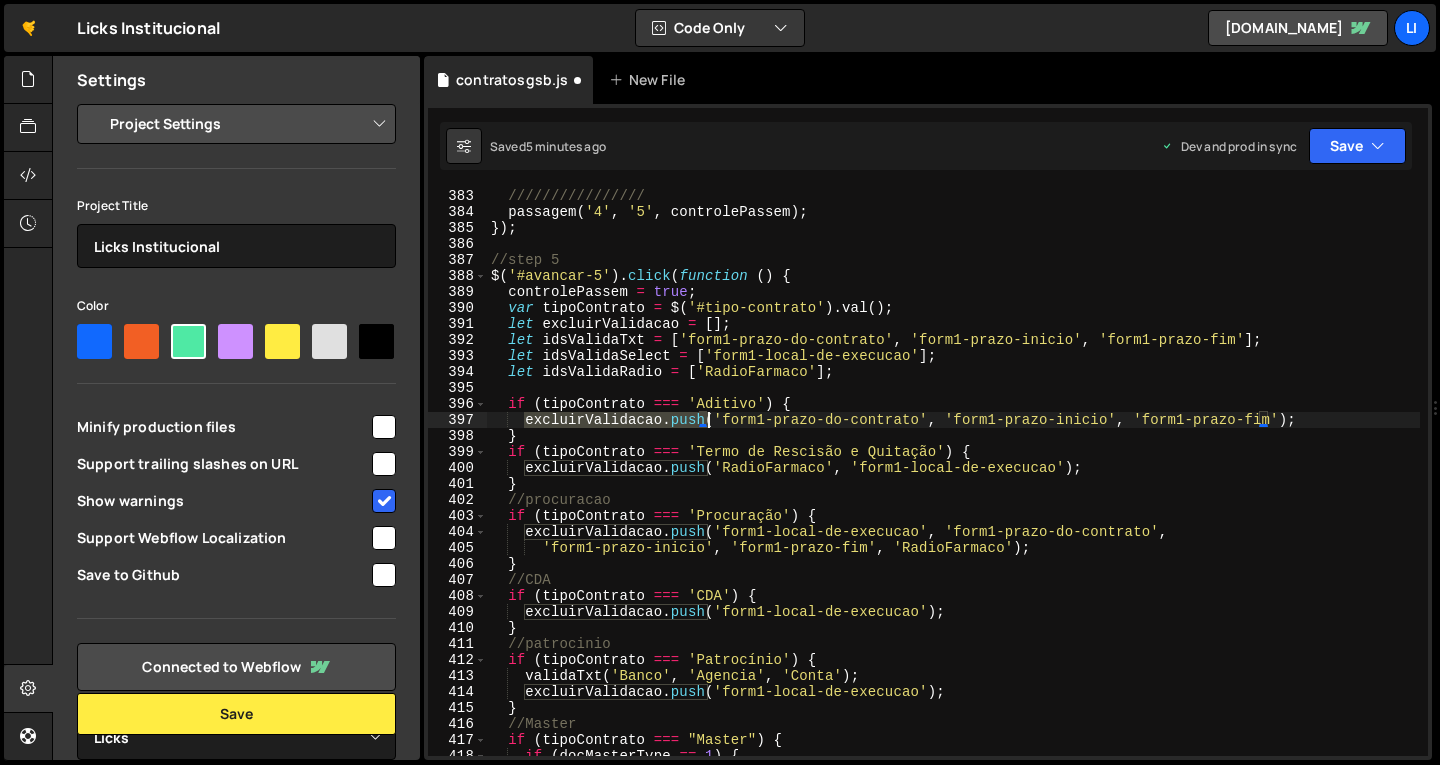 drag, startPoint x: 524, startPoint y: 422, endPoint x: 708, endPoint y: 422, distance: 184 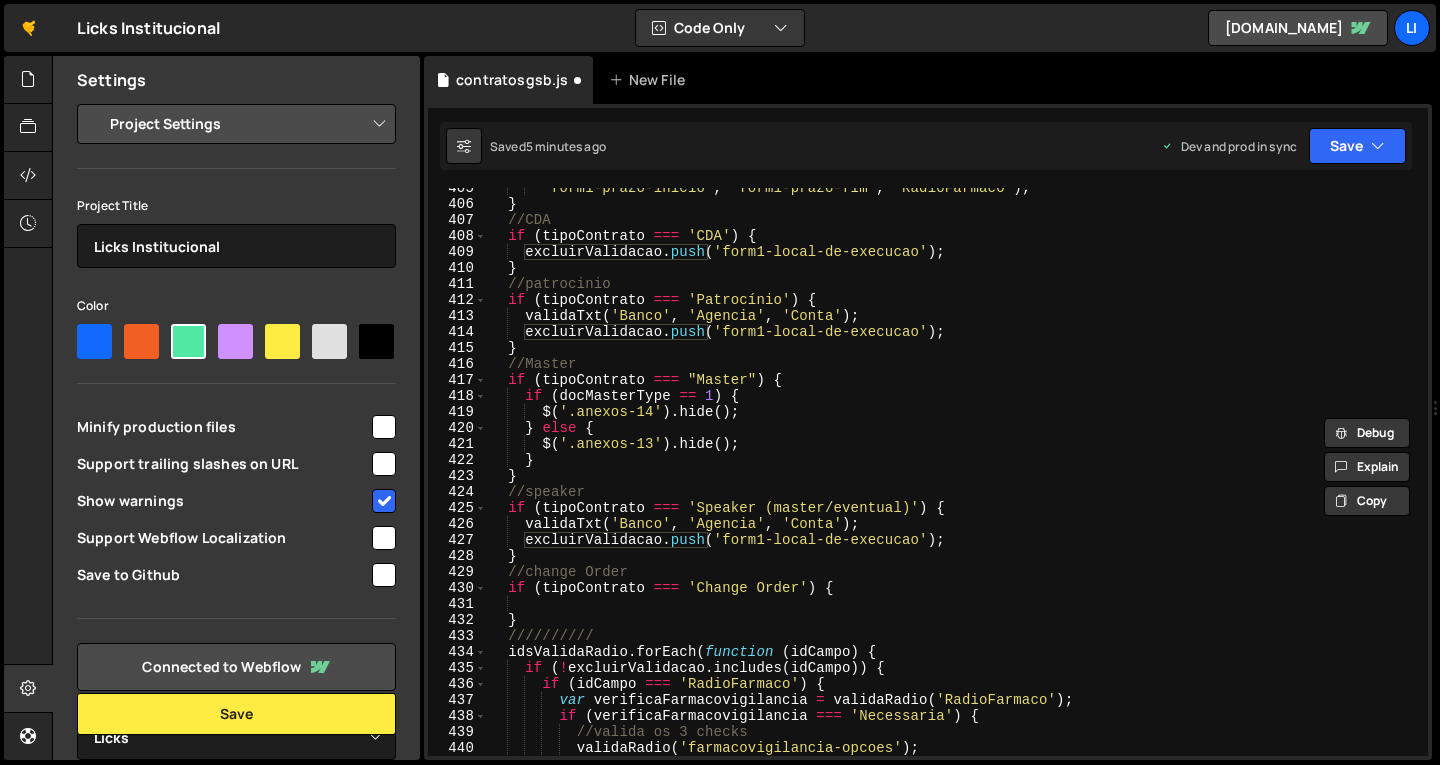 scroll, scrollTop: 6548, scrollLeft: 0, axis: vertical 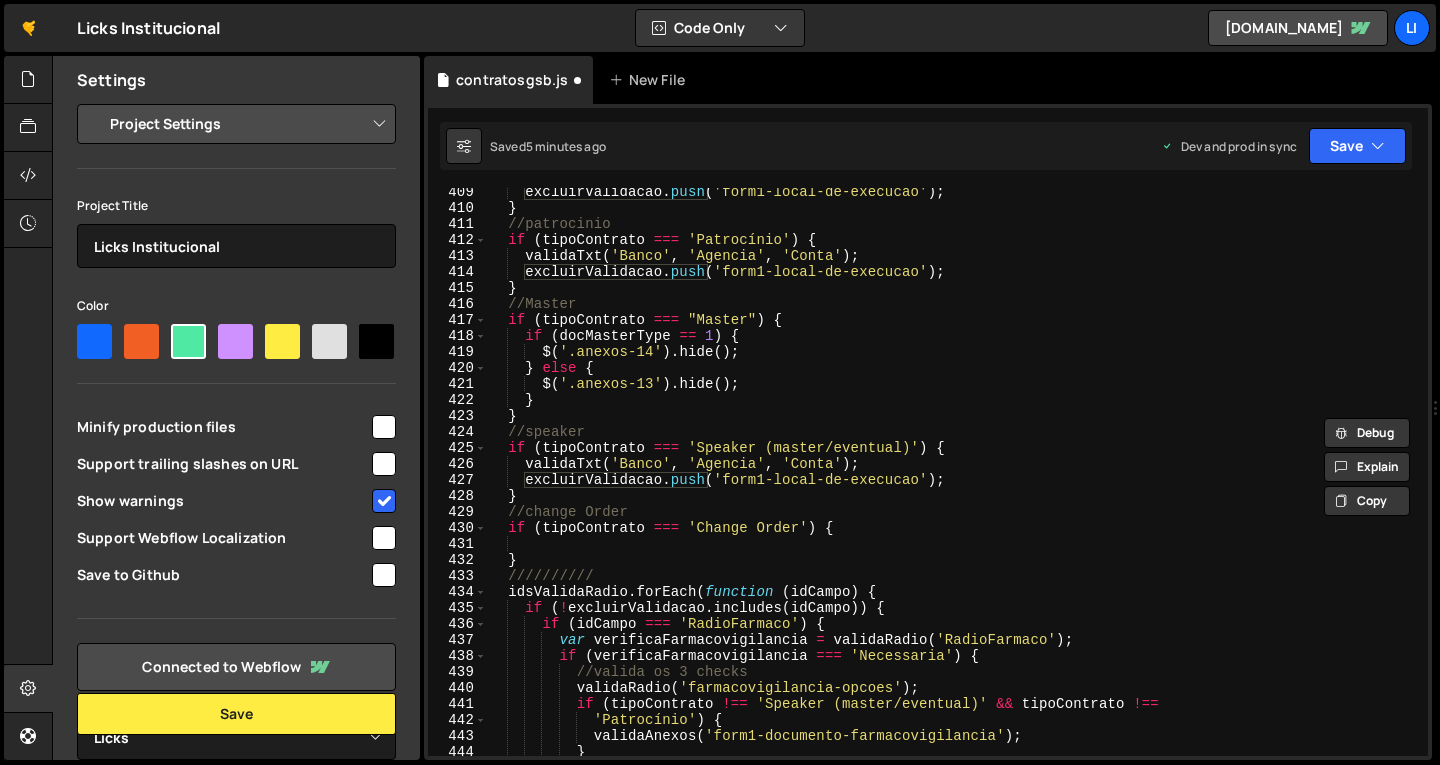 click on "excluirValidacao . push ( 'form1-local-de-execucao' ) ;    }    //patrocinio    if   ( tipoContrato   ===   'Patrocínio' )   {       validaTxt ( 'Banco' ,   'Agencia' ,   'Conta' ) ;       excluirValidacao . push ( 'form1-local-de-execucao' ) ;    }    //Master    if   ( tipoContrato   ===   "Master" )   {       if   ( docMasterType   ==   1 )   {          $ ( '.anexos-14' ) . hide ( ) ;       }   else   {          $ ( '.anexos-13' ) . hide ( ) ;       }    }    //speaker    if   ( tipoContrato   ===   'Speaker (master/eventual)' )   {       validaTxt ( 'Banco' ,   'Agencia' ,   'Conta' ) ;       excluirValidacao . push ( 'form1-local-de-execucao' ) ;    }    //change Order    if   ( tipoContrato   ===   'Change Order' )   {          }    //////////    idsValidaRadio . forEach ( function   ( idCampo )   {       if   ( ! excluirValidacao . includes ( idCampo ))   {          if   ( idCampo   ===   'RadioFarmaco' )   {             var   verificaFarmacovigilancia   =   validaRadio ( 'RadioFarmaco' ) ;" at bounding box center [953, 484] 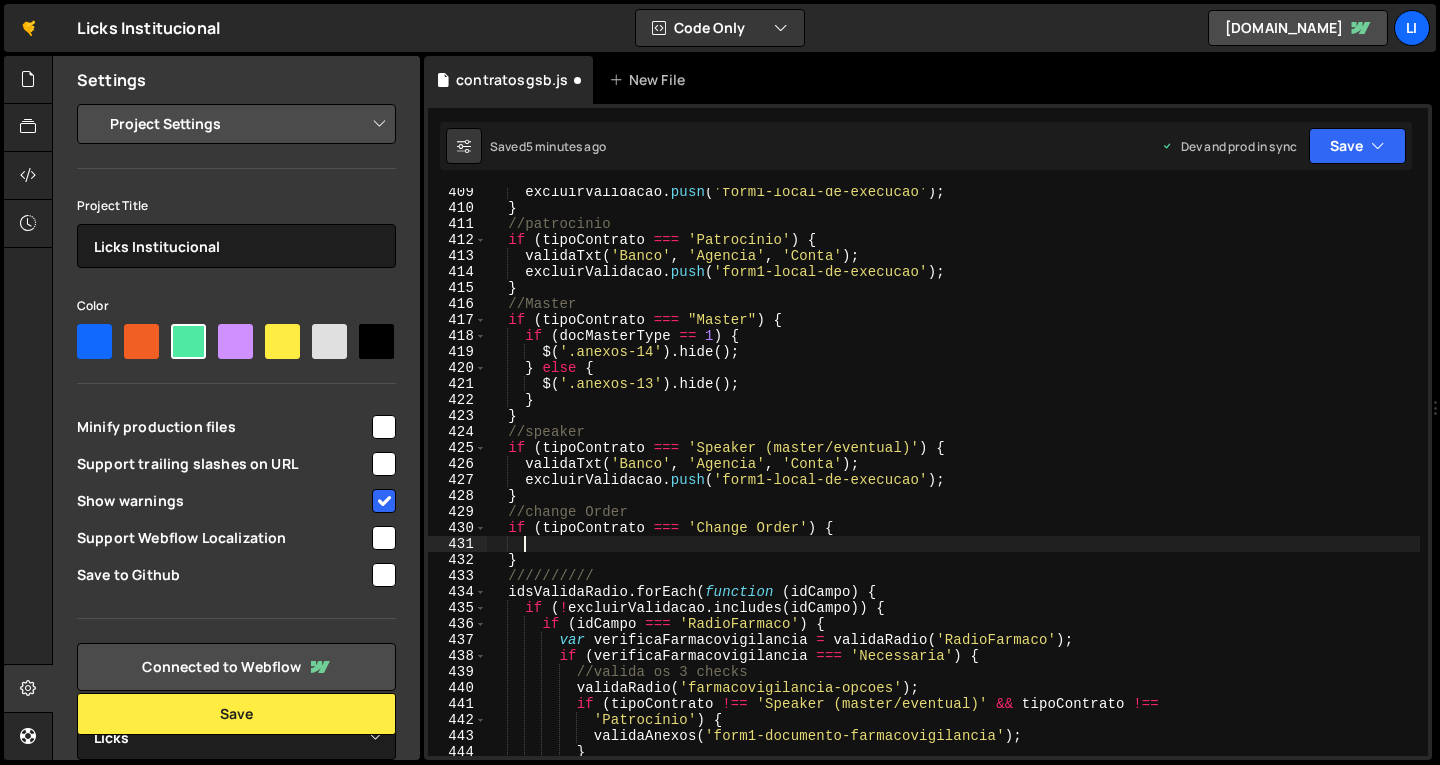 paste on "excluirValidacao.push(" 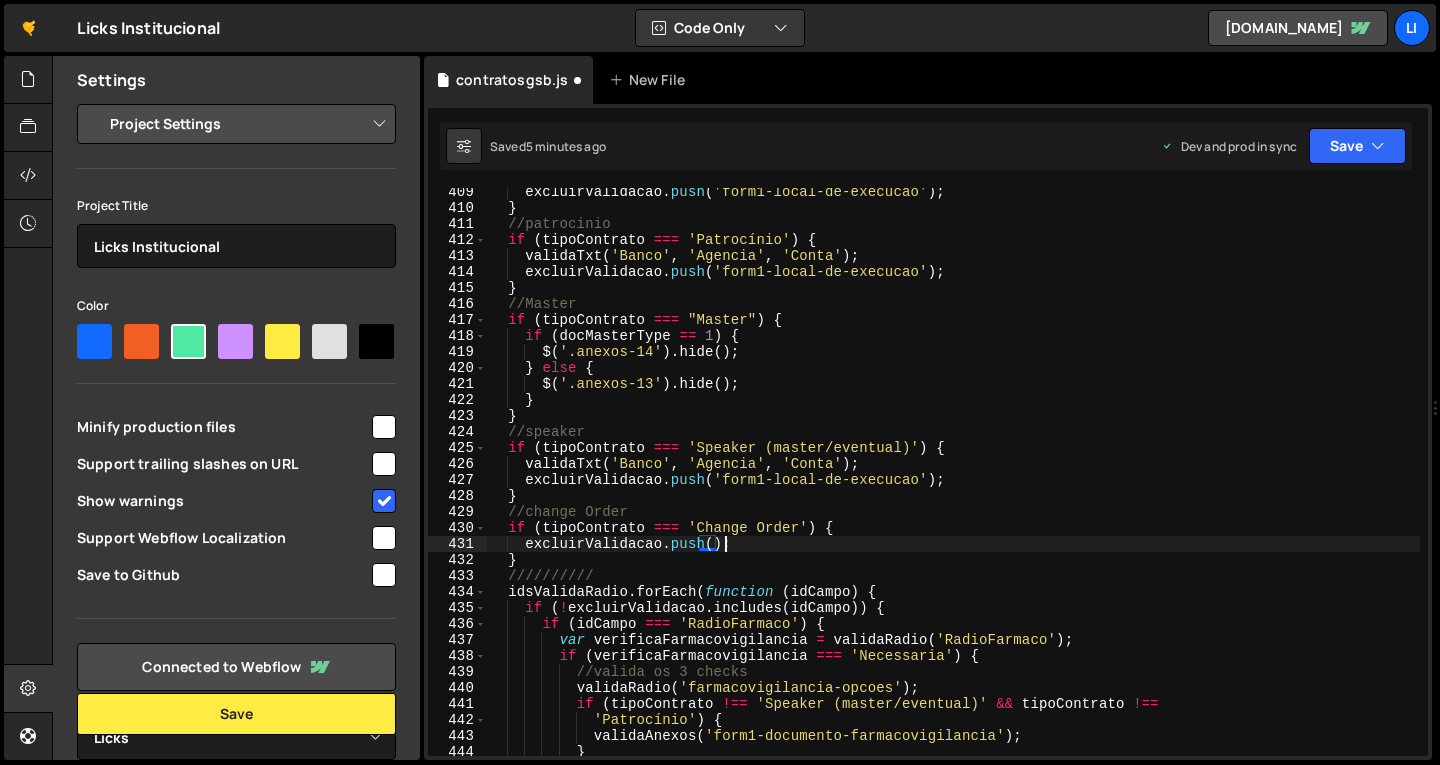 scroll, scrollTop: 0, scrollLeft: 15, axis: horizontal 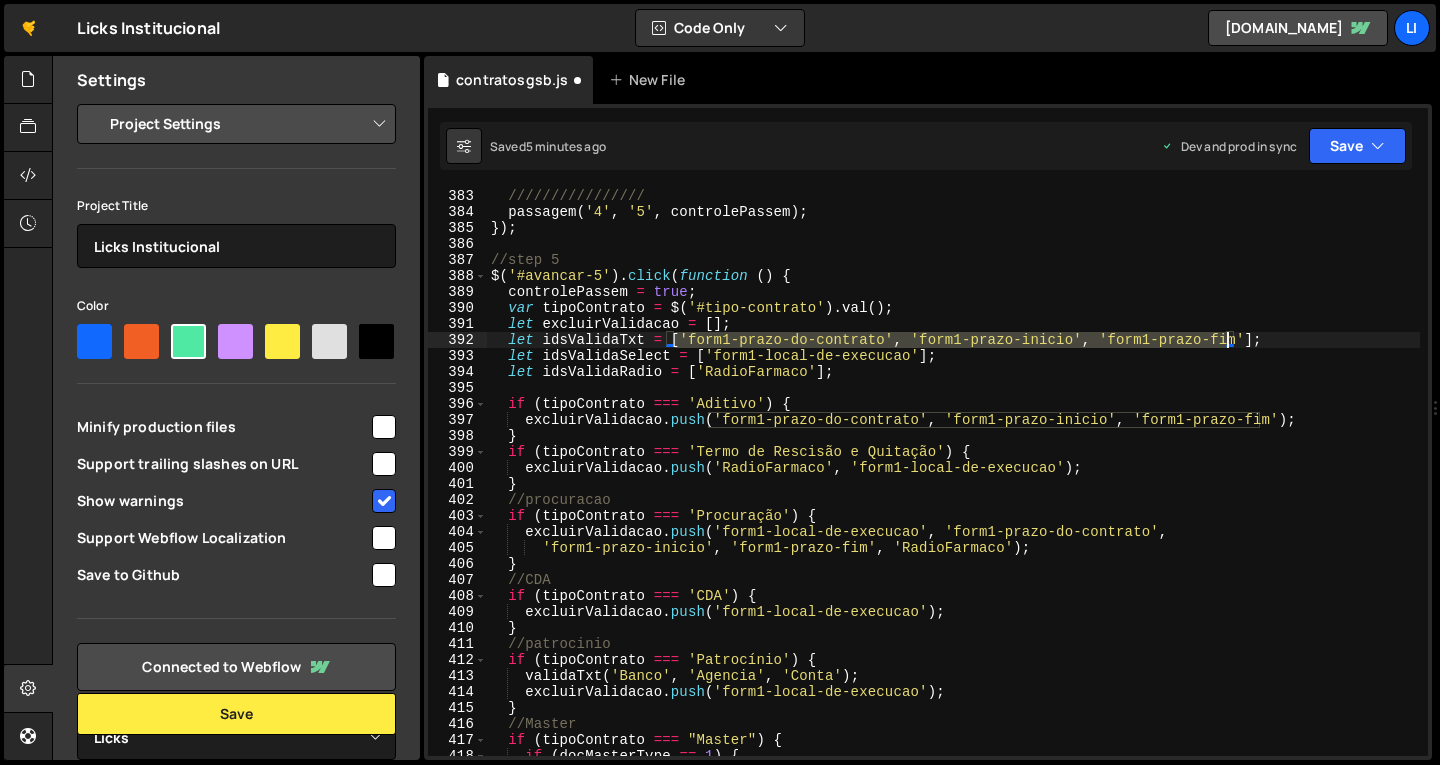 drag, startPoint x: 672, startPoint y: 337, endPoint x: 1227, endPoint y: 337, distance: 555 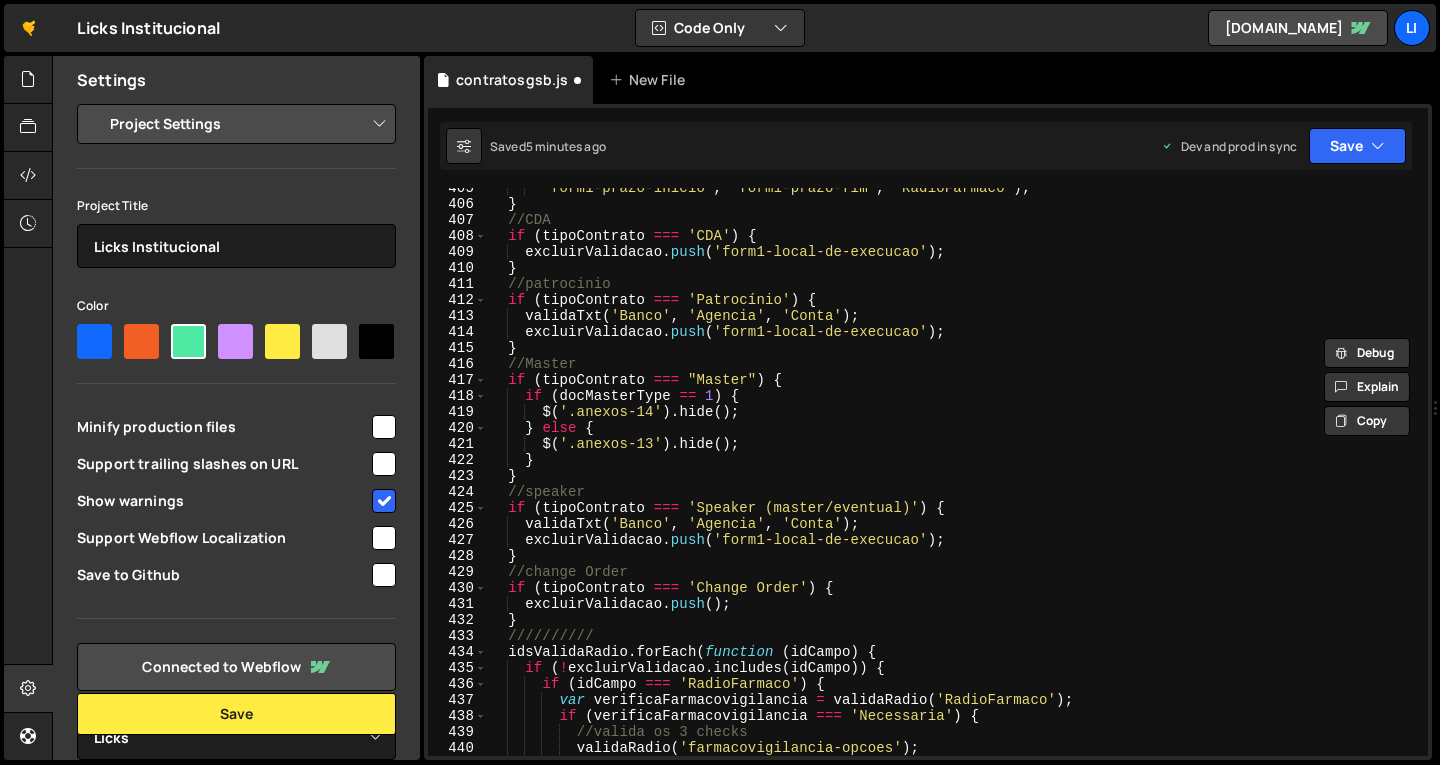 scroll, scrollTop: 6548, scrollLeft: 0, axis: vertical 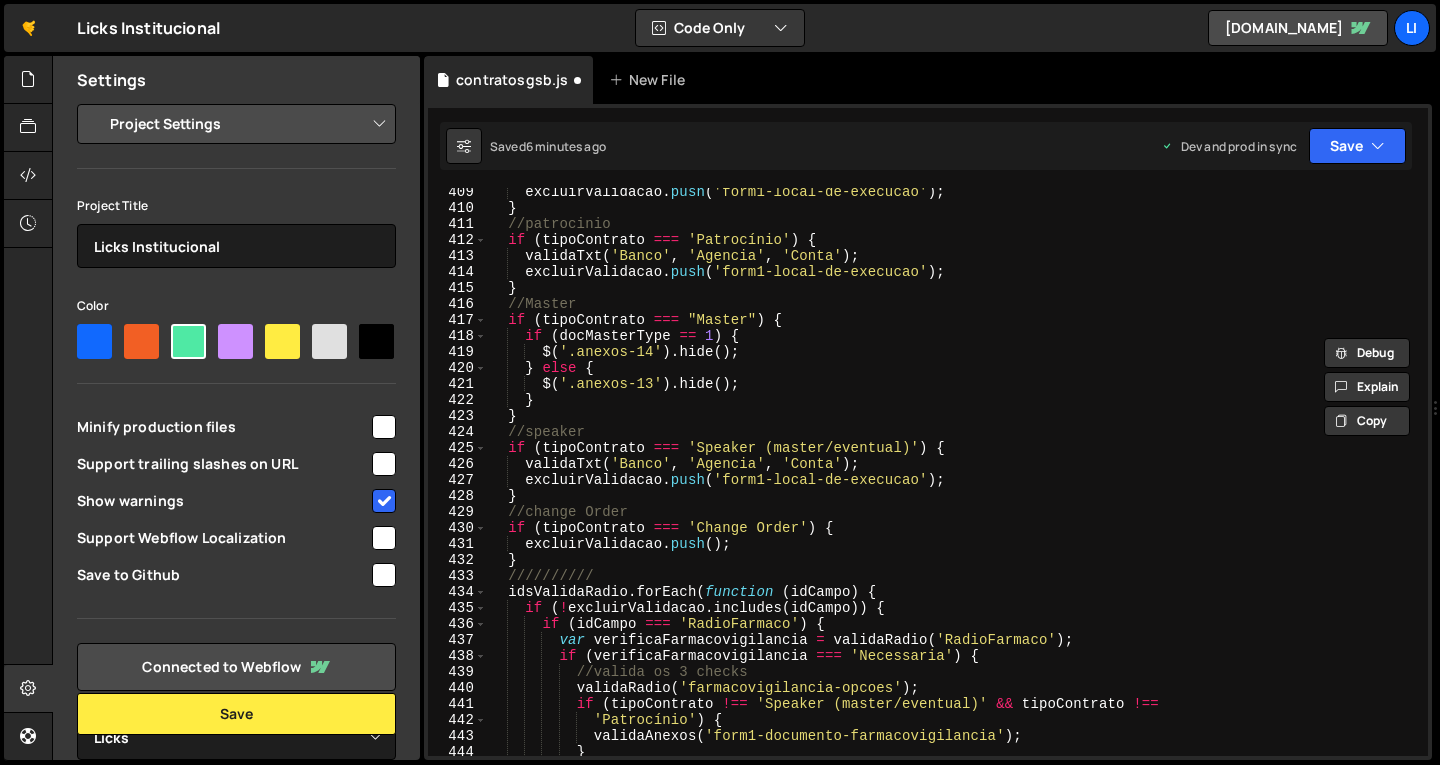 click on "excluirValidacao . push ( 'form1-local-de-execucao' ) ;    }    //patrocinio    if   ( tipoContrato   ===   'Patrocínio' )   {       validaTxt ( 'Banco' ,   'Agencia' ,   'Conta' ) ;       excluirValidacao . push ( 'form1-local-de-execucao' ) ;    }    //Master    if   ( tipoContrato   ===   "Master" )   {       if   ( docMasterType   ==   1 )   {          $ ( '.anexos-14' ) . hide ( ) ;       }   else   {          $ ( '.anexos-13' ) . hide ( ) ;       }    }    //speaker    if   ( tipoContrato   ===   'Speaker (master/eventual)' )   {       validaTxt ( 'Banco' ,   'Agencia' ,   'Conta' ) ;       excluirValidacao . push ( 'form1-local-de-execucao' ) ;    }    //change Order    if   ( tipoContrato   ===   'Change Order' )   {       excluirValidacao . push ( ) ;    }    //////////    idsValidaRadio . forEach ( function   ( idCampo )   {       if   ( ! excluirValidacao . includes ( idCampo ))   {          if   ( idCampo   ===   'RadioFarmaco' )   {             var   verificaFarmacovigilancia   =   ( ) ;" at bounding box center [953, 484] 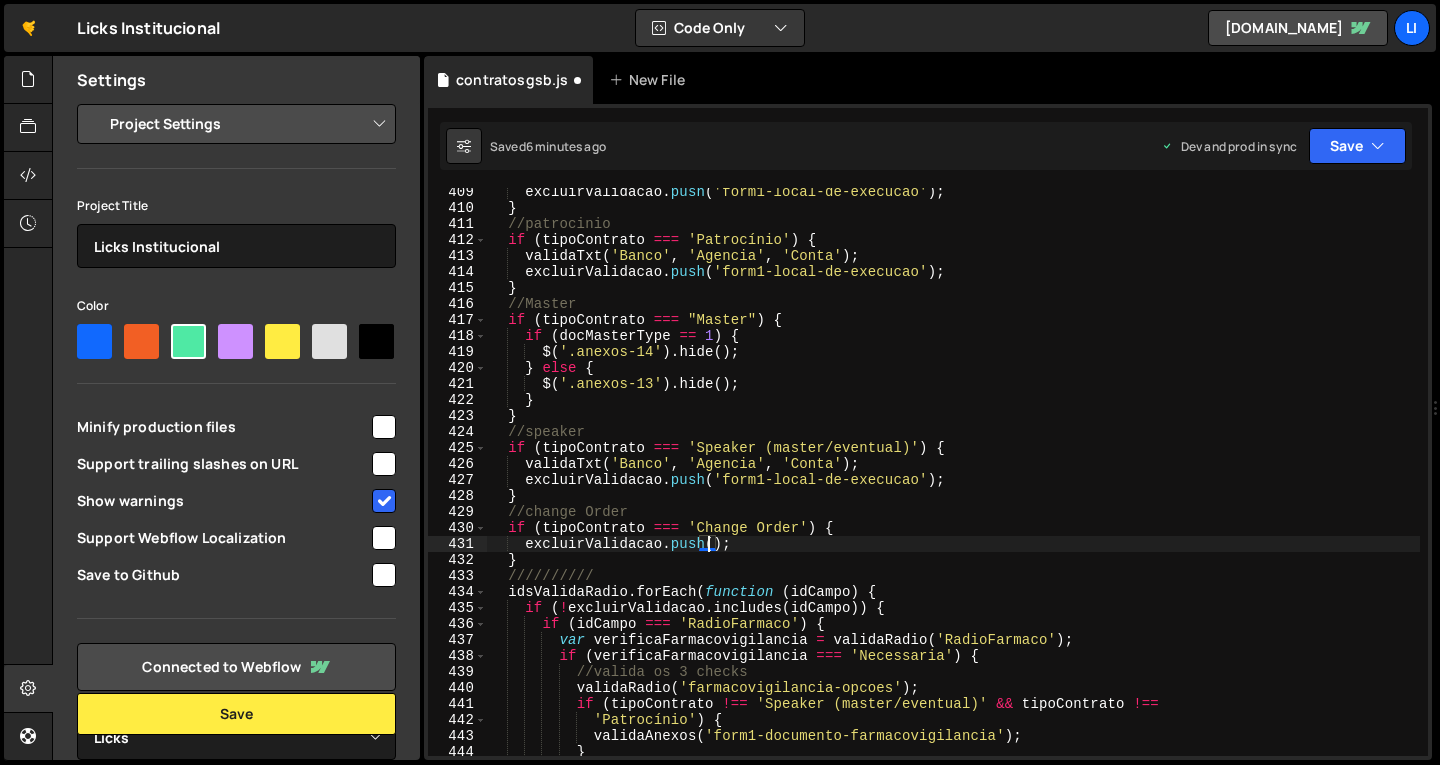 paste on "'form1-prazo-do-contrato', 'form1-prazo-inicio', 'form1-prazo-fim'" 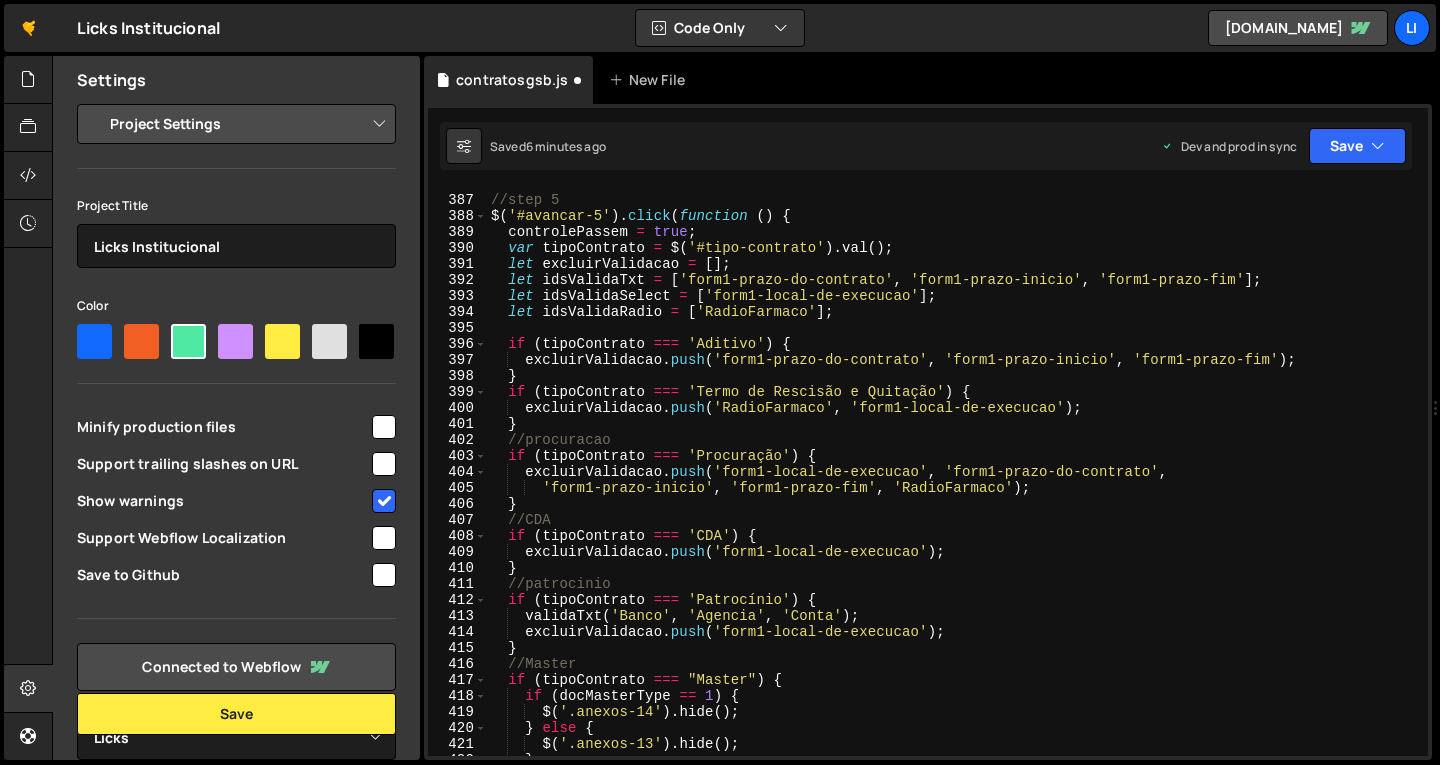 scroll, scrollTop: 6068, scrollLeft: 0, axis: vertical 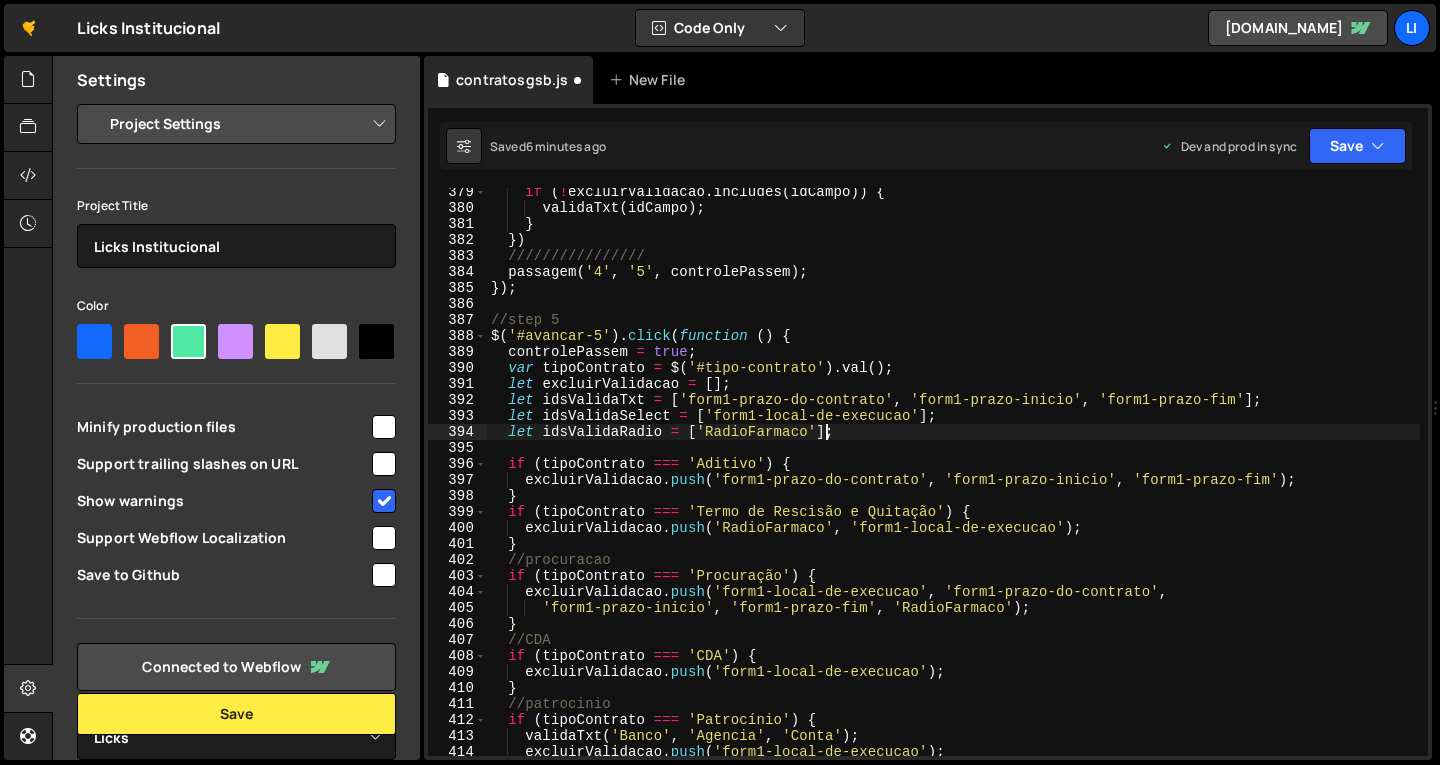click on "if   ( ! excluirValidacao . includes ( idCampo ))   {          validaTxt ( idCampo ) ;       }    })    ////////////////    passagem ( '4' ,   '5' ,   controlePassem ) ; }) ; //step 5 $ ( '#avancar-5' ) . click ( function   ( )   {    controlePassem   =   true ;    var   tipoContrato   =   $ ( '#tipo-contrato' ) . val ( ) ;    let   excluirValidacao   =   [ ] ;    let   idsValidaTxt   =   [ 'form1-prazo-do-contrato' ,   'form1-prazo-inicio' ,   'form1-prazo-fim' ] ;    let   idsValidaSelect   =   [ 'form1-local-de-execucao' ] ;    let   idsValidaRadio   =   [ 'RadioFarmaco' ] ;    if   ( tipoContrato   ===   'Aditivo' )   {       excluirValidacao . push ( 'form1-prazo-do-contrato' ,   'form1-prazo-inicio' ,   'form1-prazo-fim' ) ;    }    if   ( tipoContrato   ===   'Termo de Rescisão e Quitação' )   {       excluirValidacao . push ( 'RadioFarmaco' ,   'form1-local-de-execucao' ) ;    }    //procuracao    if   ( tipoContrato   ===   'Procuração' )   {       excluirValidacao . push ( ,   ," at bounding box center (953, 484) 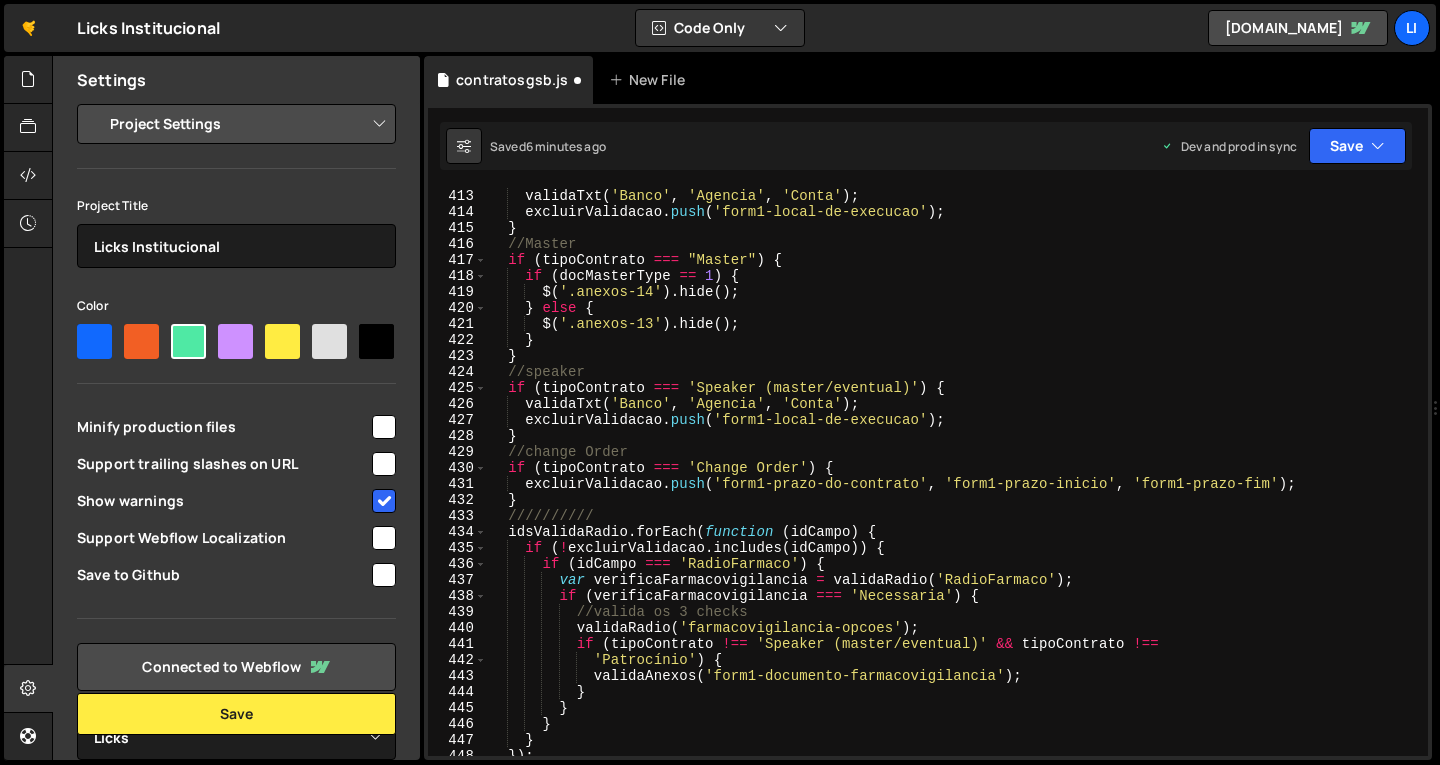 scroll, scrollTop: 6608, scrollLeft: 0, axis: vertical 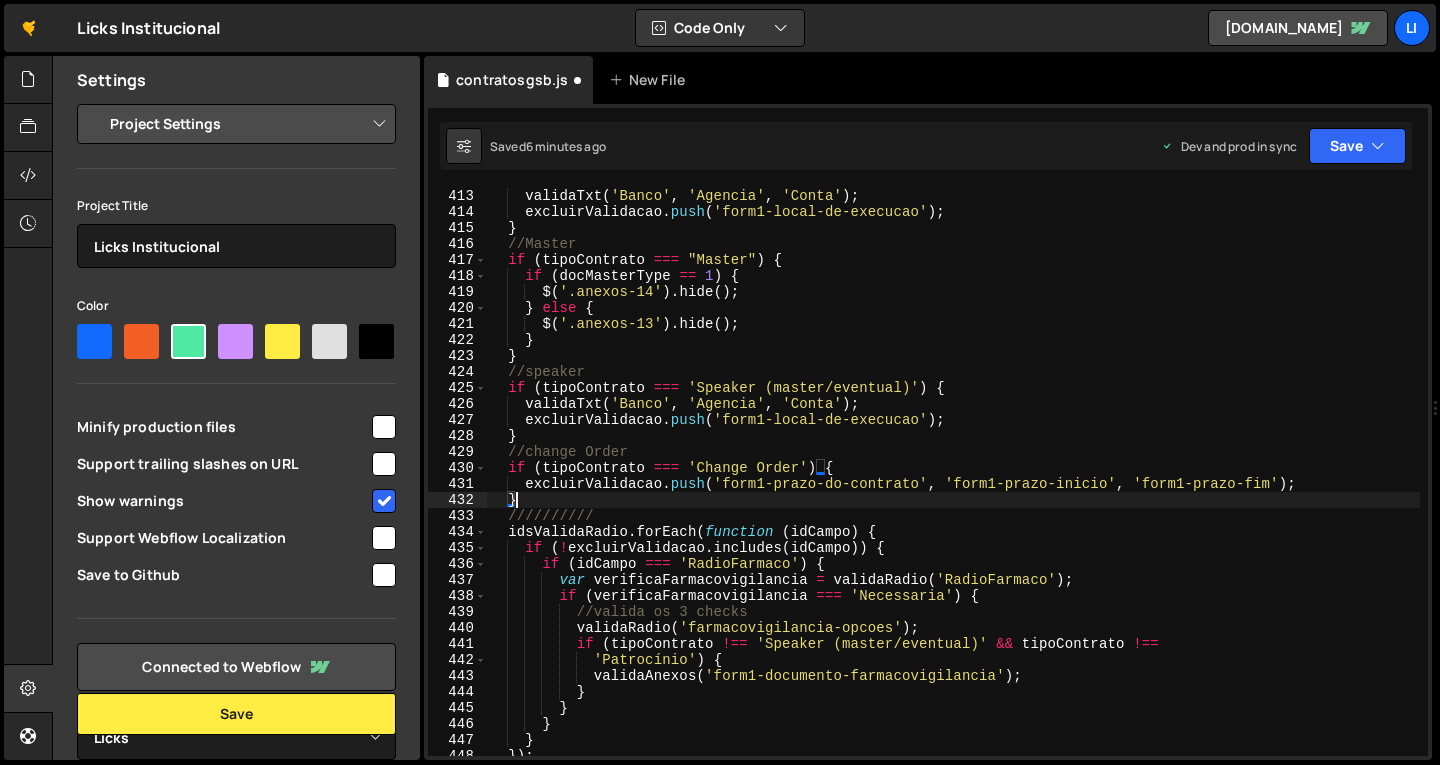 click on "validaTxt ( 'Banco' ,   'Agencia' ,   'Conta' ) ;       excluirValidacao . push ( 'form1-local-de-execucao' ) ;    }    //Master    if   ( tipoContrato   ===   "Master" )   {       if   ( docMasterType   ==   1 )   {          $ ( '.anexos-14' ) . hide ( ) ;       }   else   {          $ ( '.anexos-13' ) . hide ( ) ;       }    }    //speaker    if   ( tipoContrato   ===   'Speaker (master/eventual)' )   {       validaTxt ( 'Banco' ,   'Agencia' ,   'Conta' ) ;       excluirValidacao . push ( 'form1-local-de-execucao' ) ;    }    //change Order    if   ( tipoContrato   ===   'Change Order' )   {       excluirValidacao . push ( 'form1-prazo-do-contrato' ,   'form1-prazo-inicio' ,   'form1-prazo-fim' ) ;    }    //////////    idsValidaRadio . forEach ( function   ( idCampo )   {       if   ( ! excluirValidacao . includes ( idCampo ))   {          if   ( idCampo   ===   'RadioFarmaco' )   {             var   verificaFarmacovigilancia   =   validaRadio ( 'RadioFarmaco' ) ;             if   (   ===   )   {" at bounding box center [953, 488] 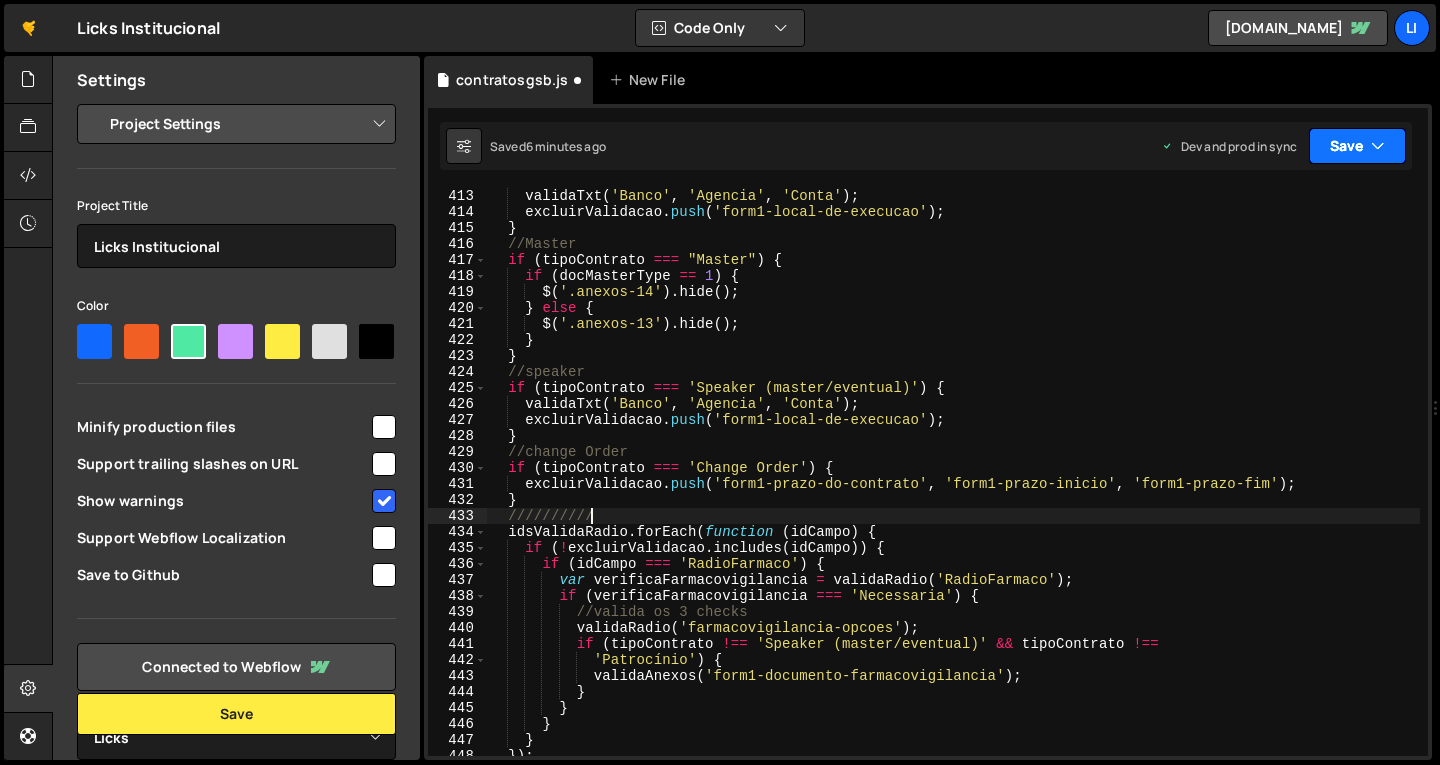 type on "//////////" 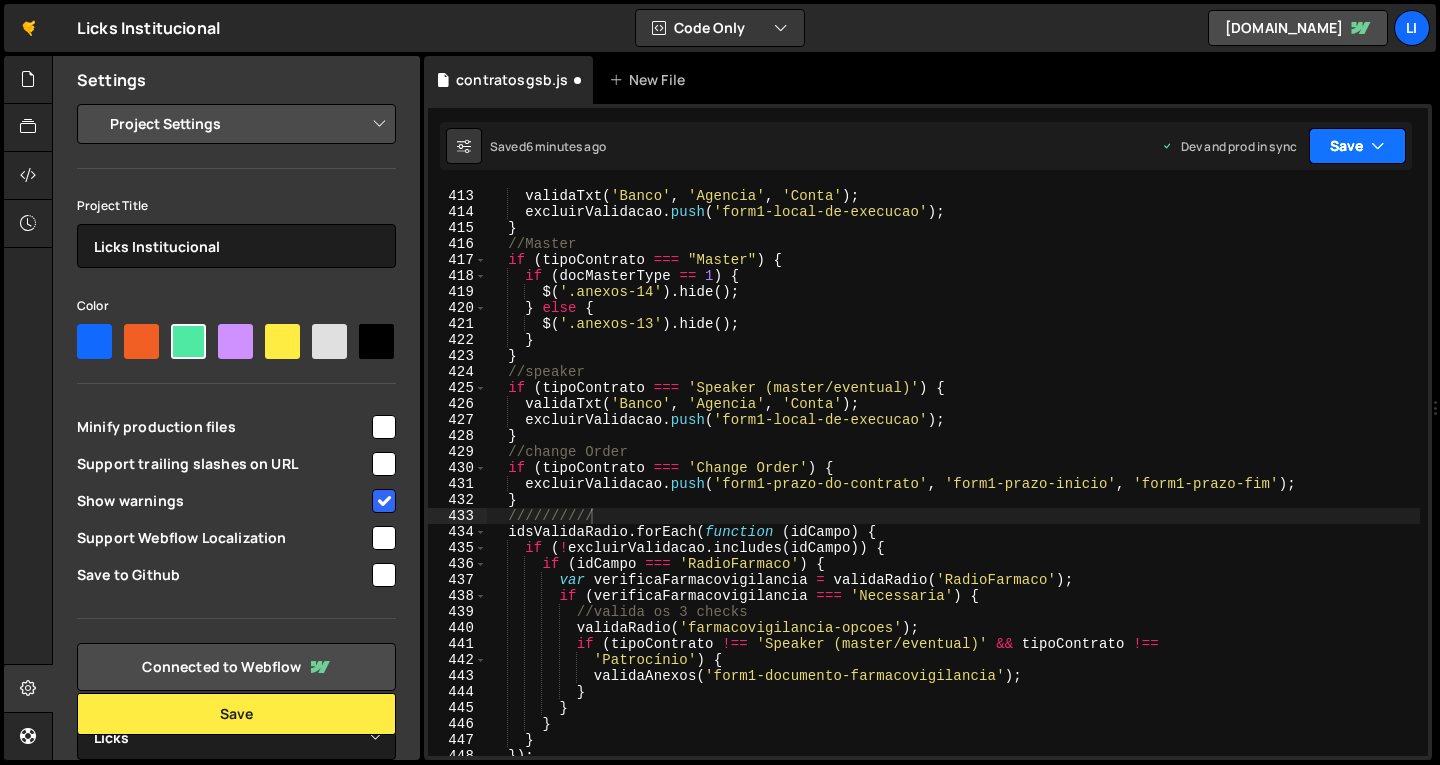 click on "Save" at bounding box center (1357, 146) 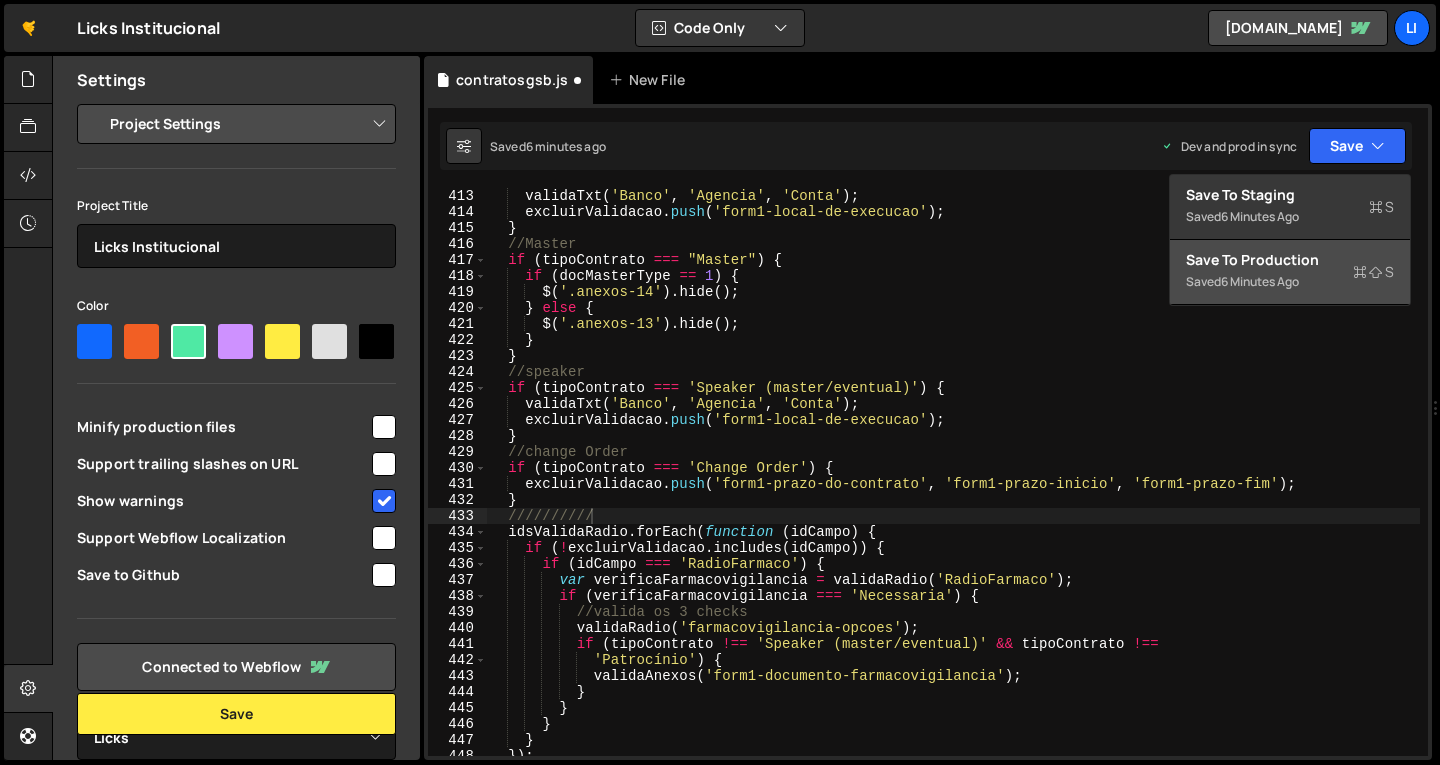 click on "6 minutes ago" at bounding box center [1260, 281] 